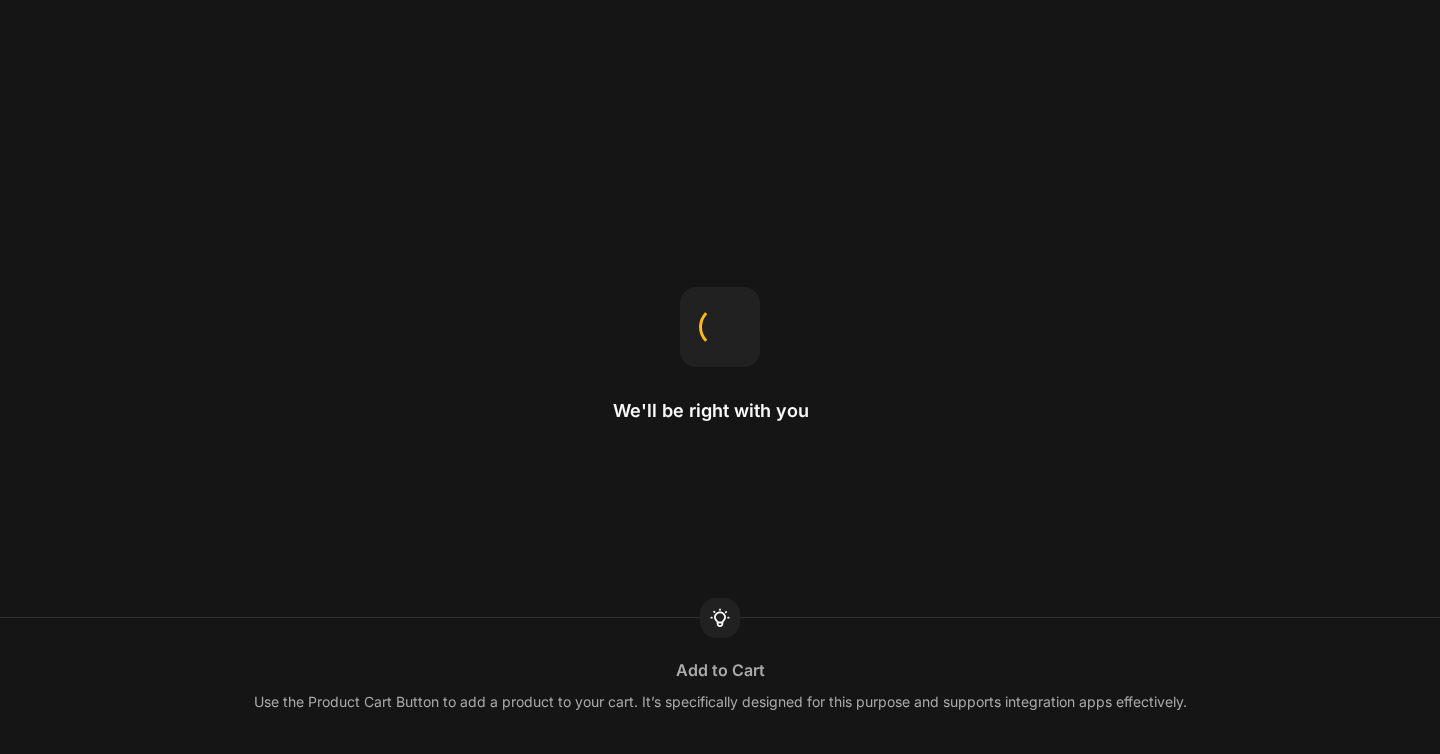 scroll, scrollTop: 0, scrollLeft: 0, axis: both 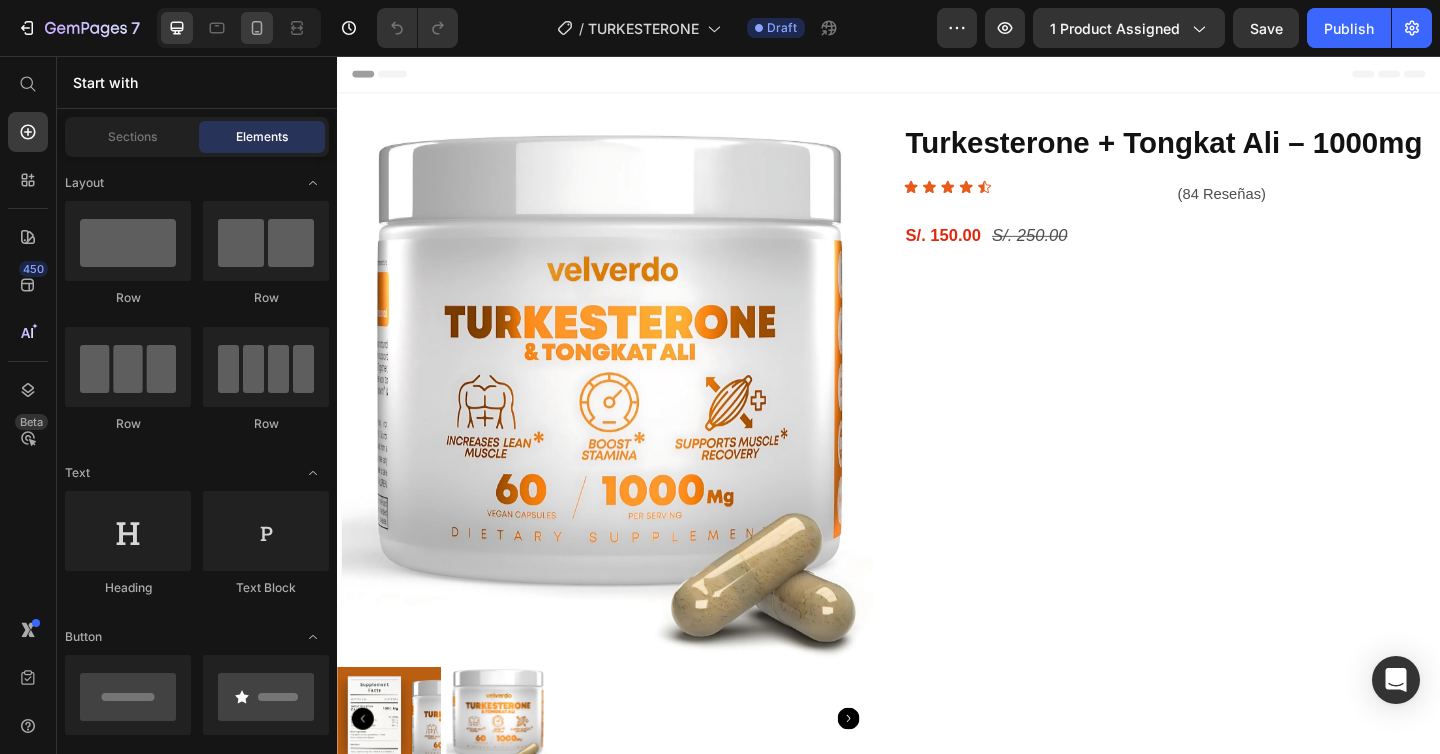 click 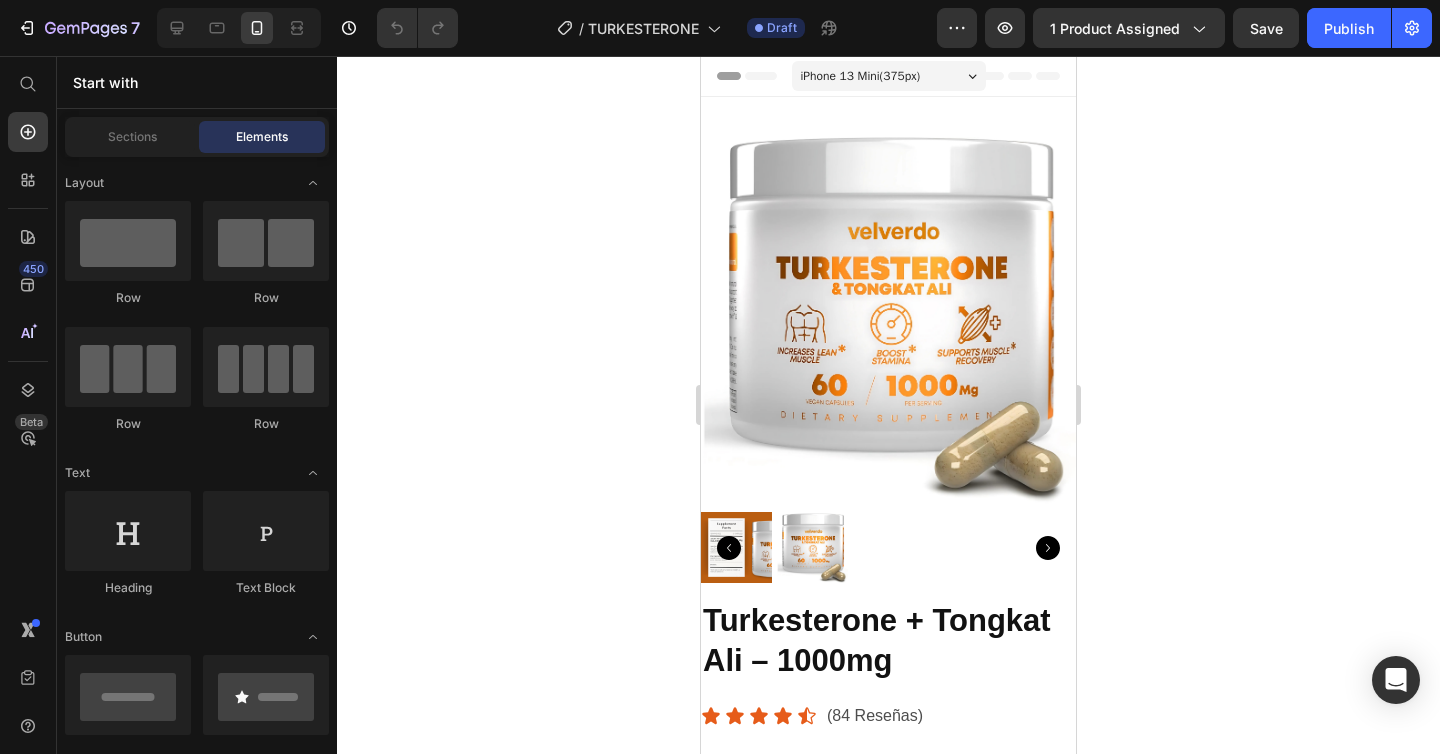 scroll, scrollTop: 1130, scrollLeft: 0, axis: vertical 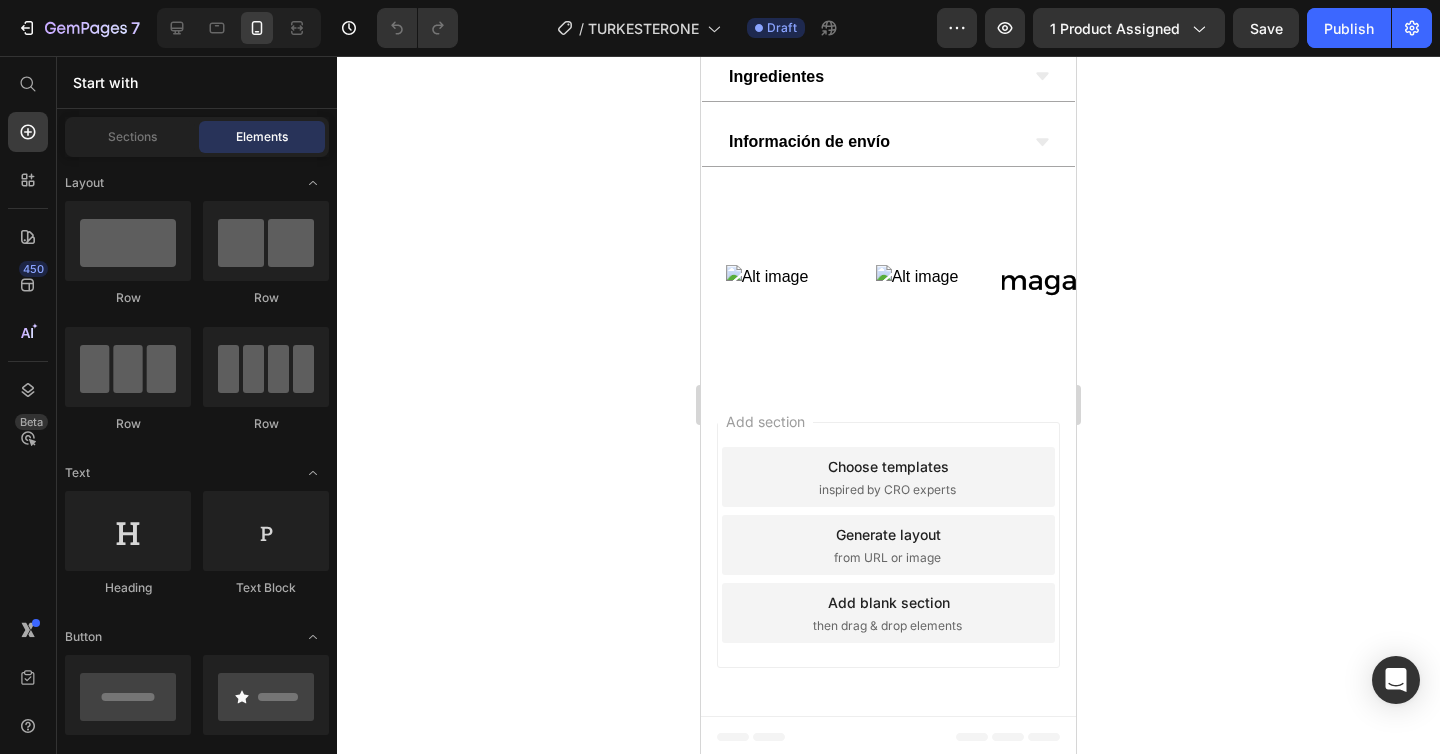 click at bounding box center (767, 282) 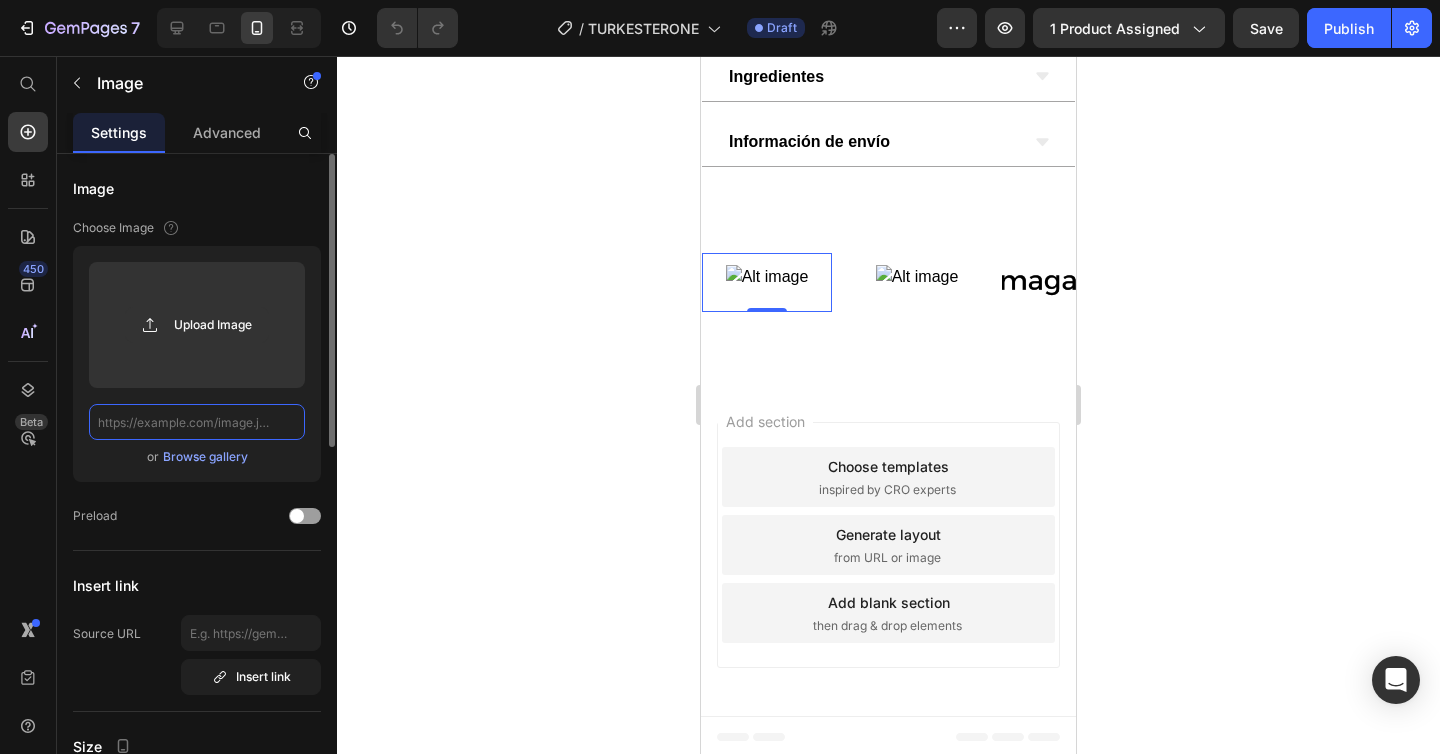 click 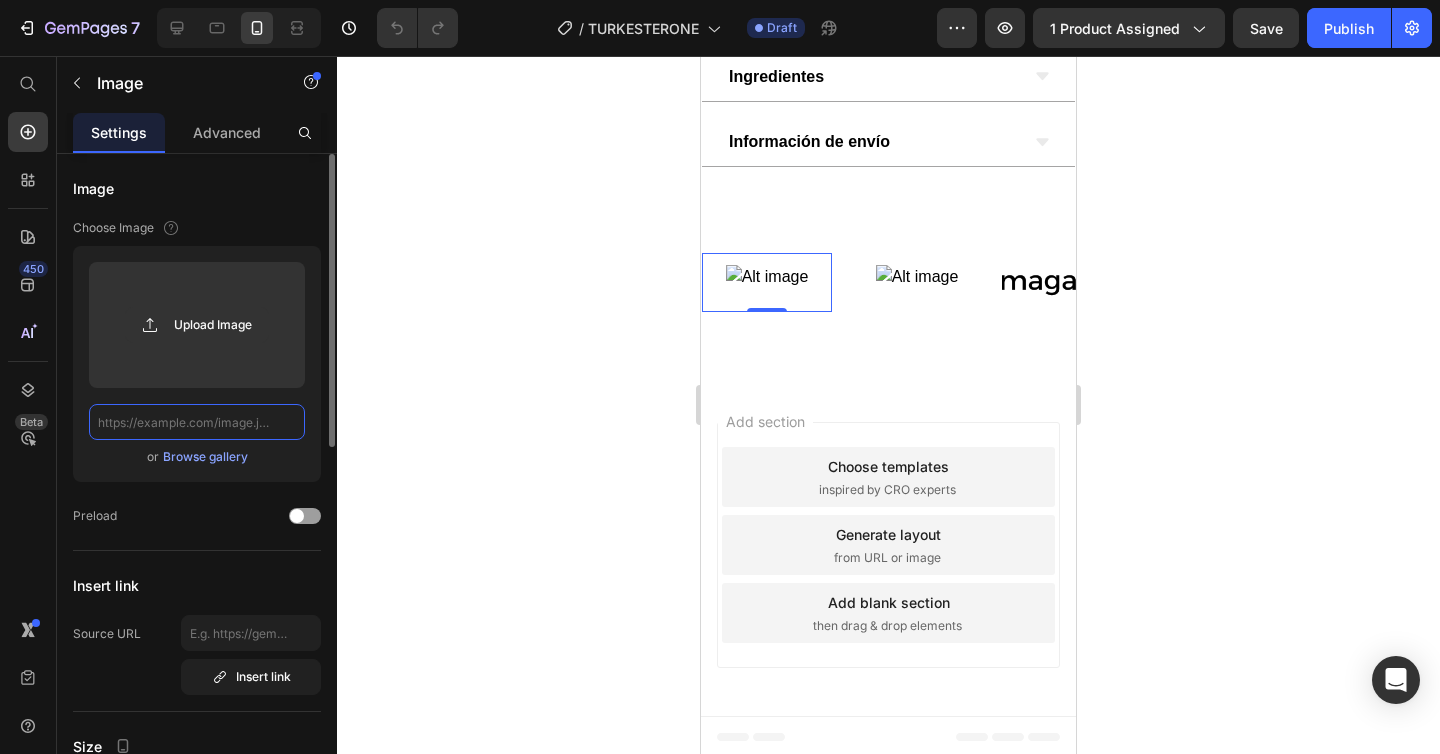 click 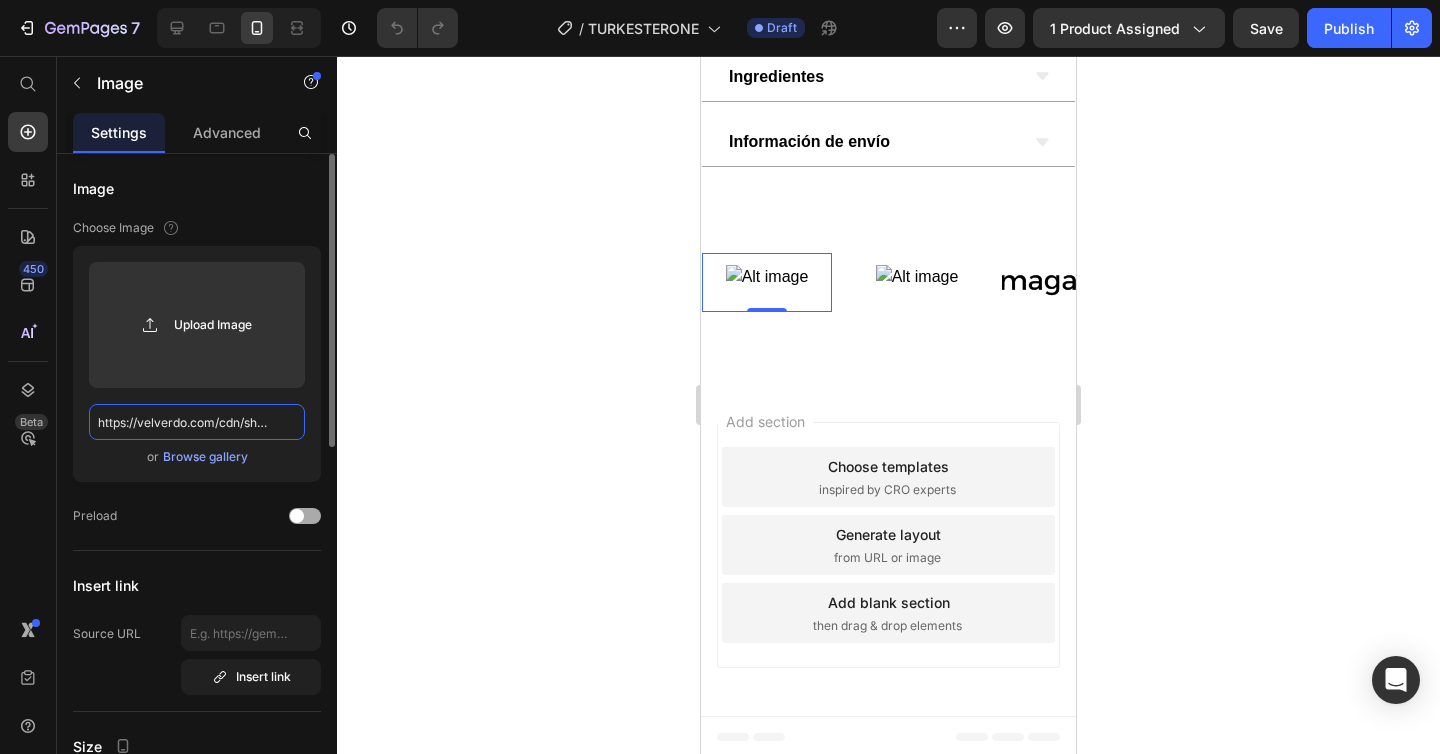 scroll, scrollTop: 0, scrollLeft: 399, axis: horizontal 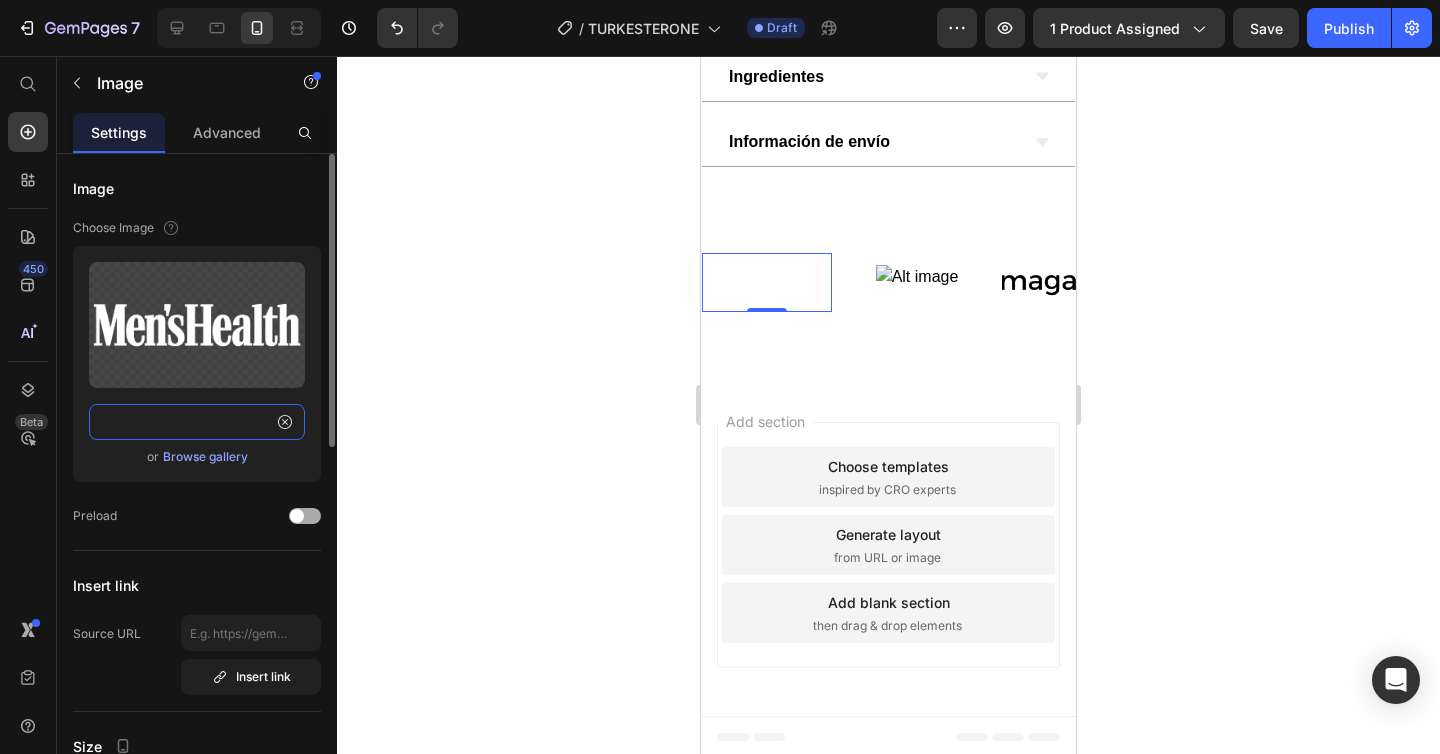type on "https://velverdo.com/cdn/shop/files/Diseno_sin_titulo_-_2024-12-20T221808.761.png?v=1743863387" 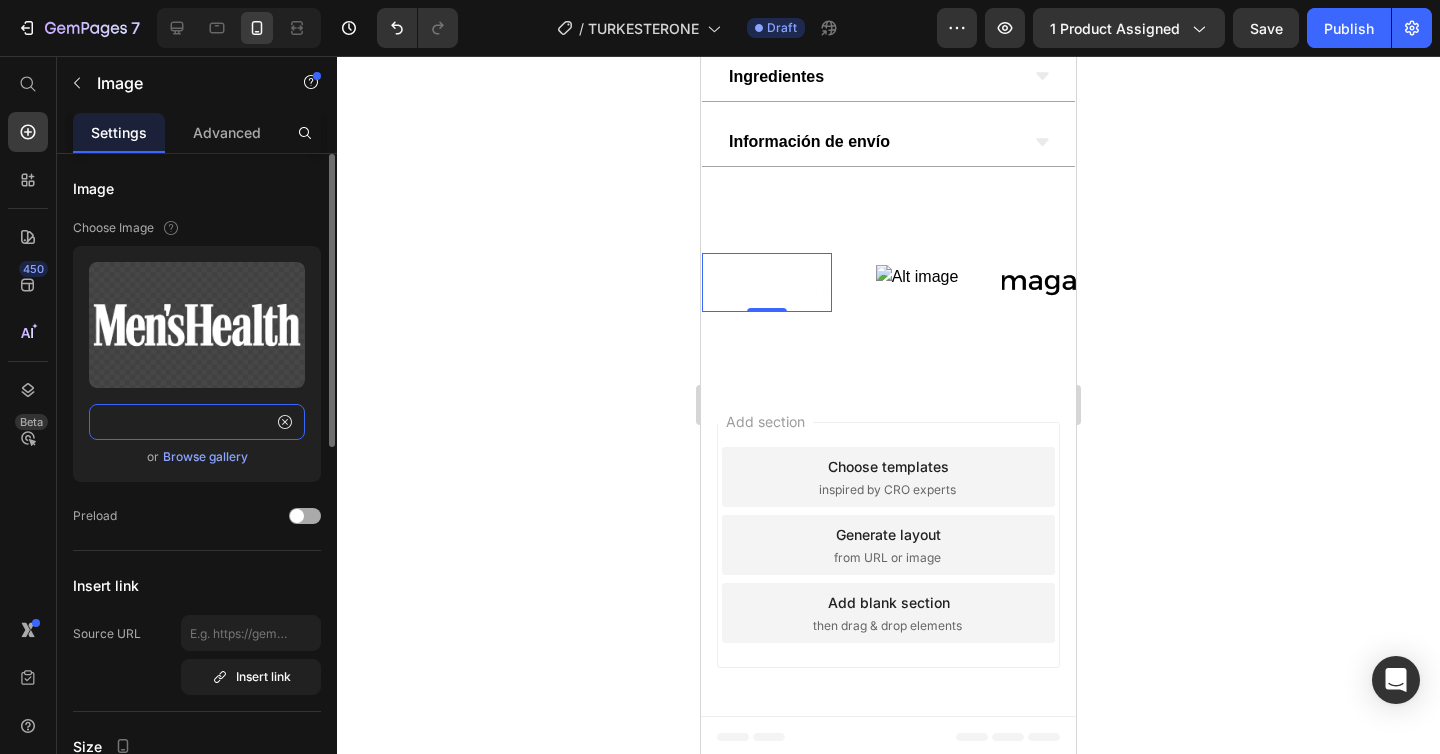 scroll, scrollTop: 0, scrollLeft: 0, axis: both 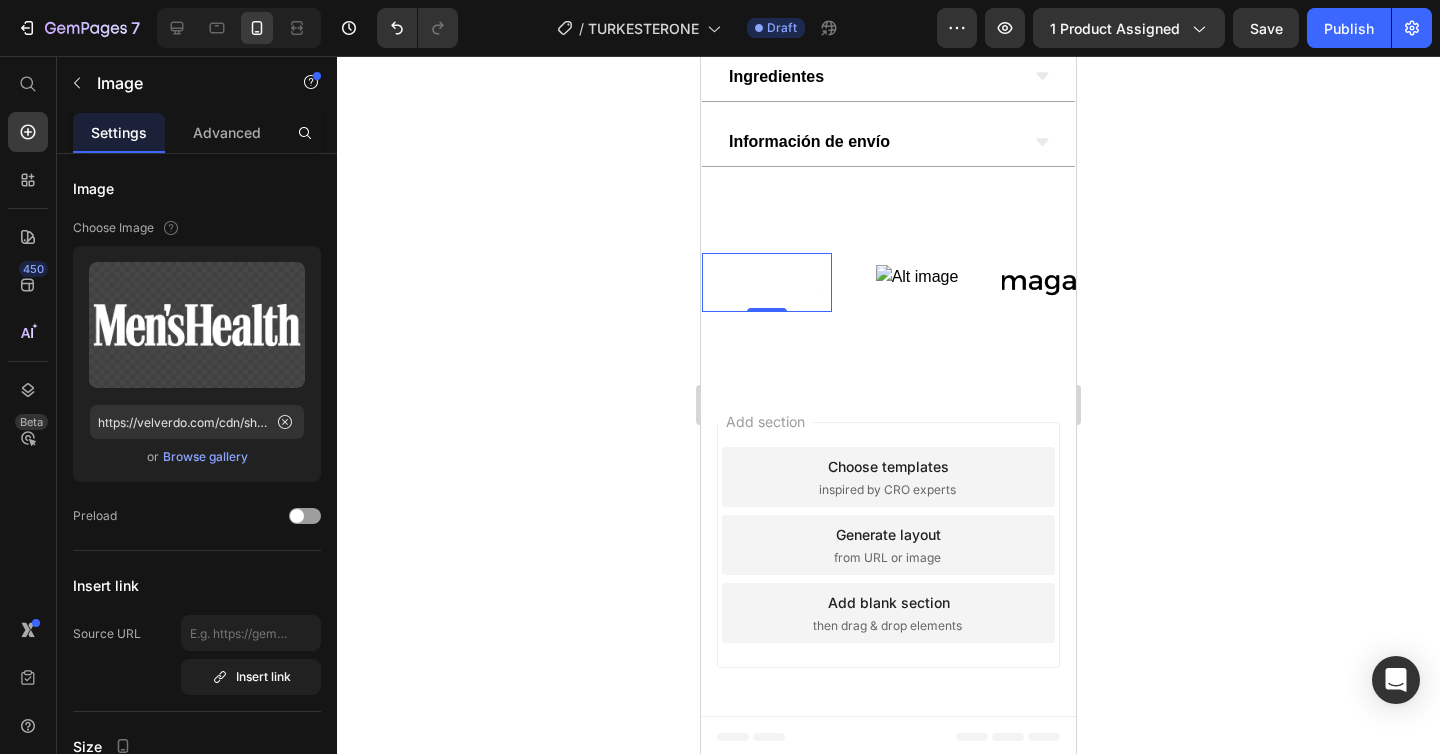 click at bounding box center (917, 282) 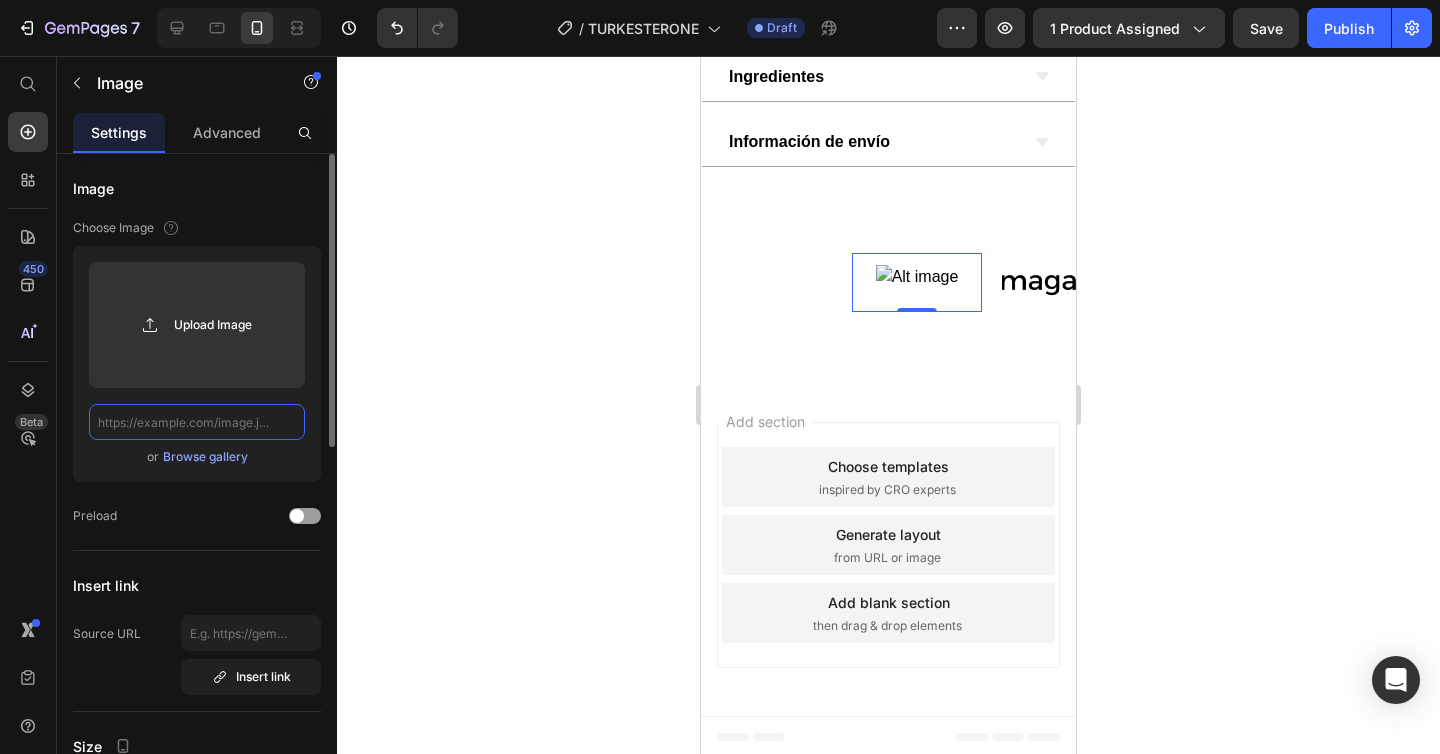 click 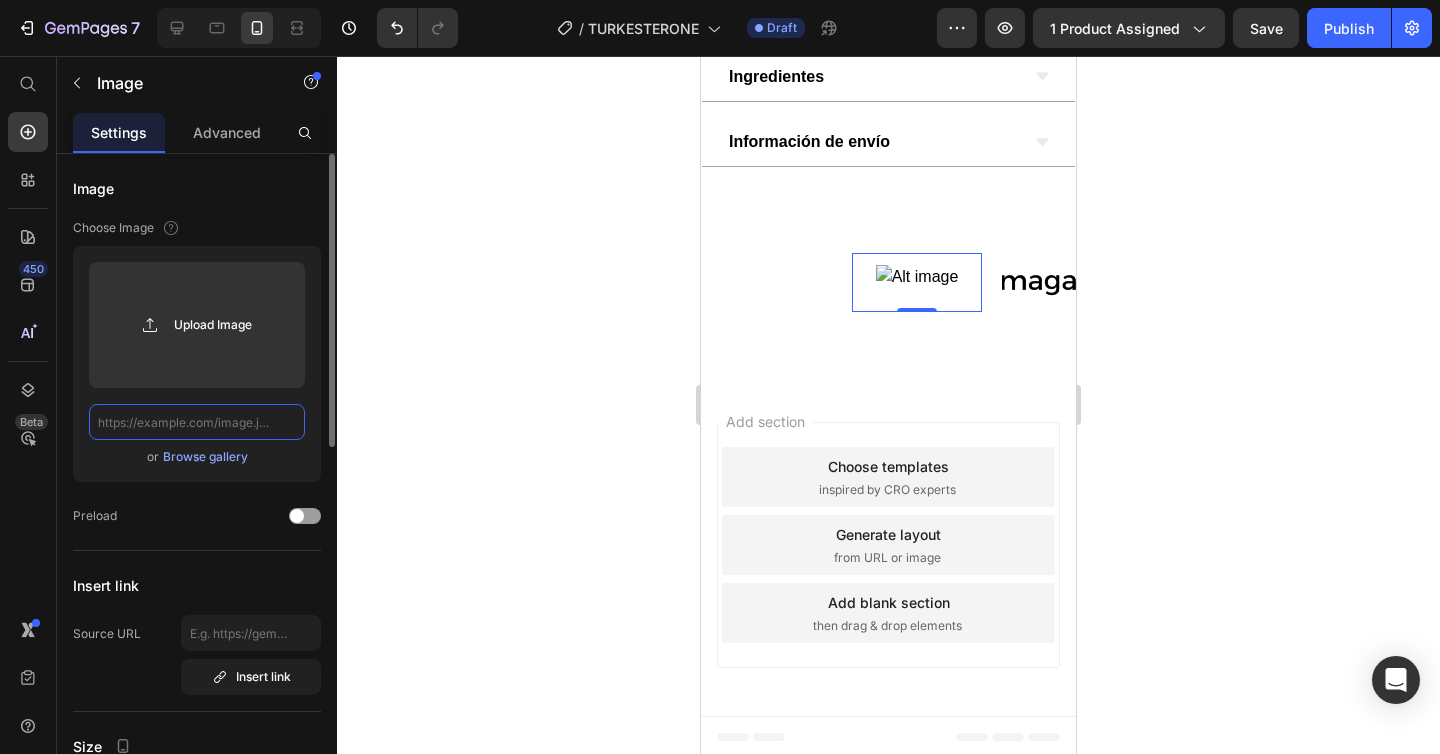 type on "v" 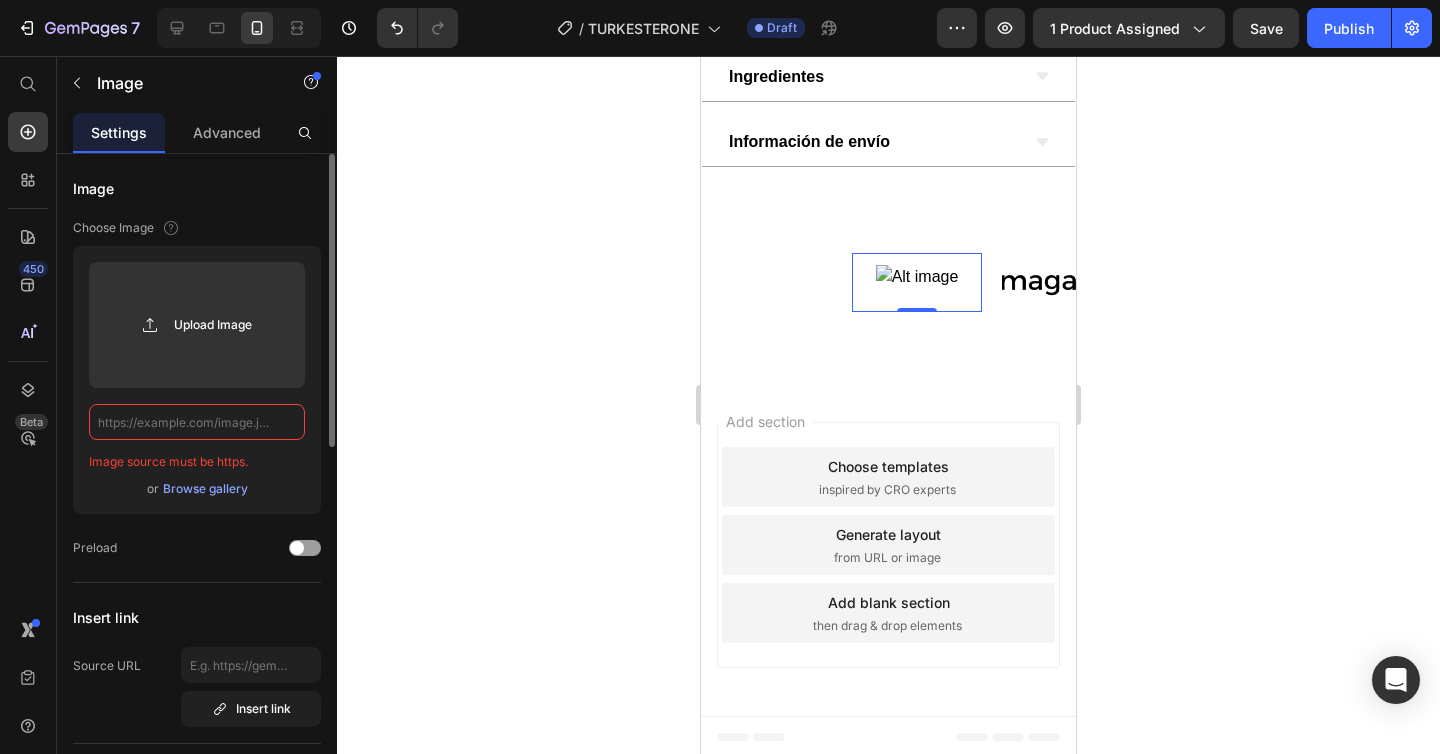 paste on "https://velverdo.com/cdn/shop/files/Diseno_sin_titulo_-_2024-12-20T222358.177.png?v=1743863392" 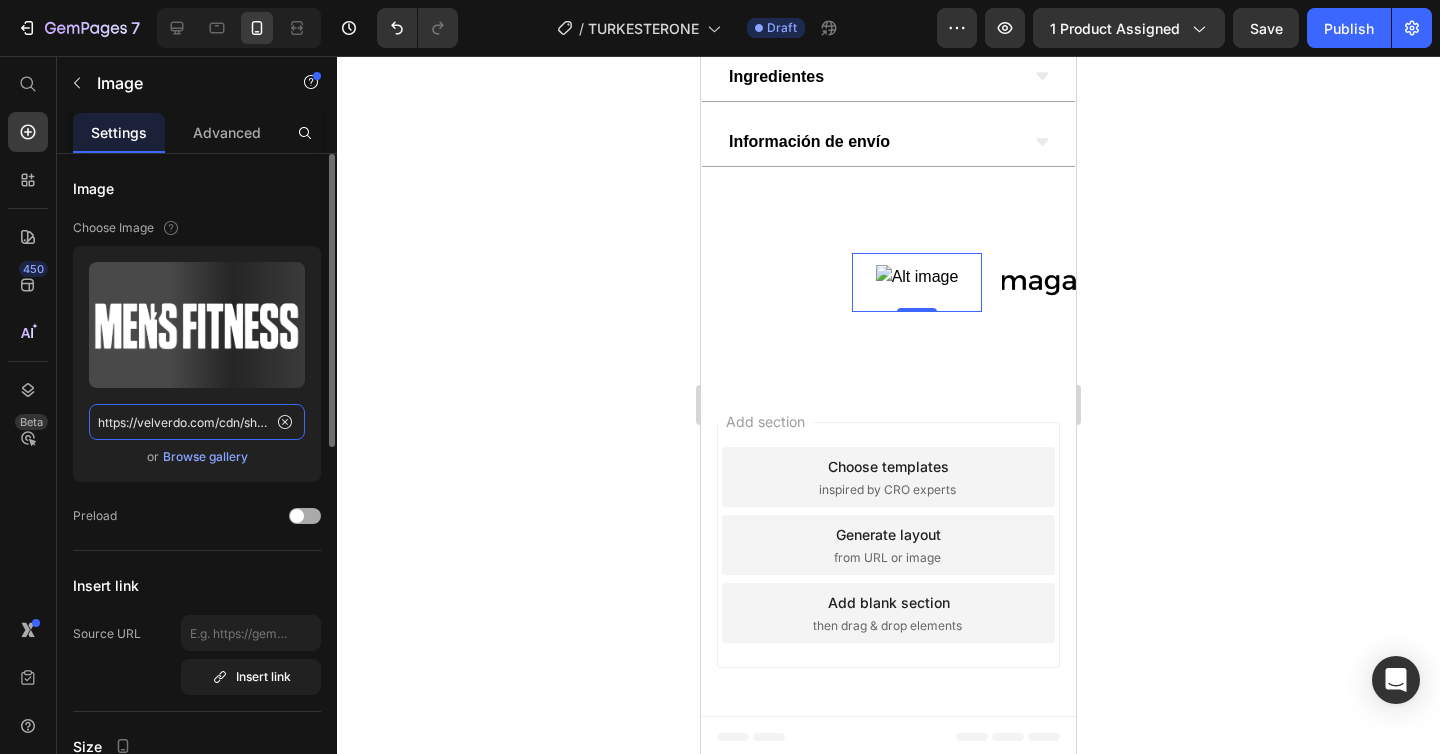 scroll, scrollTop: 0, scrollLeft: 399, axis: horizontal 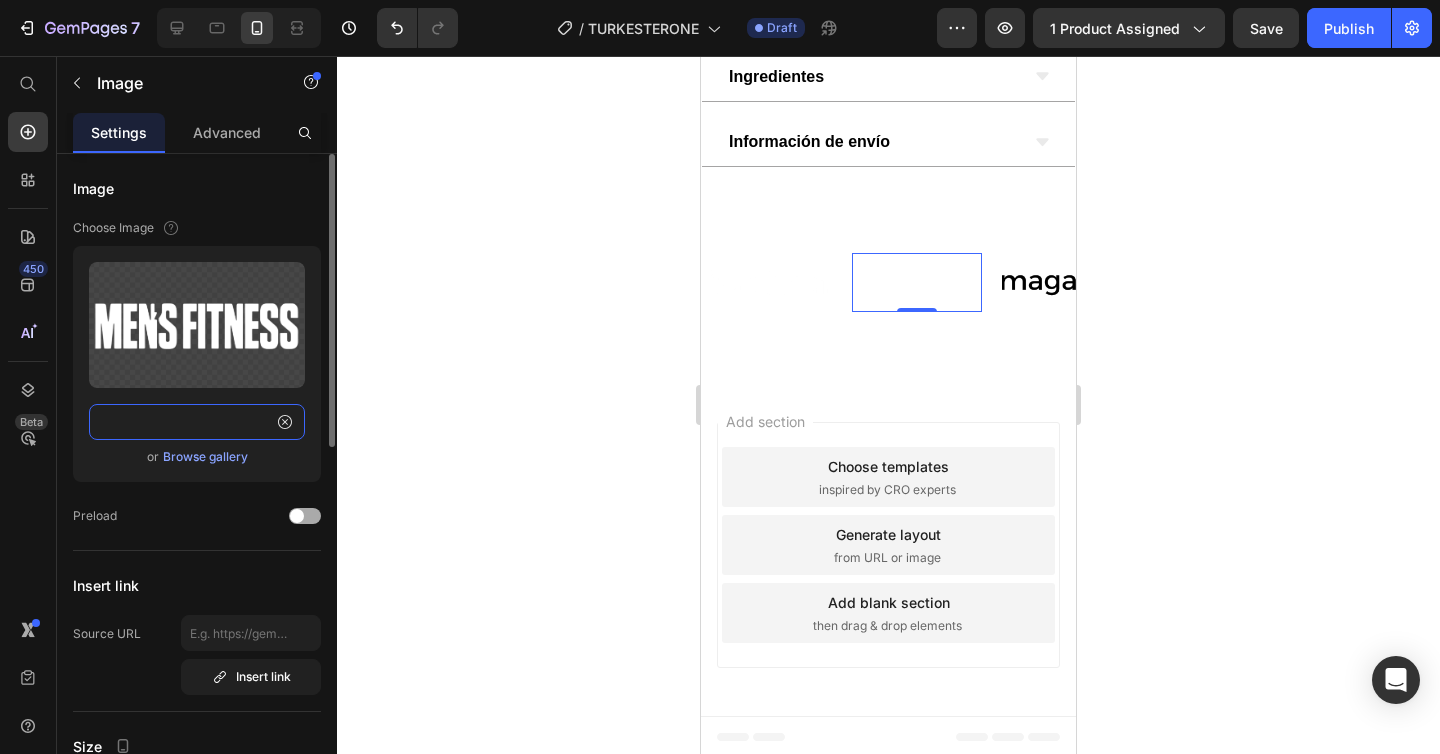 type on "https://velverdo.com/cdn/shop/files/Diseno_sin_titulo_-_2024-12-20T222358.177.png?v=1743863392" 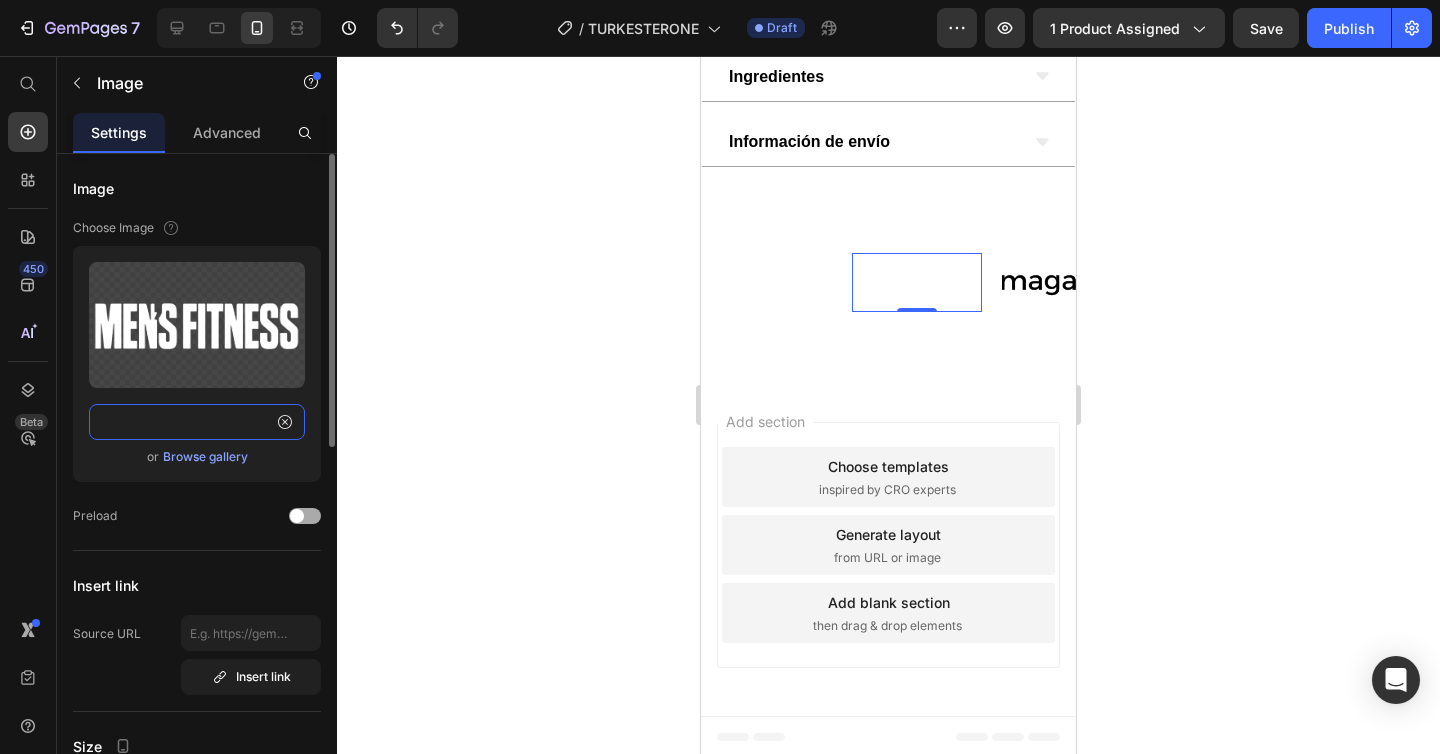 scroll, scrollTop: 0, scrollLeft: 0, axis: both 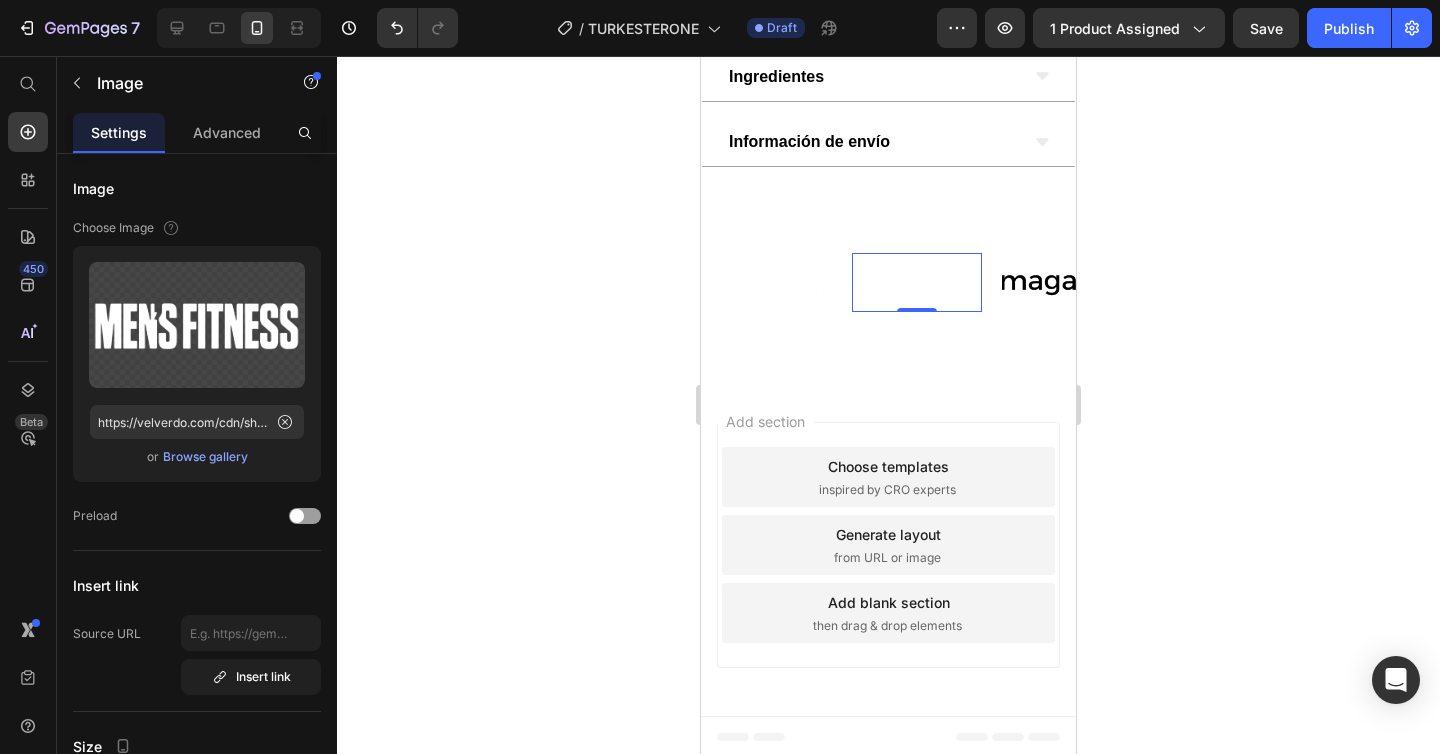 click at bounding box center [1067, 282] 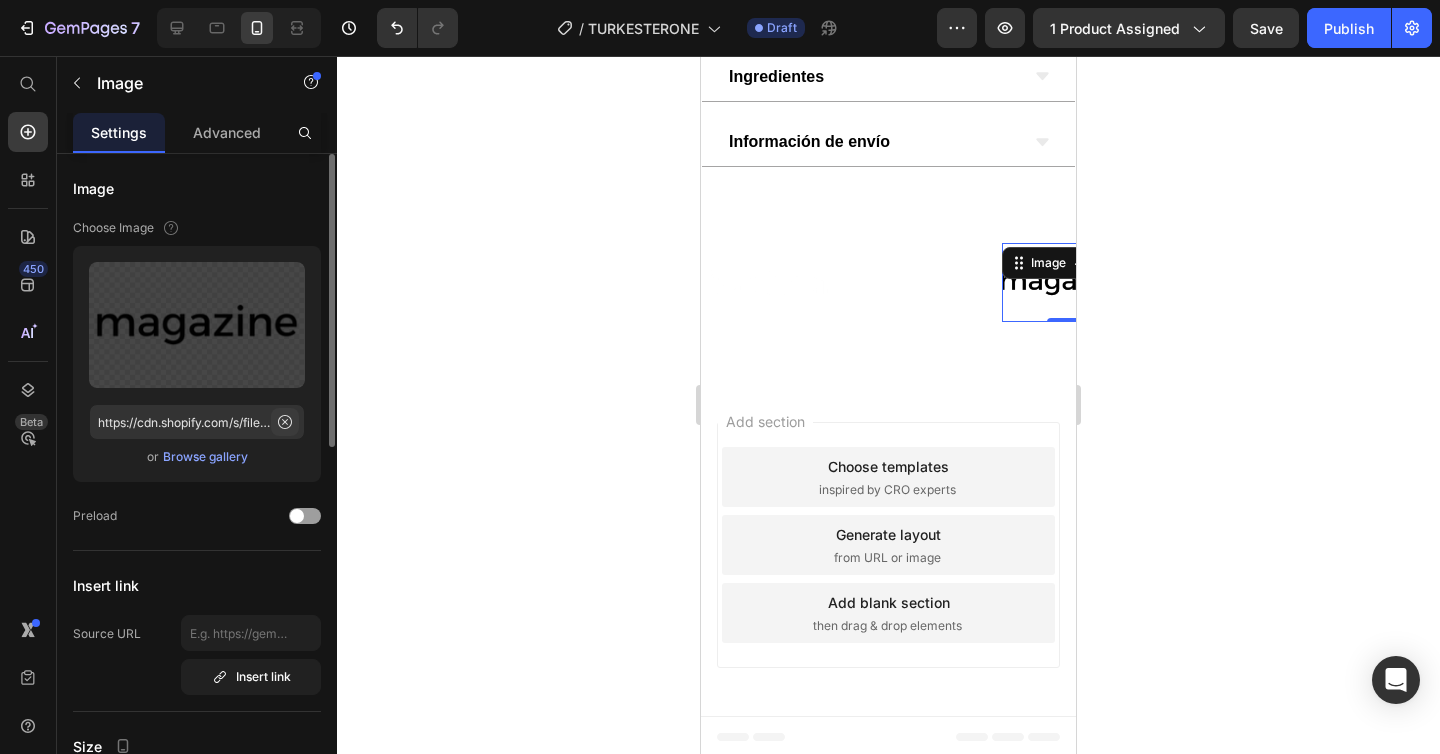 click 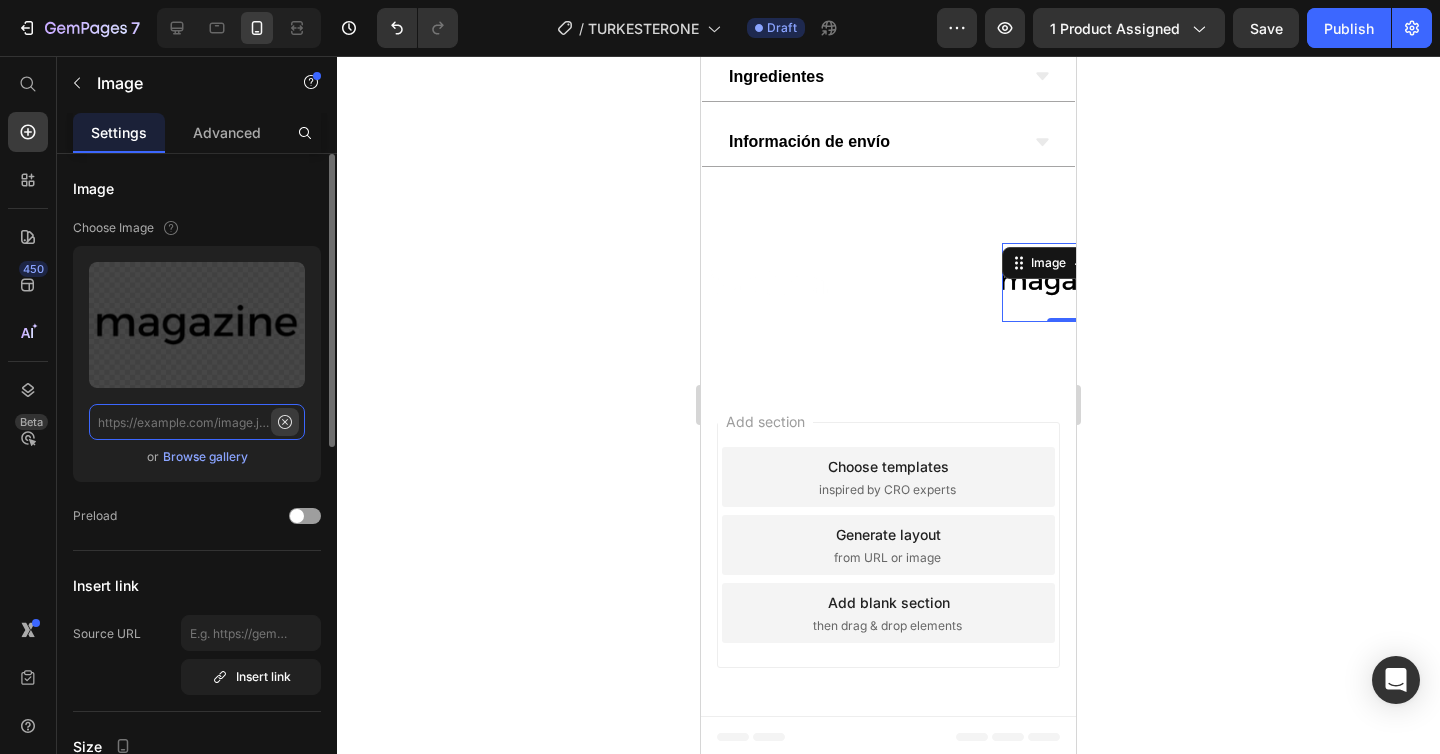scroll, scrollTop: 0, scrollLeft: 0, axis: both 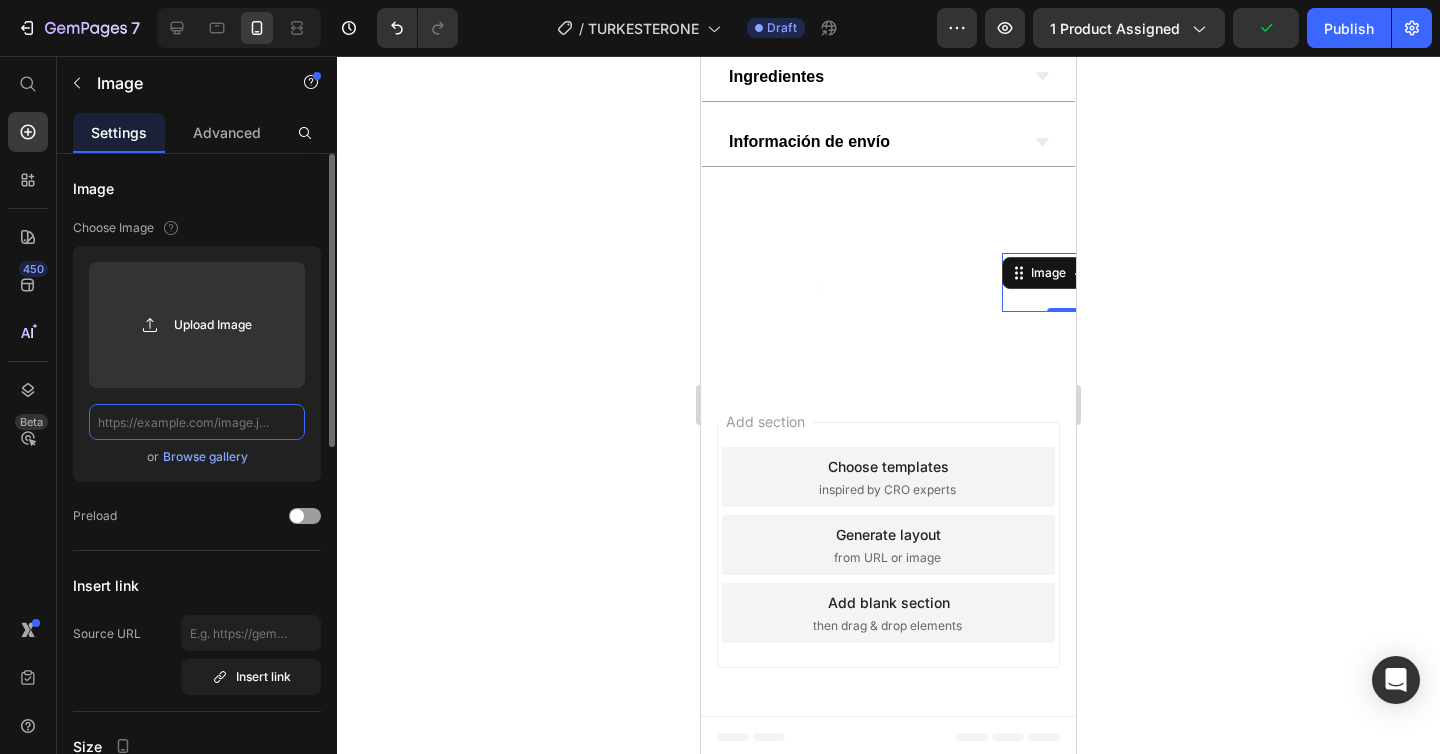 paste on "https://velverdo.com/cdn/shop/files/Diseno_sin_titulo_-_2024-12-20T222035.647.png?v=1743863392" 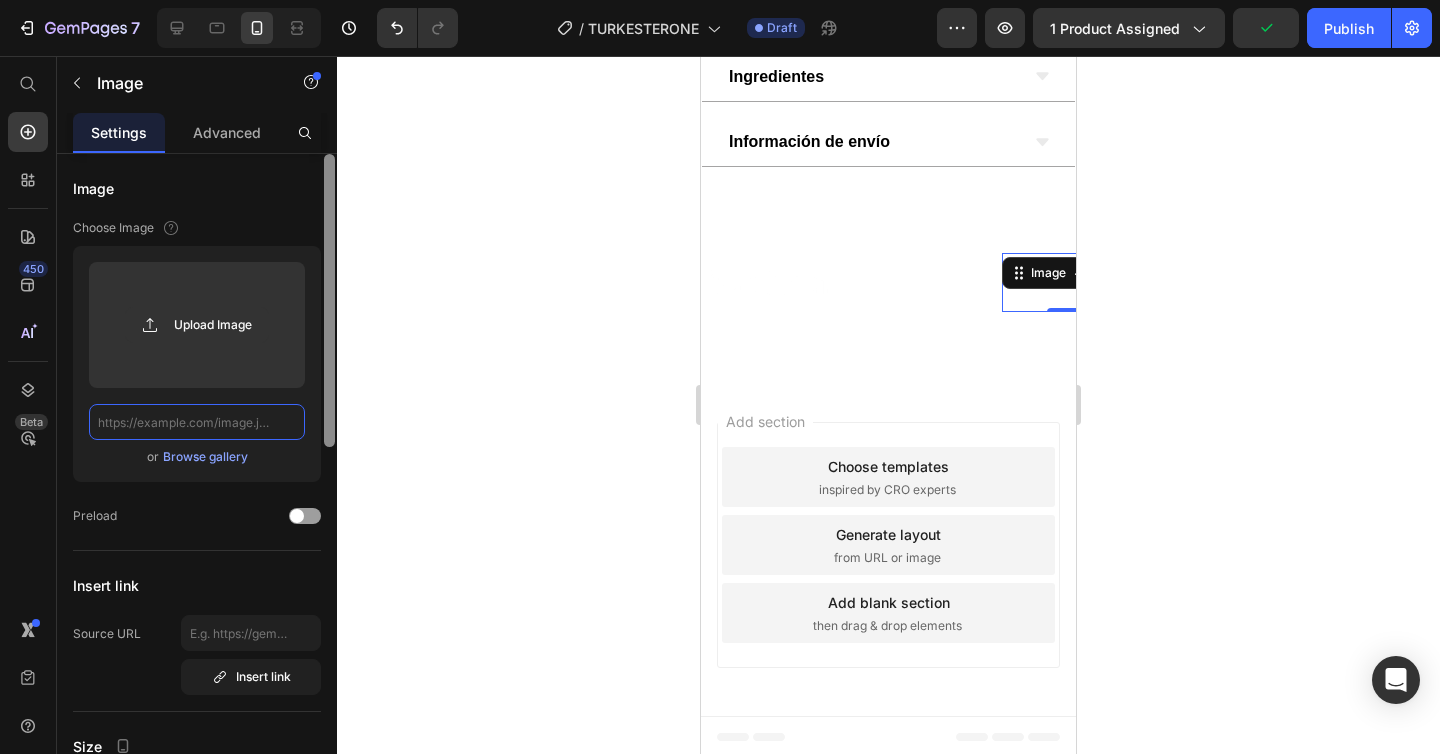 type on "https://velverdo.com/cdn/shop/files/Diseno_sin_titulo_-_2024-12-20T222035.647.png?v=1743863392" 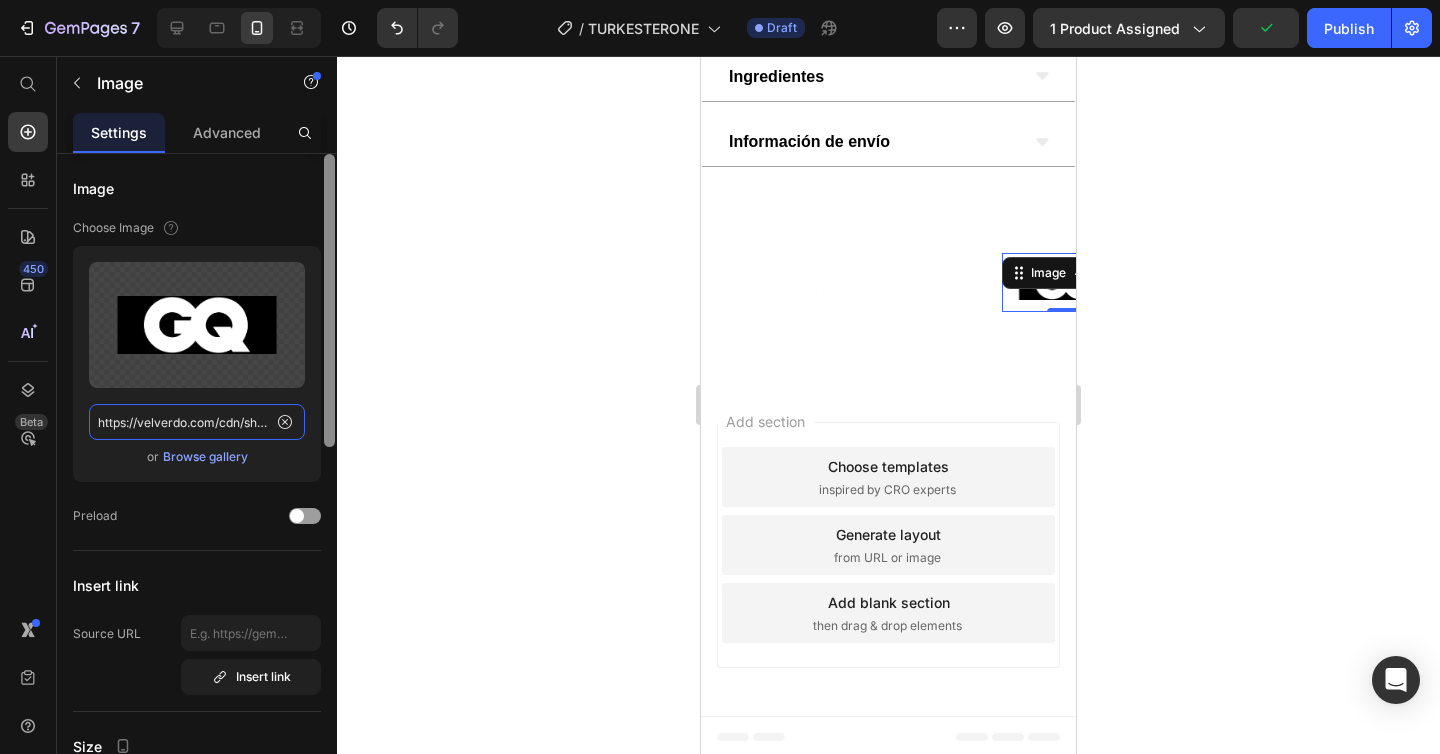 scroll, scrollTop: 0, scrollLeft: 403, axis: horizontal 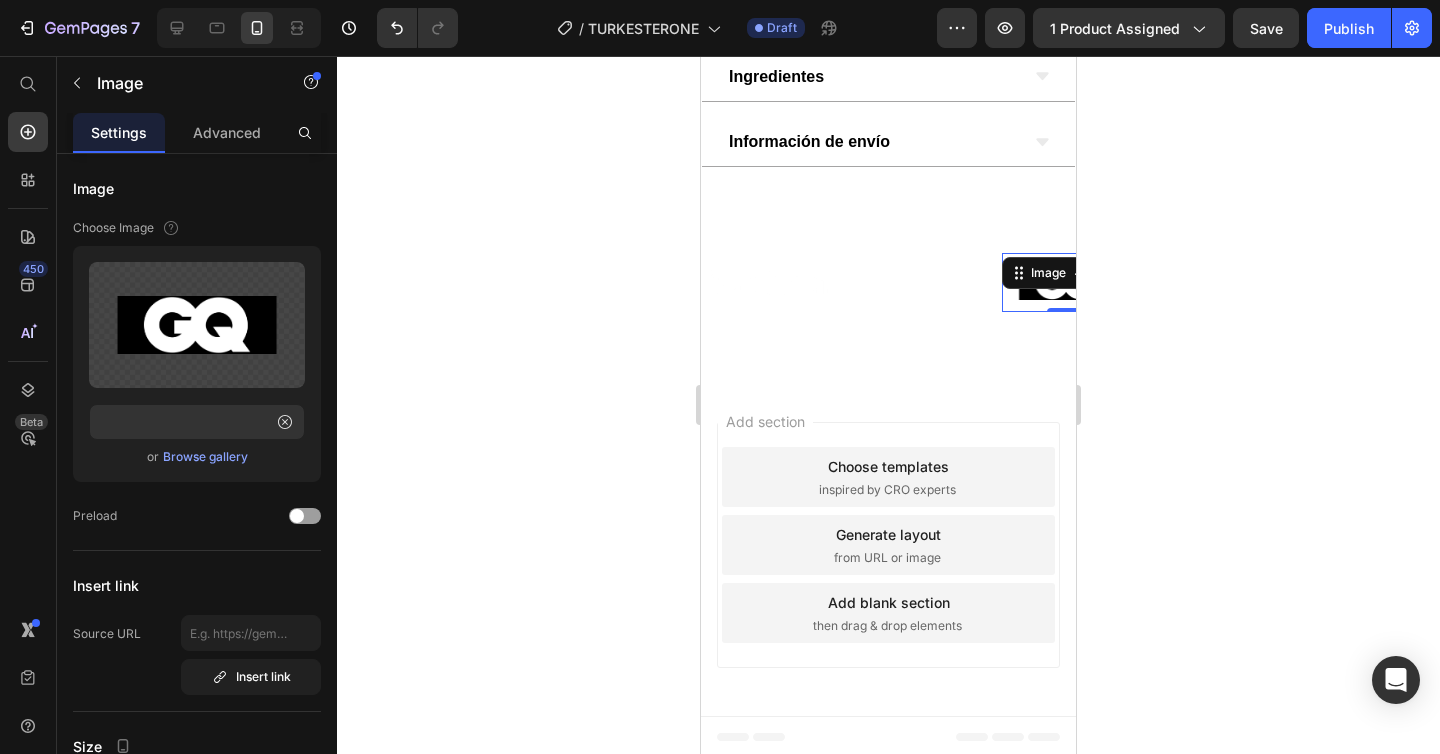 click on "Image Image Image   0 Image Image Image Image Image   0 Image Image Marquee" at bounding box center [888, 282] 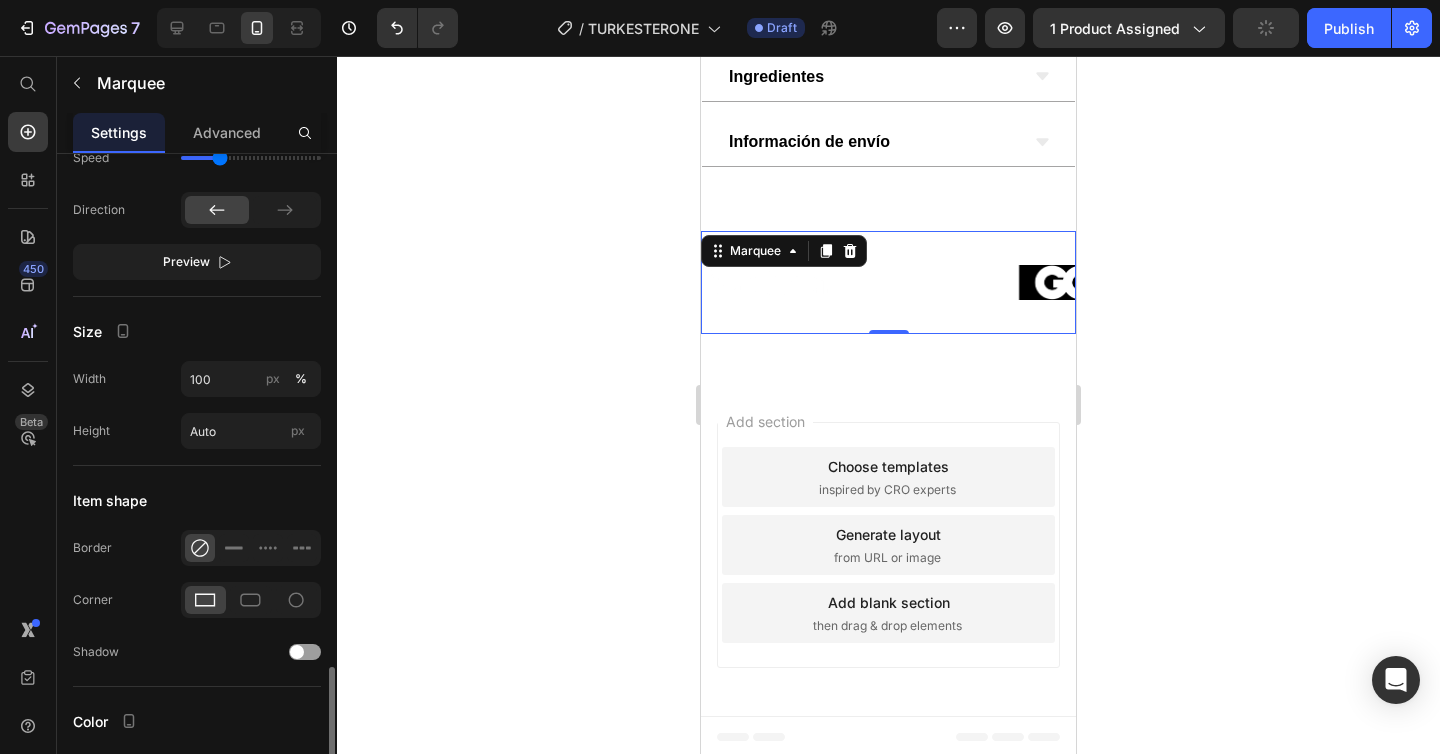 scroll, scrollTop: 968, scrollLeft: 0, axis: vertical 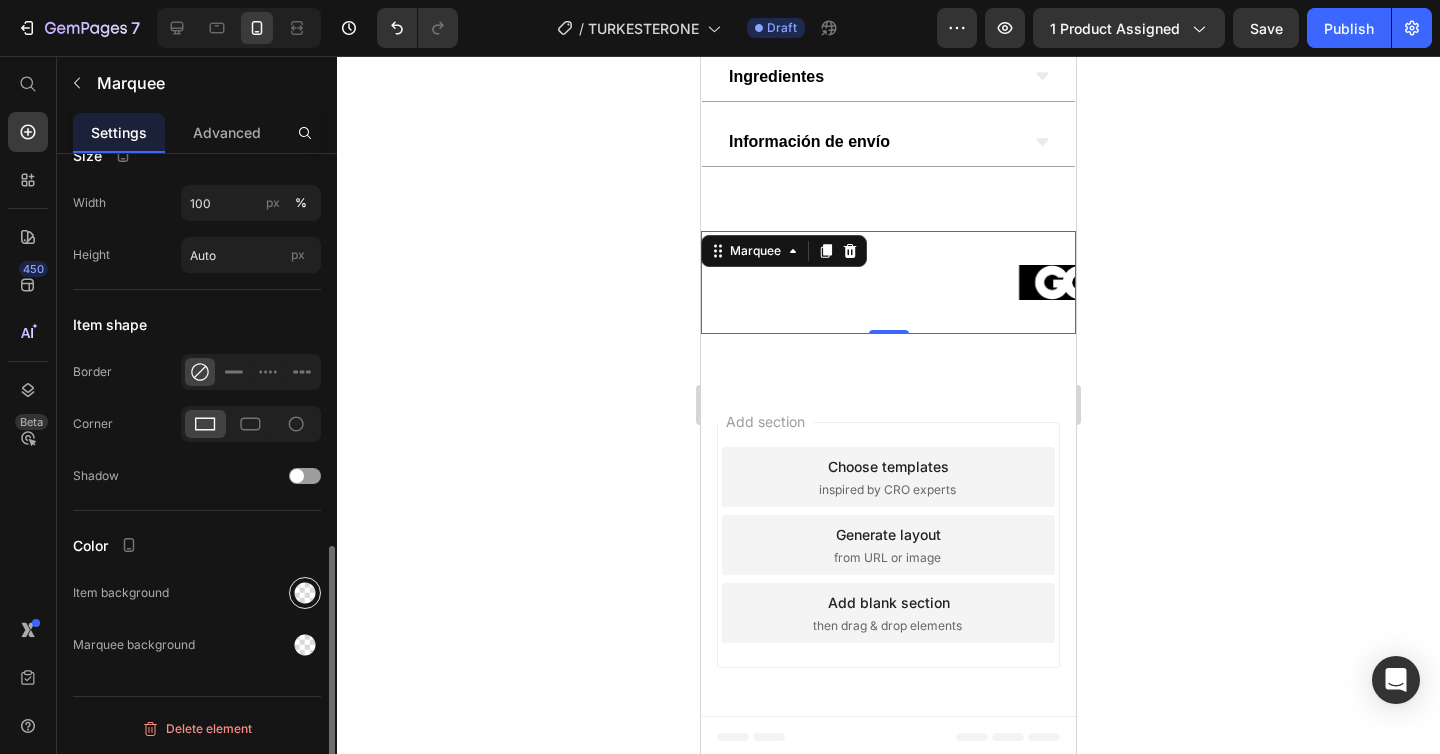 click at bounding box center [305, 593] 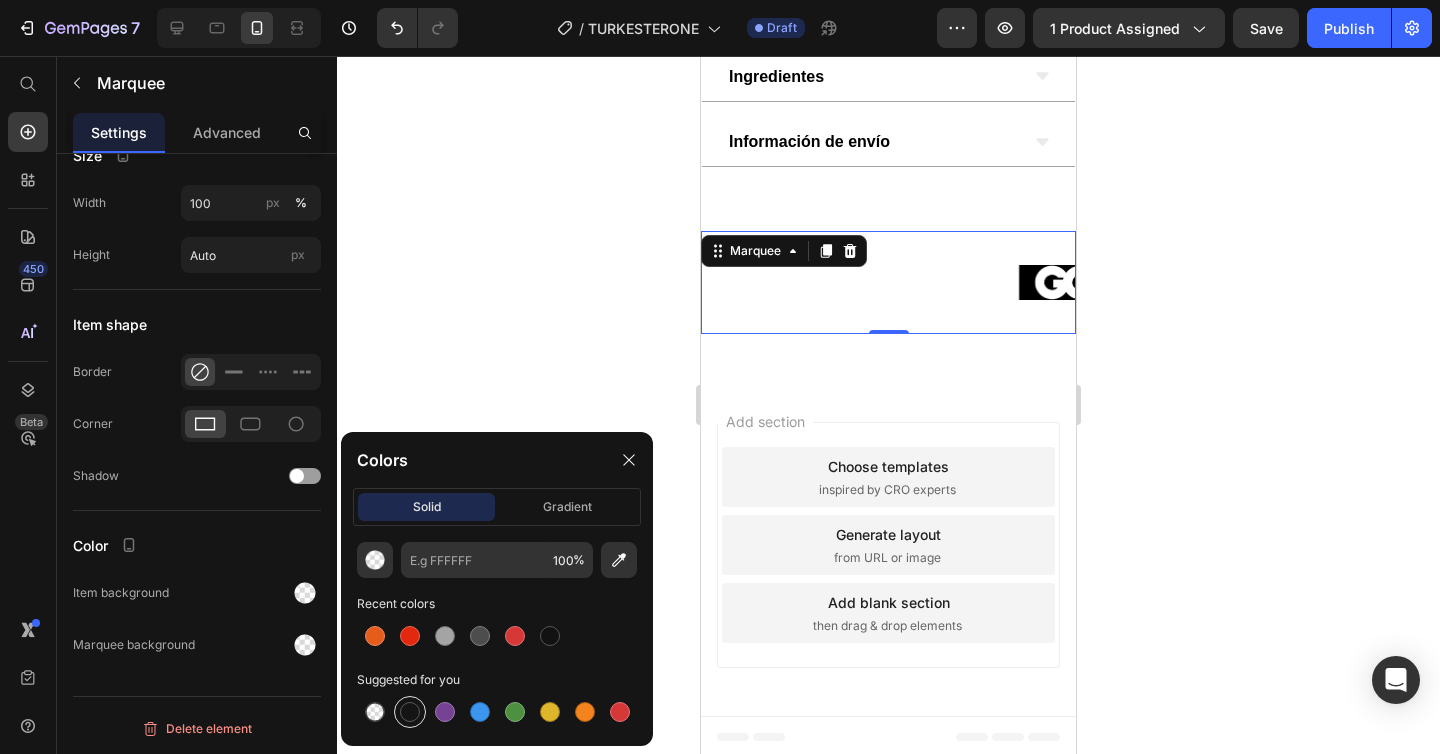click at bounding box center (410, 712) 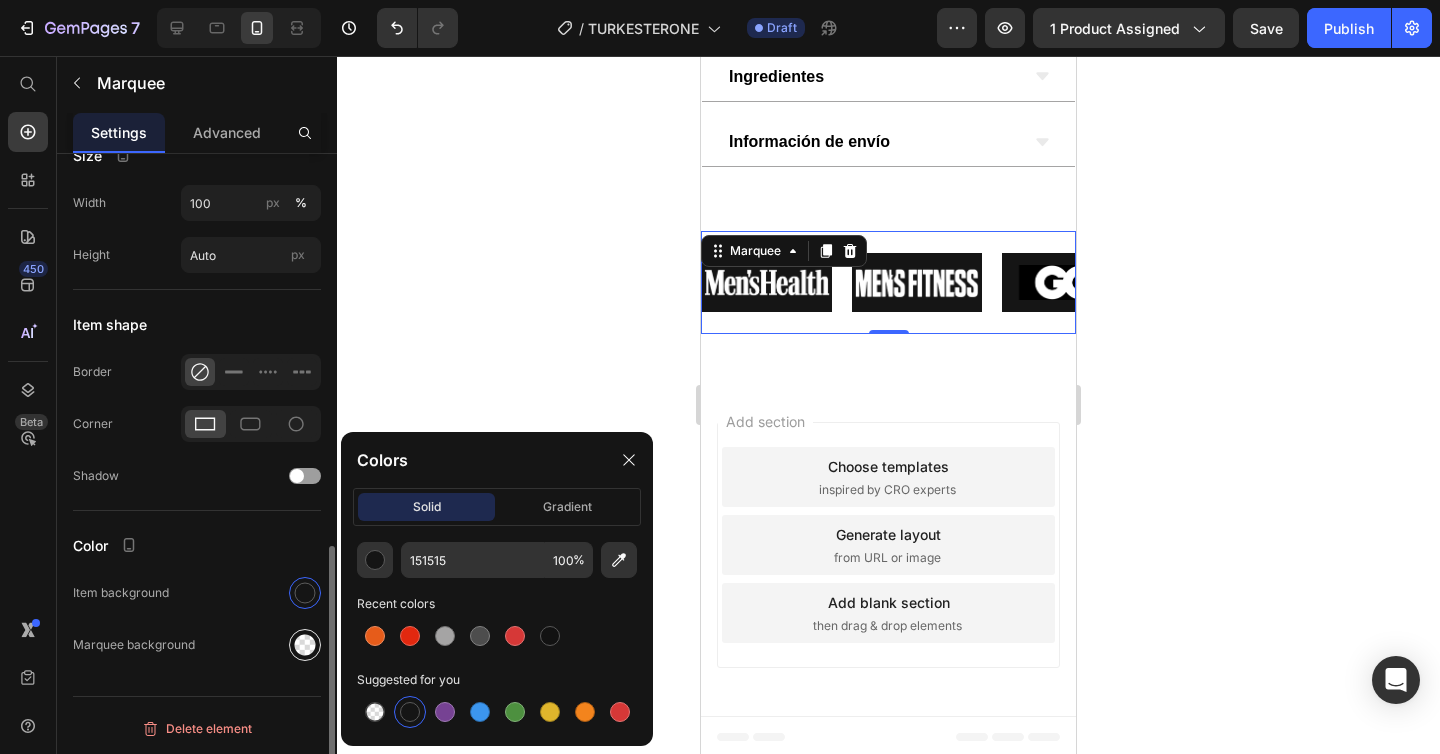 click at bounding box center [305, 645] 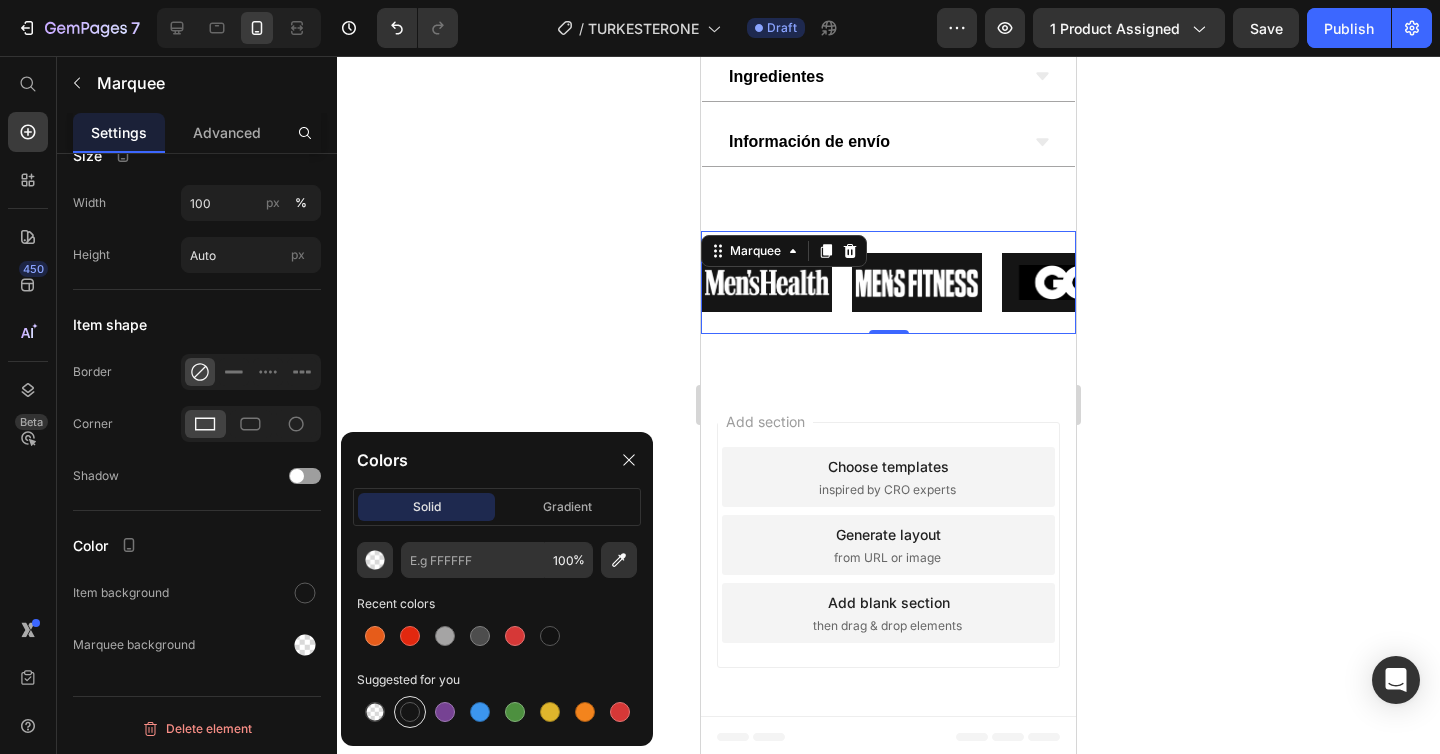 click at bounding box center [410, 712] 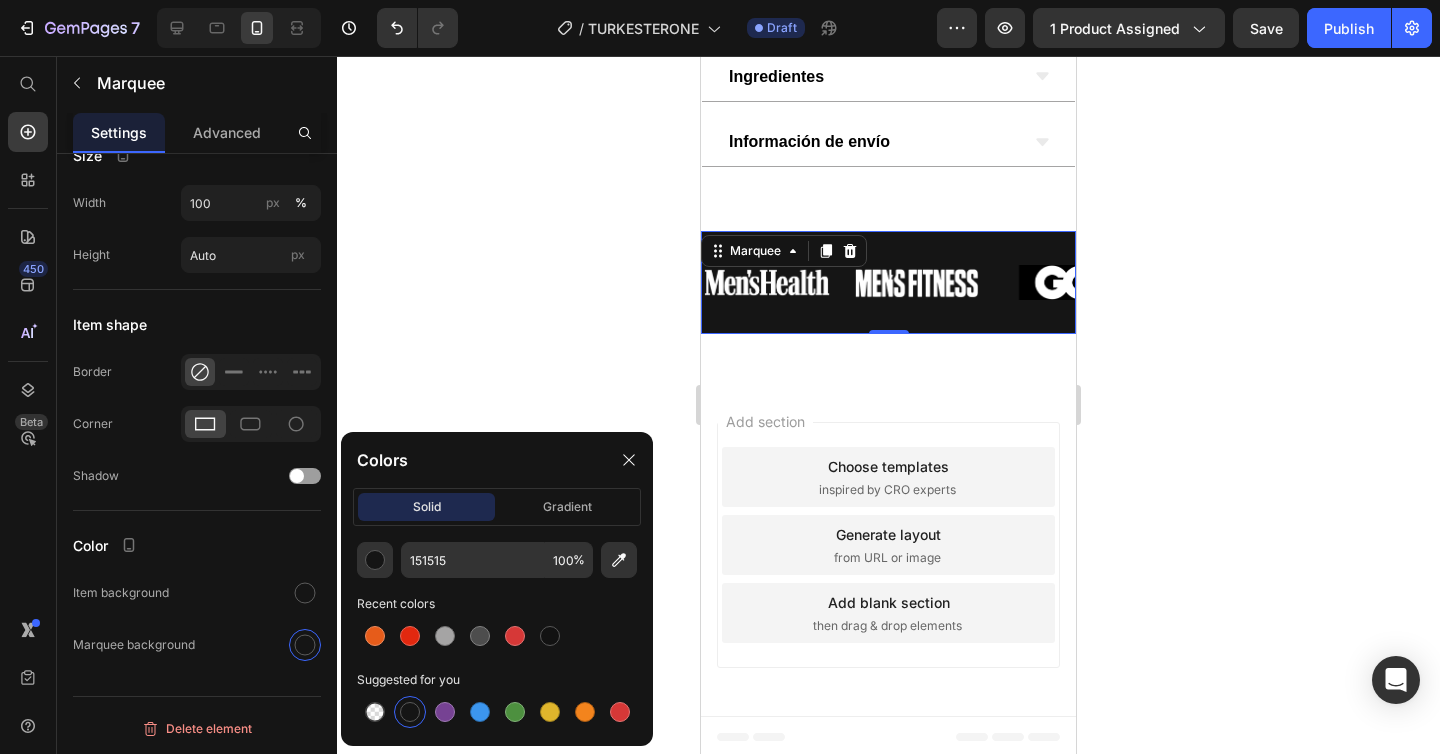 click on "Image Image Image Image Image Image Image Image Image Image Marquee   0 Row Section 2" at bounding box center (888, 290) 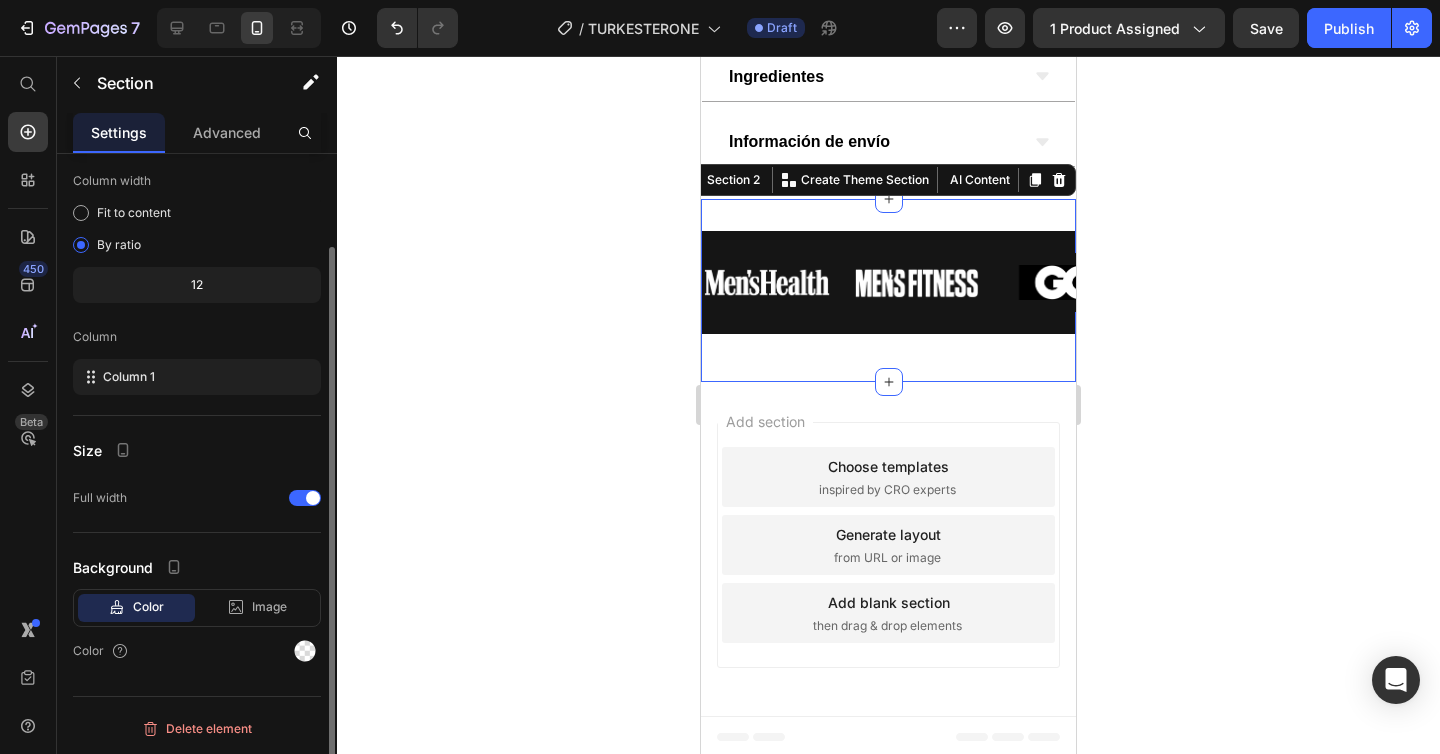 scroll, scrollTop: 0, scrollLeft: 0, axis: both 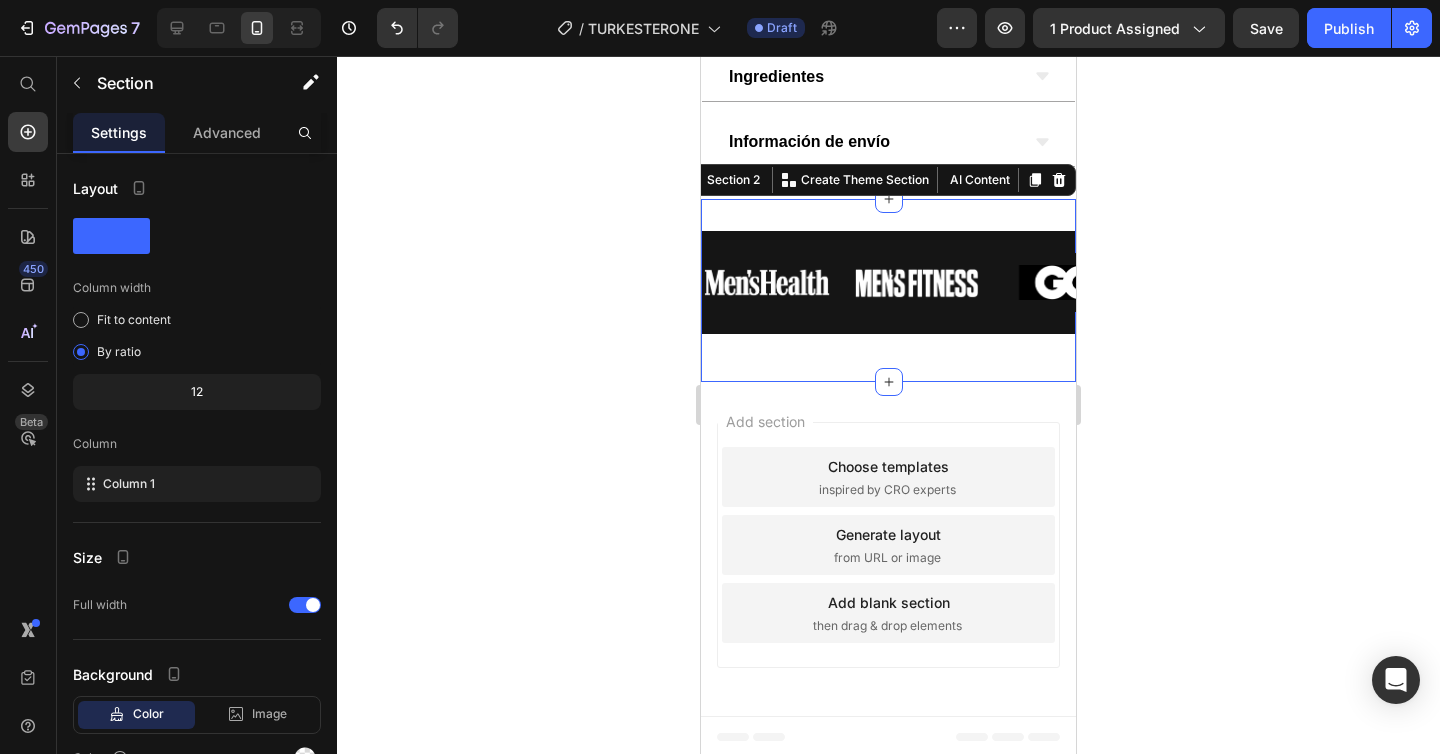 click on "Image Image Image Image Image Image Image Image Image Image Marquee Row Section 2   You can create reusable sections Create Theme Section AI Content Write with GemAI What would you like to describe here? Tone and Voice Persuasive Product Turkesterone + Tongkat Ali – 1000mg Show more Generate" at bounding box center [888, 290] 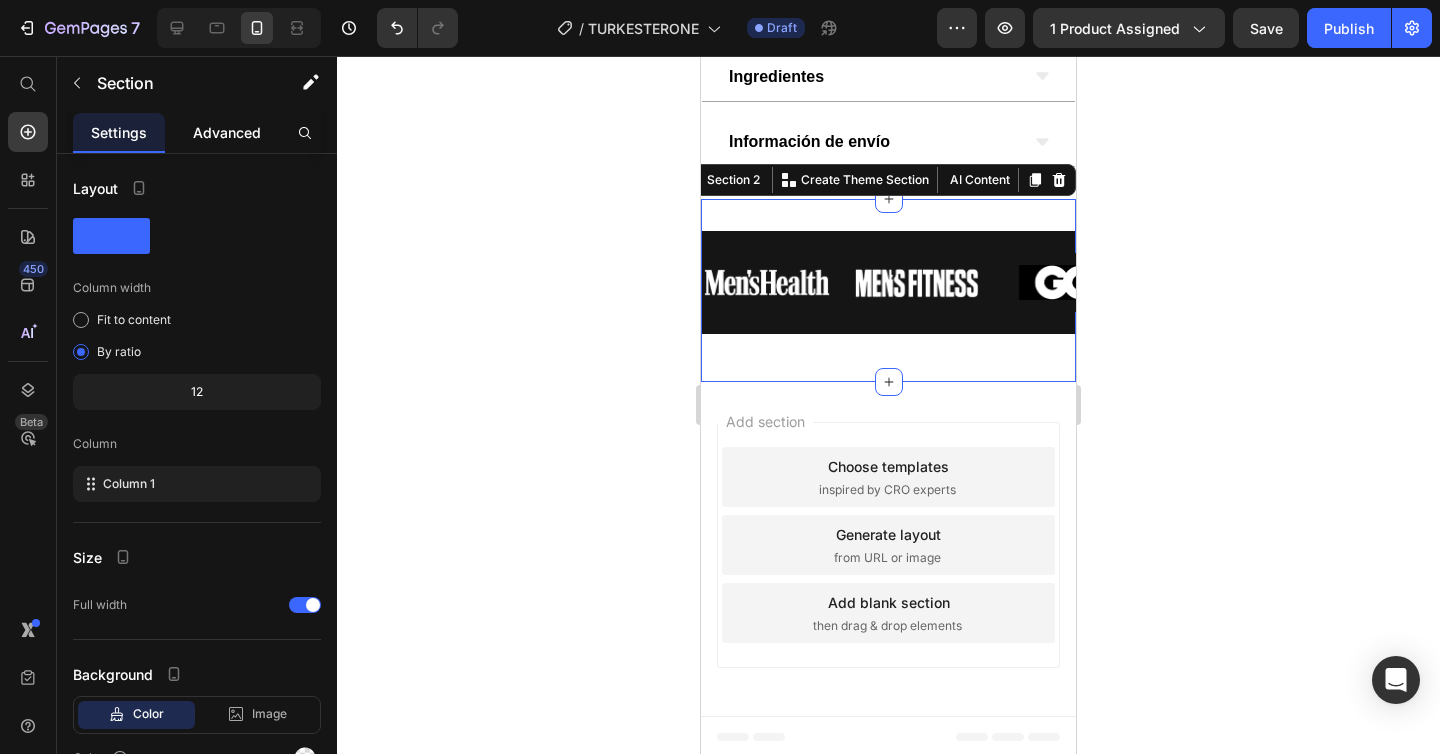 click on "Advanced" 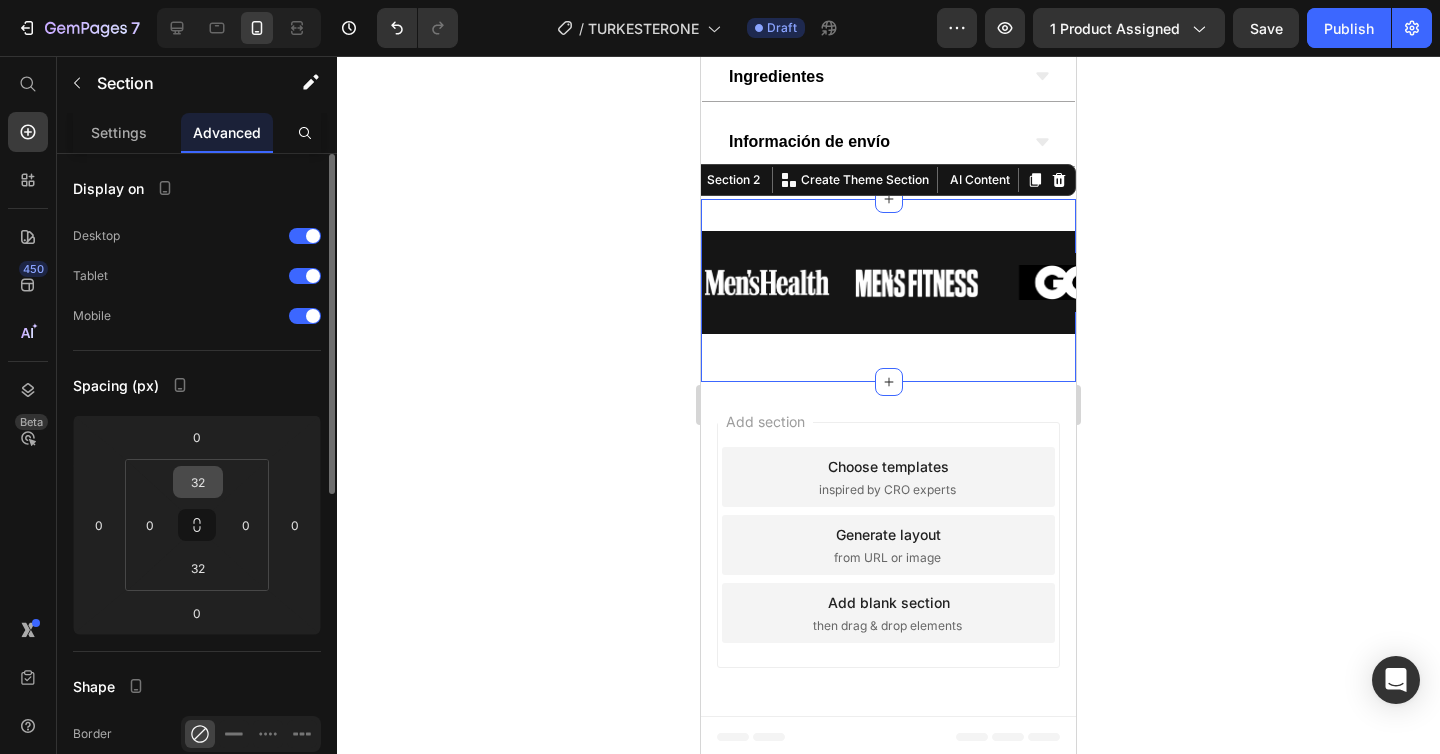 click on "32" at bounding box center [198, 482] 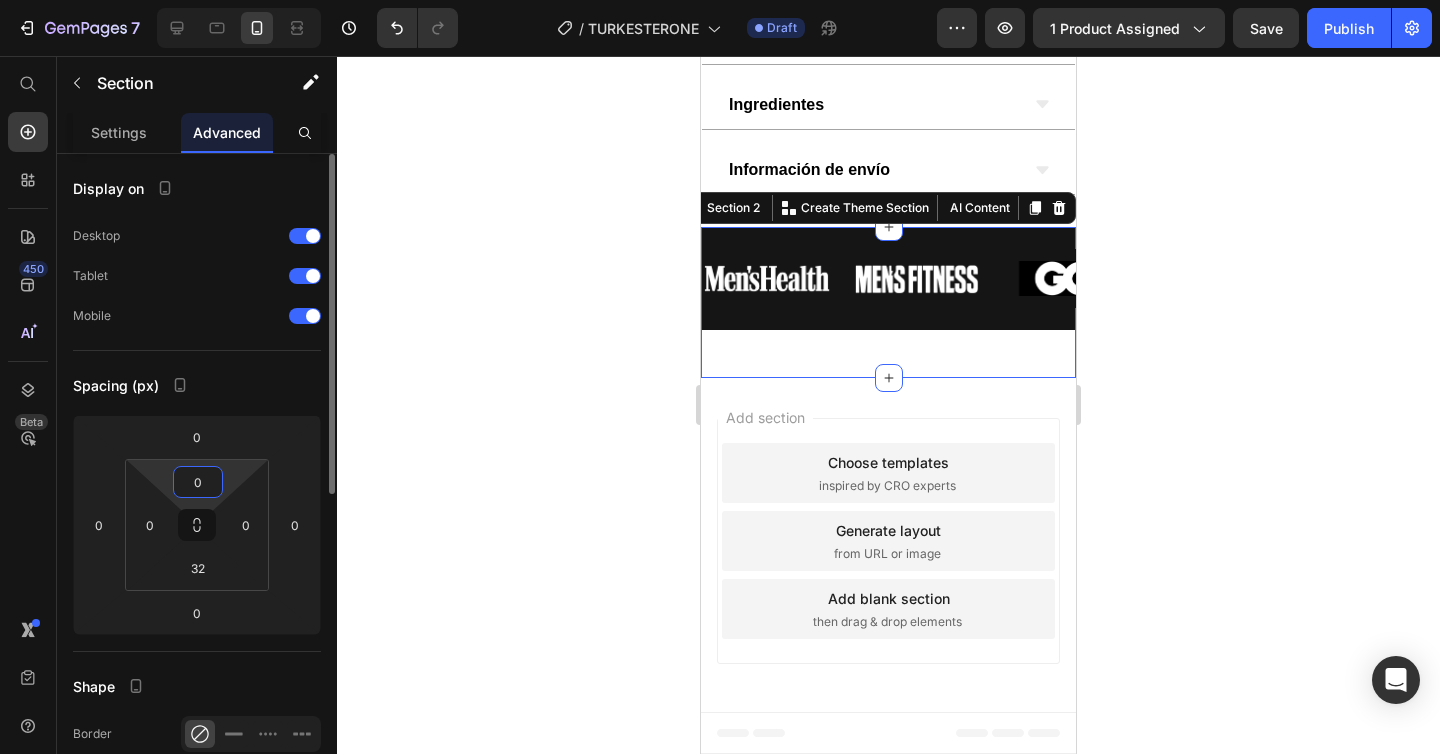scroll, scrollTop: 1098, scrollLeft: 0, axis: vertical 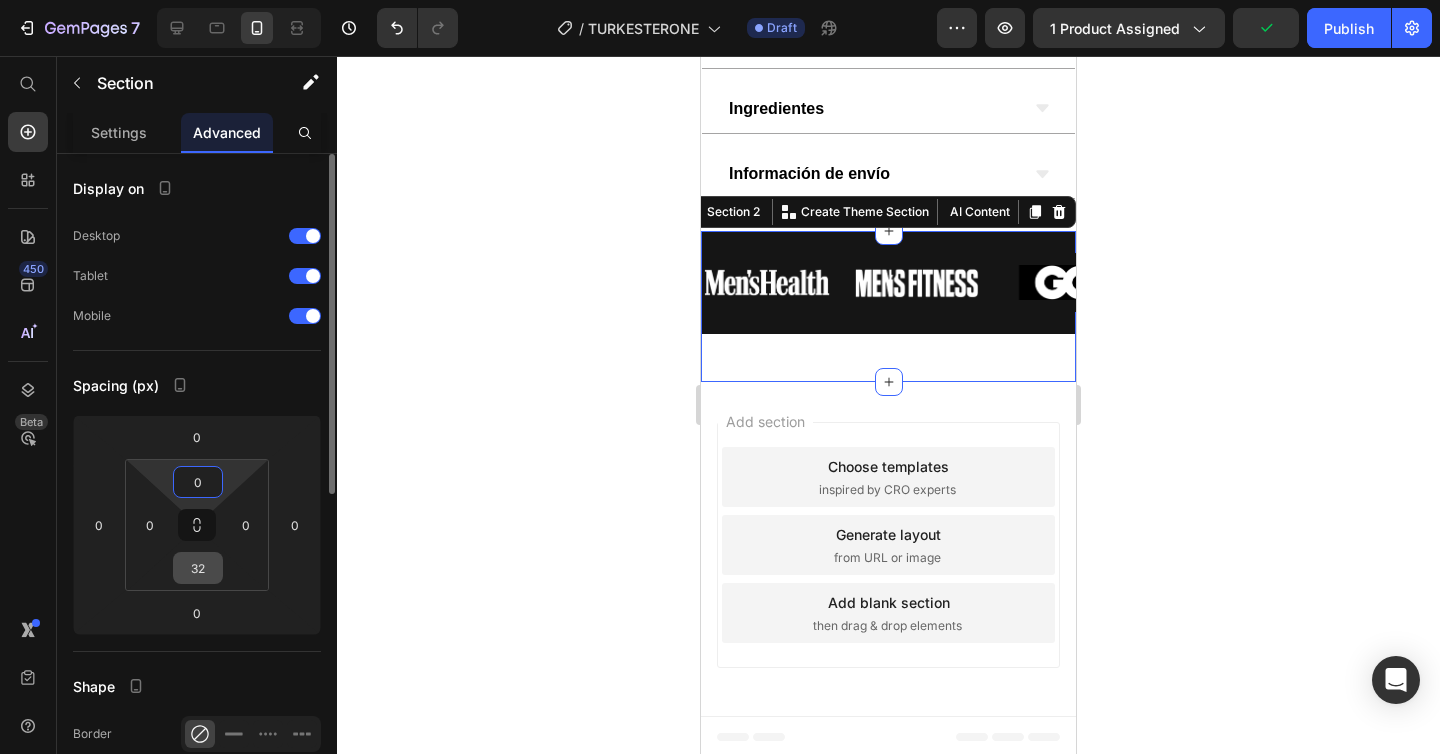 type on "0" 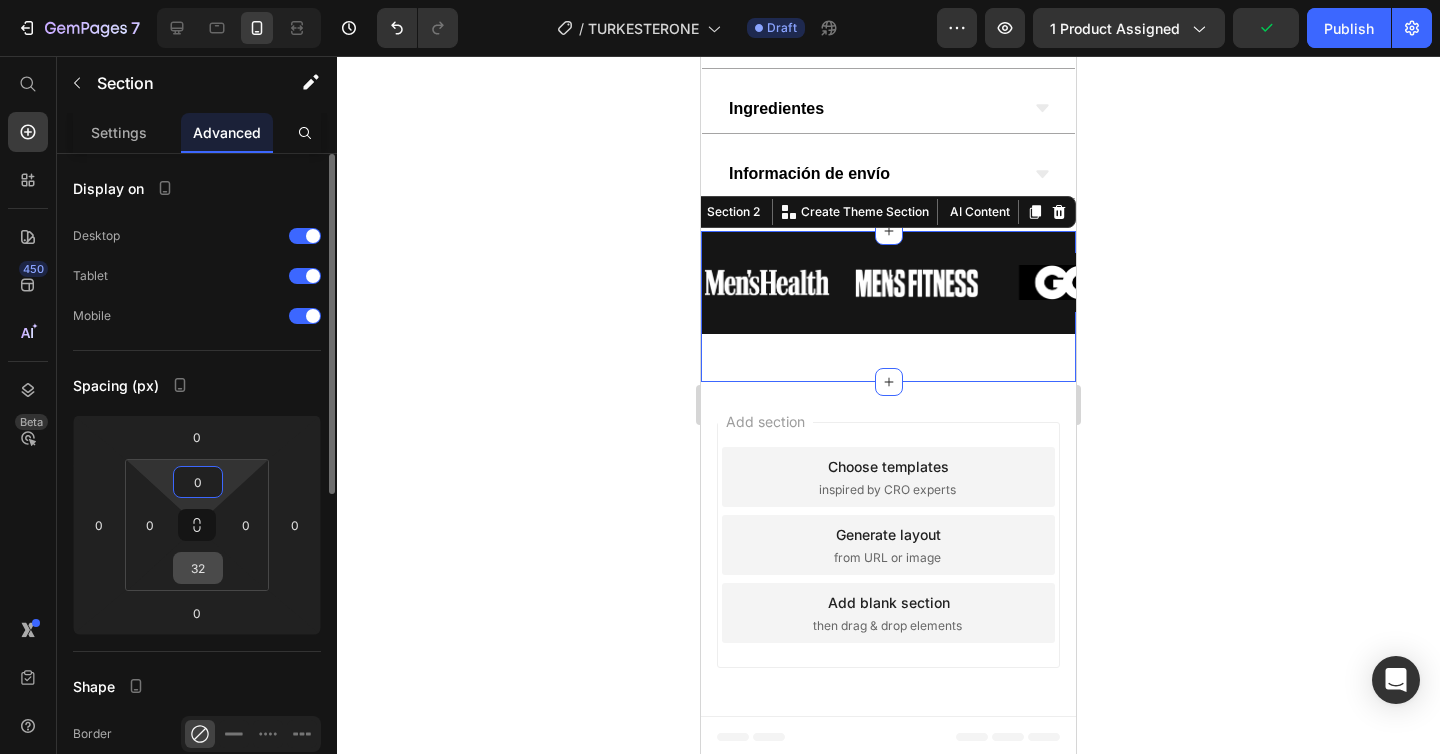 click on "32" at bounding box center [198, 568] 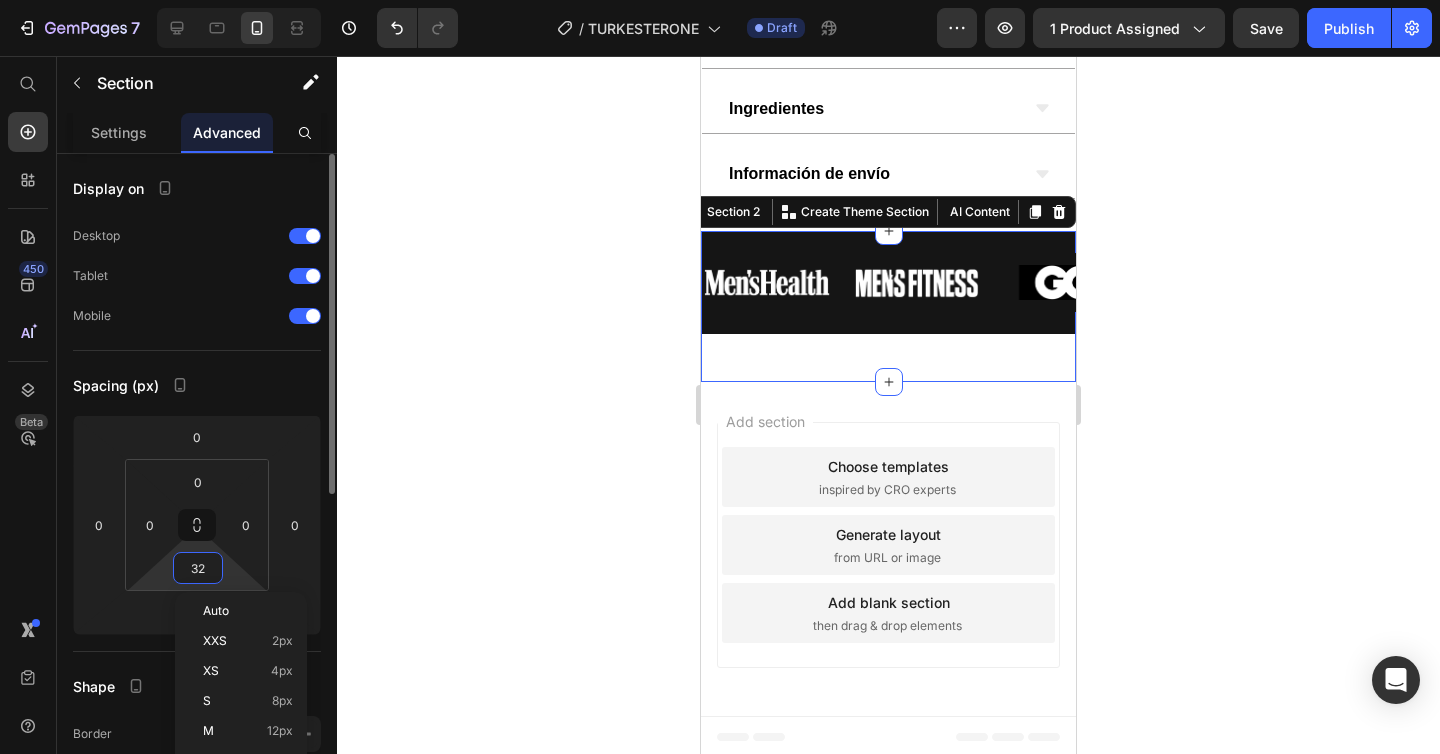 type on "0" 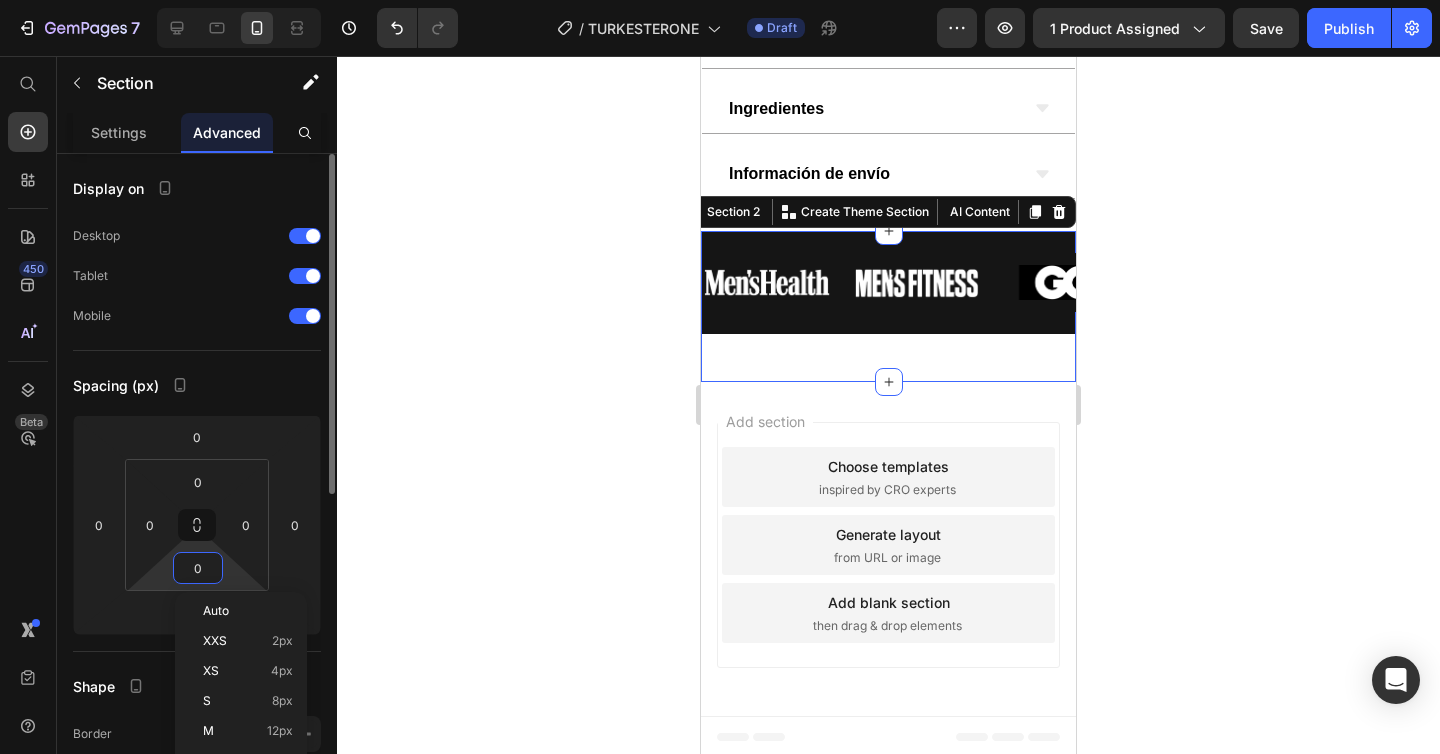 scroll, scrollTop: 1066, scrollLeft: 0, axis: vertical 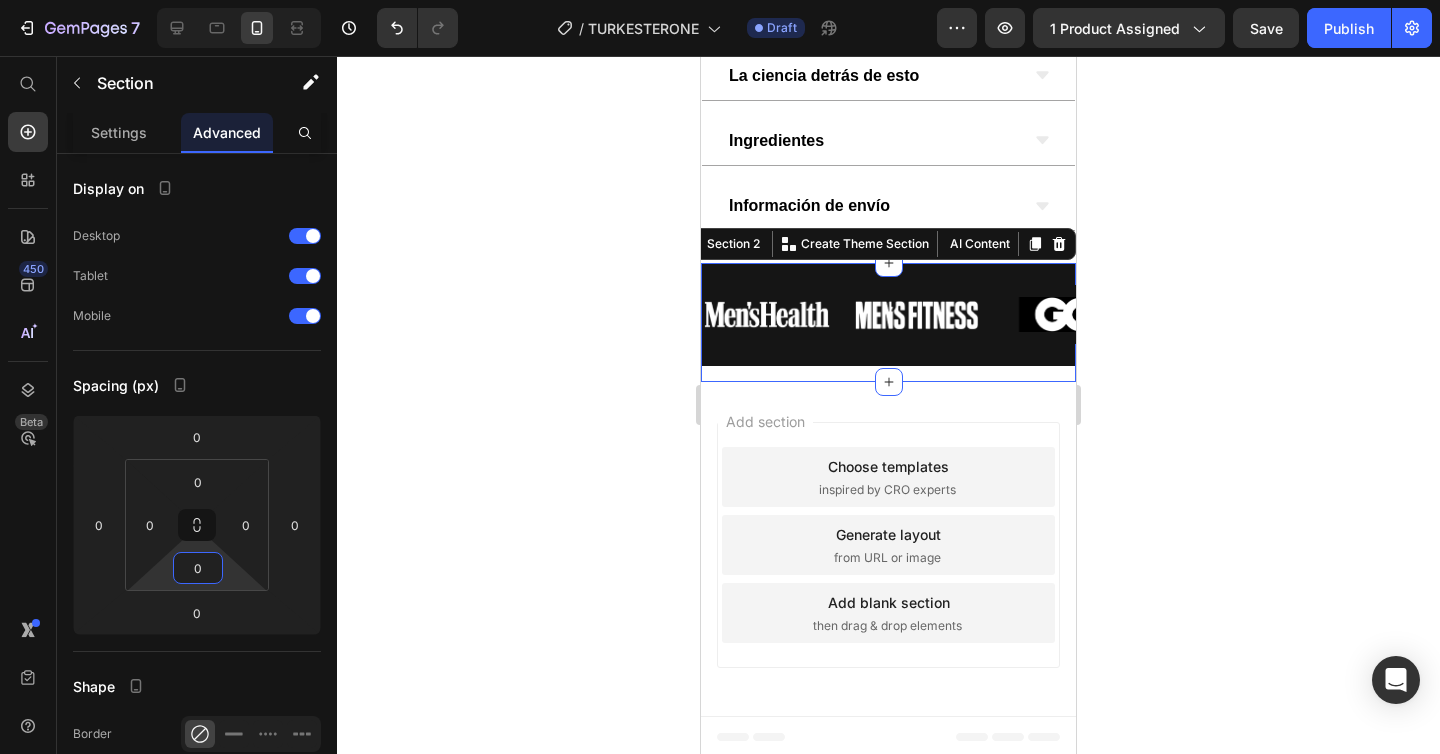 click 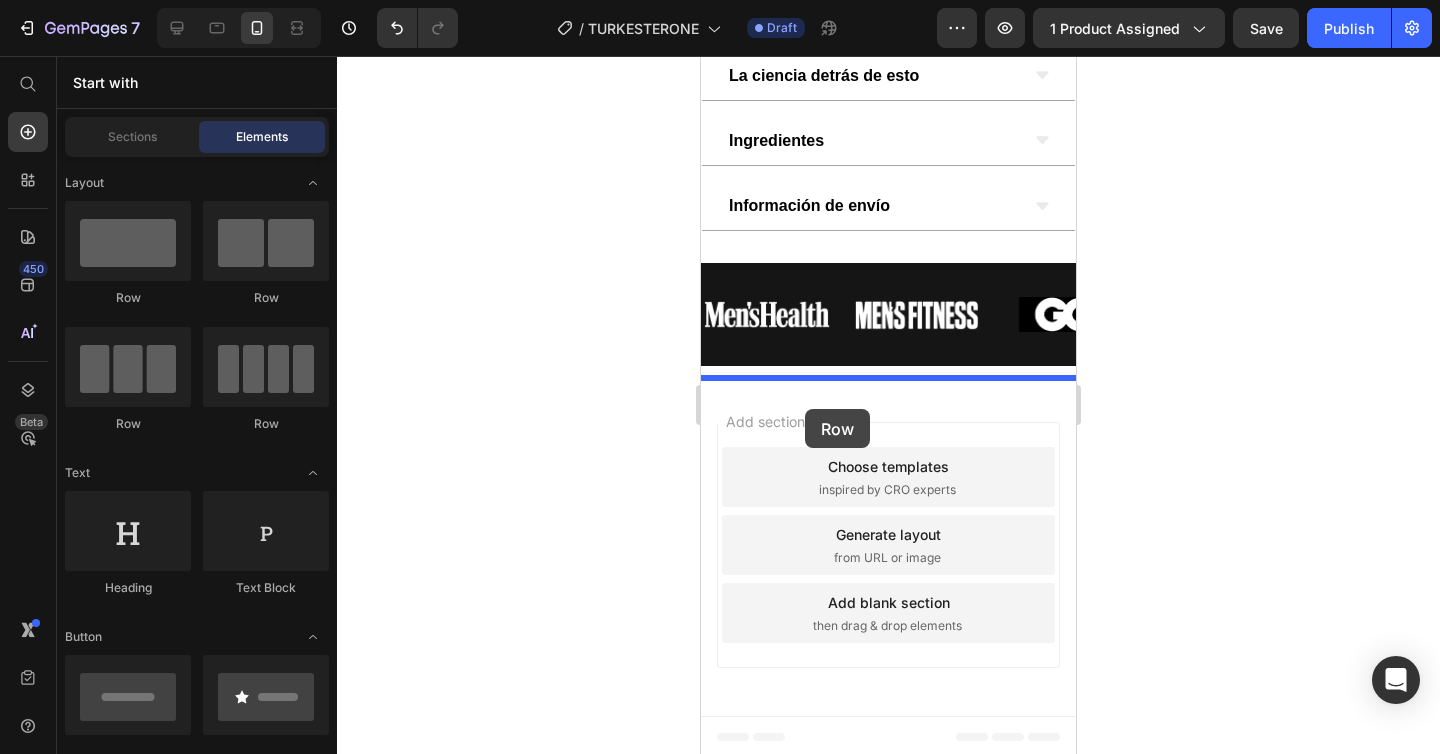 drag, startPoint x: 812, startPoint y: 318, endPoint x: 805, endPoint y: 409, distance: 91.26884 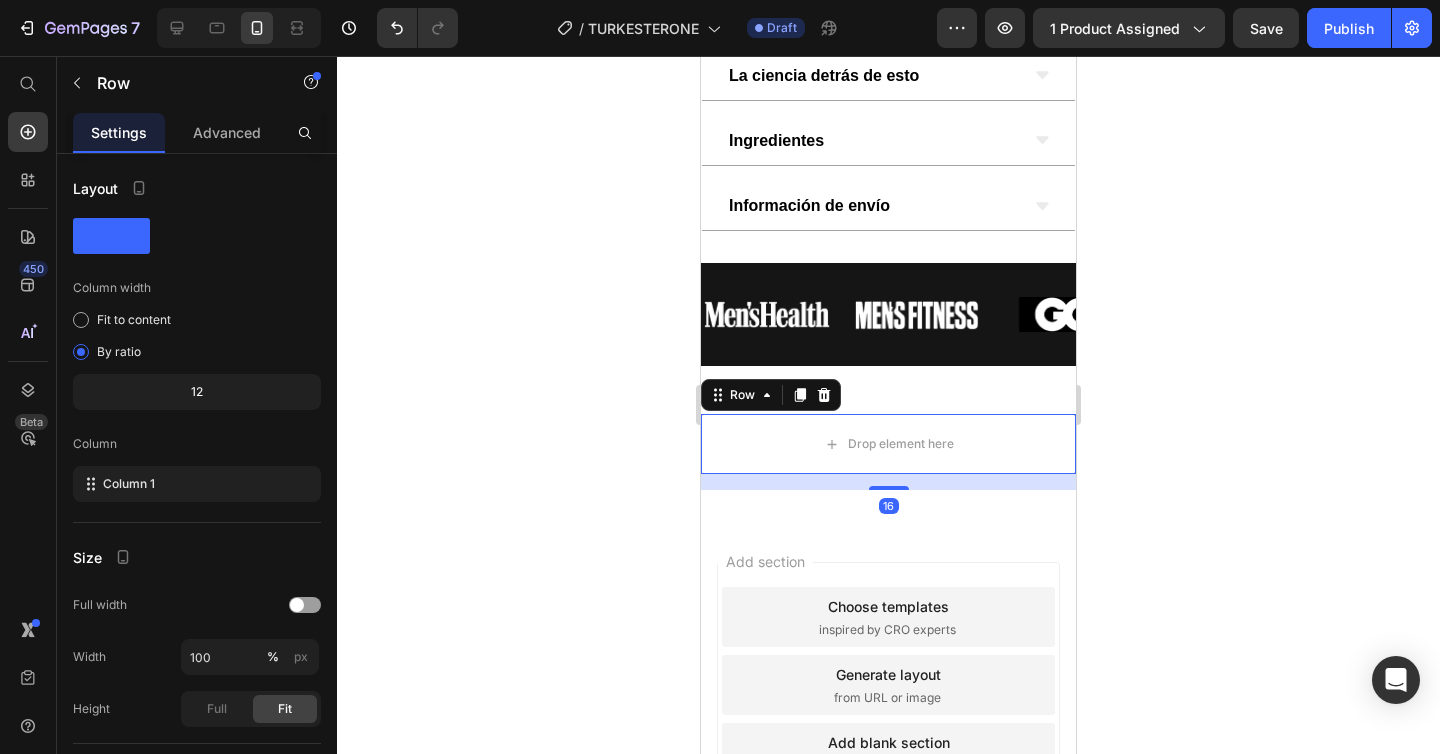 scroll, scrollTop: 1130, scrollLeft: 0, axis: vertical 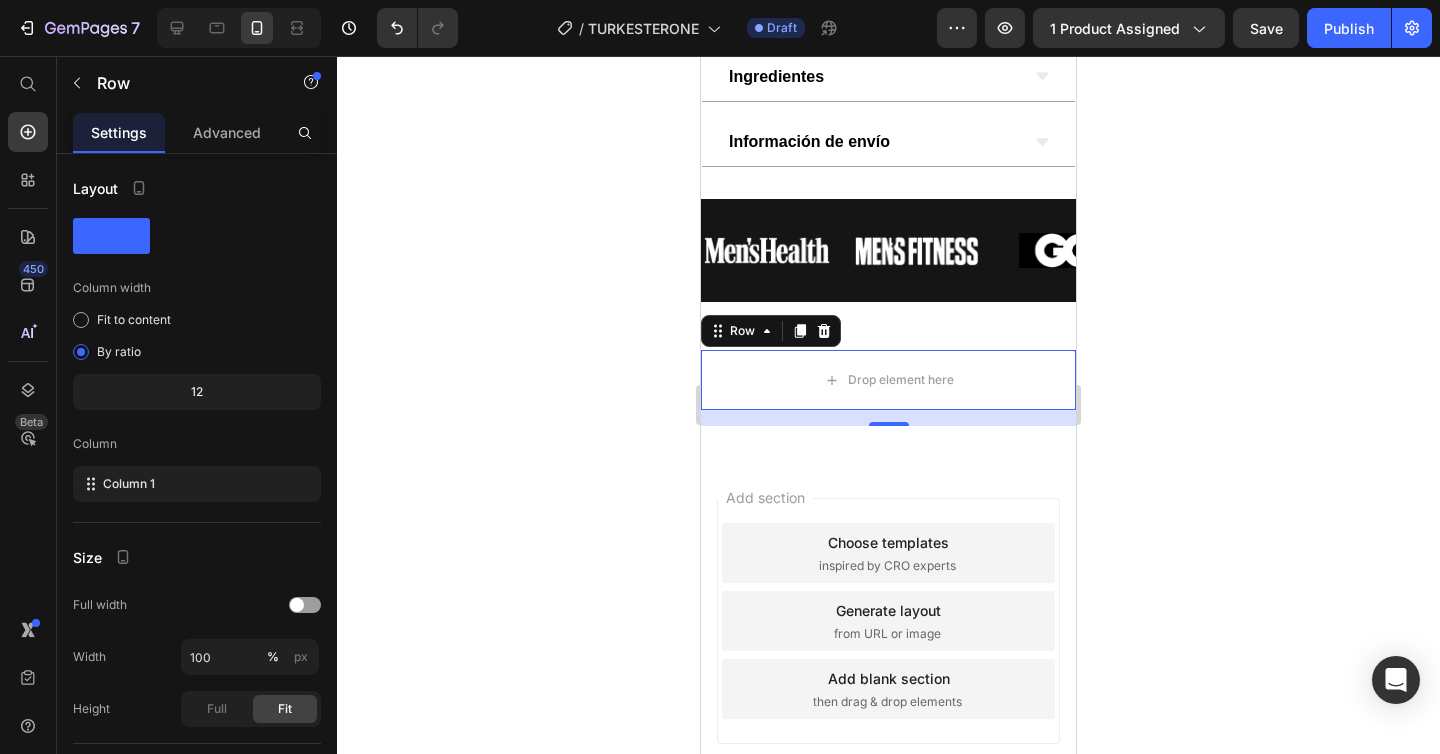 click on "Drop element here" at bounding box center [888, 380] 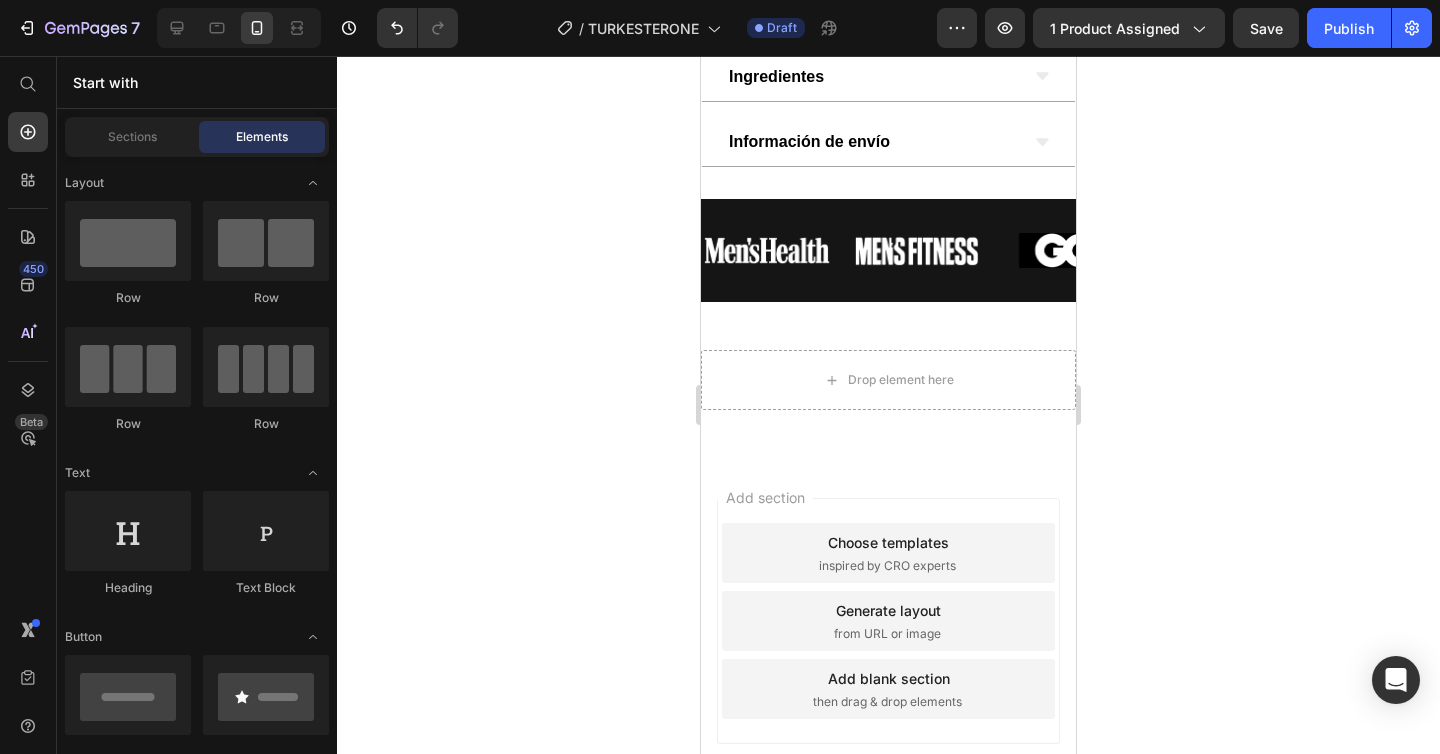 click on "Drop element here" at bounding box center (888, 380) 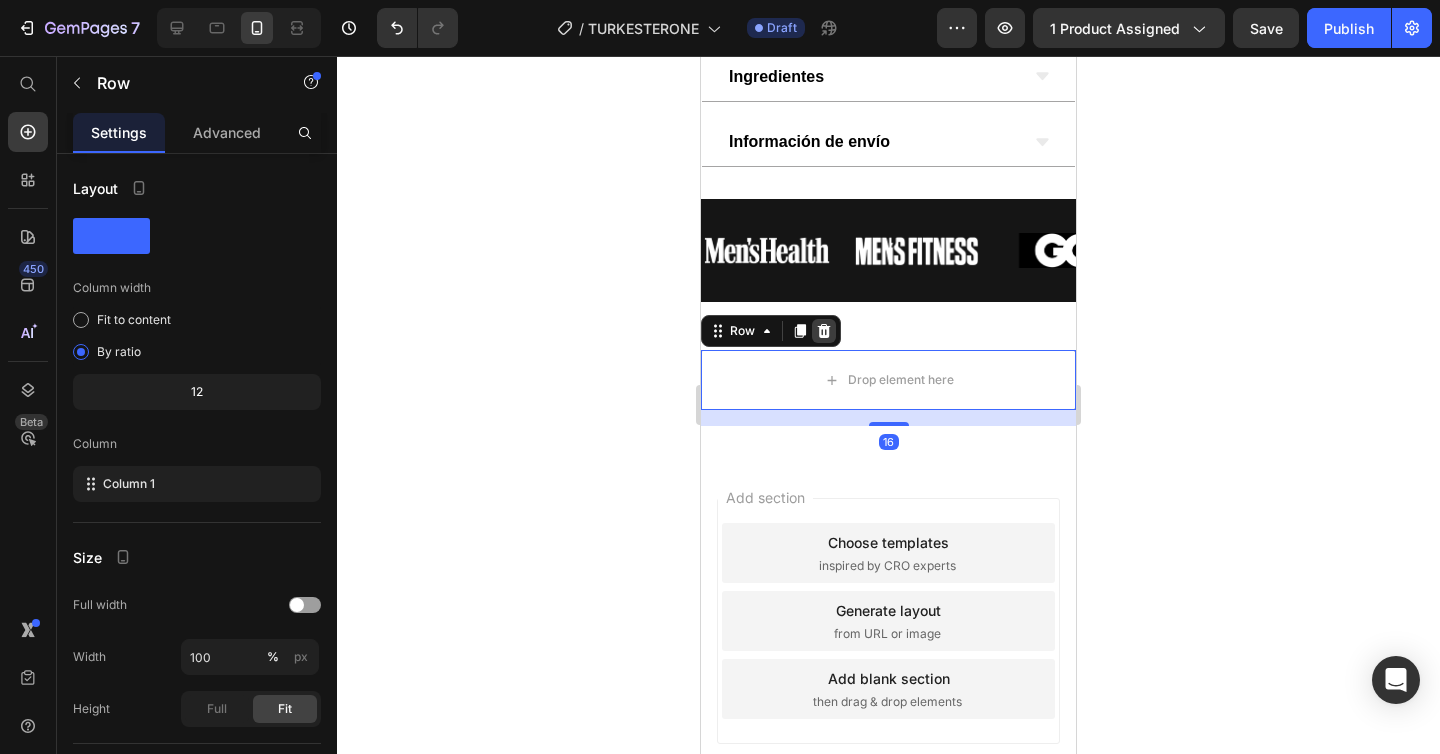 click 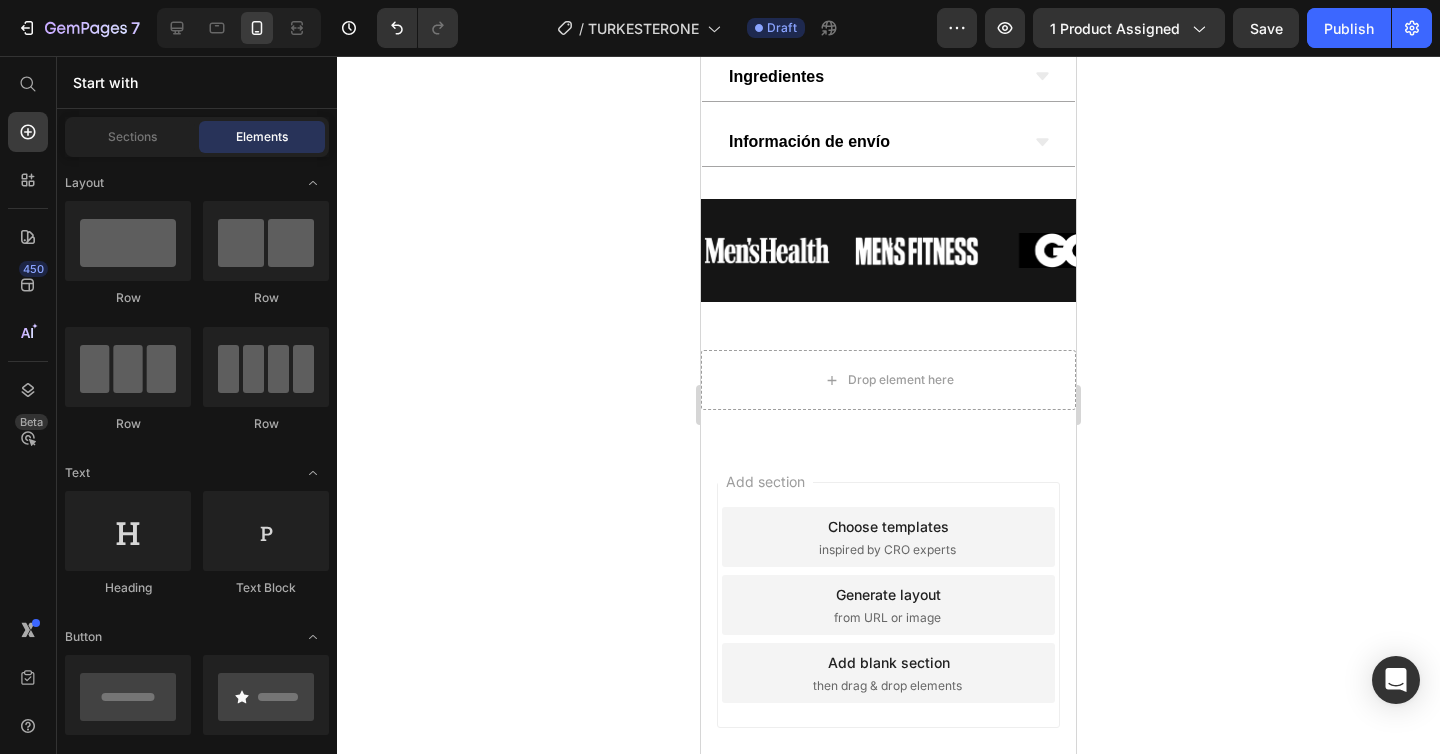 click on "Drop element here" at bounding box center [888, 380] 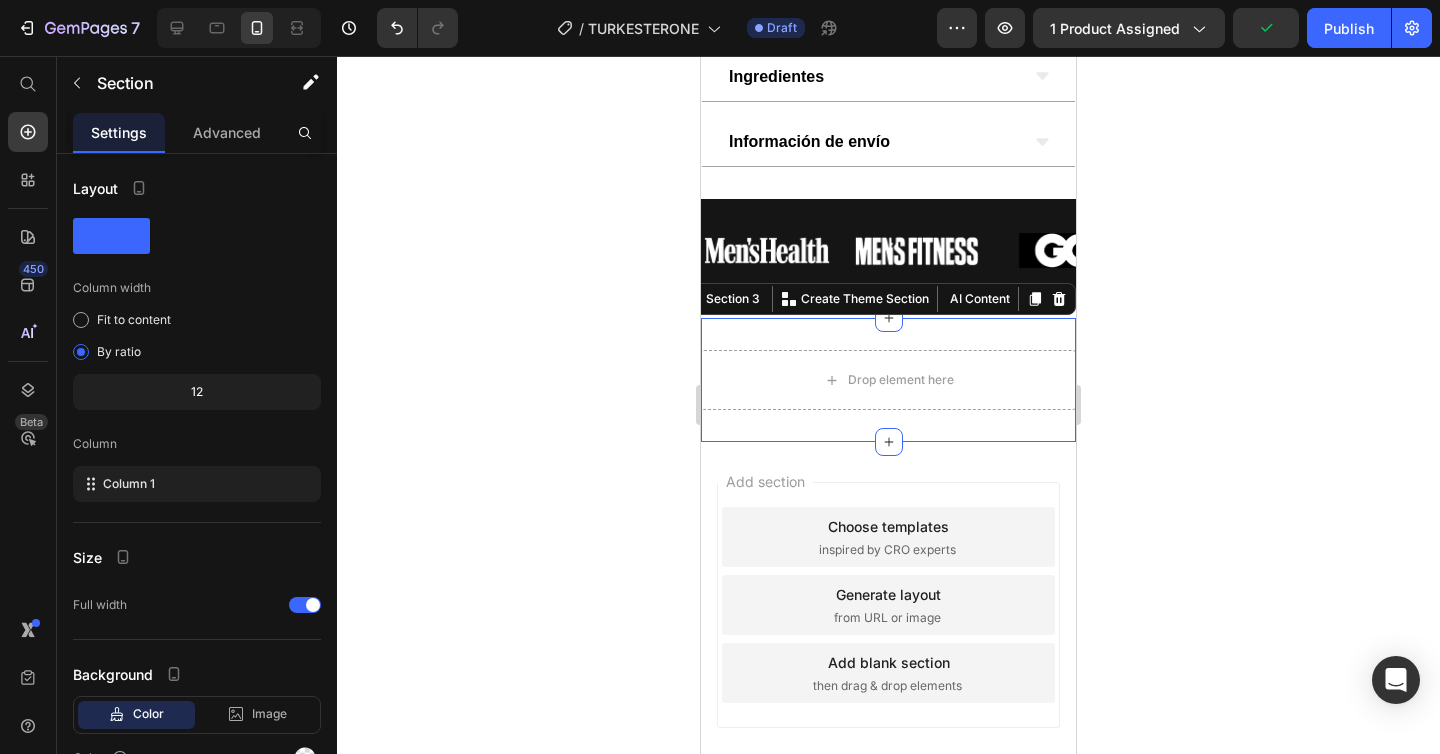 click on "Section 3   You can create reusable sections Create Theme Section AI Content Write with GemAI What would you like to describe here? Tone and Voice Persuasive Product Turkesterone + Tongkat Ali – 1000mg Show more Generate" at bounding box center [876, 299] 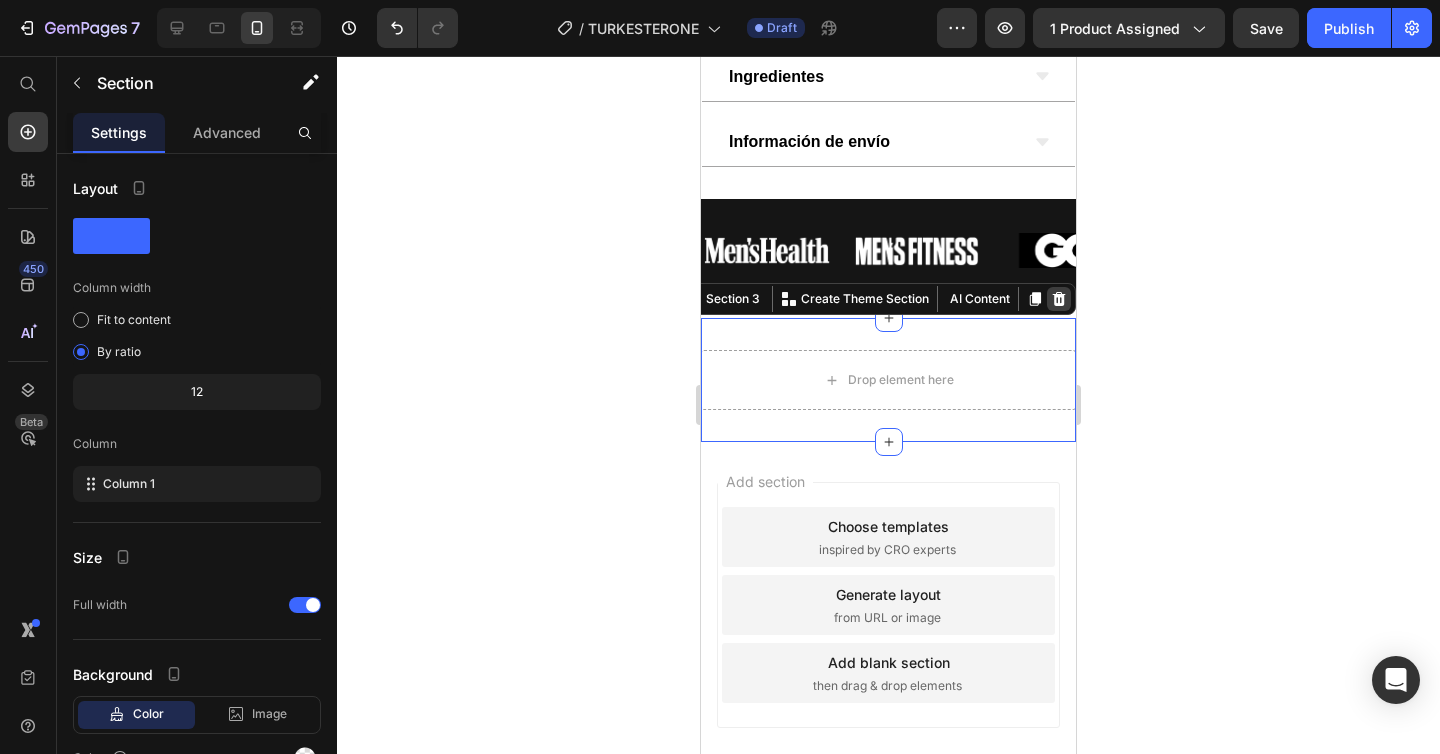 click 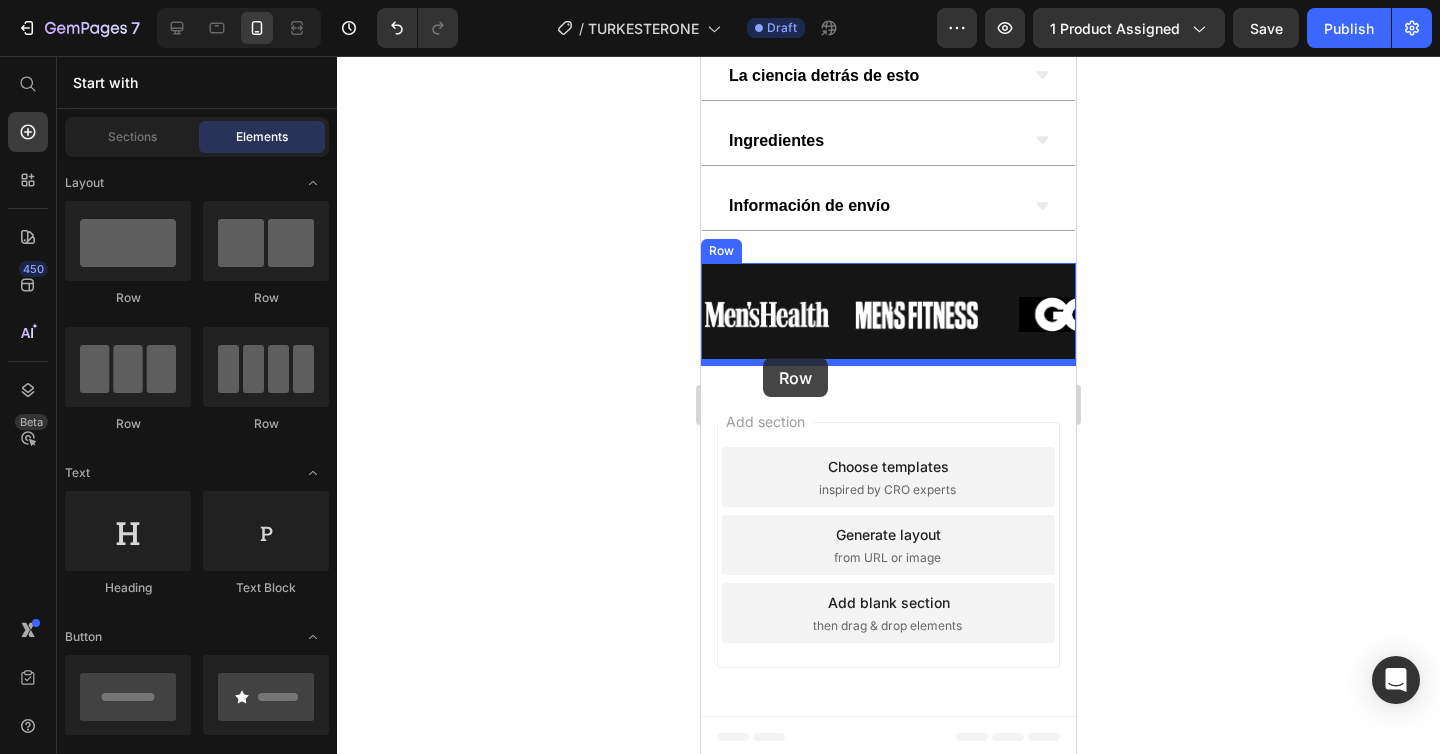 drag, startPoint x: 834, startPoint y: 320, endPoint x: 763, endPoint y: 360, distance: 81.49233 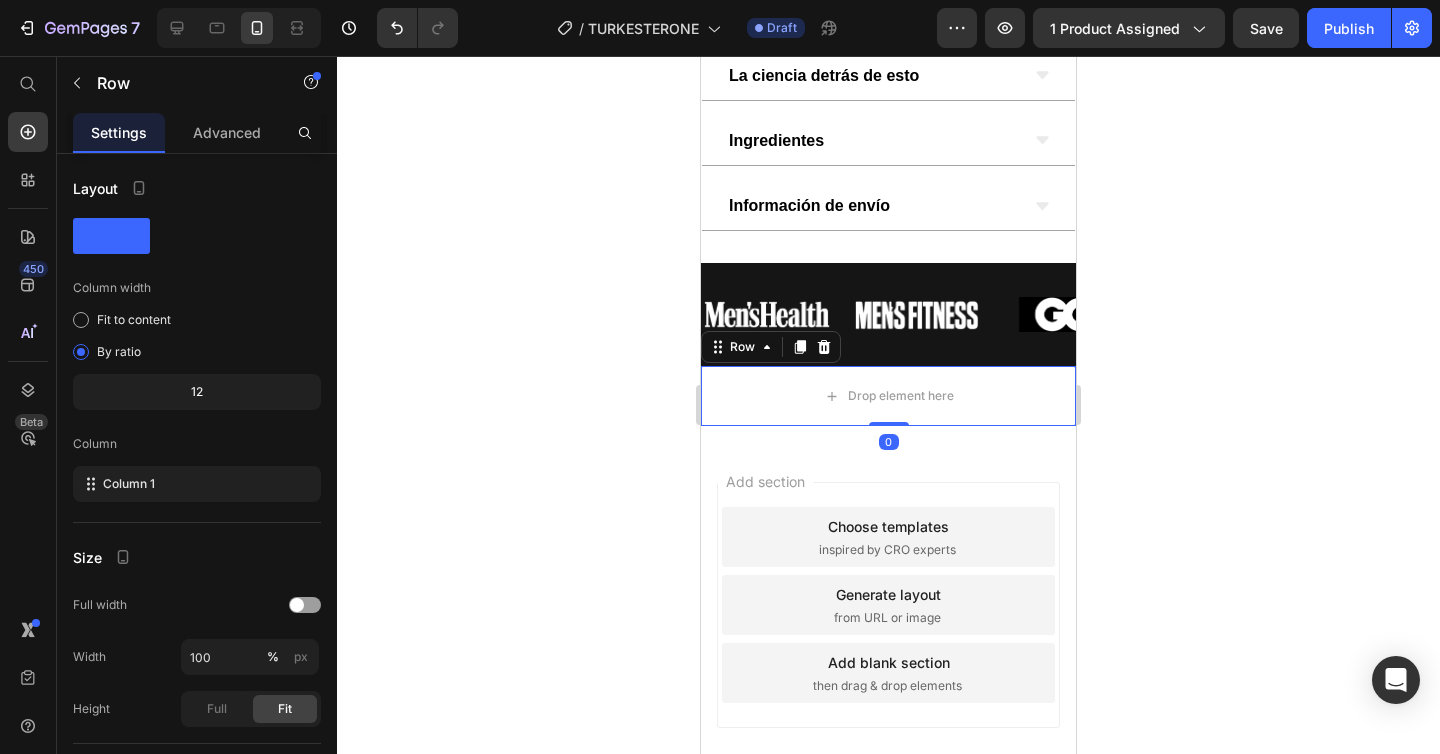 scroll, scrollTop: 1126, scrollLeft: 0, axis: vertical 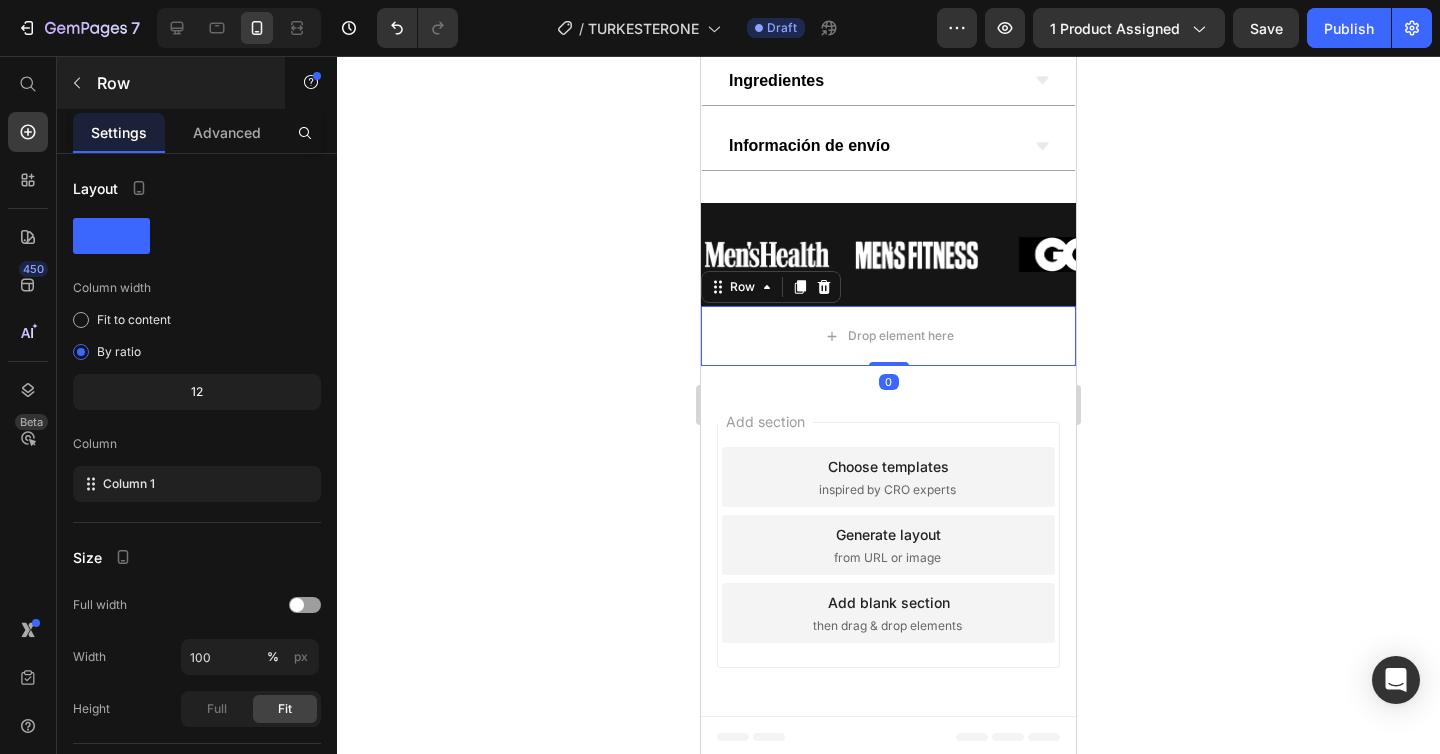 click at bounding box center (77, 83) 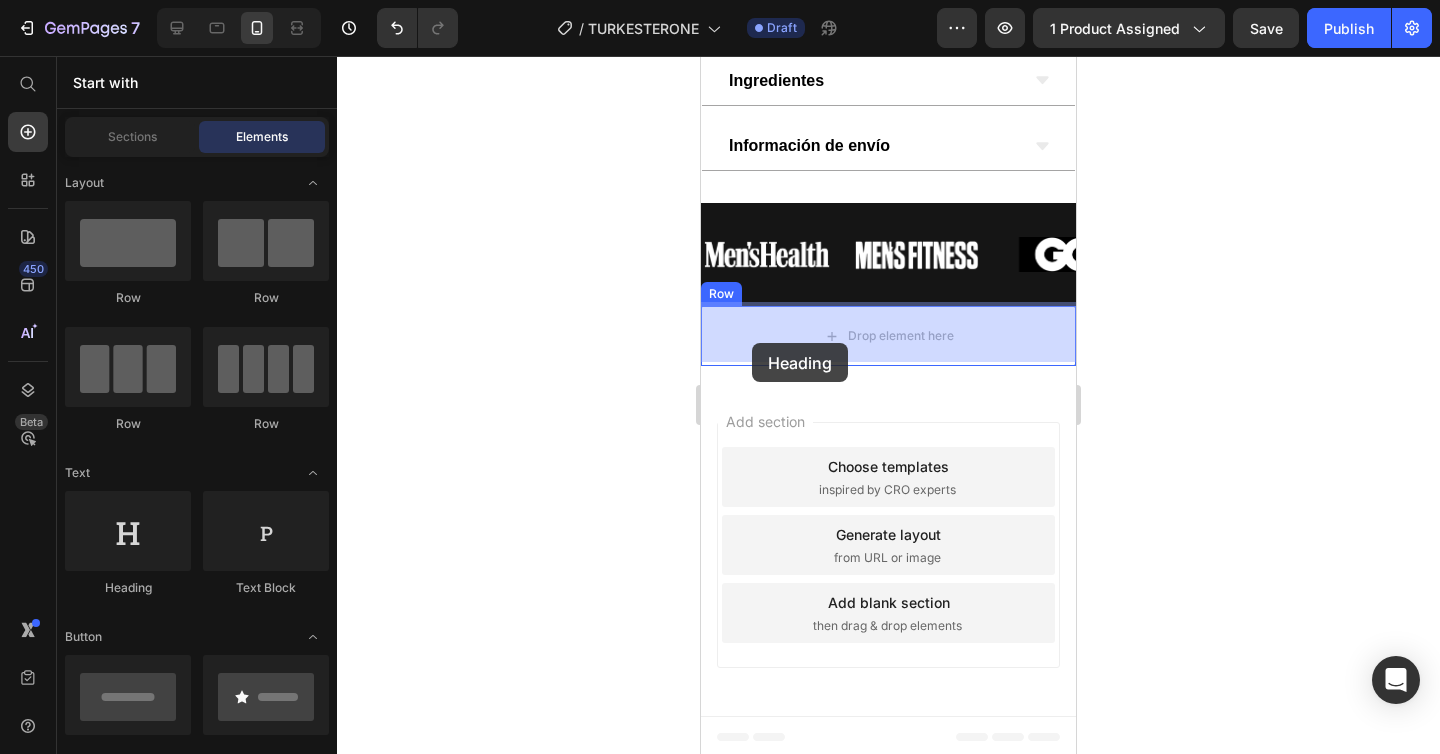 drag, startPoint x: 845, startPoint y: 598, endPoint x: 753, endPoint y: 342, distance: 272.02942 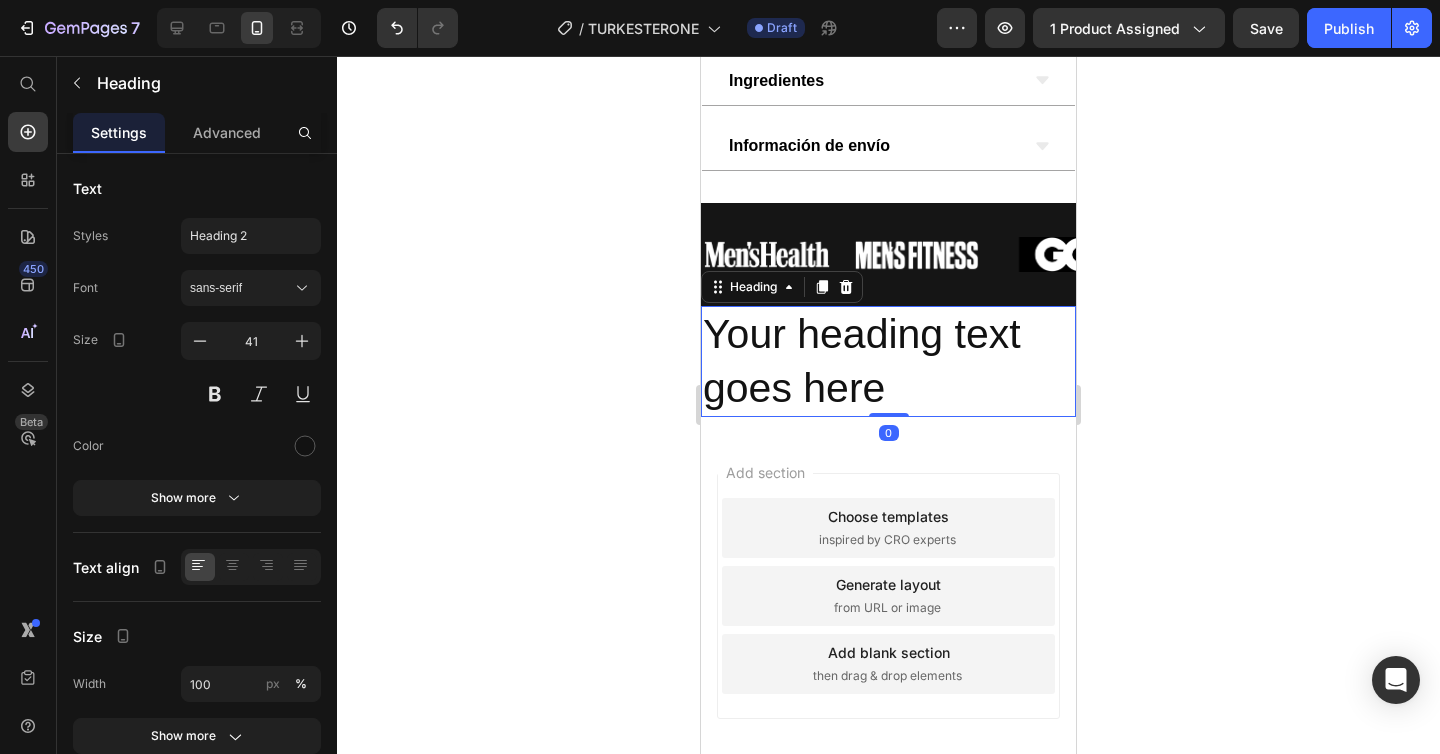 scroll, scrollTop: 1130, scrollLeft: 0, axis: vertical 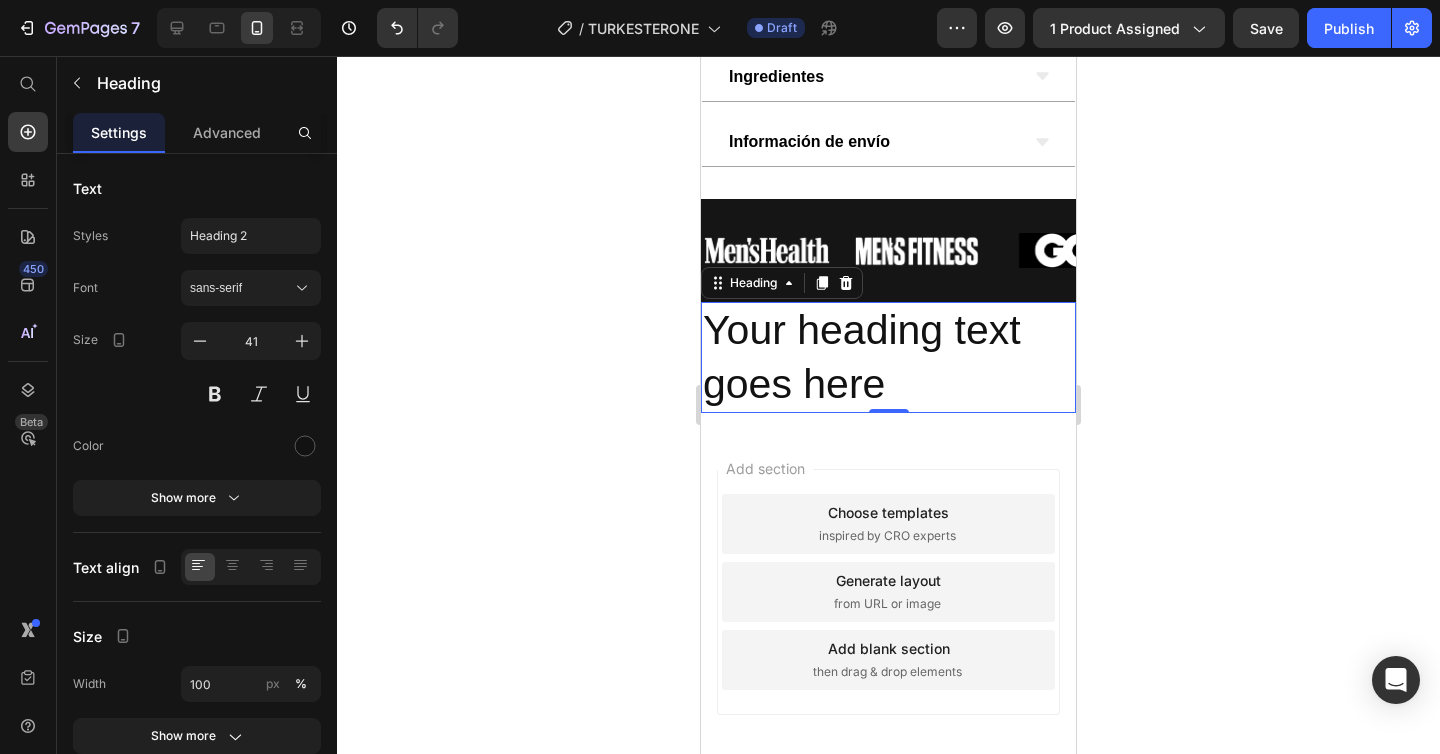 click on "Your heading text goes here" at bounding box center (888, 357) 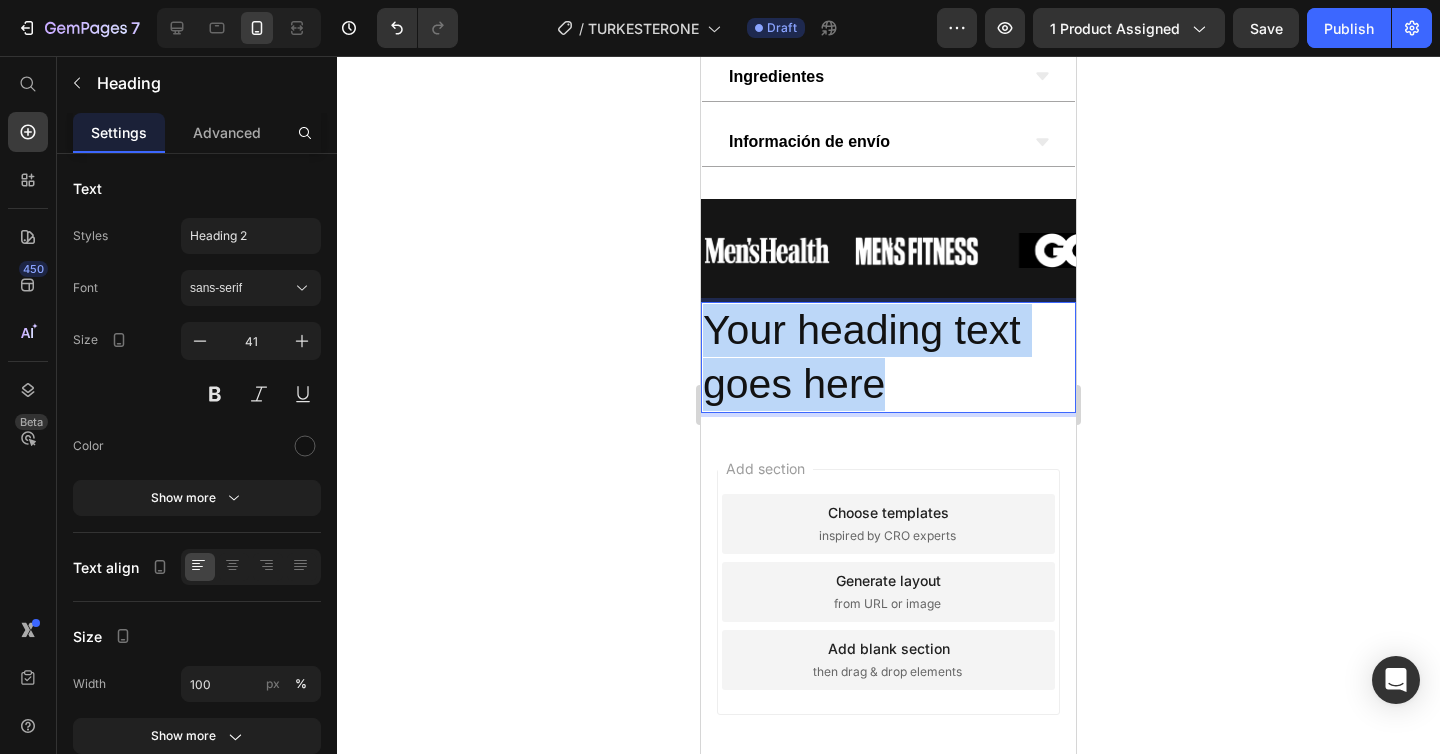 click on "Your heading text goes here" at bounding box center [888, 357] 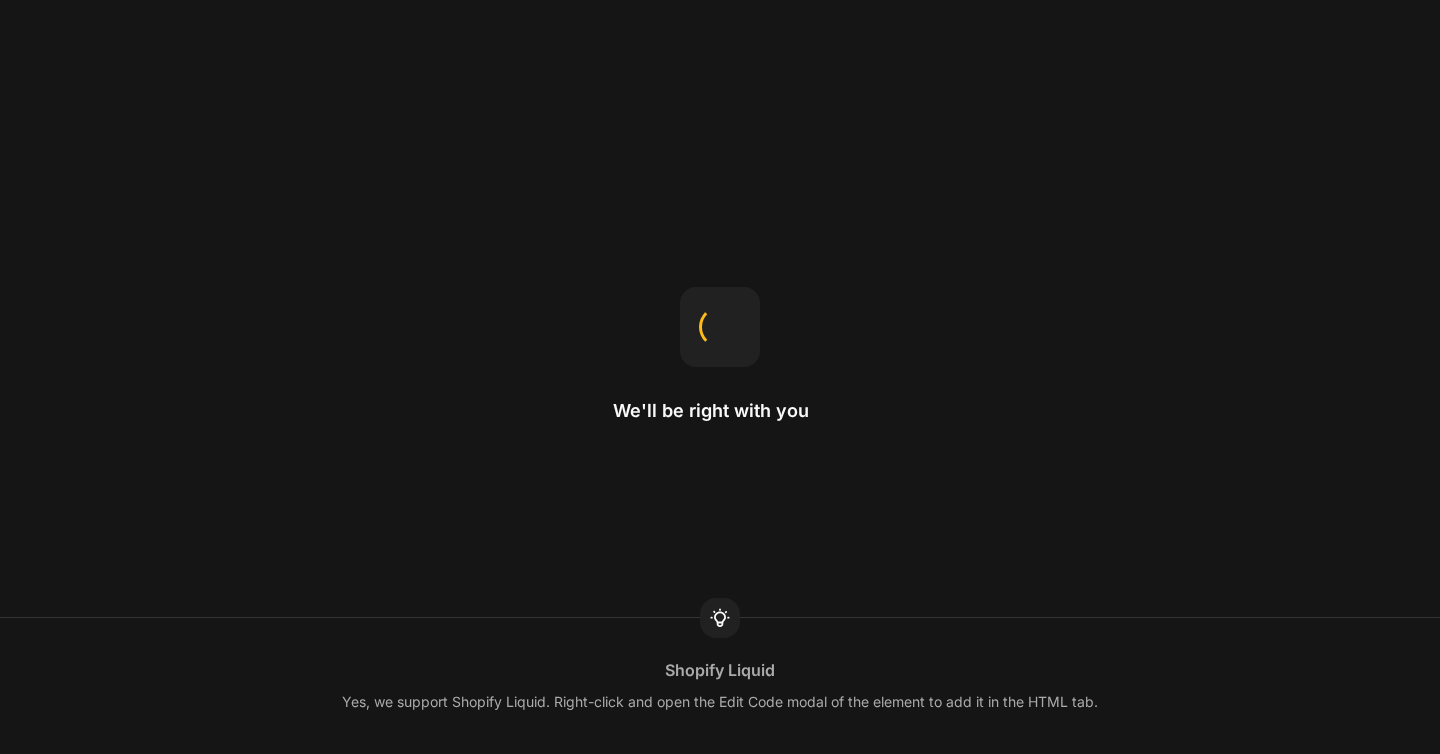 scroll, scrollTop: 0, scrollLeft: 0, axis: both 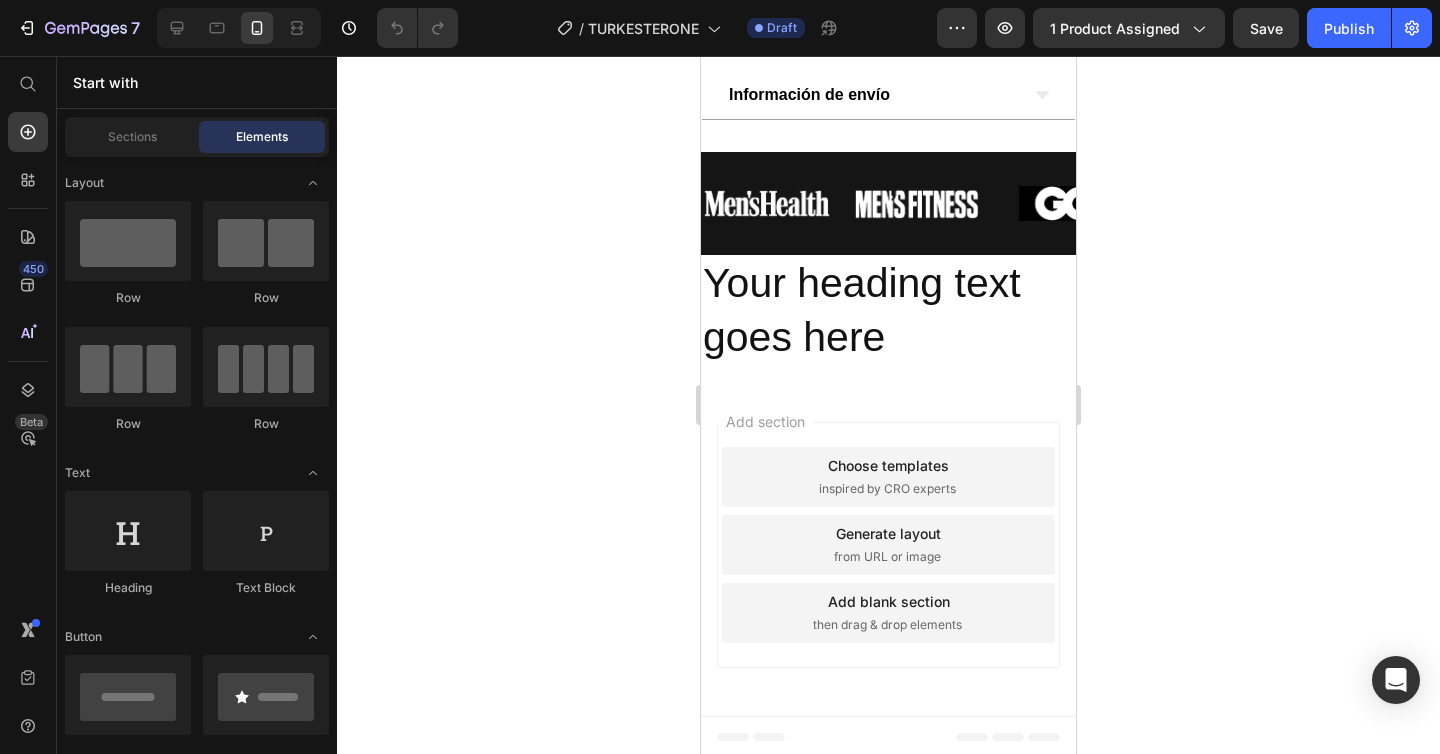 click on "Your heading text goes here" at bounding box center (888, 310) 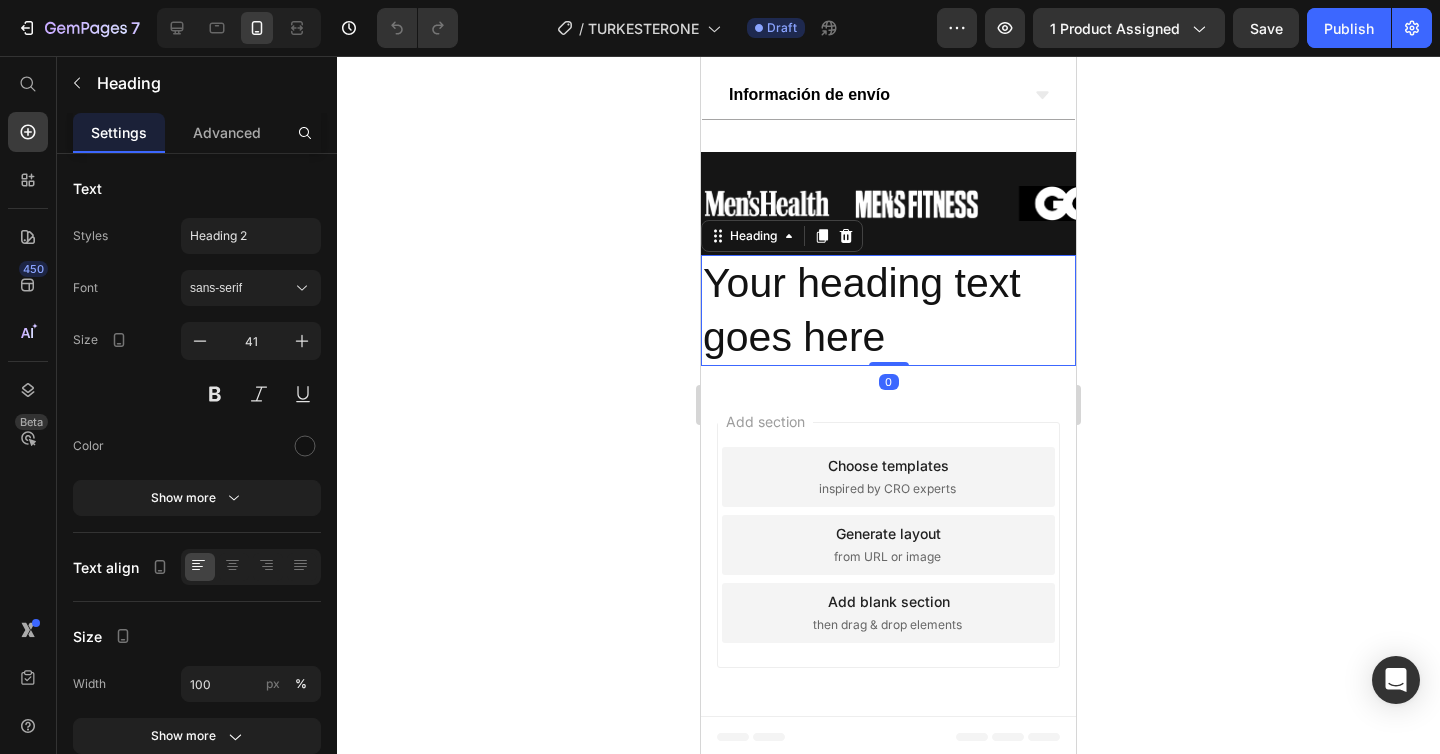 click on "Your heading text goes here" at bounding box center [888, 310] 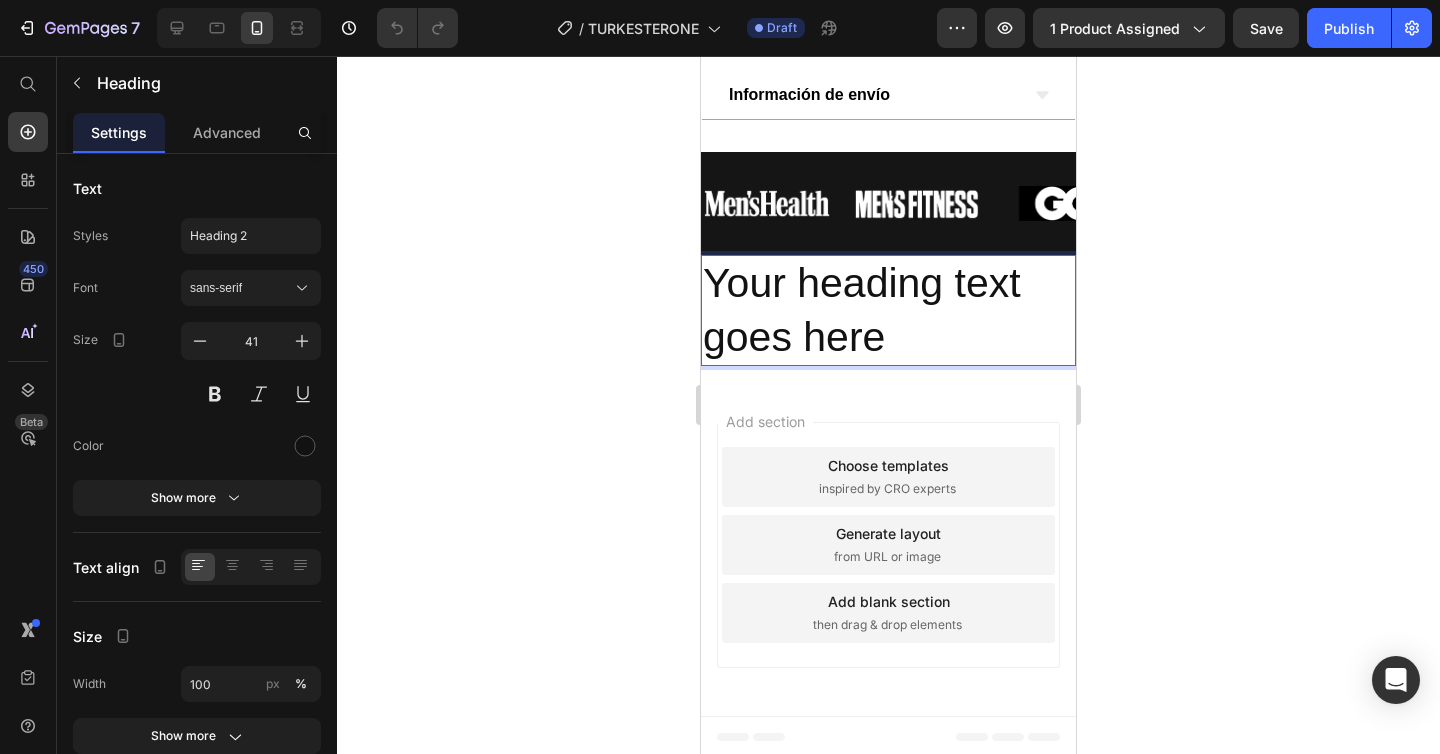 click on "Your heading text goes here" at bounding box center (888, 310) 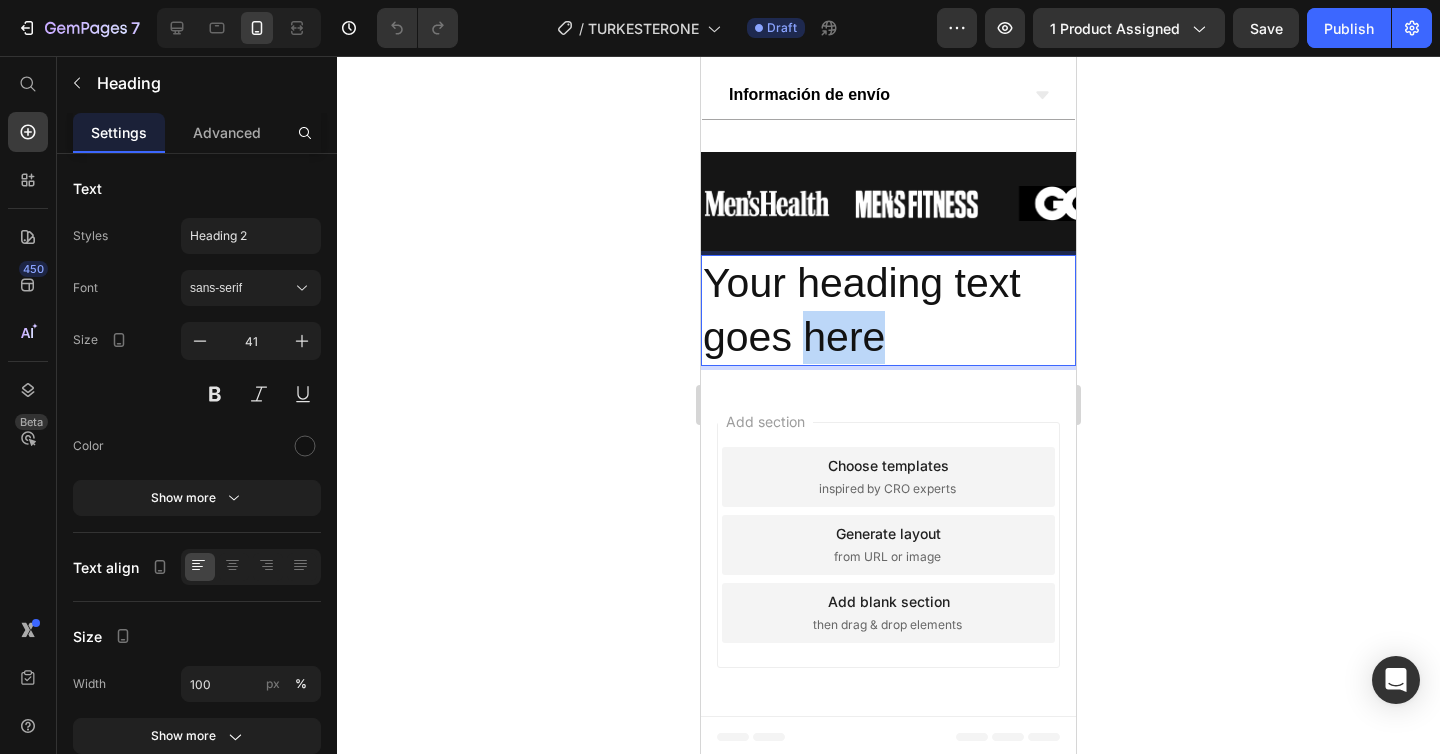 click on "Your heading text goes here" at bounding box center (888, 310) 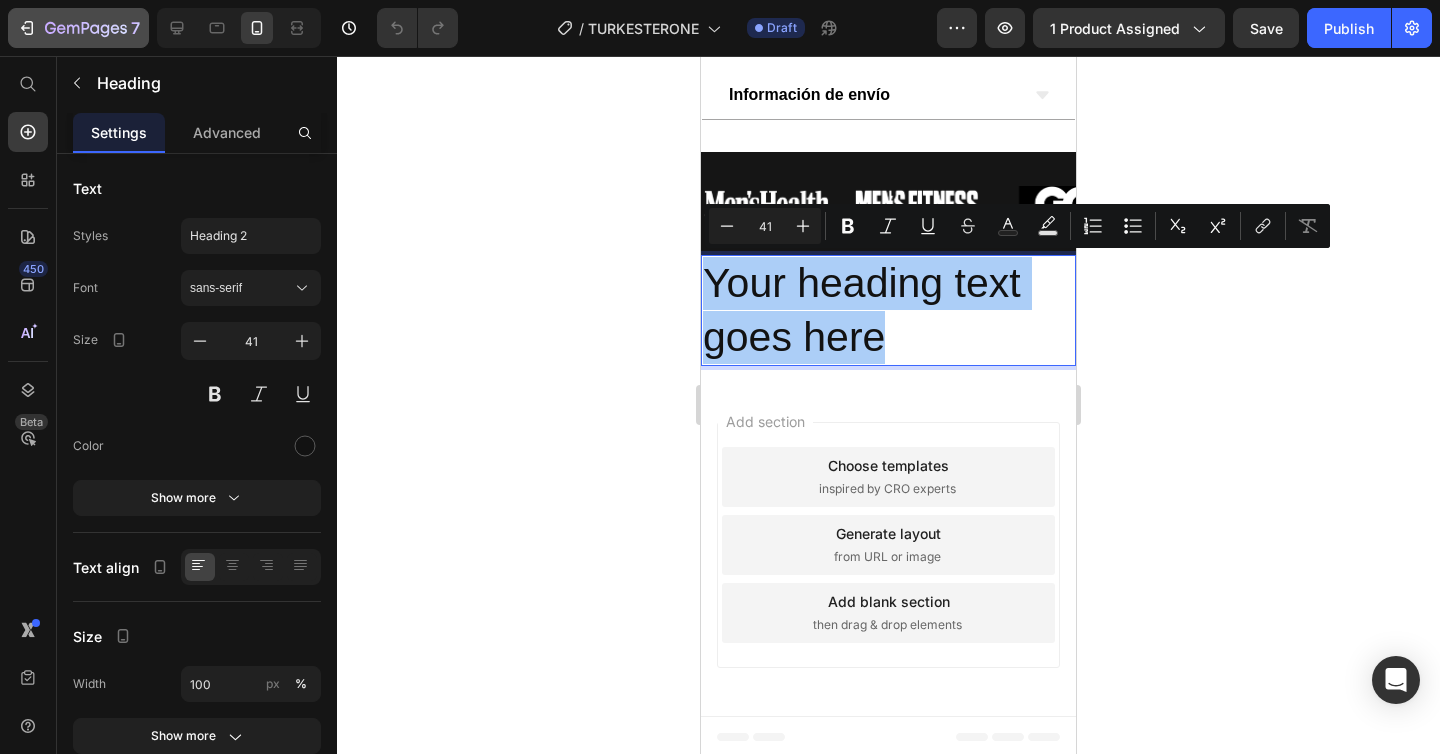click 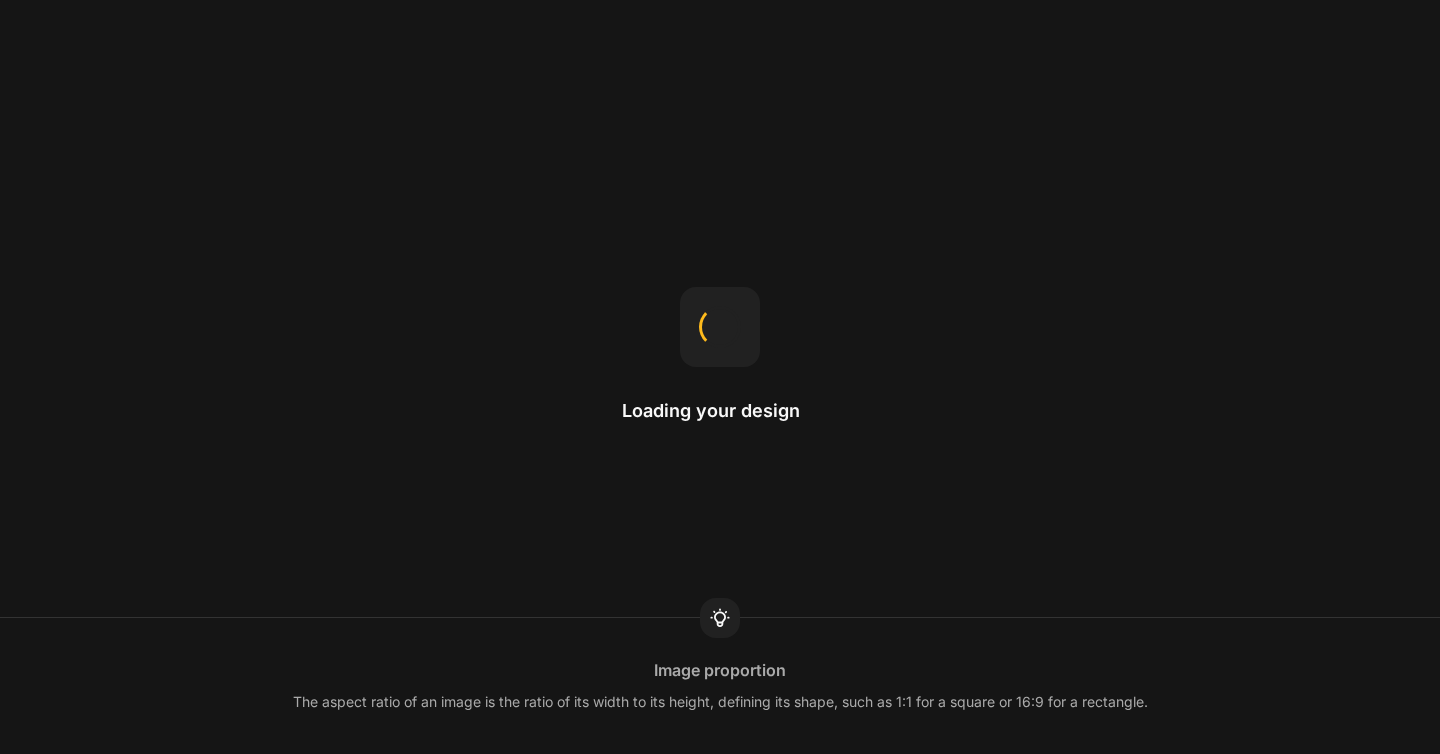 scroll, scrollTop: 0, scrollLeft: 0, axis: both 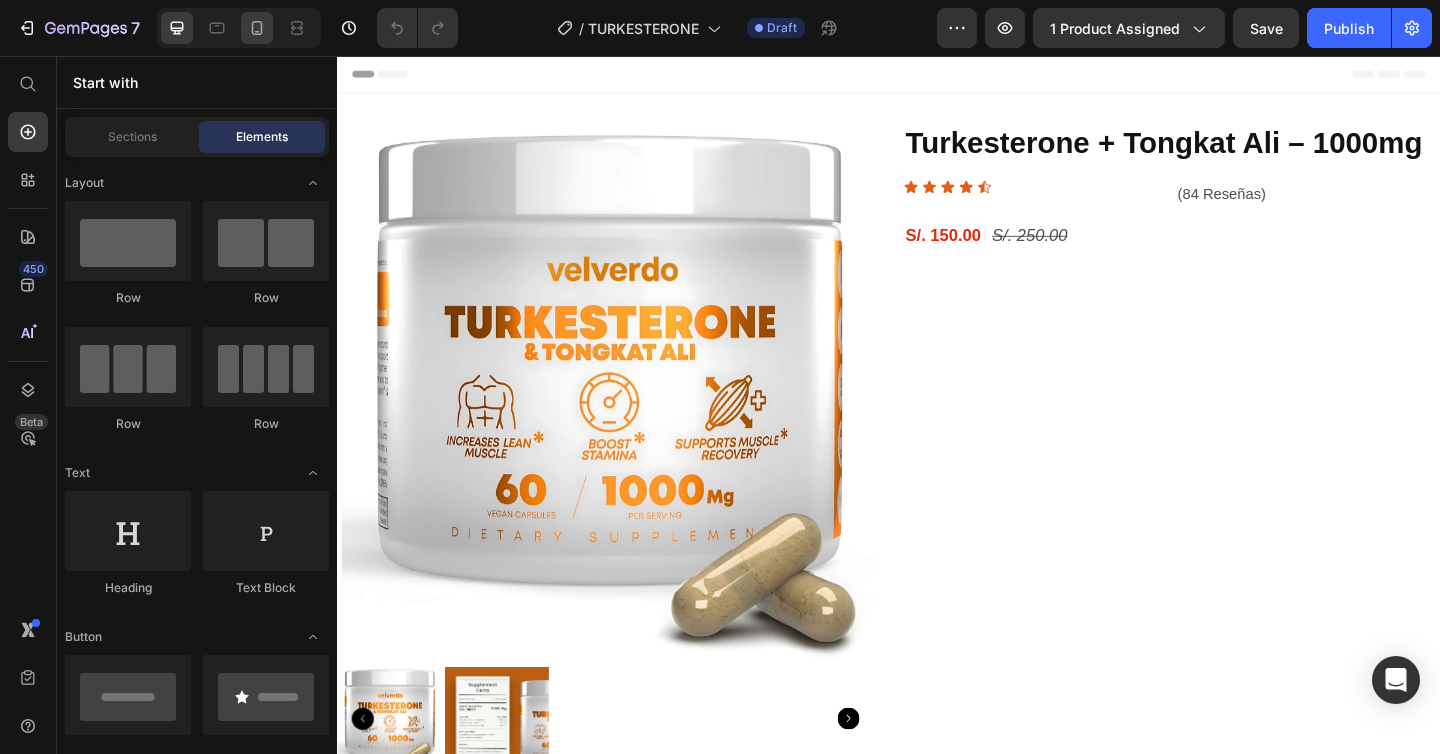 click 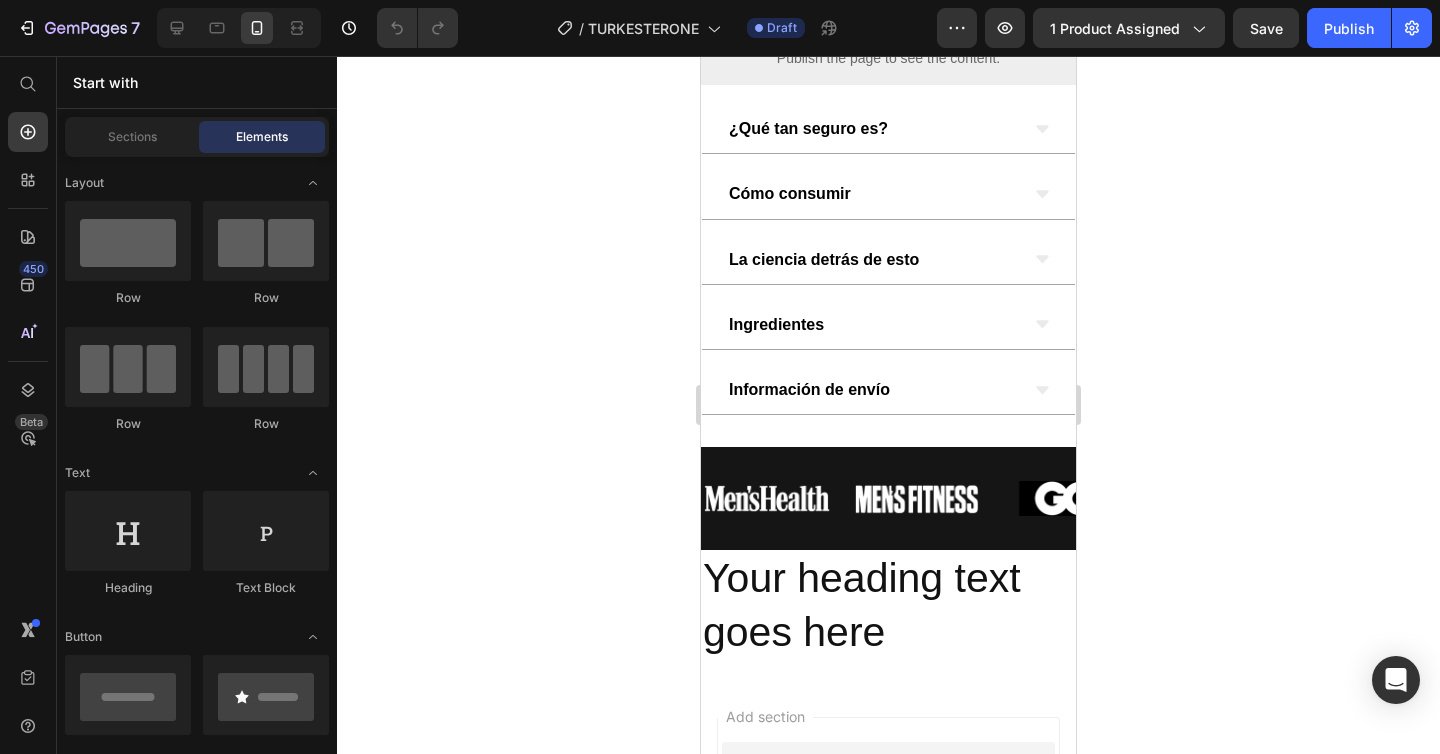 scroll, scrollTop: 1177, scrollLeft: 0, axis: vertical 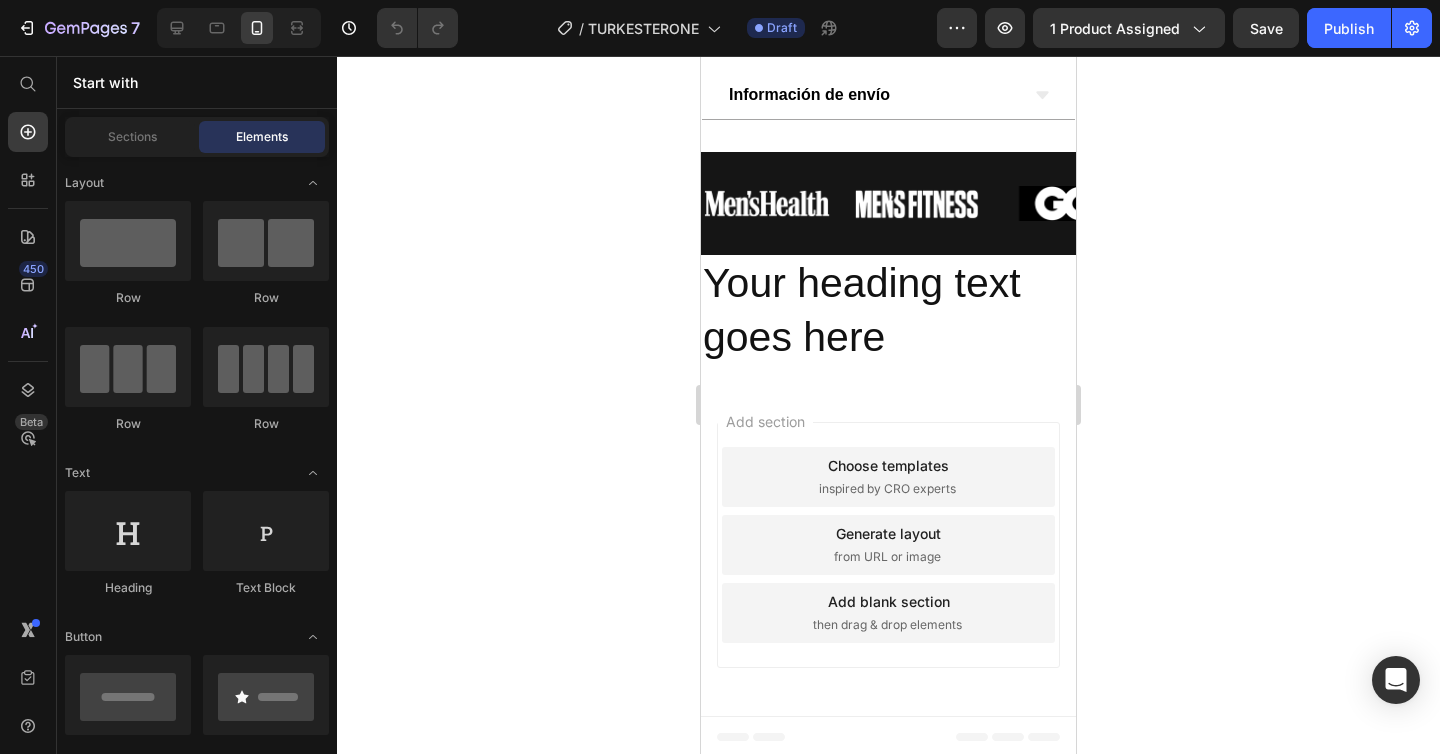 click on "Your heading text goes here" at bounding box center (888, 310) 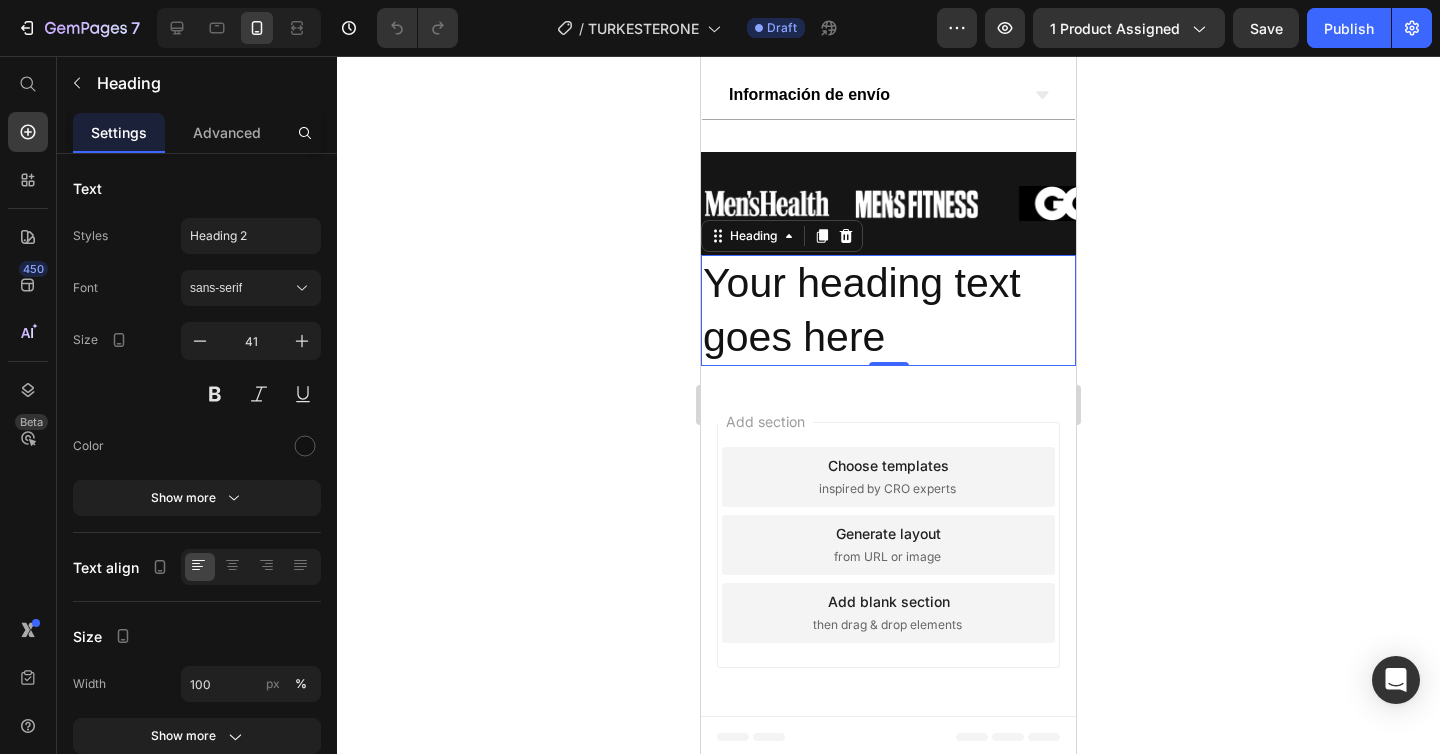 click on "Your heading text goes here" at bounding box center [888, 310] 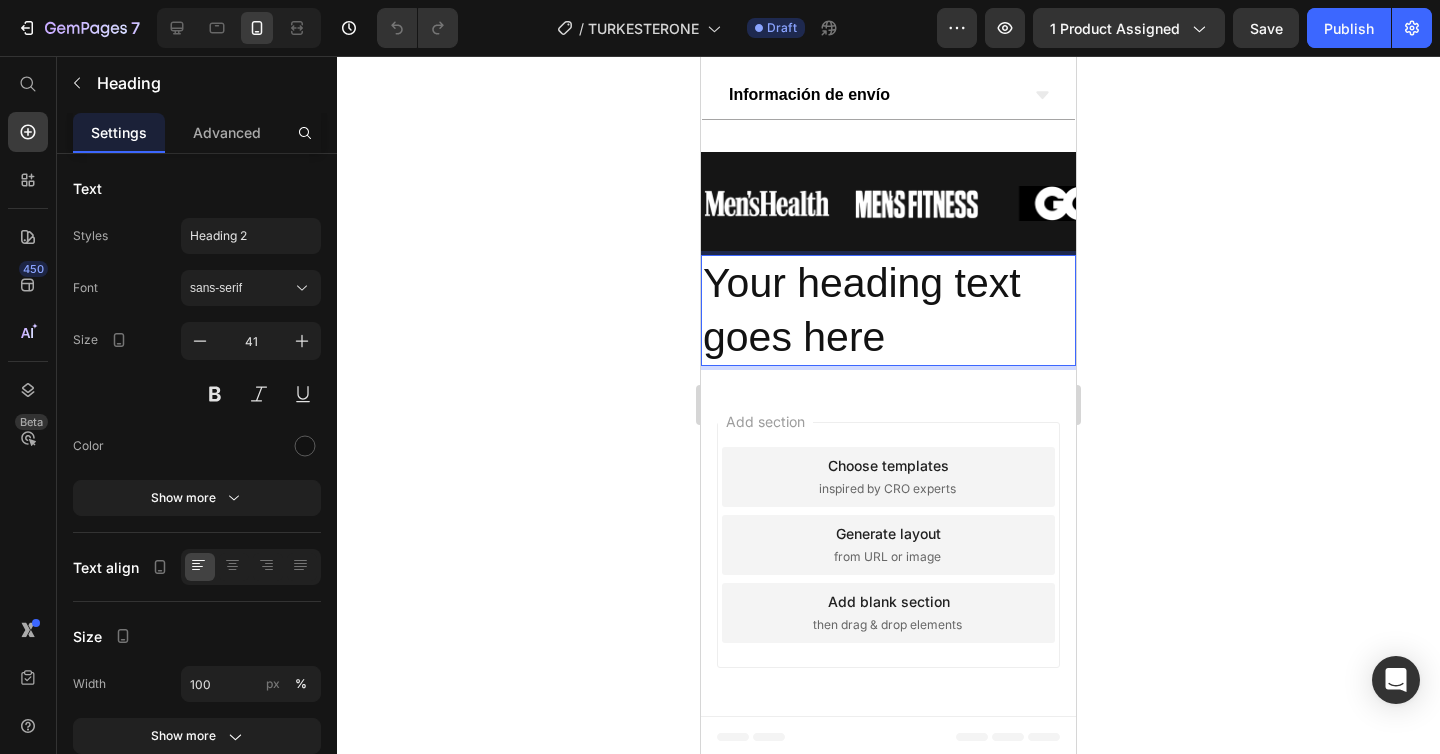 click on "Your heading text goes here" at bounding box center [888, 310] 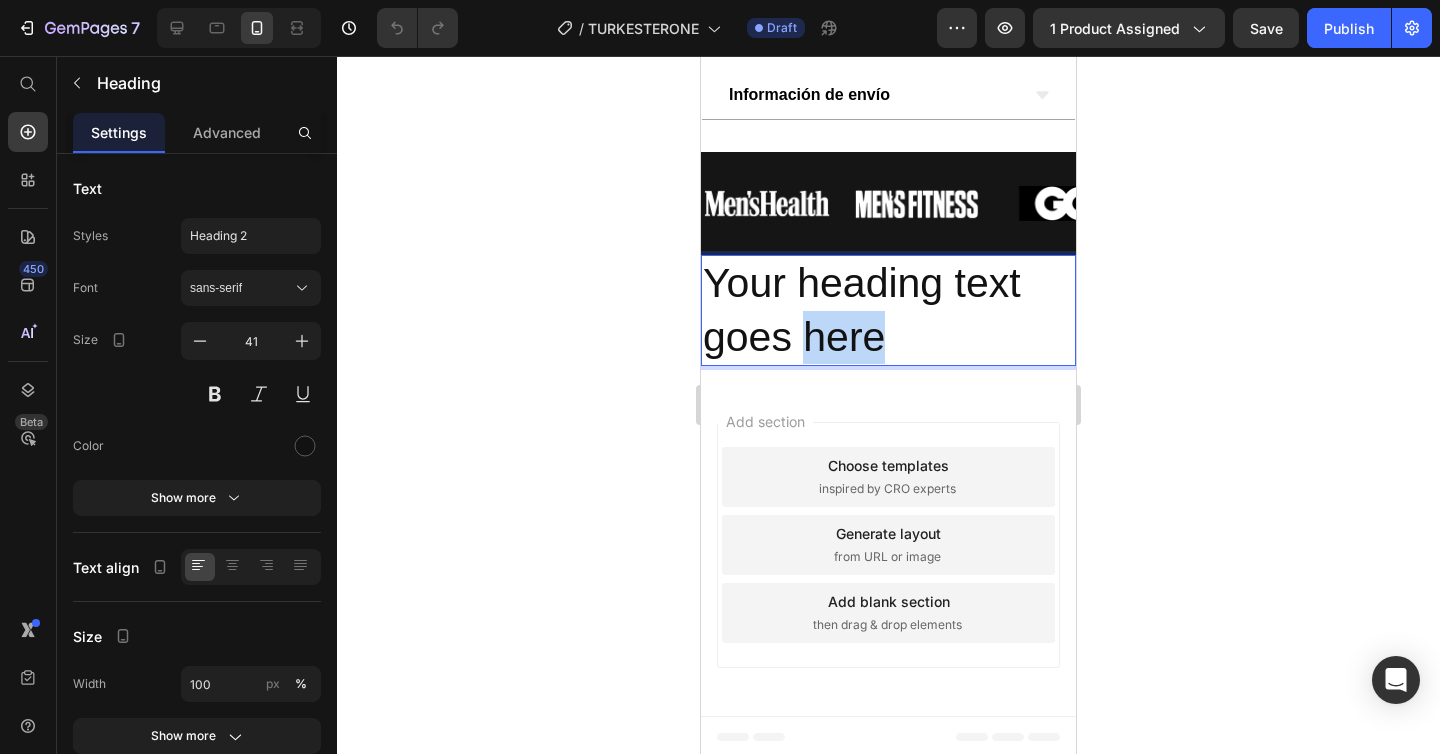 click on "Your heading text goes here" at bounding box center [888, 310] 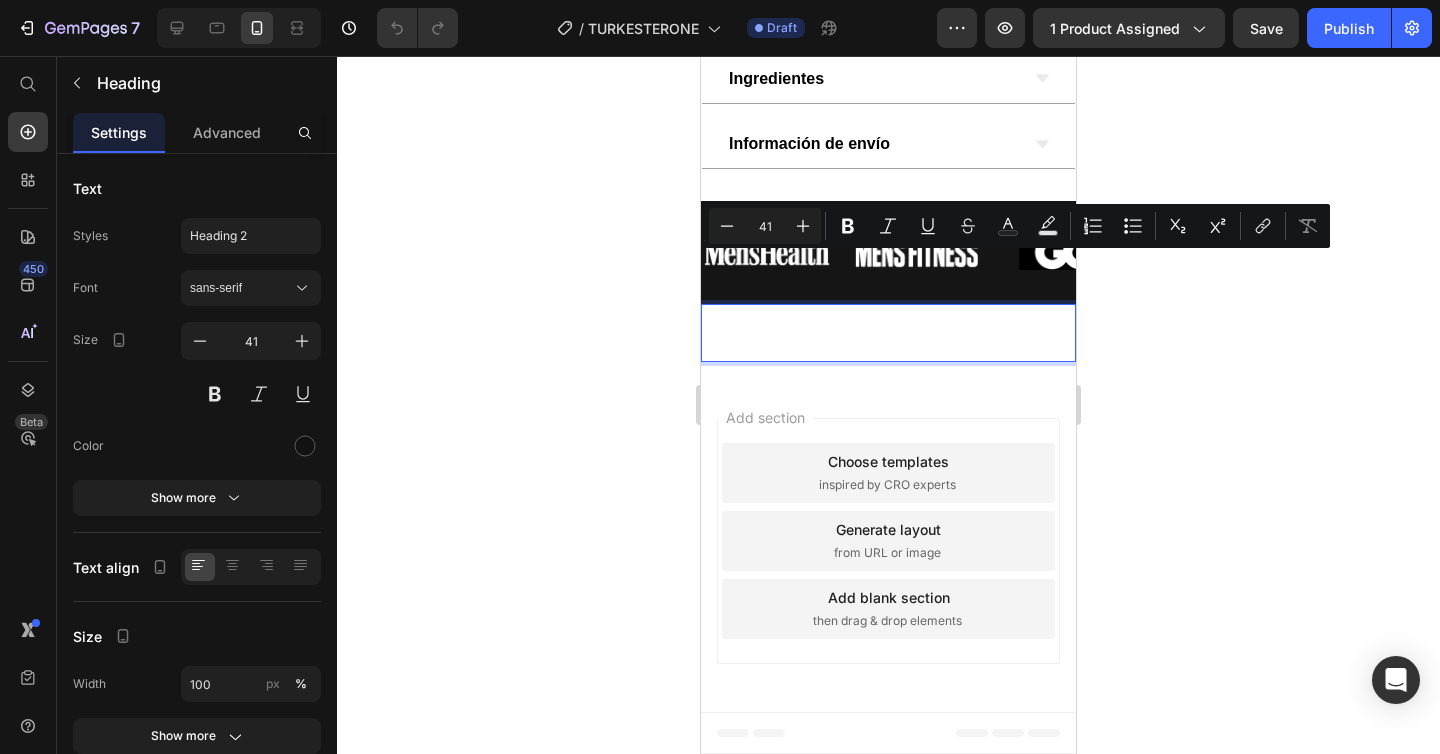 scroll, scrollTop: 1070, scrollLeft: 0, axis: vertical 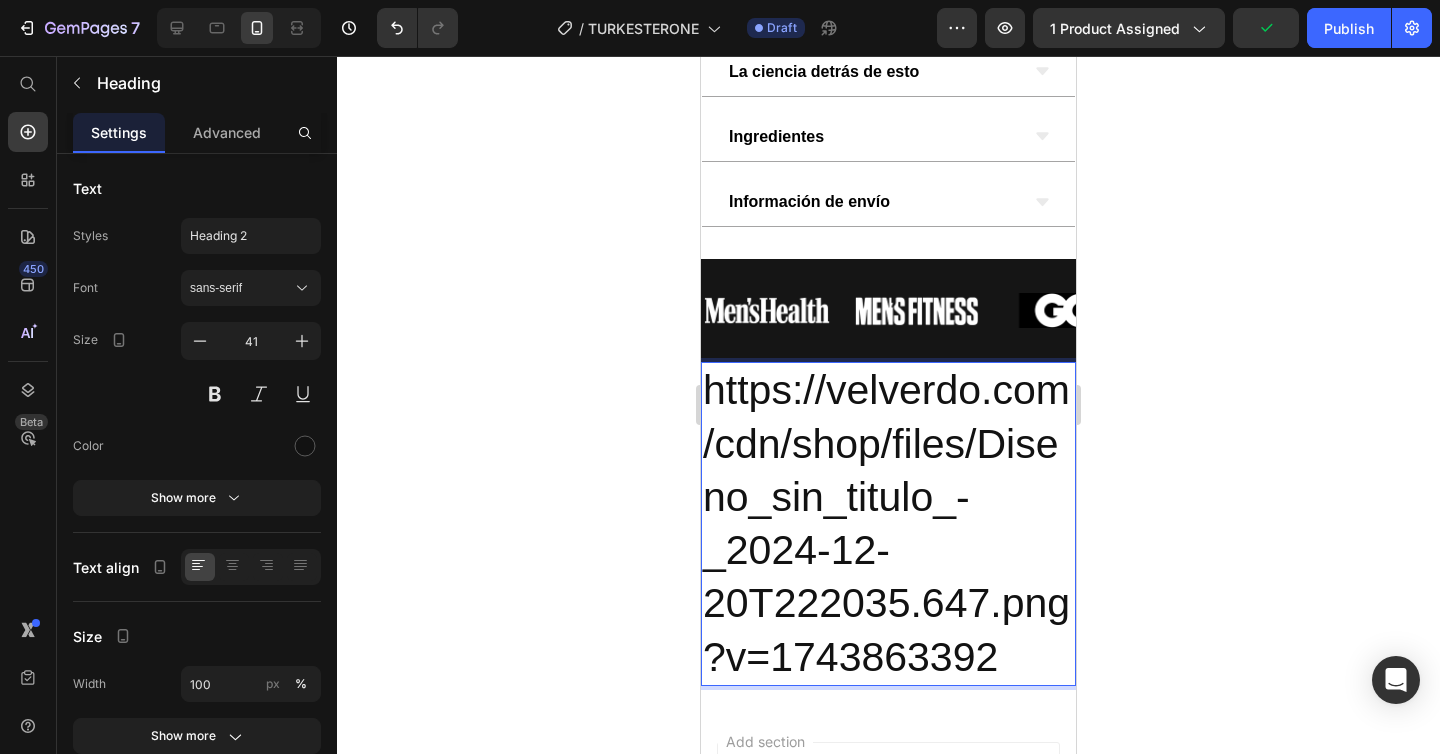 click on "https://velverdo.com/cdn/shop/files/Diseno_sin_titulo_-_2024-12-20T222035.647.png?v=1743863392" at bounding box center (888, 524) 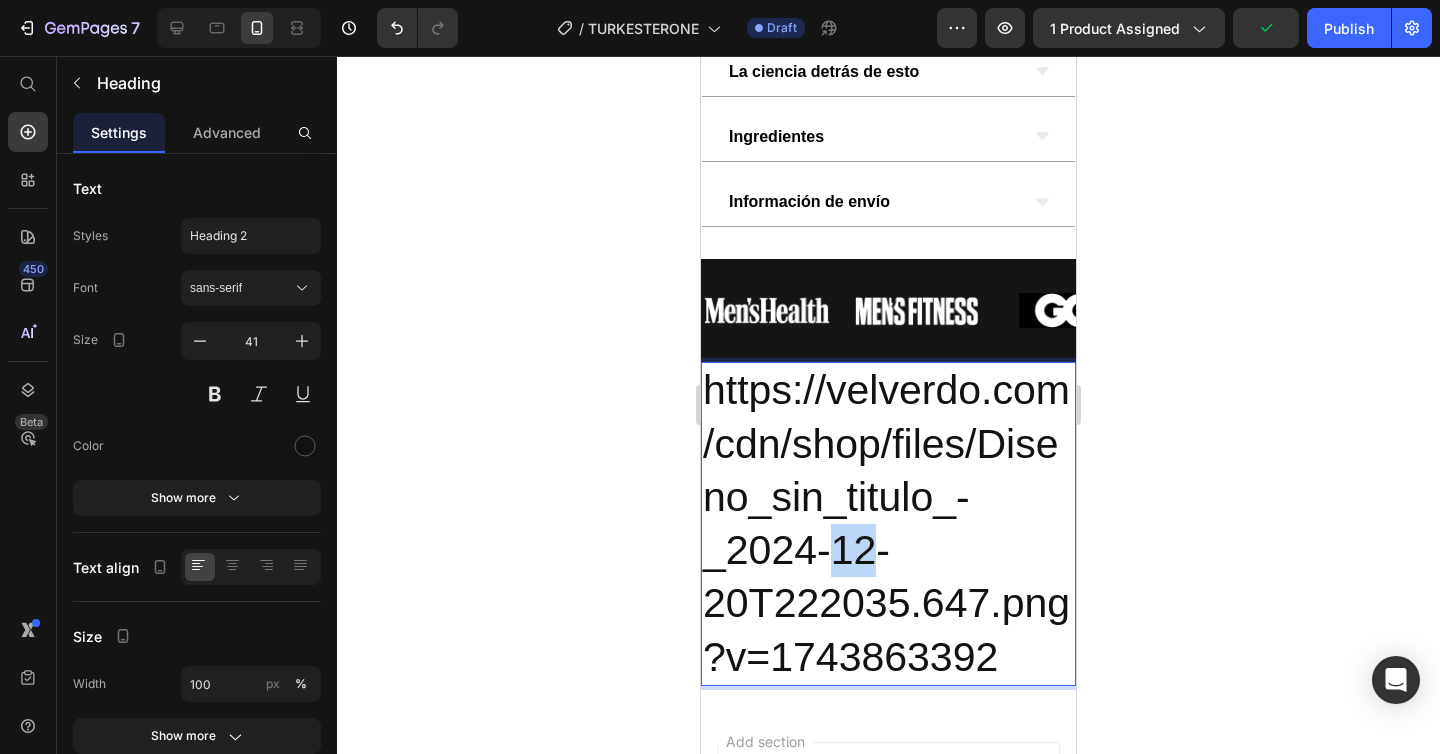 click on "https://velverdo.com/cdn/shop/files/Diseno_sin_titulo_-_2024-12-20T222035.647.png?v=1743863392" at bounding box center [888, 524] 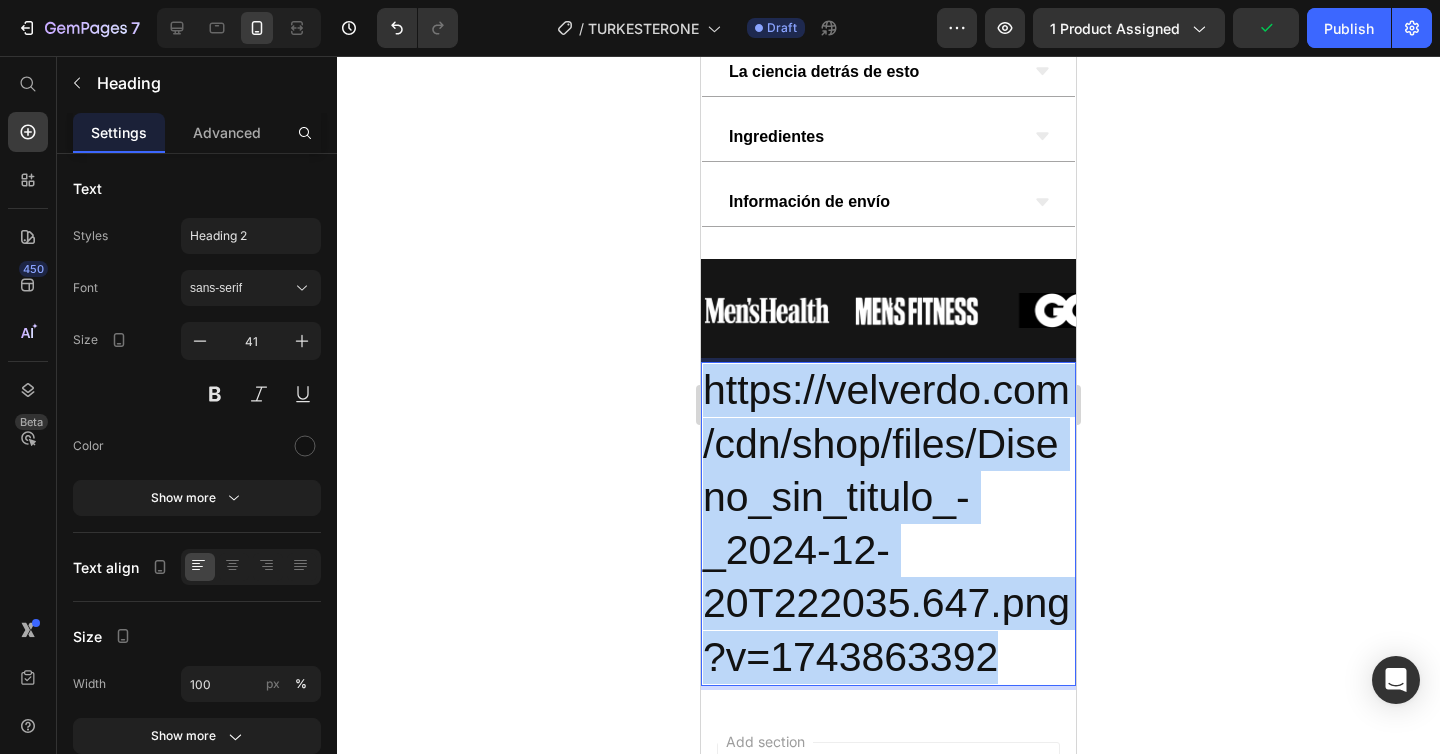 click on "https://velverdo.com/cdn/shop/files/Diseno_sin_titulo_-_2024-12-20T222035.647.png?v=1743863392" at bounding box center [888, 524] 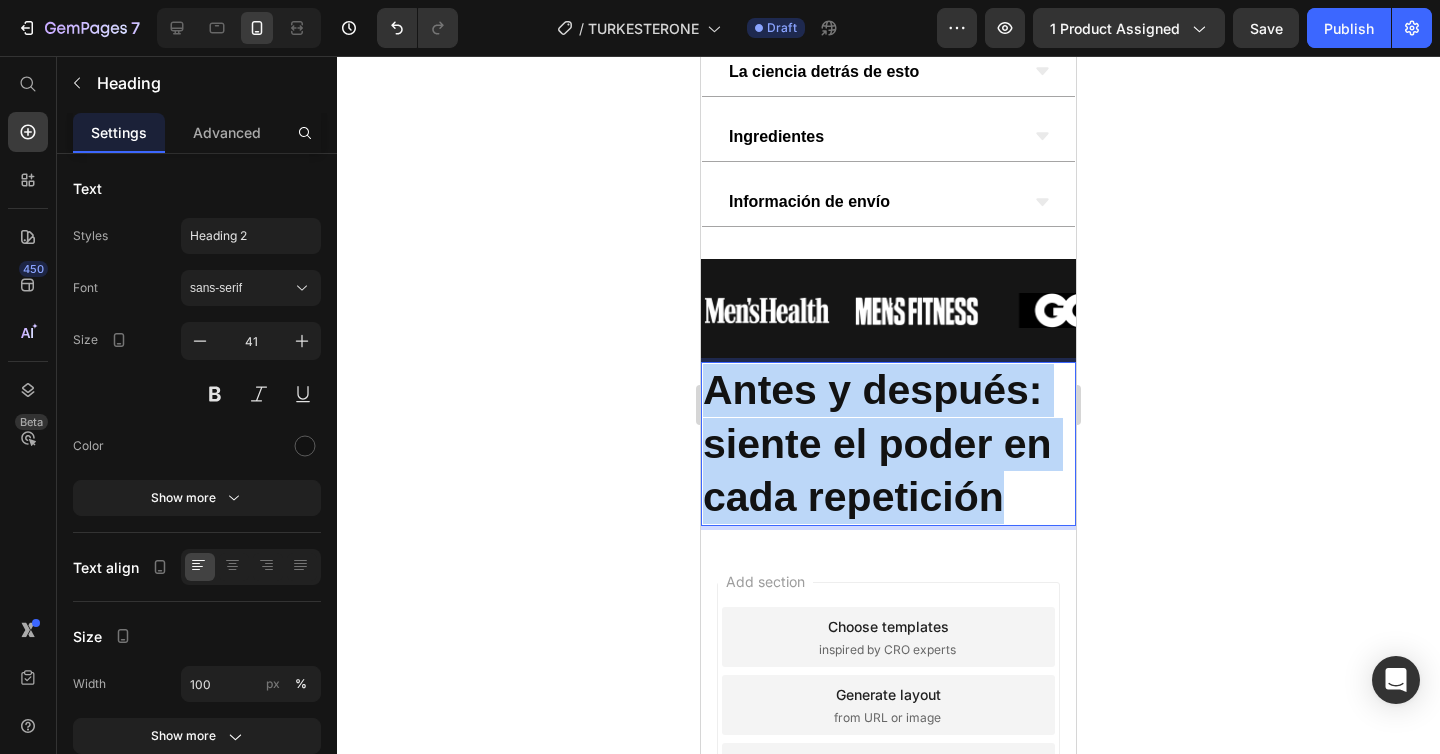 drag, startPoint x: 1013, startPoint y: 488, endPoint x: 686, endPoint y: 395, distance: 339.96765 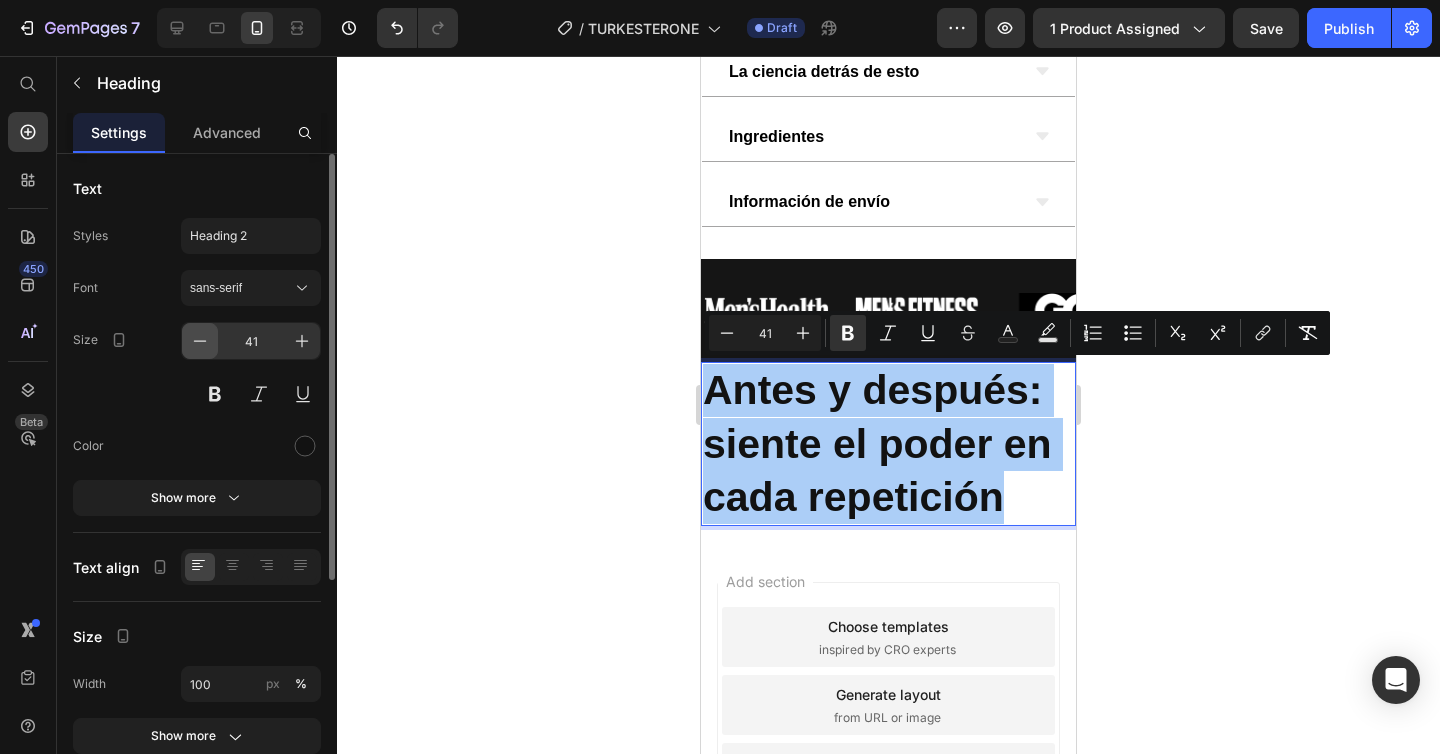 click 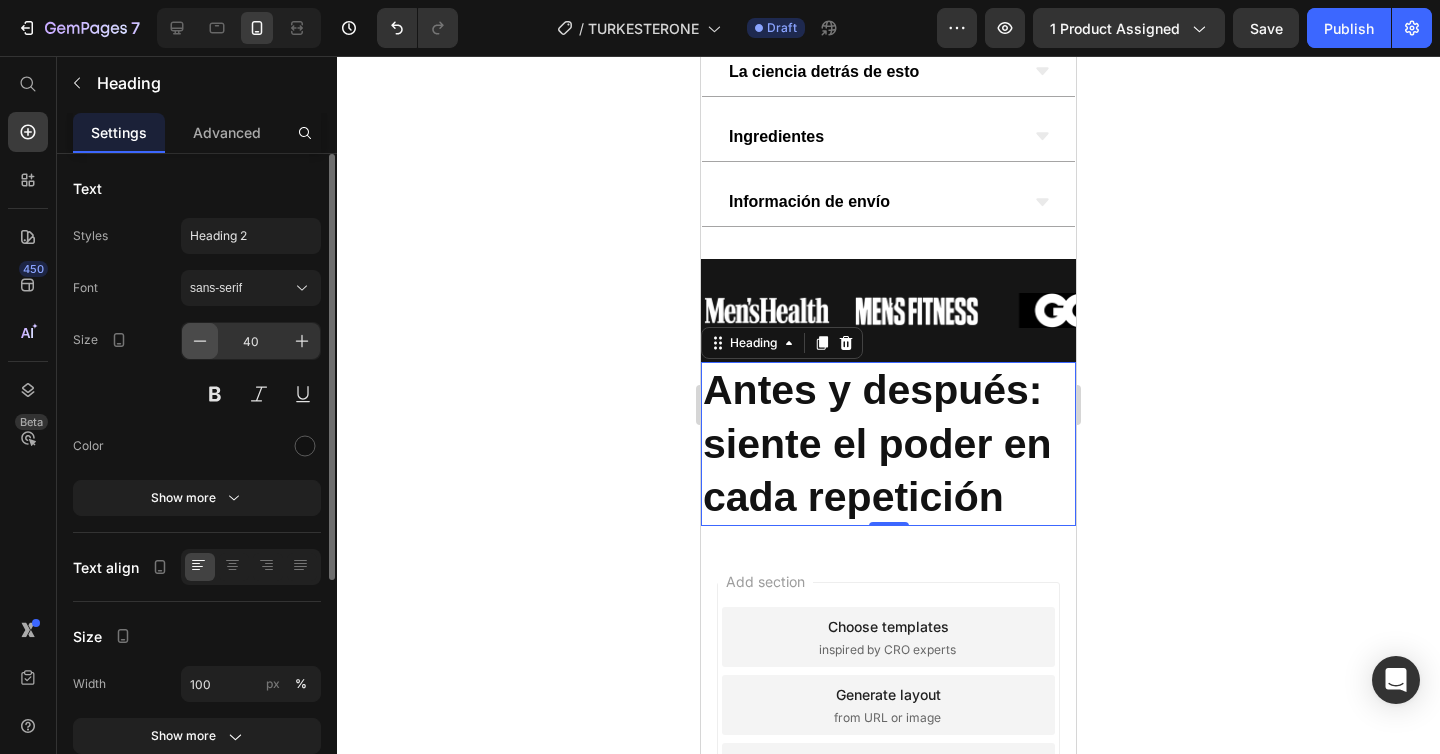 click 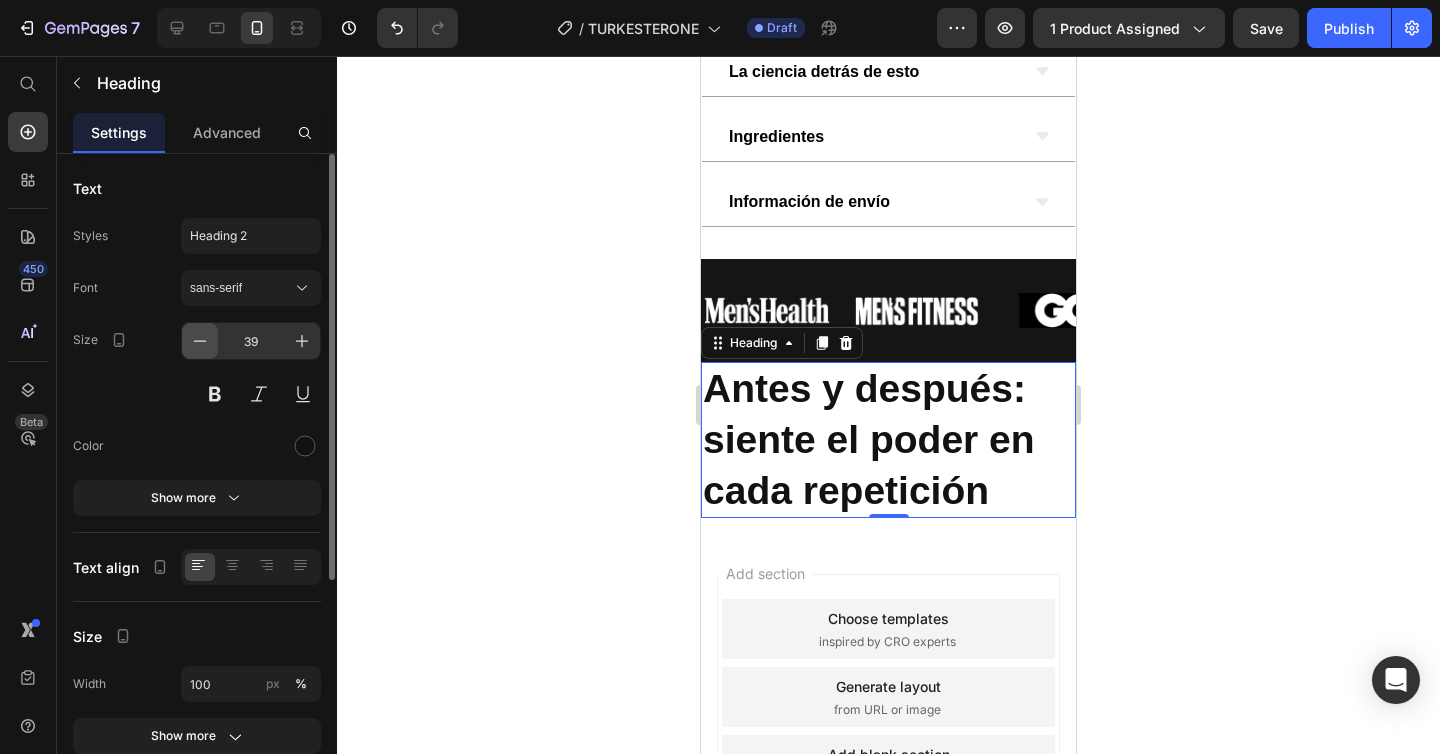 click 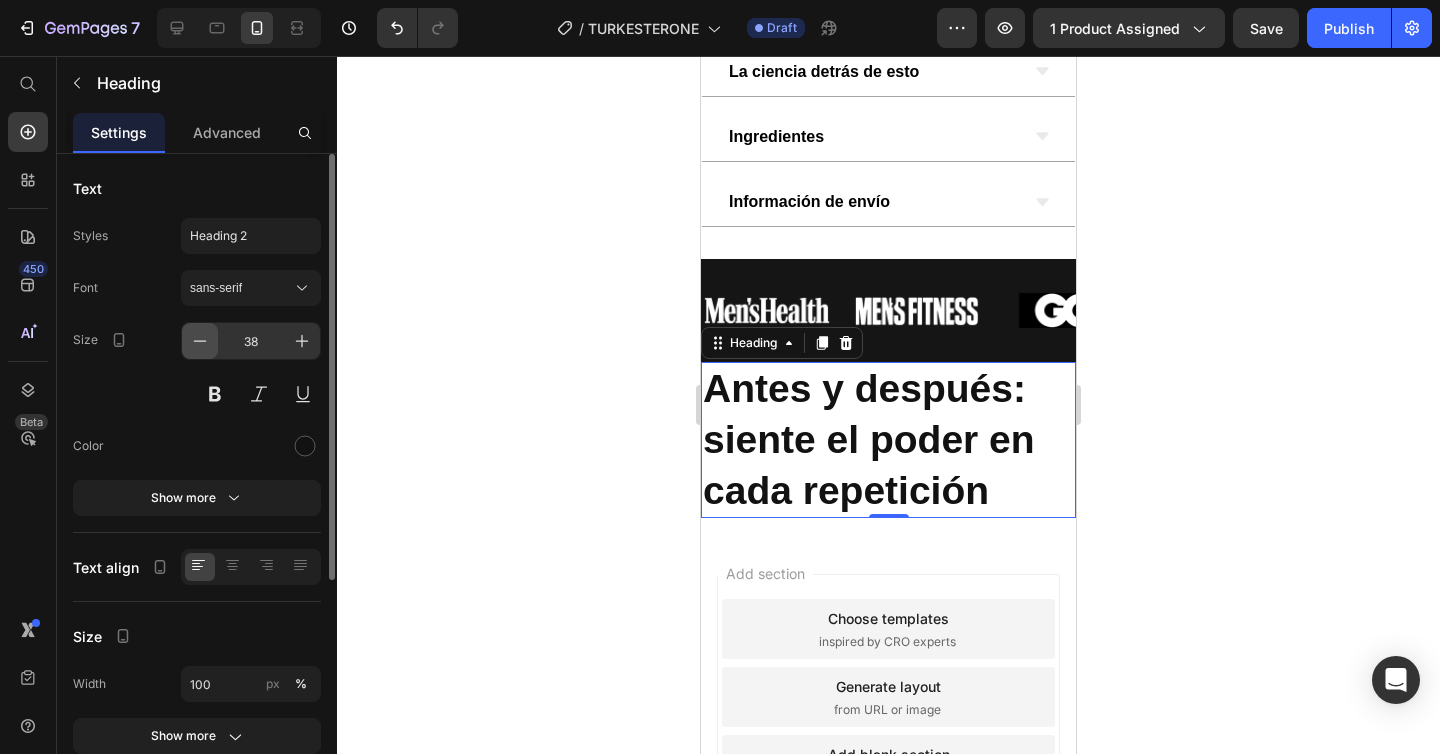 click 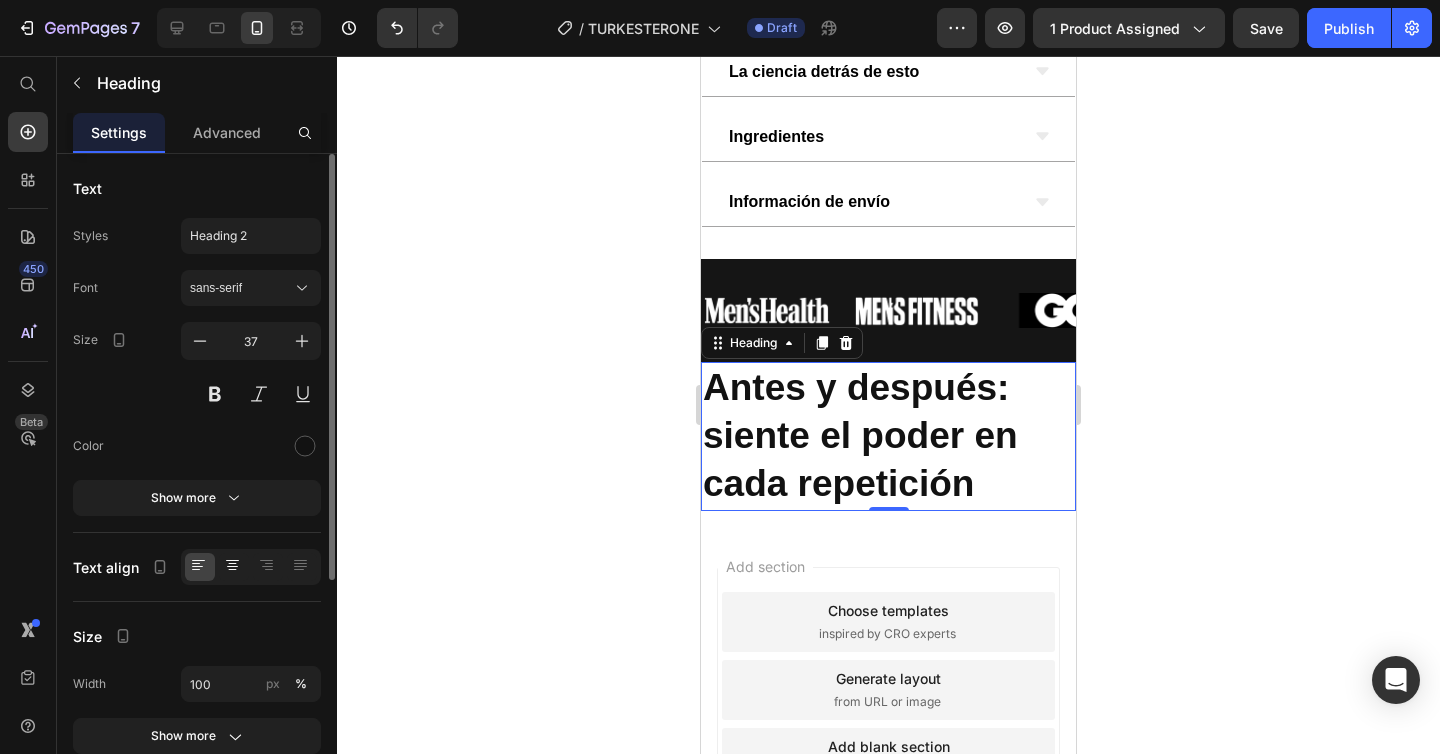 click 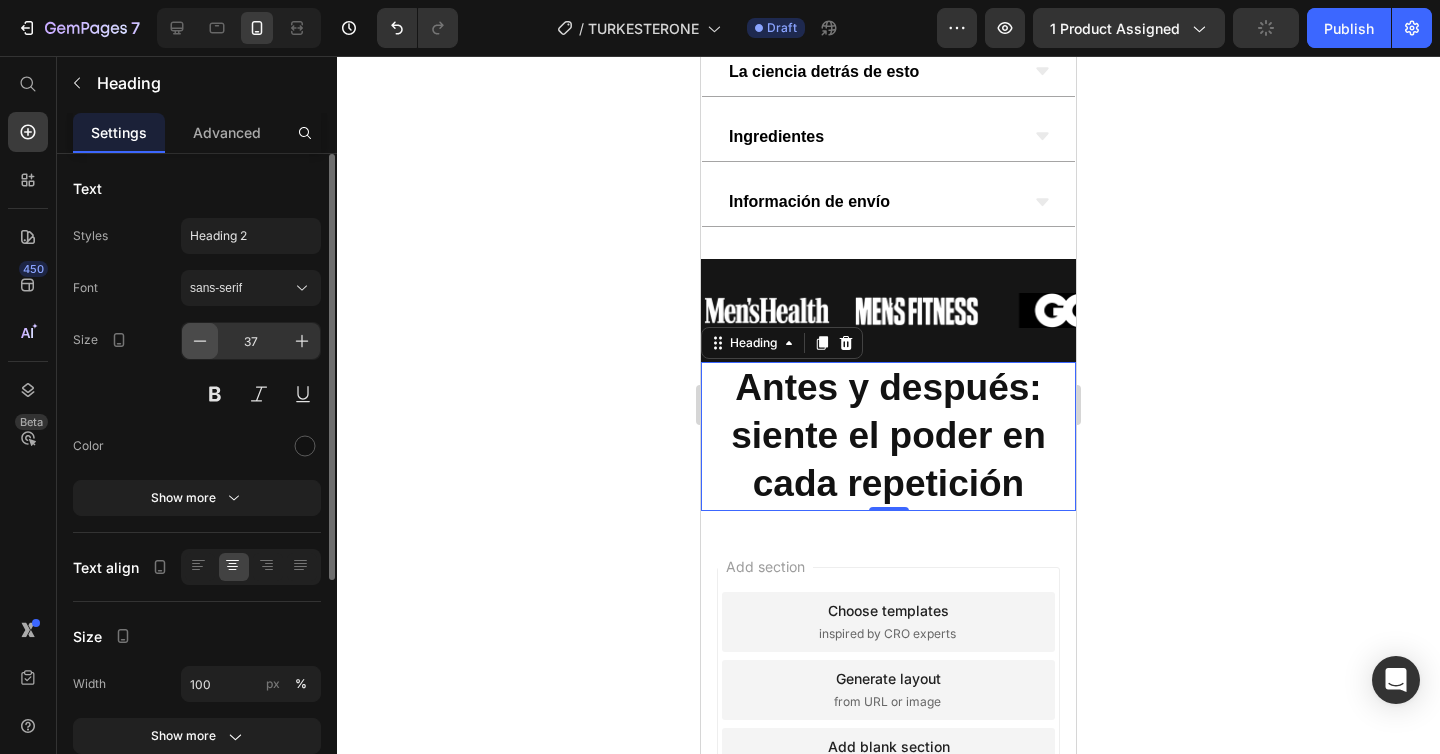 click 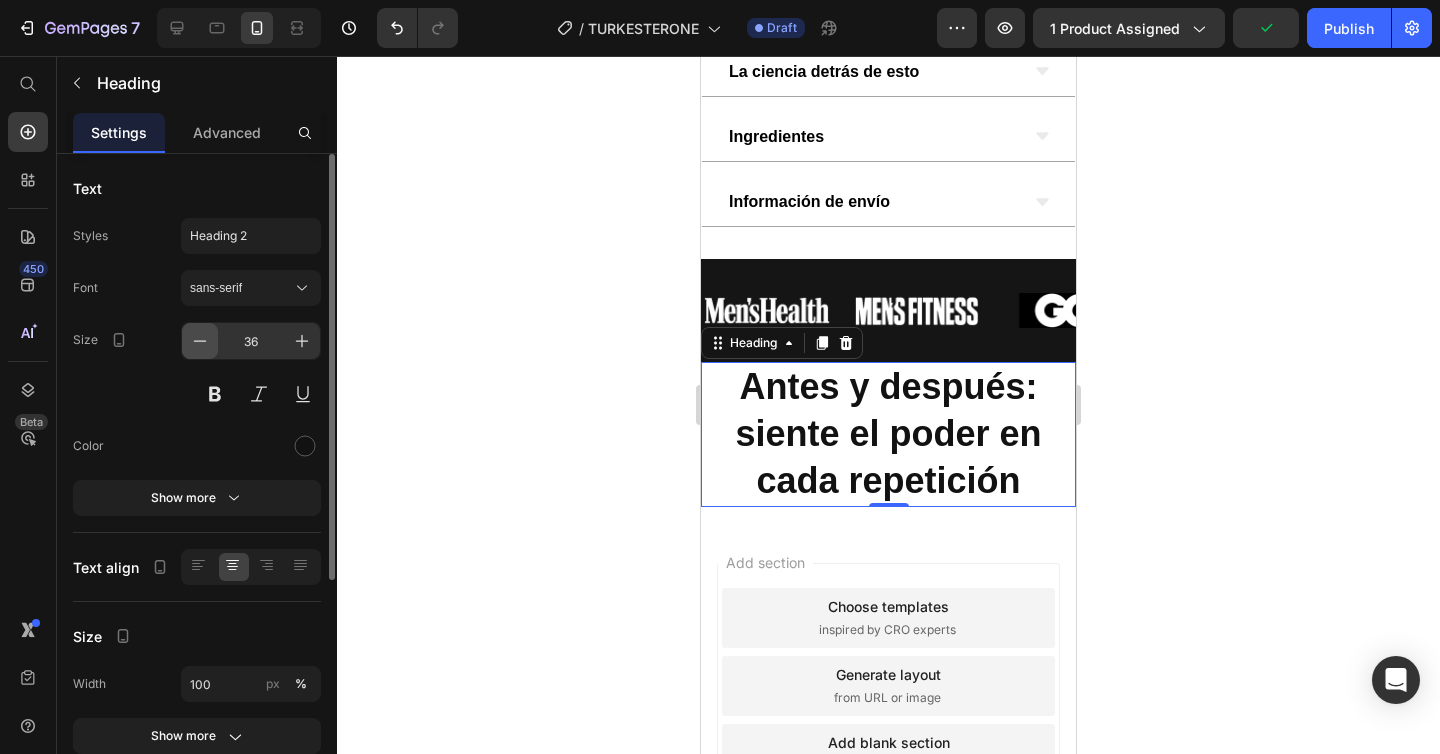 click 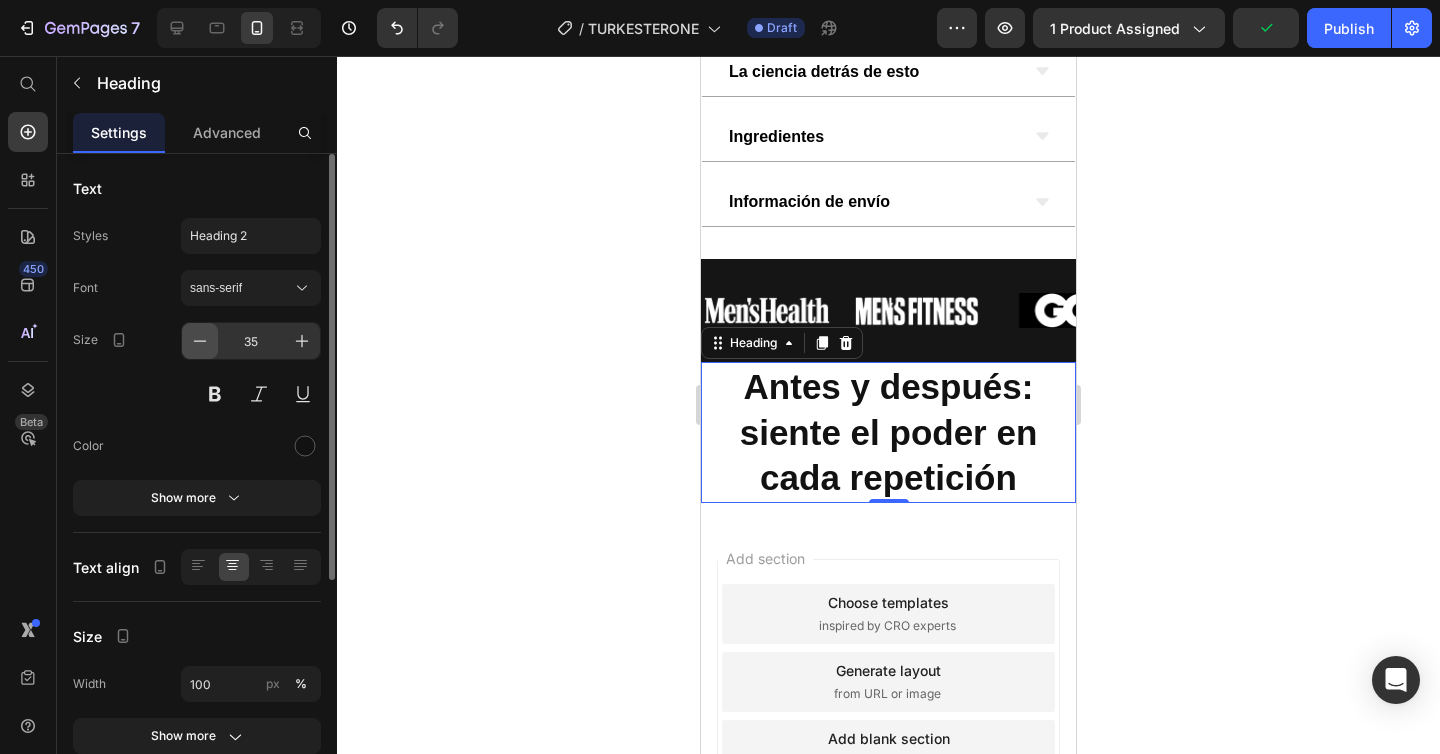 click 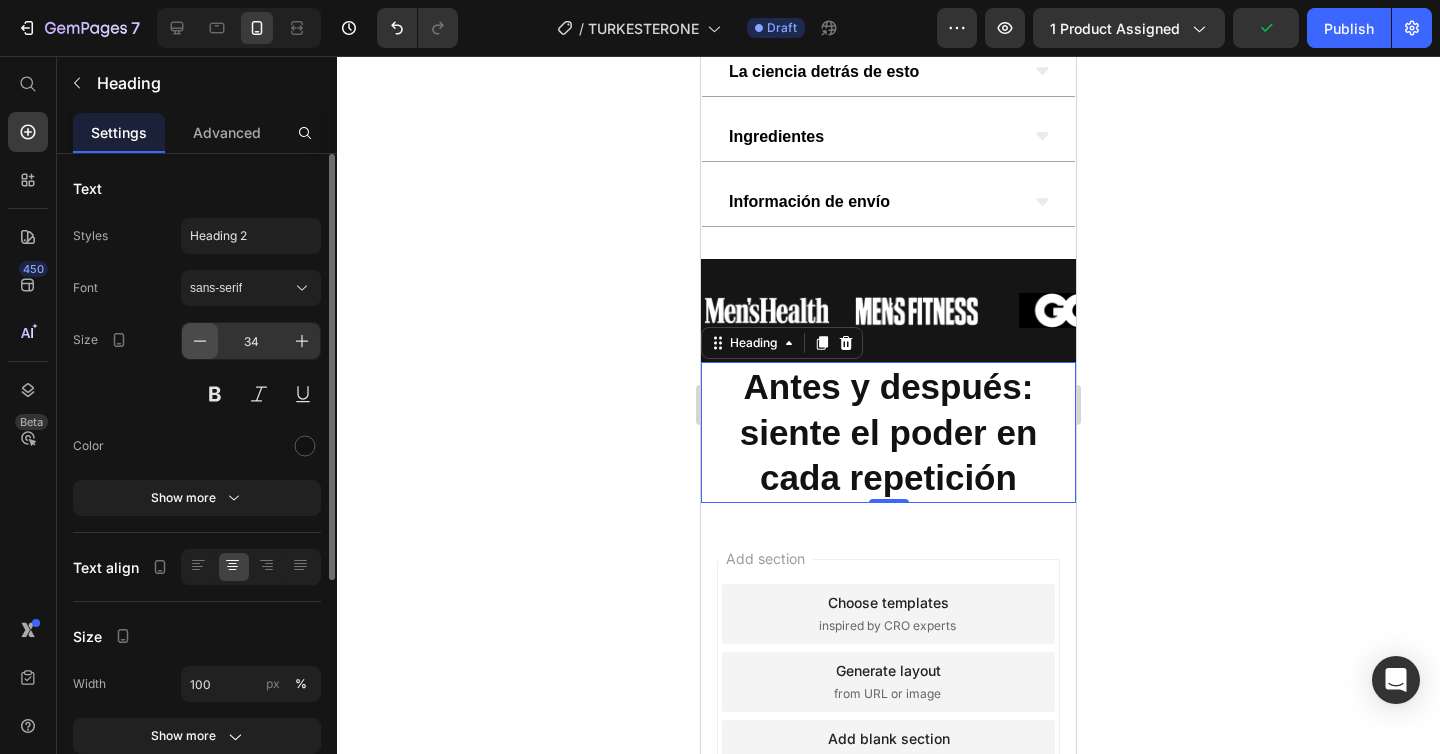 click 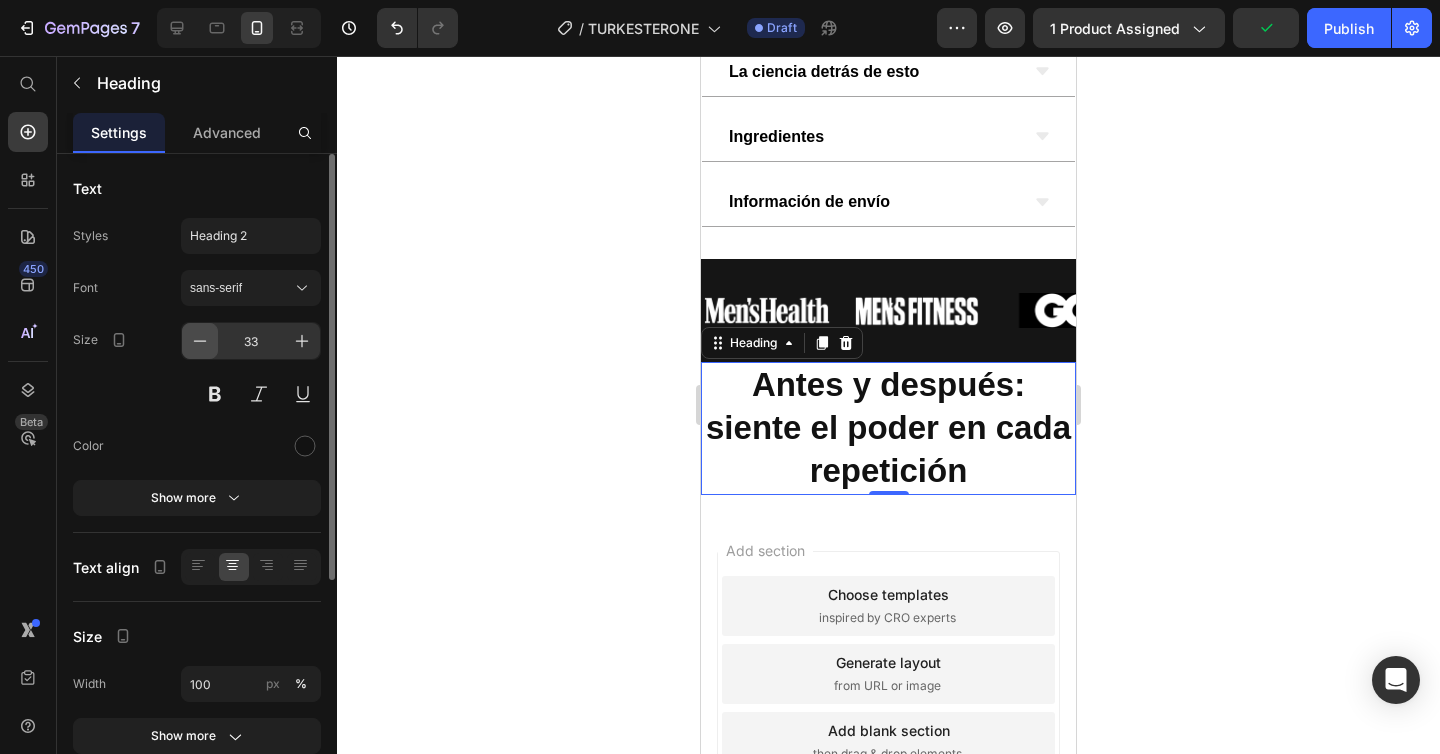 click 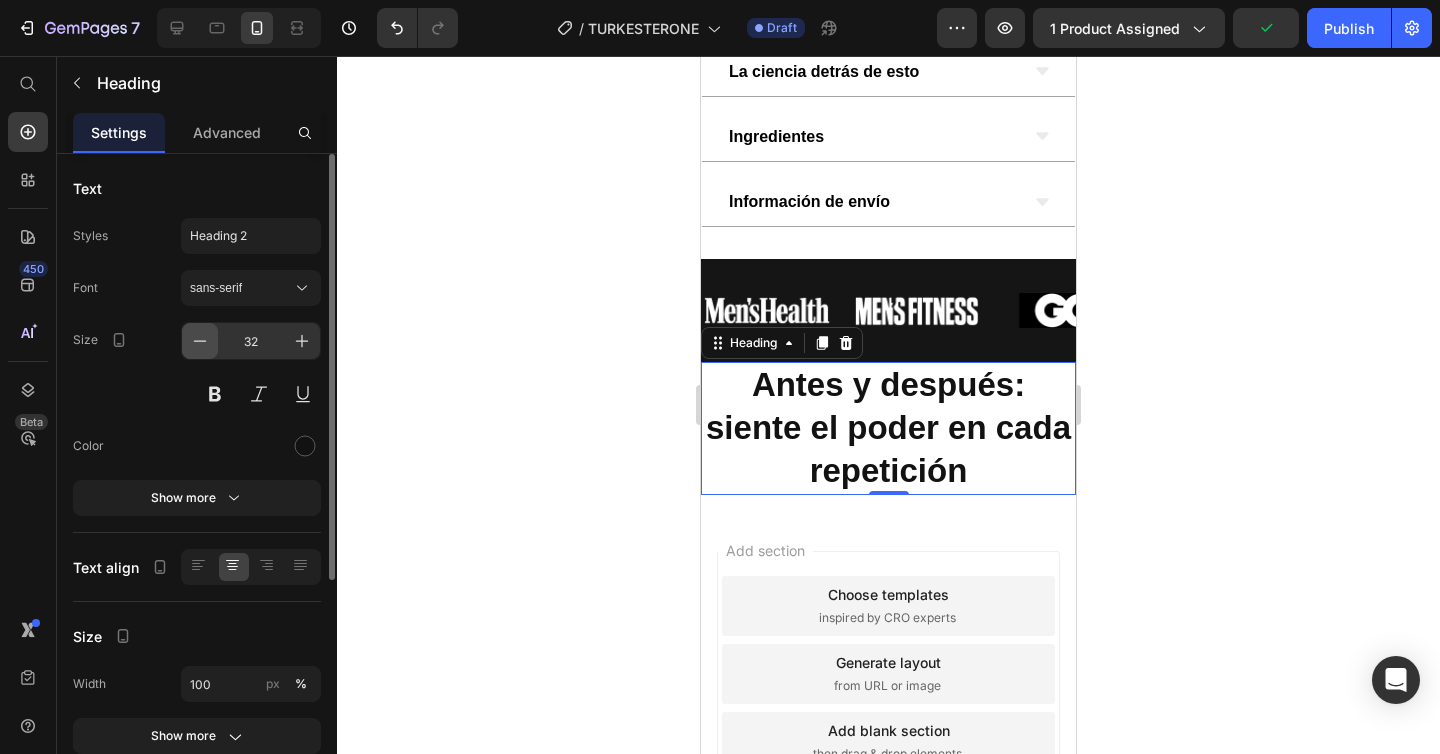 click 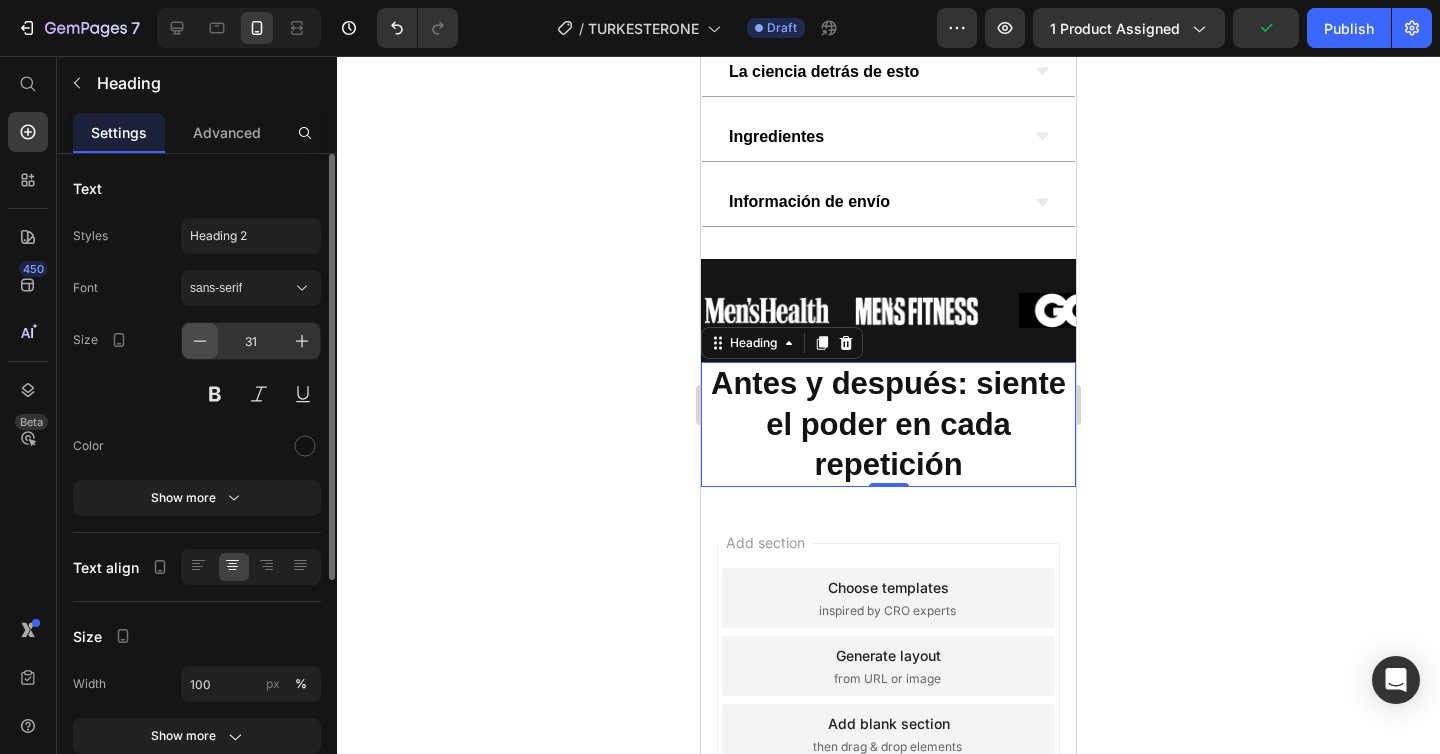 click 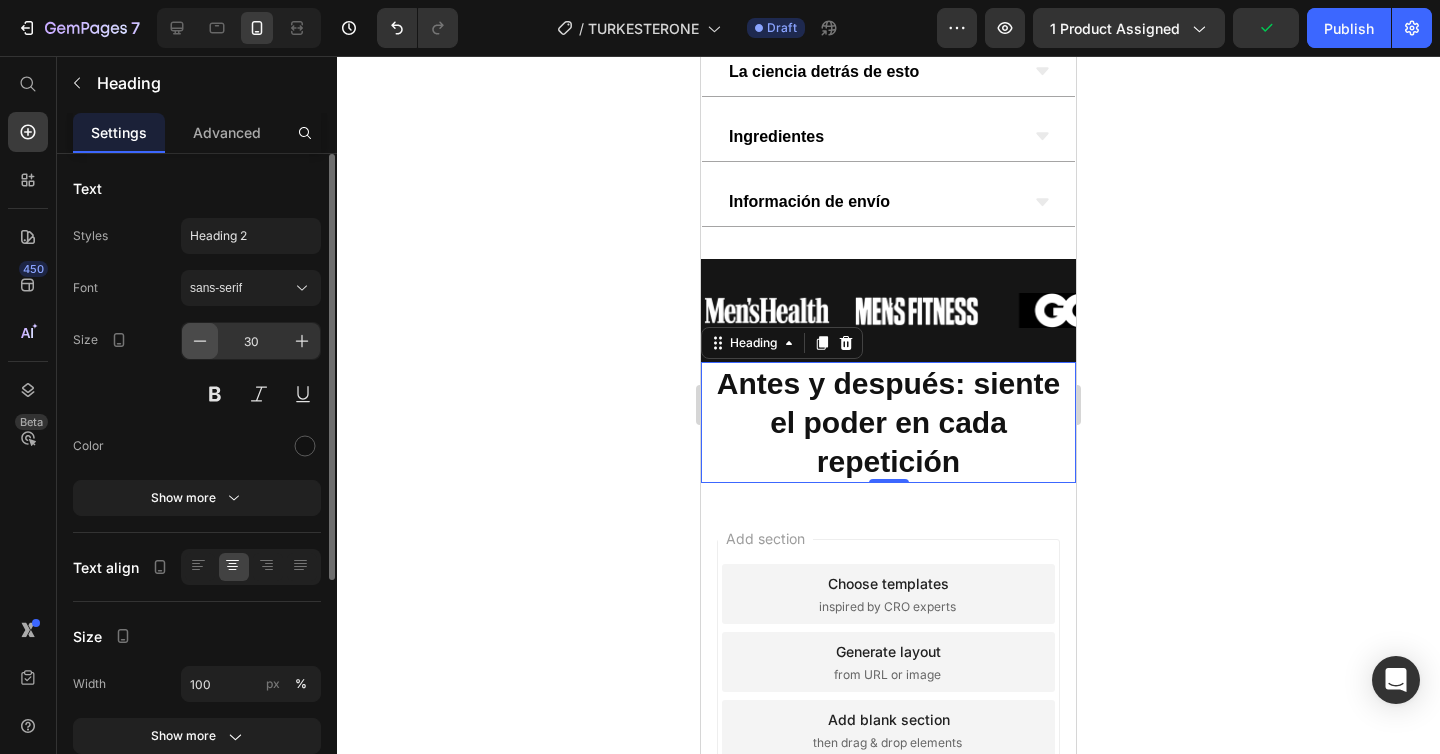 click 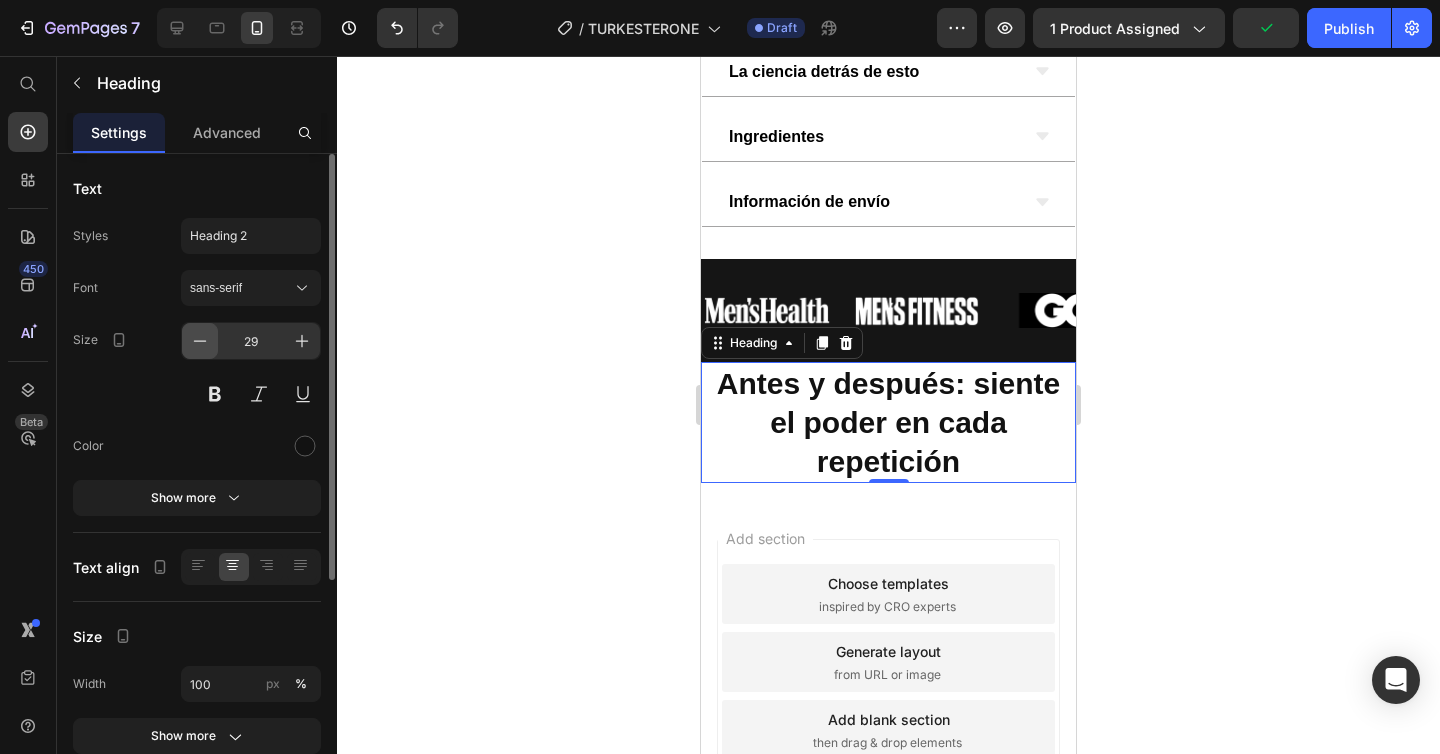click 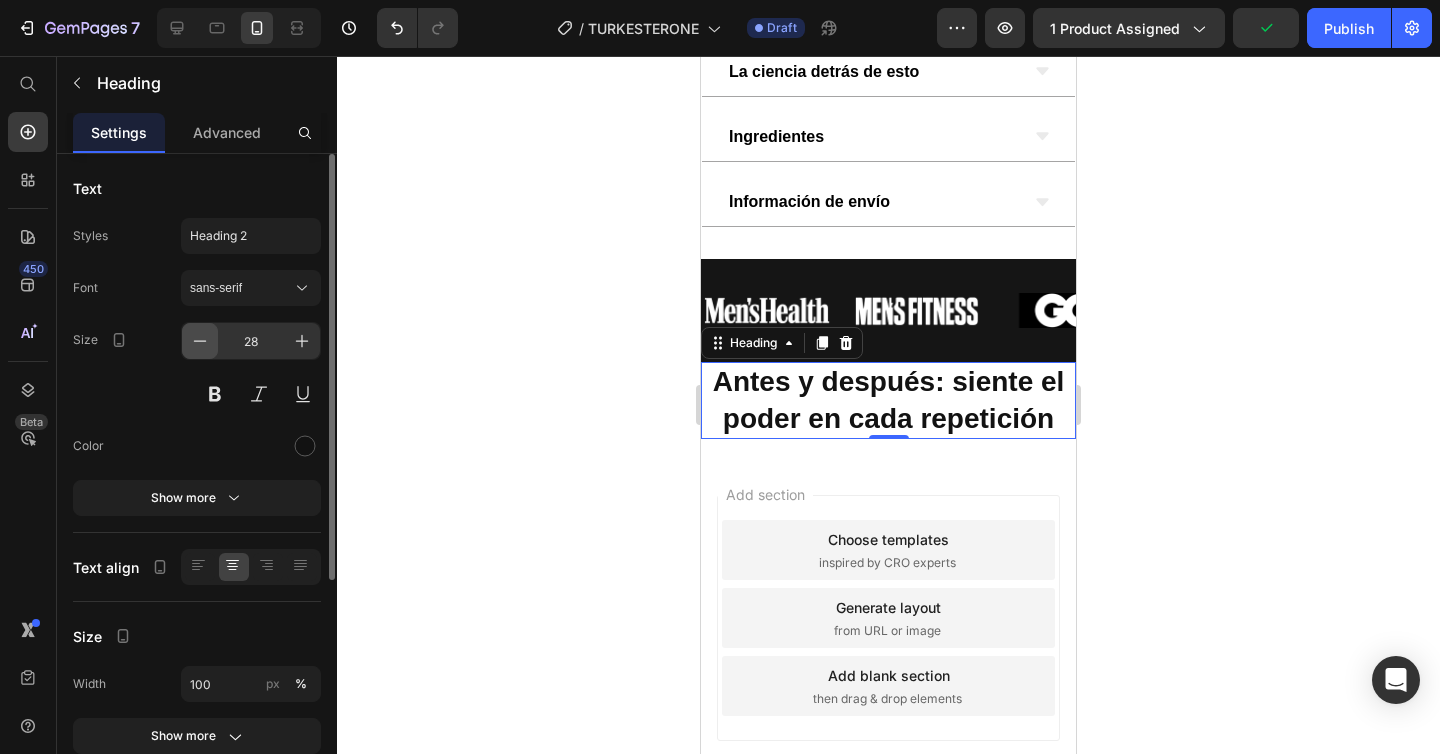 click 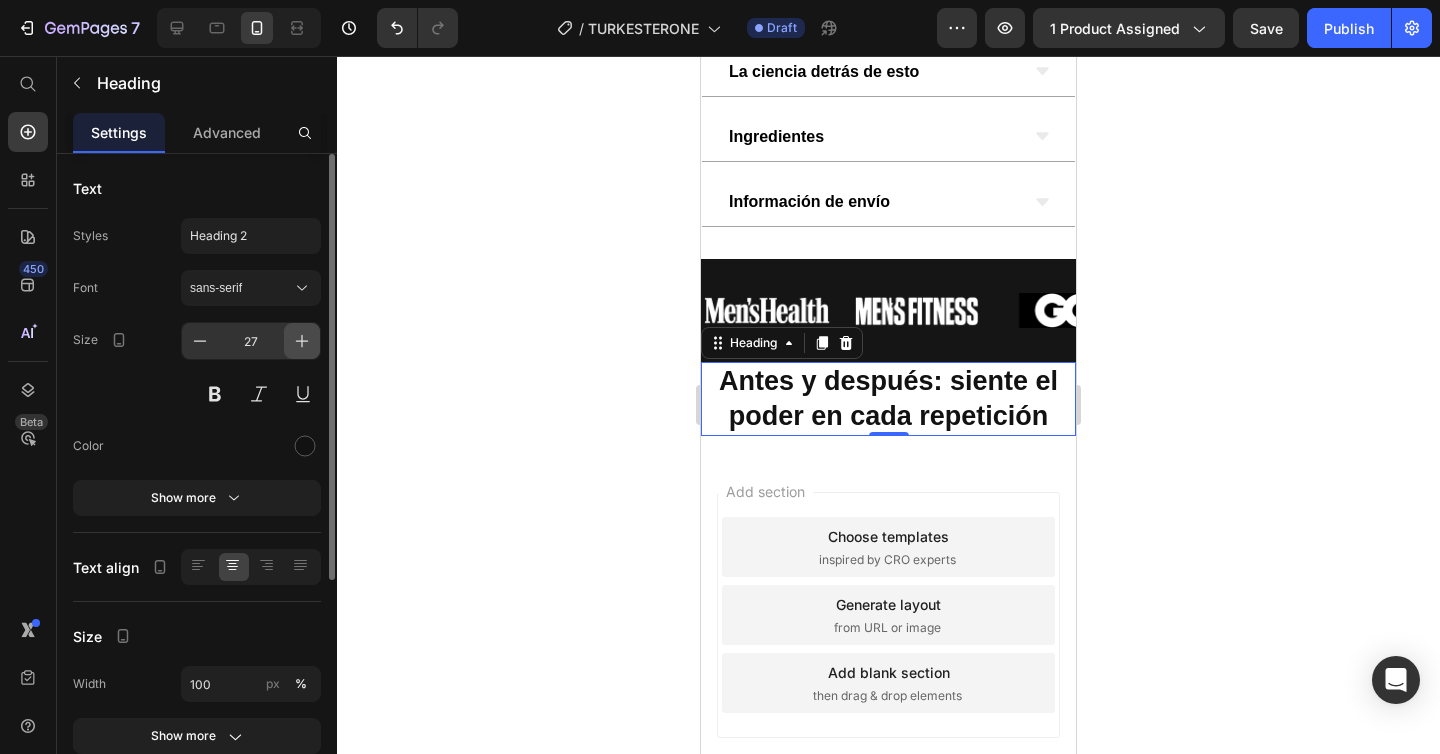 click 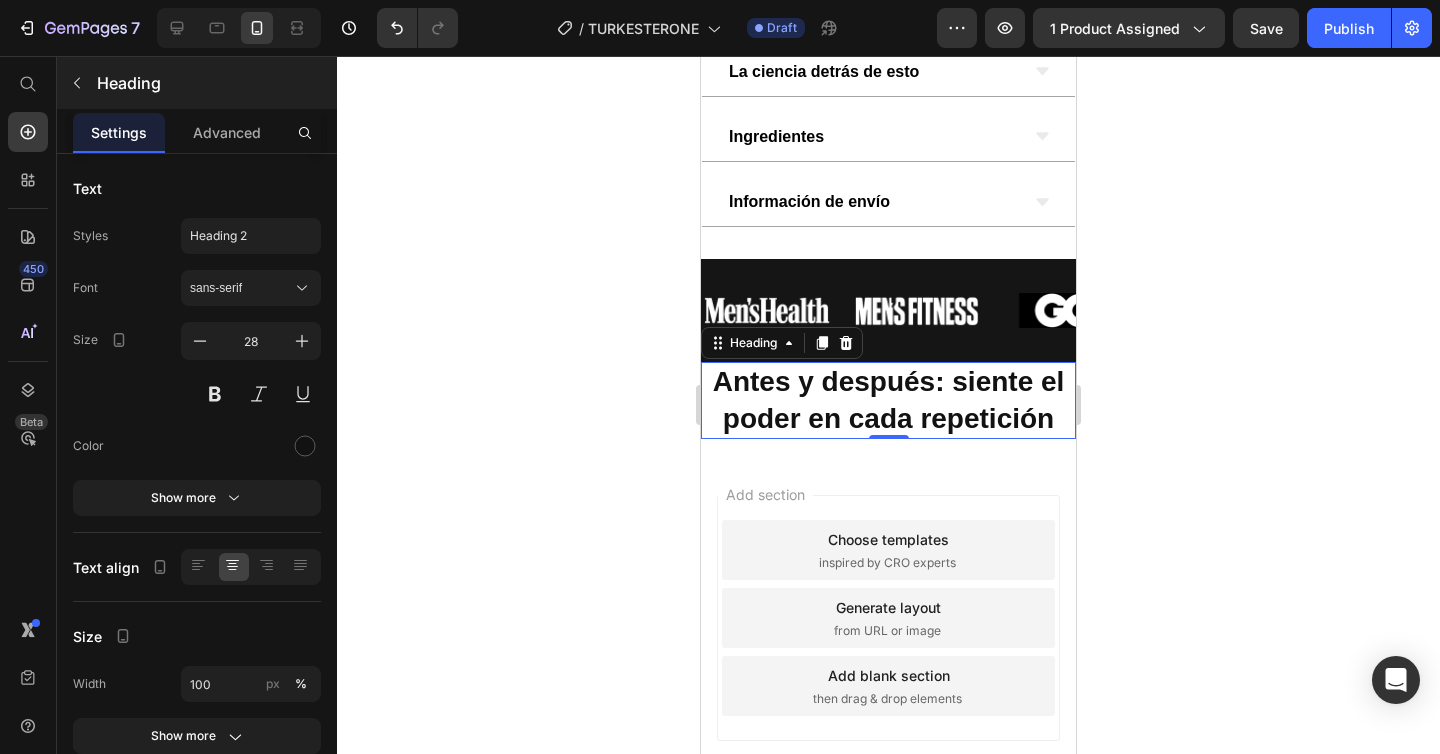 click 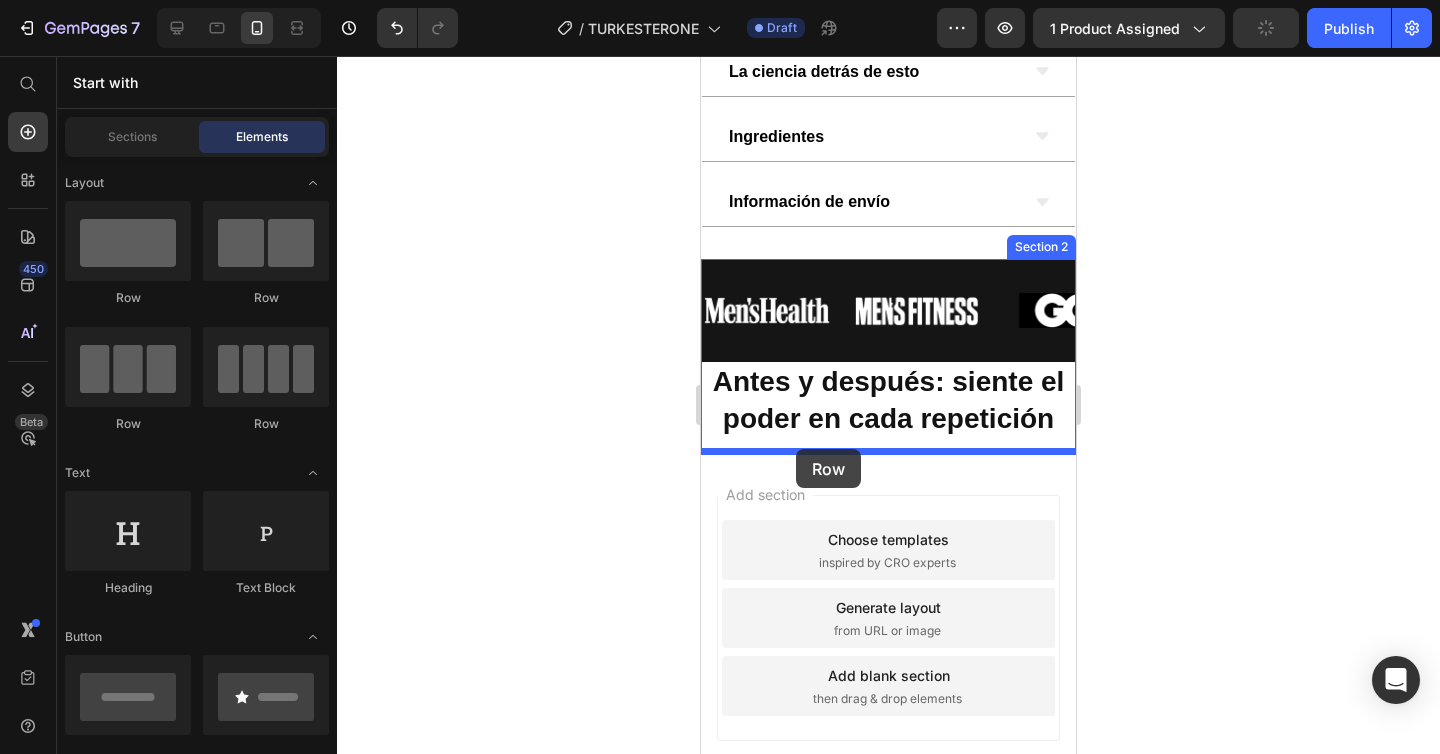 drag, startPoint x: 835, startPoint y: 321, endPoint x: 796, endPoint y: 449, distance: 133.80957 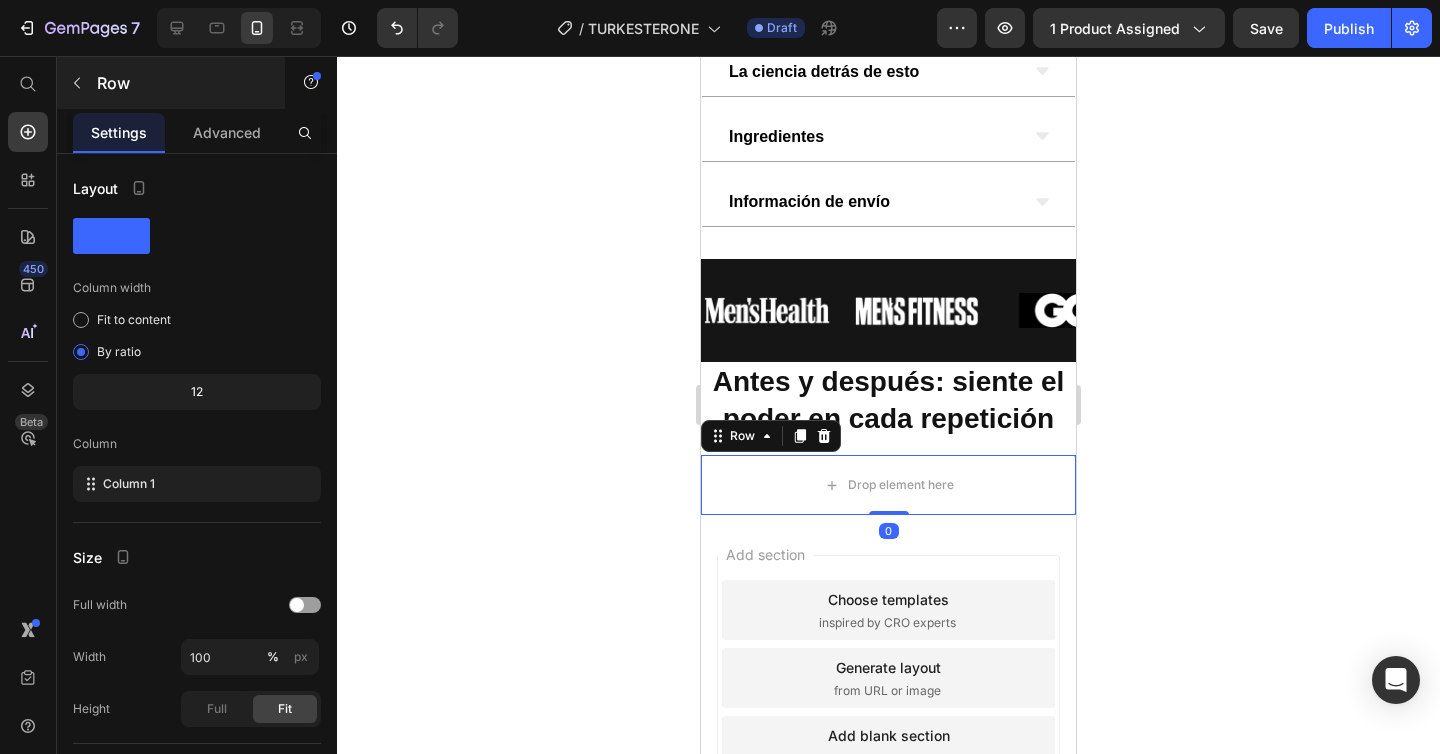 click at bounding box center (77, 83) 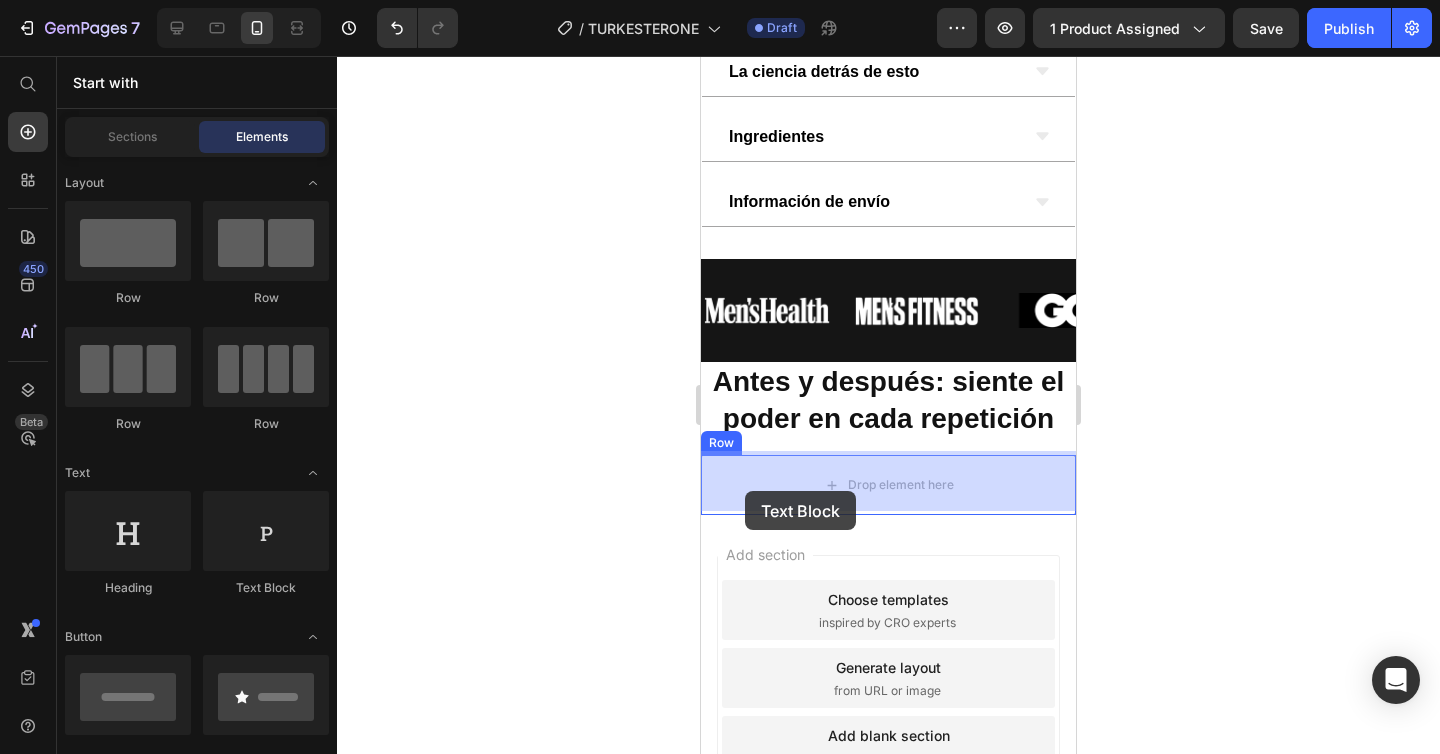 drag, startPoint x: 956, startPoint y: 617, endPoint x: 766, endPoint y: 481, distance: 233.65787 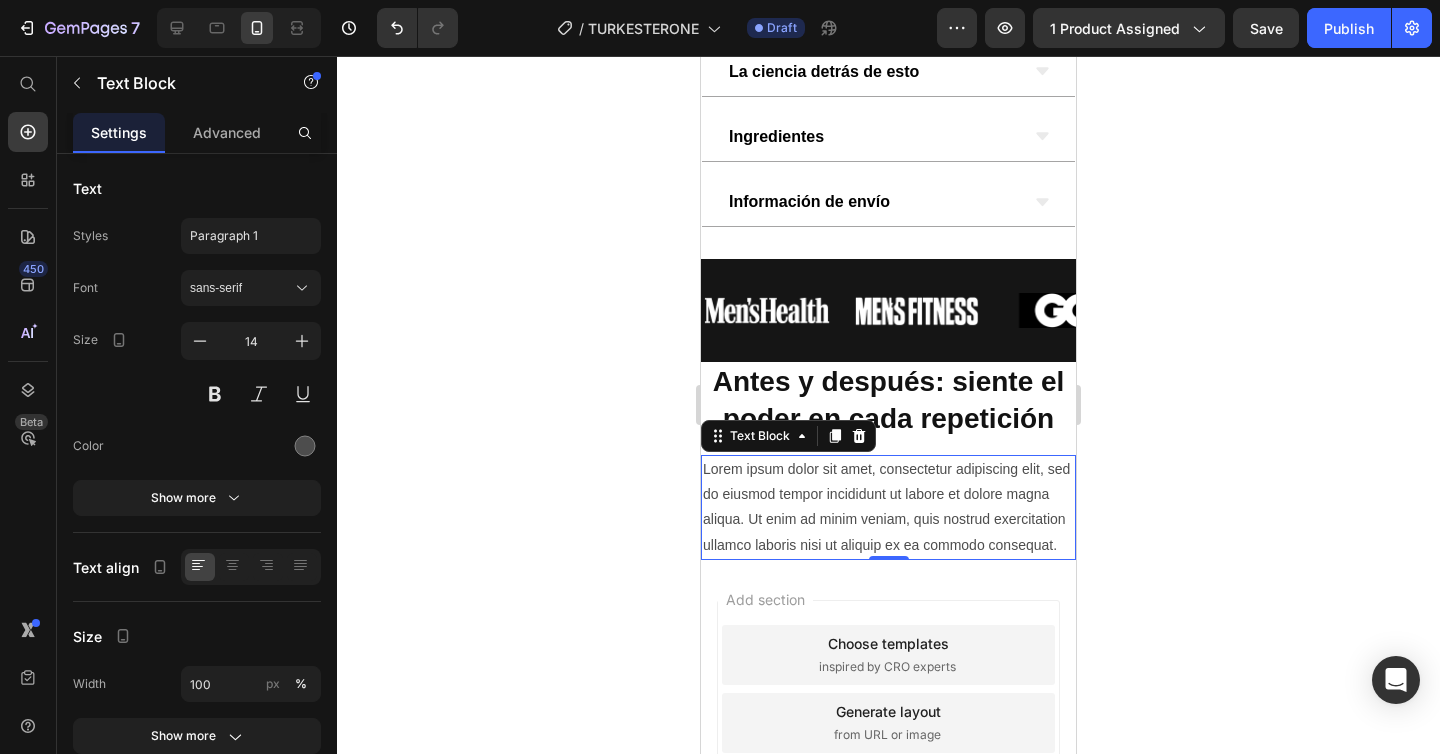 click on "Lorem ipsum dolor sit amet, consectetur adipiscing elit, sed do eiusmod tempor incididunt ut labore et dolore magna aliqua. Ut enim ad minim veniam, quis nostrud exercitation ullamco laboris nisi ut aliquip ex ea commodo consequat." at bounding box center [888, 507] 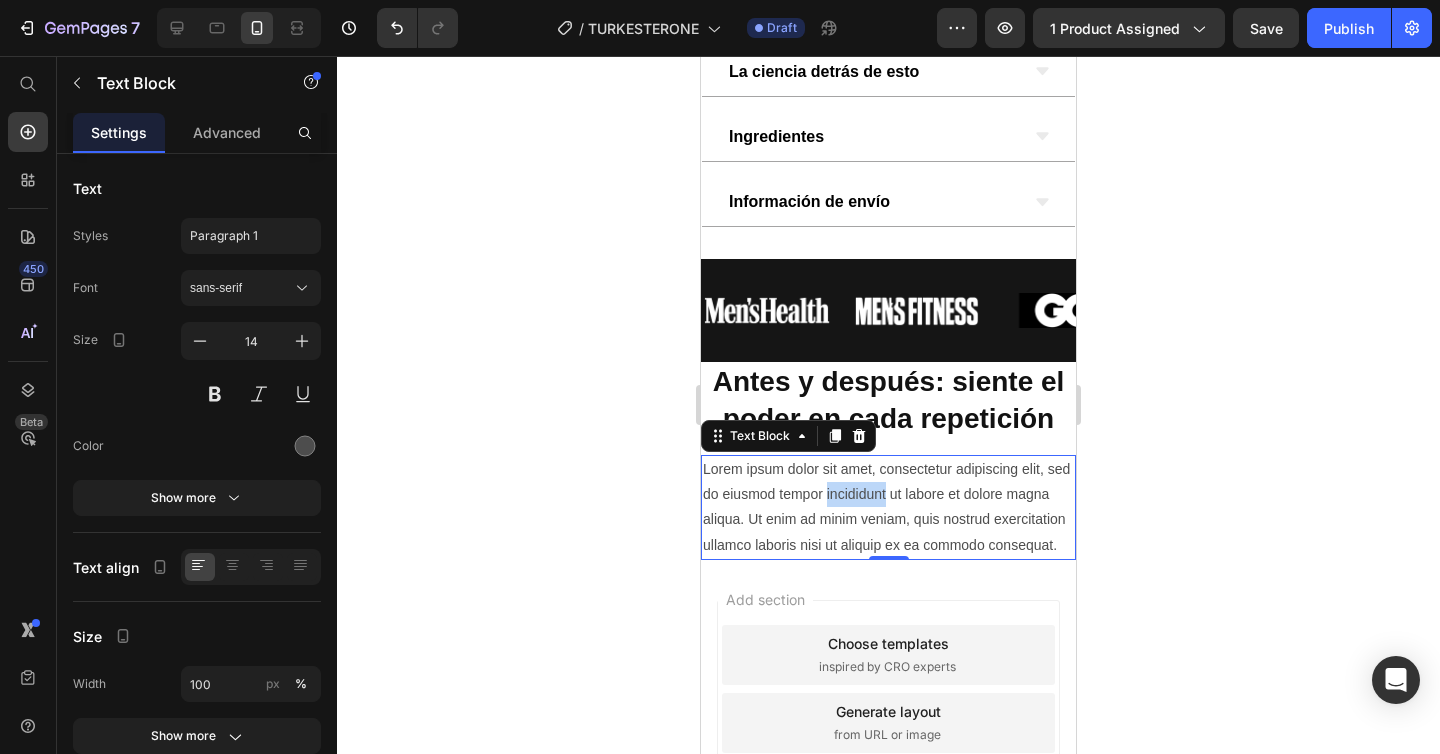 click on "Lorem ipsum dolor sit amet, consectetur adipiscing elit, sed do eiusmod tempor incididunt ut labore et dolore magna aliqua. Ut enim ad minim veniam, quis nostrud exercitation ullamco laboris nisi ut aliquip ex ea commodo consequat." at bounding box center (888, 507) 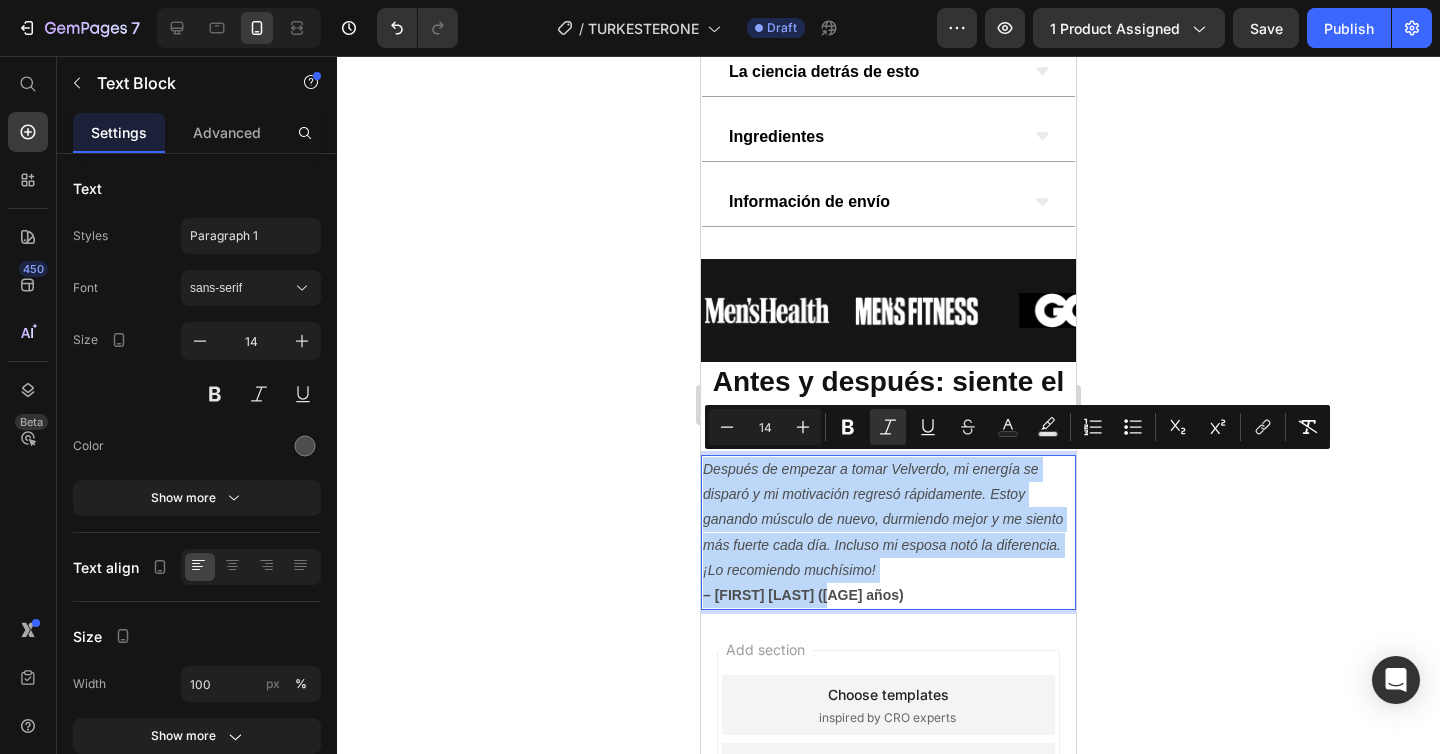 drag, startPoint x: 849, startPoint y: 587, endPoint x: 687, endPoint y: 466, distance: 202.2004 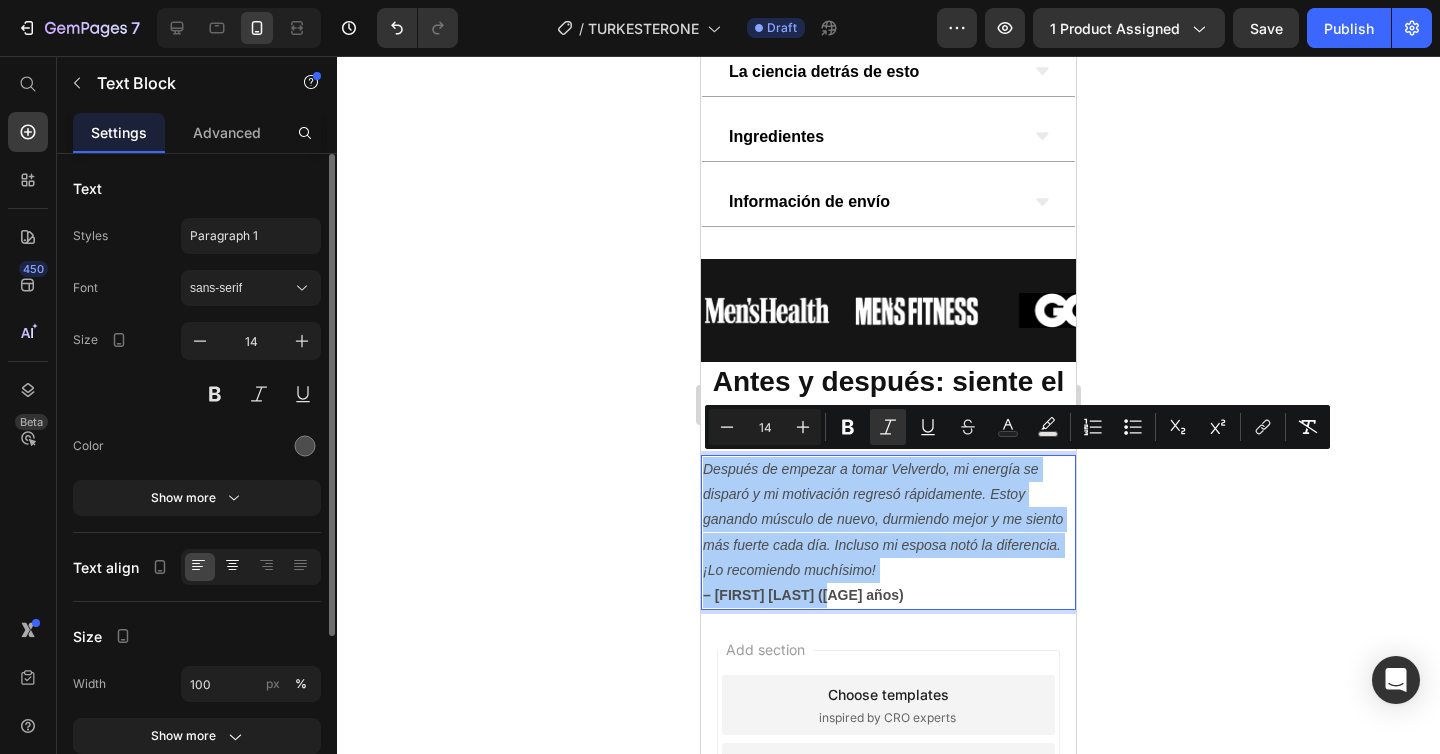 click 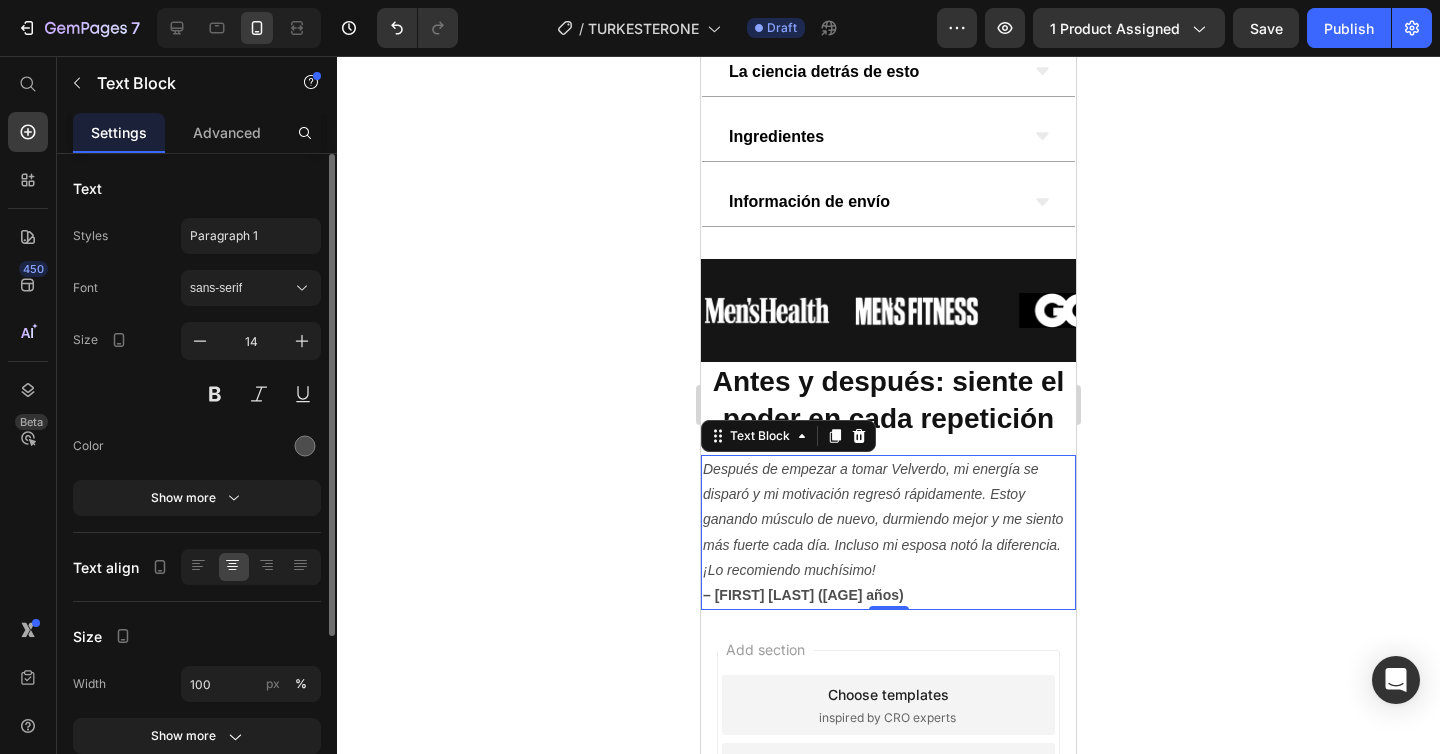 click 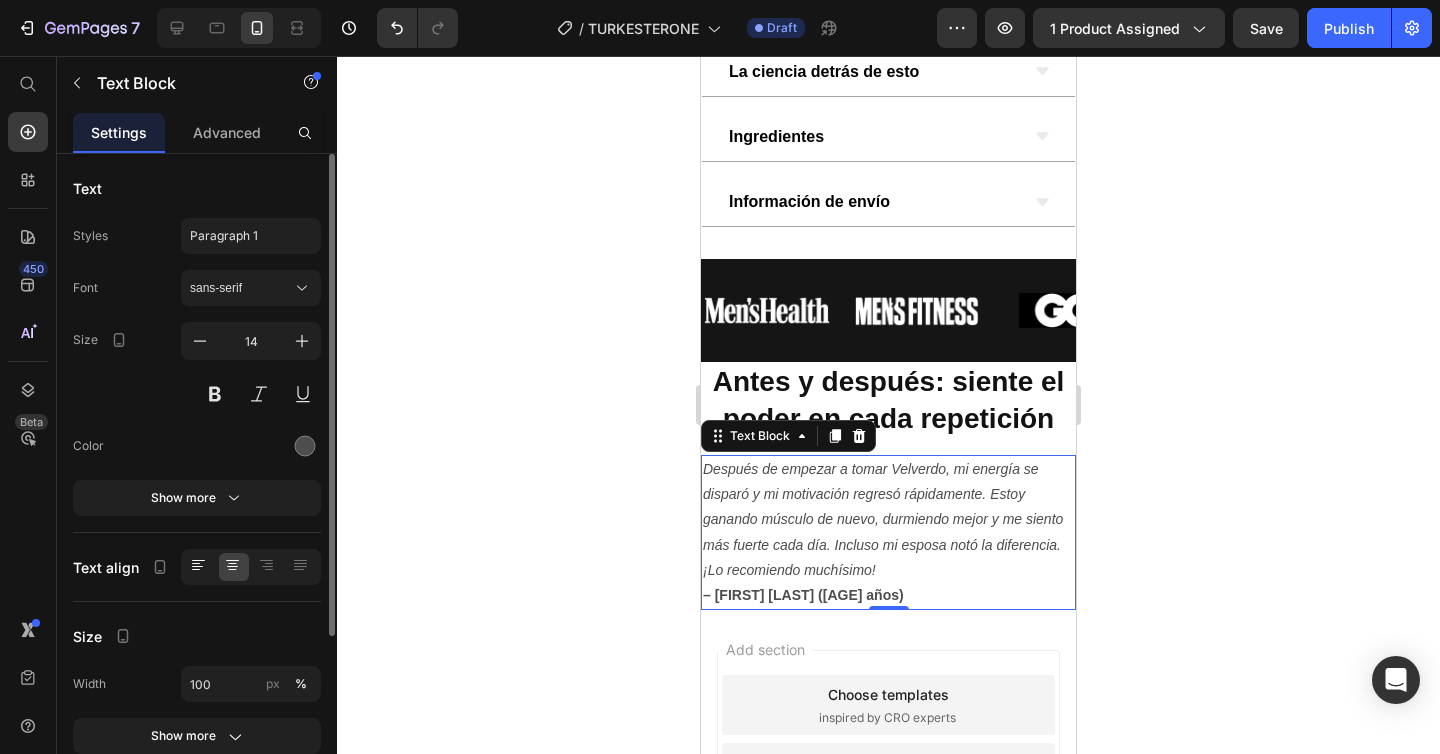 click 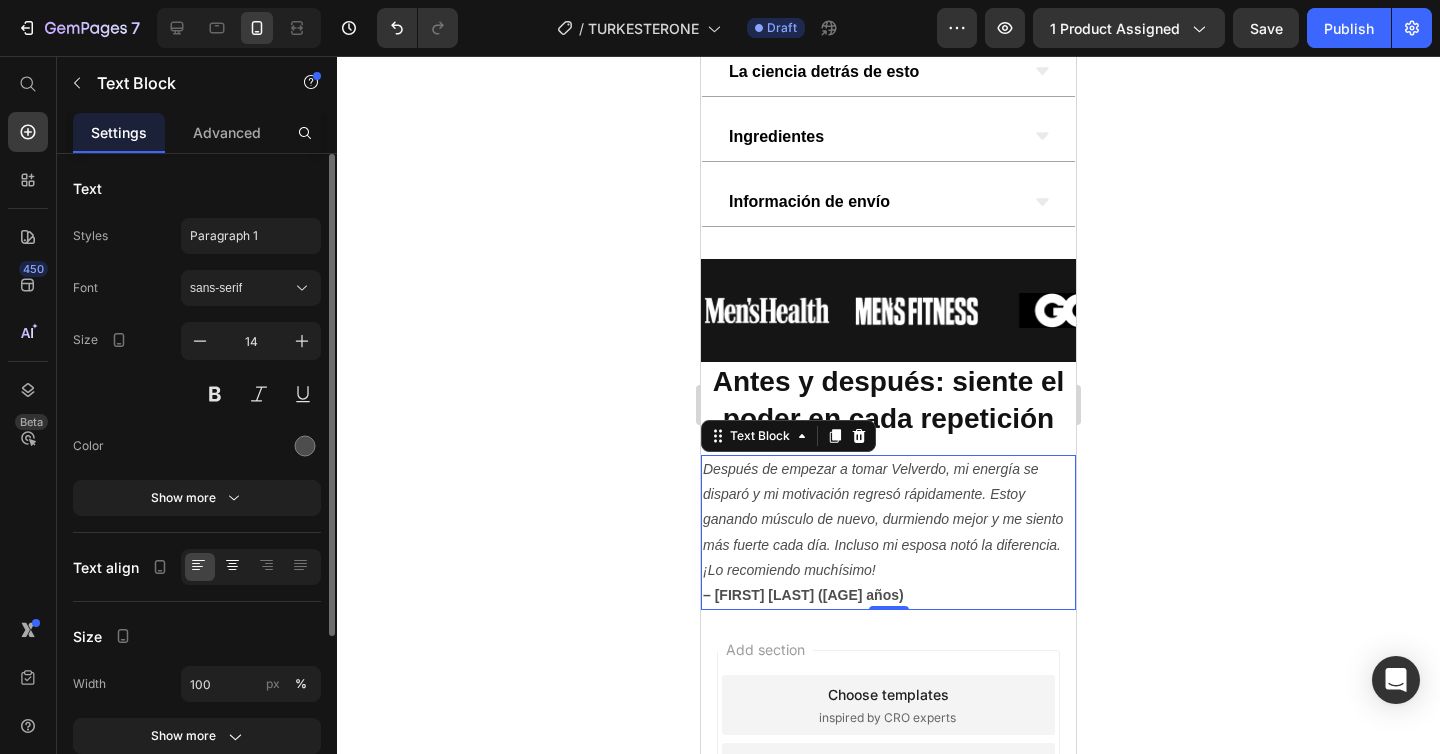 click 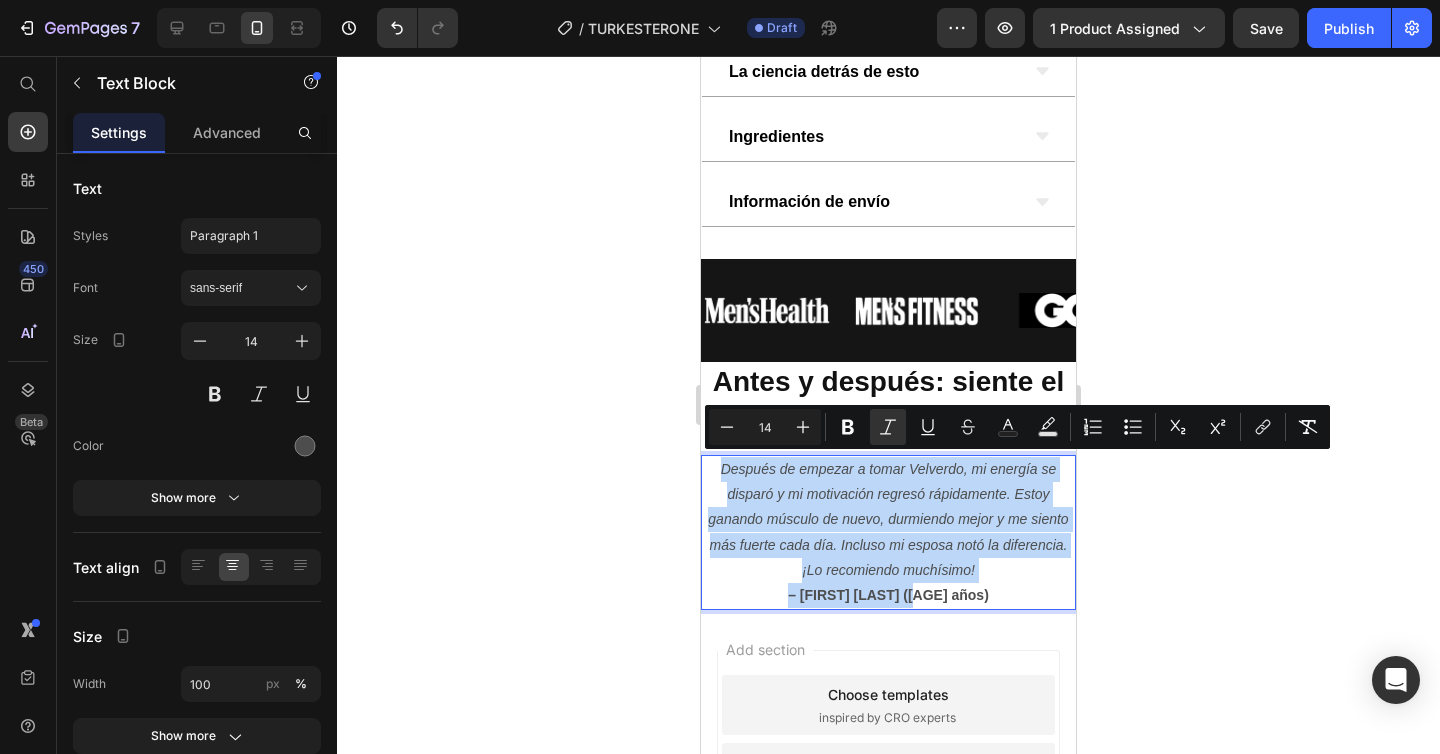 drag, startPoint x: 994, startPoint y: 585, endPoint x: 722, endPoint y: 463, distance: 298.10736 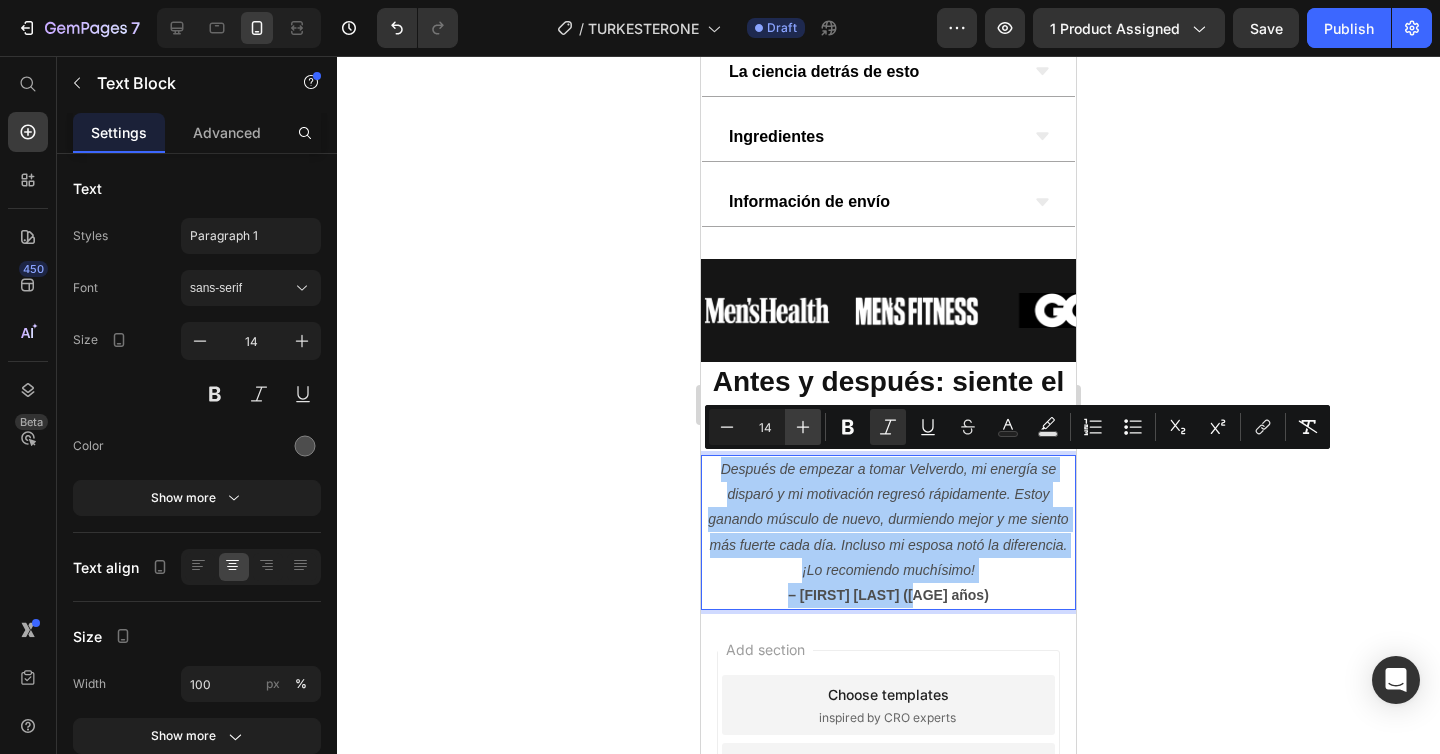 click 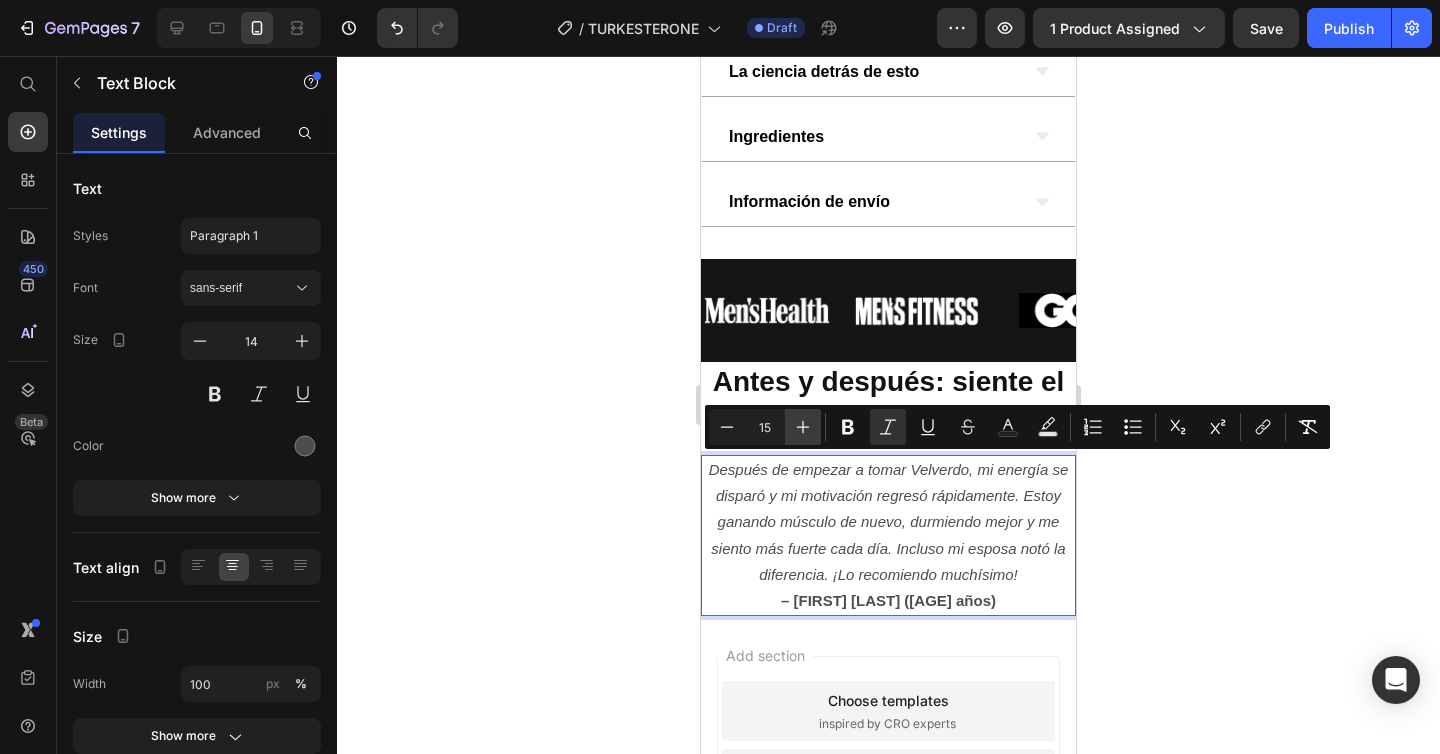 click 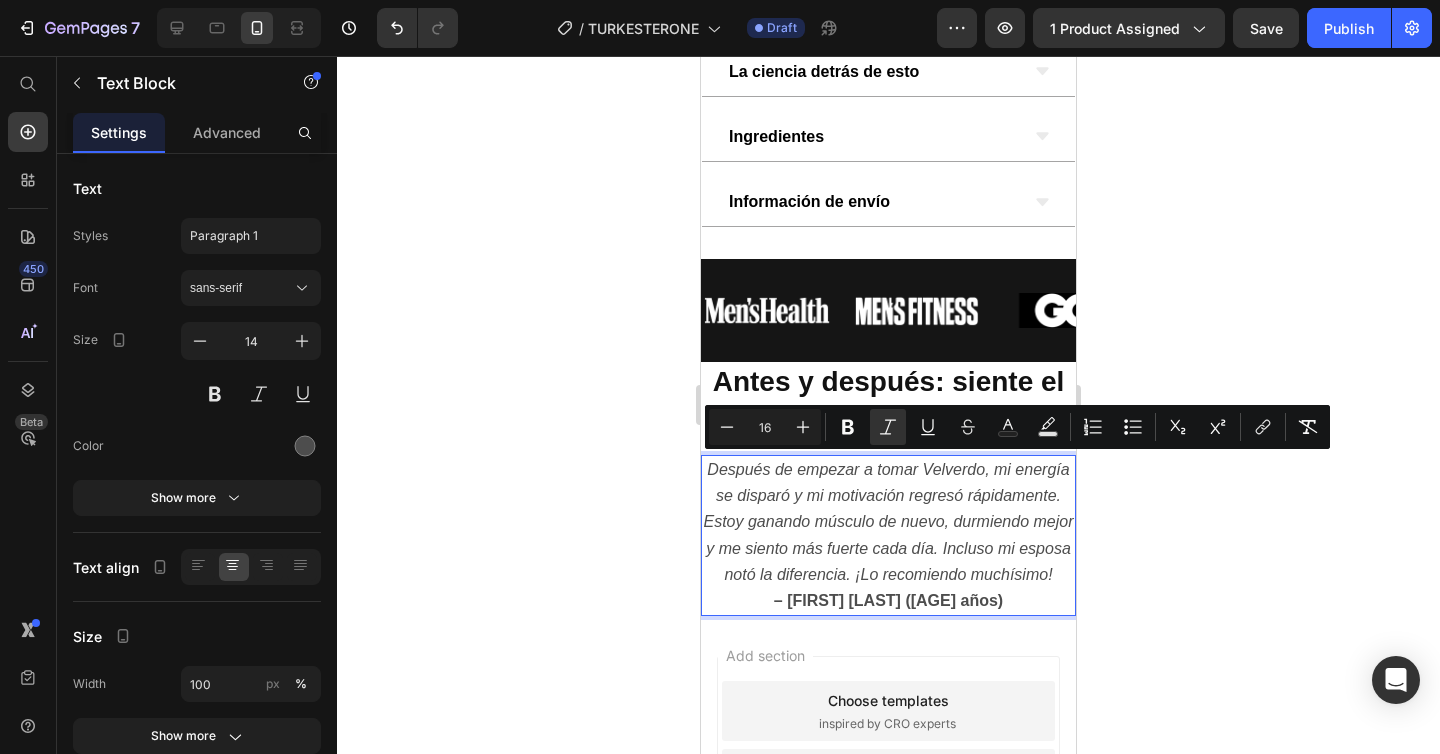 click on "Después de empezar a tomar Velverdo, mi energía se disparó y mi motivación regresó rápidamente. Estoy ganando músculo de nuevo, durmiendo mejor y me siento más fuerte cada día. Incluso mi esposa notó la diferencia. ¡Lo recomiendo muchísimo!" at bounding box center [889, 522] 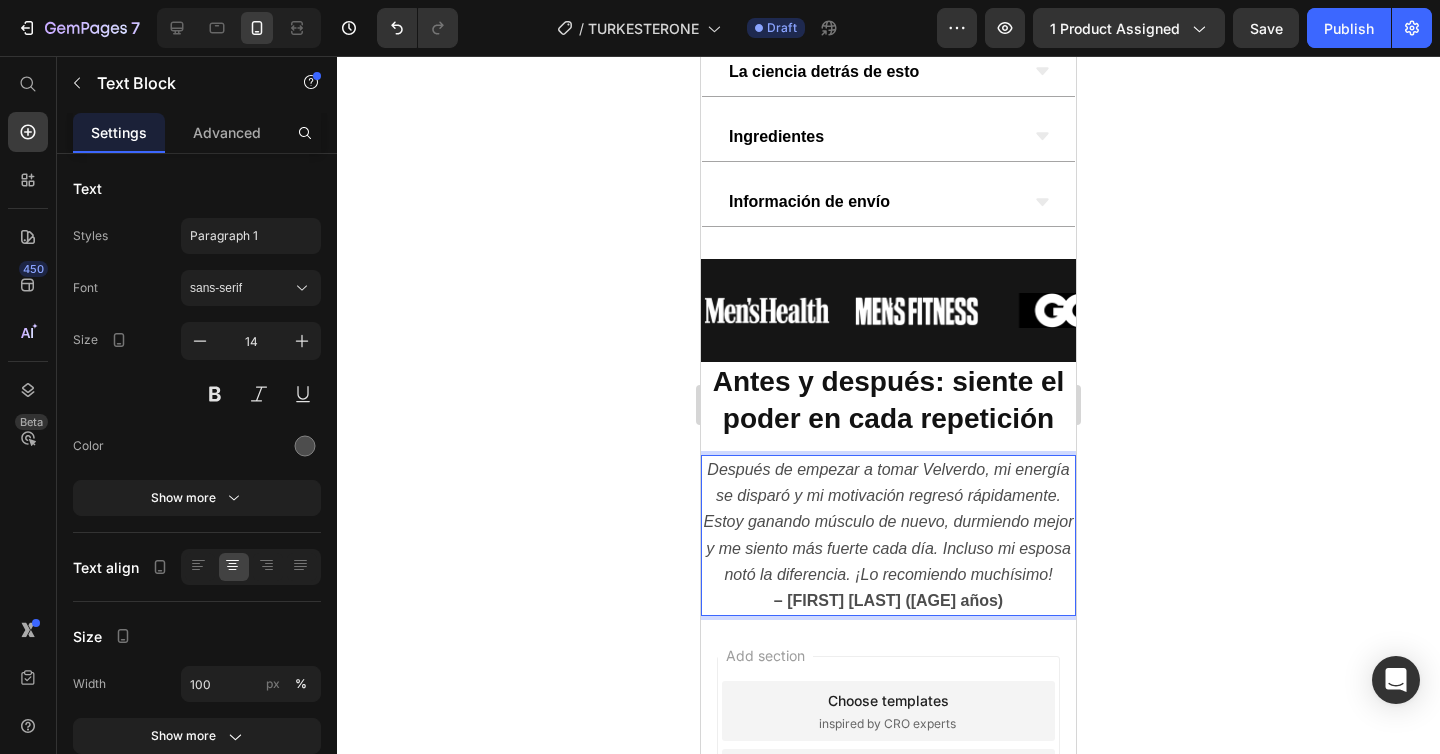 click 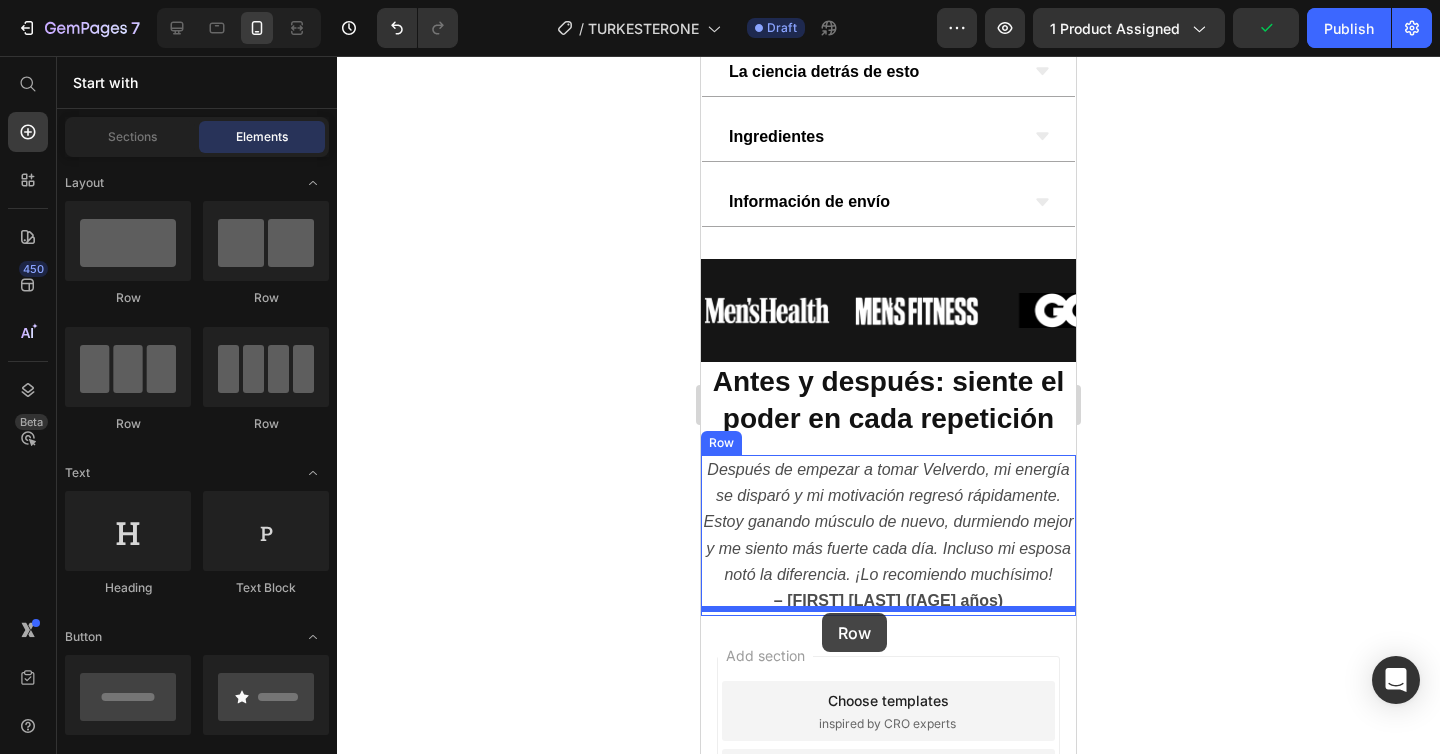 drag, startPoint x: 841, startPoint y: 319, endPoint x: 822, endPoint y: 613, distance: 294.6133 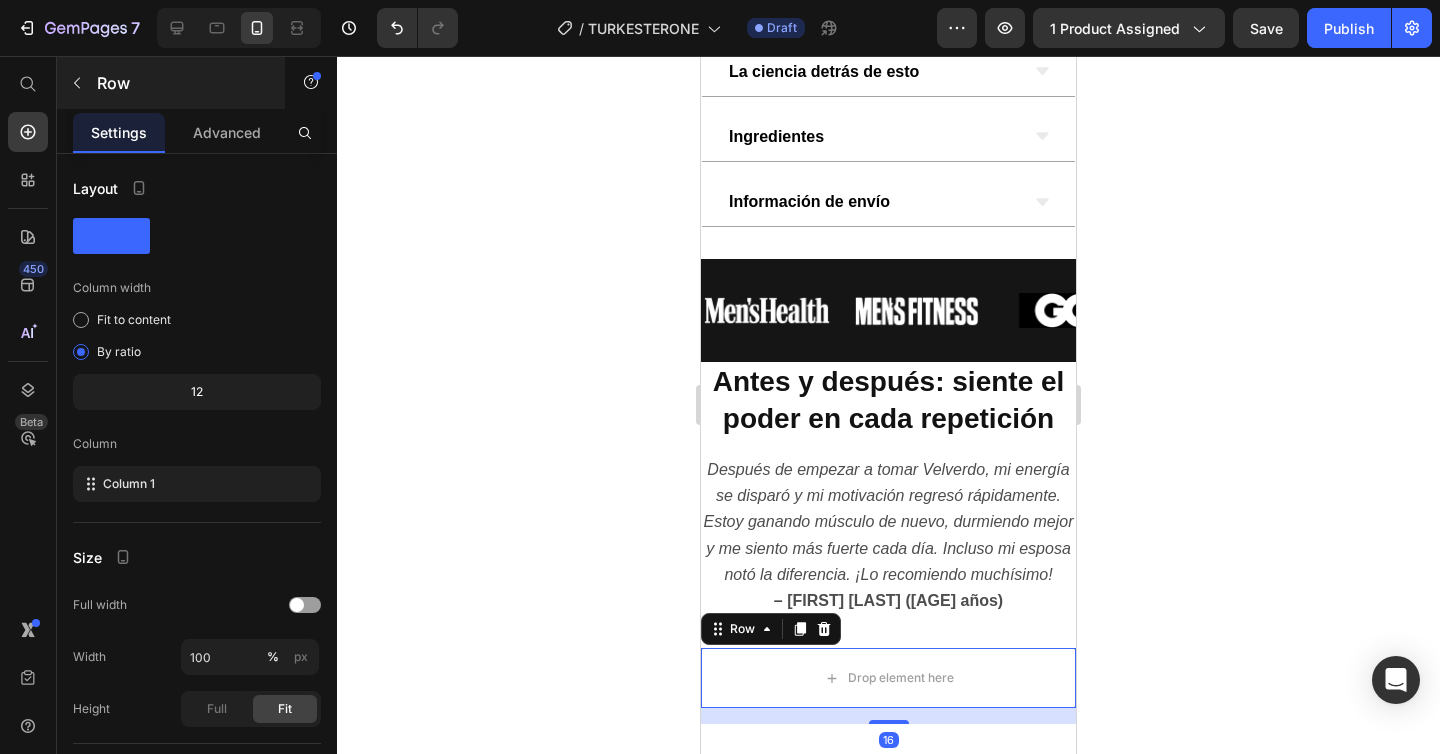 click 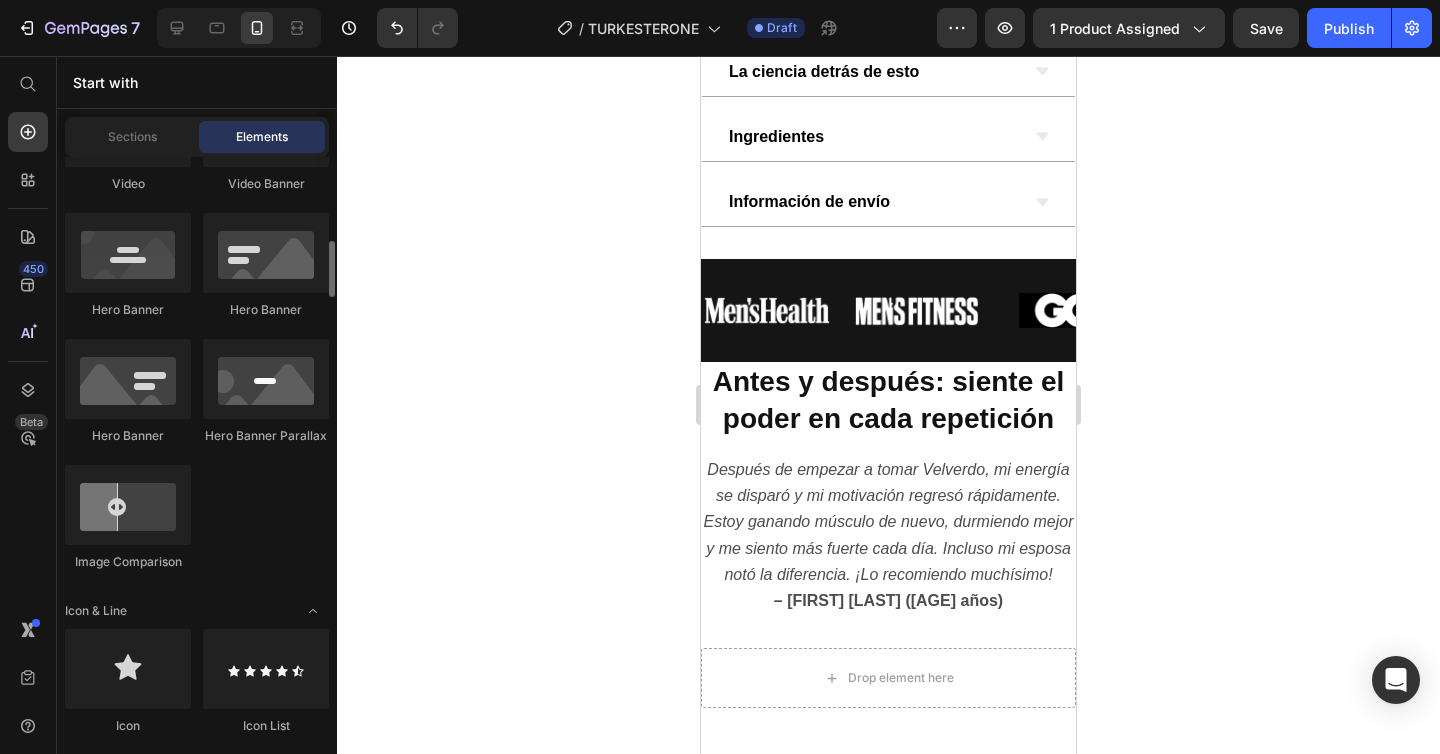 scroll, scrollTop: 992, scrollLeft: 0, axis: vertical 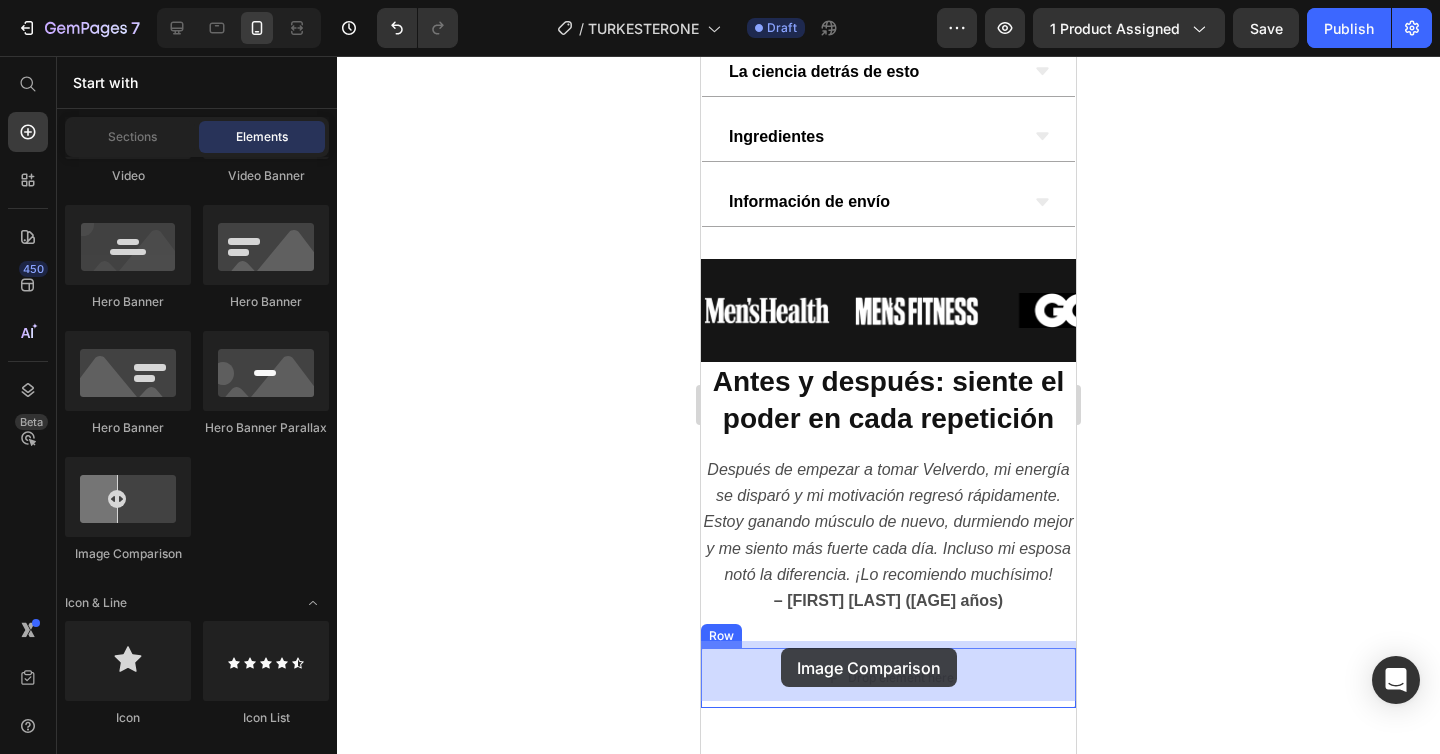 drag, startPoint x: 845, startPoint y: 570, endPoint x: 781, endPoint y: 648, distance: 100.89599 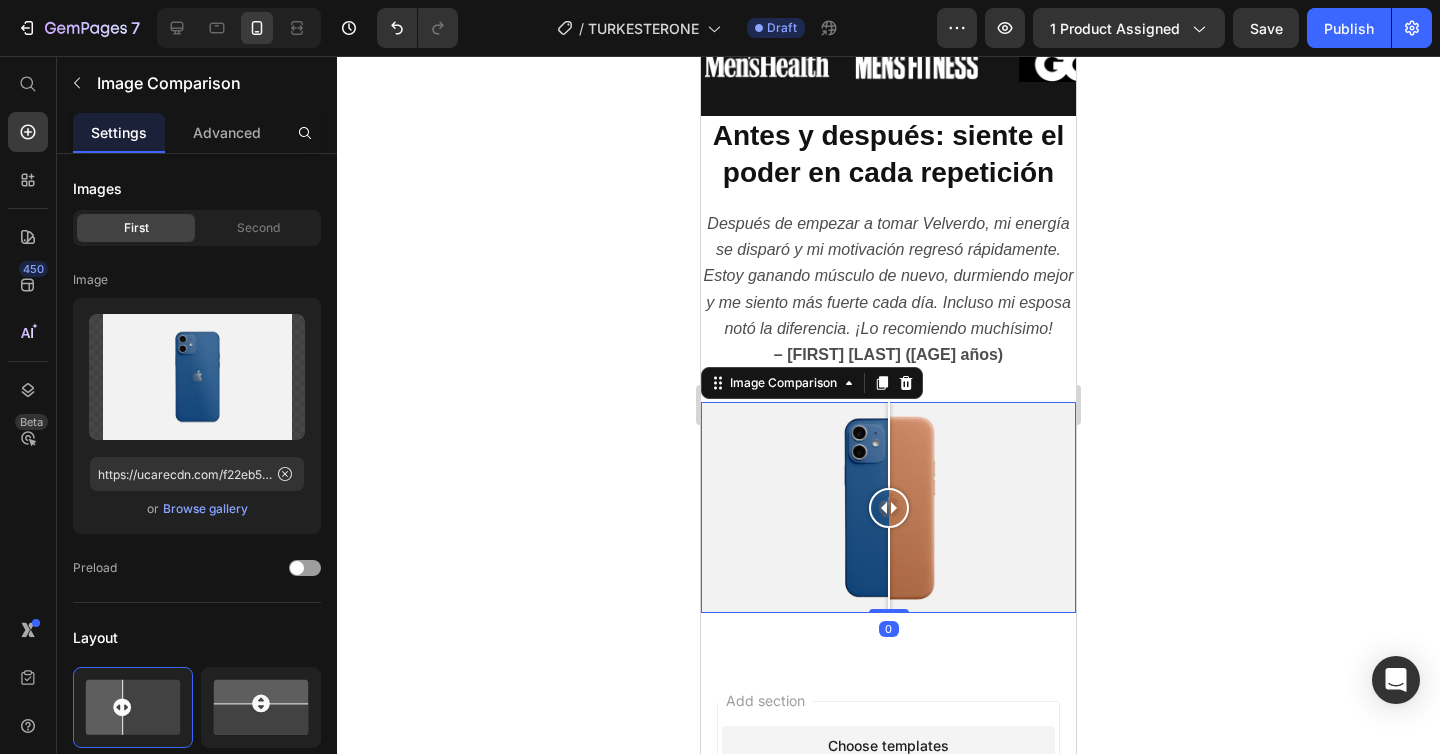 scroll, scrollTop: 1360, scrollLeft: 0, axis: vertical 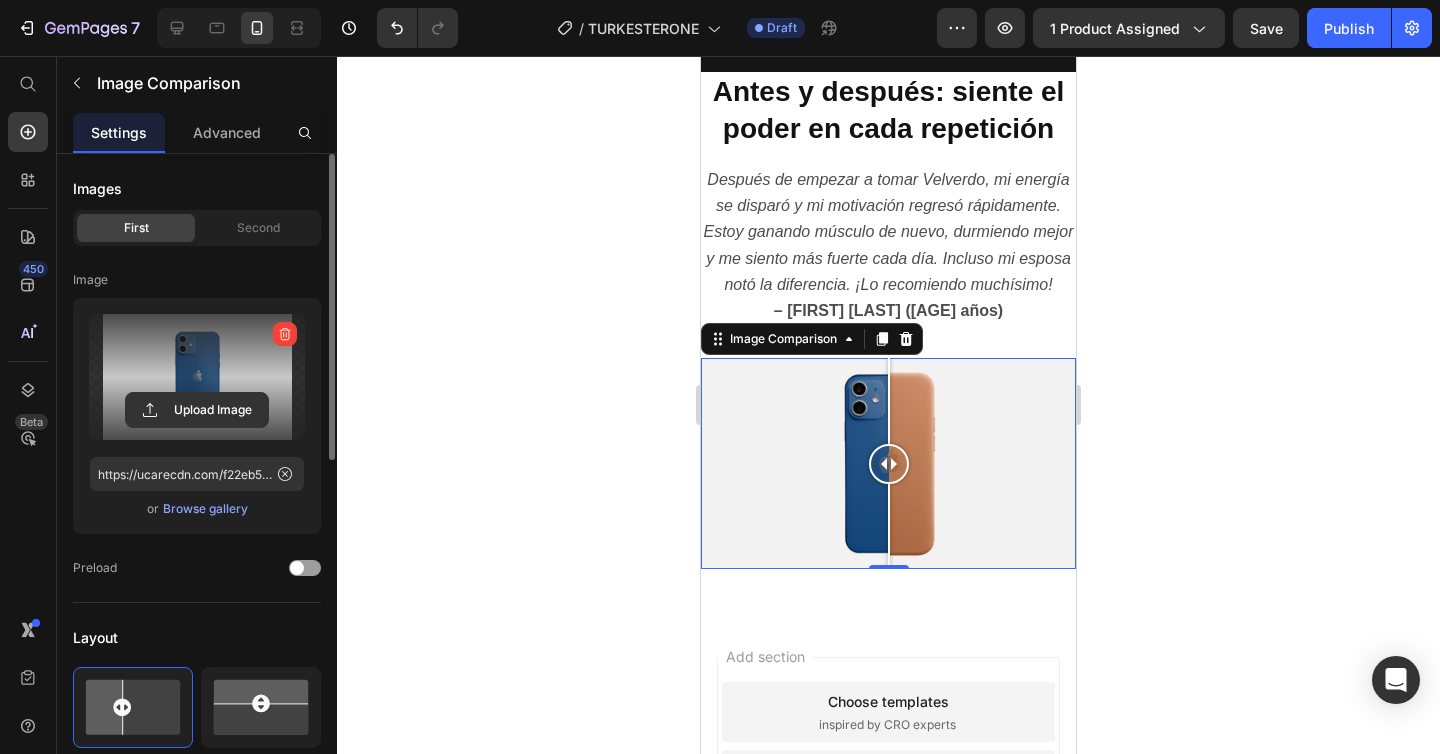 click on "Upload Image" at bounding box center [197, 410] 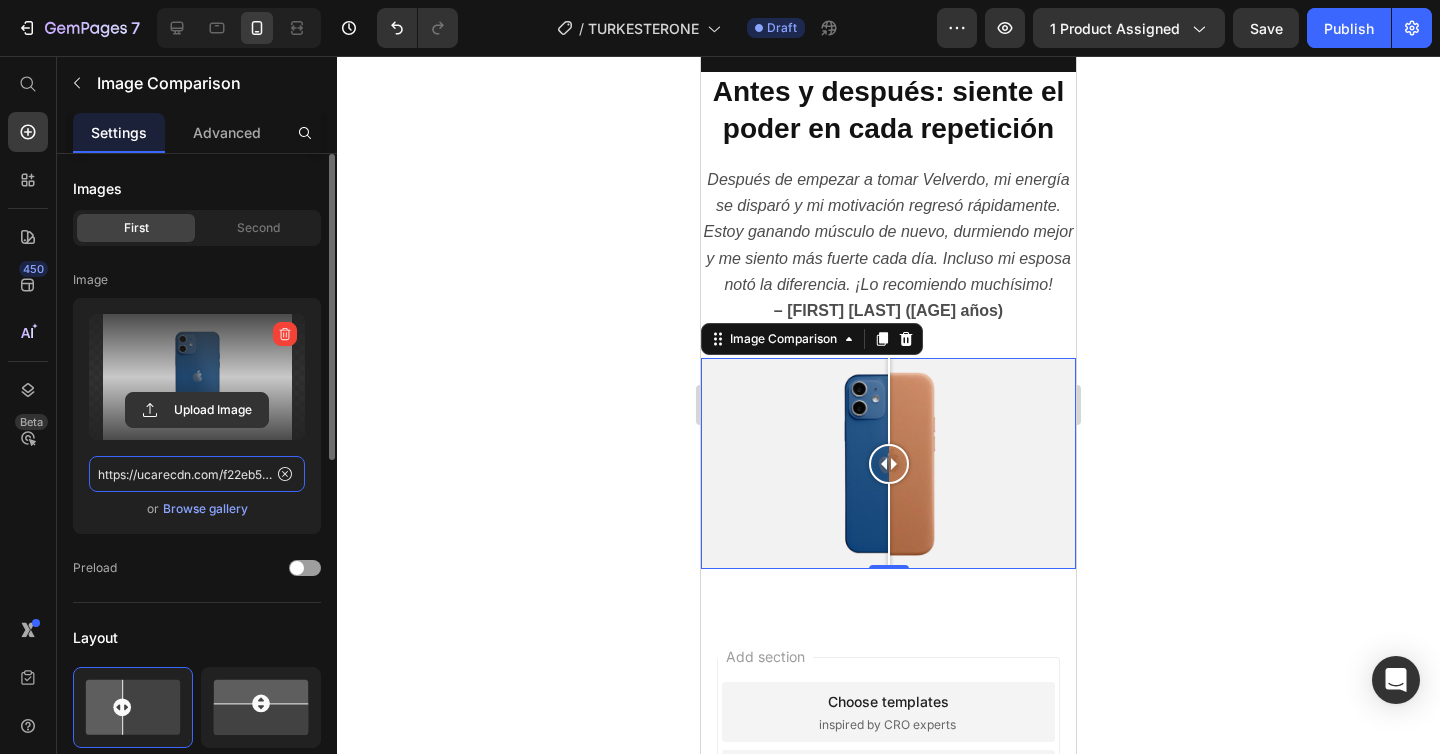 type 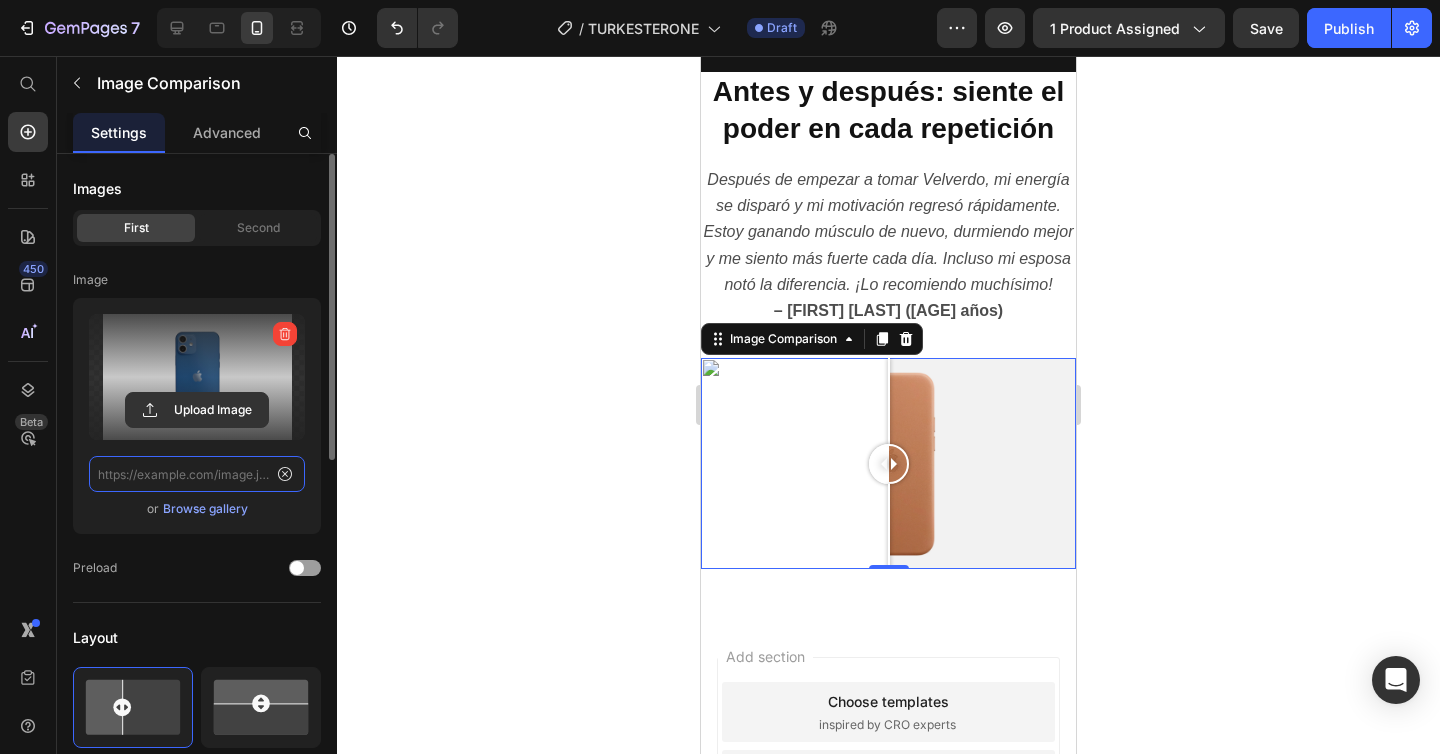 scroll, scrollTop: 0, scrollLeft: 0, axis: both 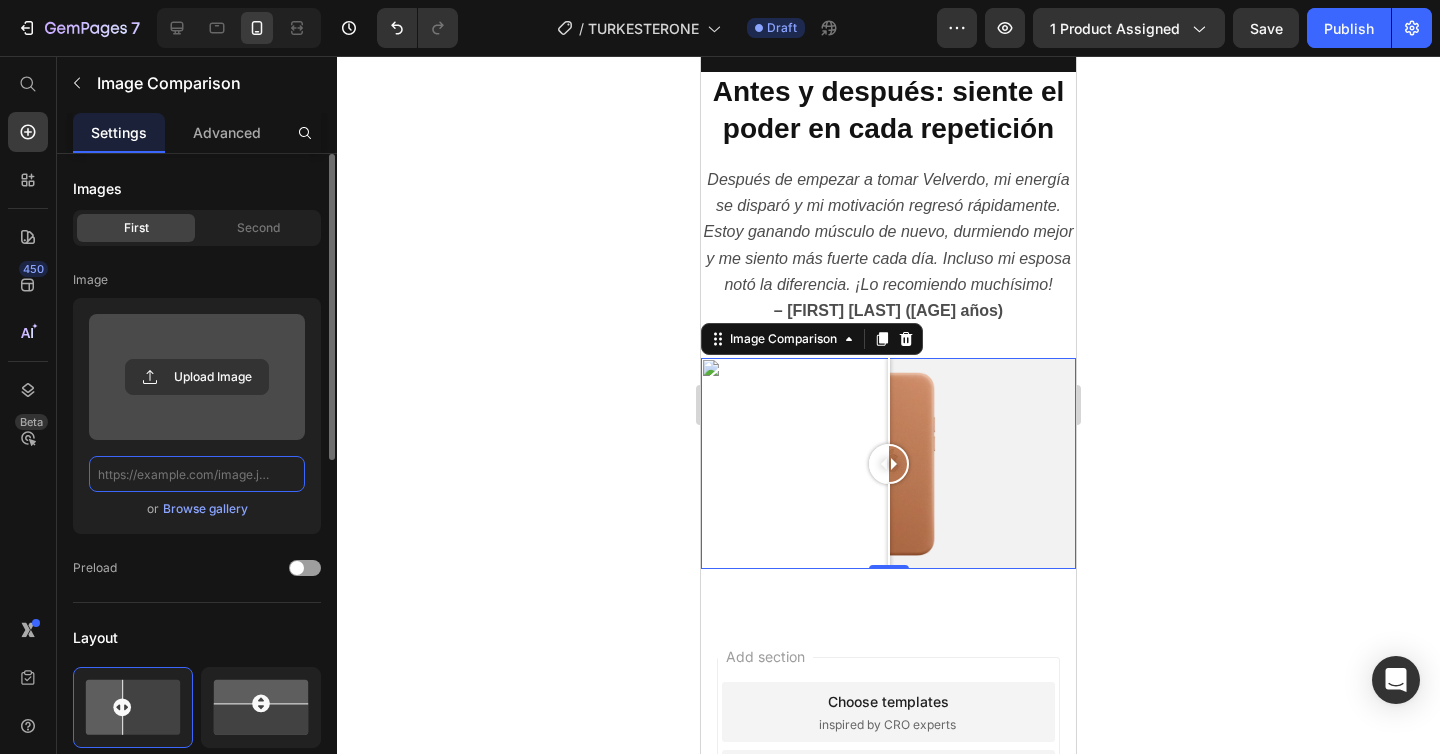 click at bounding box center (888, 463) 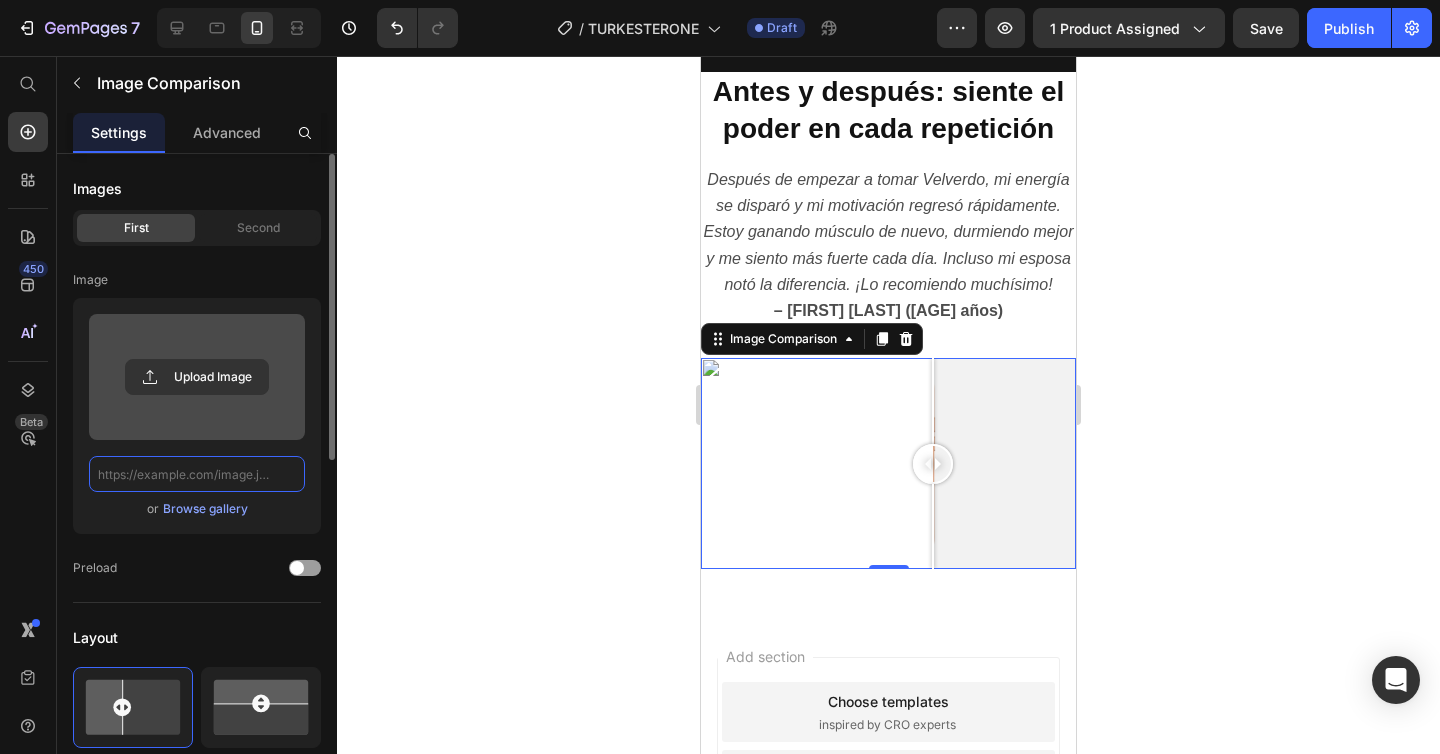 click at bounding box center [888, 463] 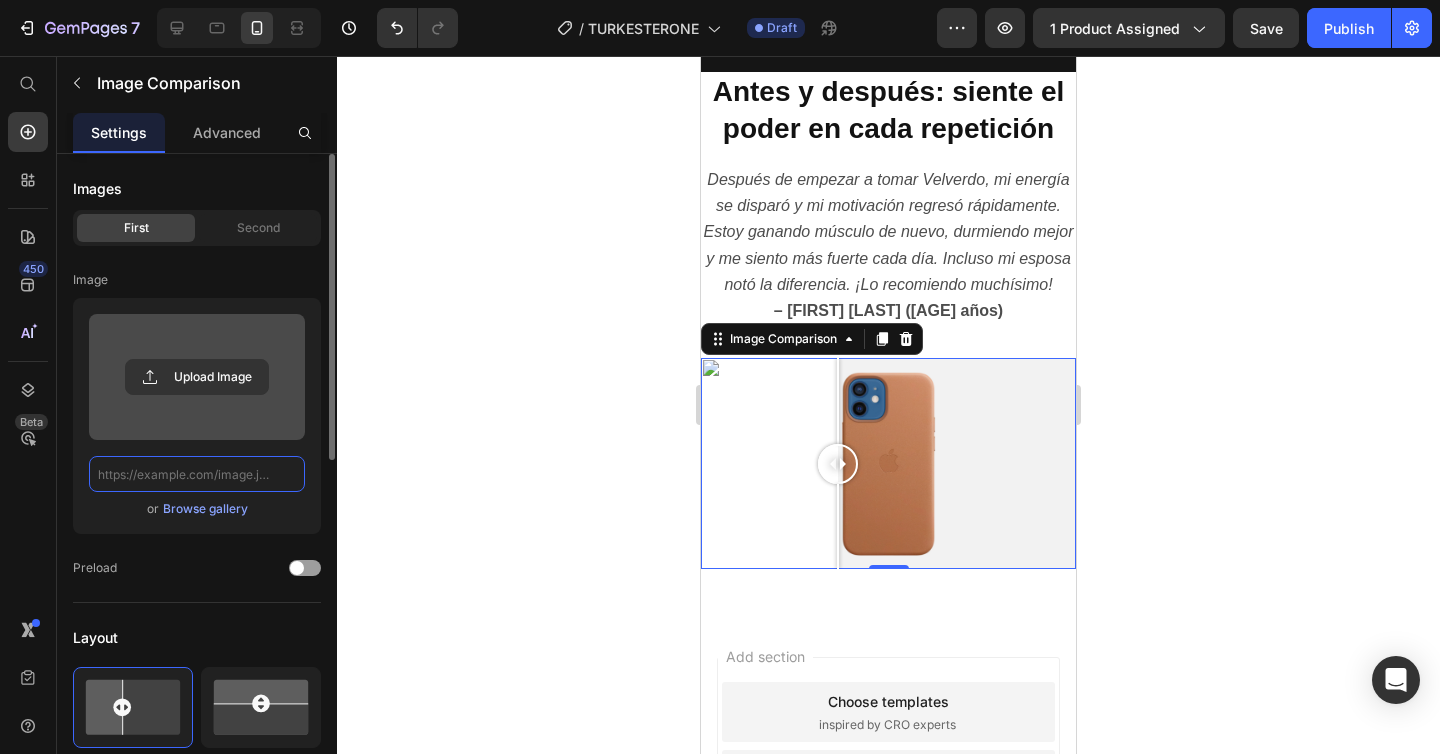 drag, startPoint x: 765, startPoint y: 443, endPoint x: 854, endPoint y: 445, distance: 89.02247 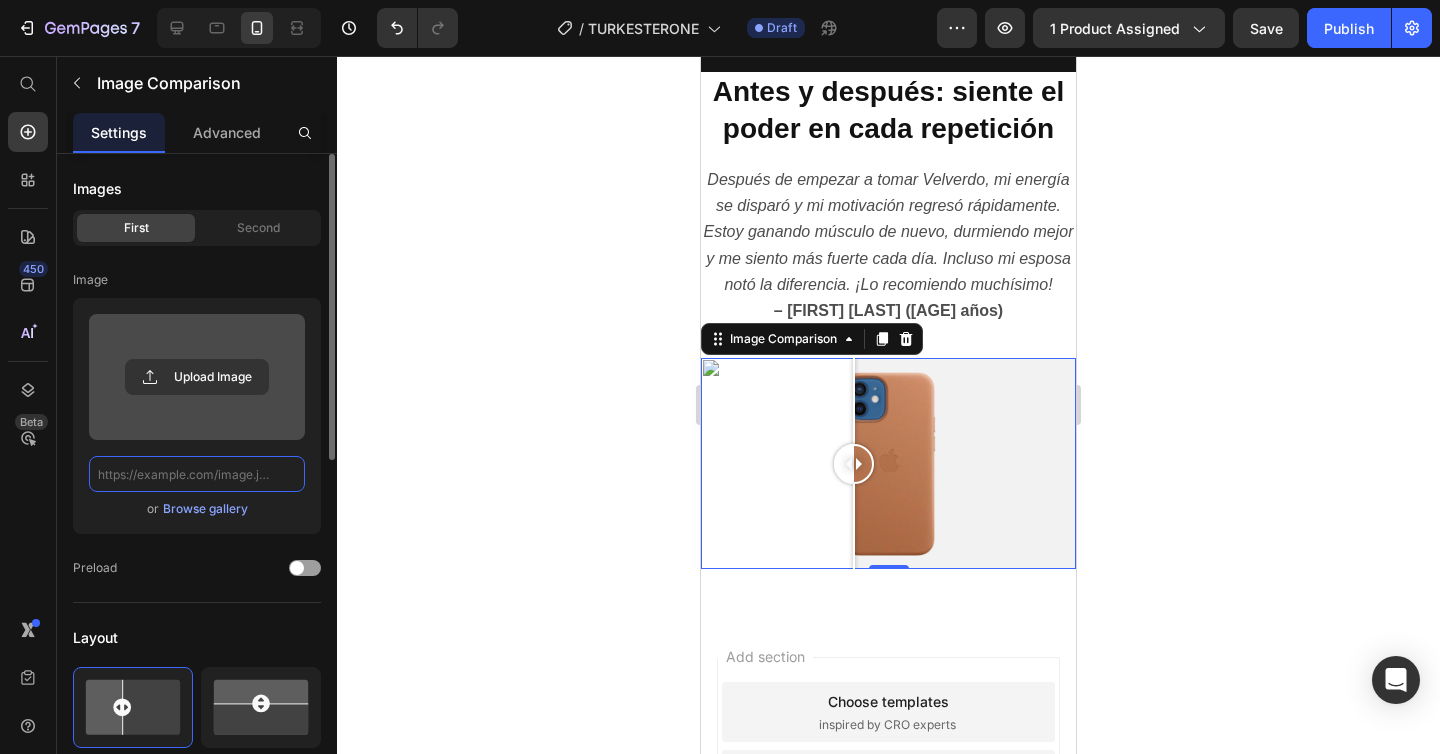 click at bounding box center (888, 463) 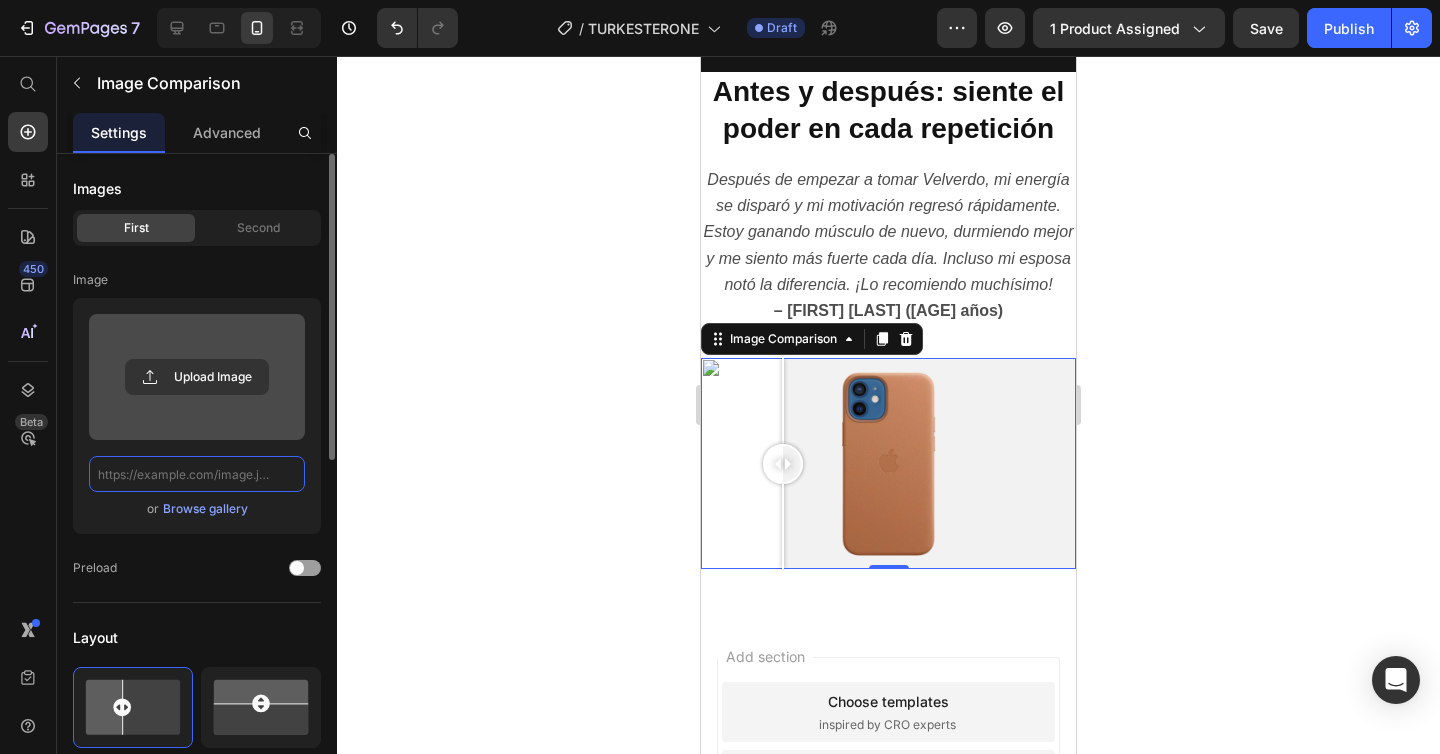 click at bounding box center (888, 463) 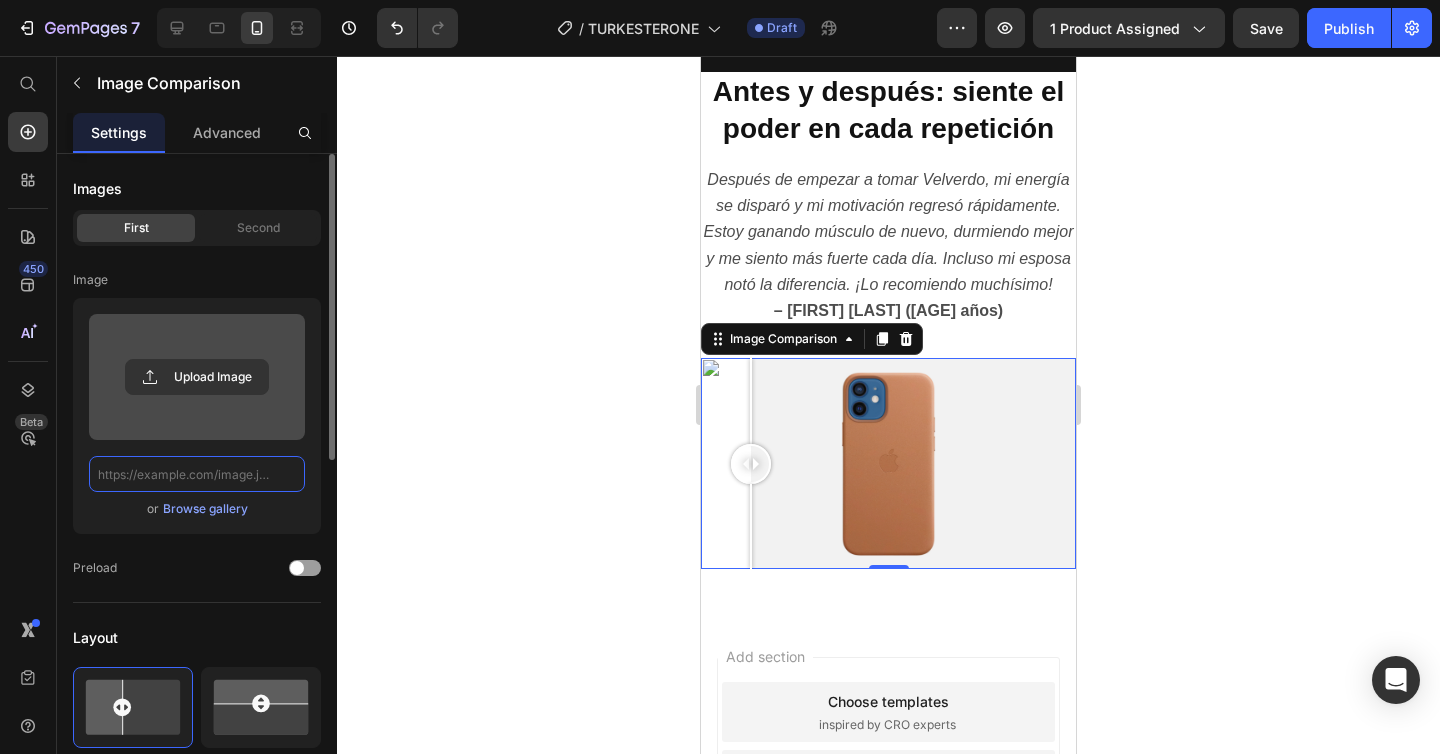 drag, startPoint x: 748, startPoint y: 450, endPoint x: 885, endPoint y: 457, distance: 137.17871 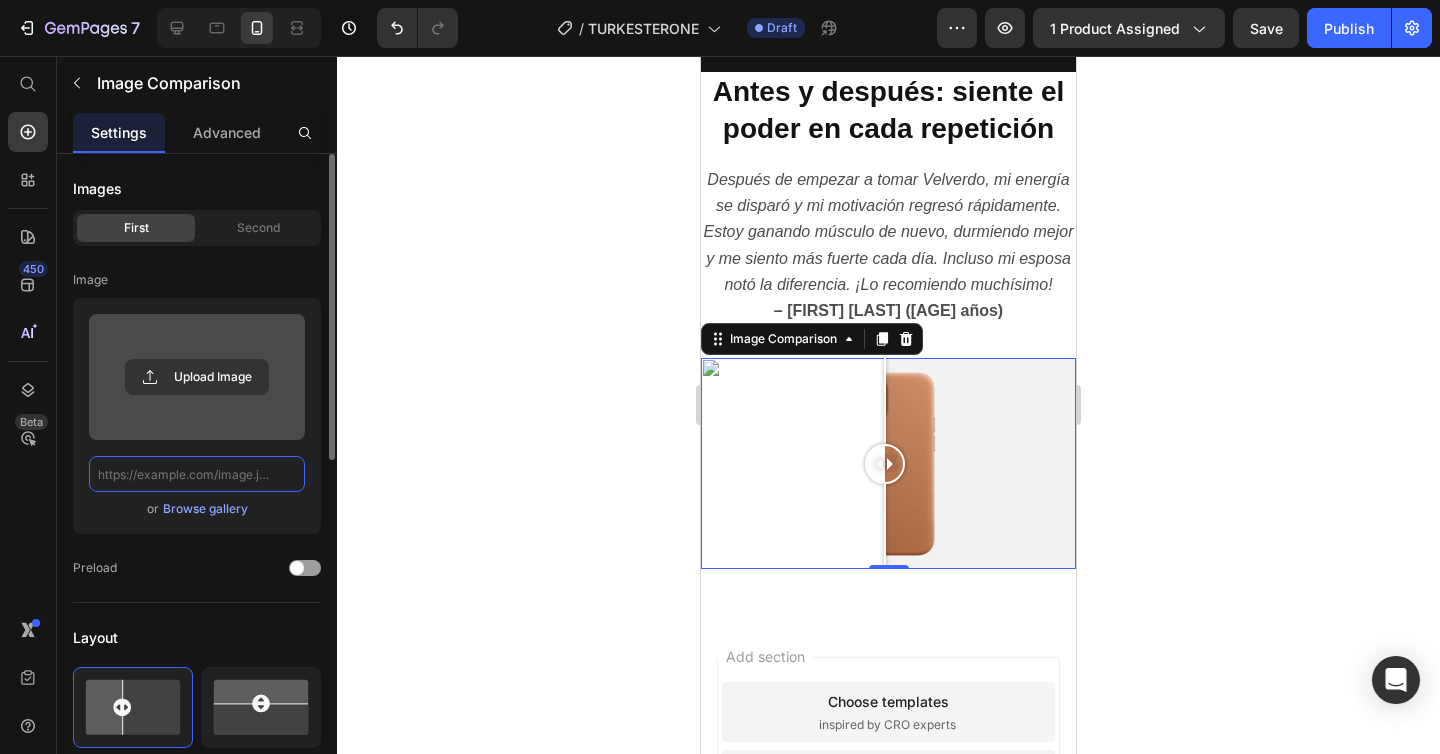 click at bounding box center (888, 463) 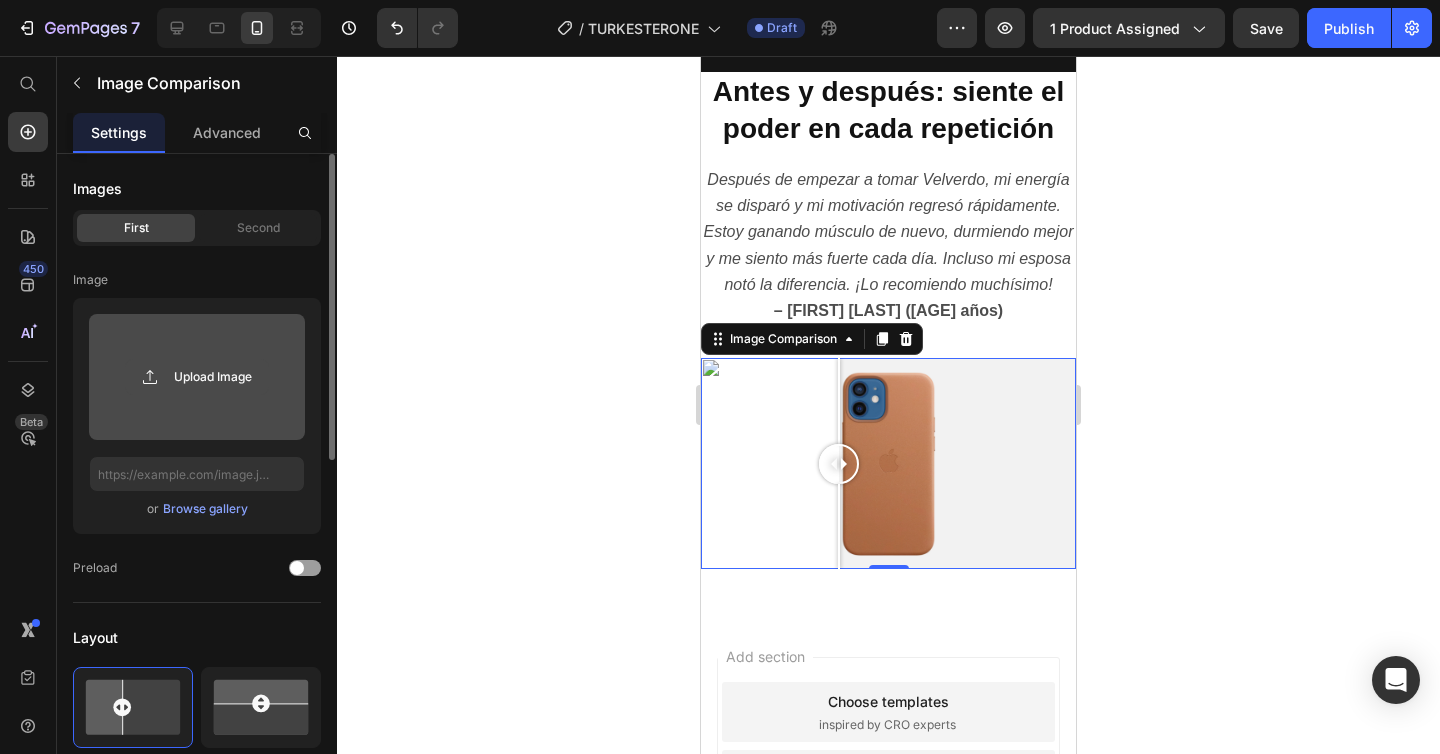 click 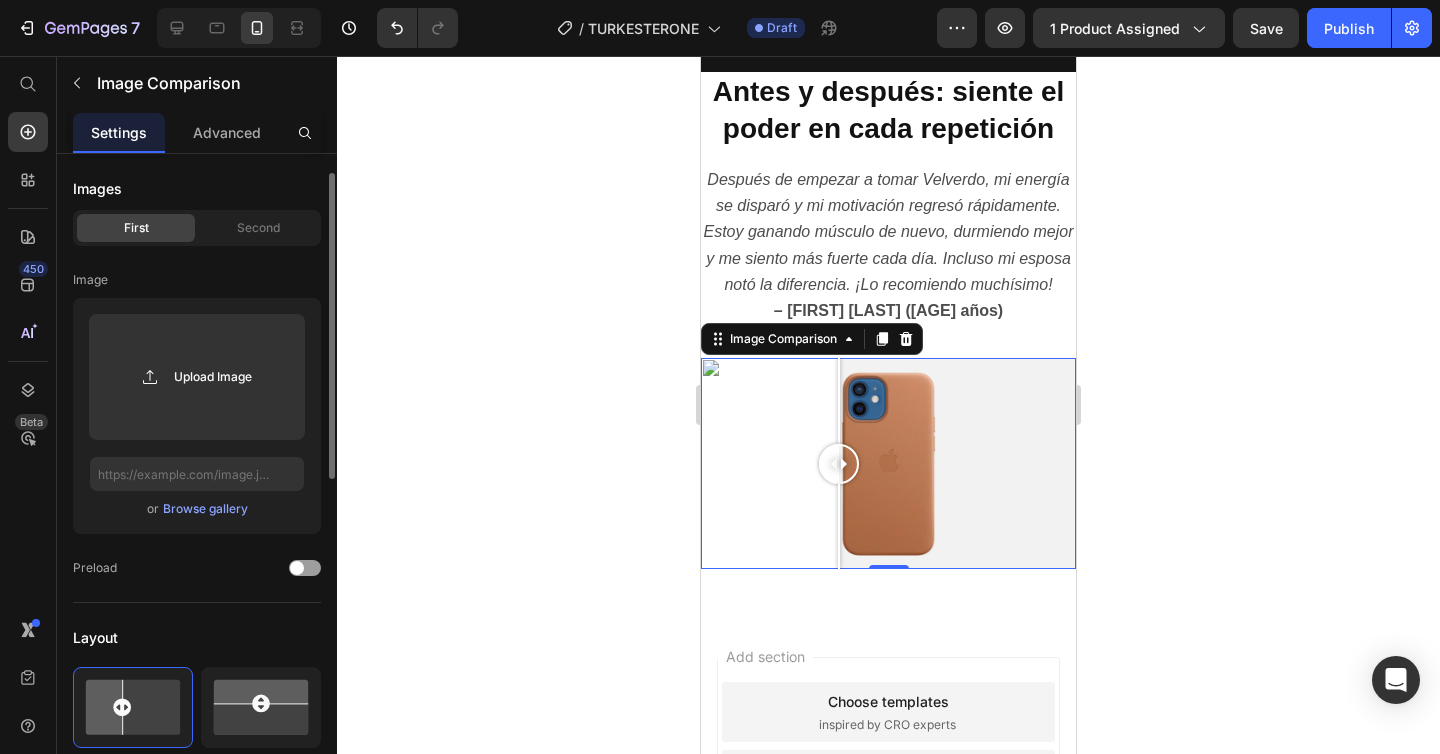 scroll, scrollTop: 106, scrollLeft: 0, axis: vertical 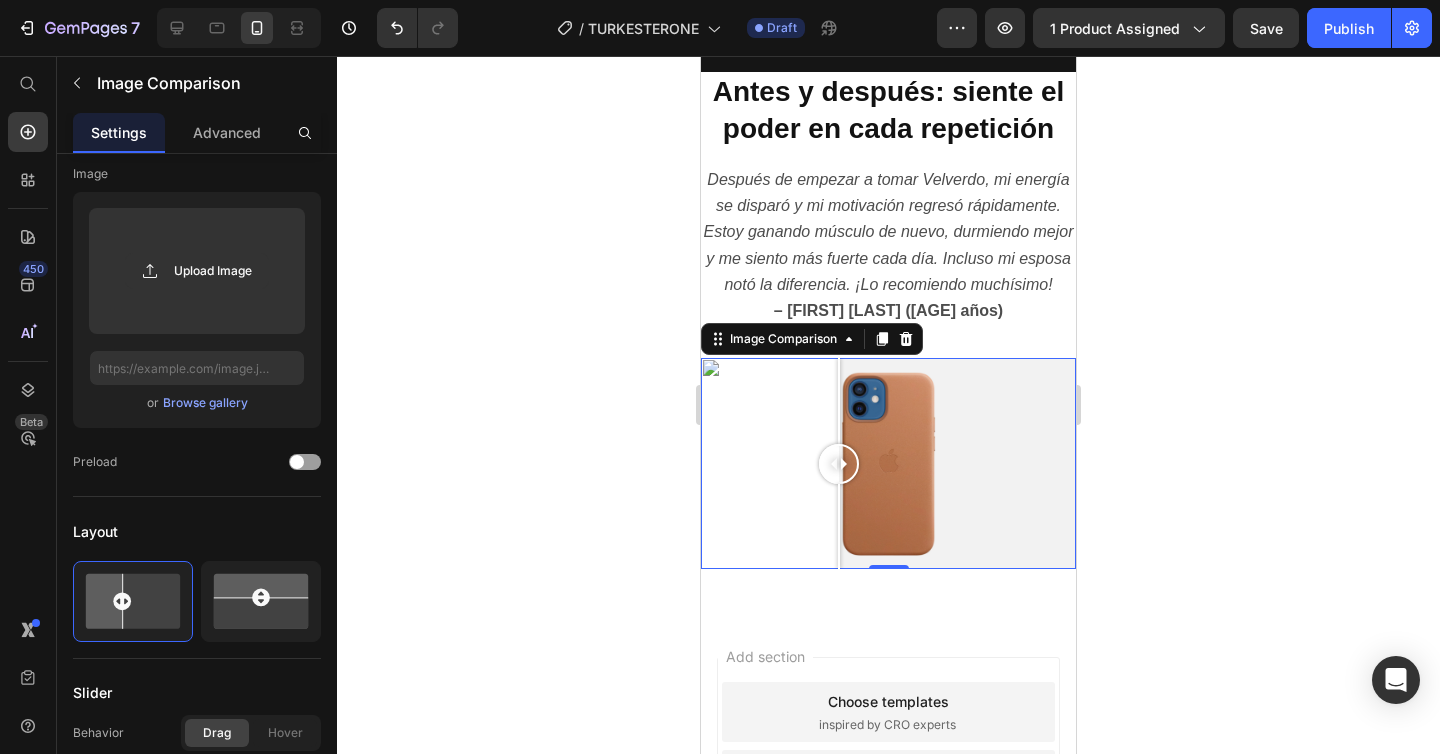 click at bounding box center (888, 463) 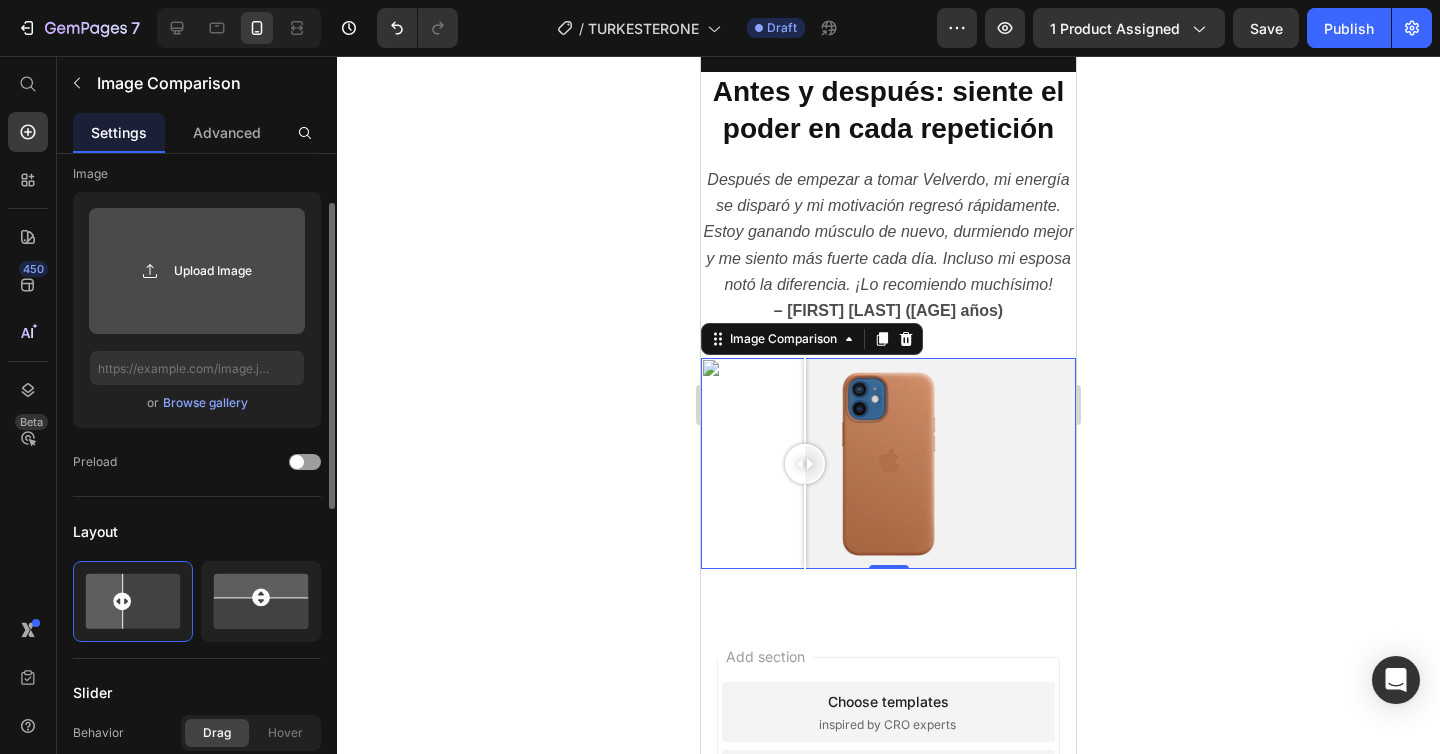 click 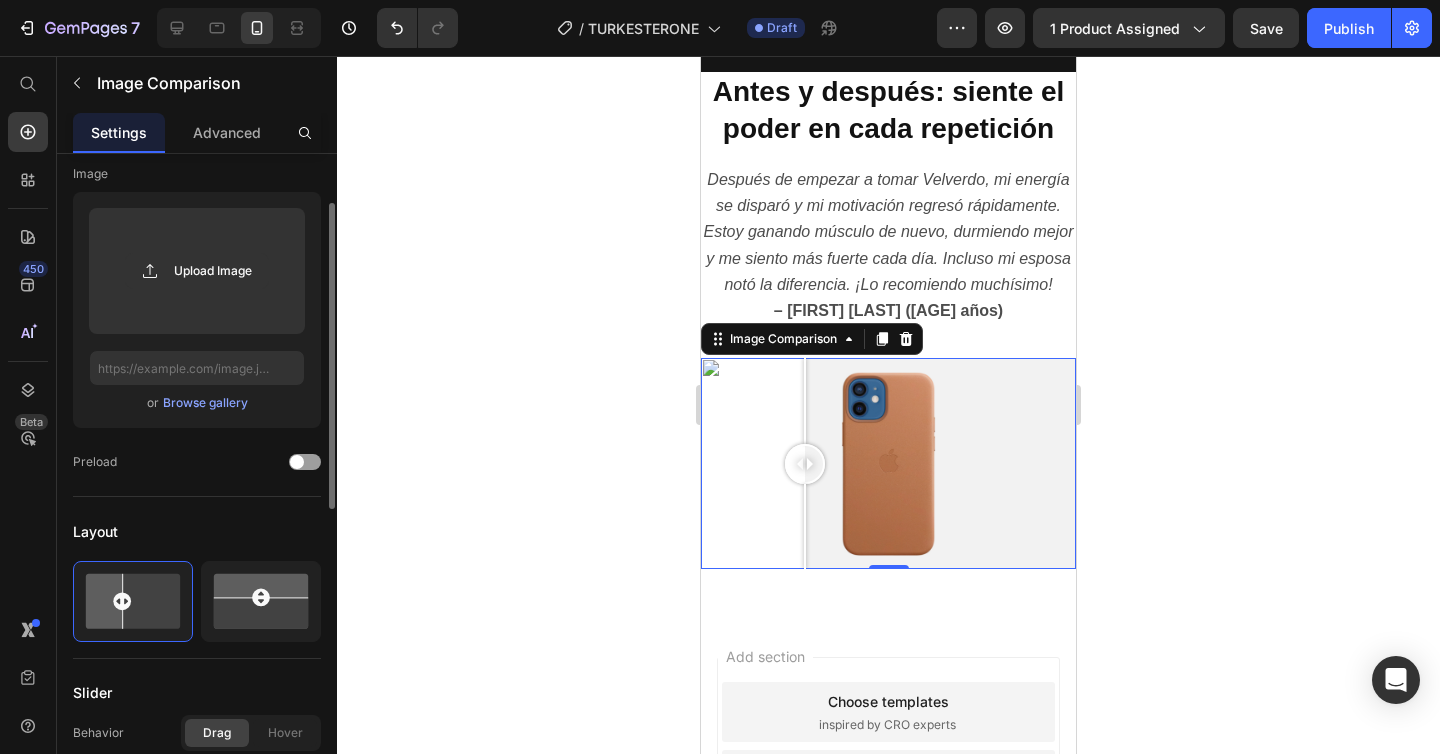click on "Browse gallery" at bounding box center (205, 403) 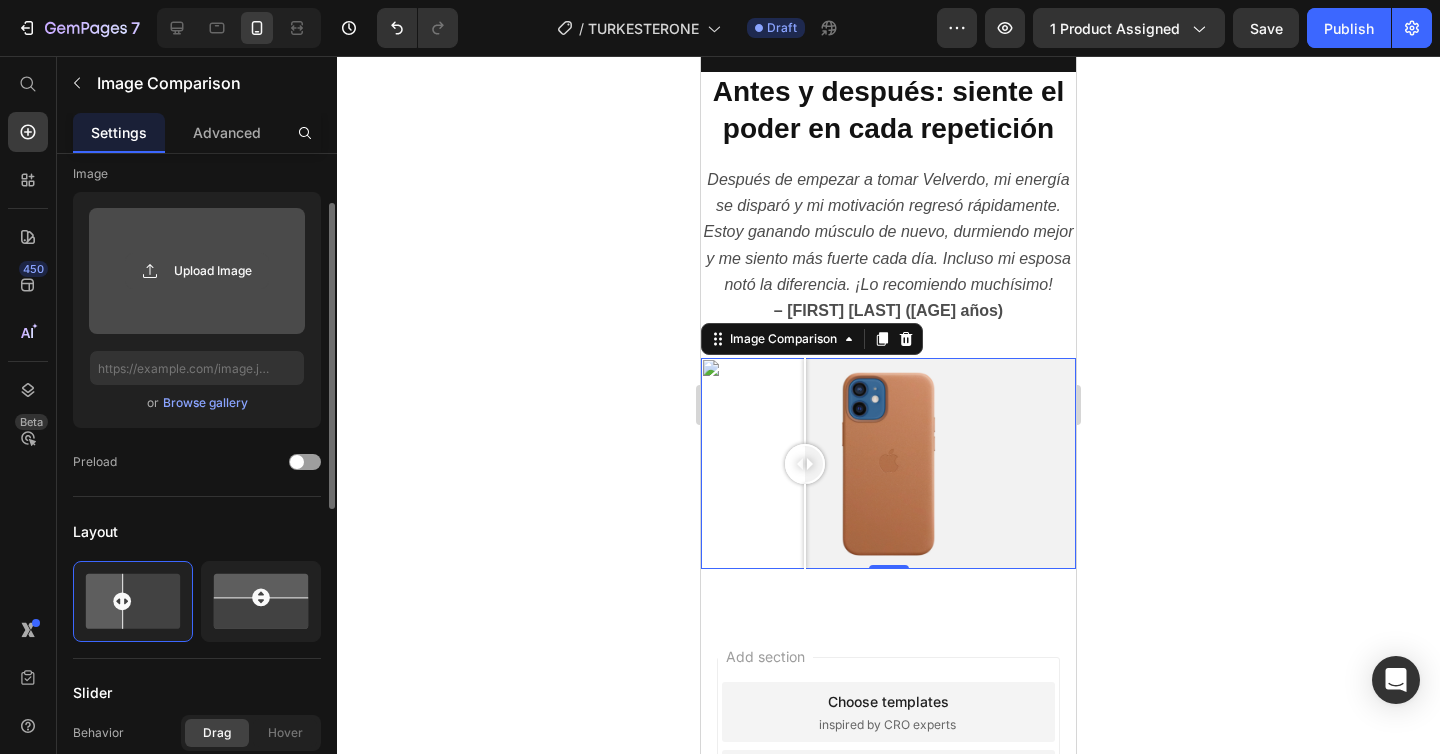 click 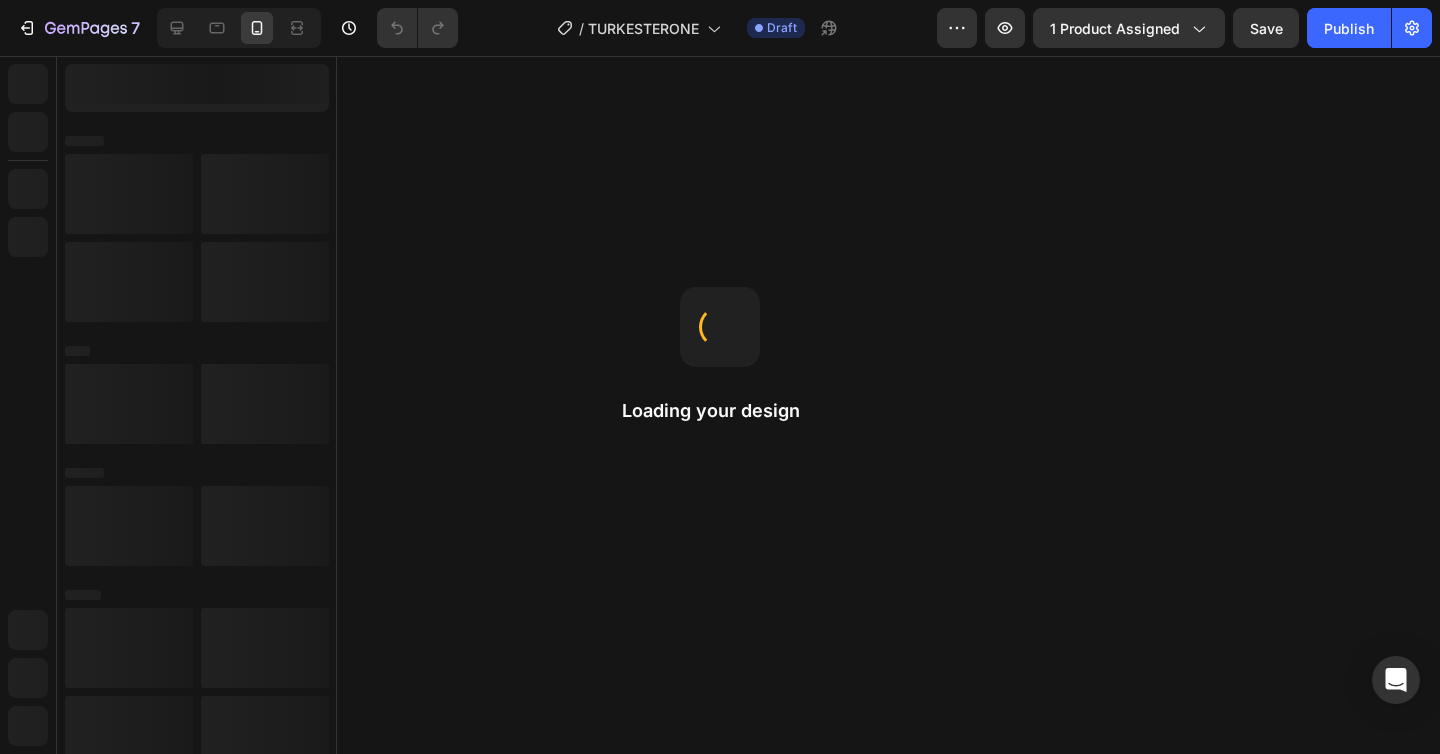 scroll, scrollTop: 0, scrollLeft: 0, axis: both 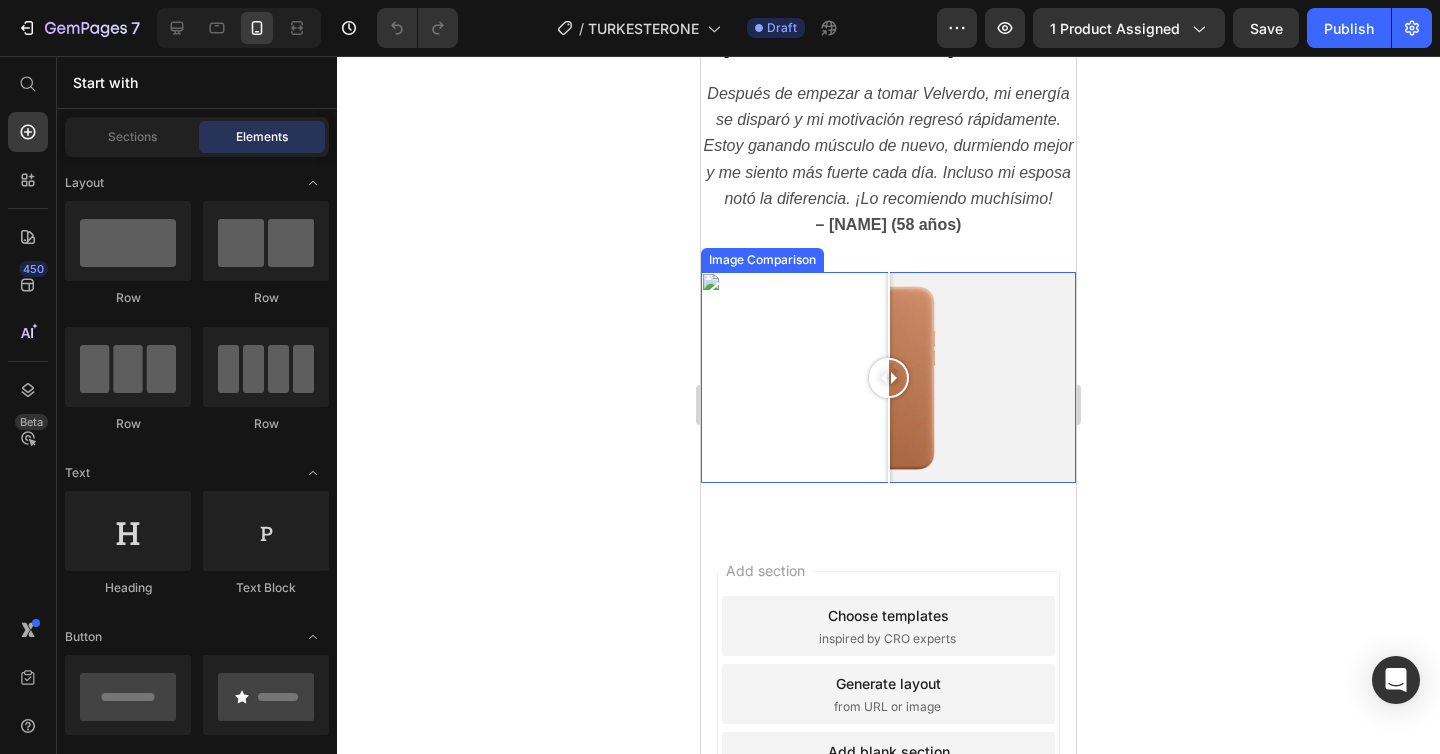 click at bounding box center [888, 377] 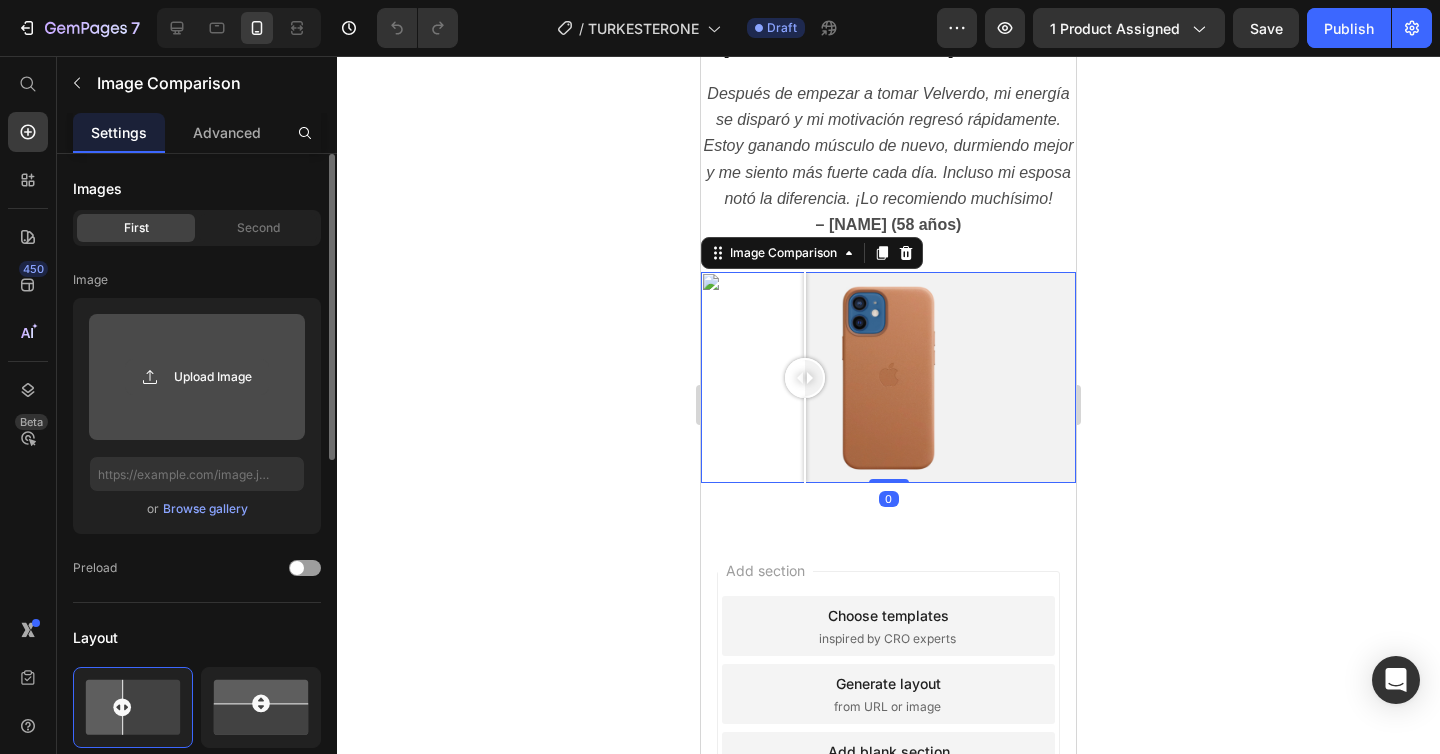 click 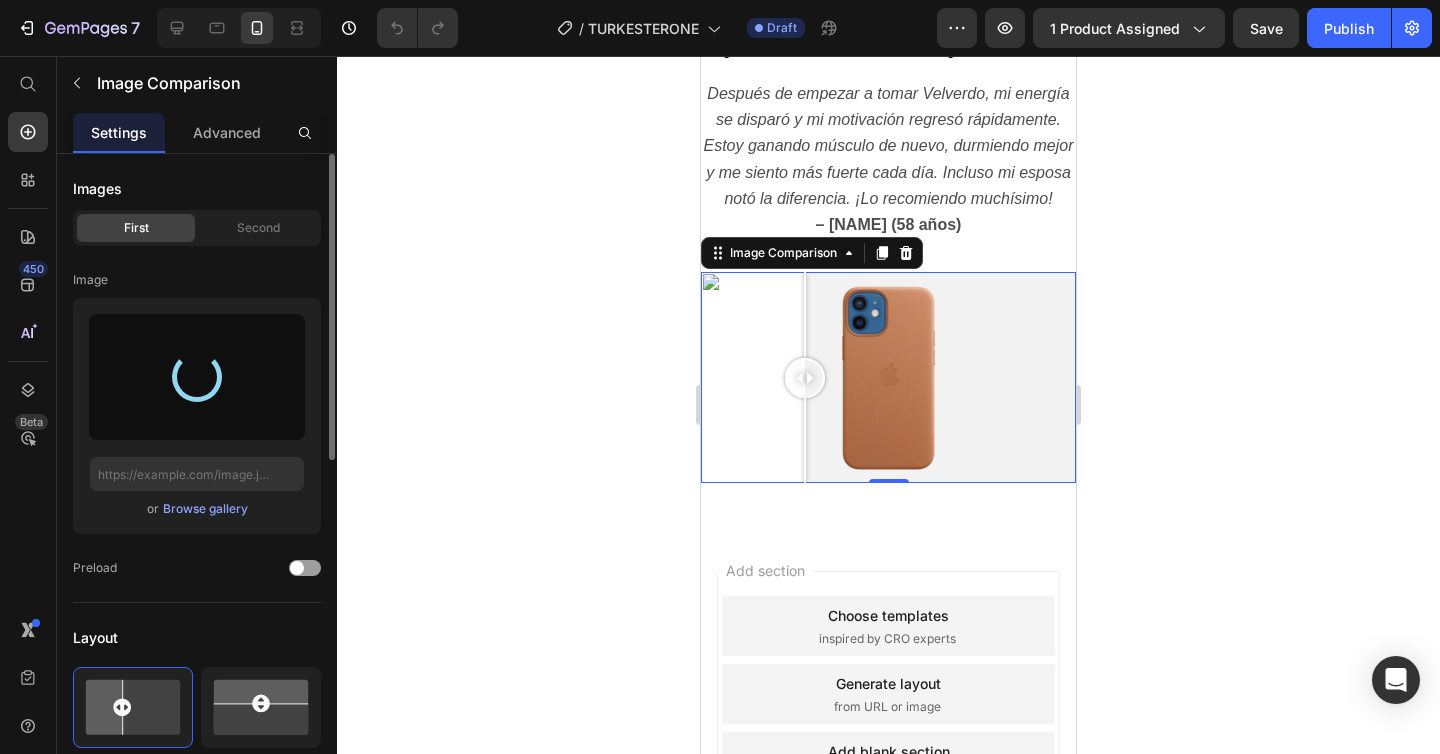 type on "https://cdn.shopify.com/s/files/1/0625/8085/0750/files/gempages_572715924684014816-88ce4463-4e6f-4bea-9883-069e69f56ddd.png" 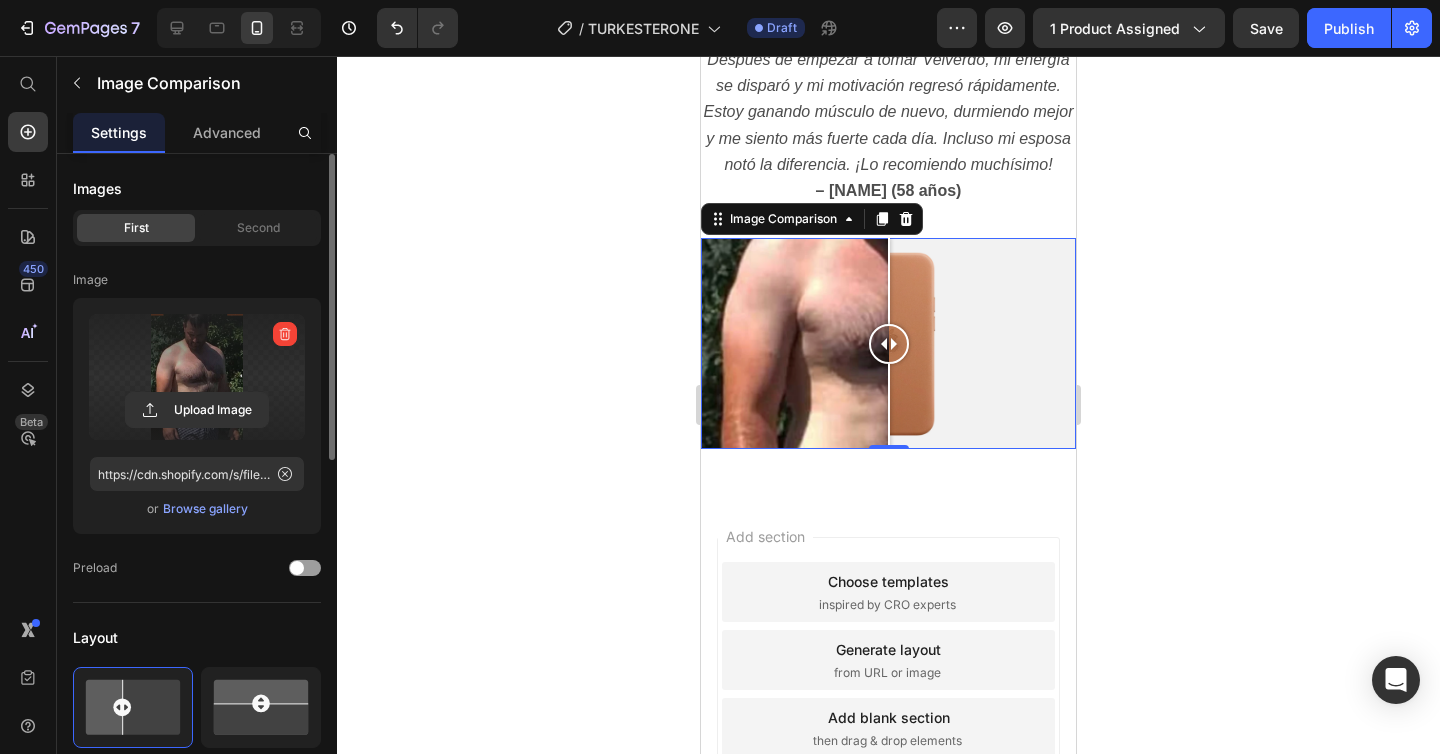 scroll, scrollTop: 1485, scrollLeft: 0, axis: vertical 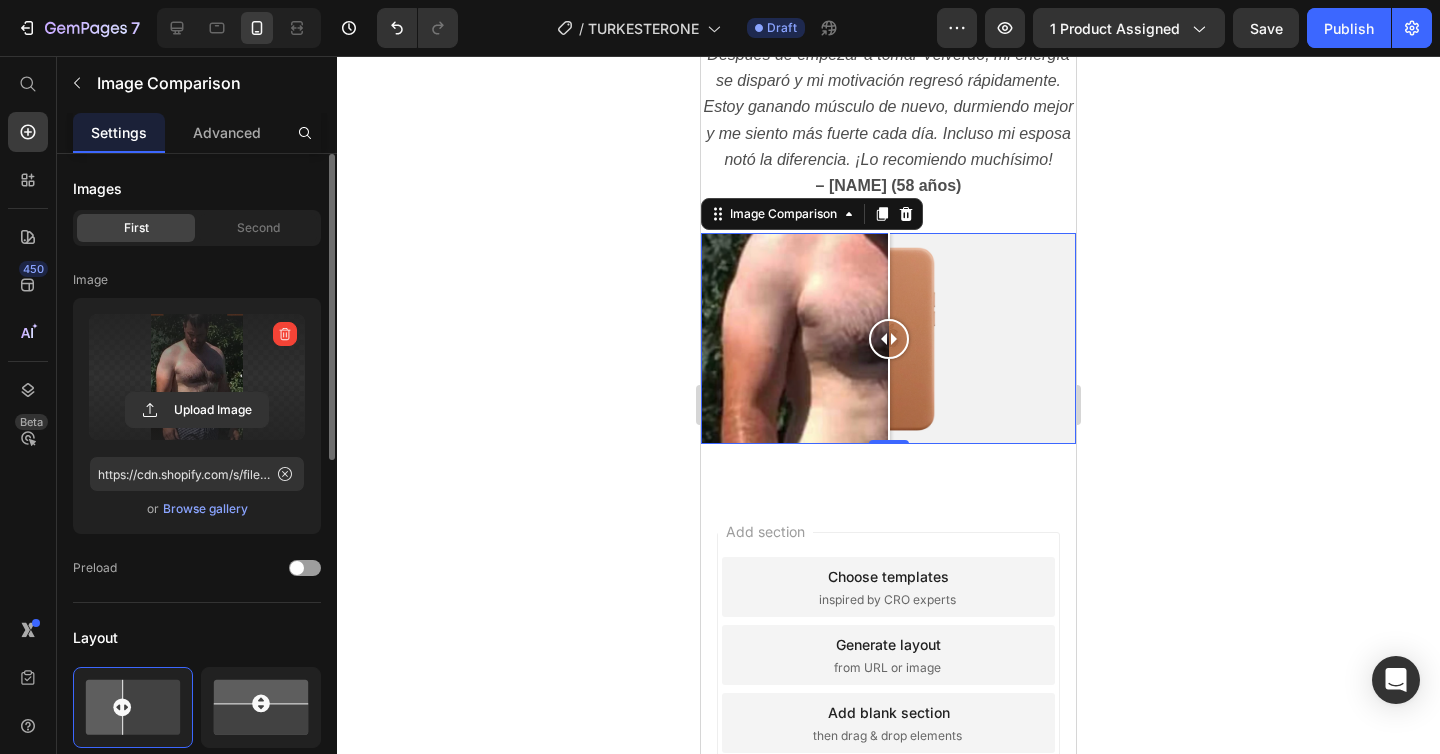 click at bounding box center (888, 338) 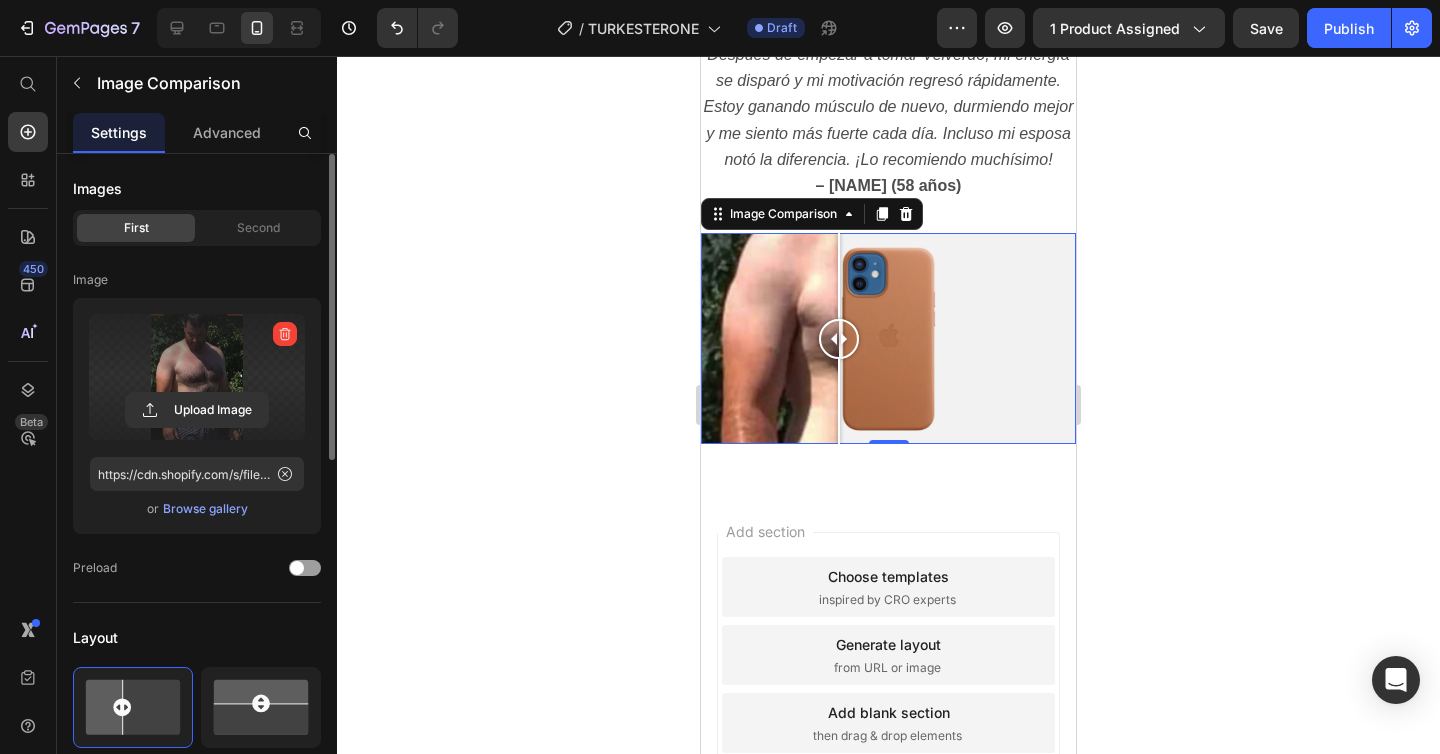 drag, startPoint x: 958, startPoint y: 341, endPoint x: 839, endPoint y: 359, distance: 120.353645 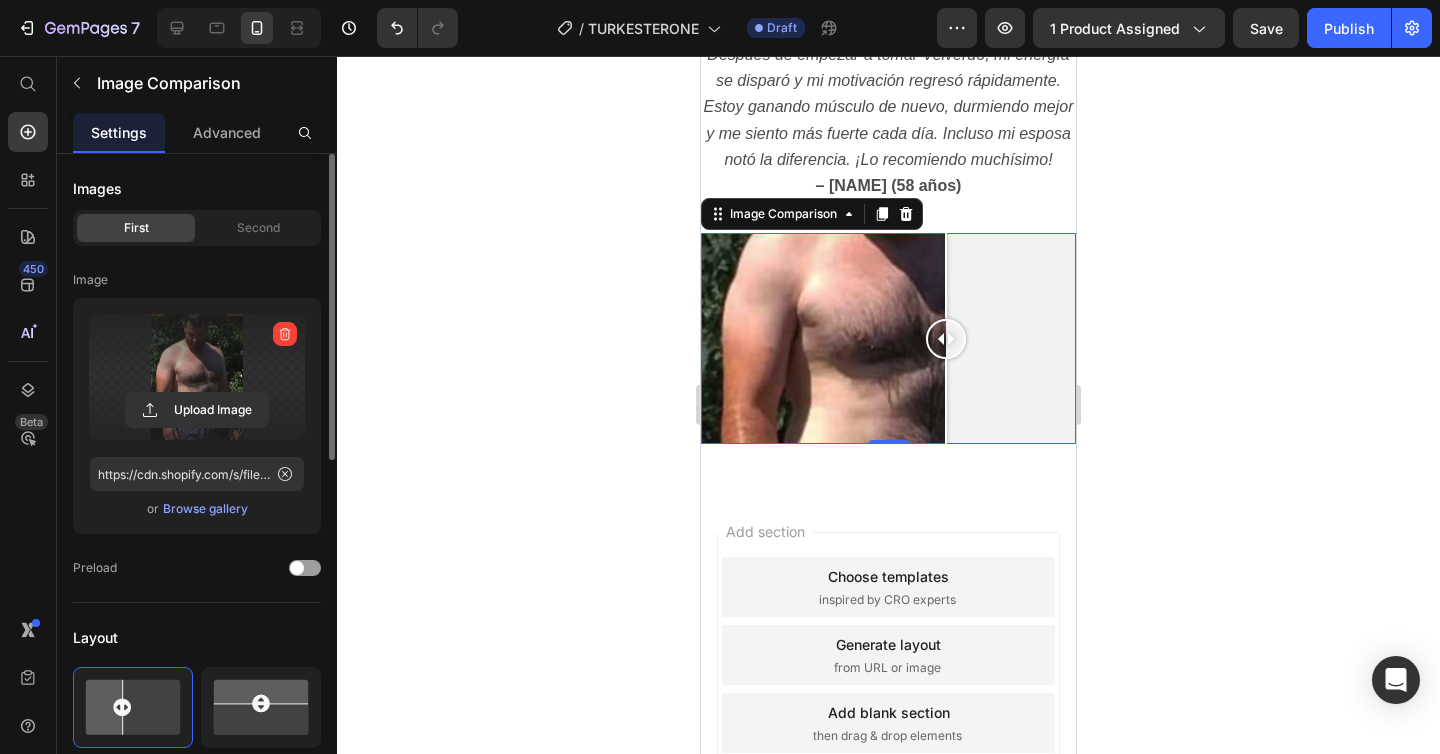 click at bounding box center (888, 338) 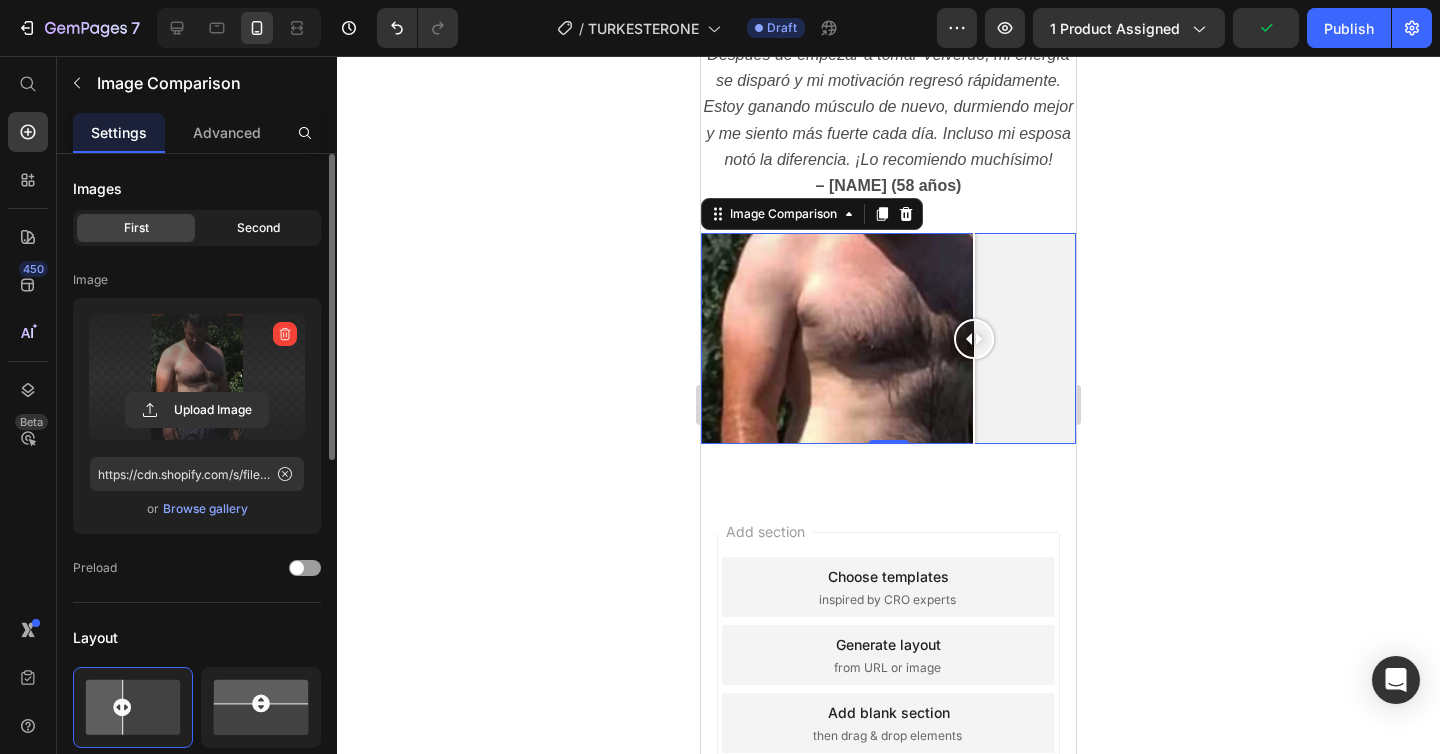 click on "Second" 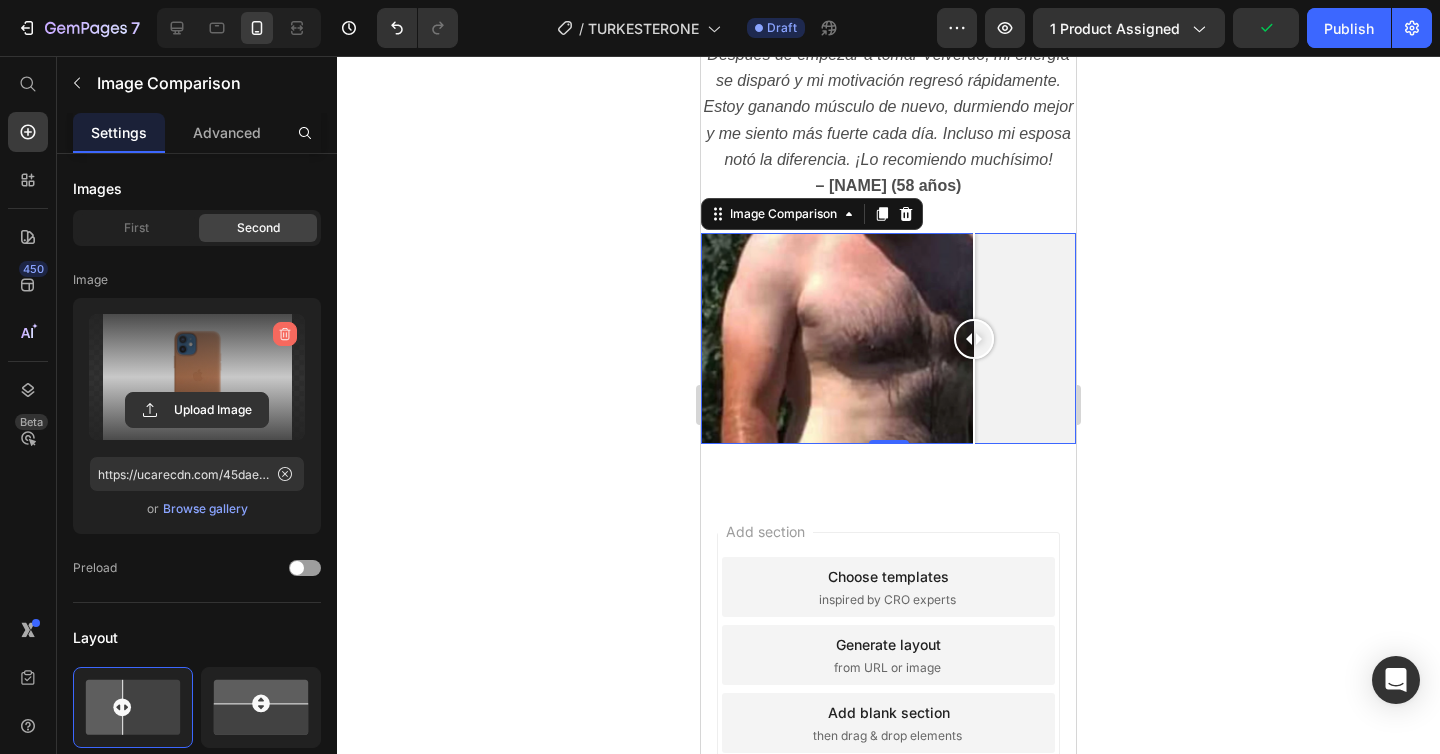 click 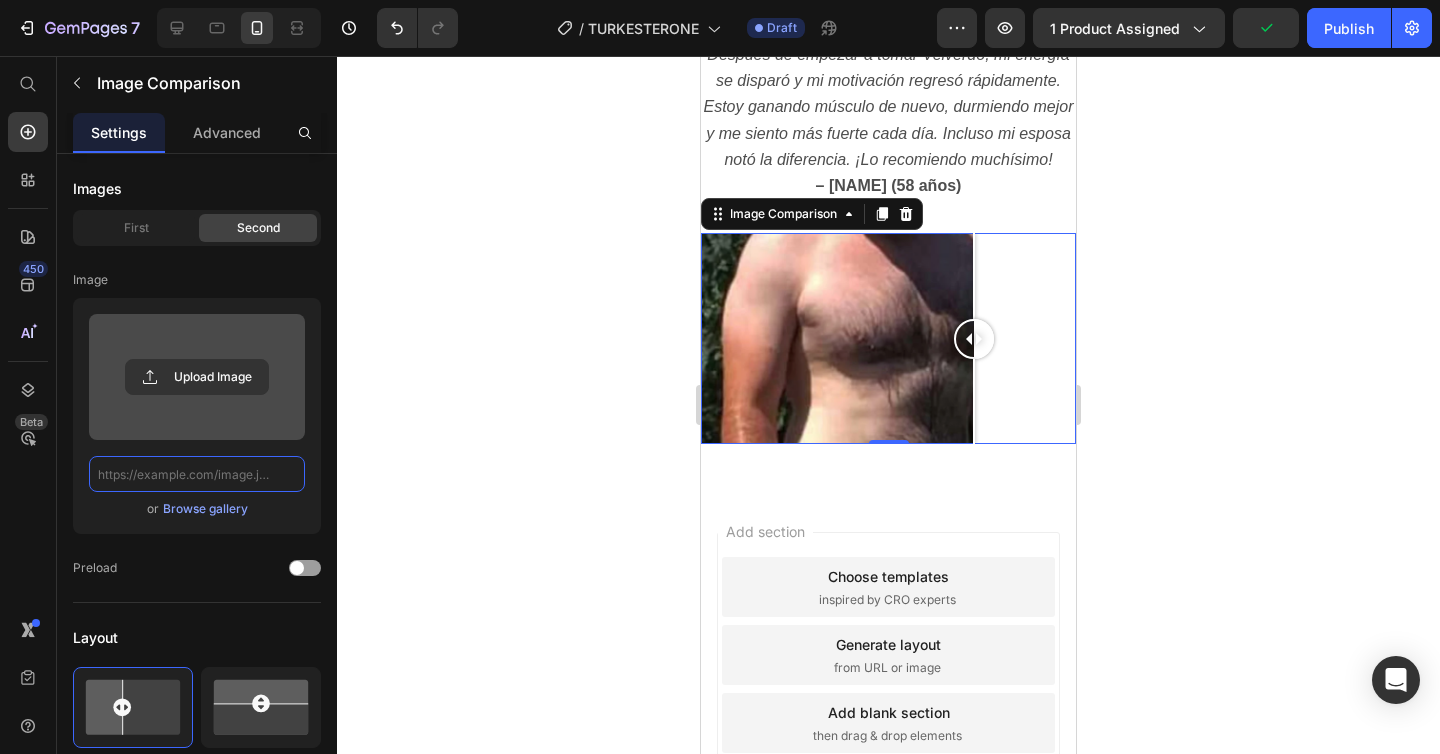scroll, scrollTop: 0, scrollLeft: 0, axis: both 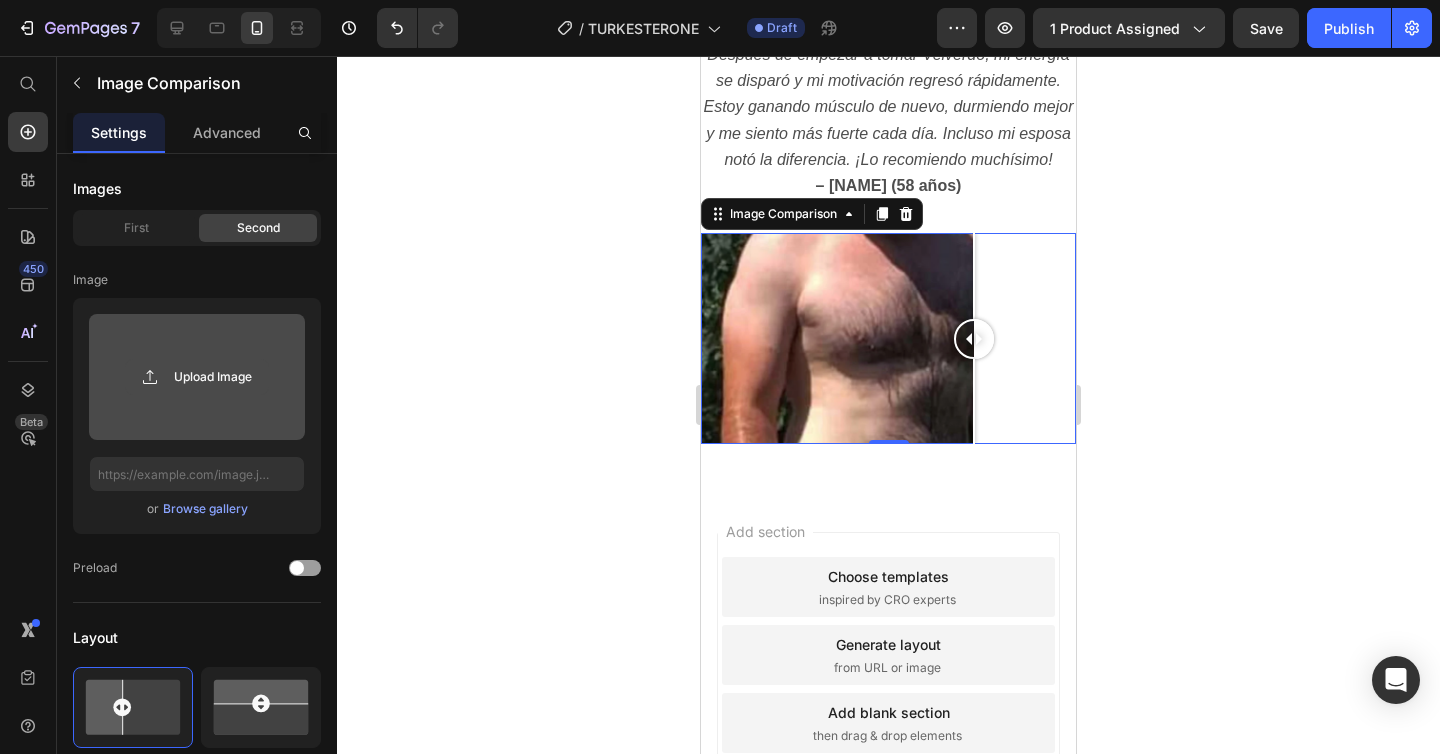 click 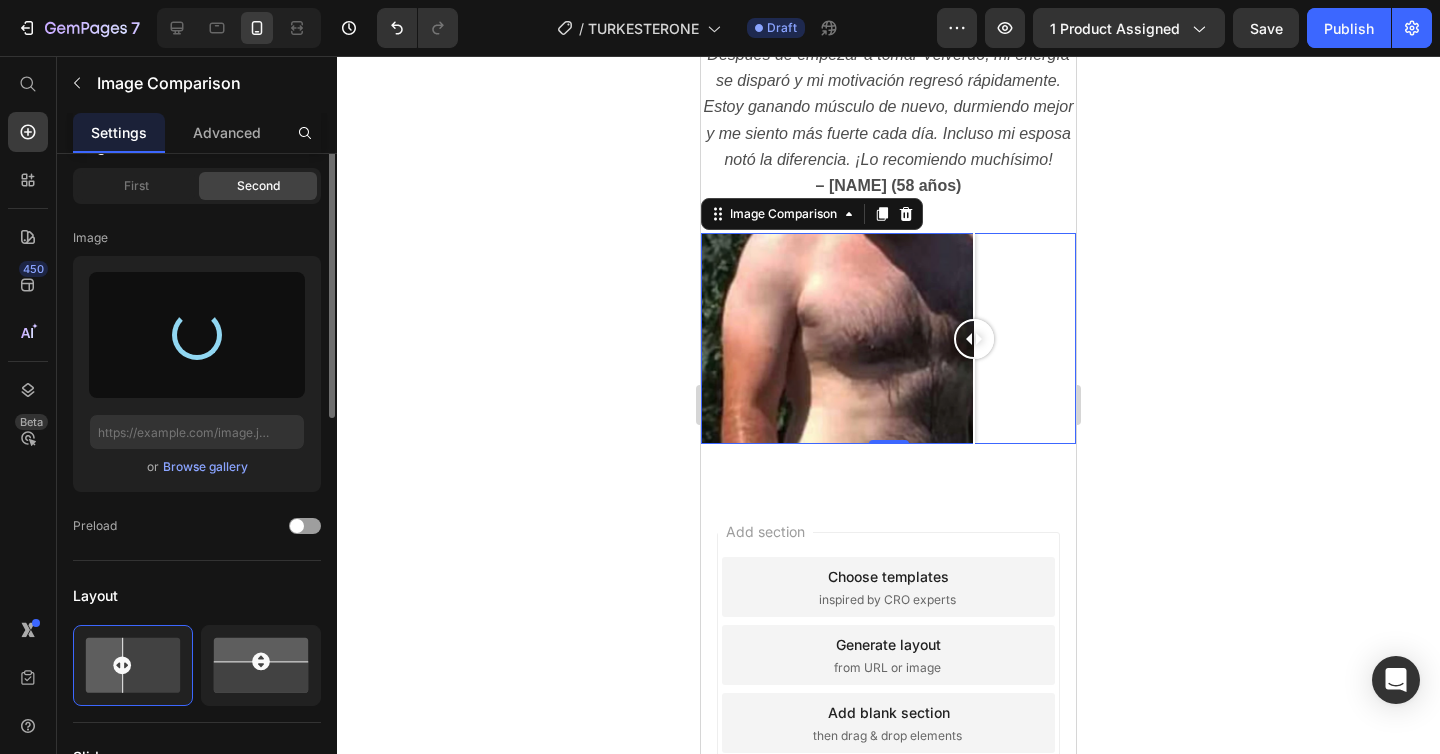 type on "https://cdn.shopify.com/s/files/1/0625/8085/0750/files/gempages_572715924684014816-be90f65f-7427-4eae-ab79-42f2fd41ba56.png" 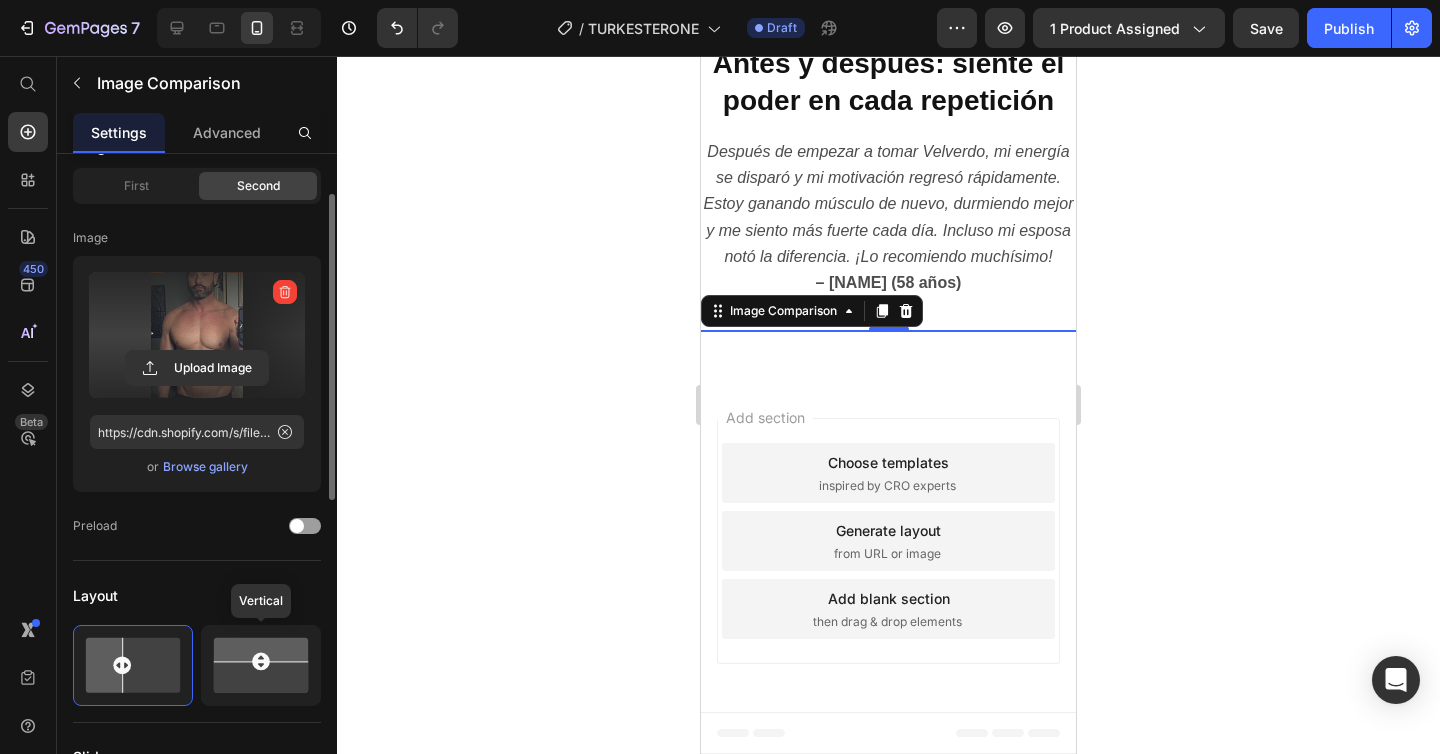 scroll, scrollTop: 67, scrollLeft: 0, axis: vertical 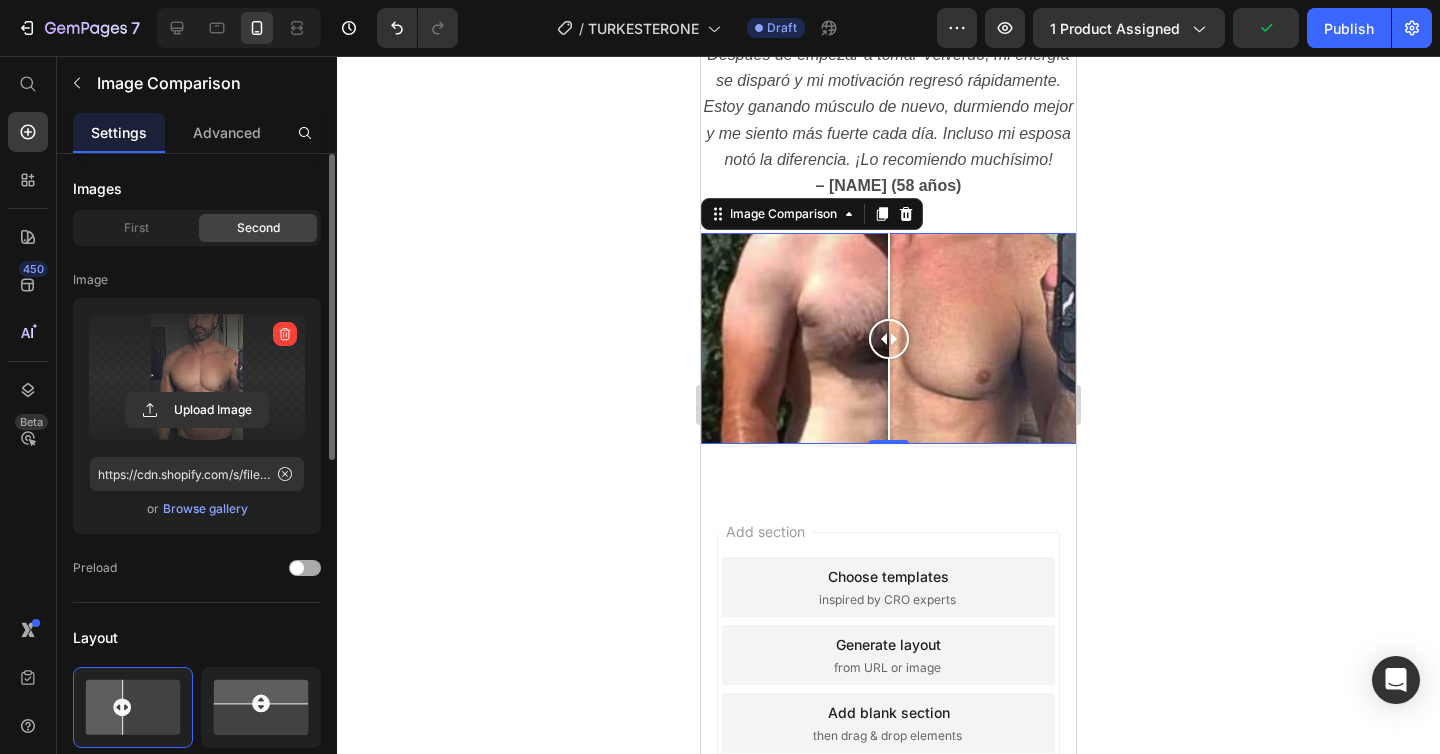 click at bounding box center (305, 568) 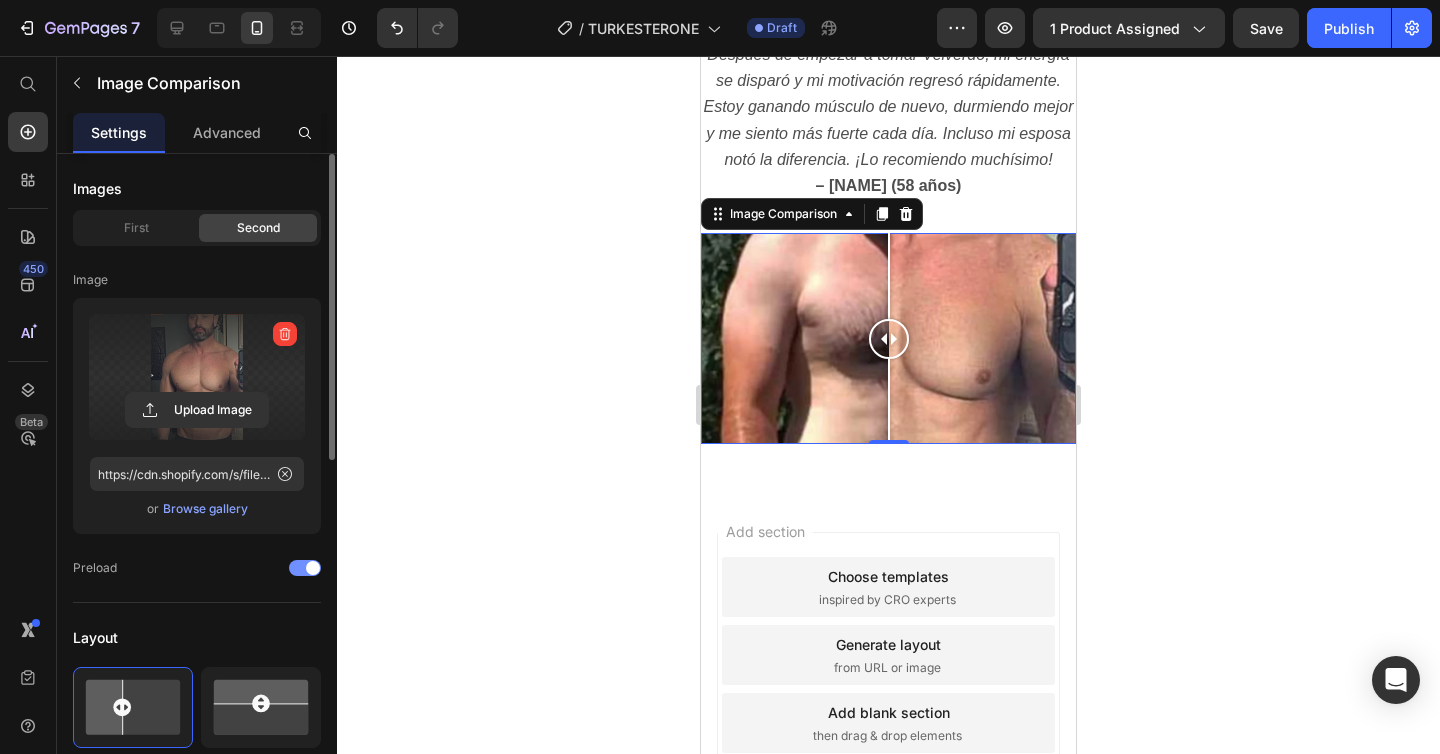 click at bounding box center (305, 568) 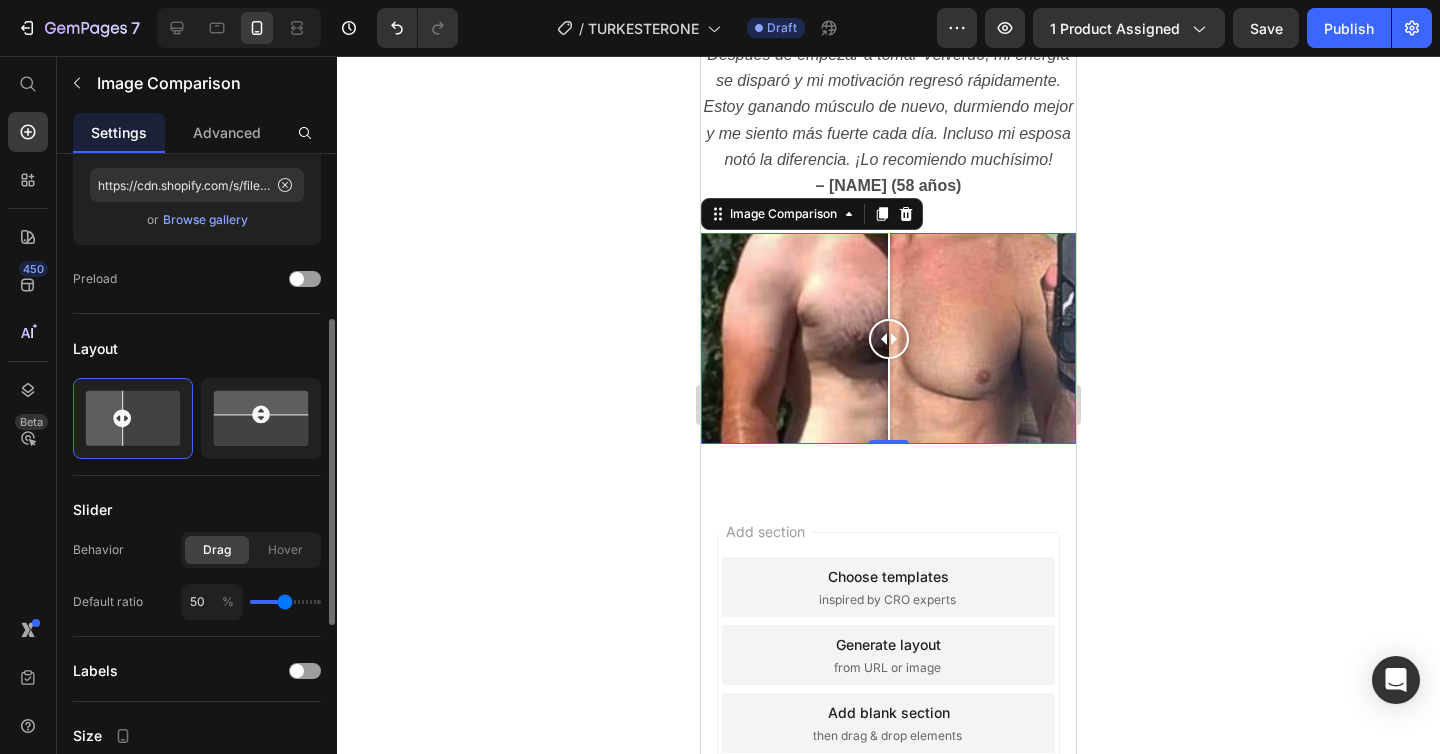 scroll, scrollTop: 327, scrollLeft: 0, axis: vertical 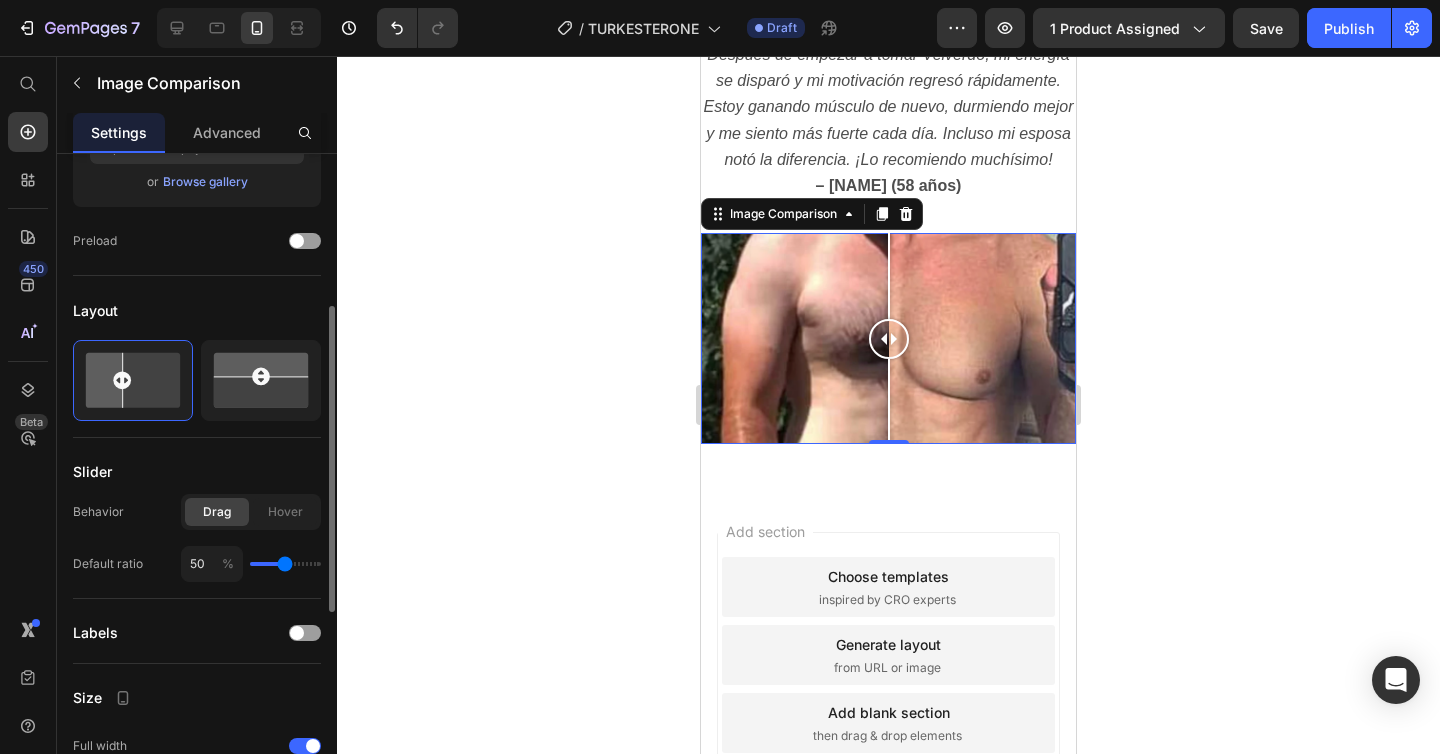 click on "Drag Hover" 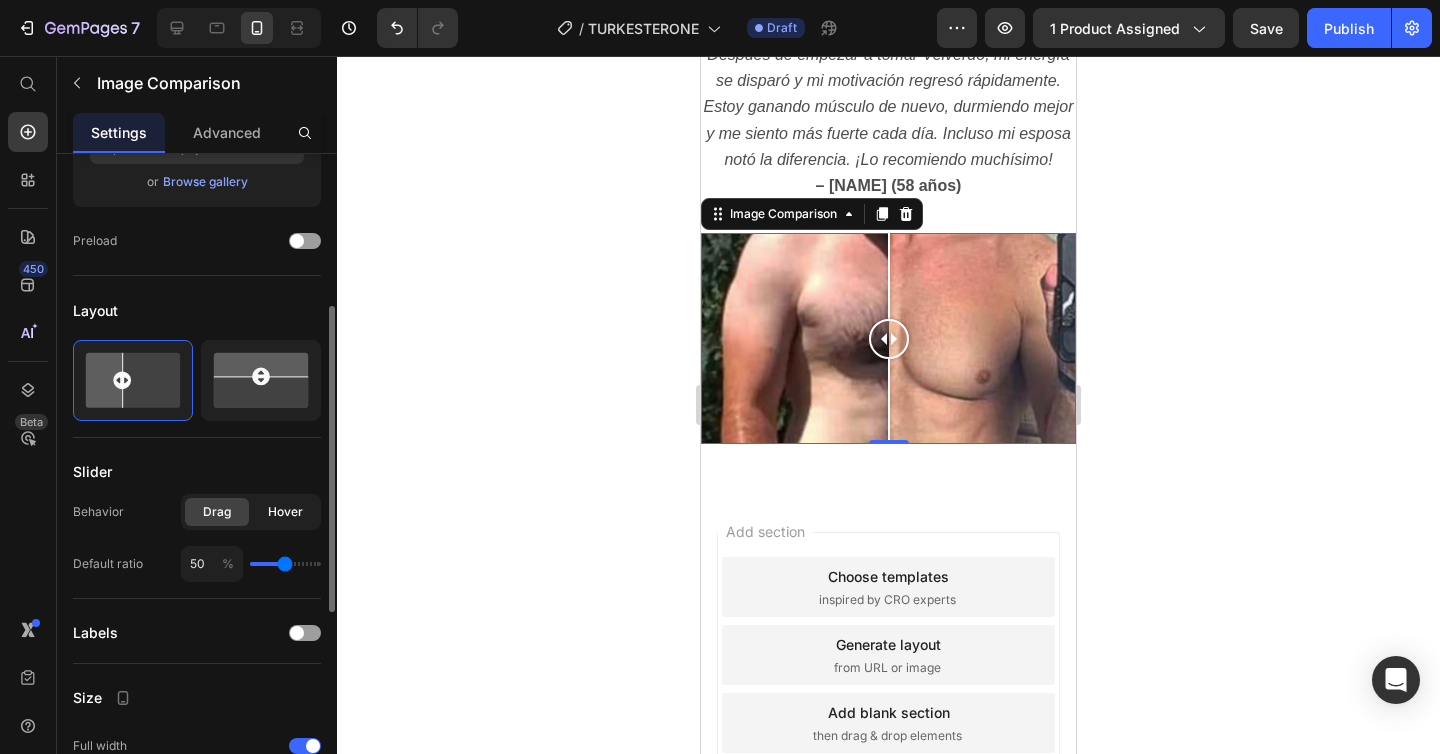 click on "Hover" 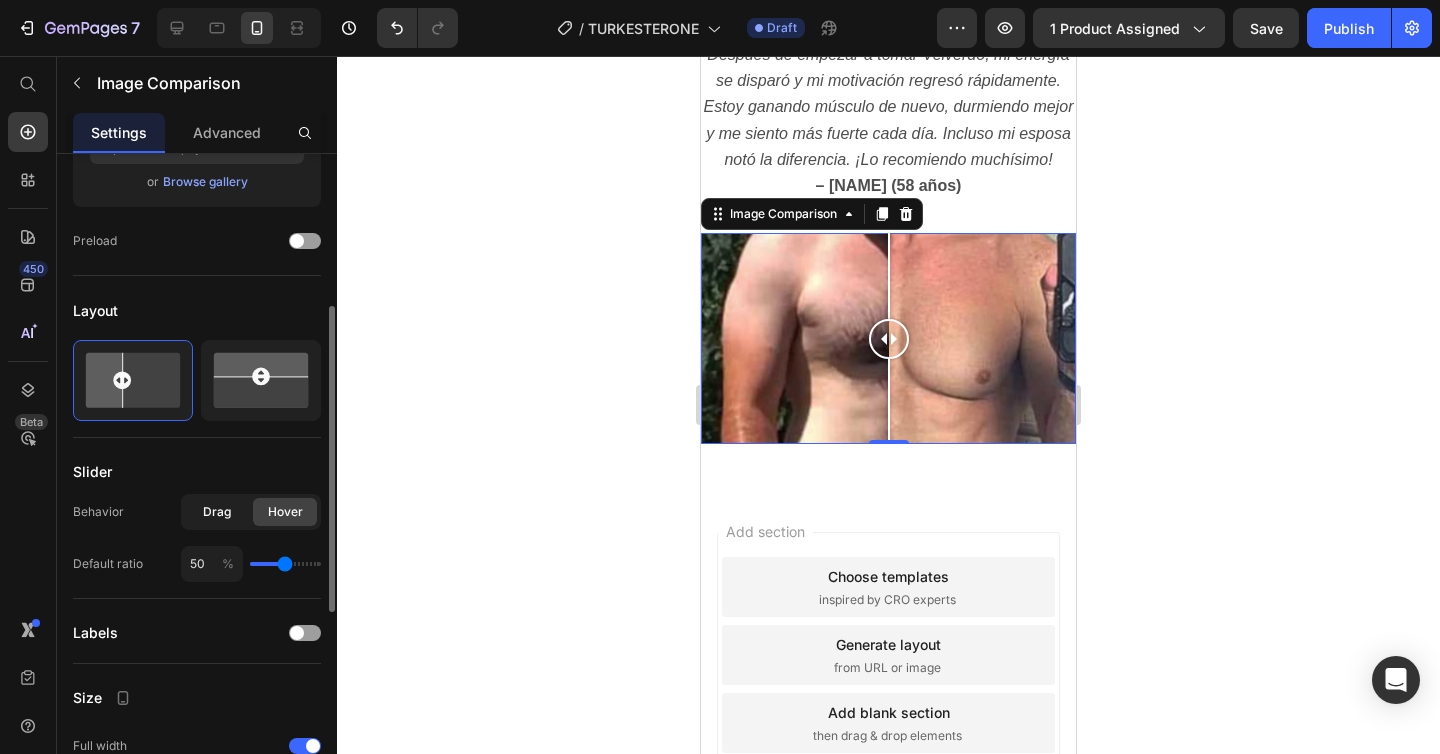 click on "Drag" 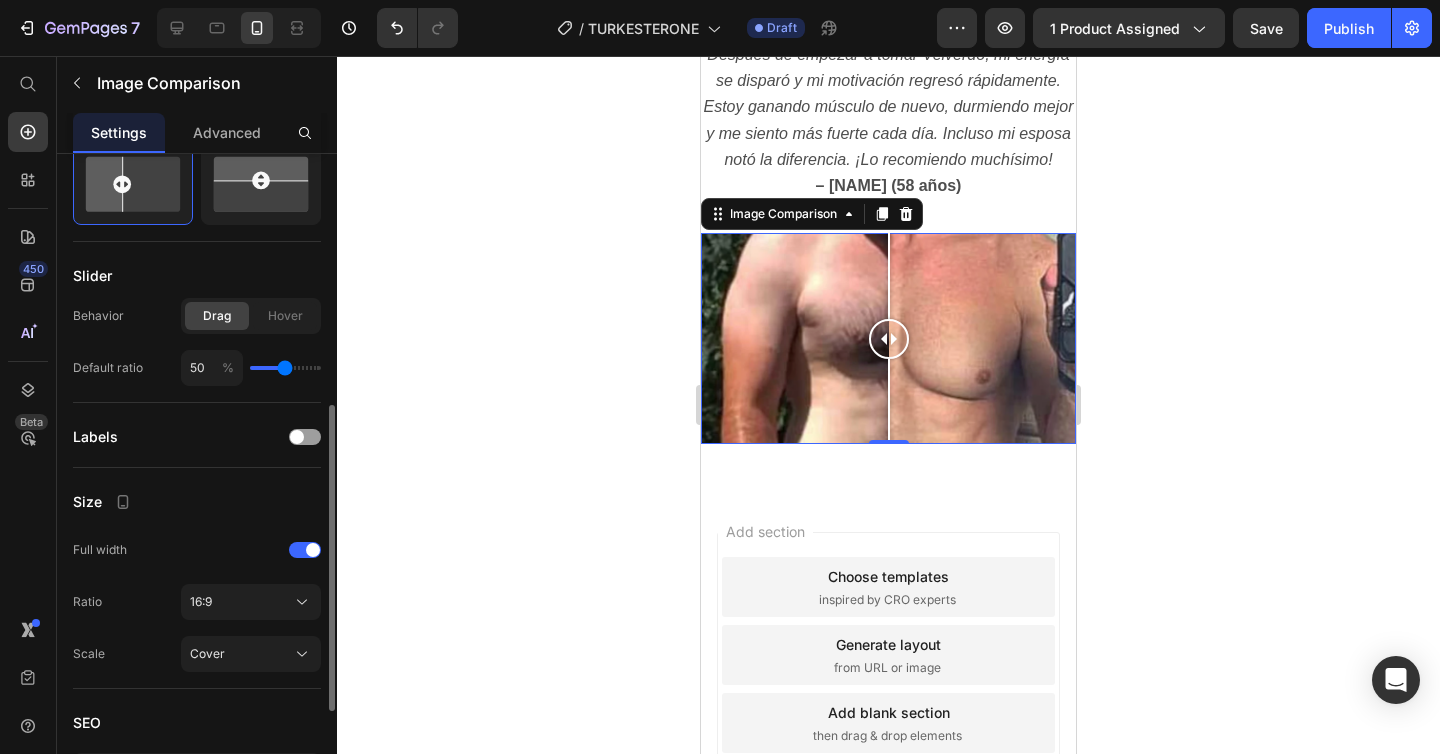 scroll, scrollTop: 528, scrollLeft: 0, axis: vertical 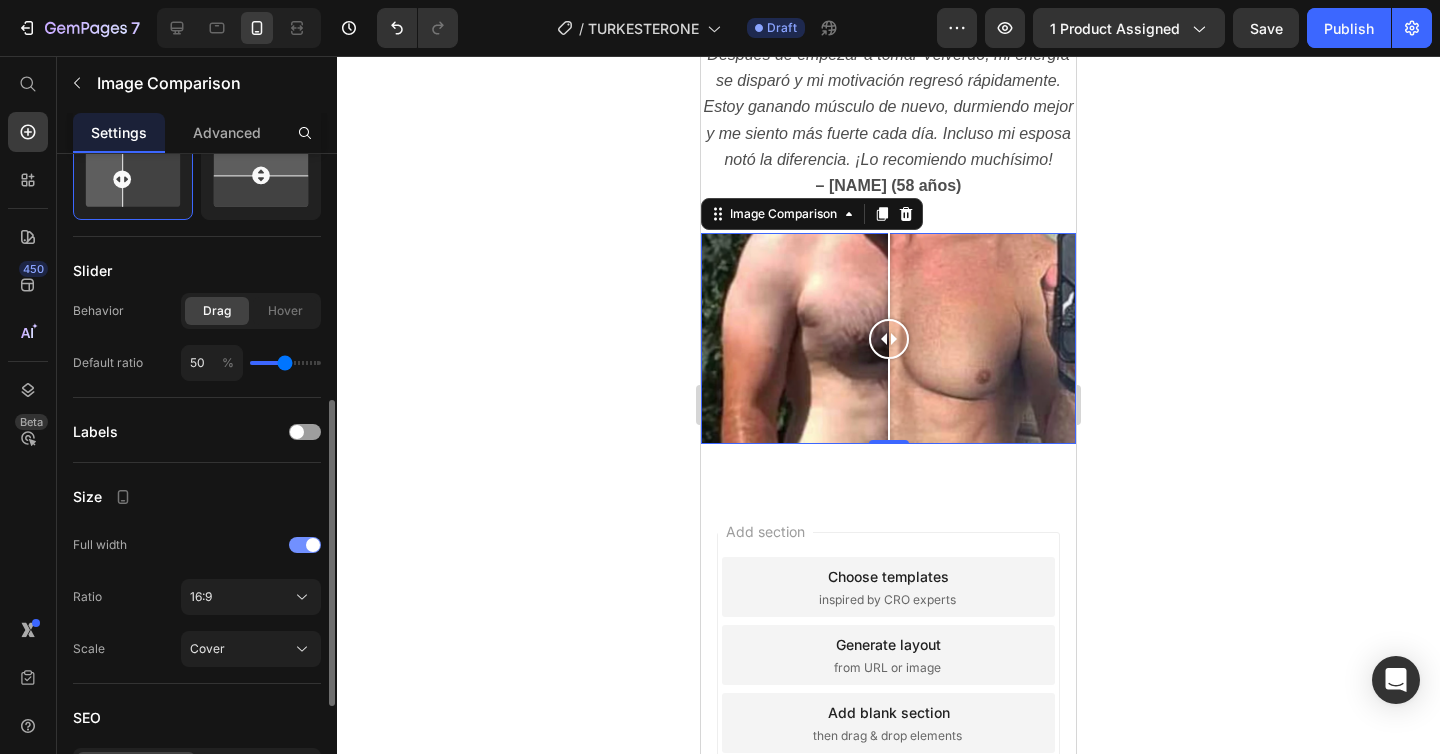 click at bounding box center [305, 545] 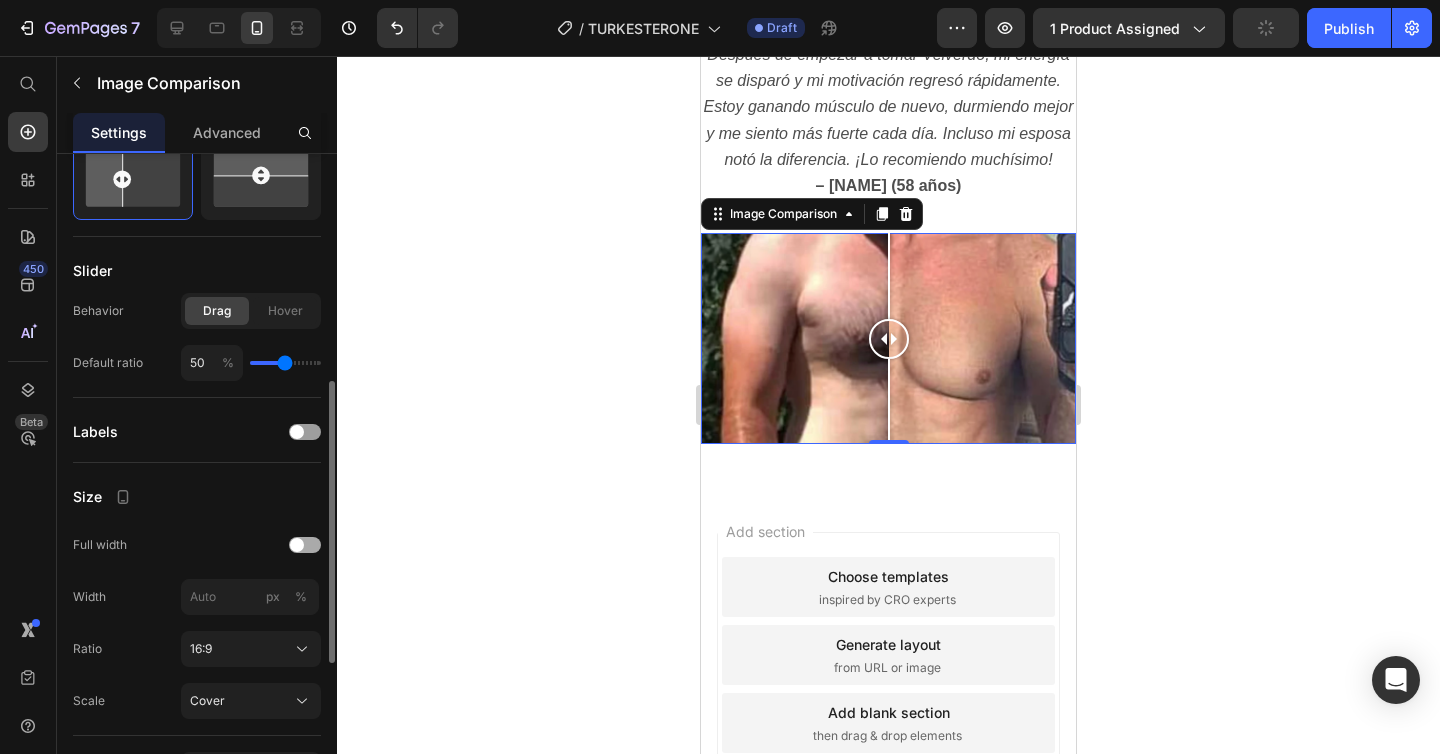 click at bounding box center (305, 545) 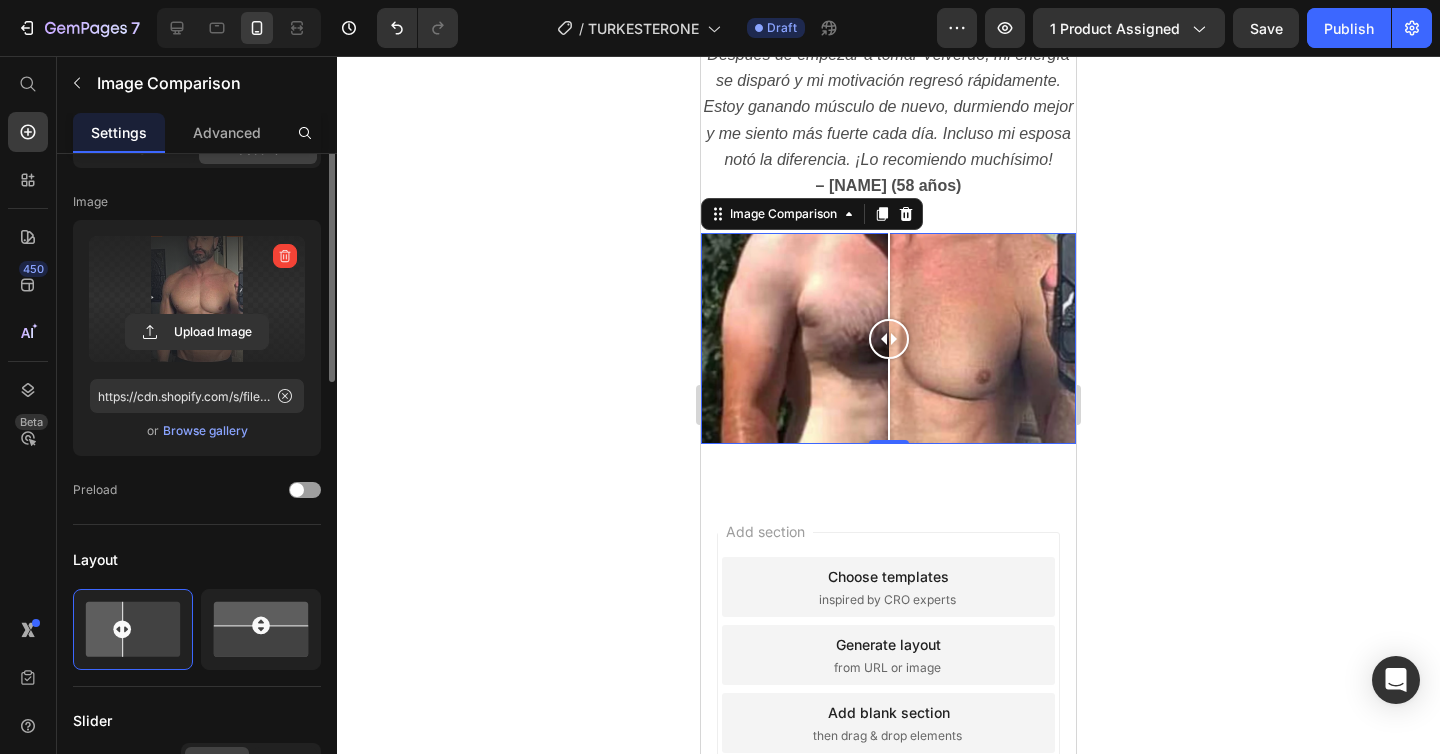 scroll, scrollTop: 0, scrollLeft: 0, axis: both 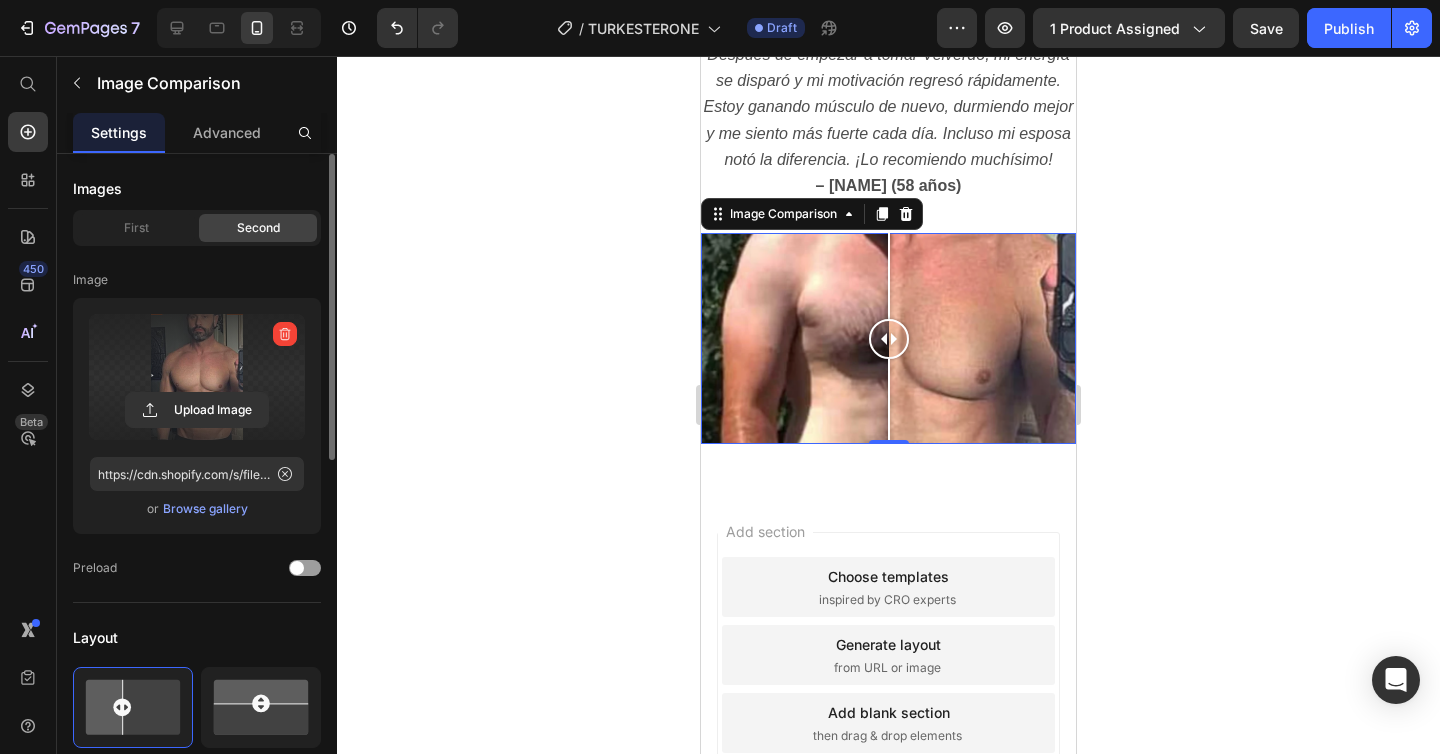 click on "First Second" 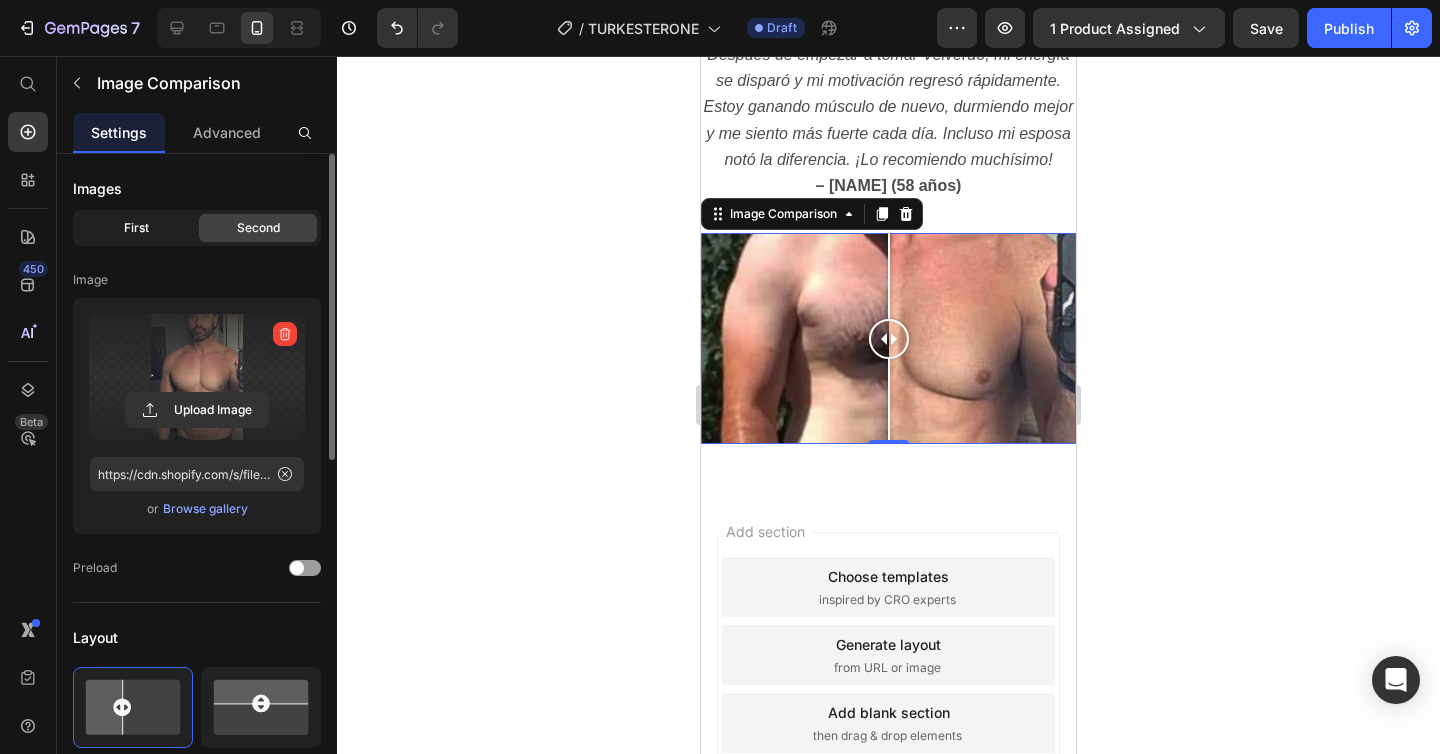 click on "First" 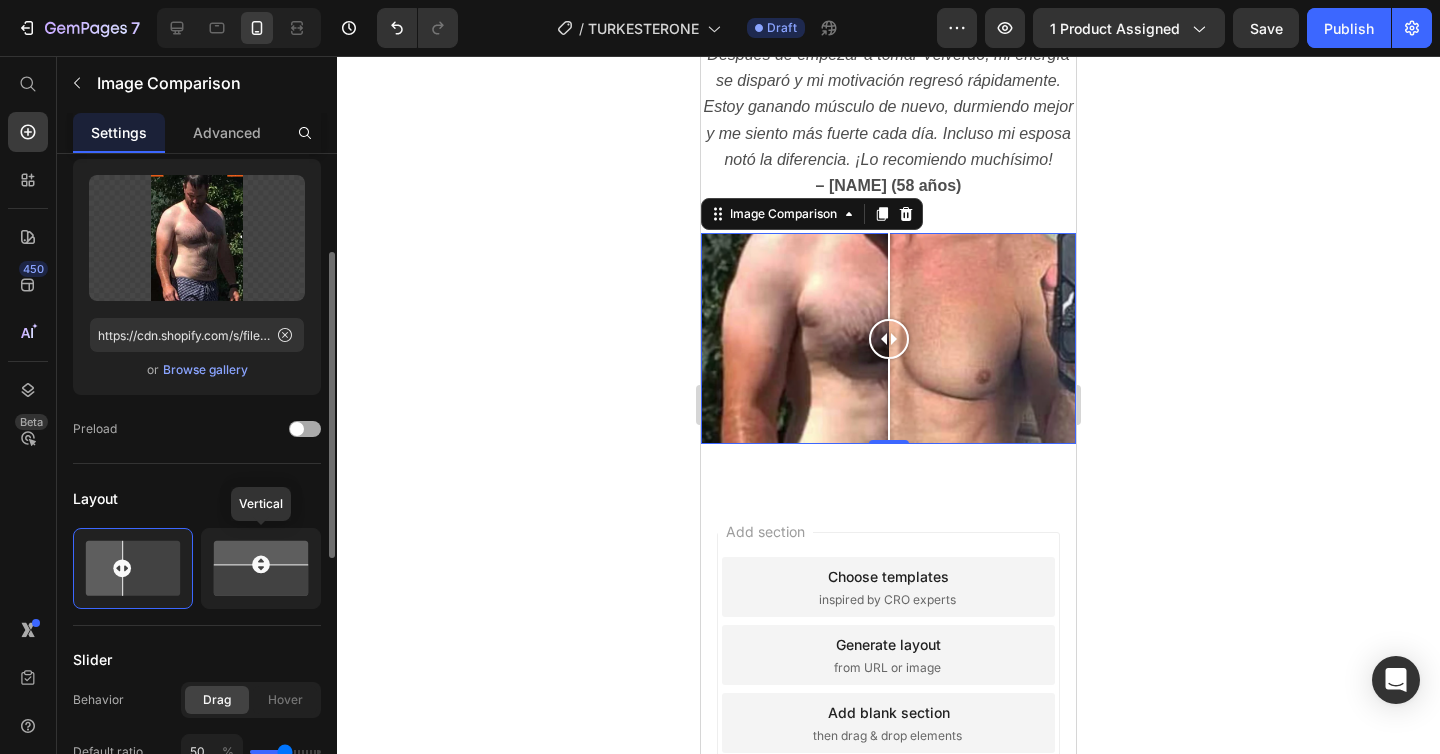 scroll, scrollTop: 162, scrollLeft: 0, axis: vertical 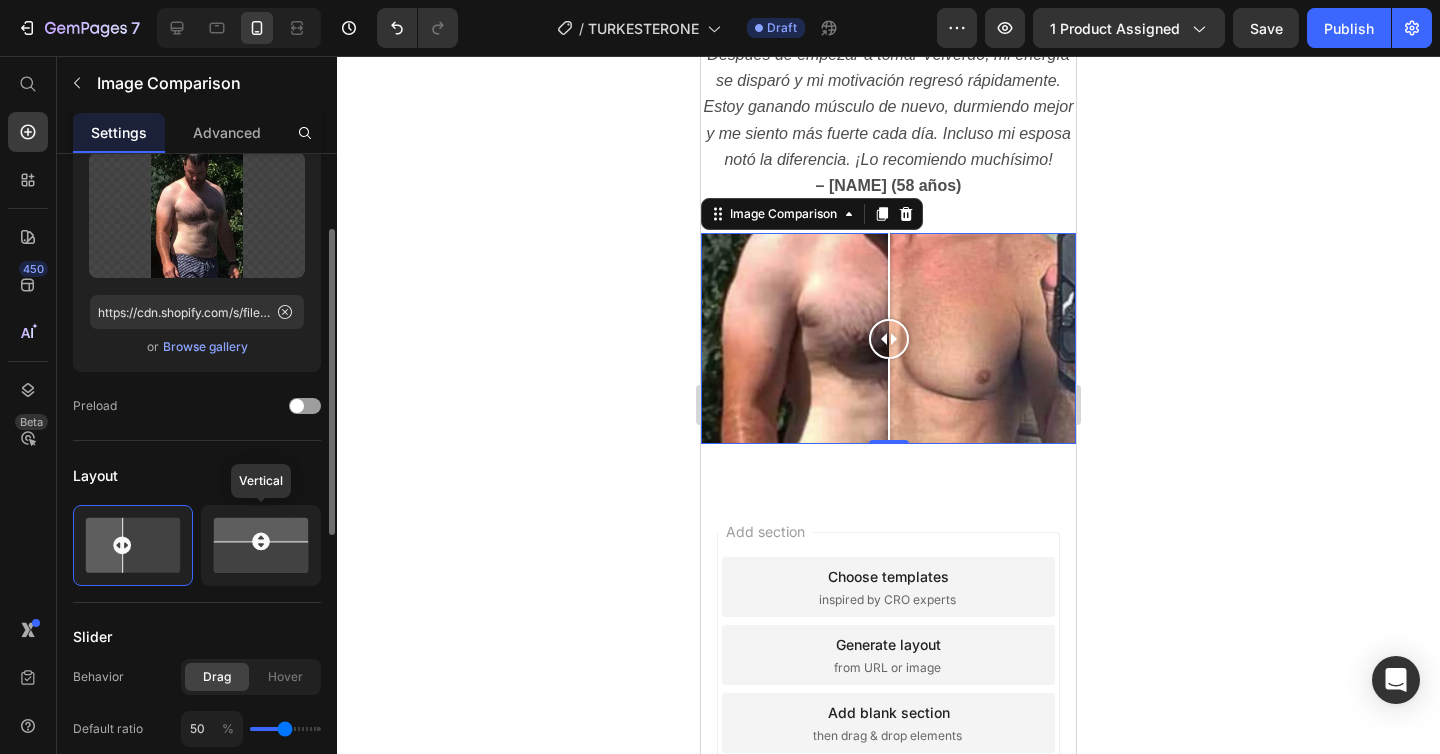 click 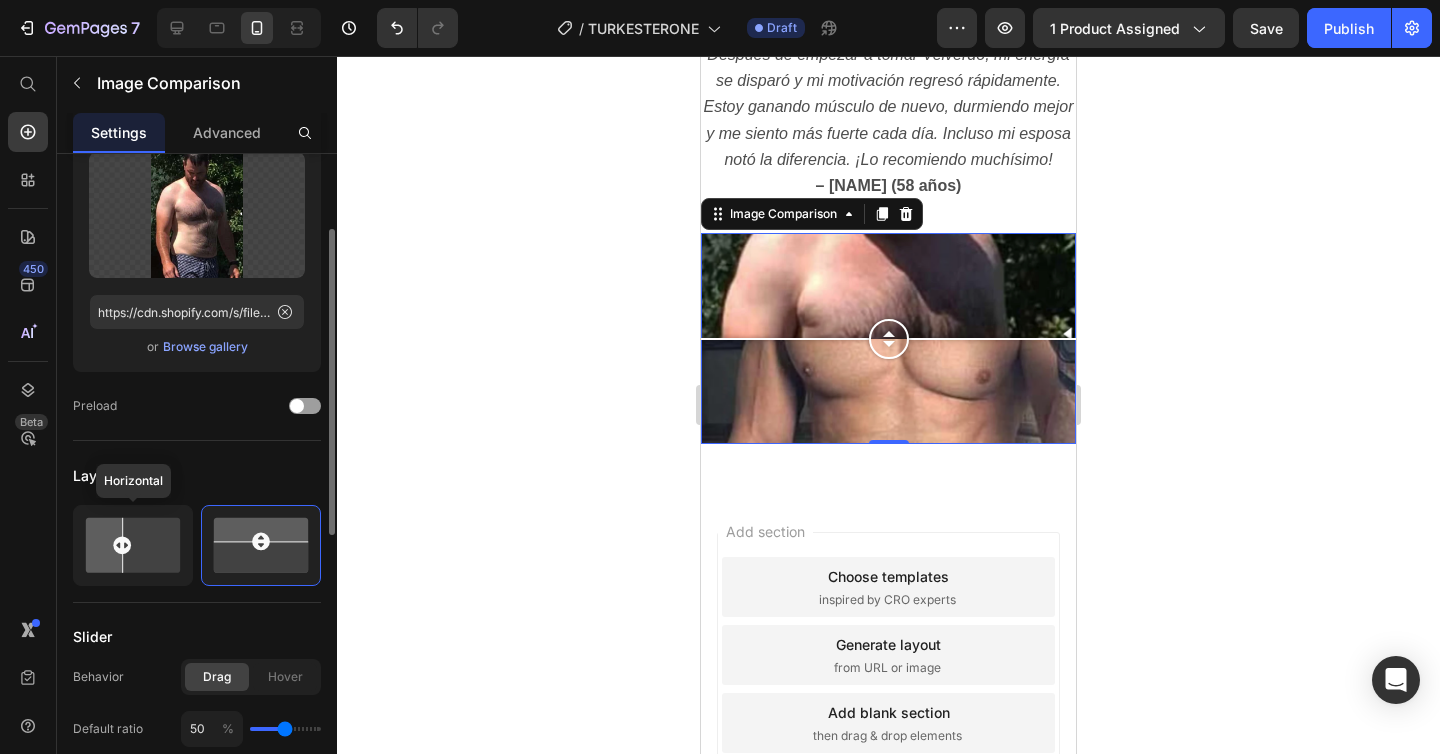 click 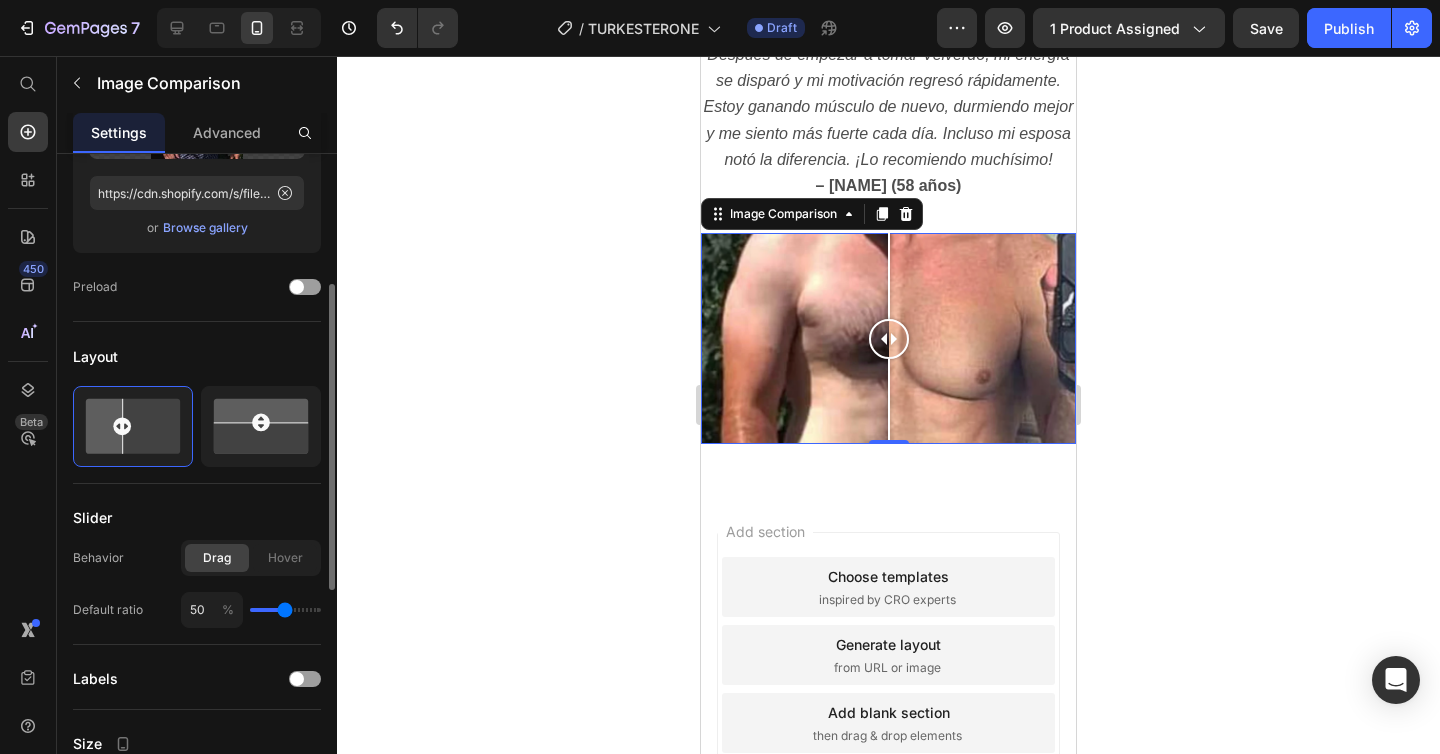 scroll, scrollTop: 337, scrollLeft: 0, axis: vertical 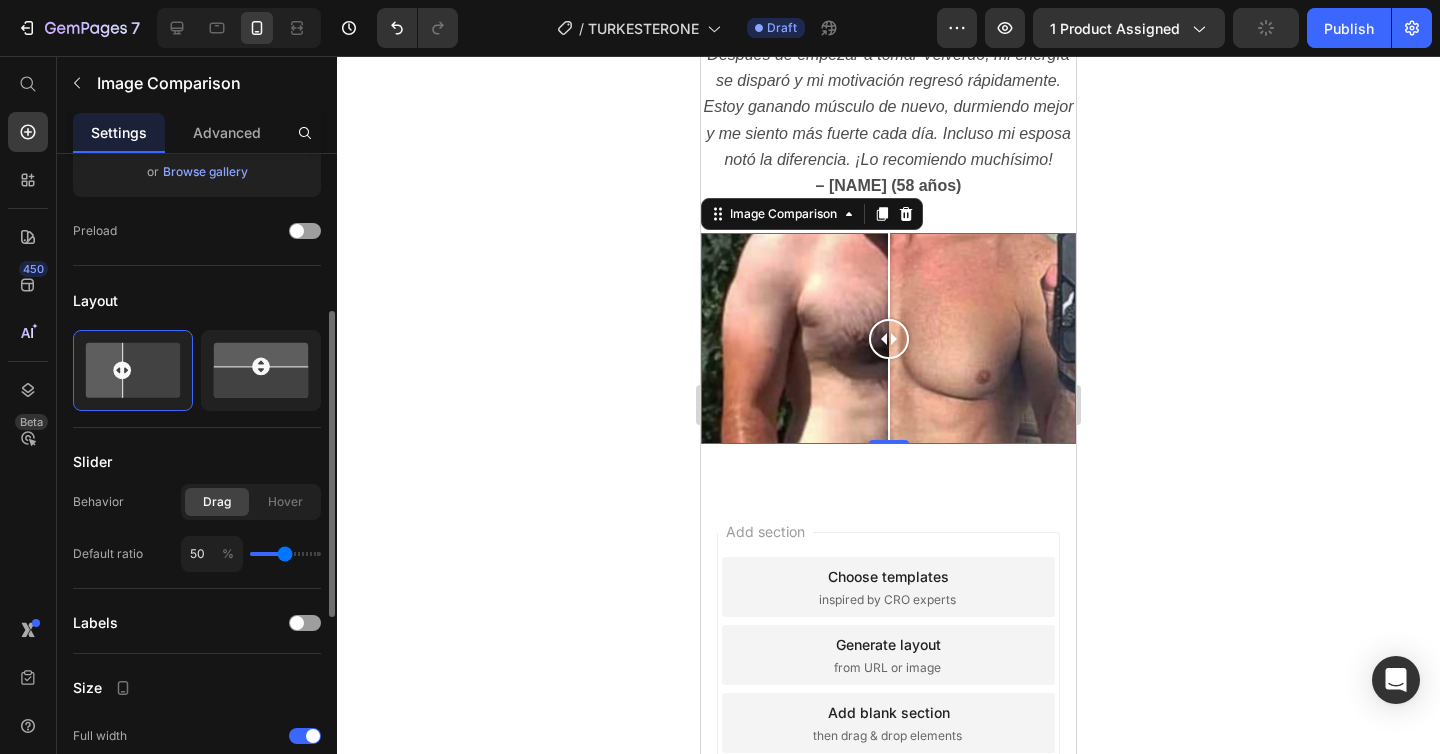 type on "49" 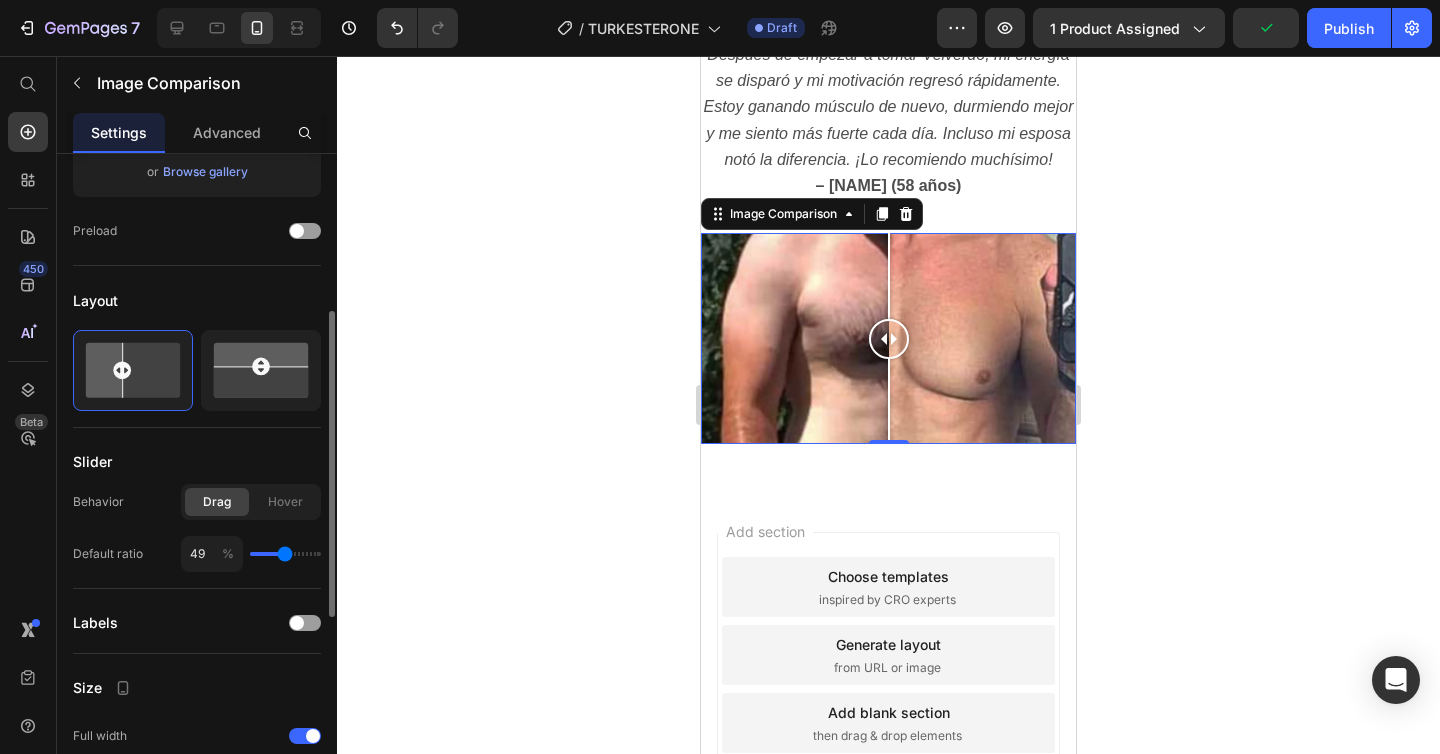 type on "47" 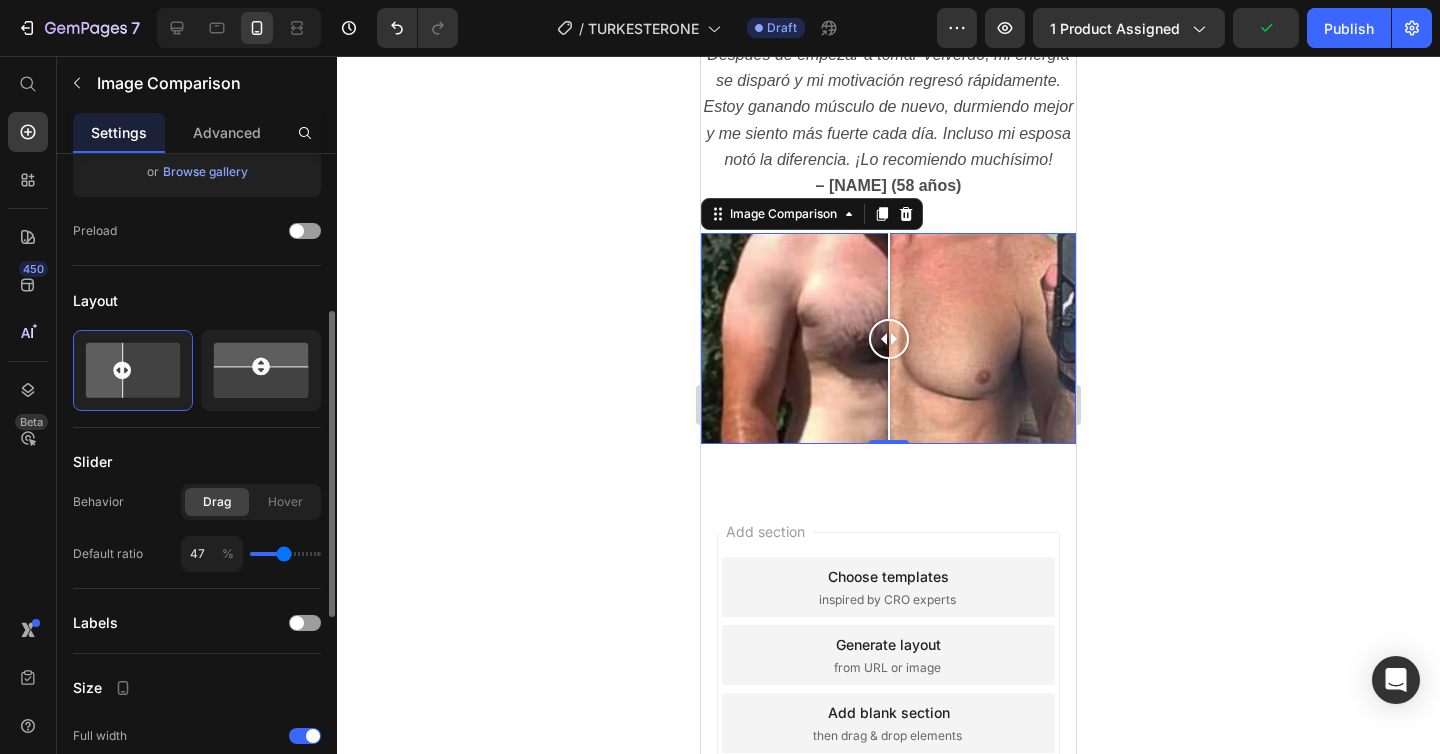 type on "44" 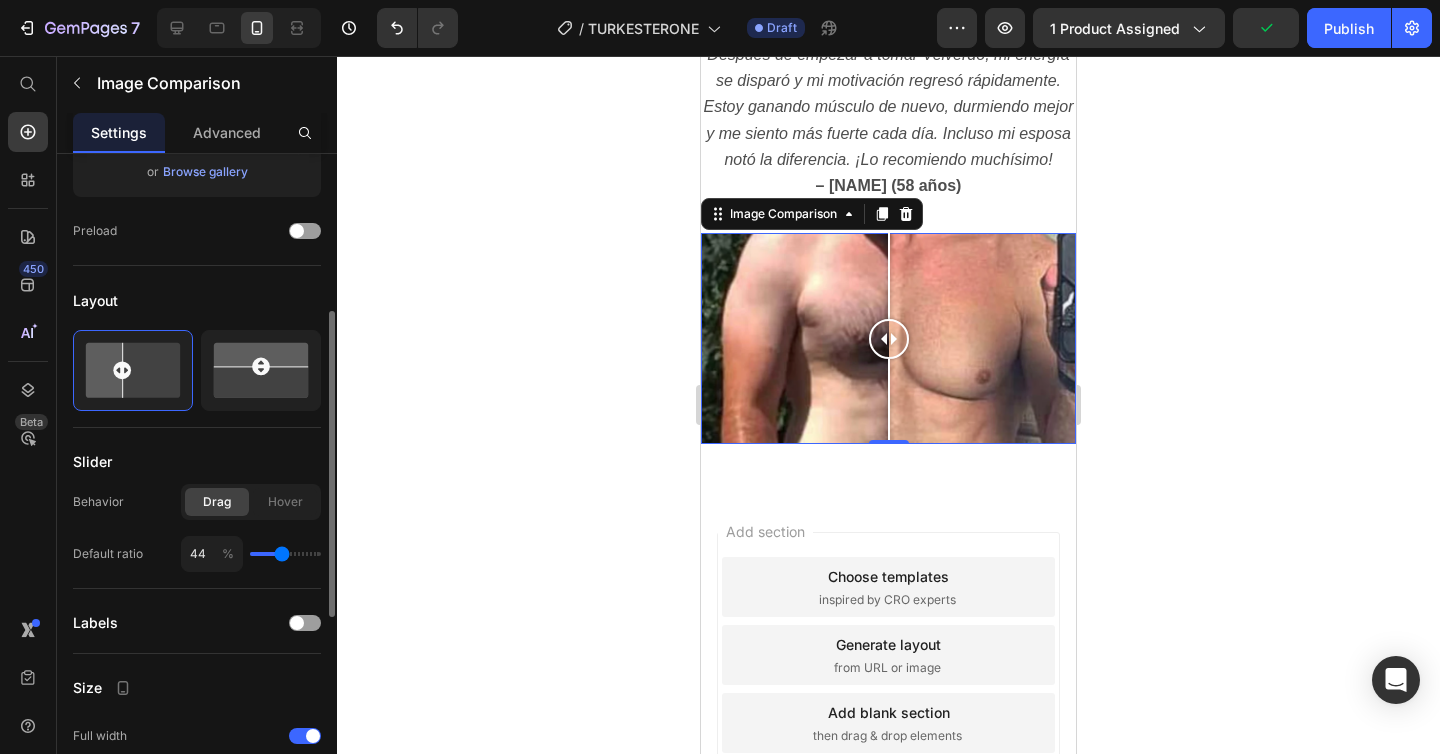 type on "38" 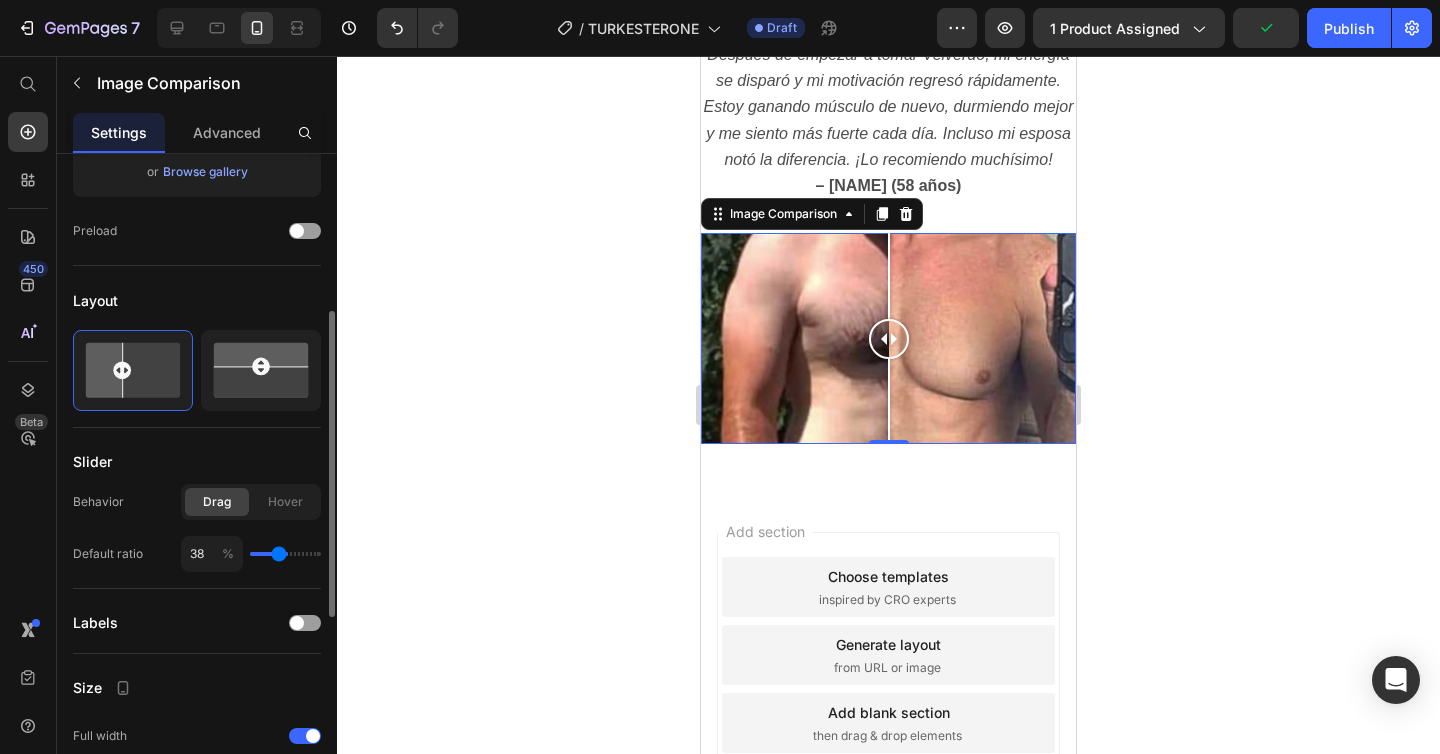 type on "31" 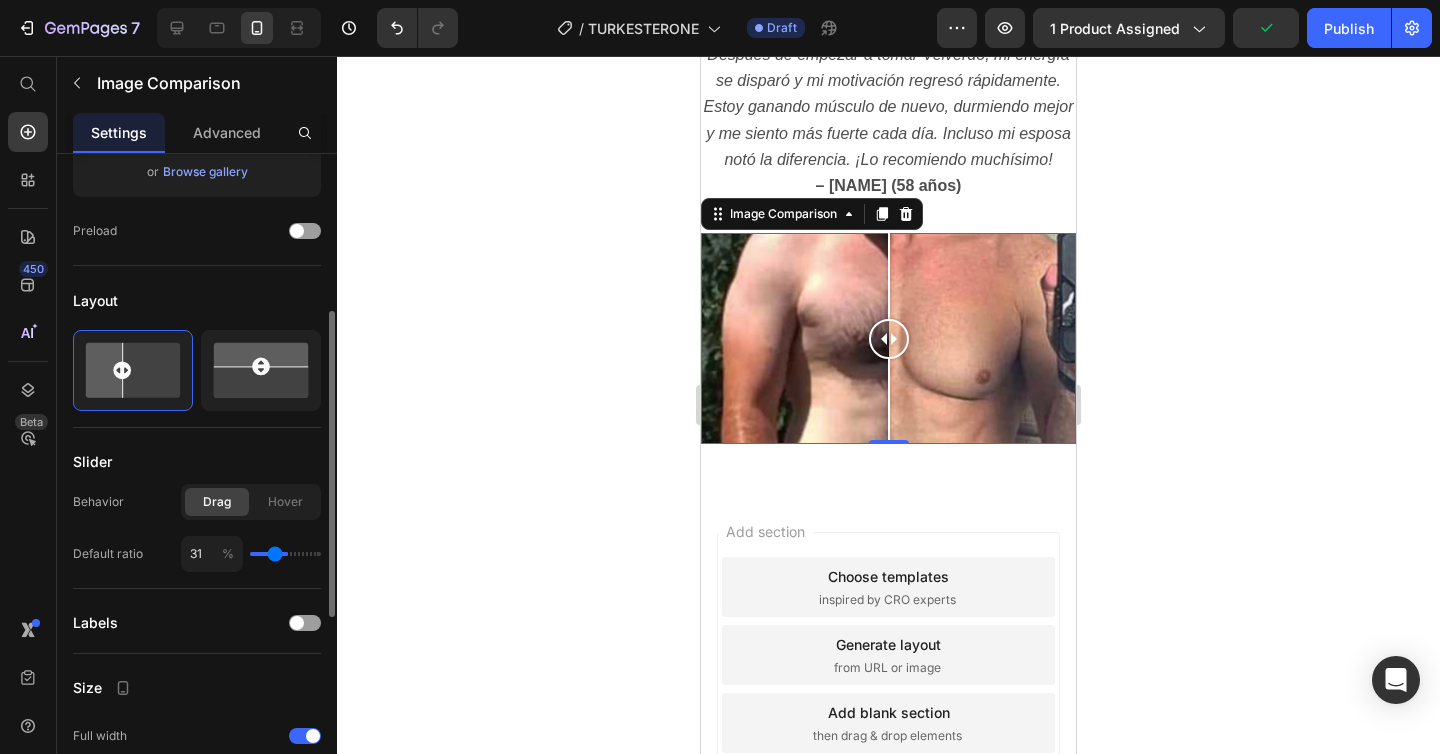 type on "25" 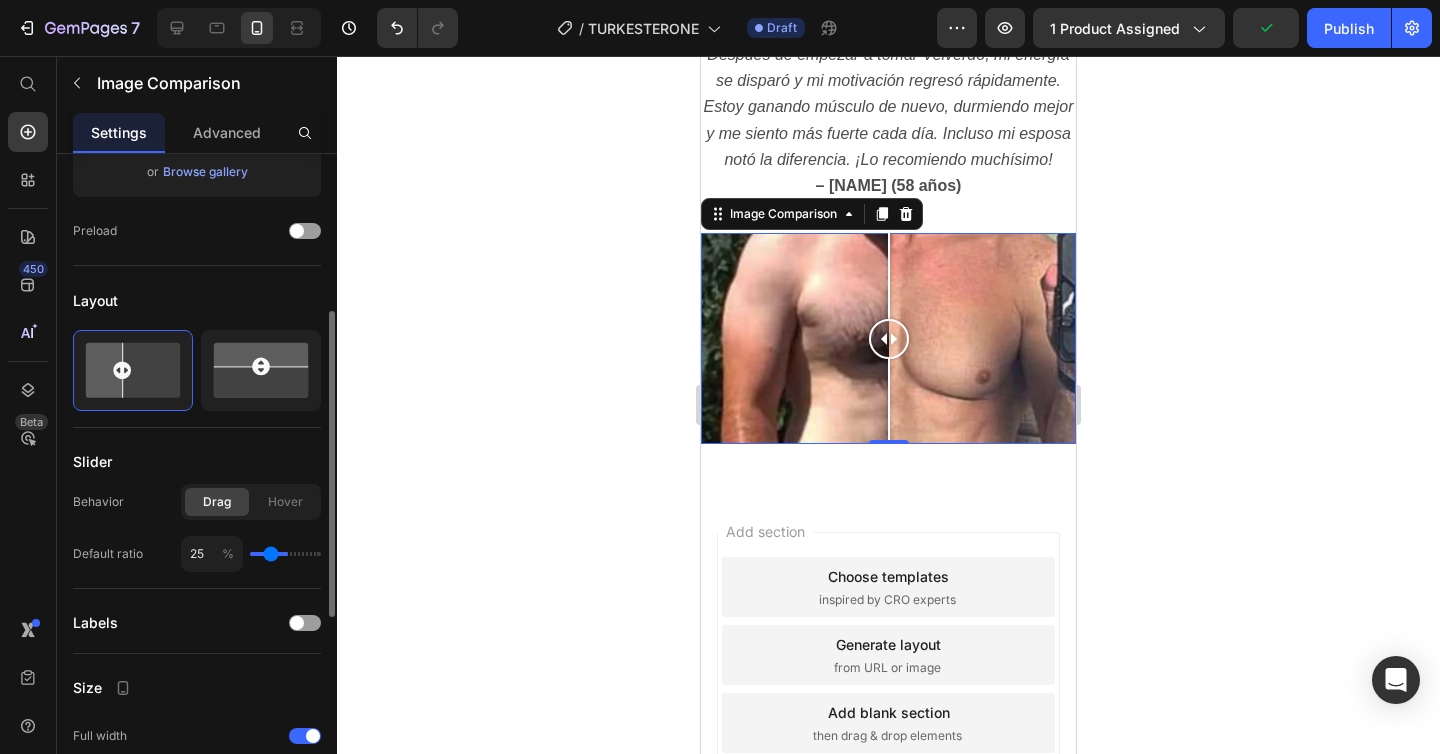 type on "18" 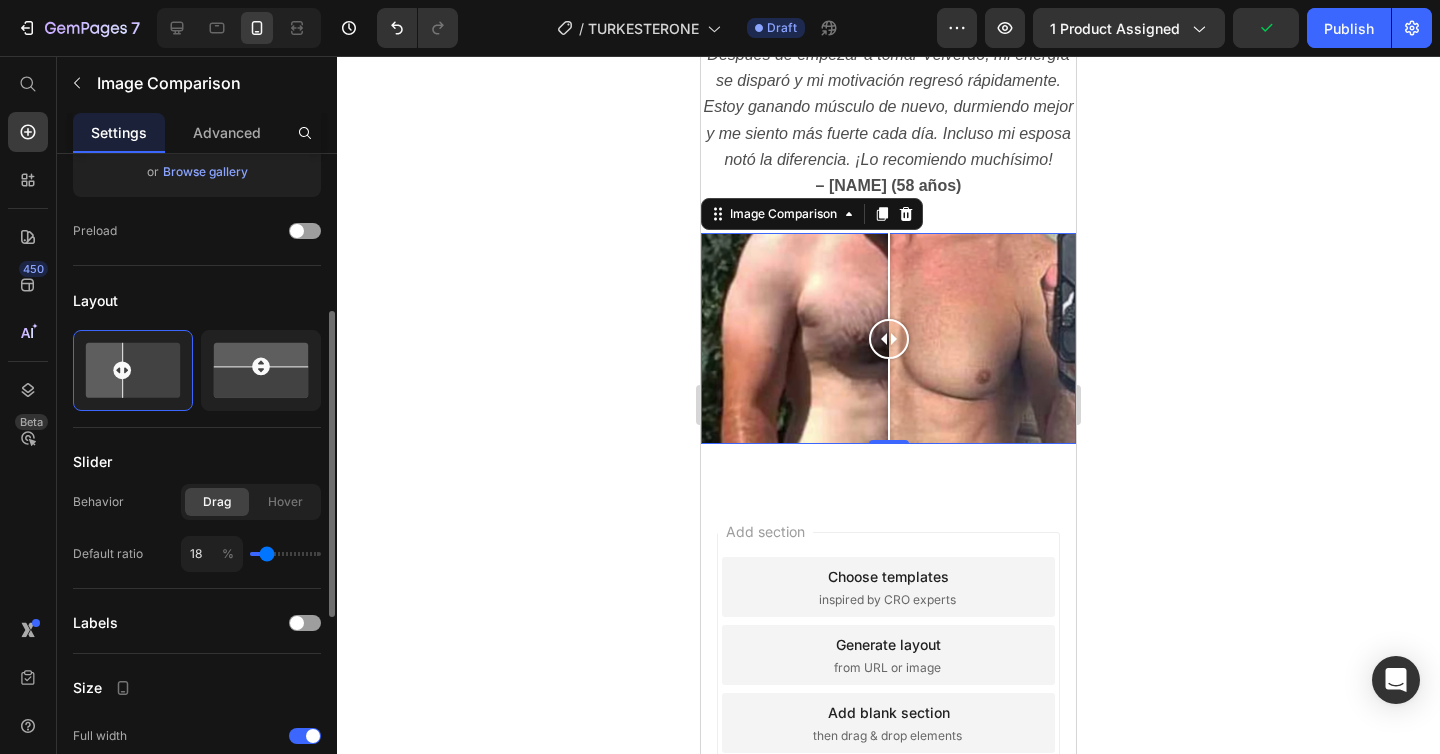 type on "12" 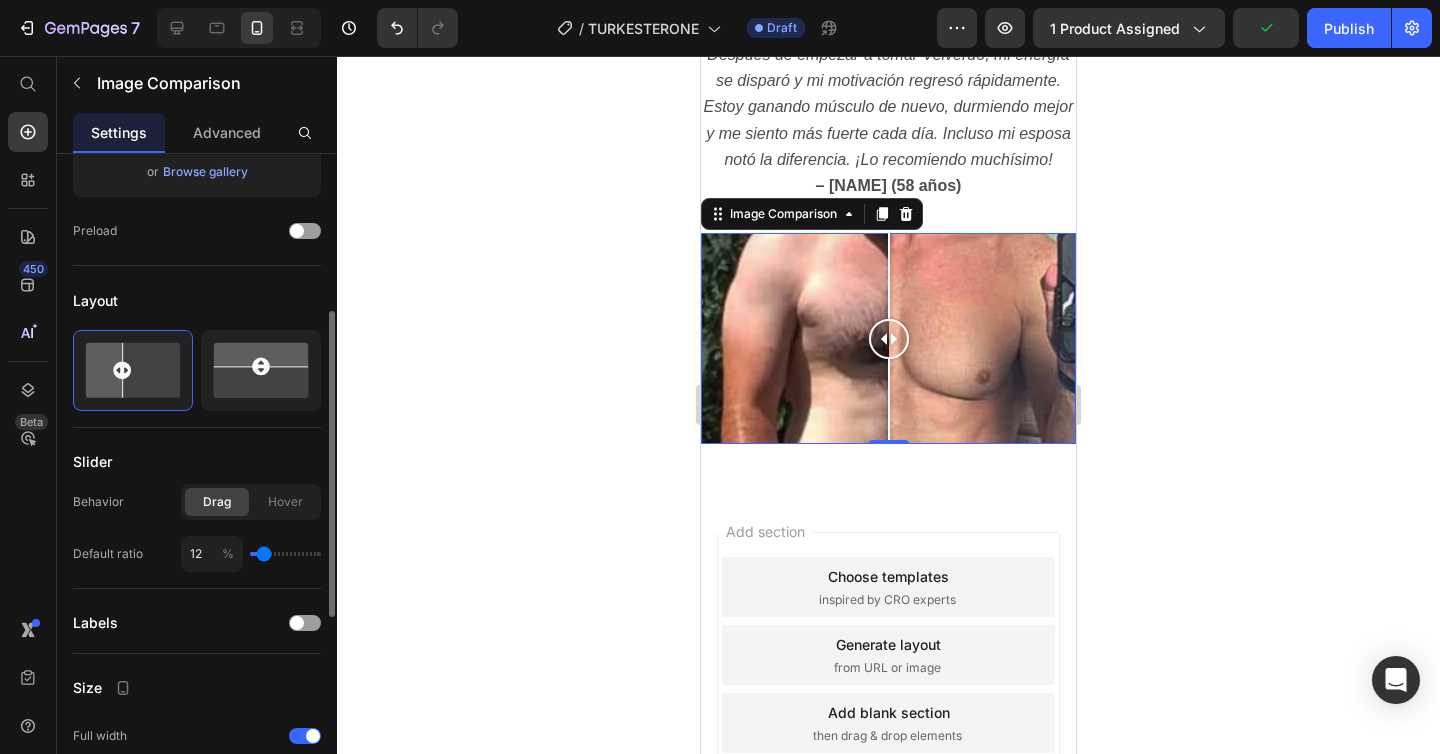 type on "5" 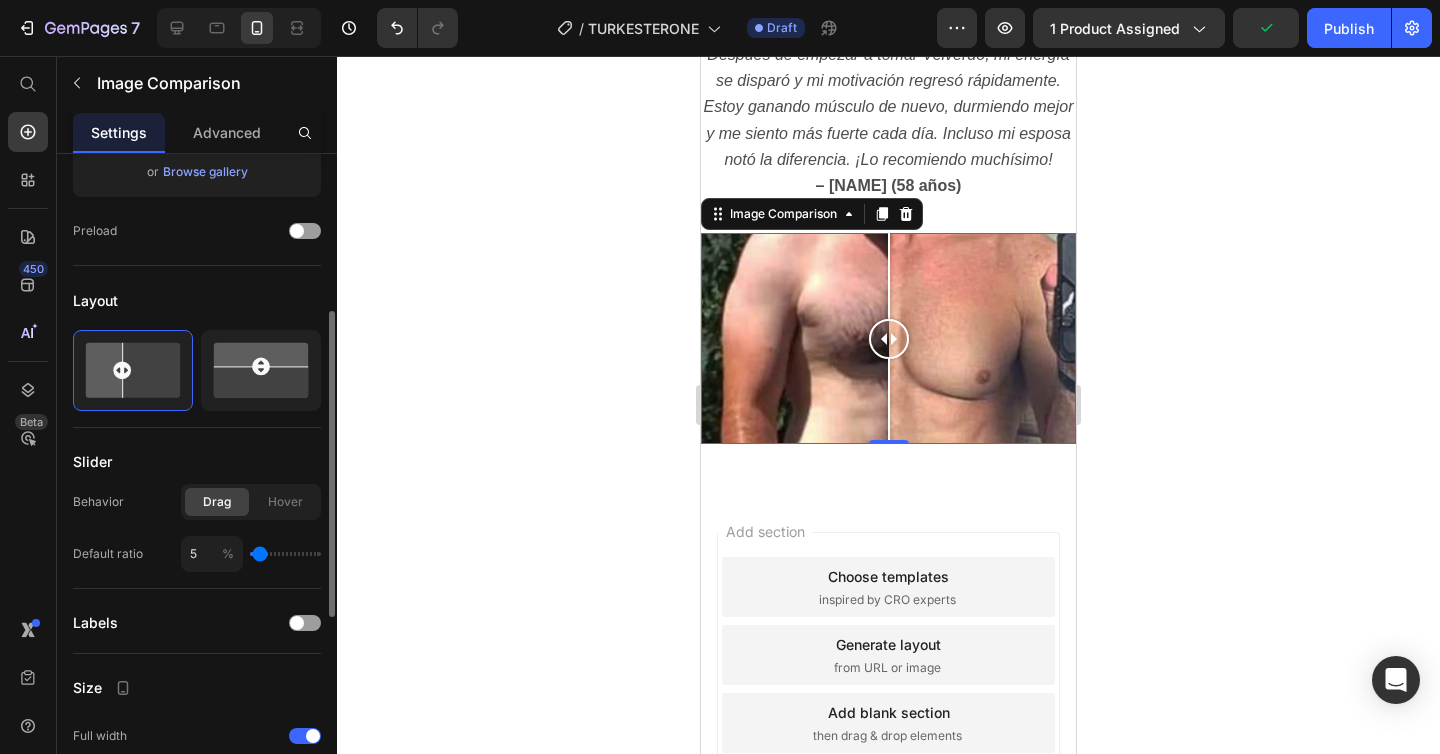 type on "1" 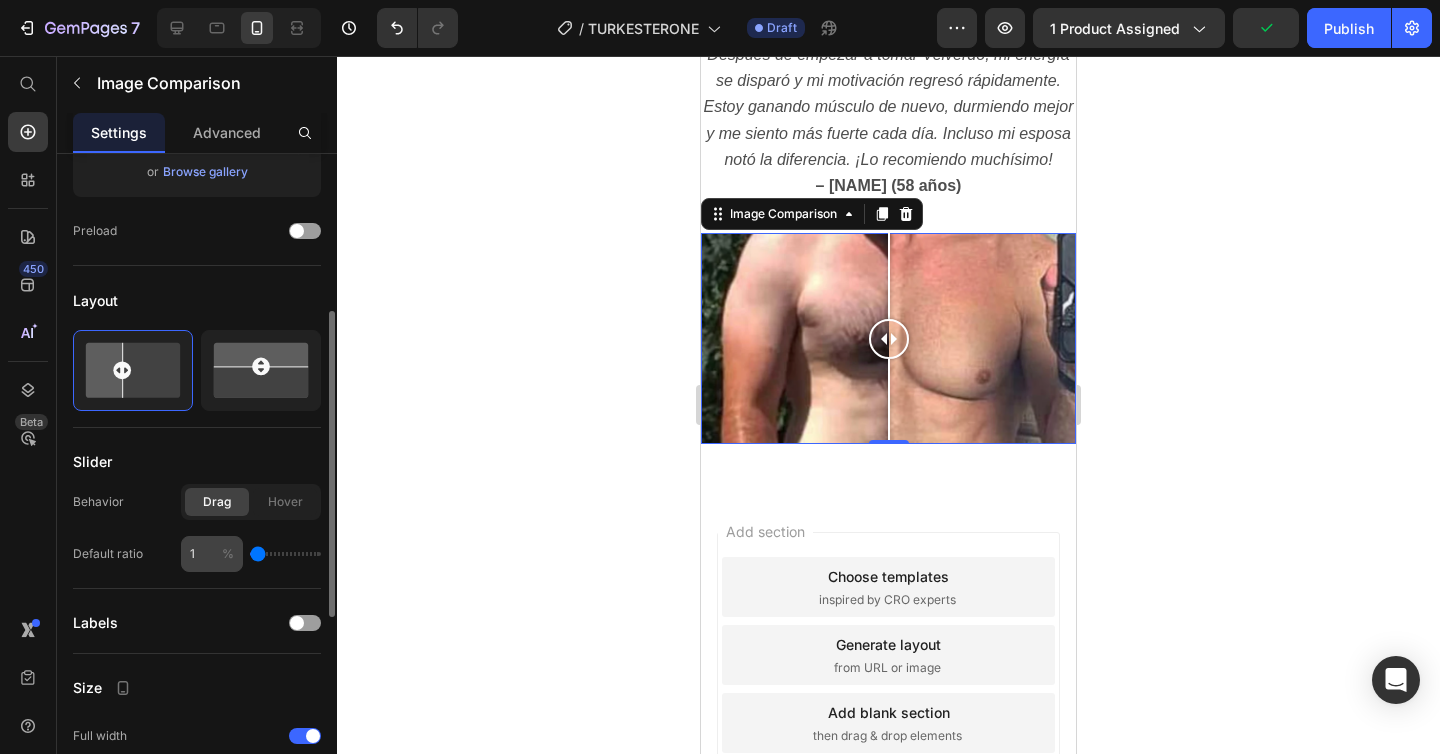drag, startPoint x: 284, startPoint y: 553, endPoint x: 238, endPoint y: 558, distance: 46.270943 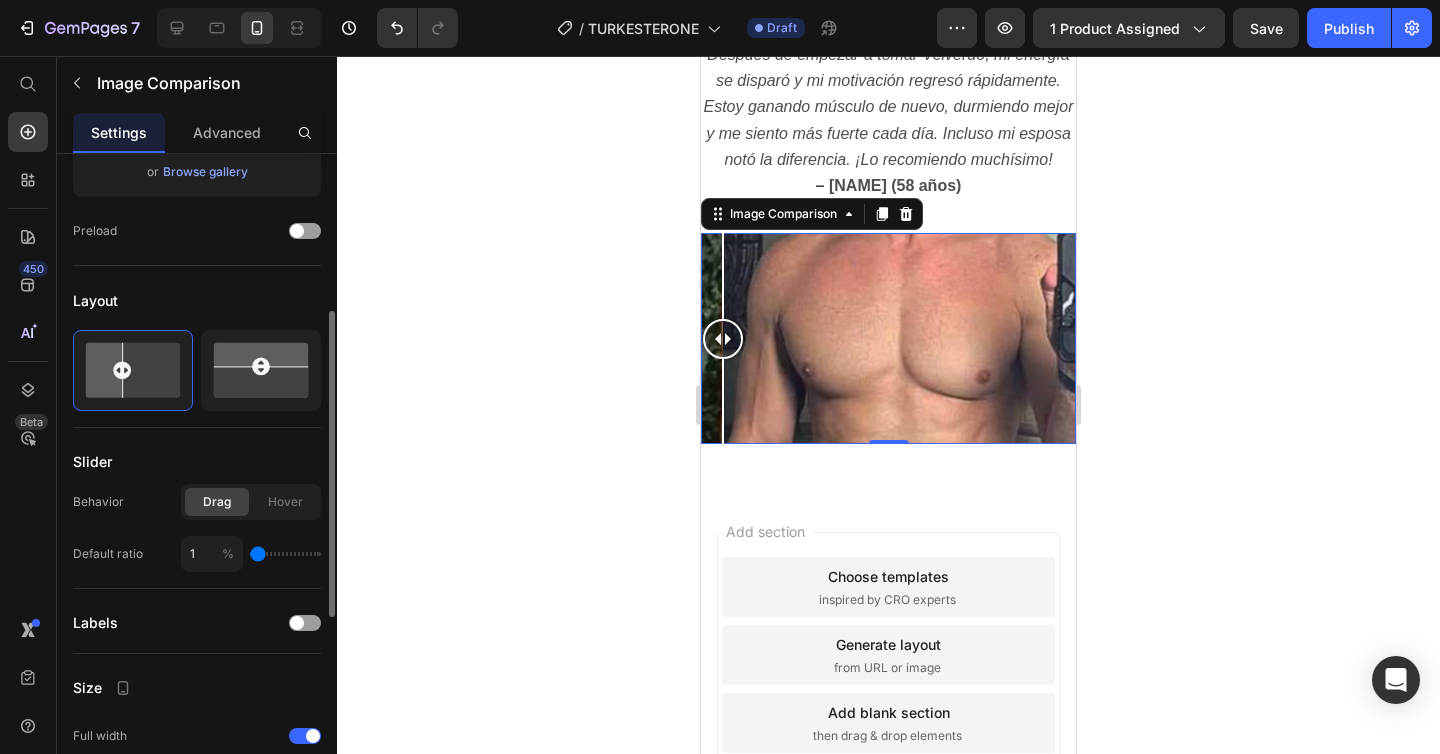 type on "14" 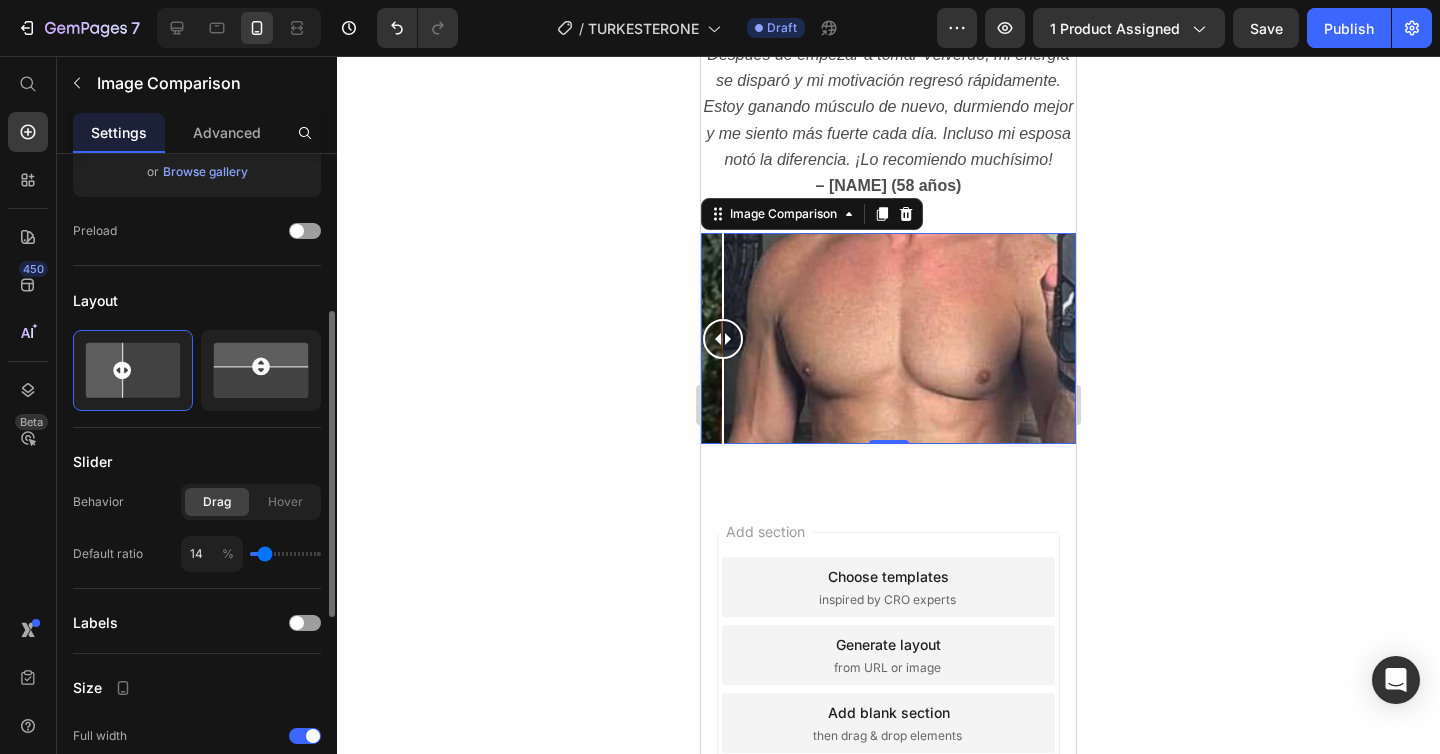 type on "15" 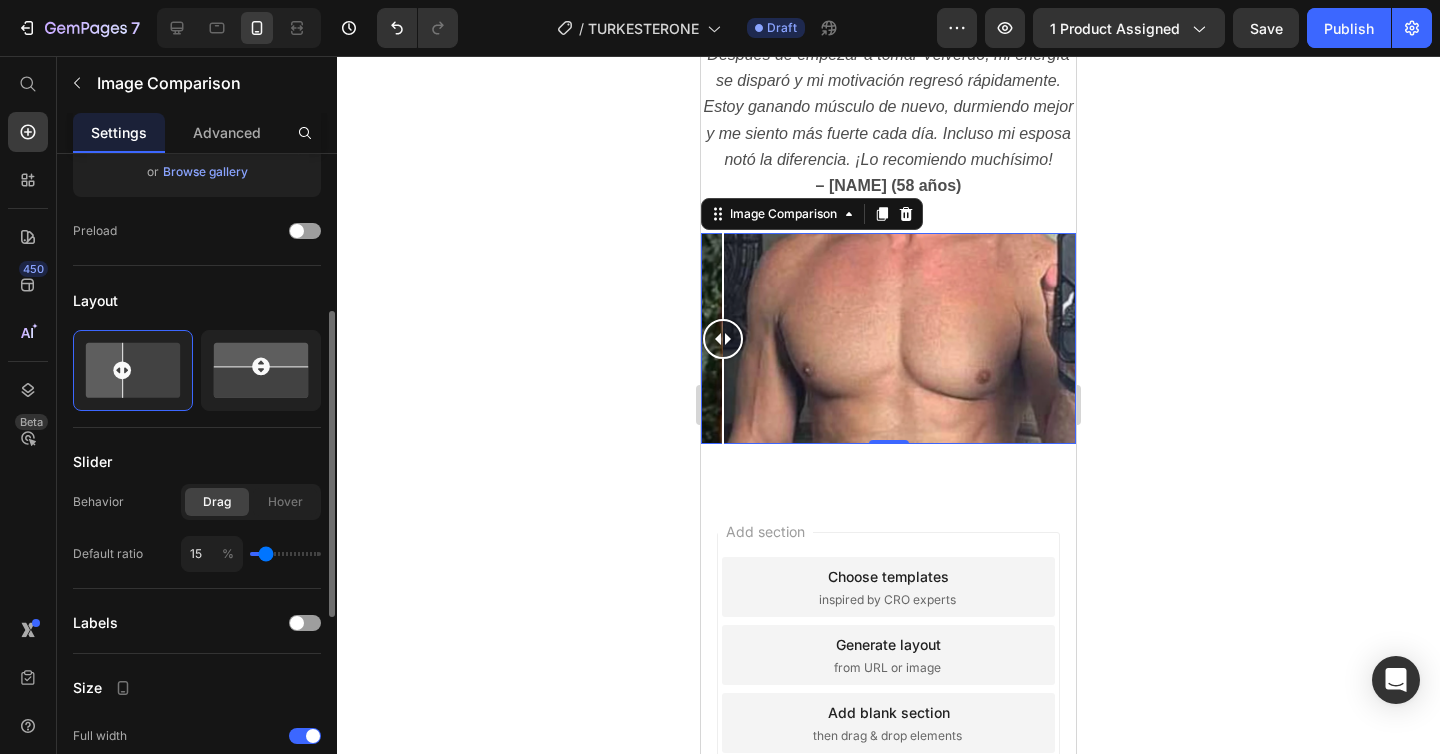 type on "16" 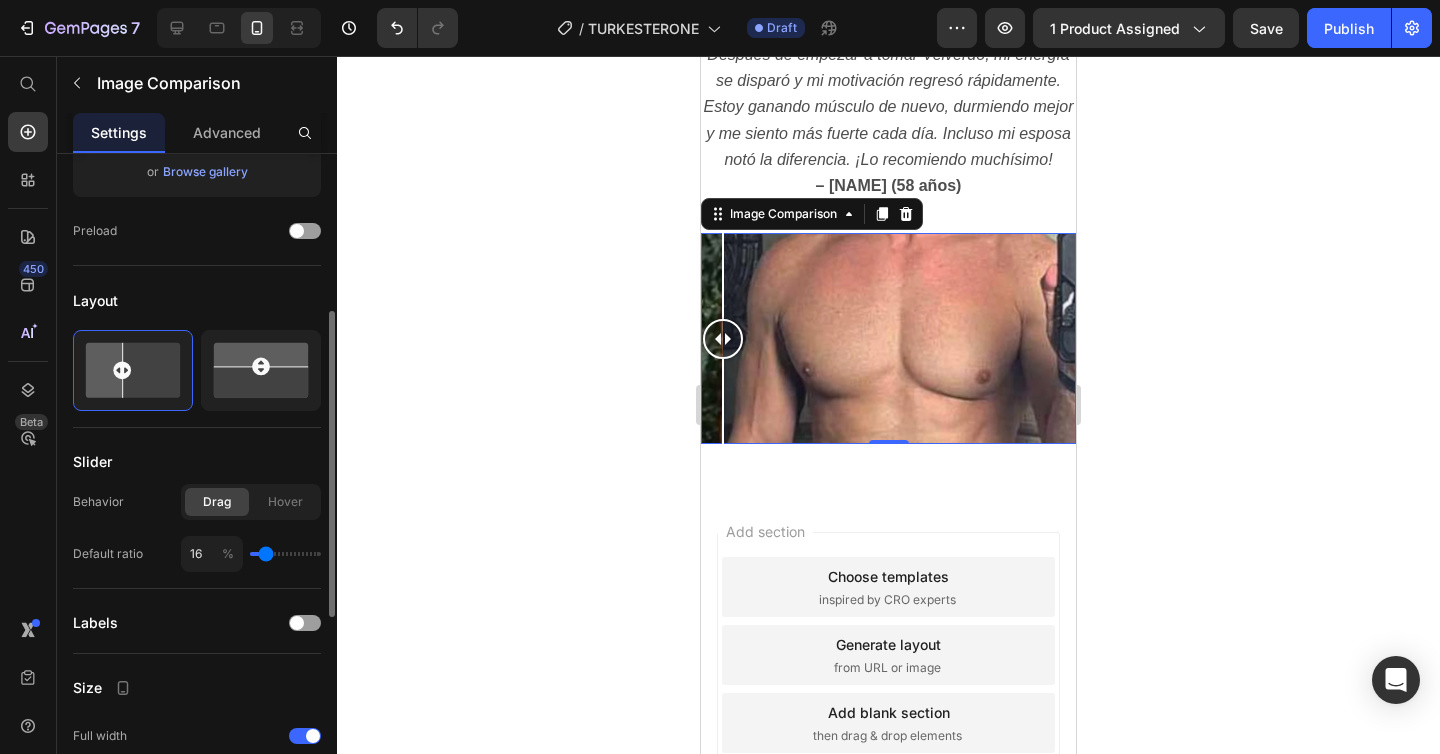 type on "19" 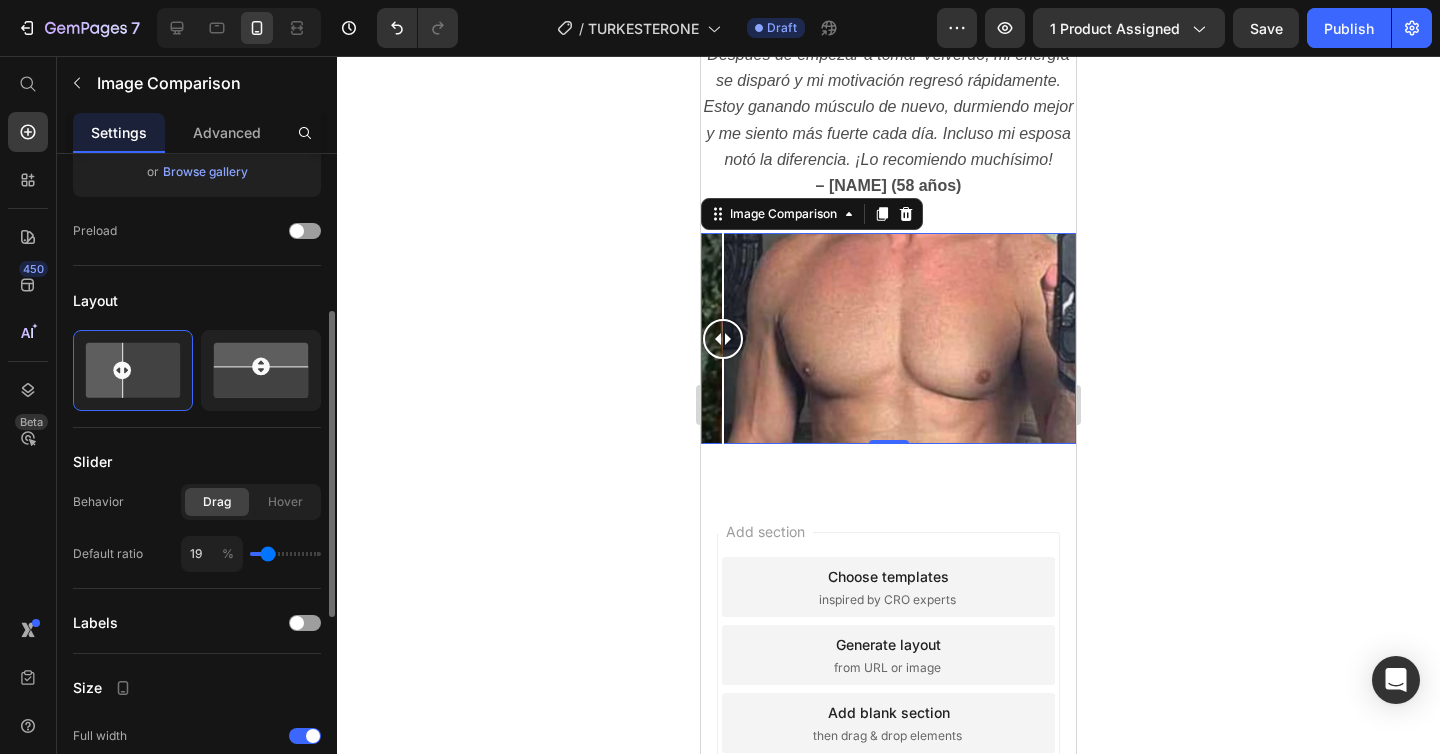 type on "22" 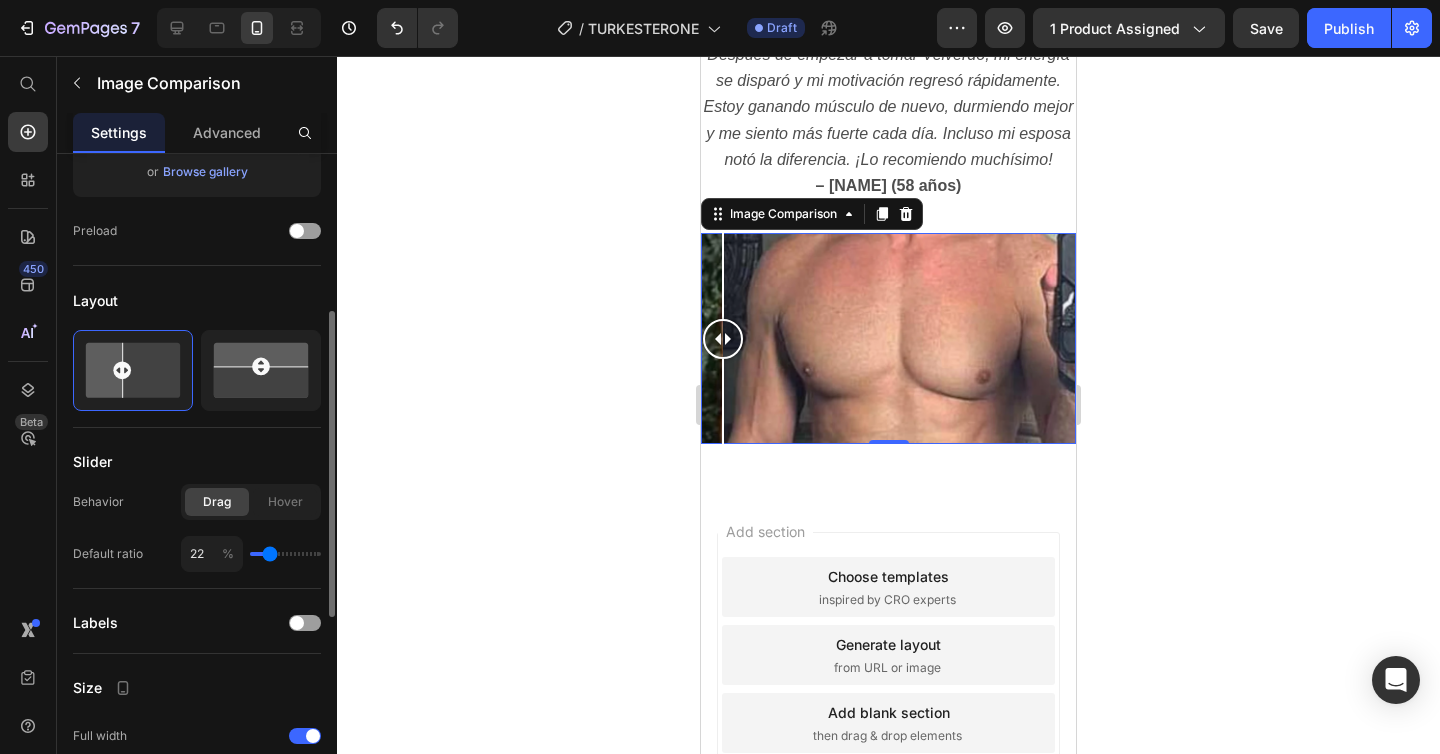 type on "25" 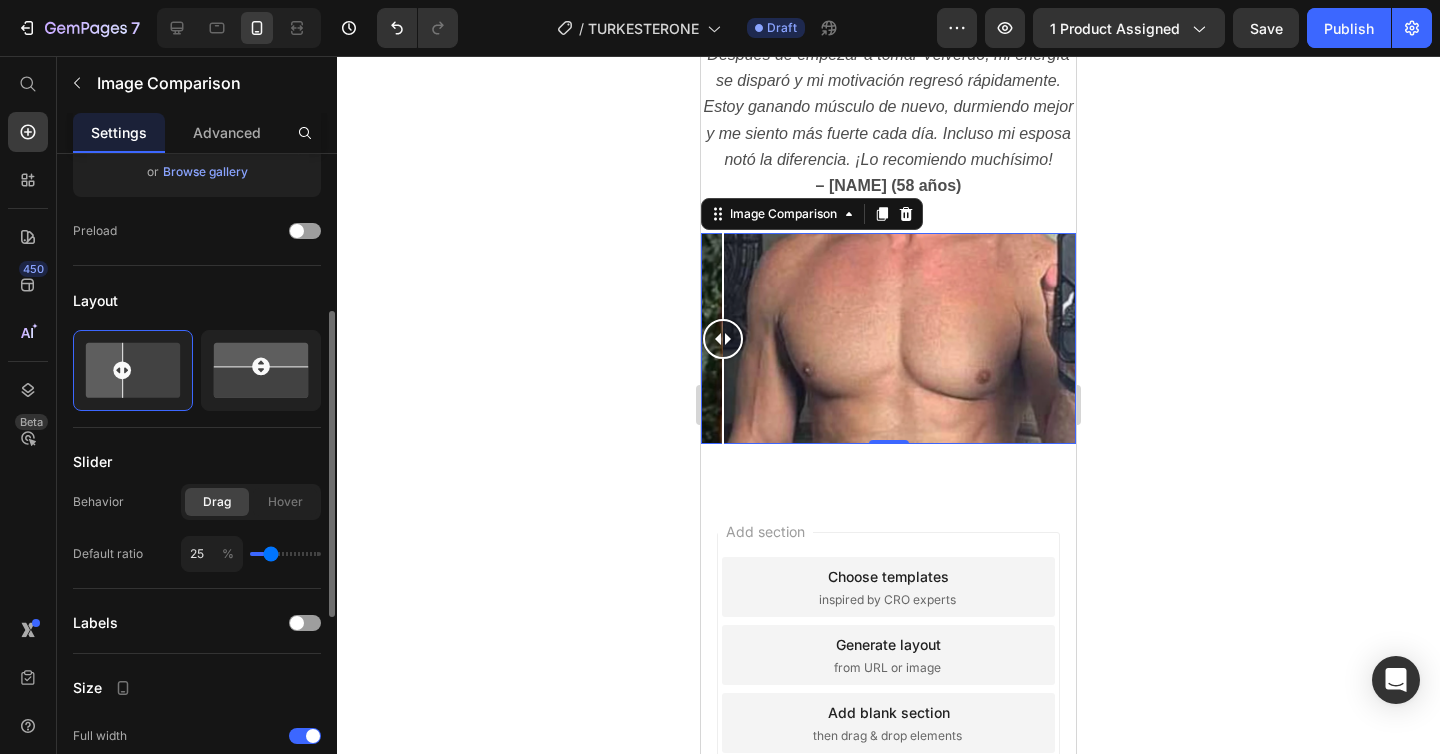 type on "27" 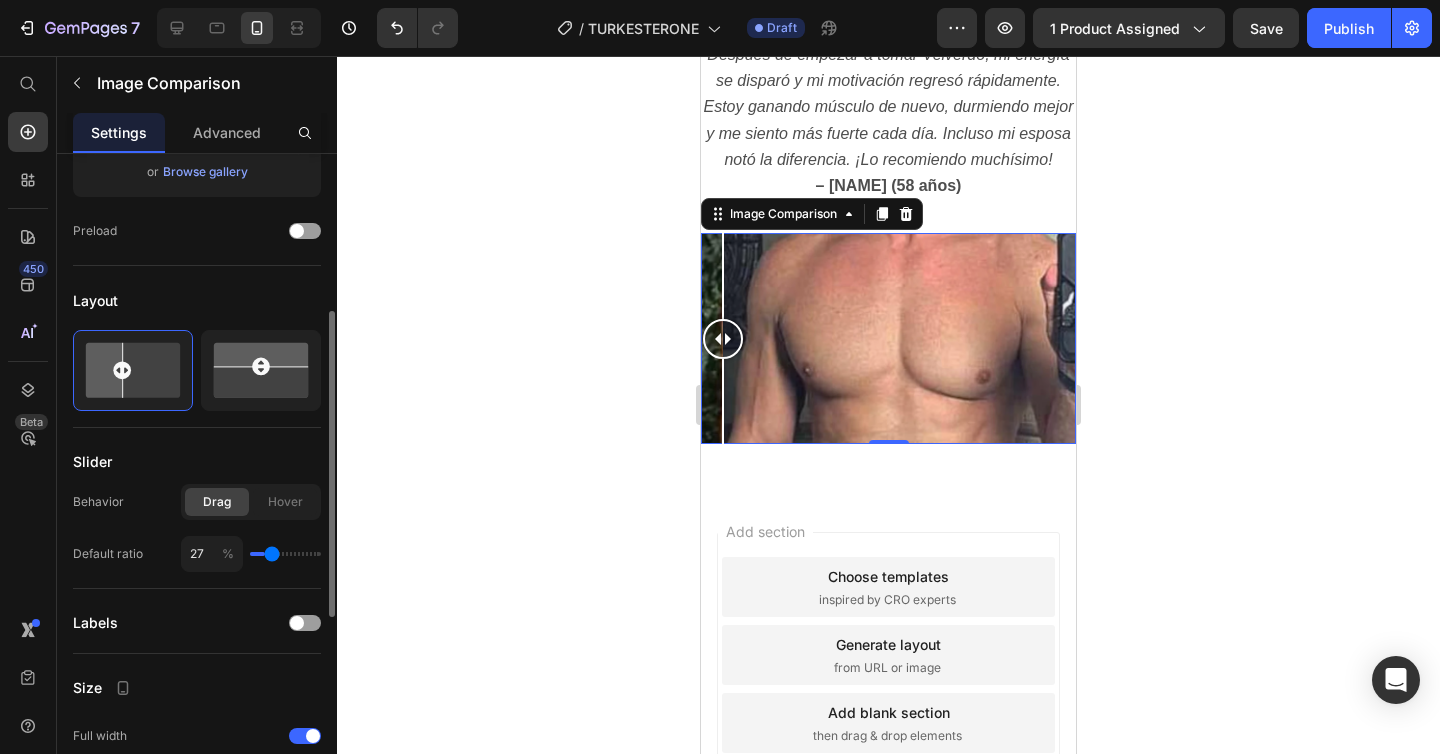 type on "29" 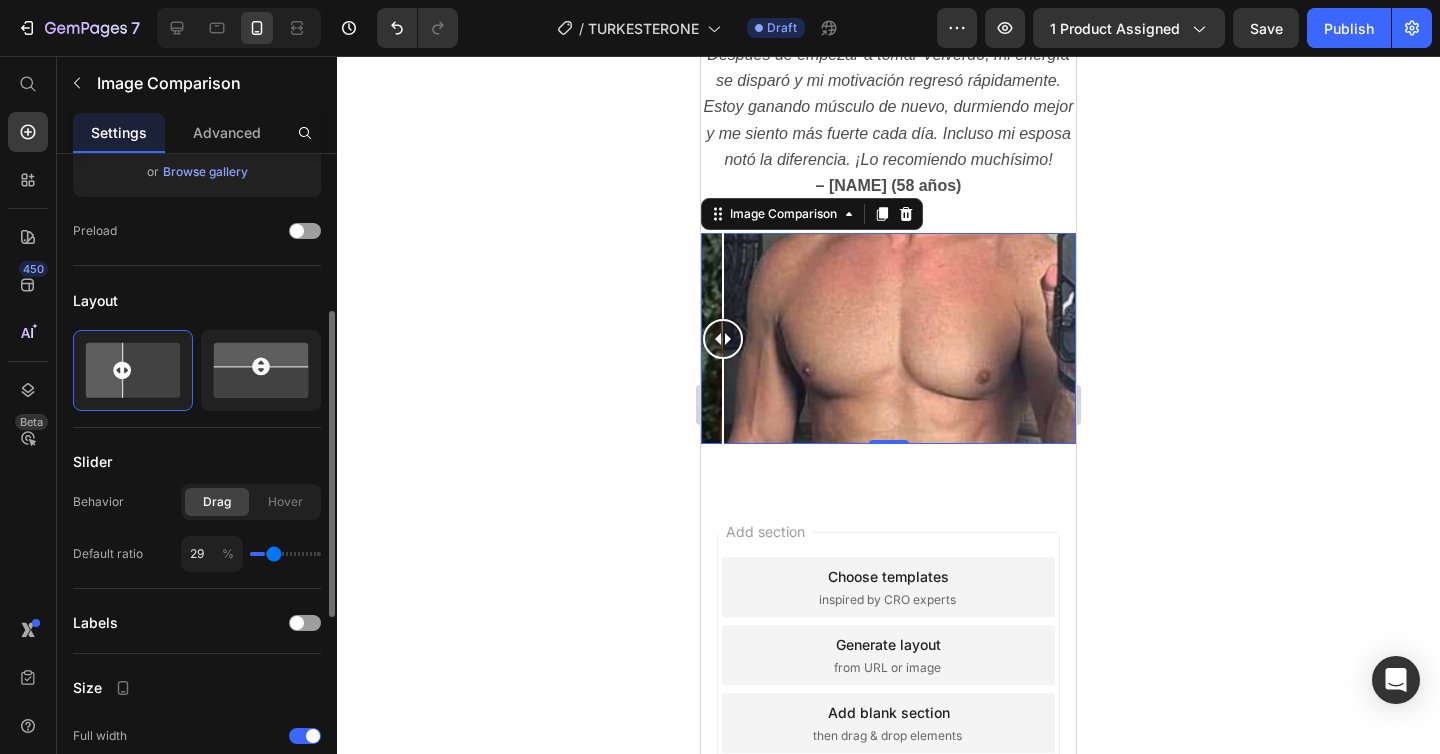 type on "32" 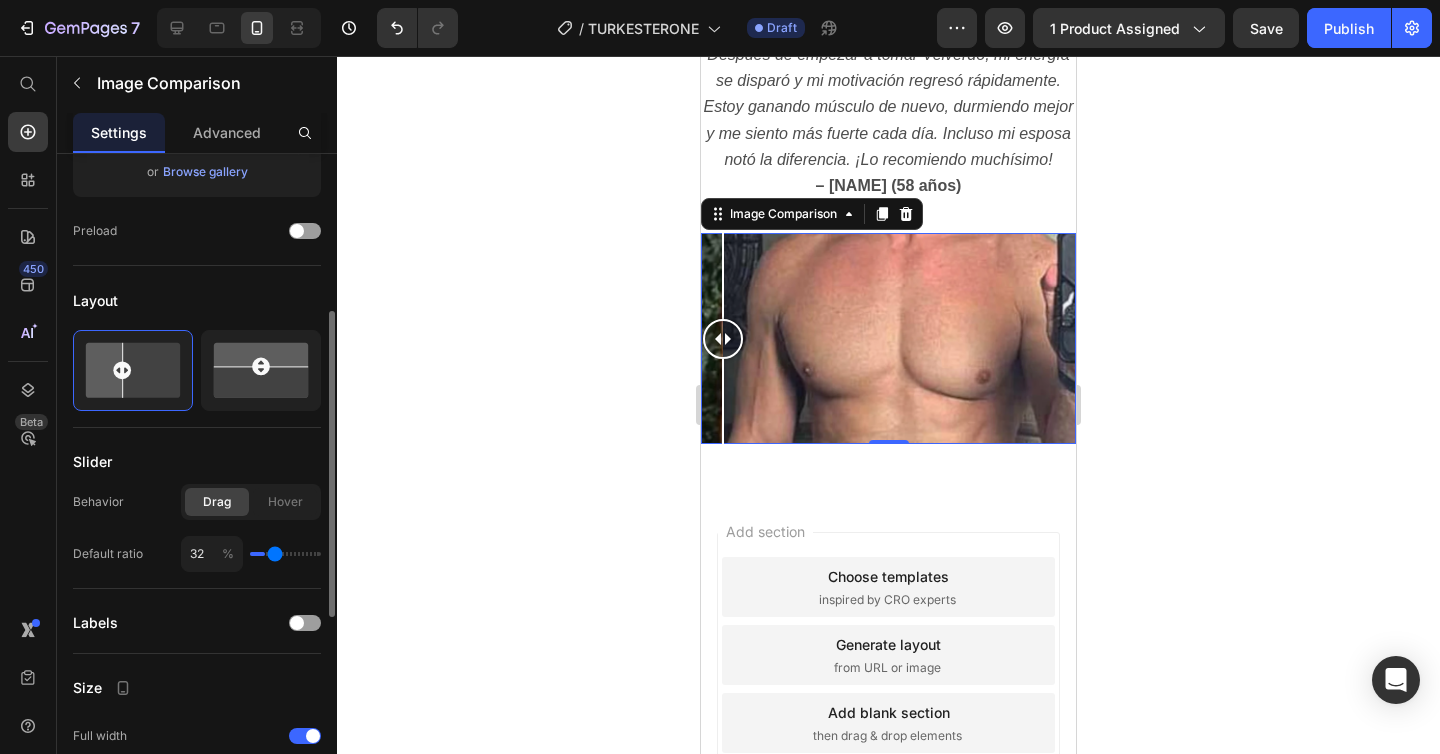 type on "33" 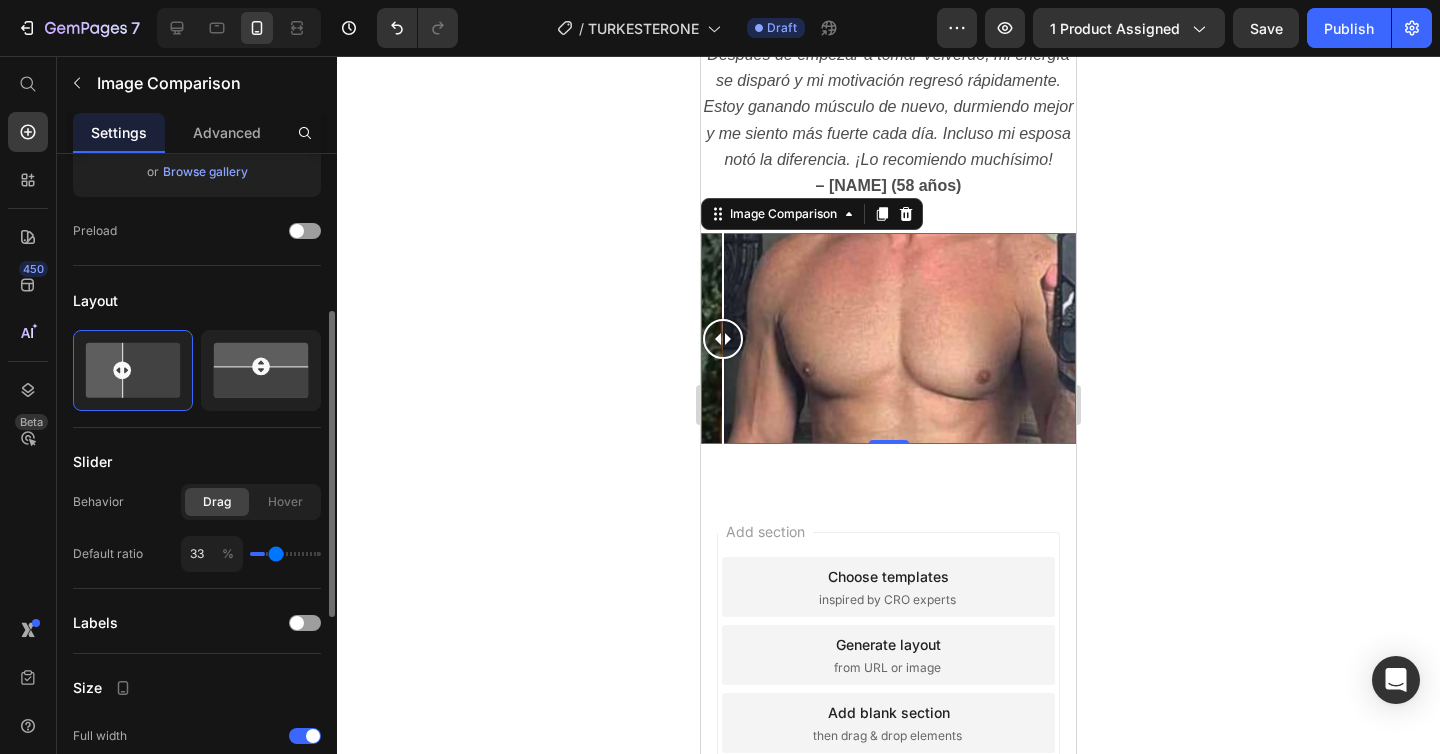 type on "35" 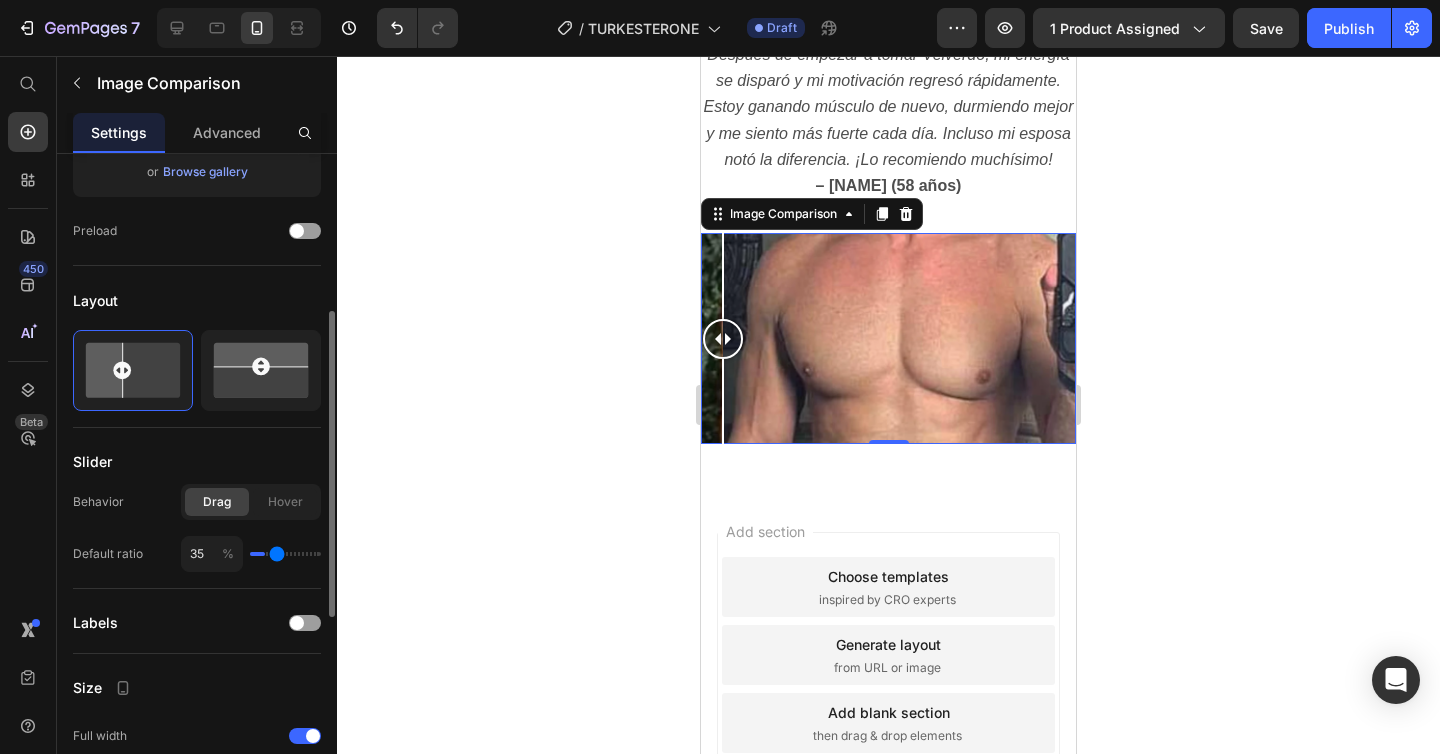 type on "36" 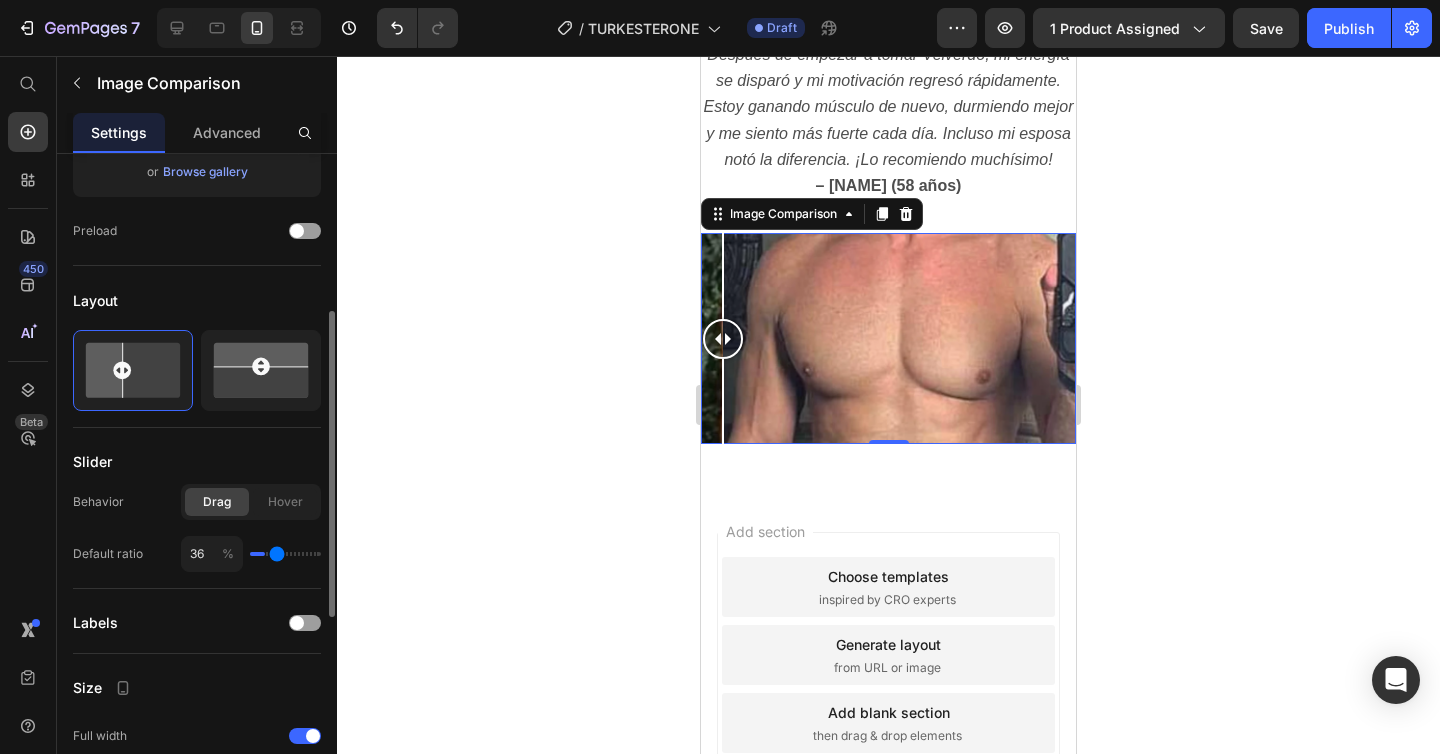type on "37" 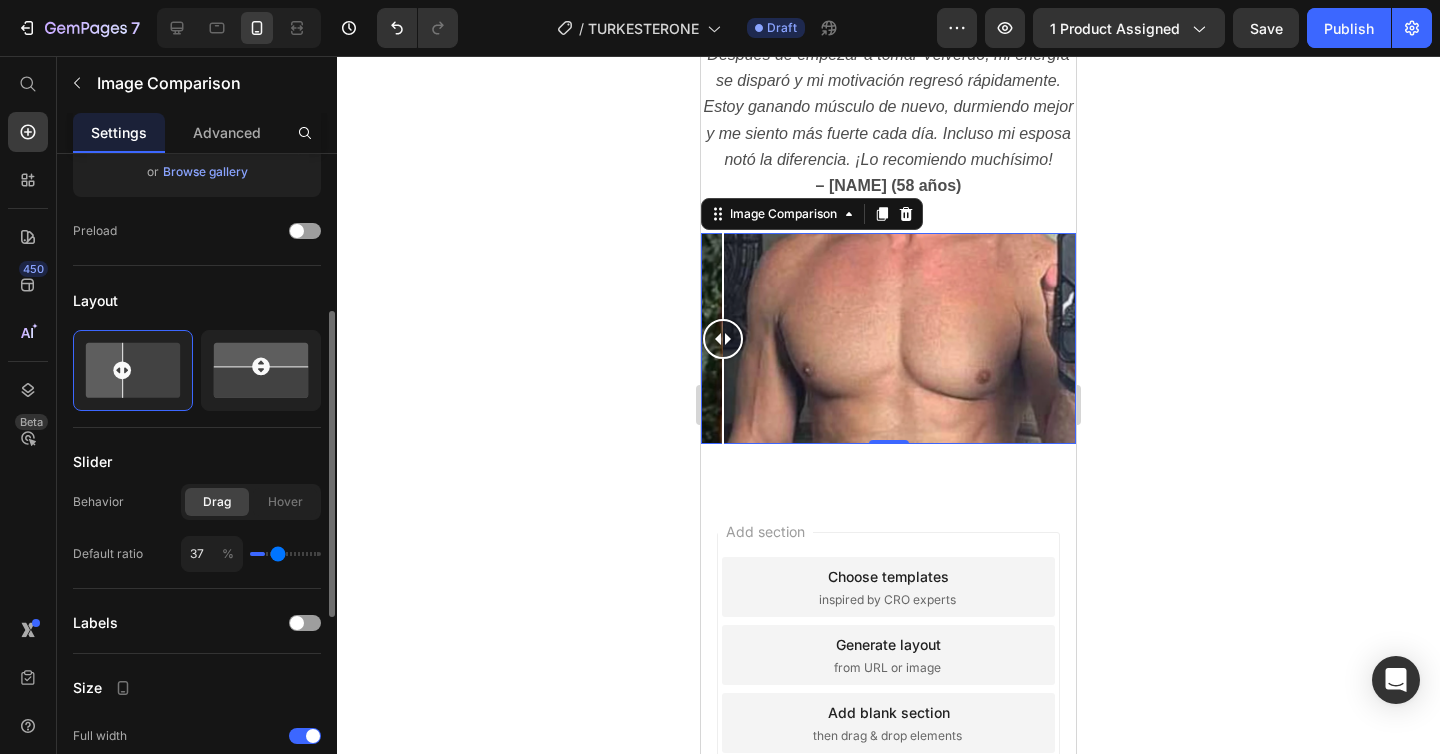 type on "39" 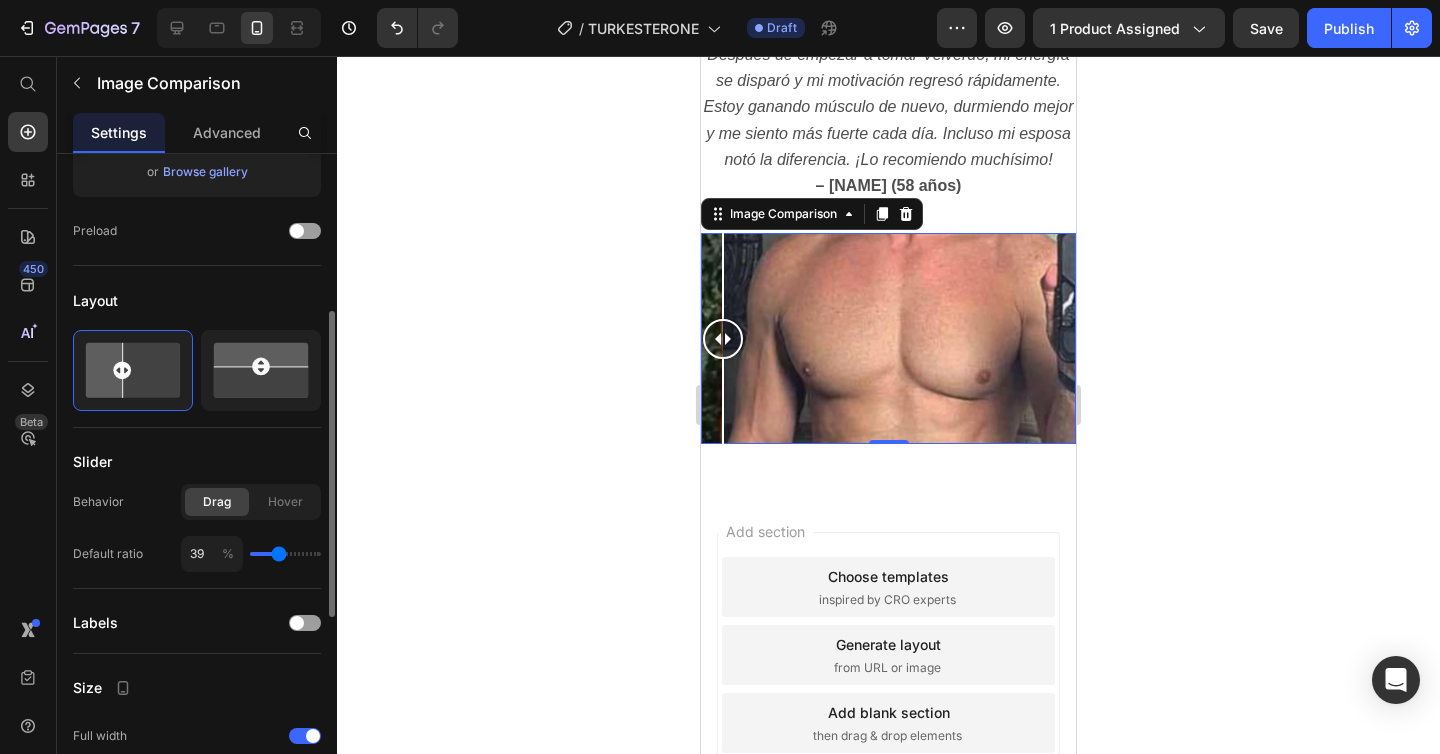 type on "40" 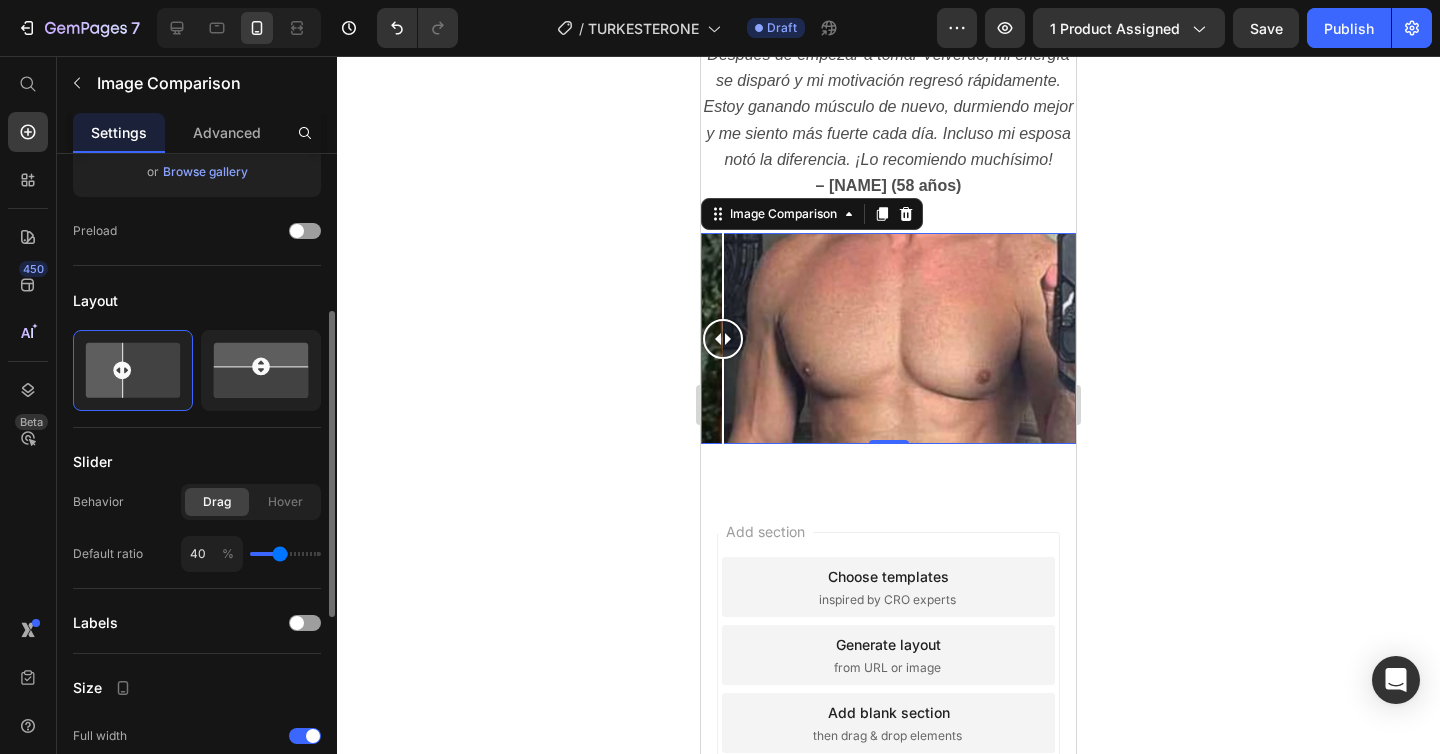 type on "41" 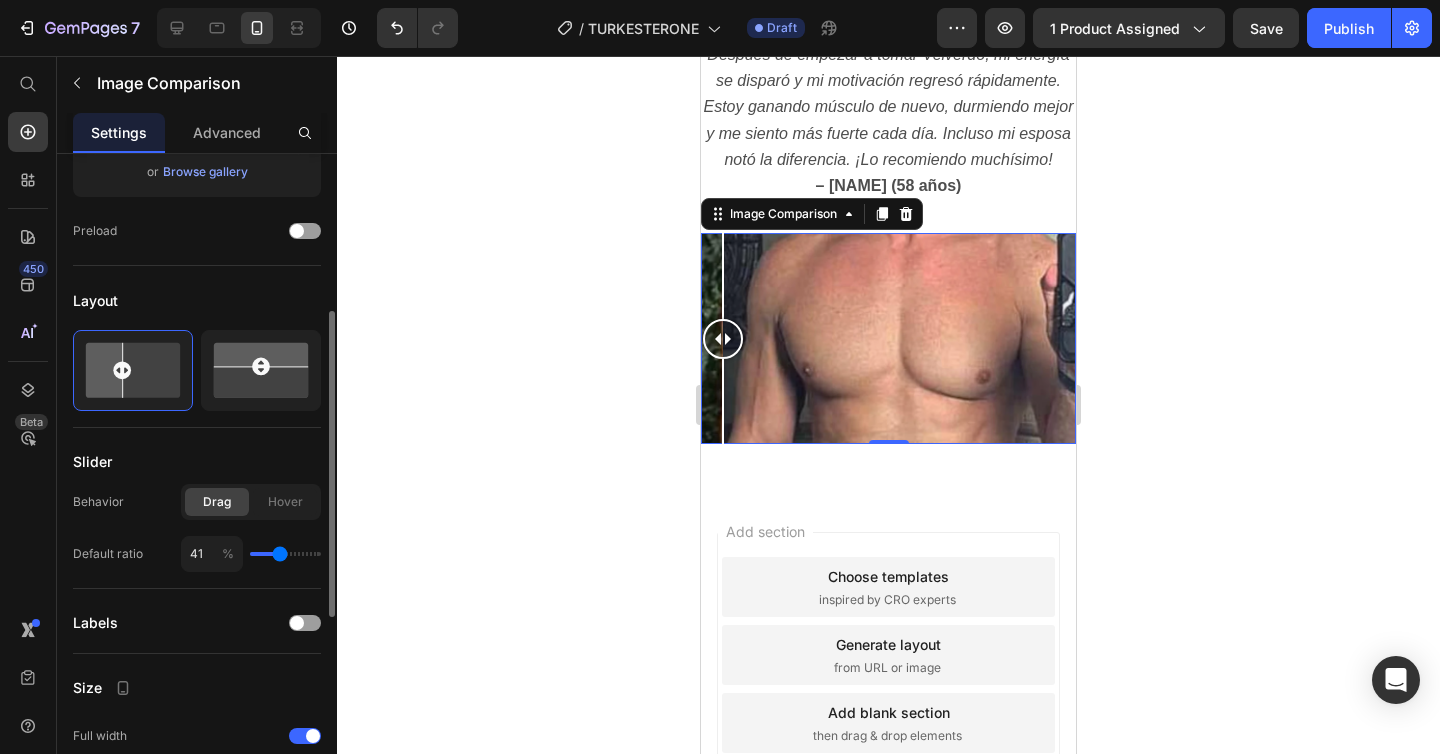 type on "41" 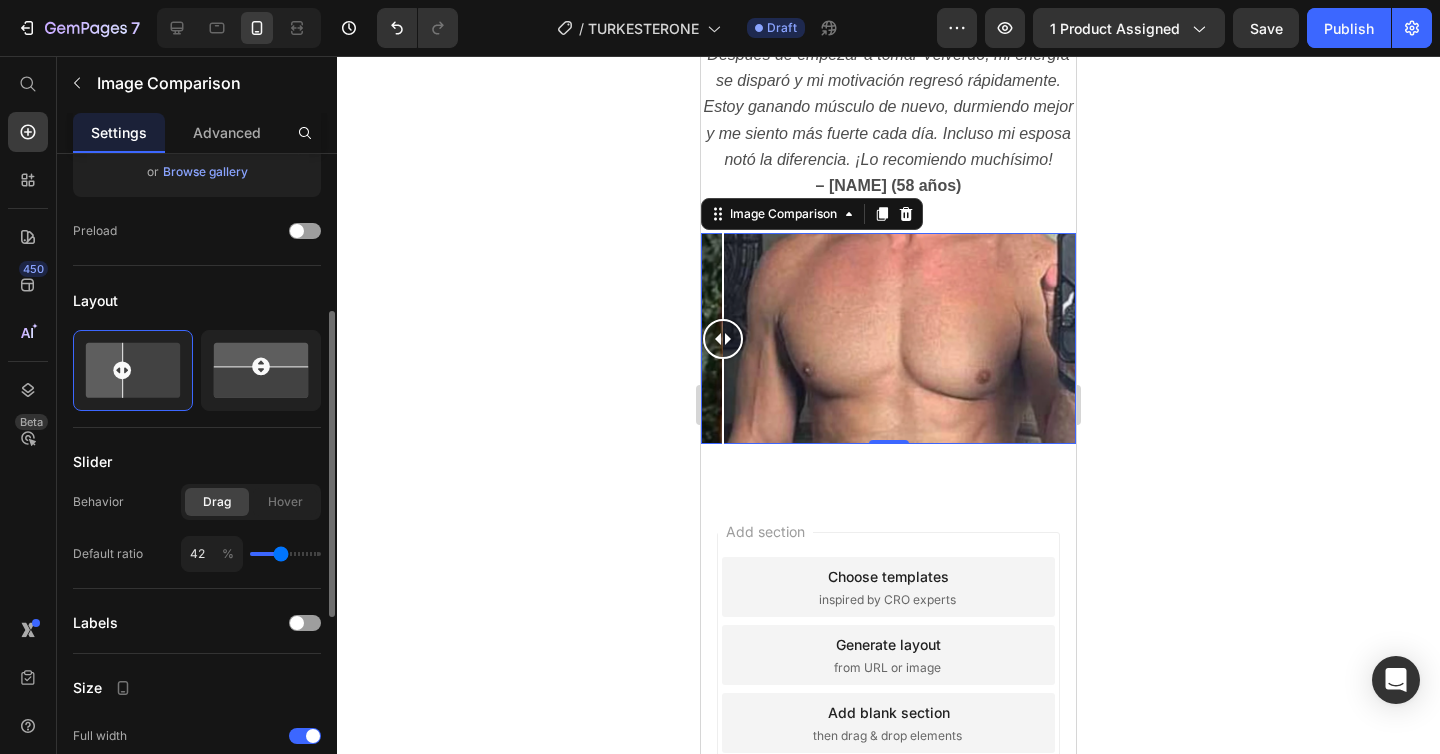 type on "43" 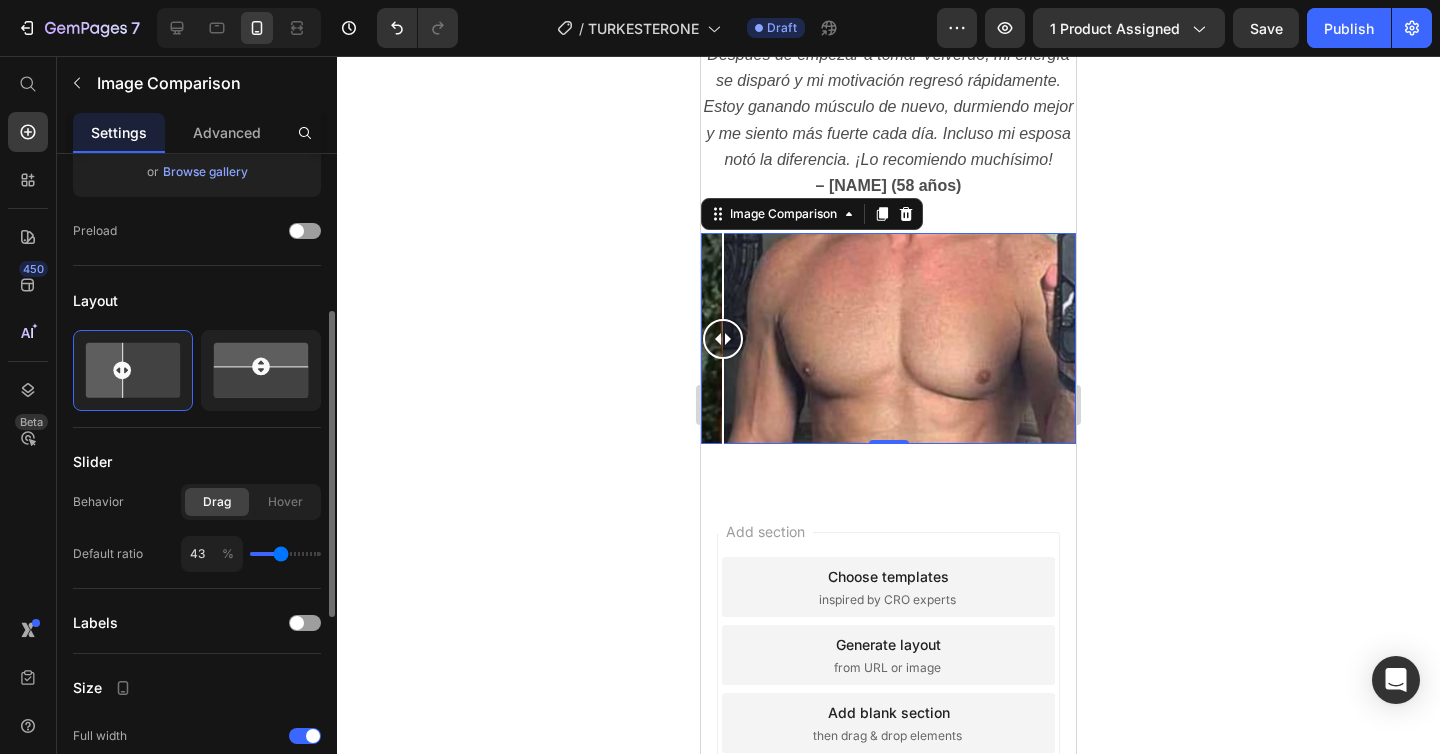 type on "44" 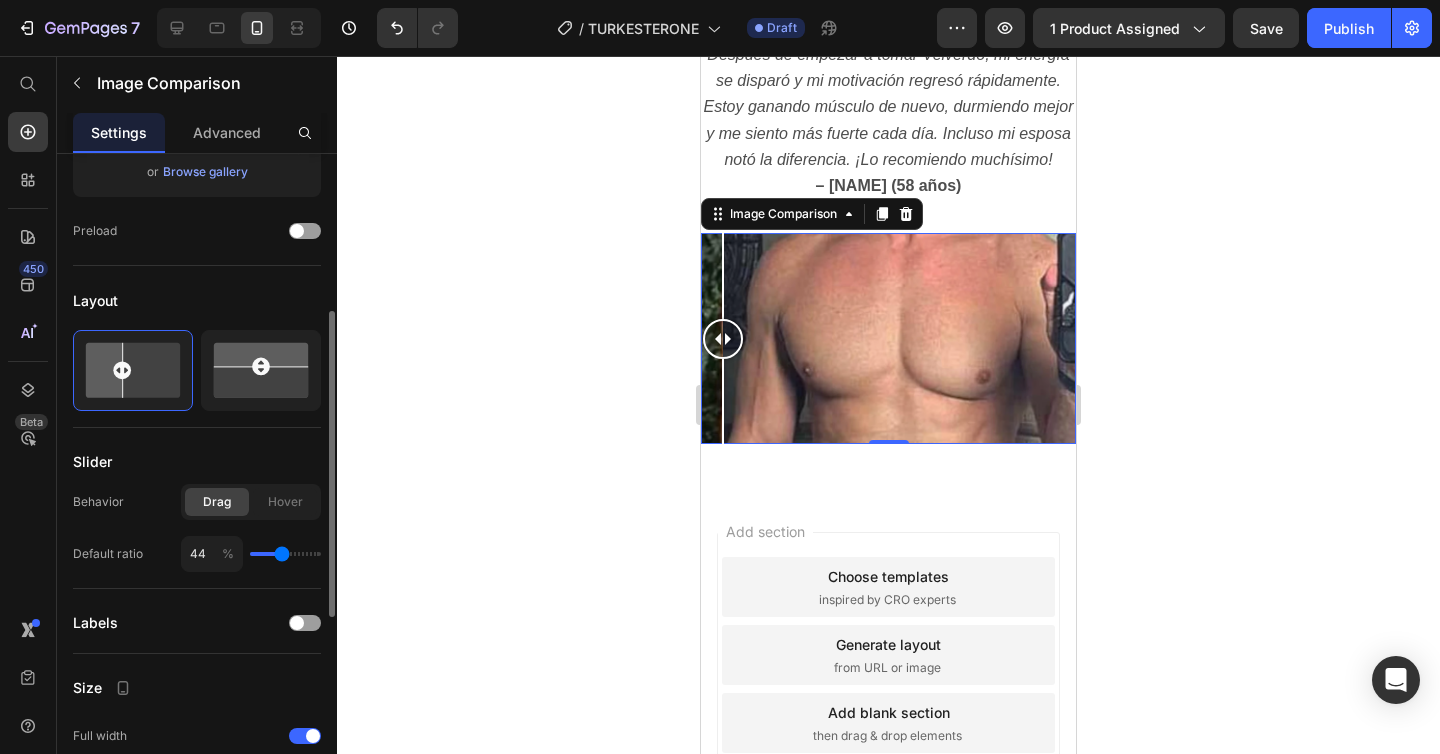 type on "45" 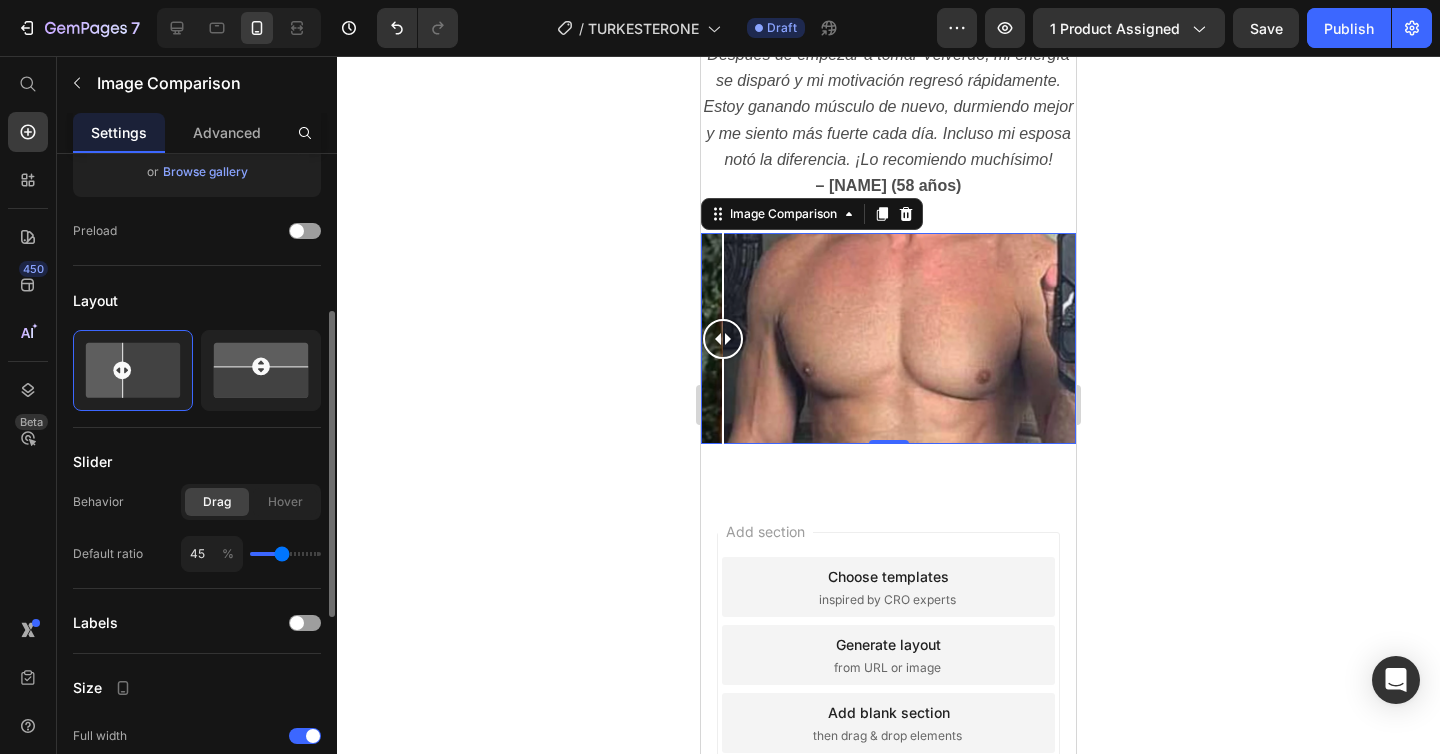 type on "46" 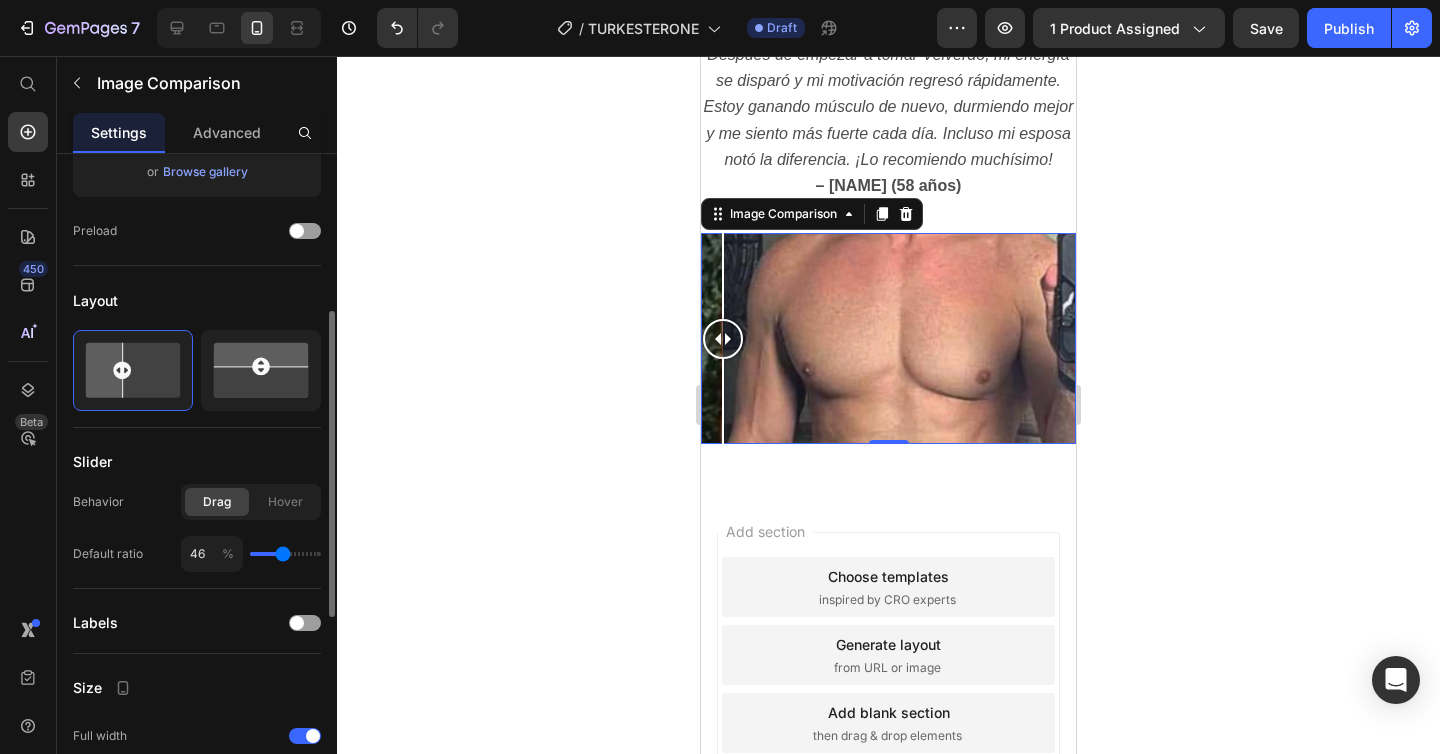 type on "47" 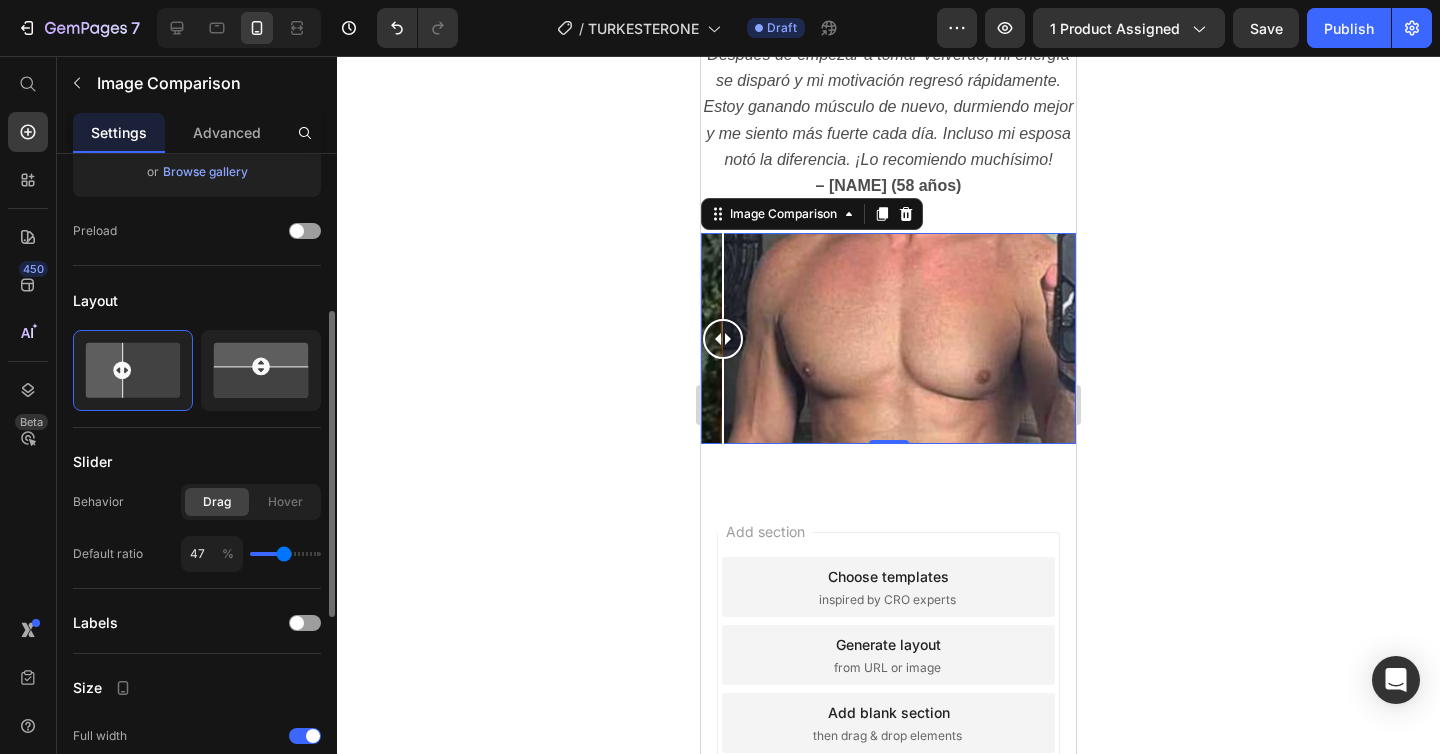 type on "48" 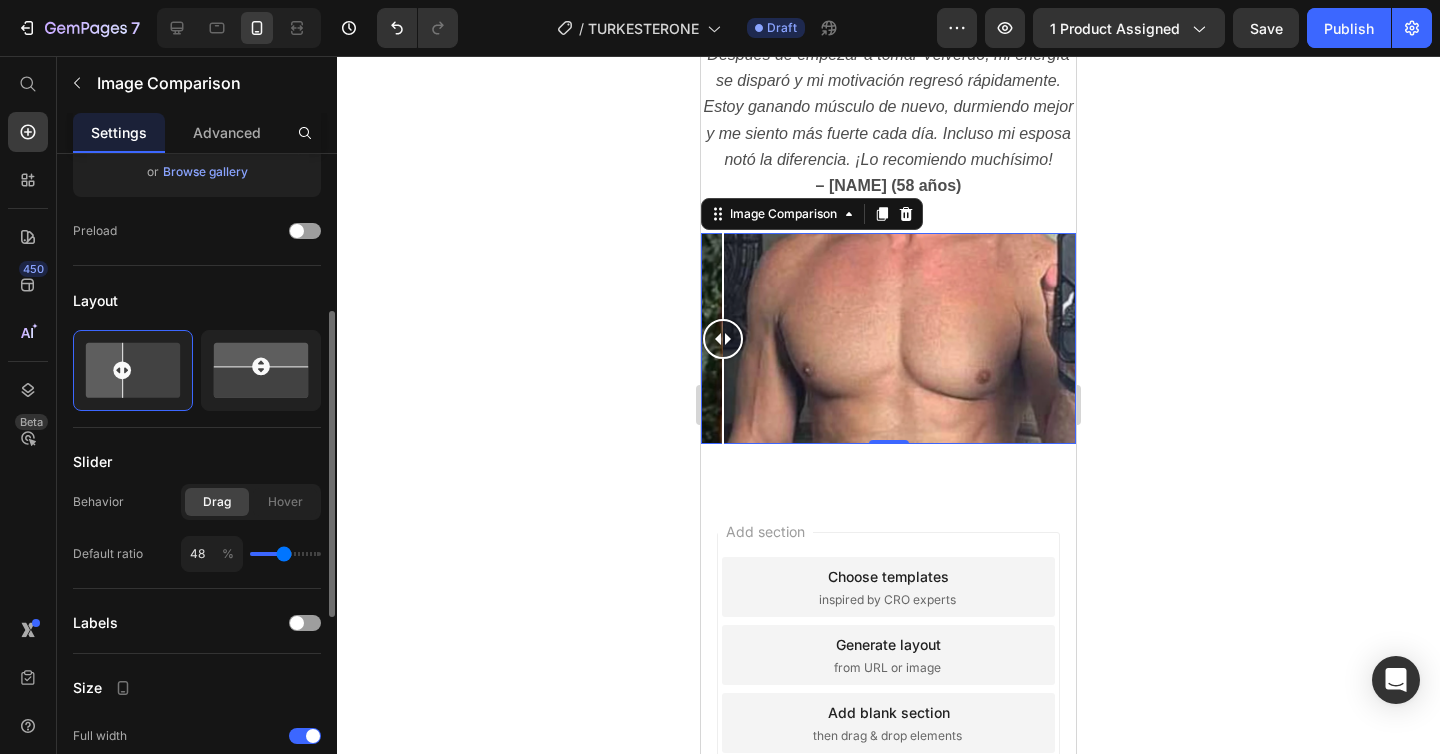 type on "49" 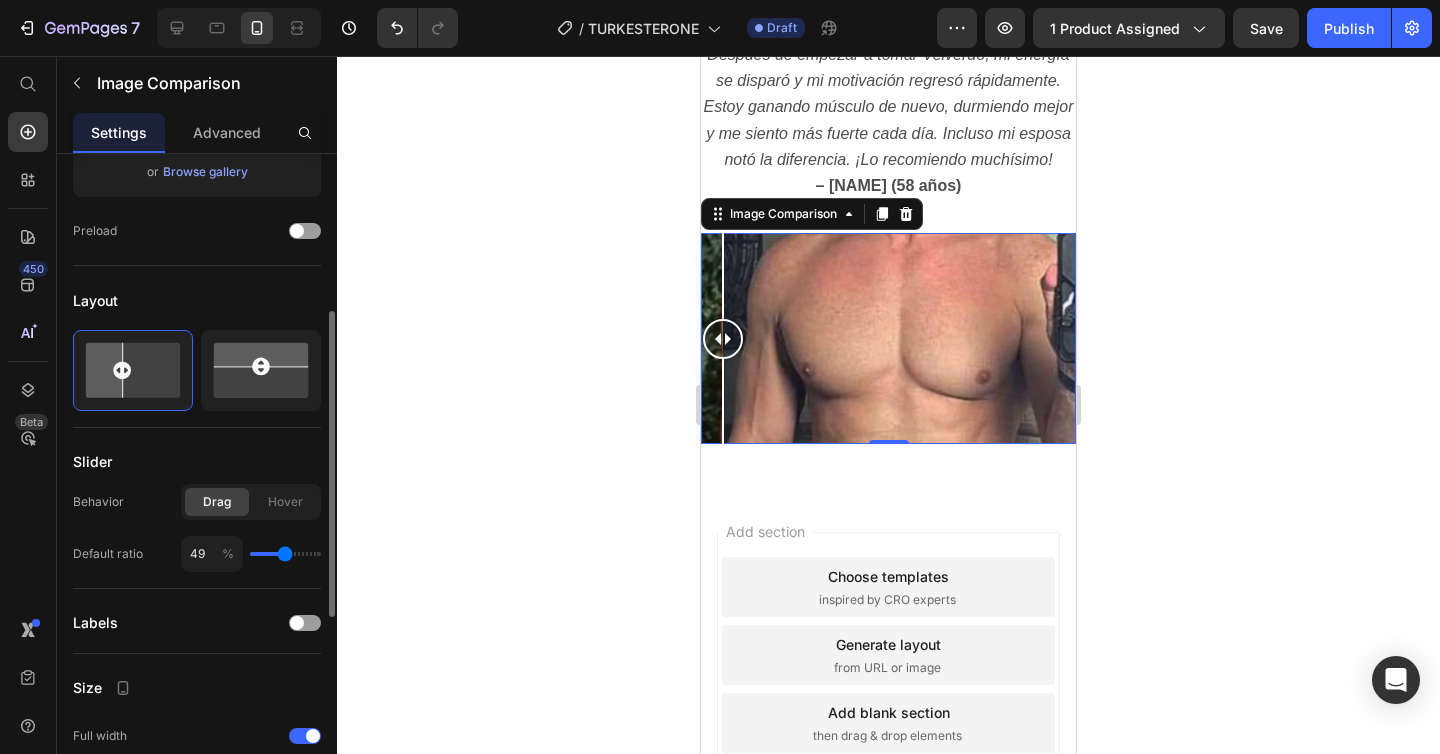 type on "50" 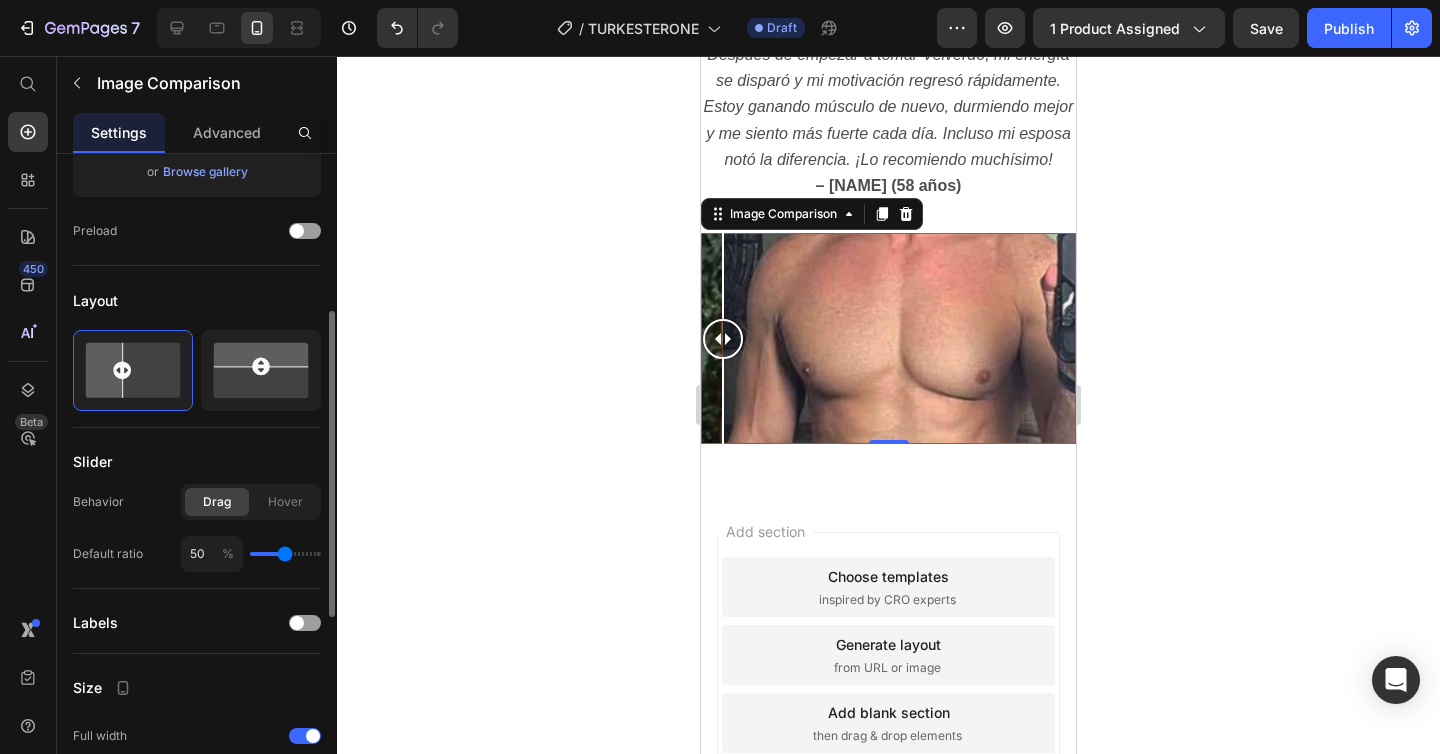 type on "51" 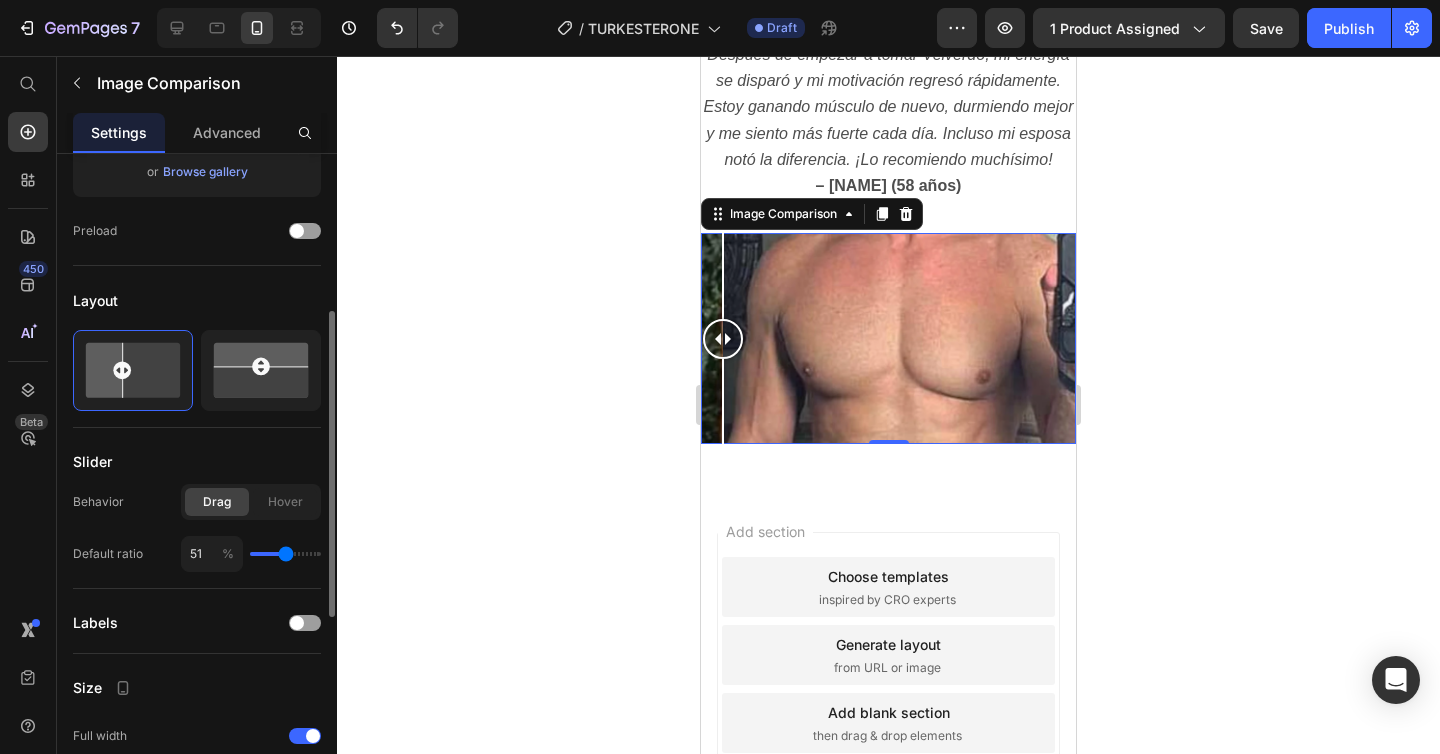 type on "52" 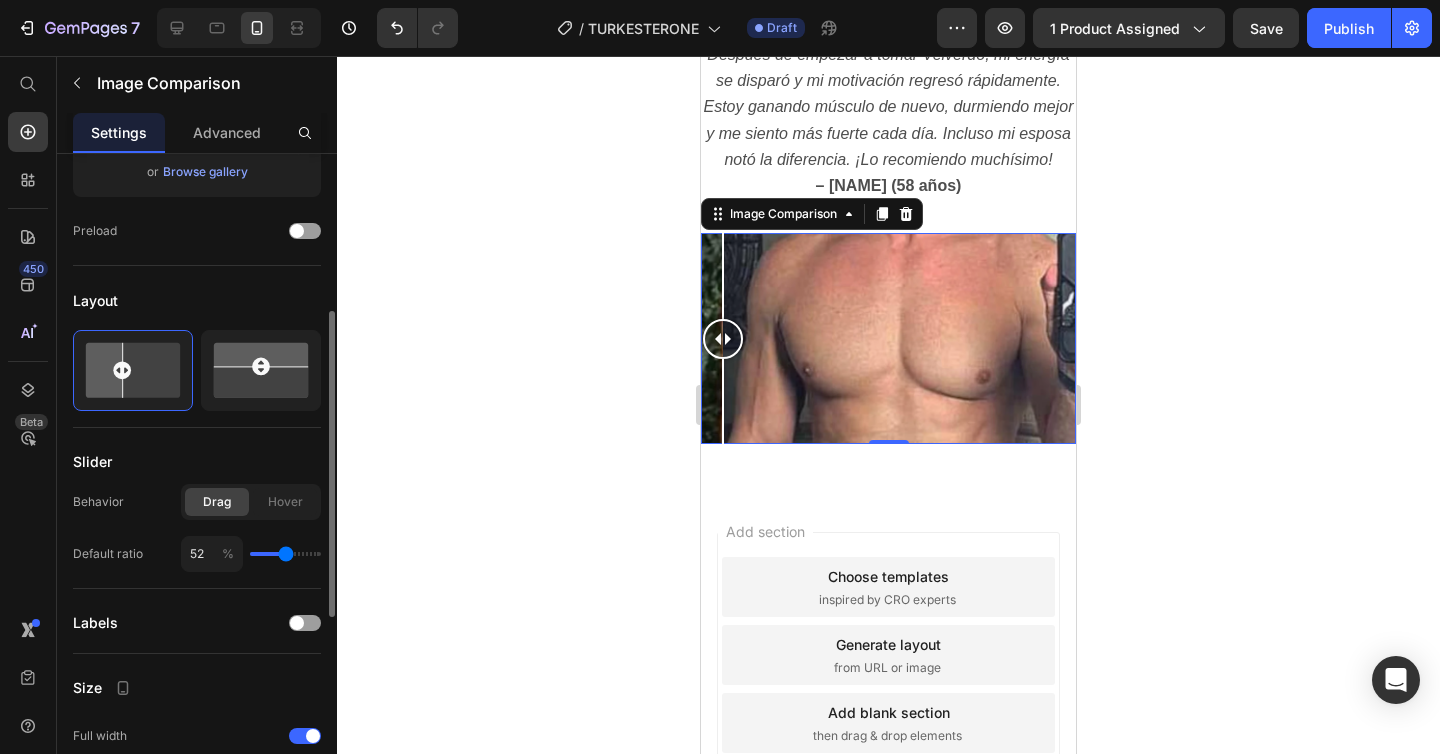 type on "53" 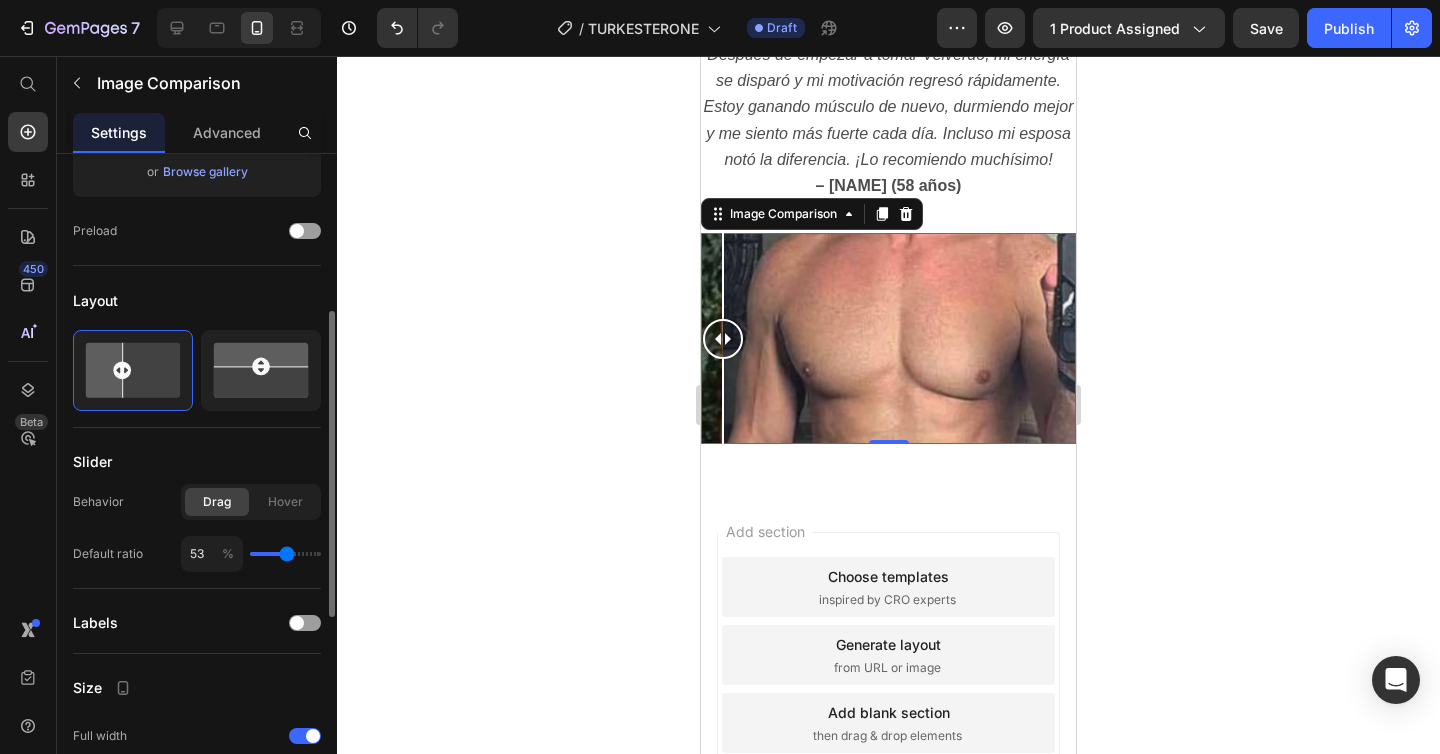 type on "52" 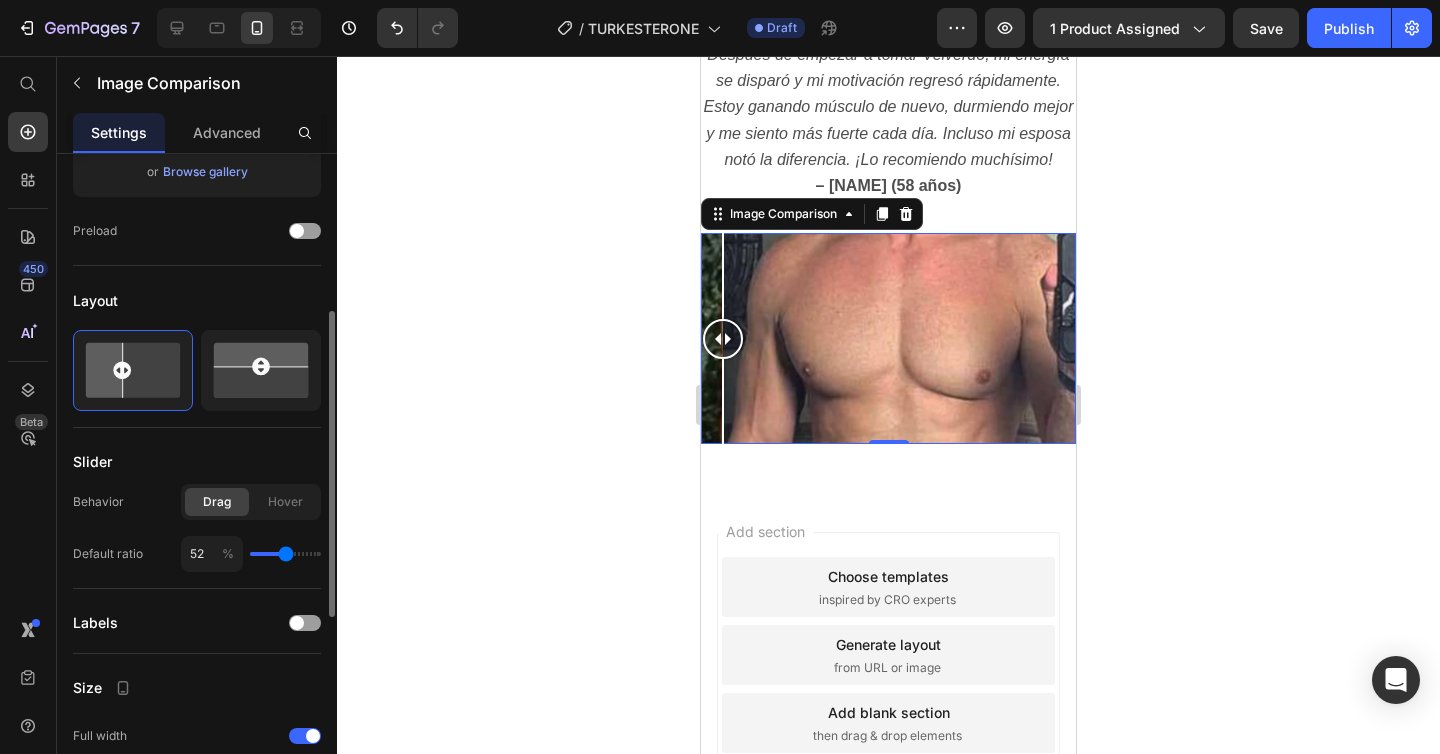 drag, startPoint x: 265, startPoint y: 554, endPoint x: 286, endPoint y: 555, distance: 21.023796 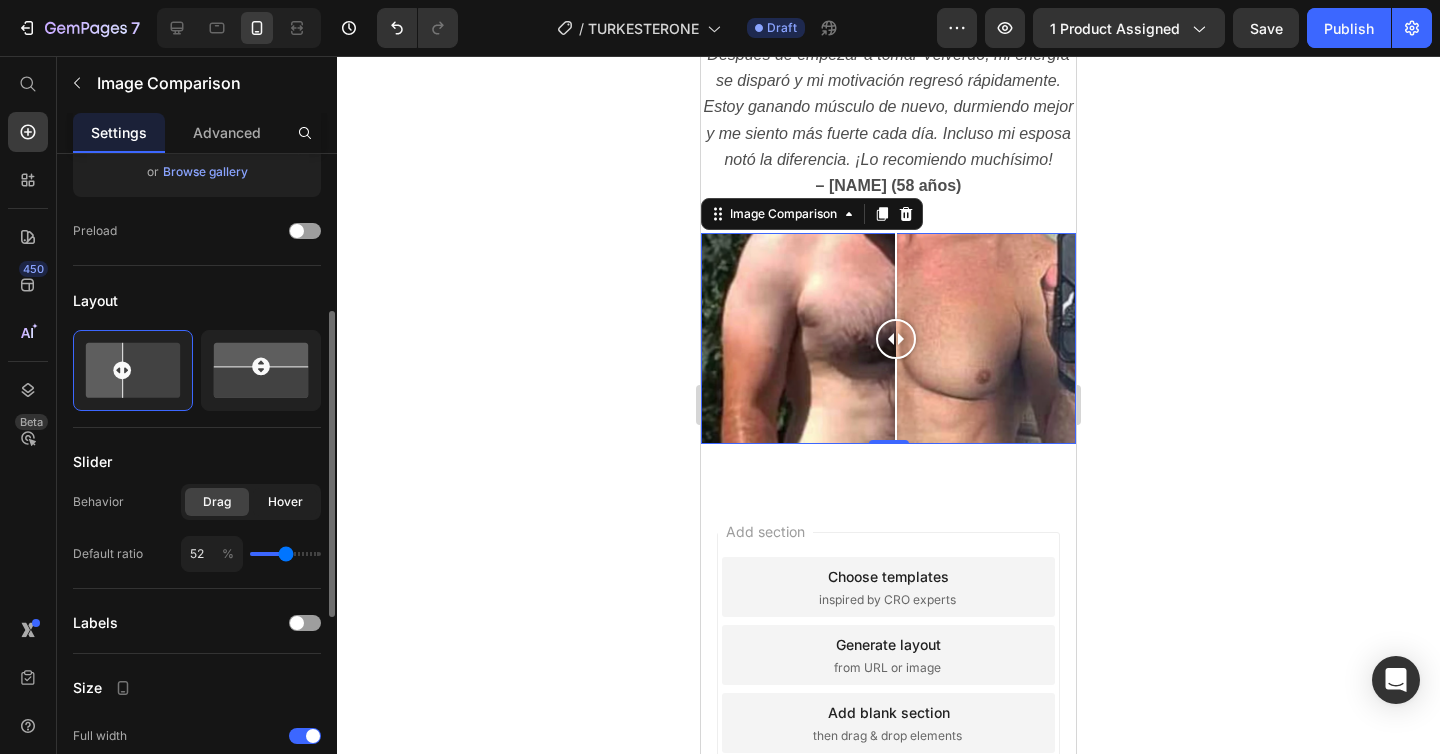 click on "Hover" 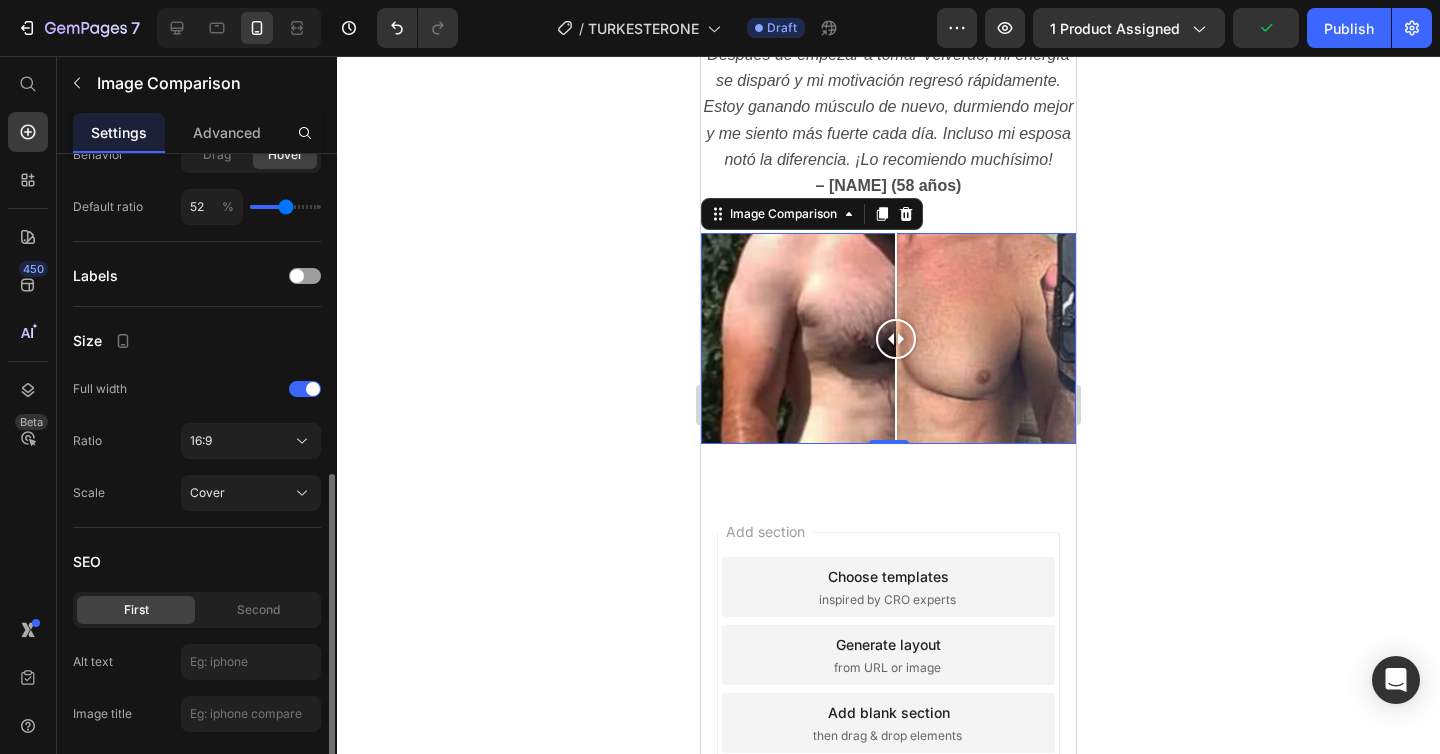 scroll, scrollTop: 752, scrollLeft: 0, axis: vertical 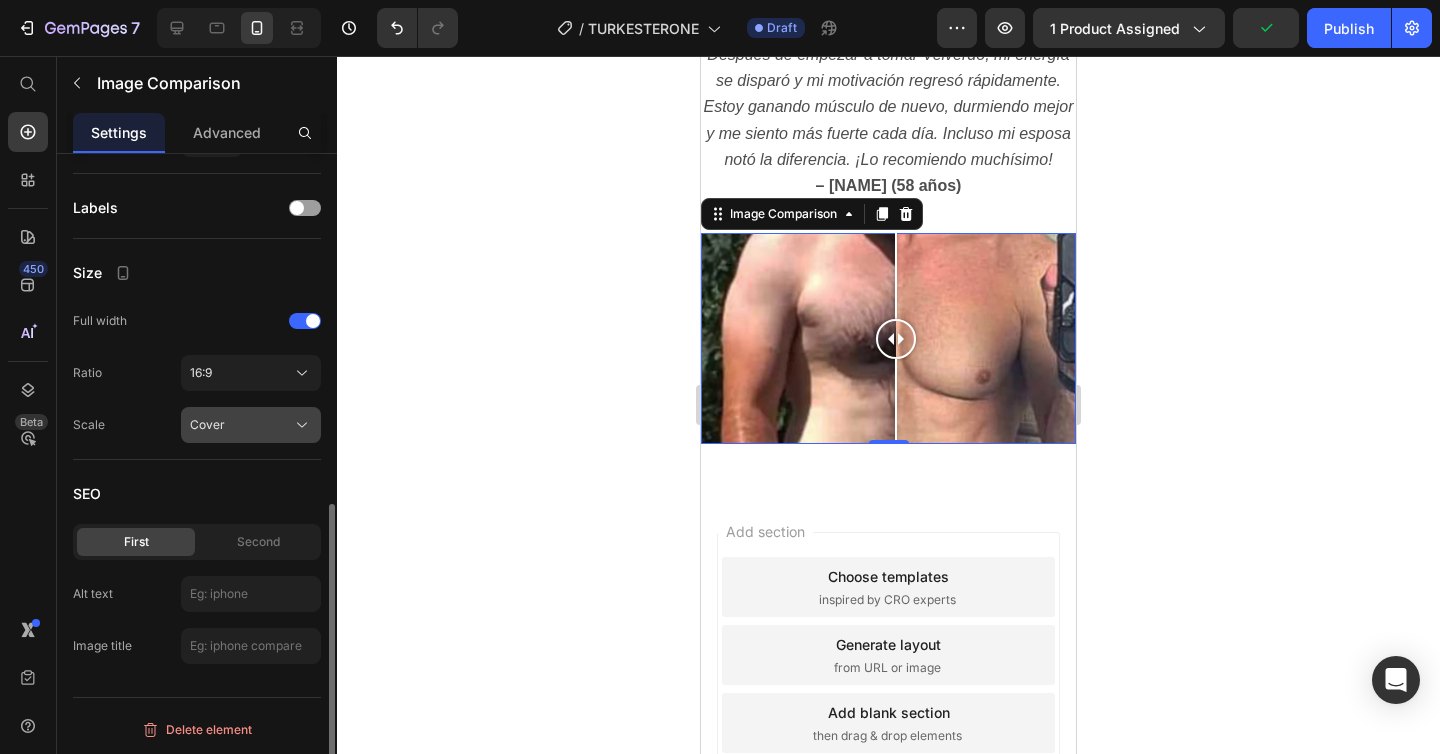 click on "Cover" 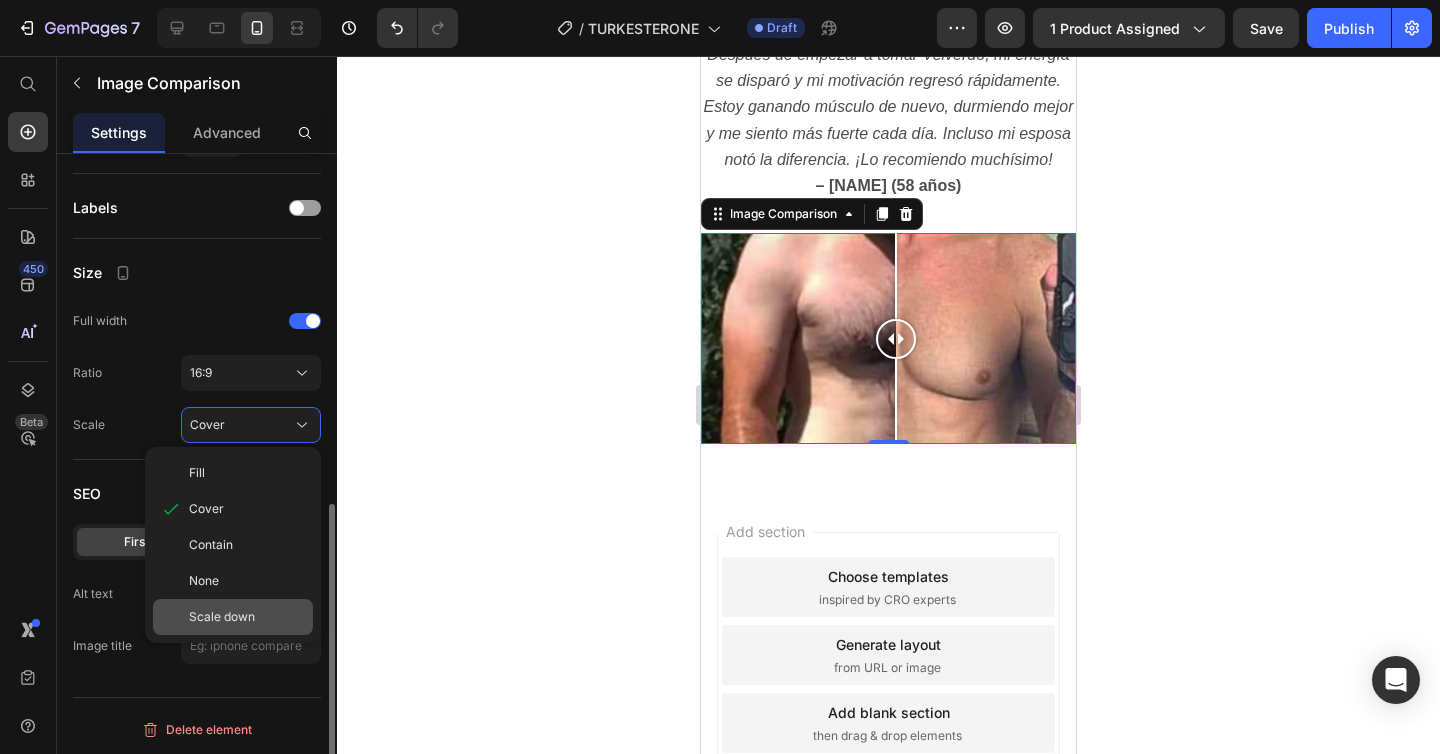 click on "Scale down" at bounding box center (222, 617) 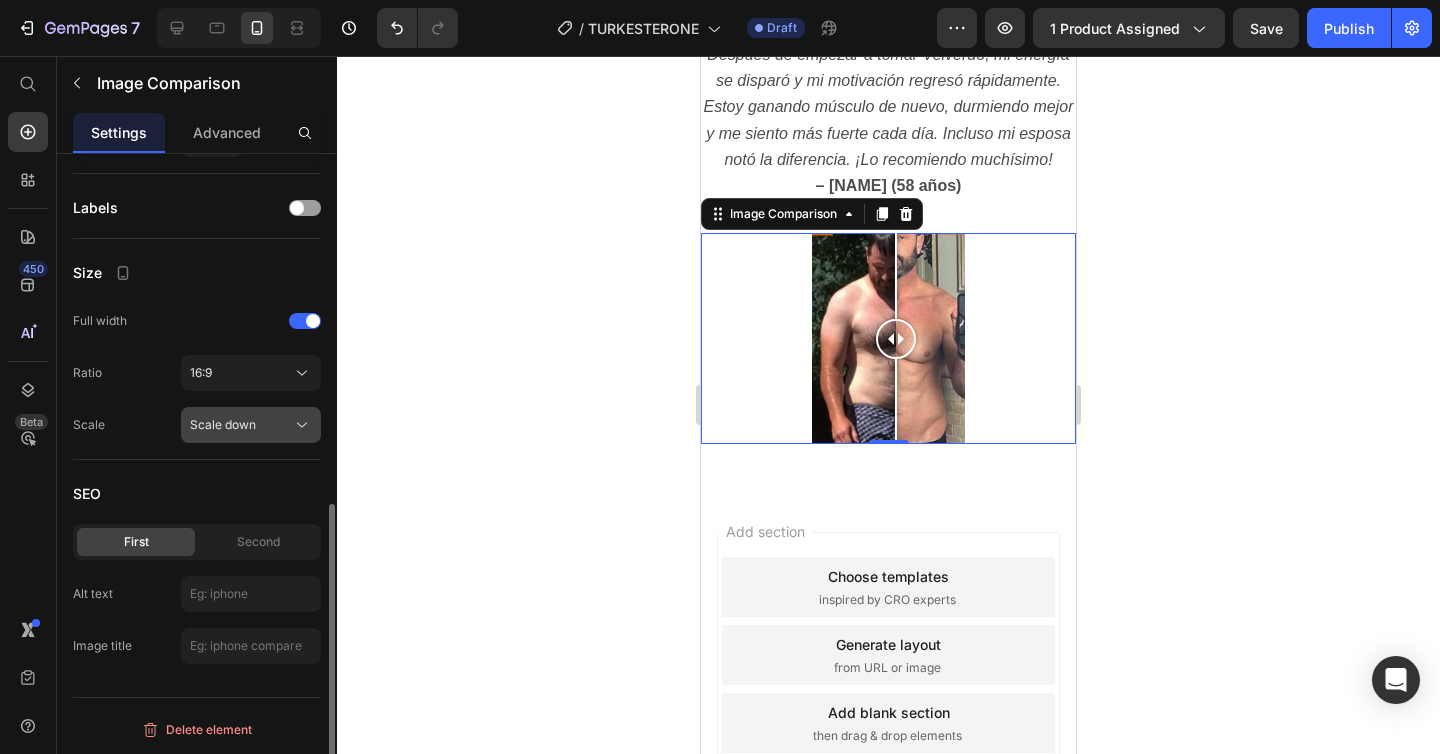 click on "Scale down" 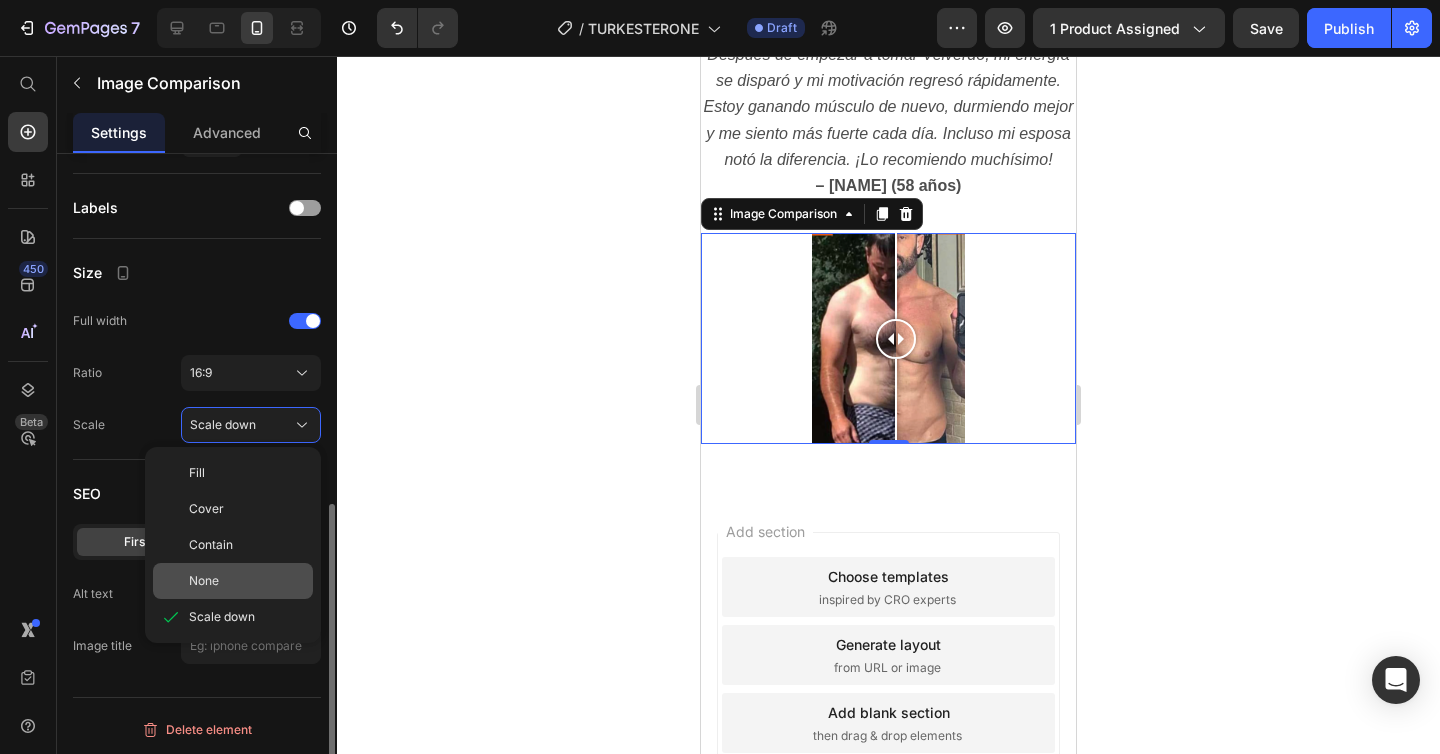 click on "None" at bounding box center [247, 581] 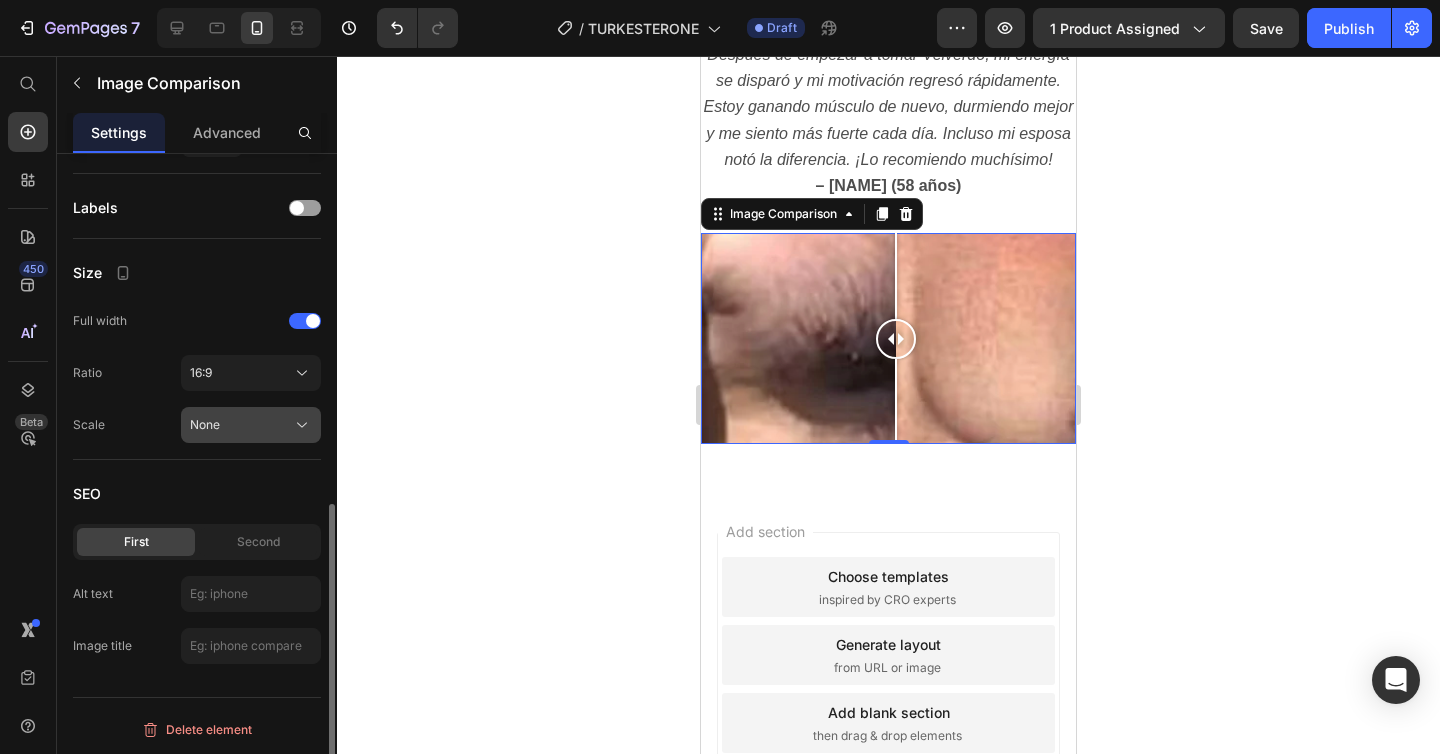 click on "None" at bounding box center [251, 425] 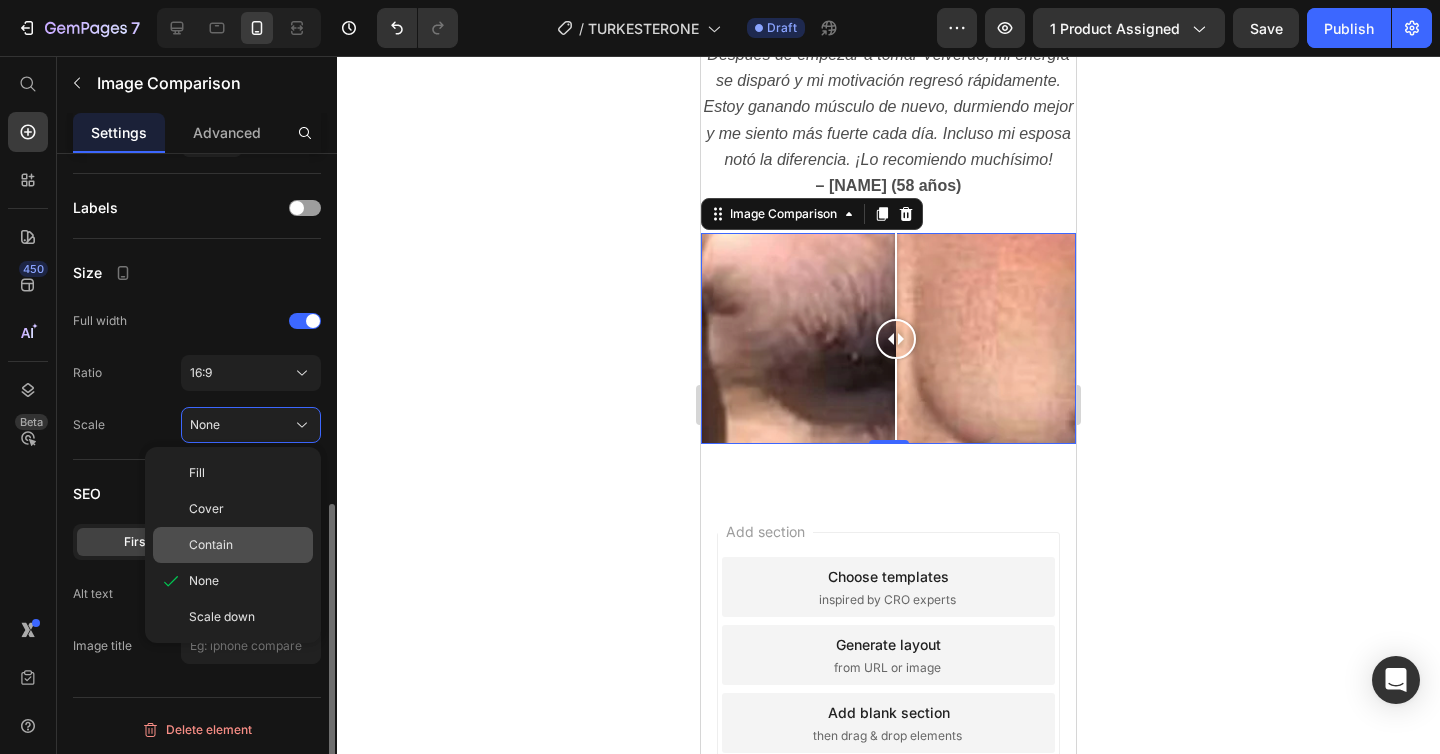 click on "Contain" at bounding box center (247, 545) 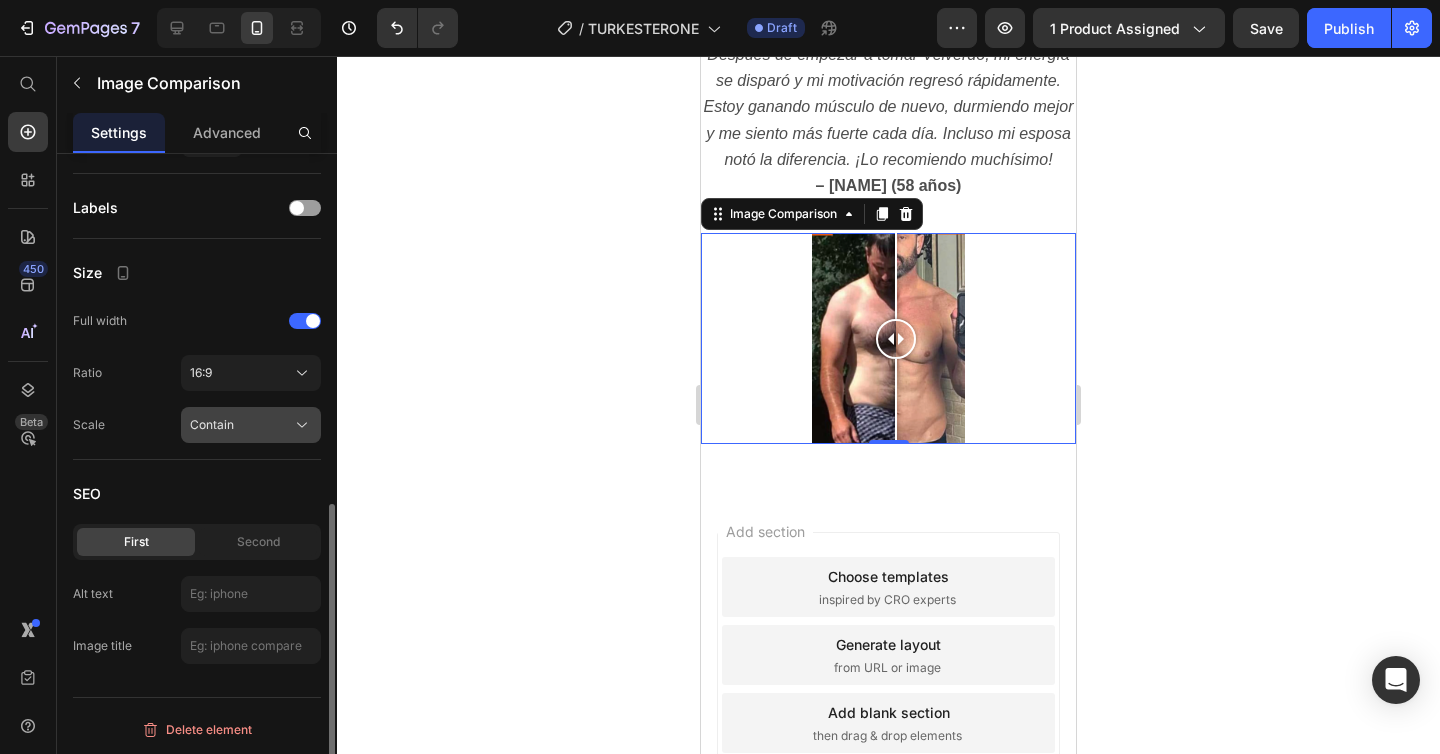 click on "Contain" 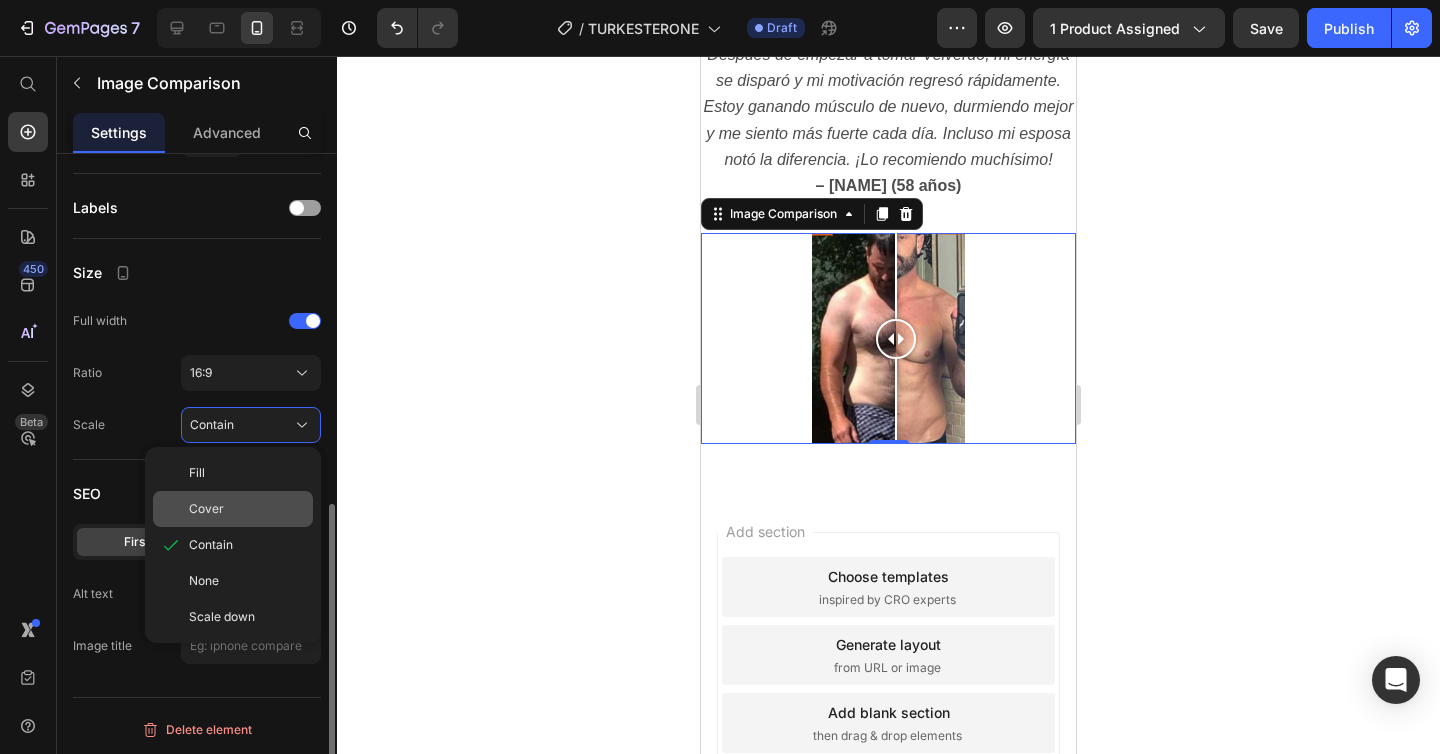 click on "Cover" at bounding box center (247, 509) 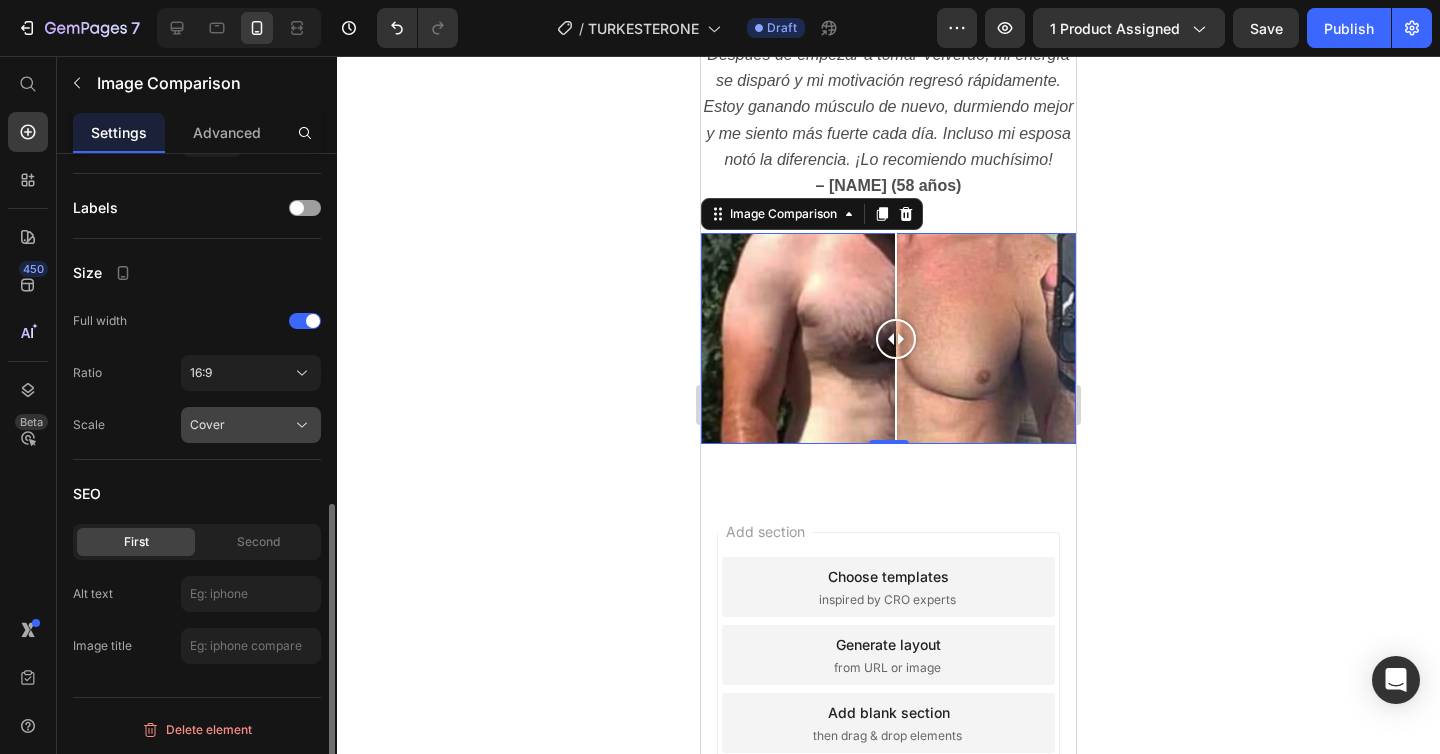 click on "Cover" 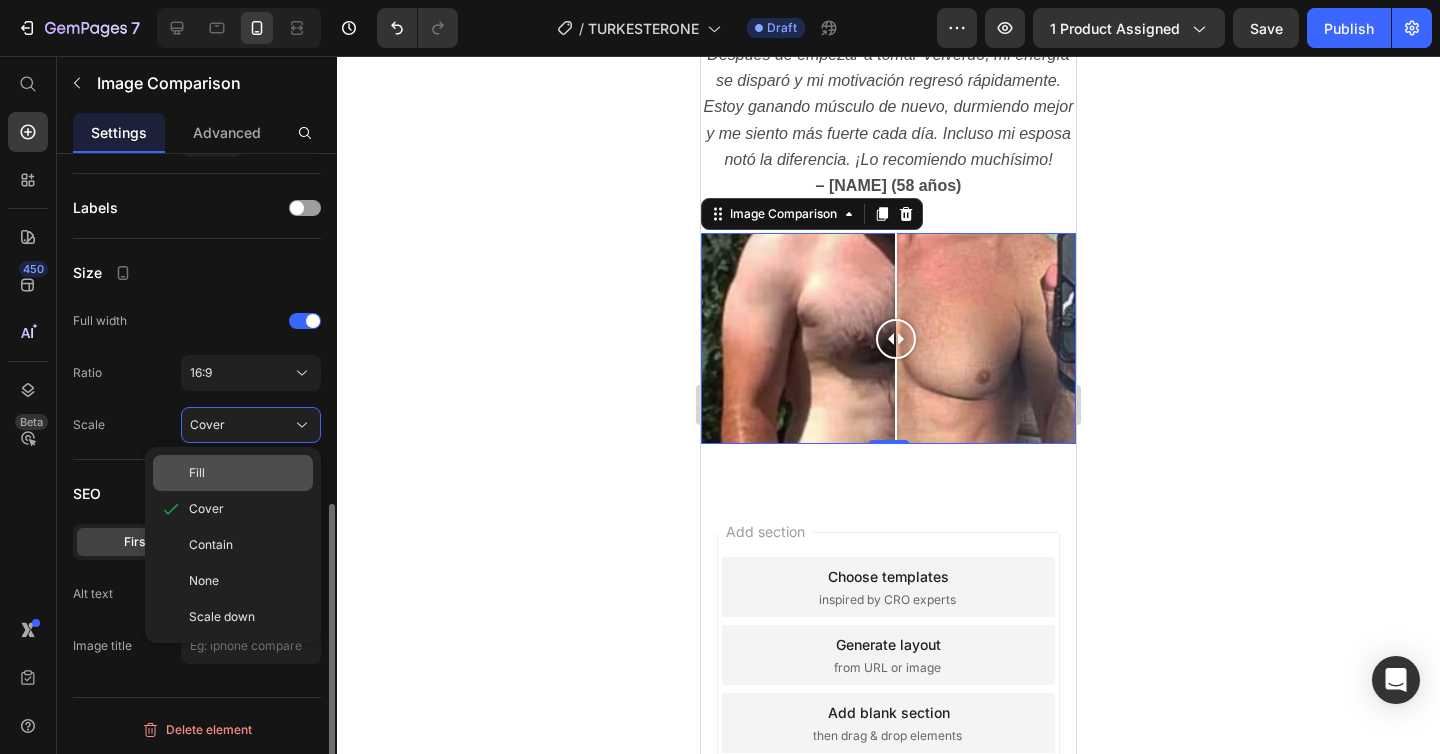 click on "Fill" at bounding box center [247, 473] 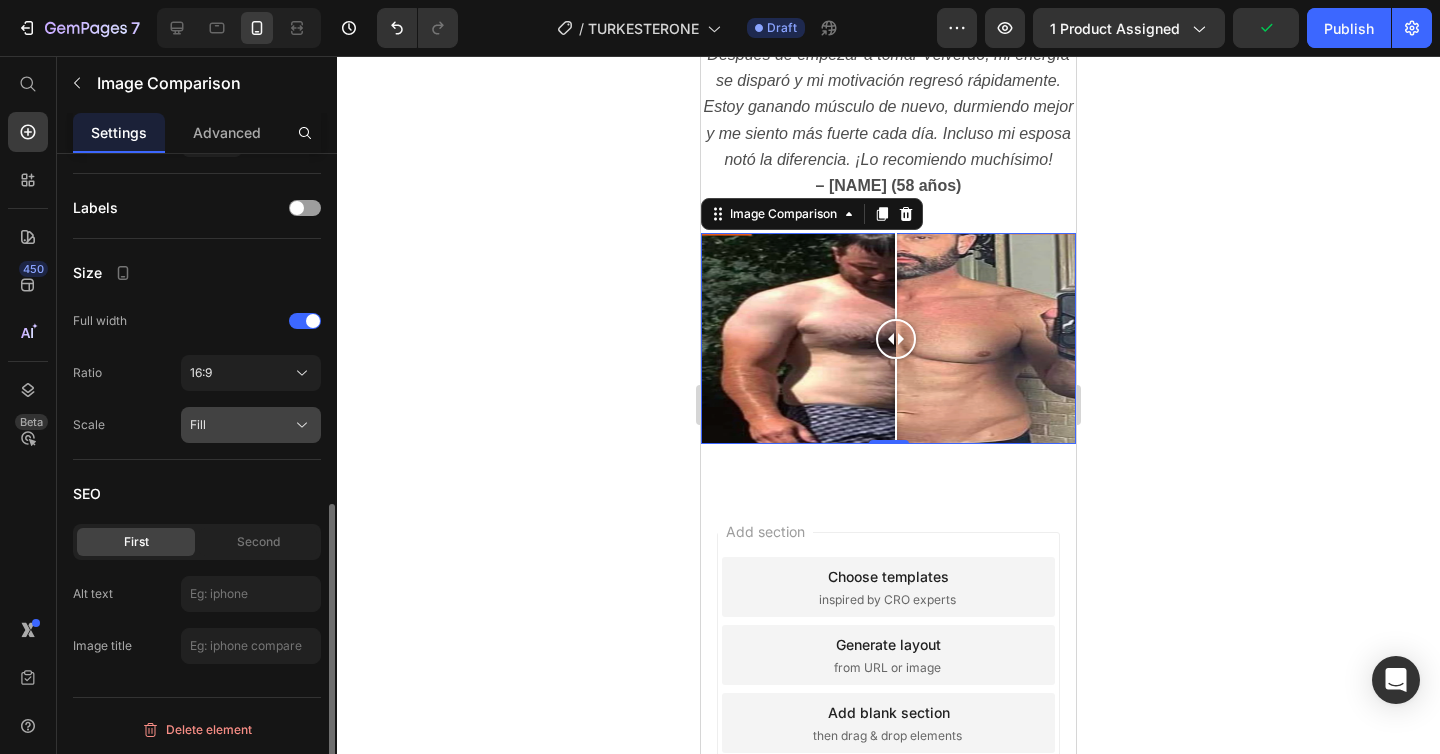 click on "Fill" at bounding box center [251, 425] 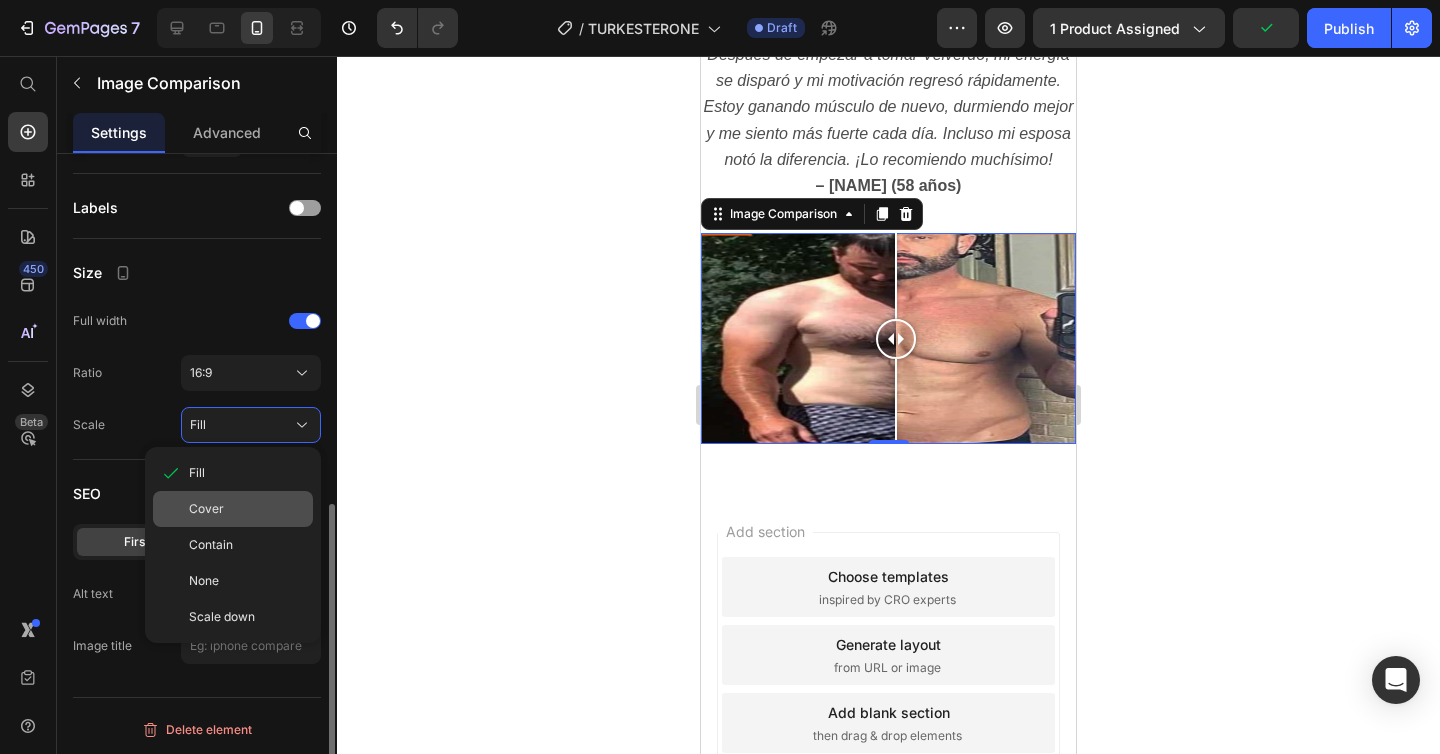click on "Cover" at bounding box center [247, 509] 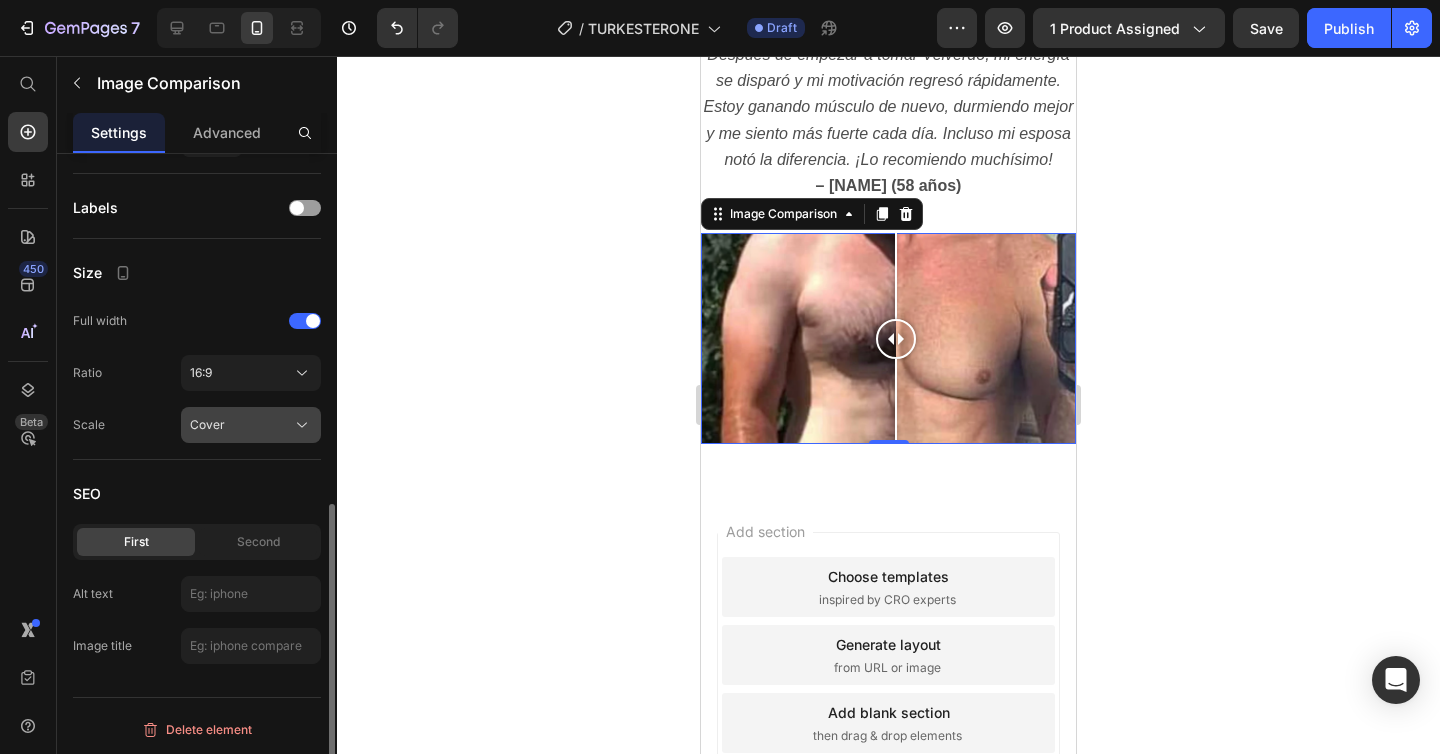 click on "Cover" 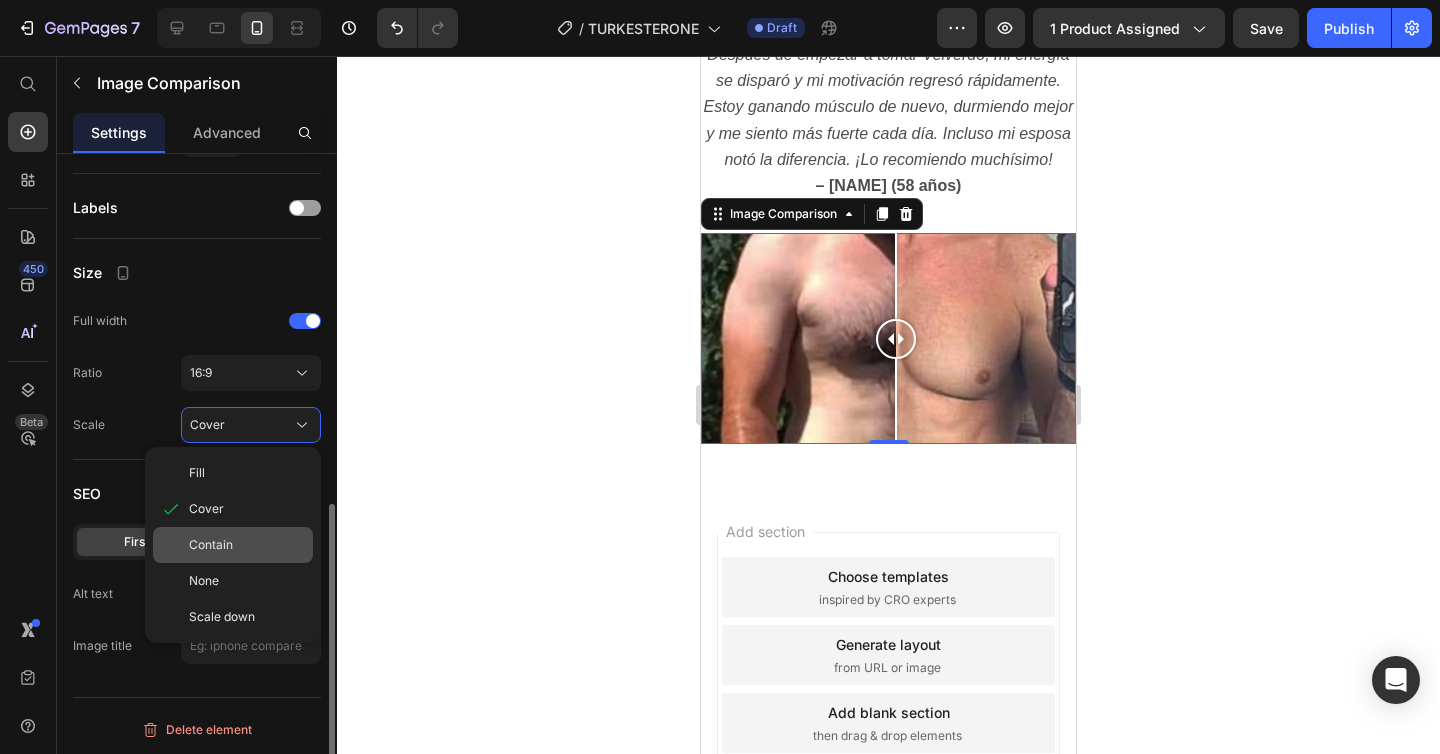 click on "Contain" 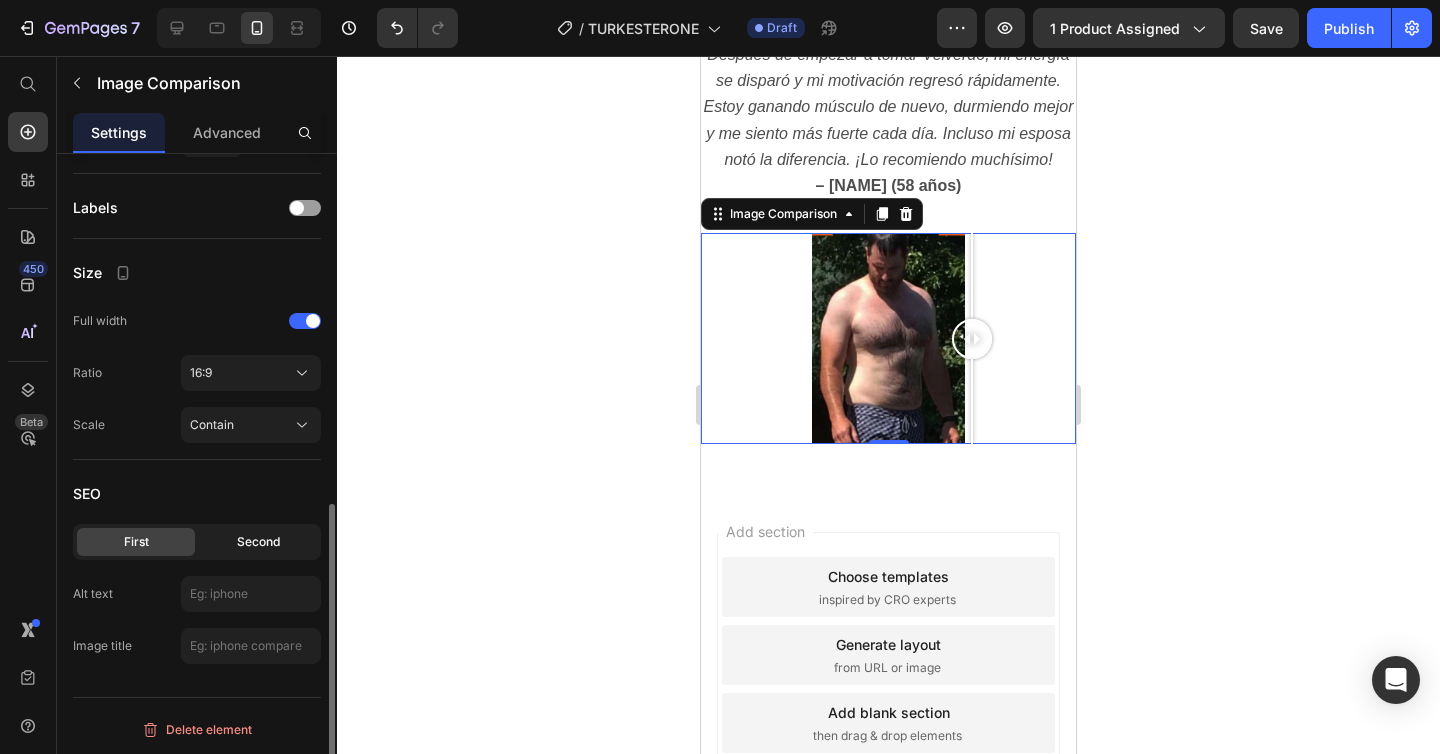 click on "Second" 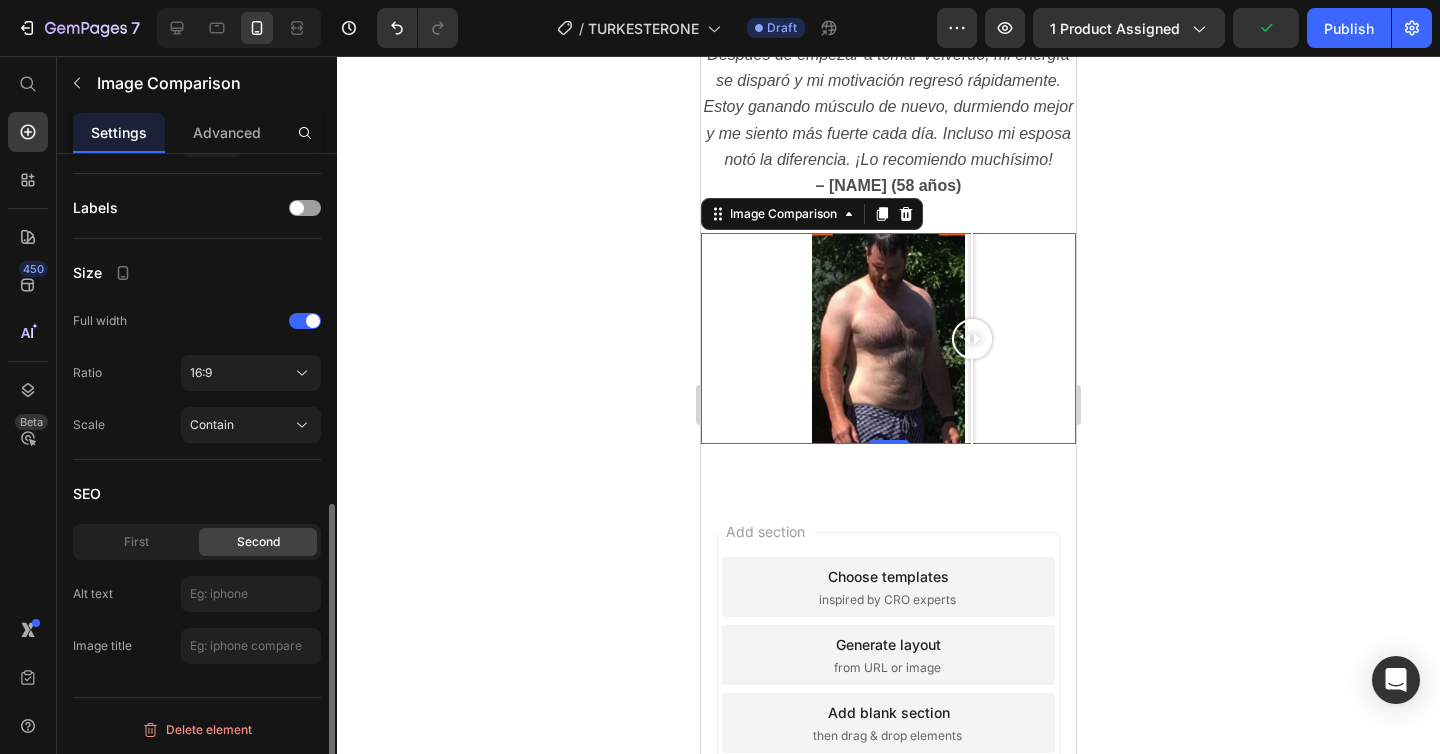 click on "SEO First Second Alt text Image title" 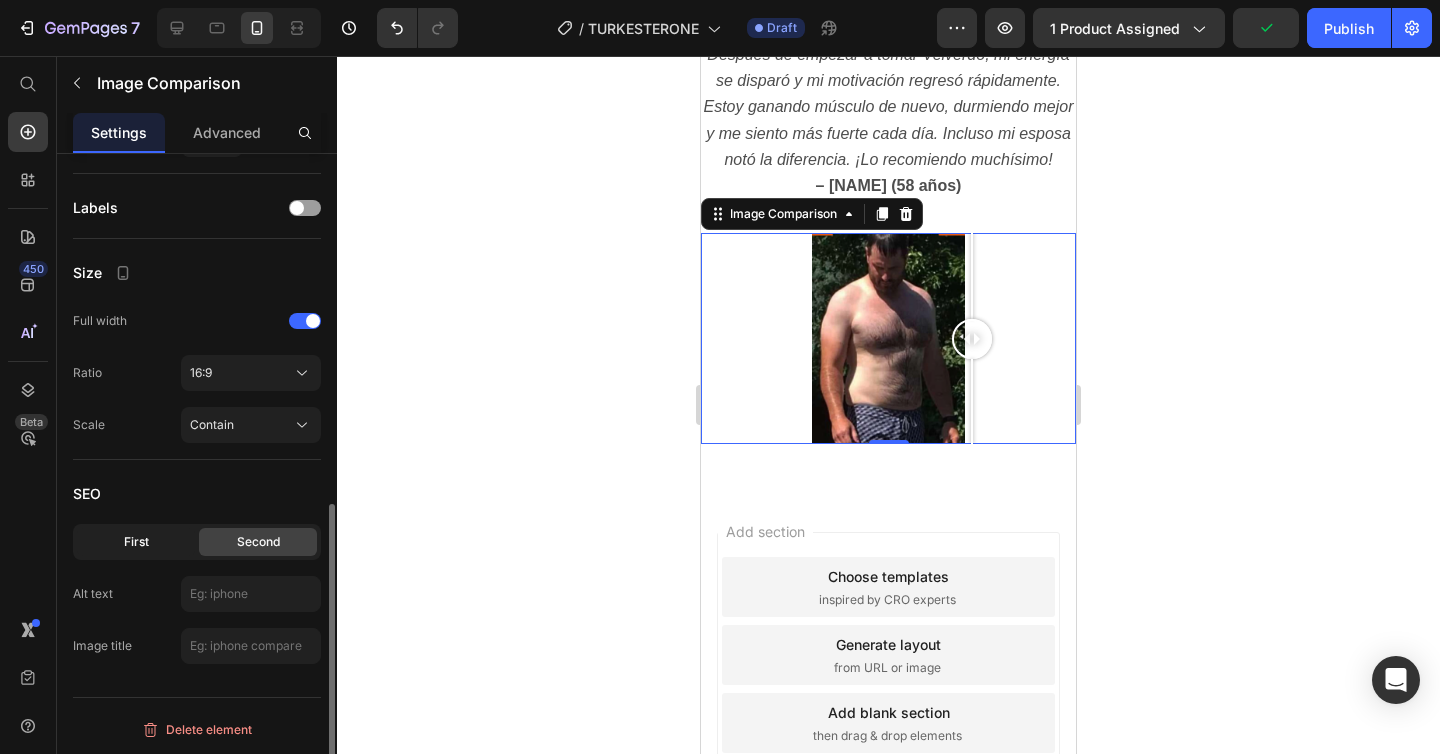 click on "First" 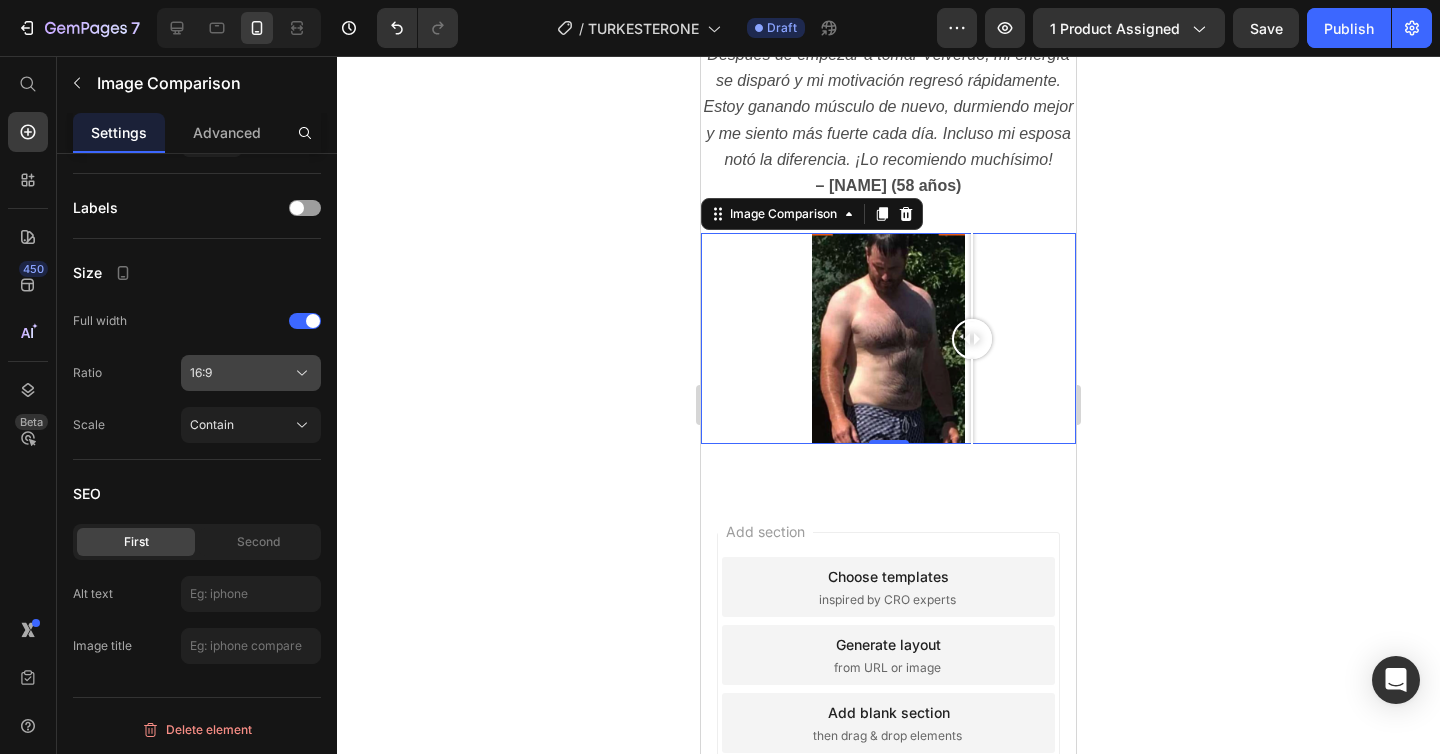 click on "16:9" 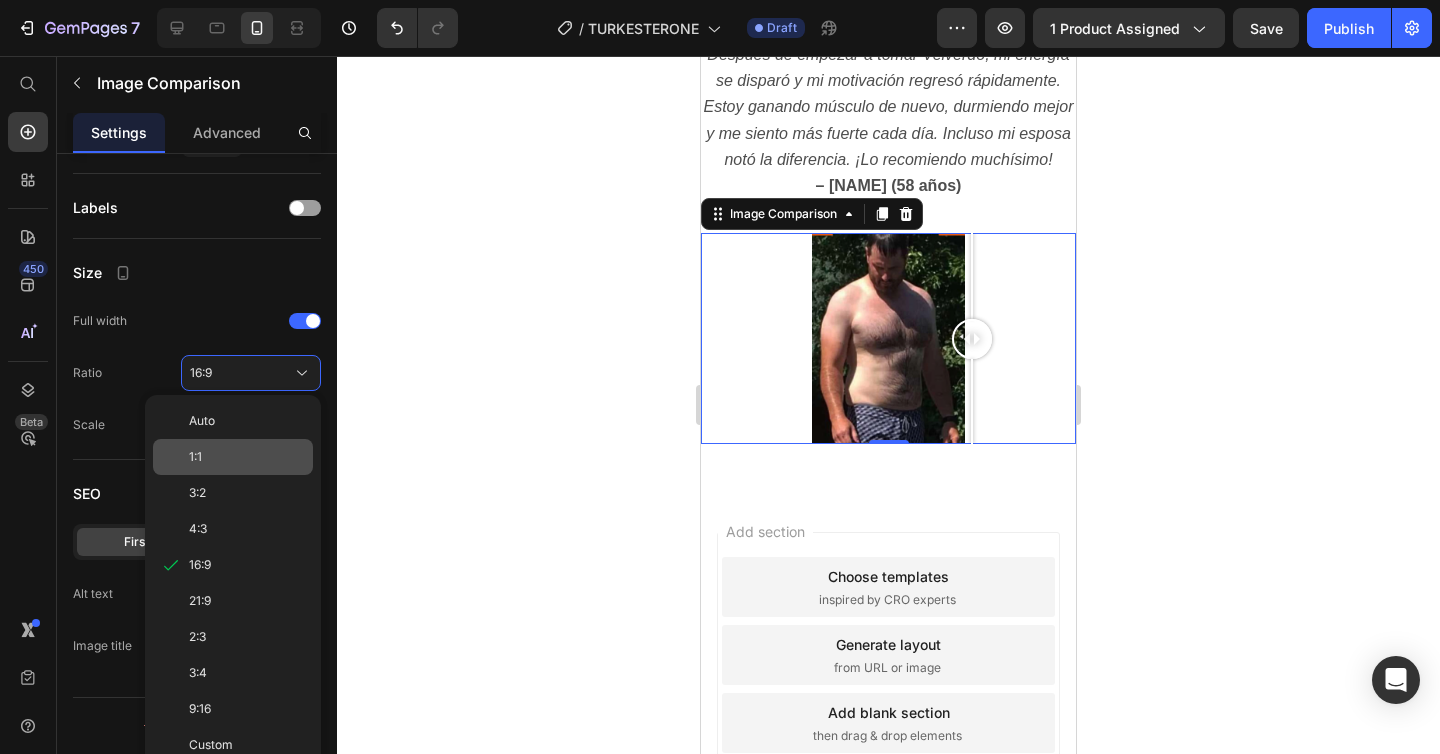 click on "1:1" at bounding box center (247, 457) 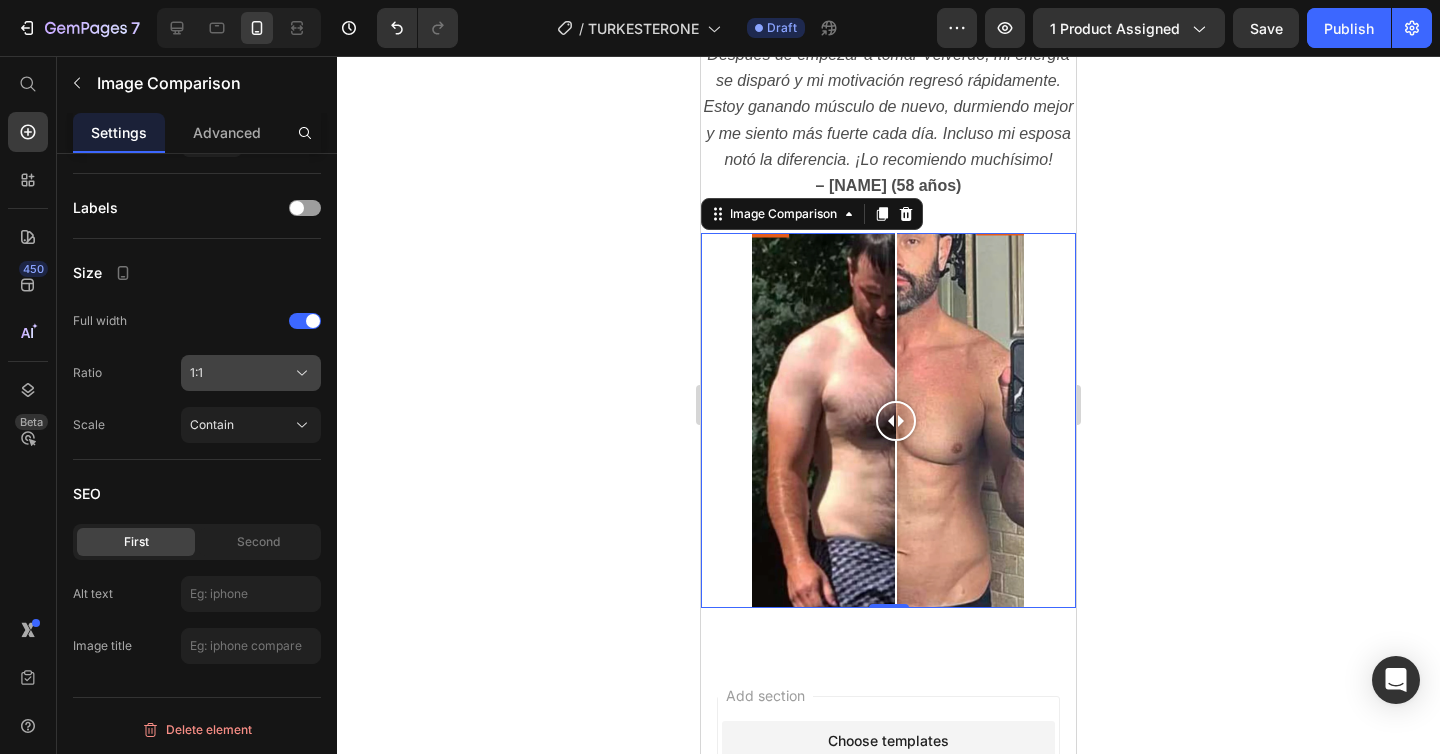 click on "1:1" 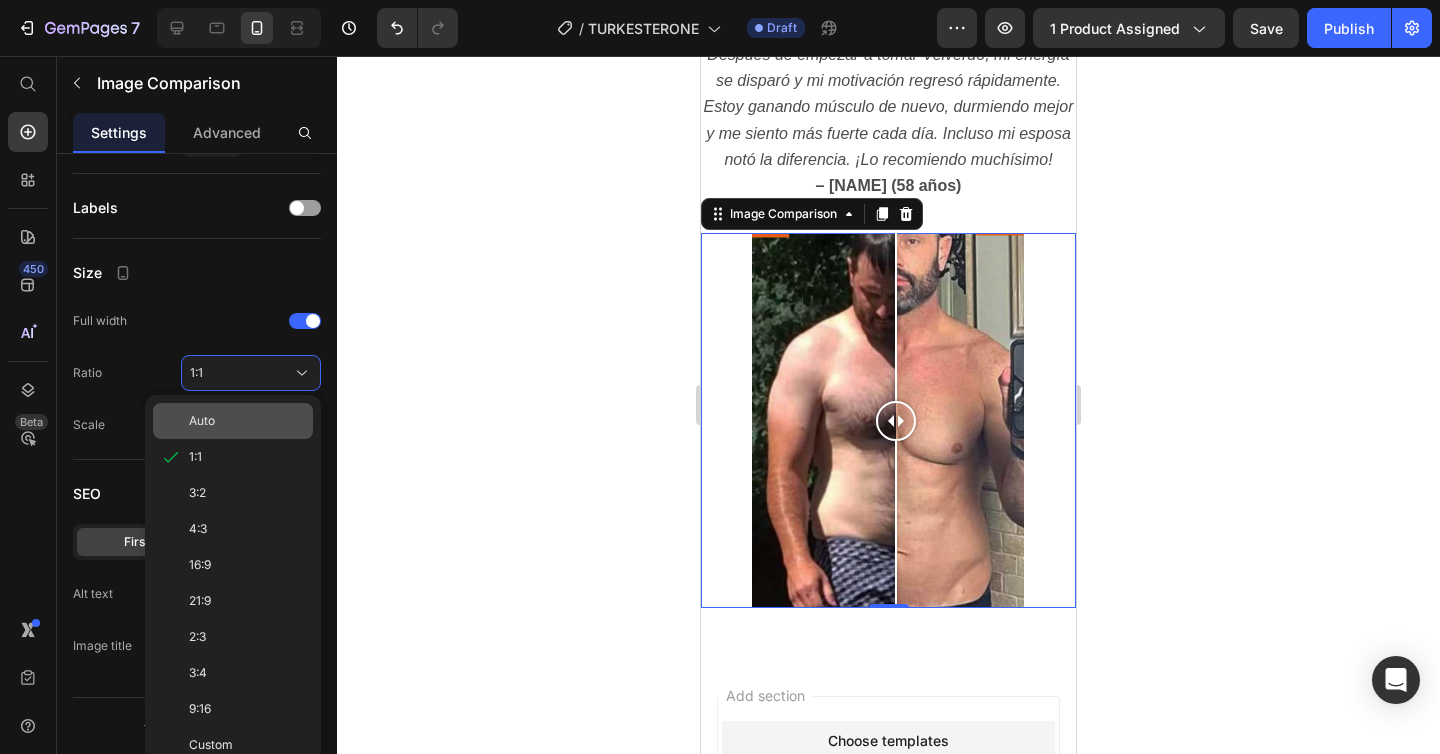 click on "Auto" at bounding box center [247, 421] 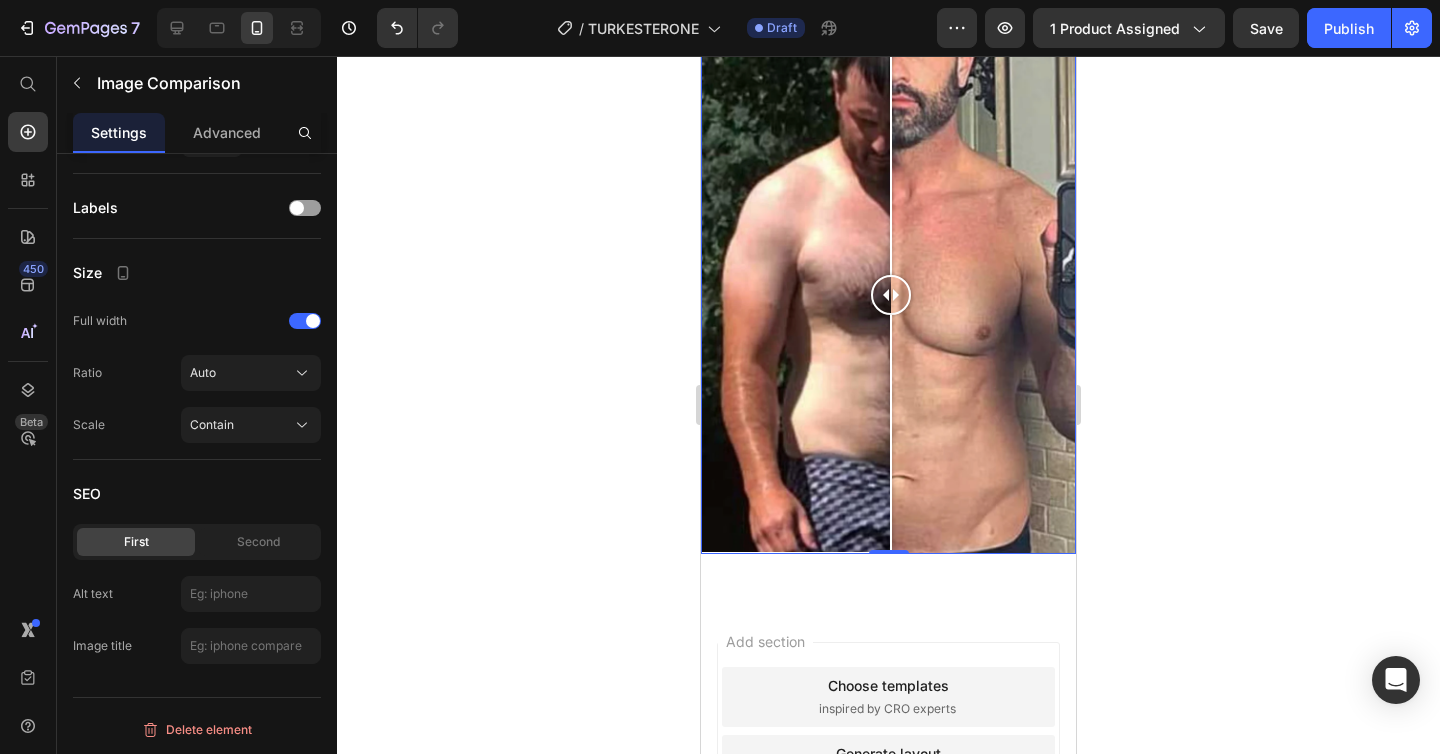 scroll, scrollTop: 1684, scrollLeft: 0, axis: vertical 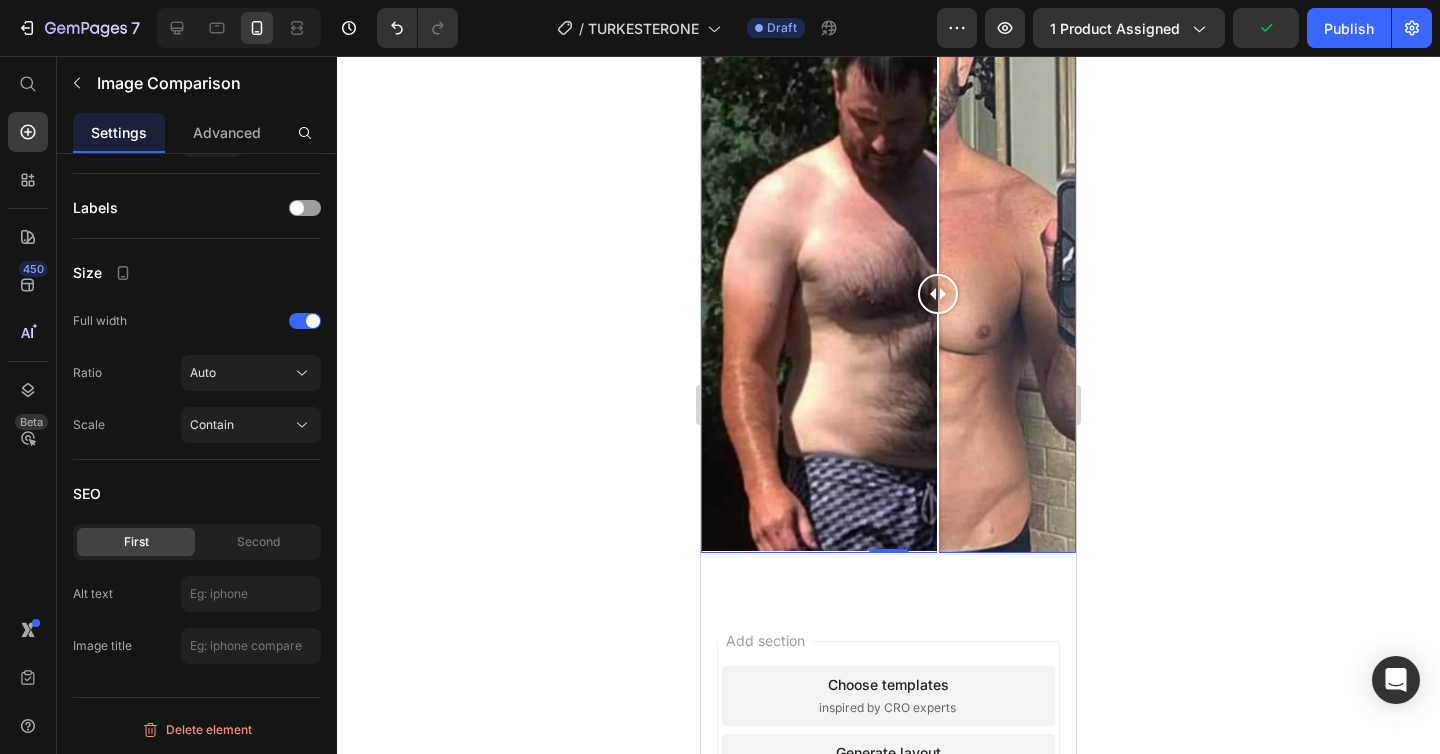 click at bounding box center (938, 433) 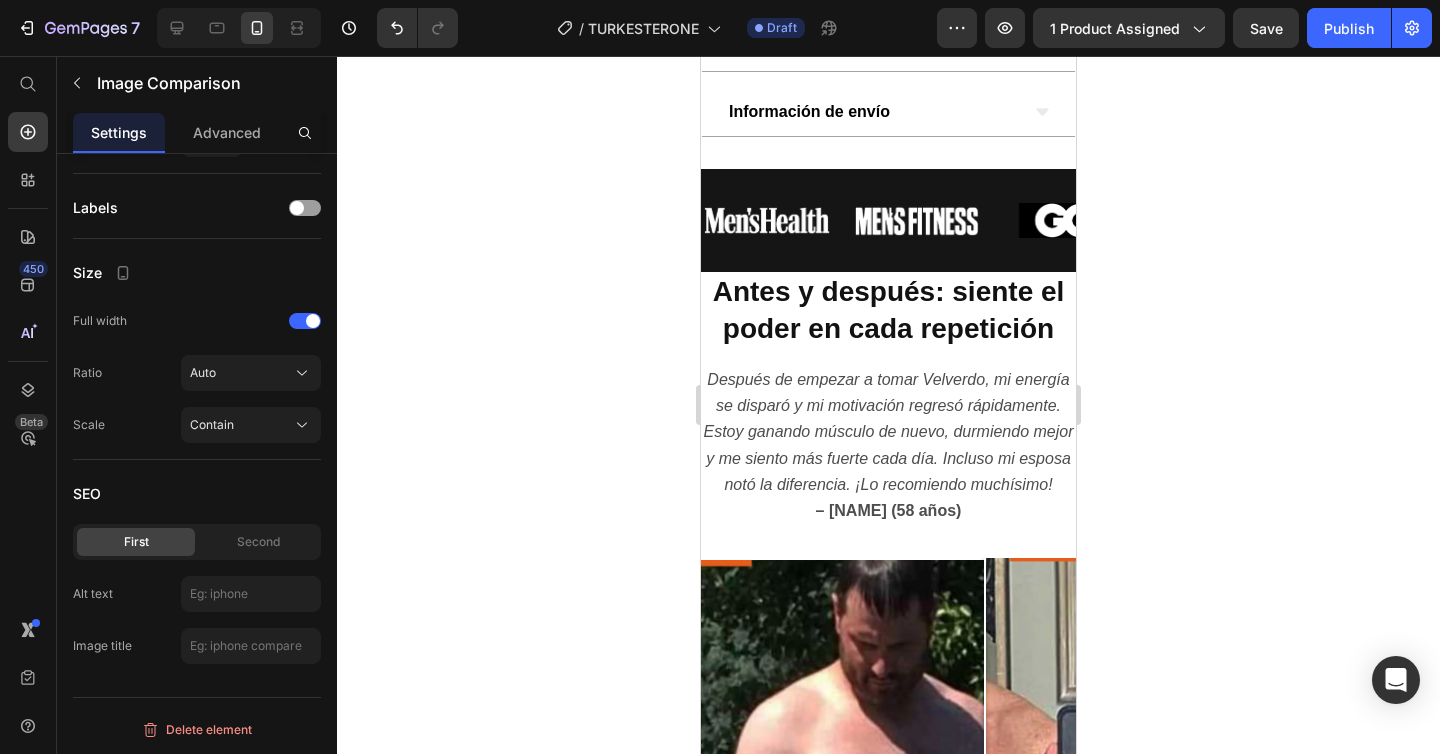 scroll, scrollTop: 1211, scrollLeft: 0, axis: vertical 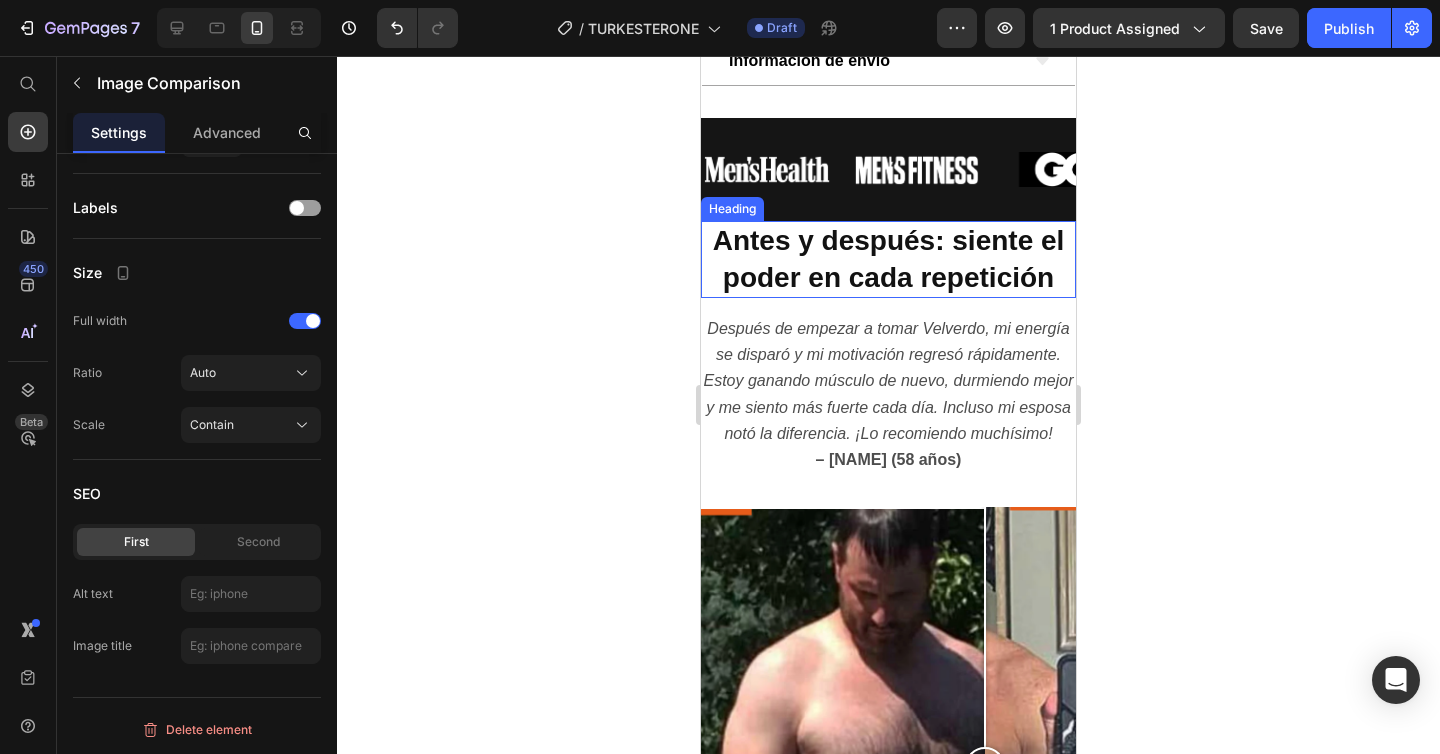 click on "Antes y después: siente el poder en cada repetición" at bounding box center [889, 258] 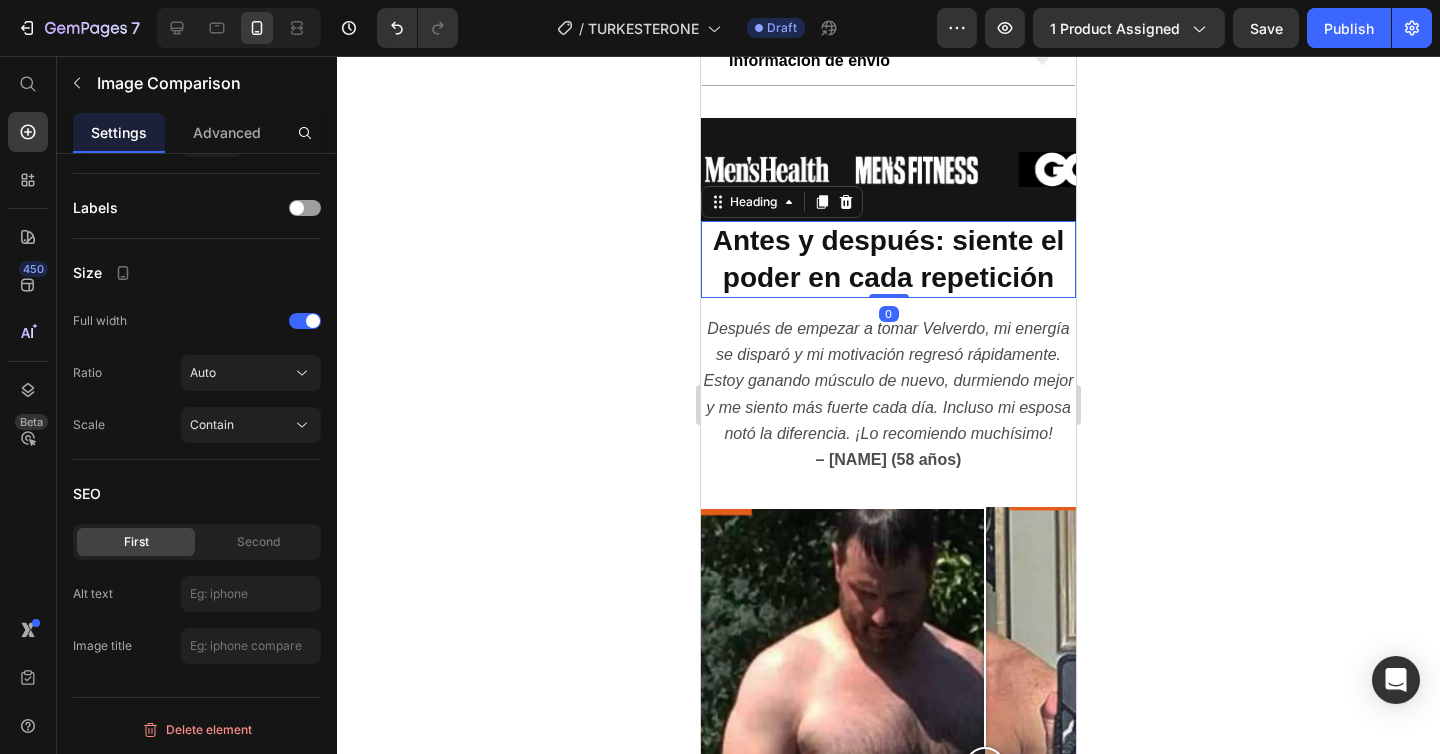 scroll, scrollTop: 0, scrollLeft: 0, axis: both 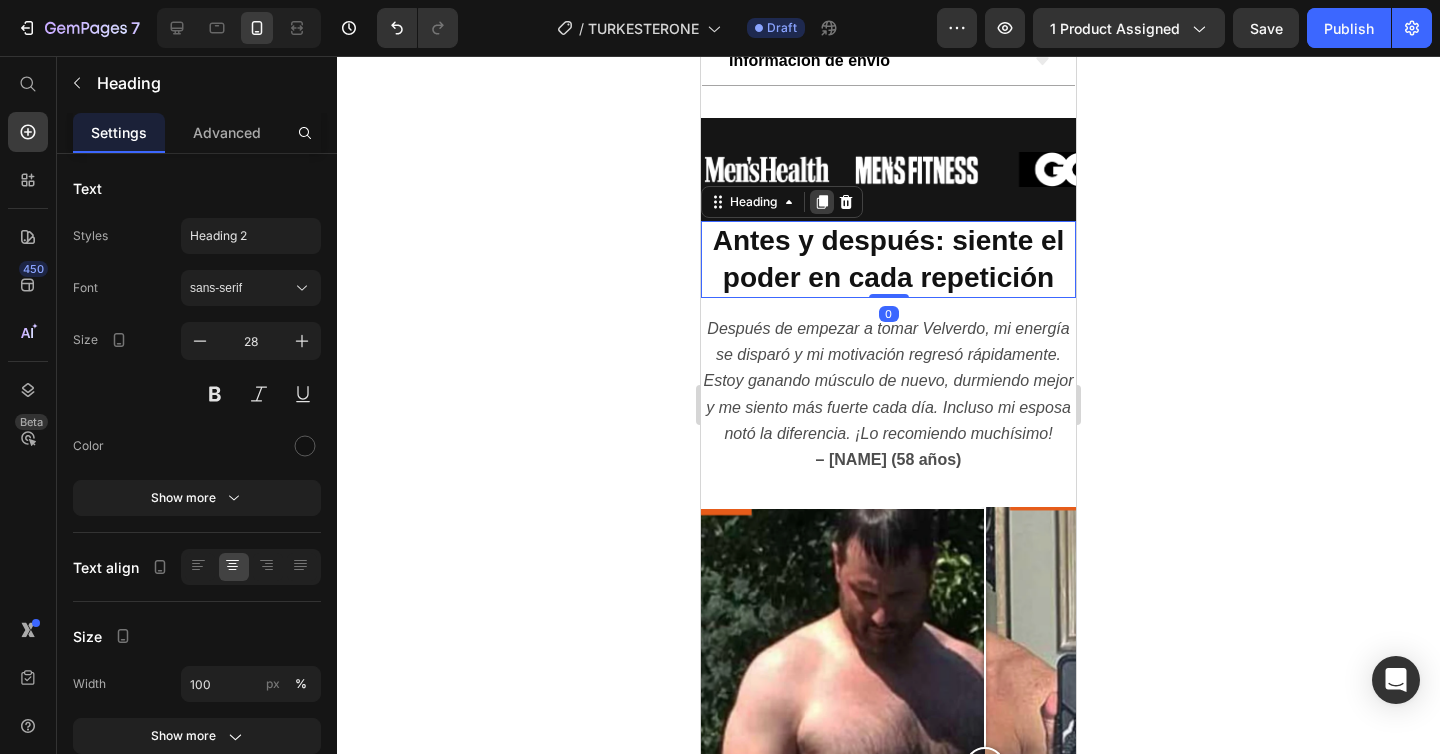 click 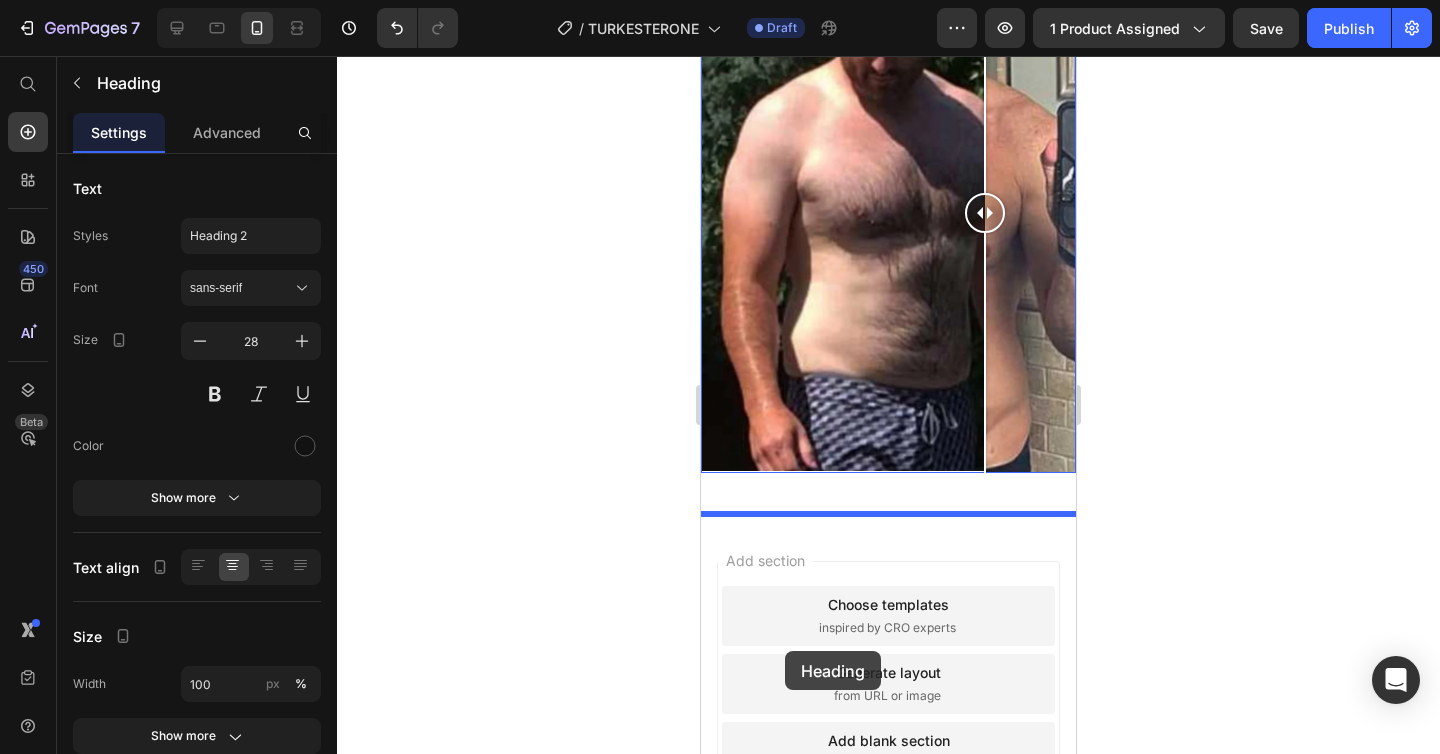 scroll, scrollTop: 1881, scrollLeft: 0, axis: vertical 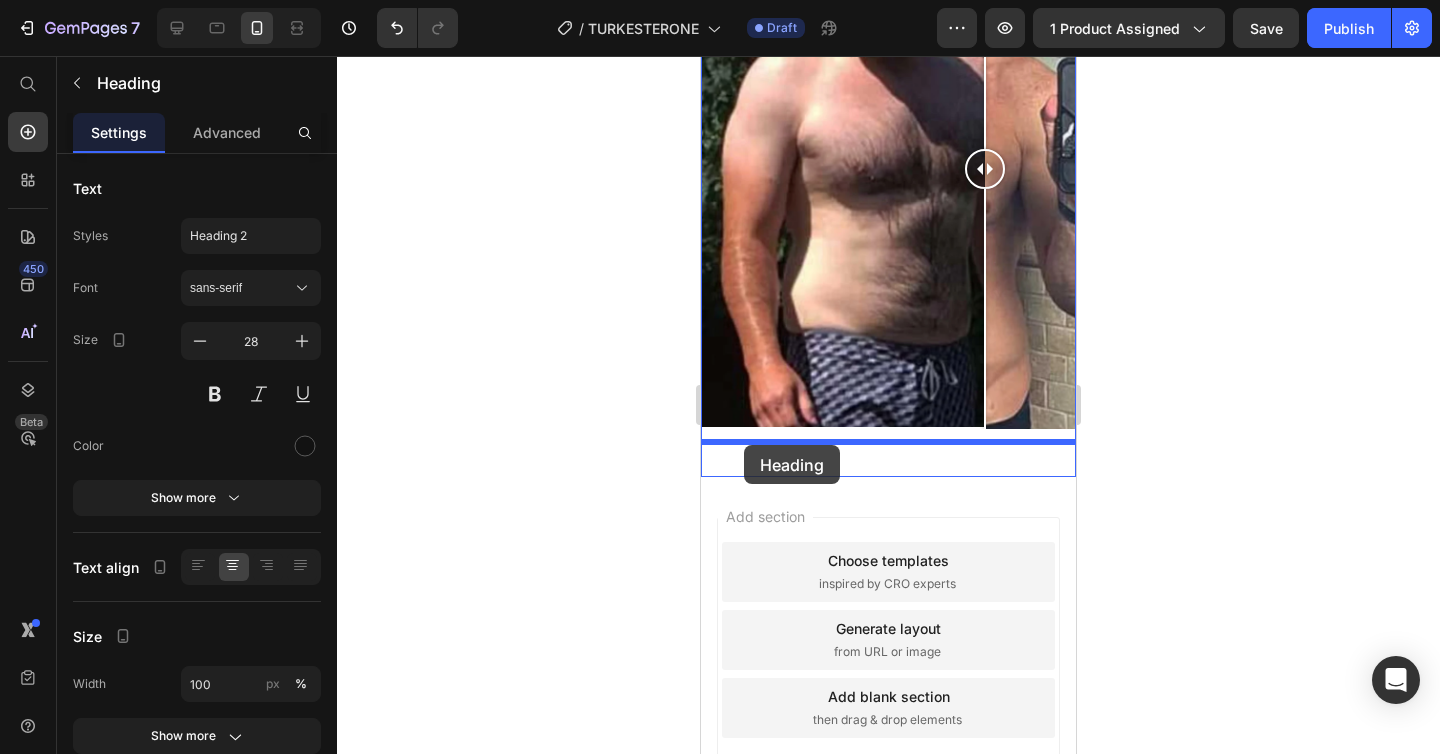drag, startPoint x: 719, startPoint y: 280, endPoint x: 743, endPoint y: 446, distance: 167.72597 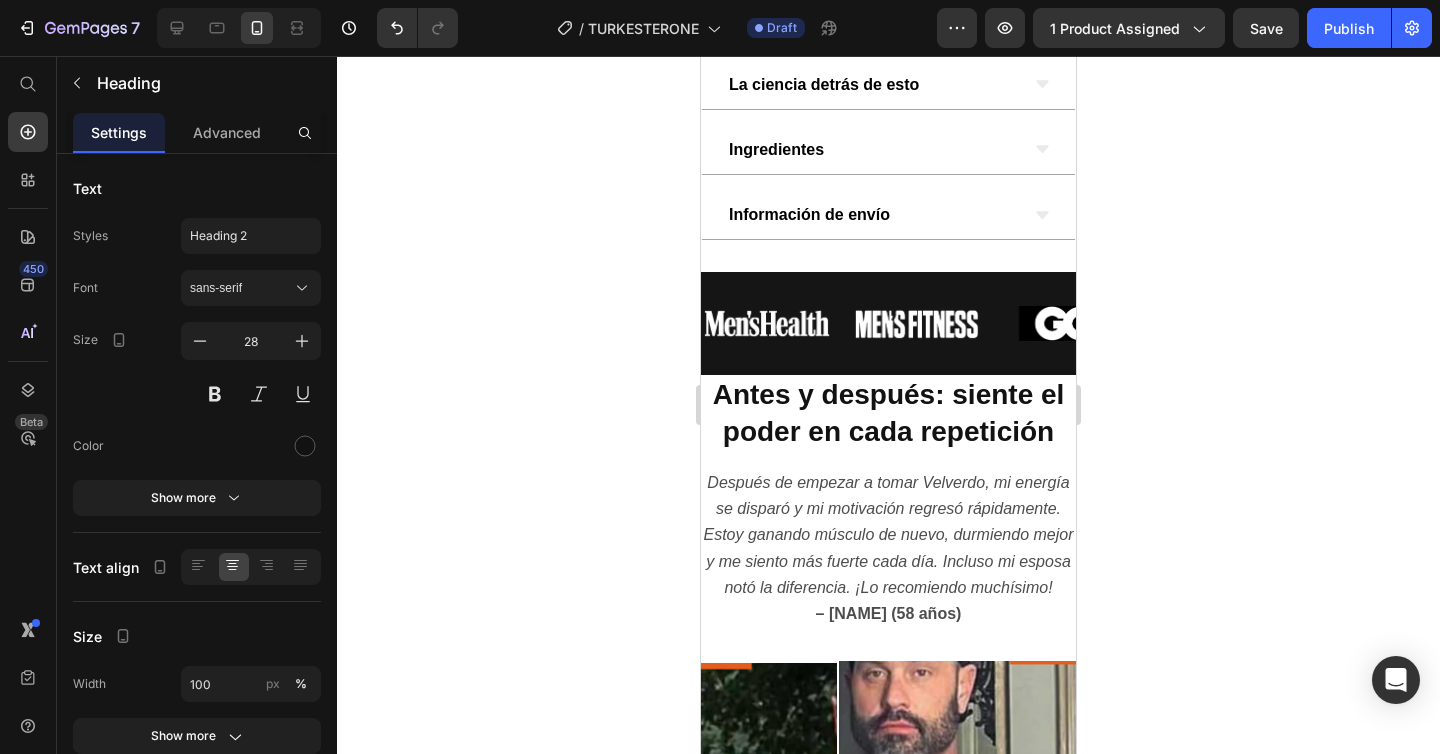 scroll, scrollTop: 1114, scrollLeft: 0, axis: vertical 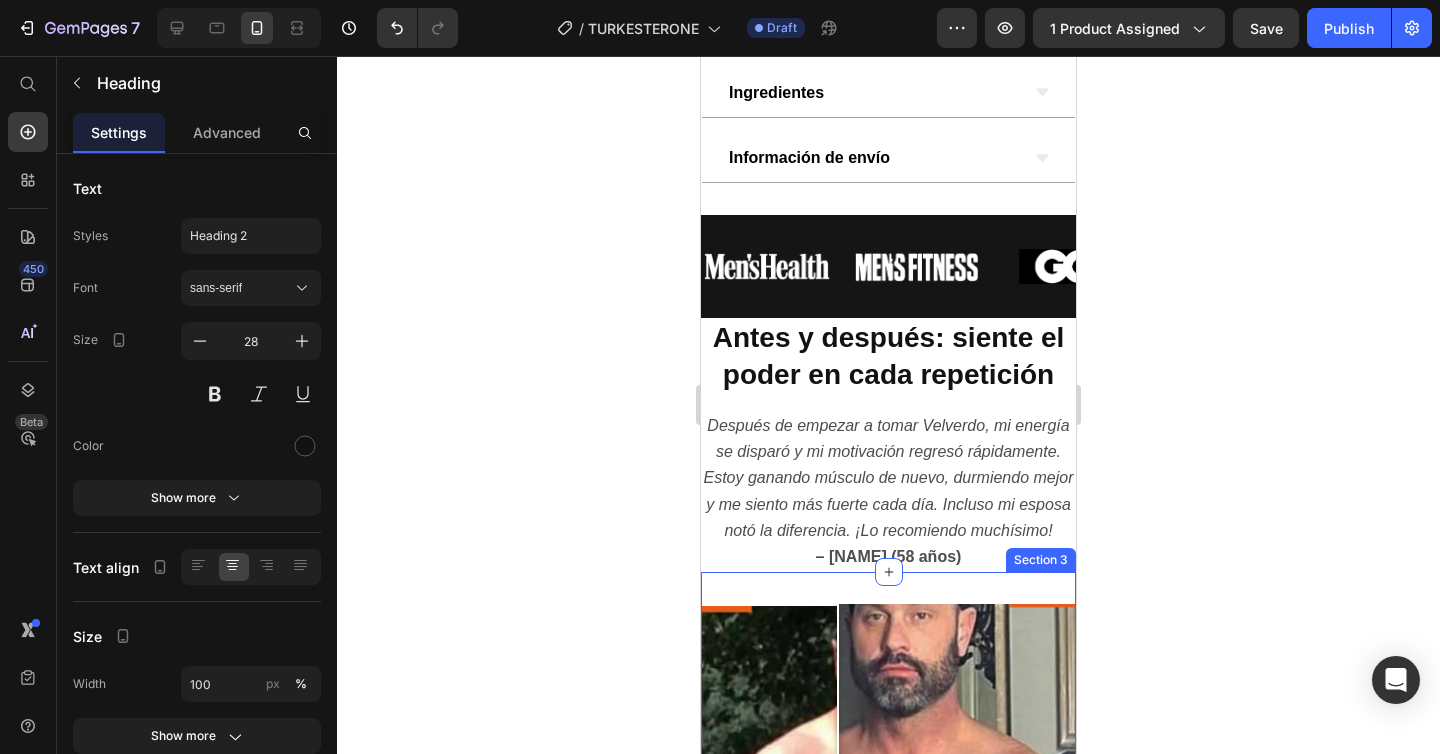 click on "Image Comparison Row Antes y después: siente el poder en cada repetición Heading   0 Section 3" at bounding box center (888, 909) 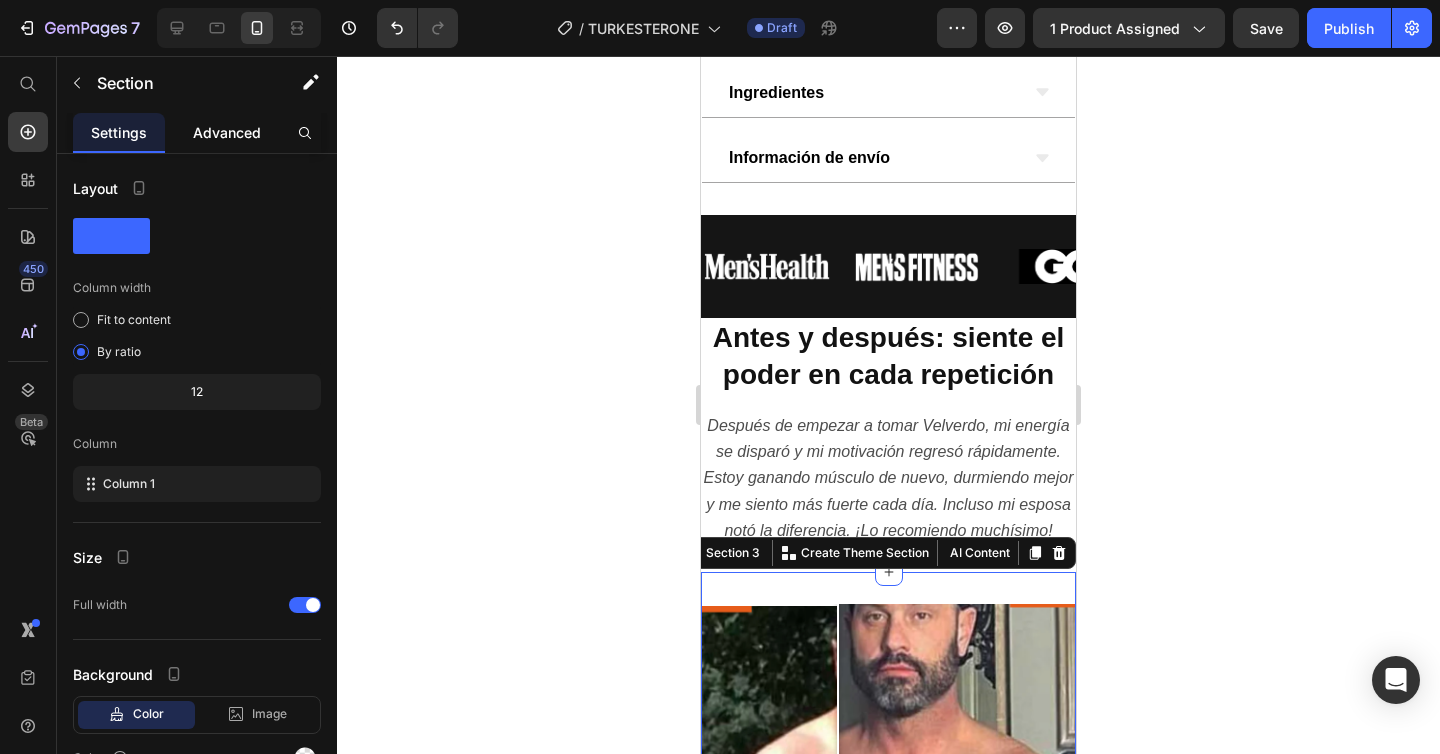 click on "Advanced" at bounding box center (227, 132) 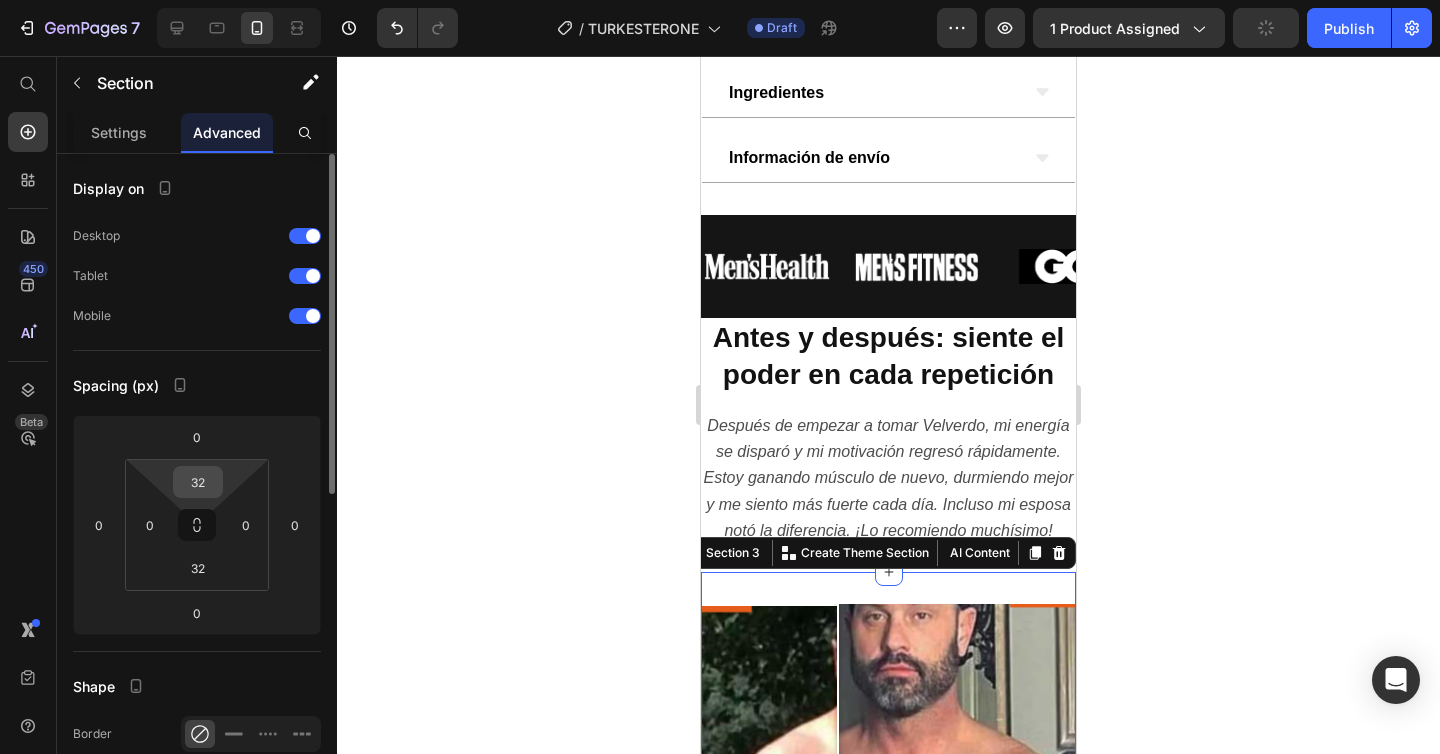 click on "32" at bounding box center (198, 482) 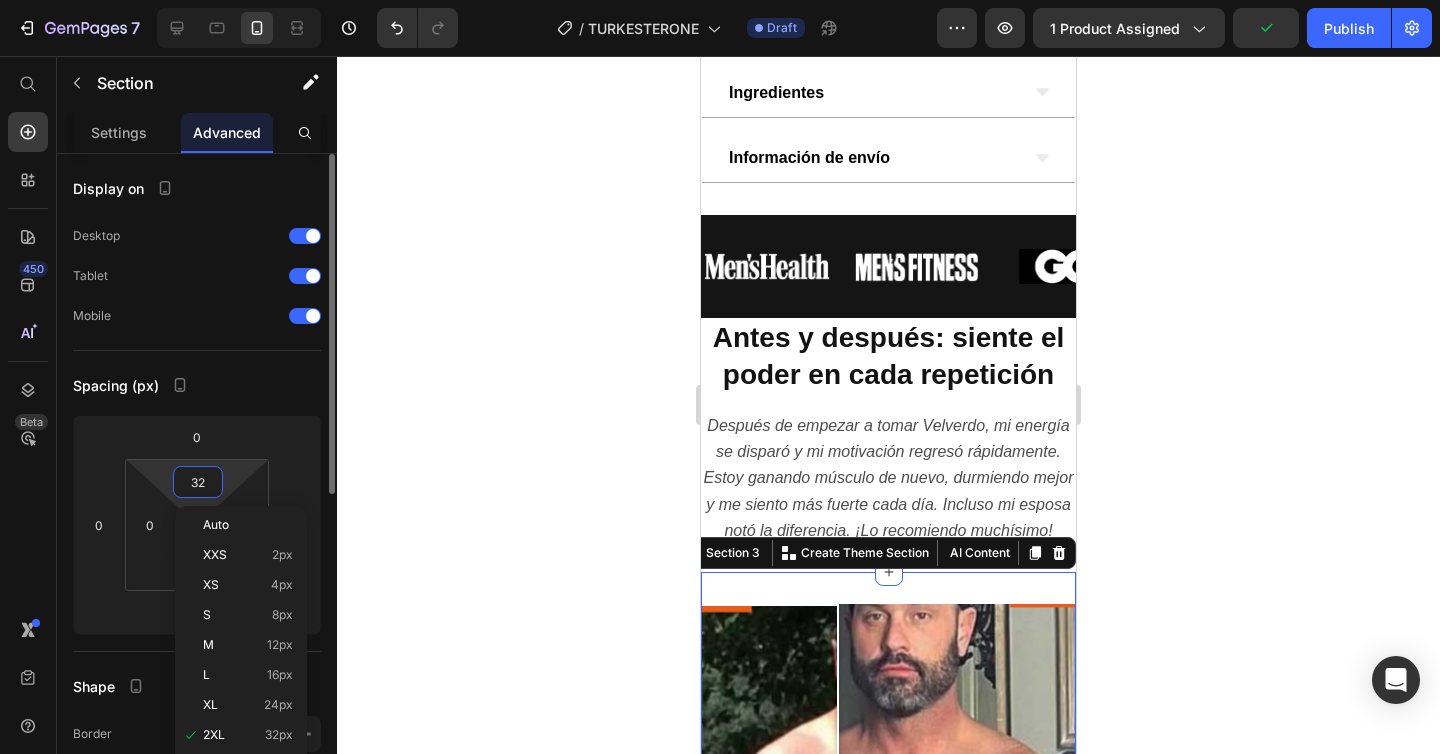 type on "0" 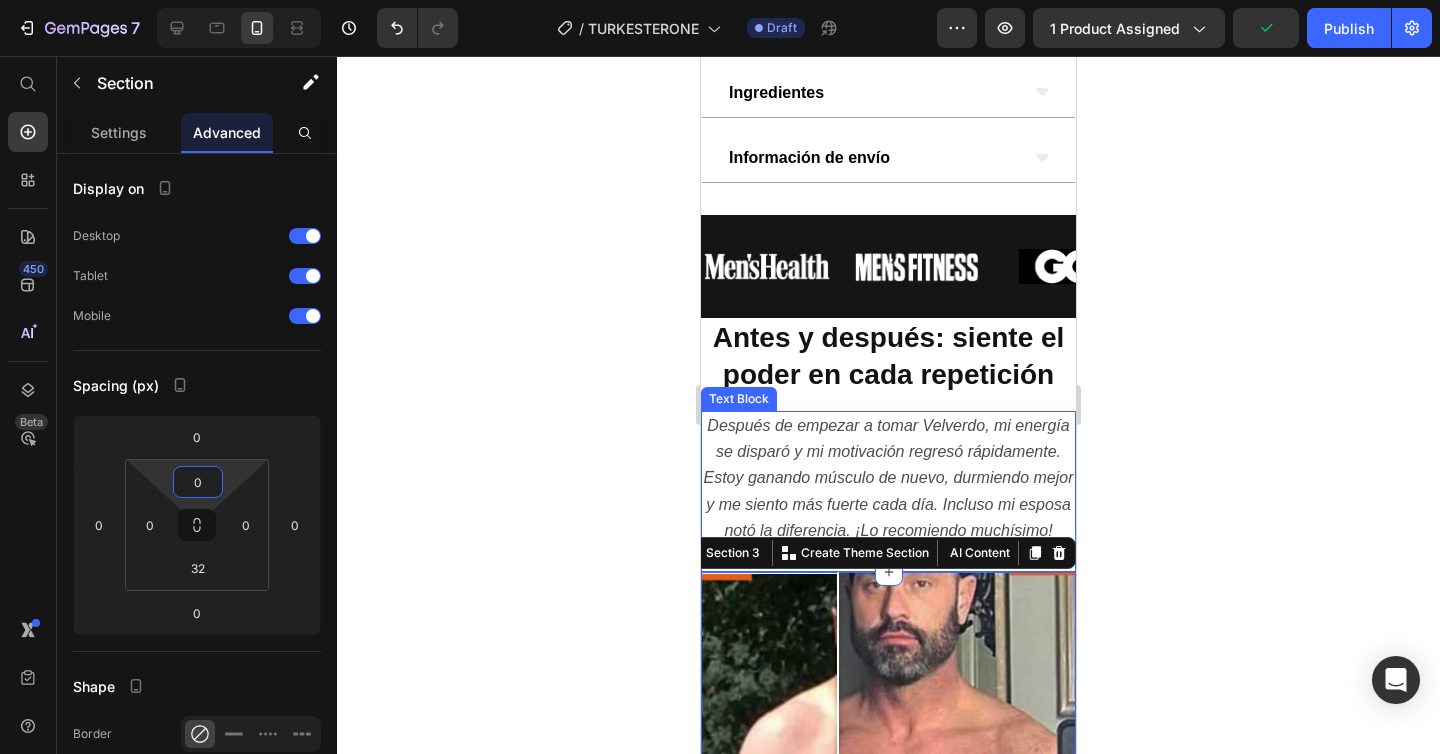 click on "Después de empezar a tomar Velverdo, mi energía se disparó y mi motivación regresó rápidamente. Estoy ganando músculo de nuevo, durmiendo mejor y me siento más fuerte cada día. Incluso mi esposa notó la diferencia. ¡Lo recomiendo muchísimo!" at bounding box center (889, 478) 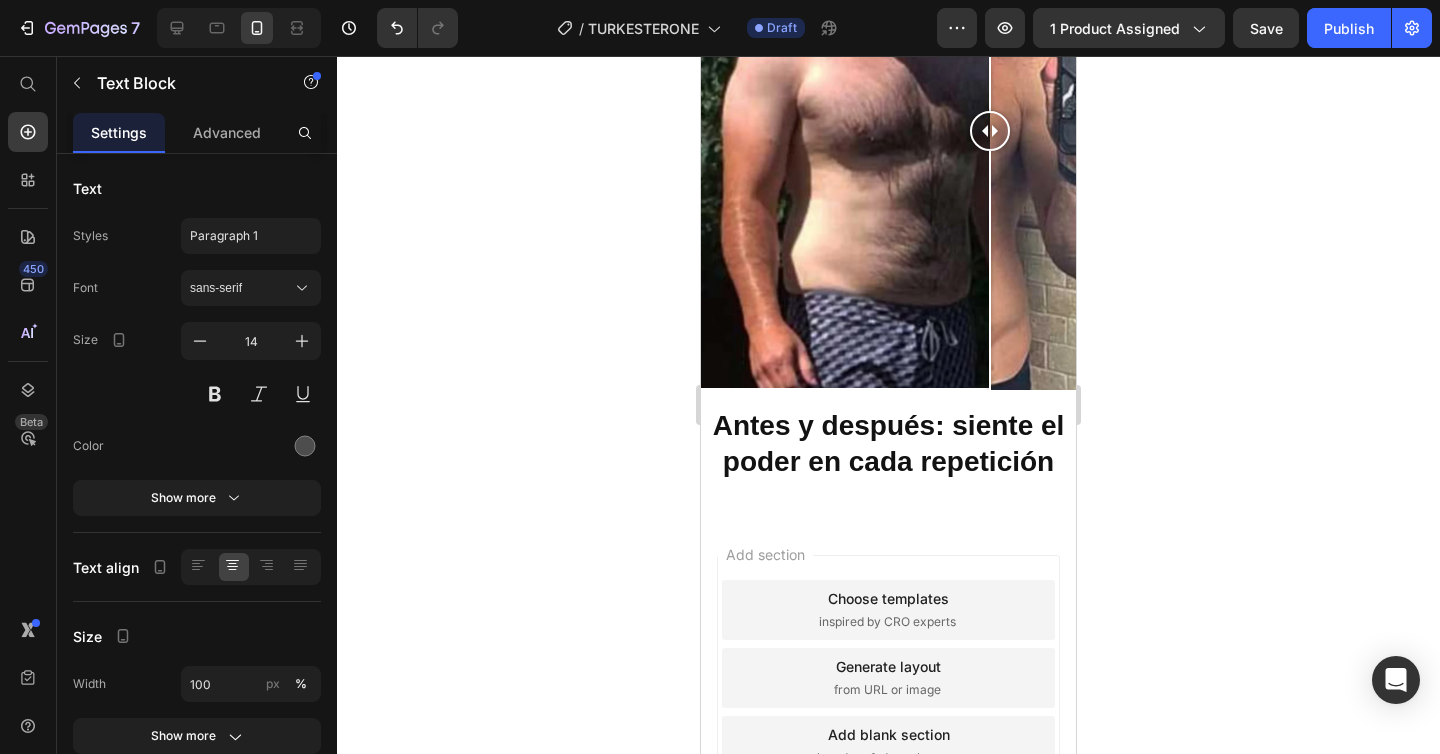scroll, scrollTop: 1892, scrollLeft: 0, axis: vertical 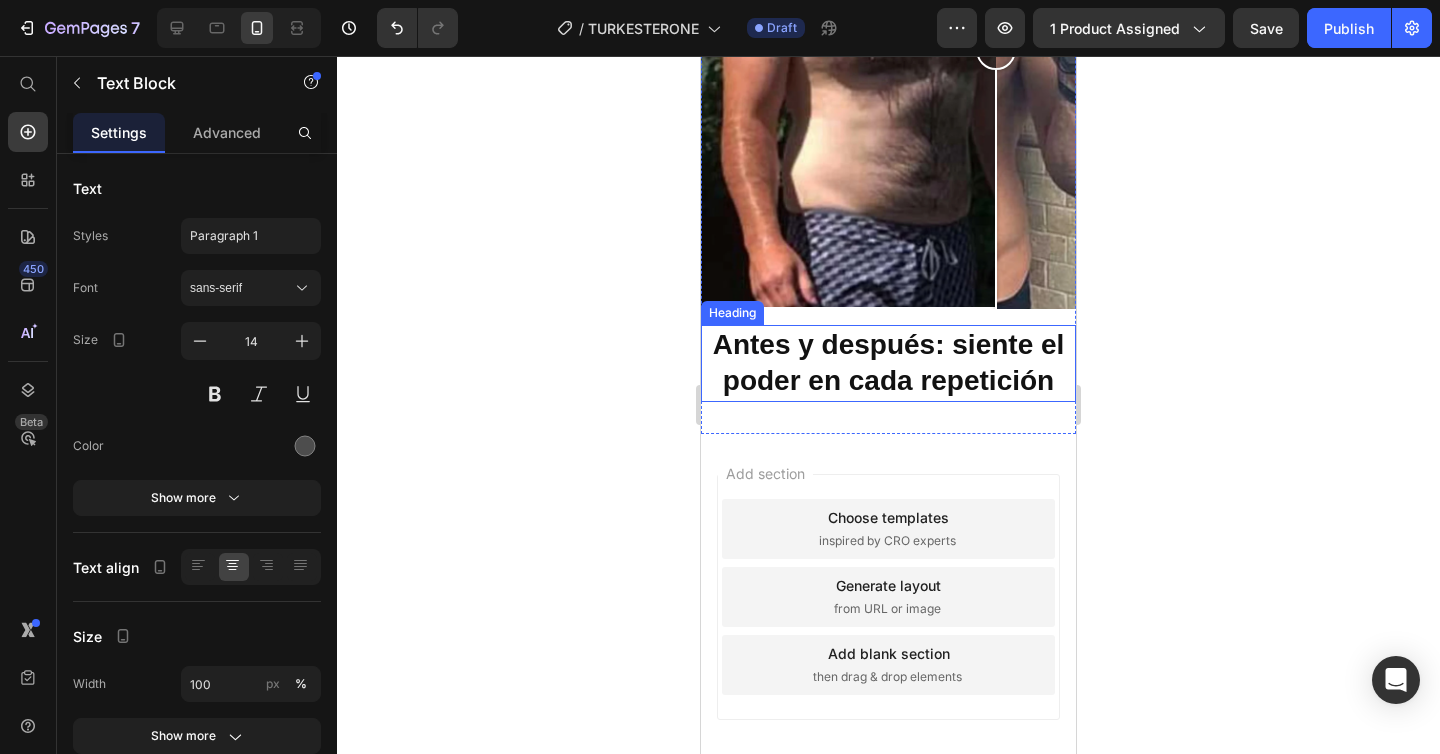 click on "Antes y después: siente el poder en cada repetición" at bounding box center (889, 362) 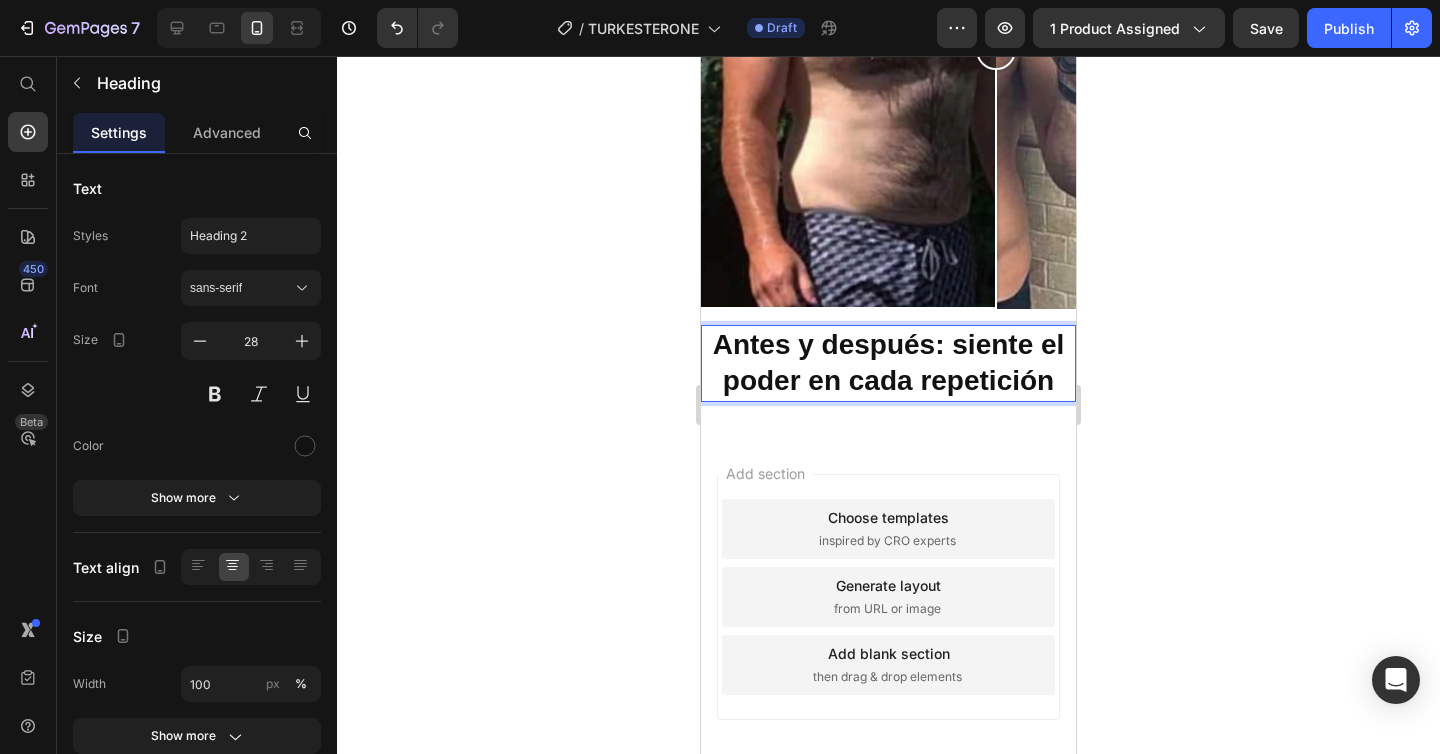 click on "Antes y después: siente el poder en cada repetición" at bounding box center (889, 362) 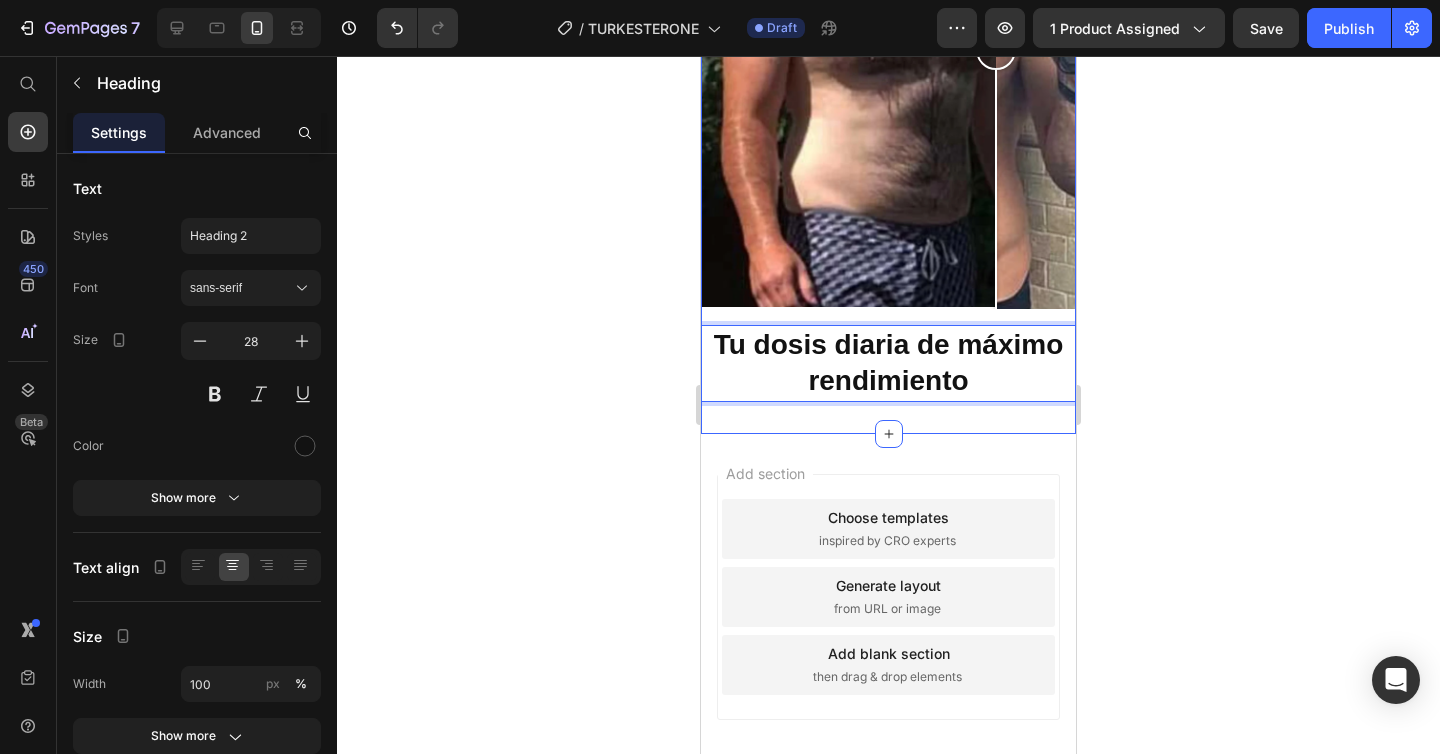 click on "Image Comparison Row Tu dosis diaria de máximo rendimiento Heading   0 Section 3" at bounding box center [888, 111] 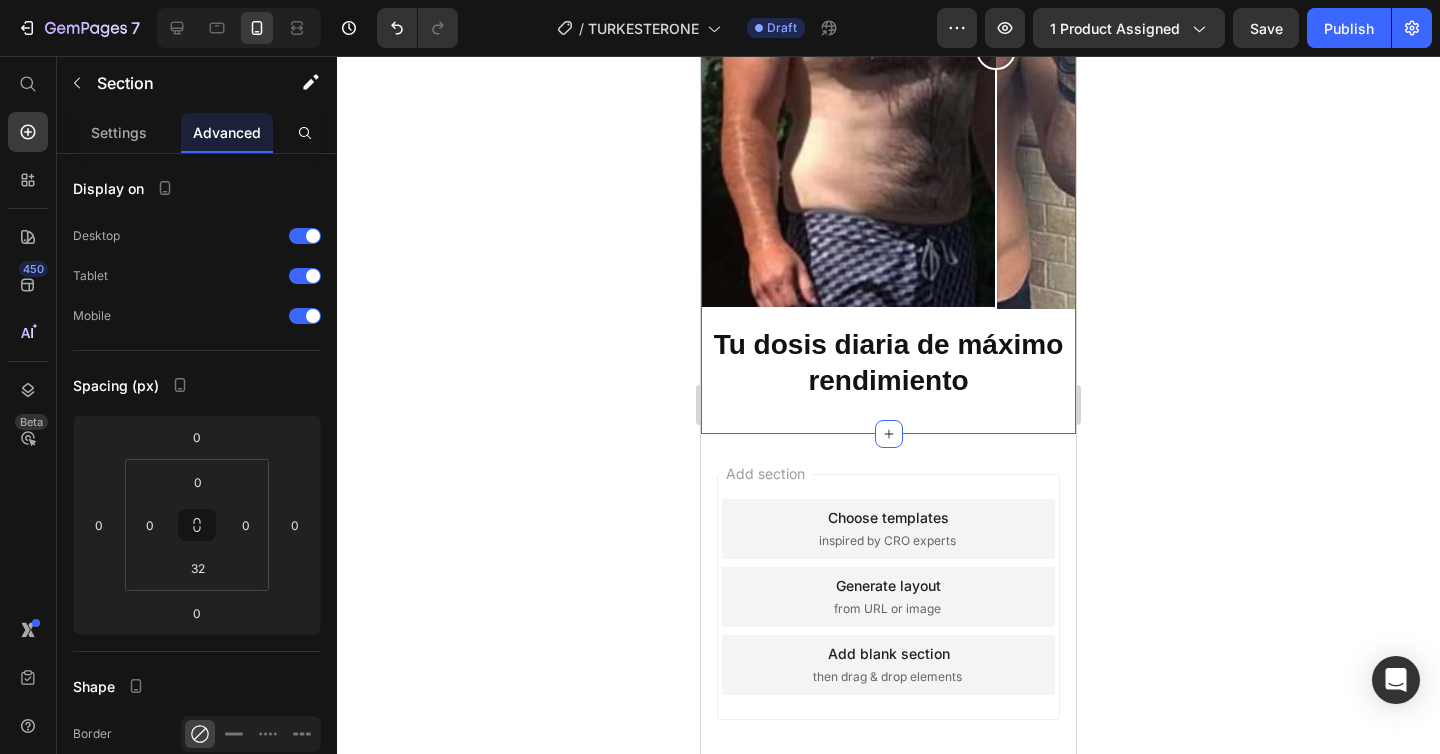 click on "Image Comparison Row ⁠⁠⁠⁠⁠⁠⁠ Tu dosis diaria de máximo rendimiento Heading Section 3   You can create reusable sections Create Theme Section AI Content Write with GemAI What would you like to describe here? Tone and Voice Persuasive Product Turkesterone + Tongkat Ali – 1000mg Show more Generate" at bounding box center [888, 111] 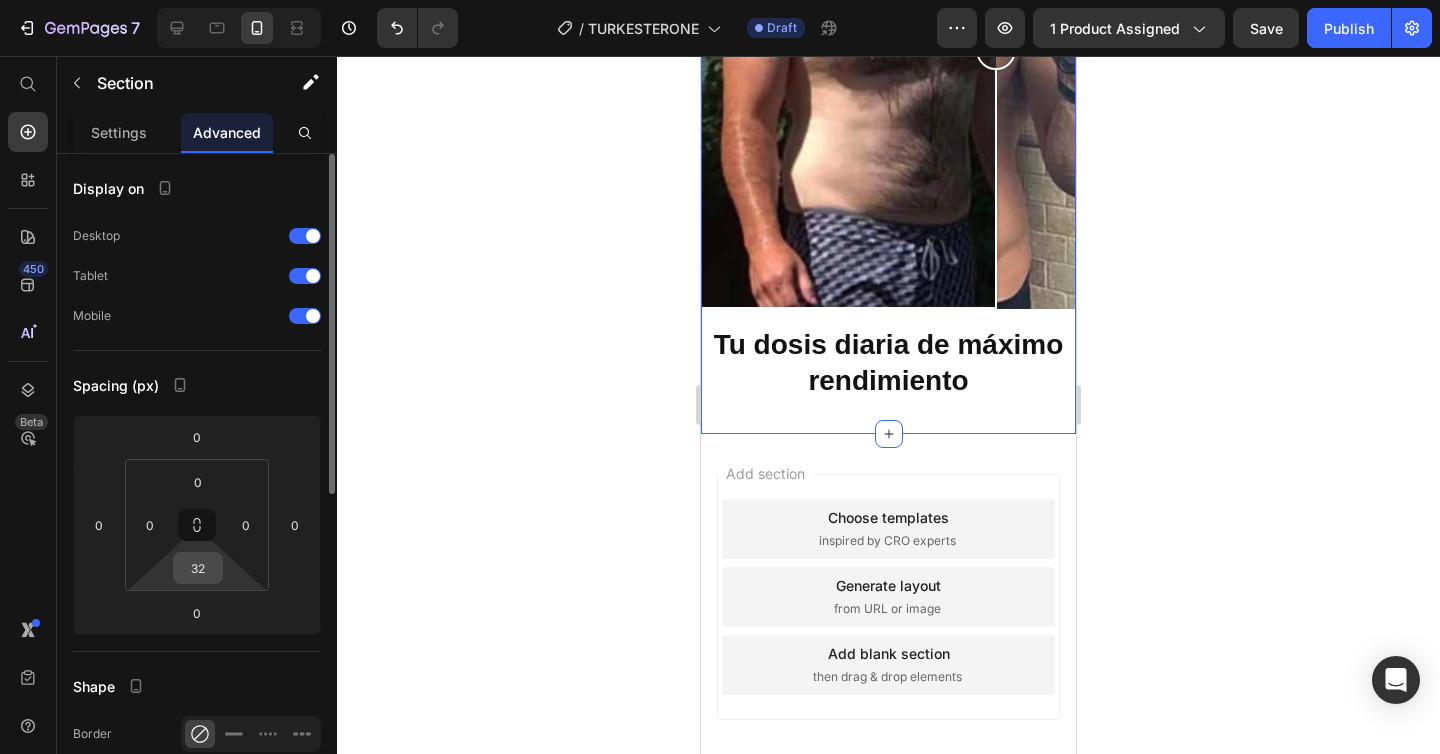 click on "32" at bounding box center (198, 568) 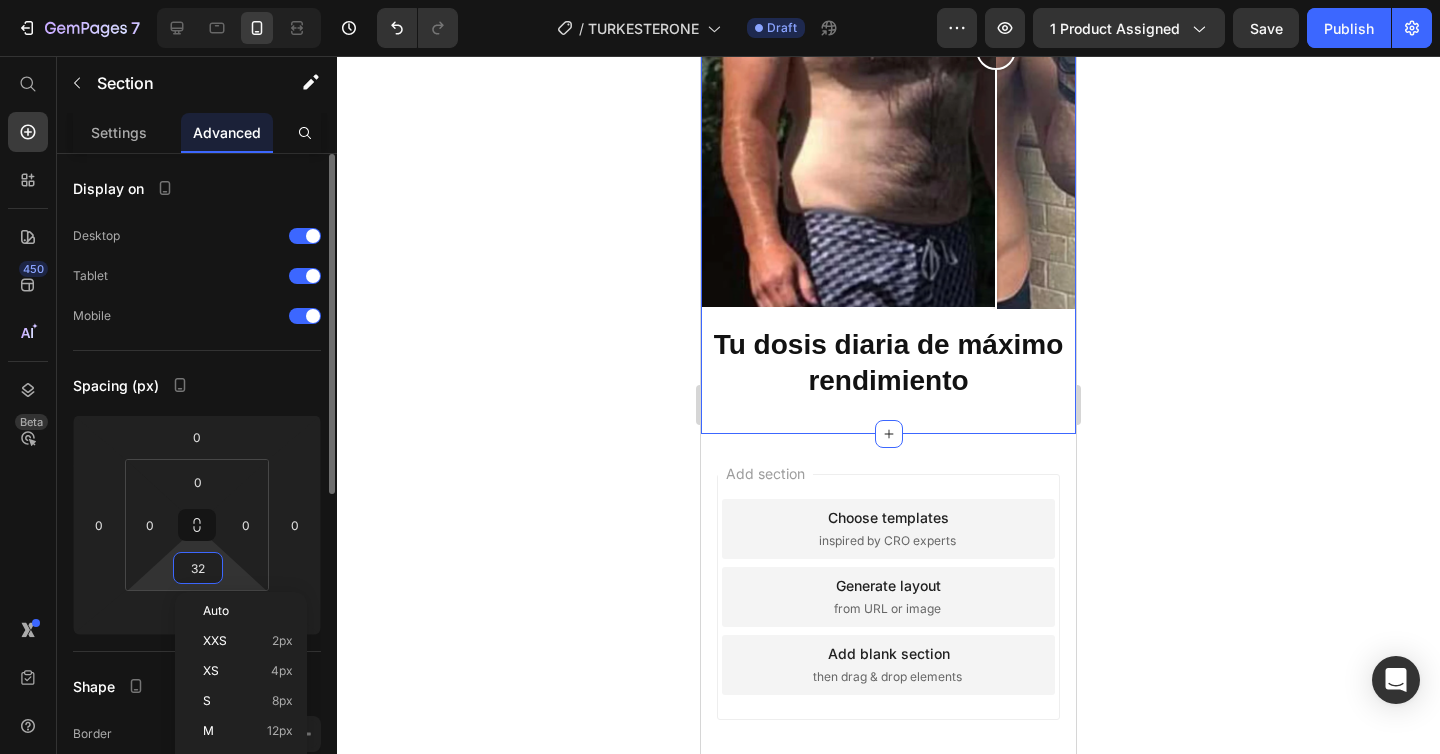 type on "0" 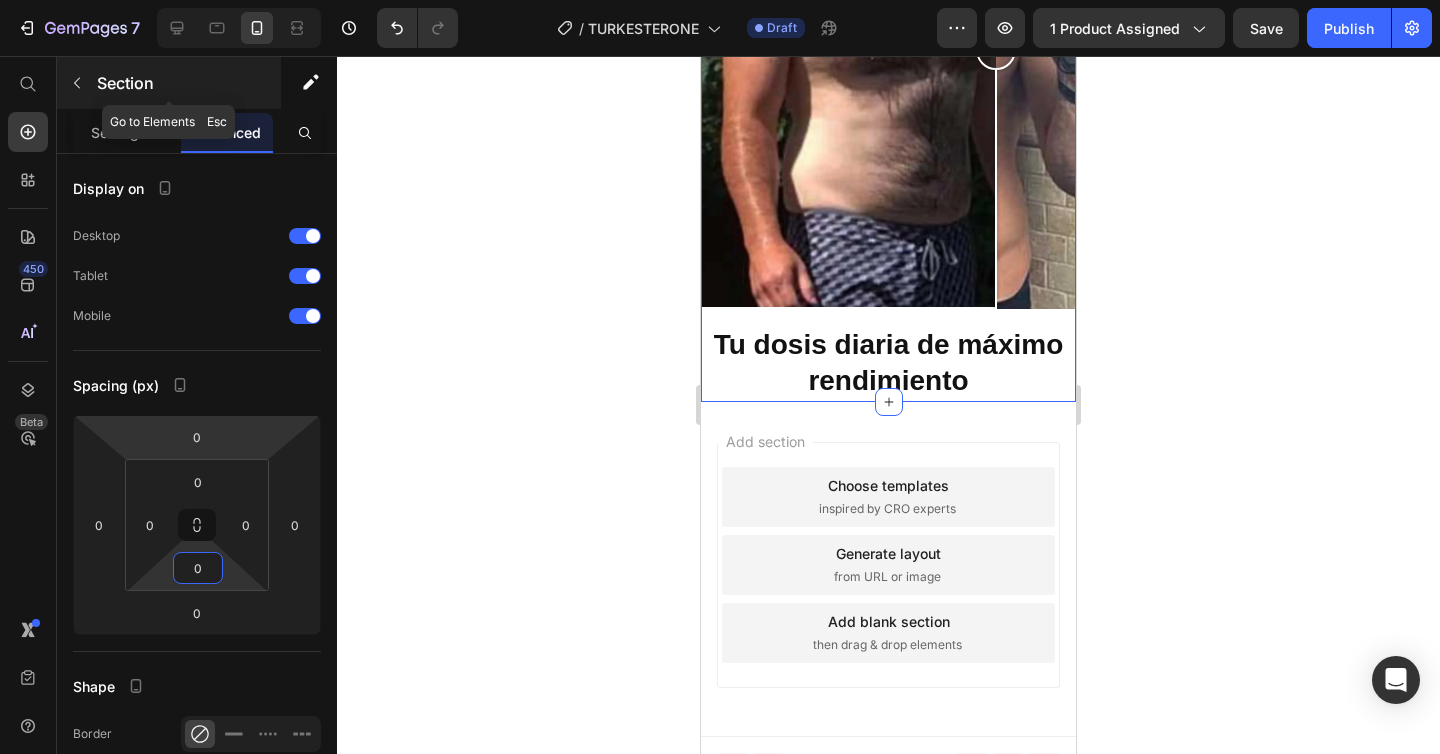 click 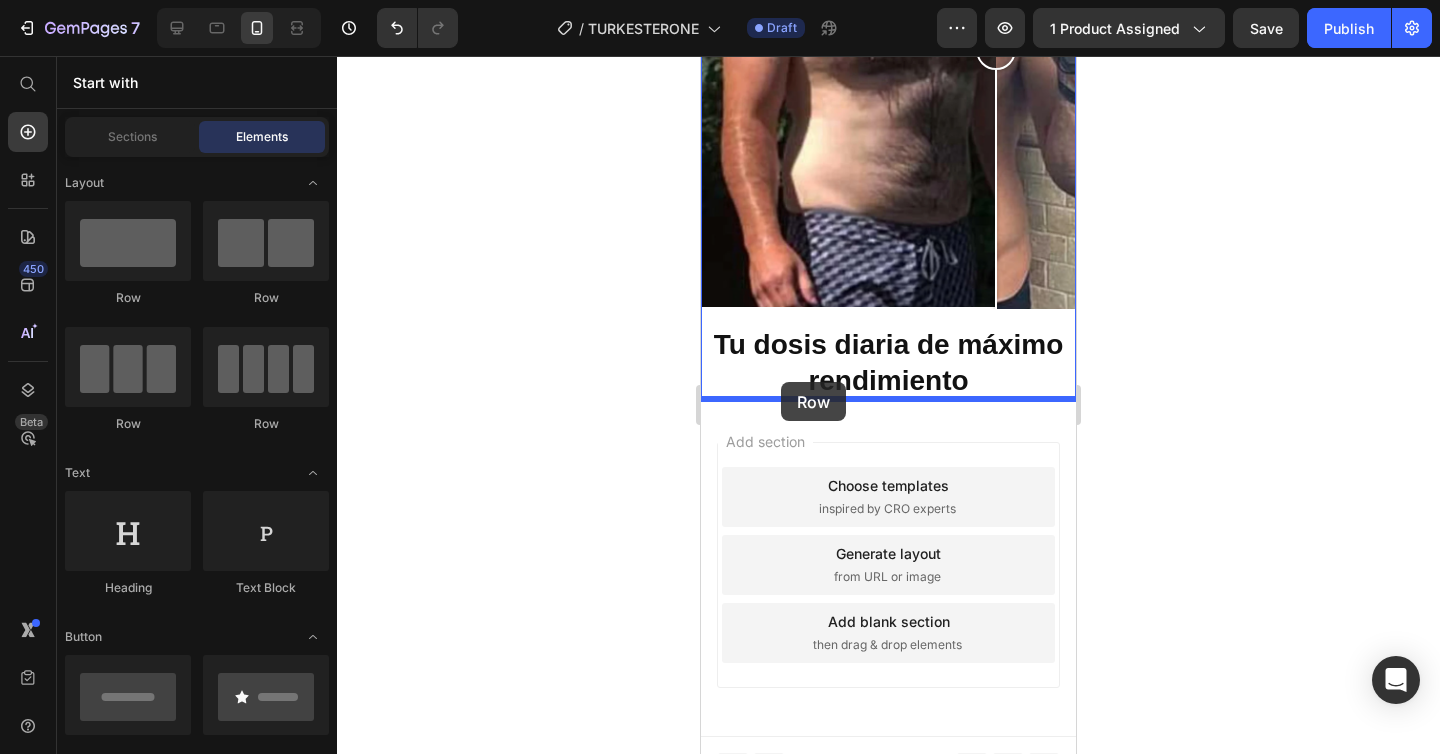 drag, startPoint x: 850, startPoint y: 319, endPoint x: 781, endPoint y: 382, distance: 93.43447 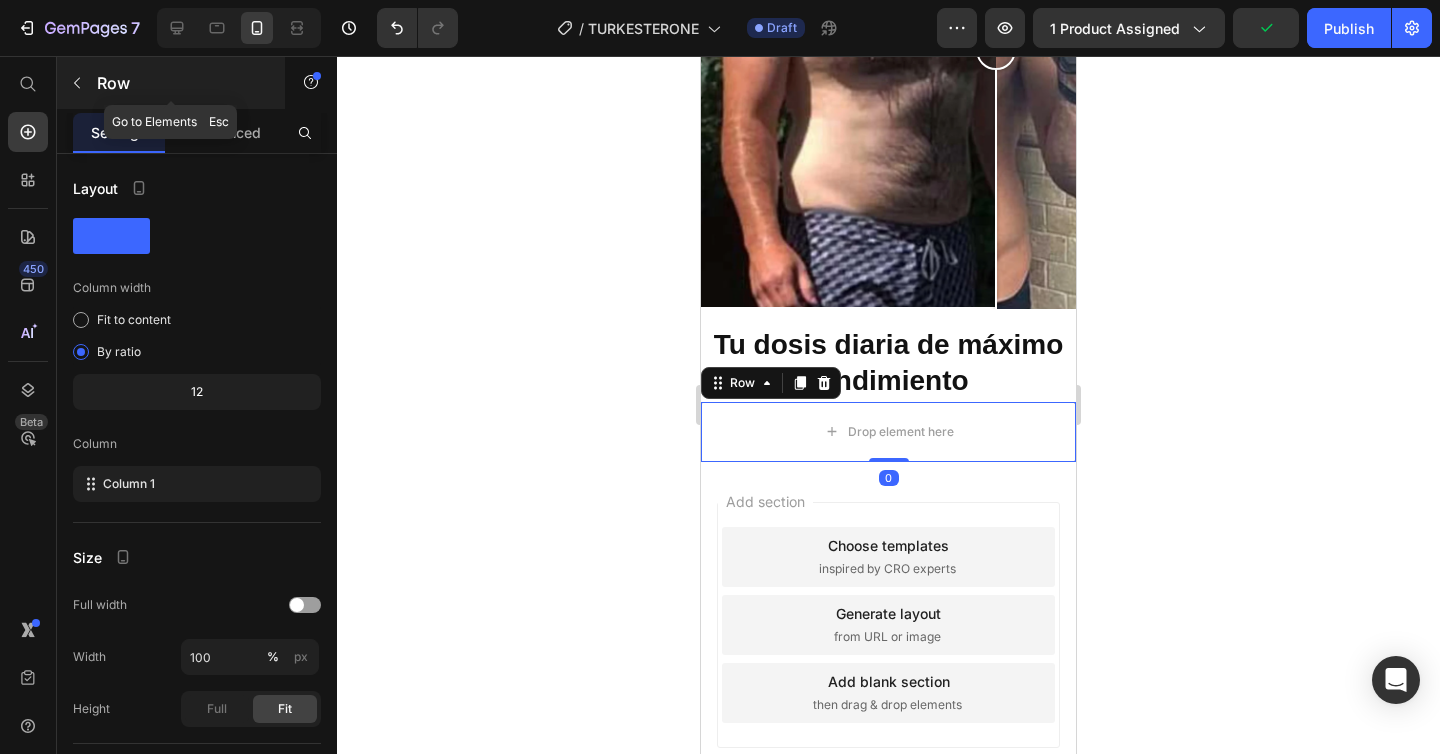 click at bounding box center (77, 83) 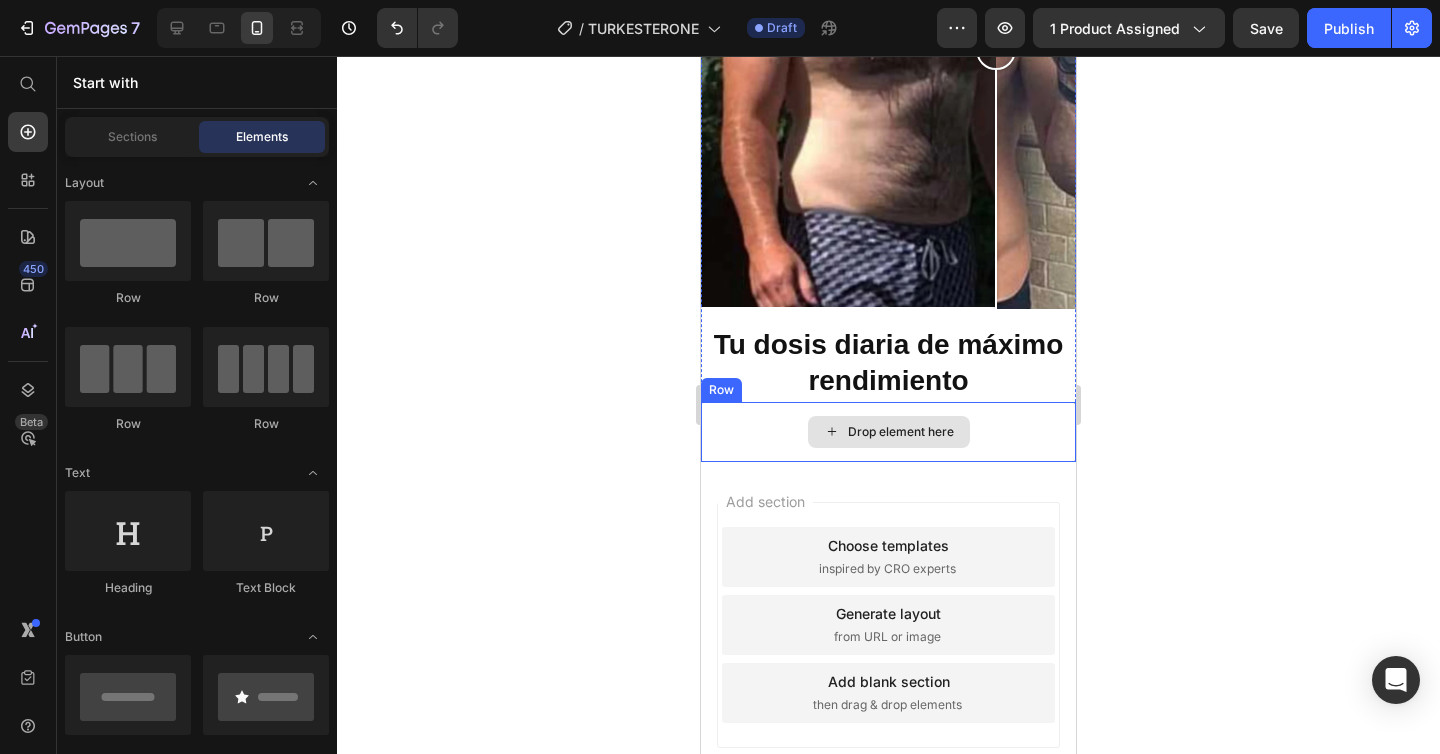 click on "Drop element here" at bounding box center (888, 432) 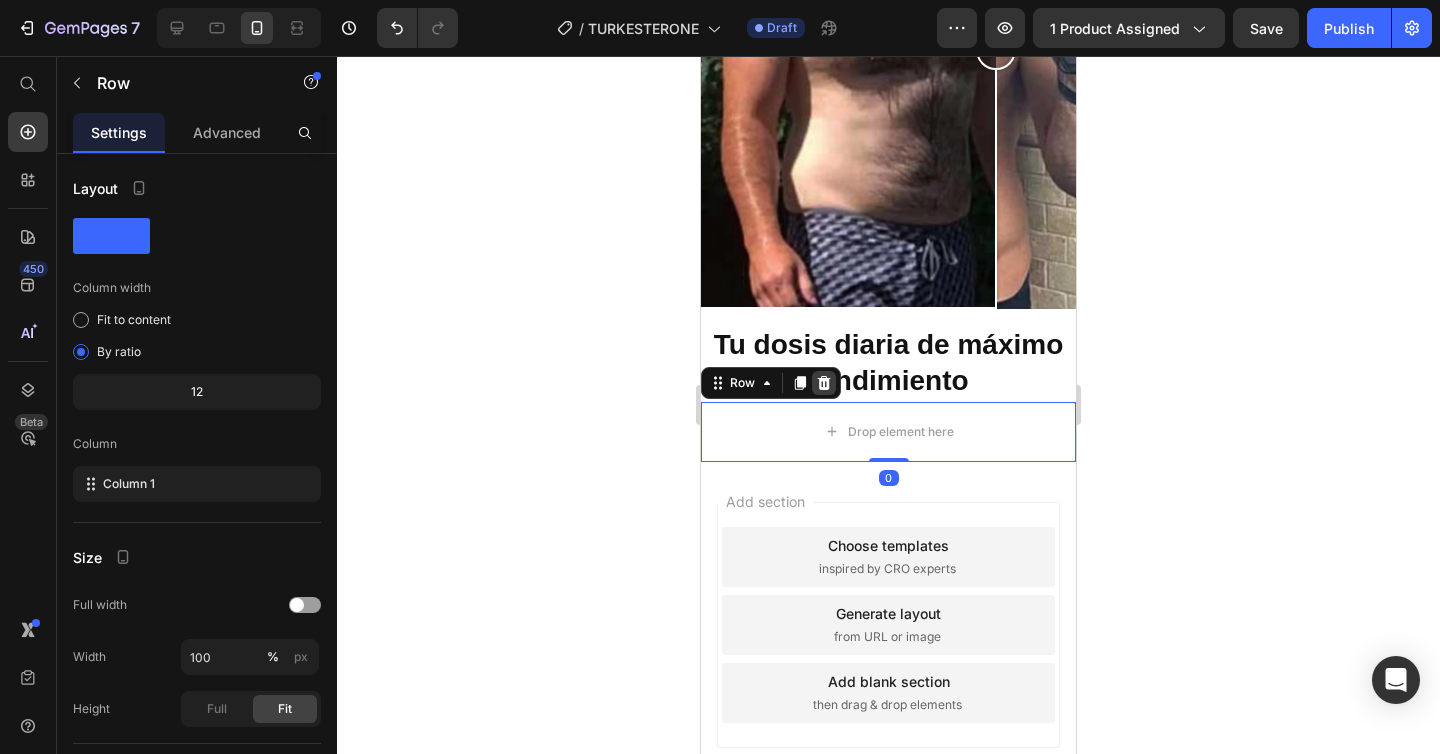 click at bounding box center [824, 383] 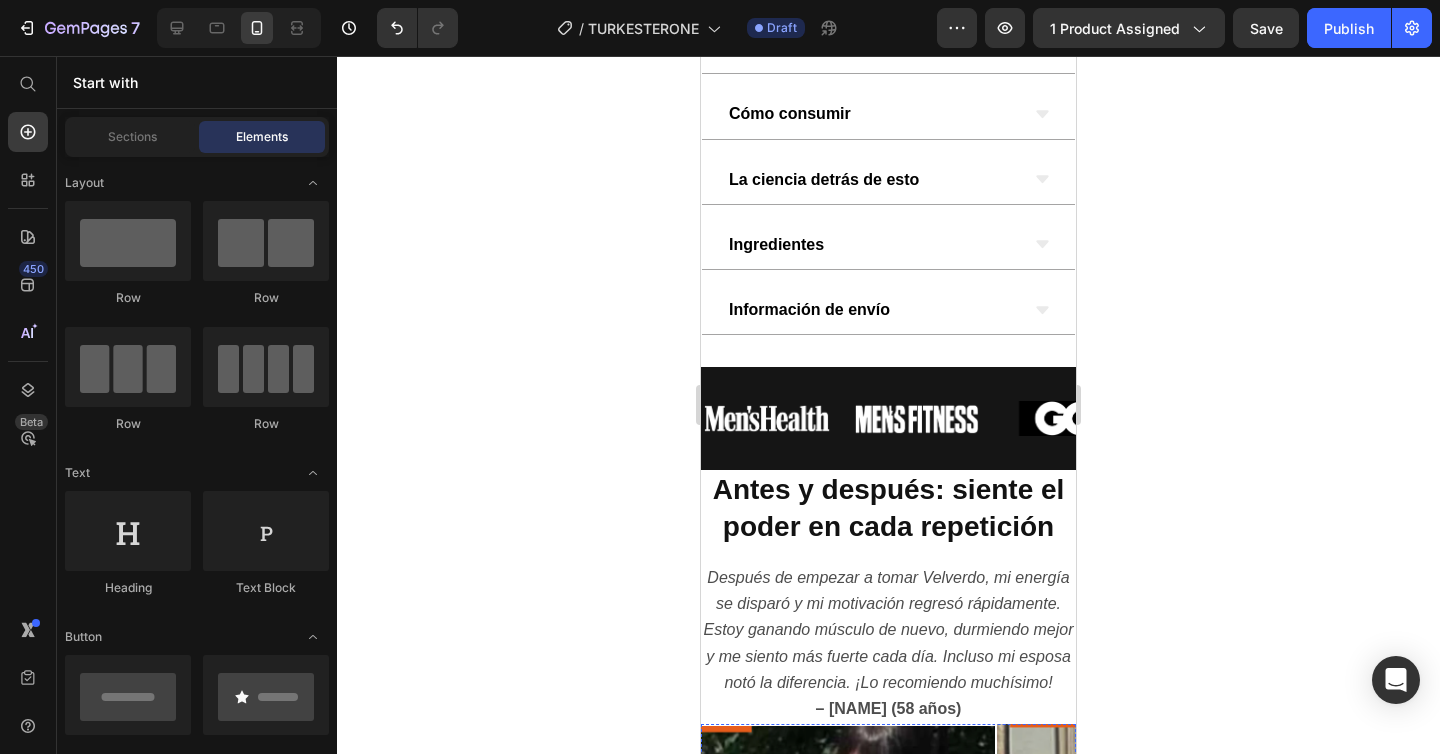 scroll, scrollTop: 1142, scrollLeft: 0, axis: vertical 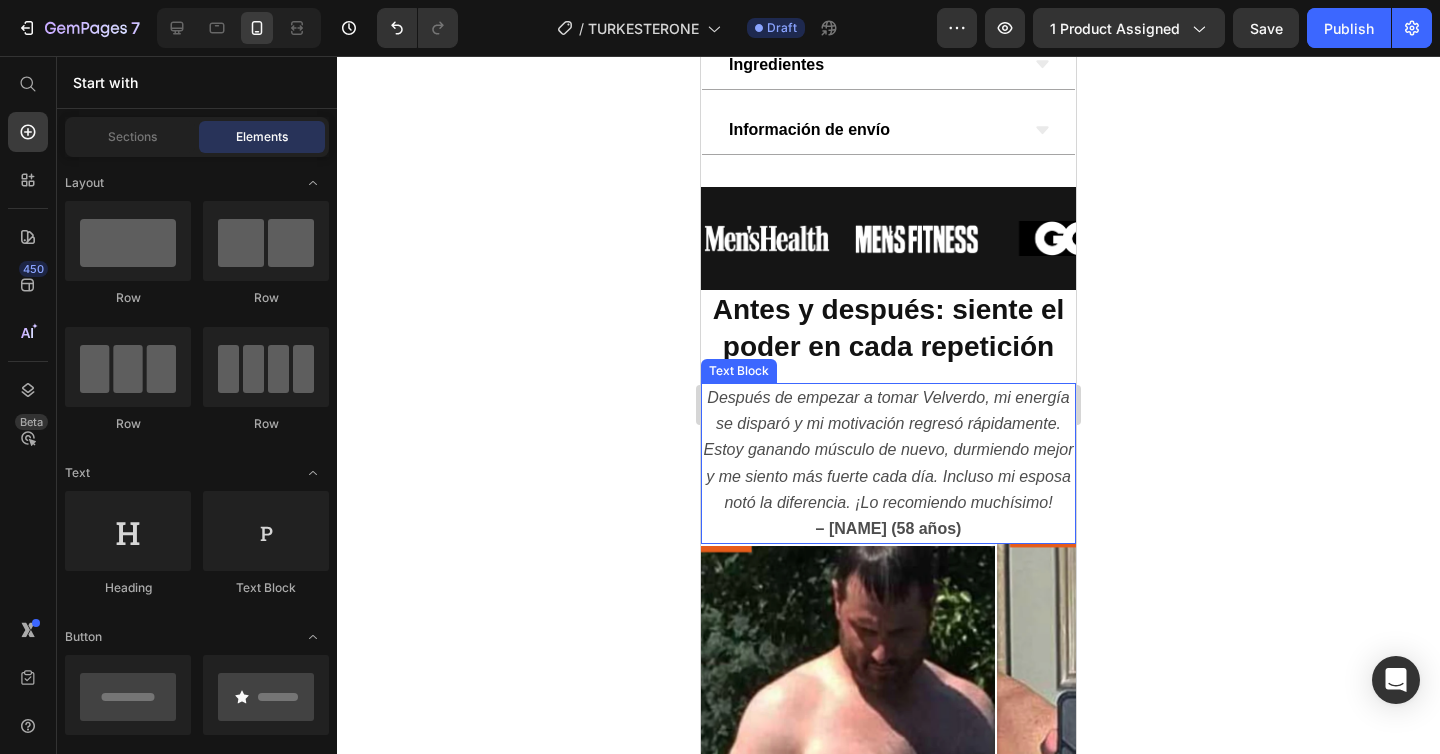 click on "Después de empezar a tomar Velverdo, mi energía se disparó y mi motivación regresó rápidamente. Estoy ganando músculo de nuevo, durmiendo mejor y me siento más fuerte cada día. Incluso mi esposa notó la diferencia. ¡Lo recomiendo muchísimo!" at bounding box center [889, 450] 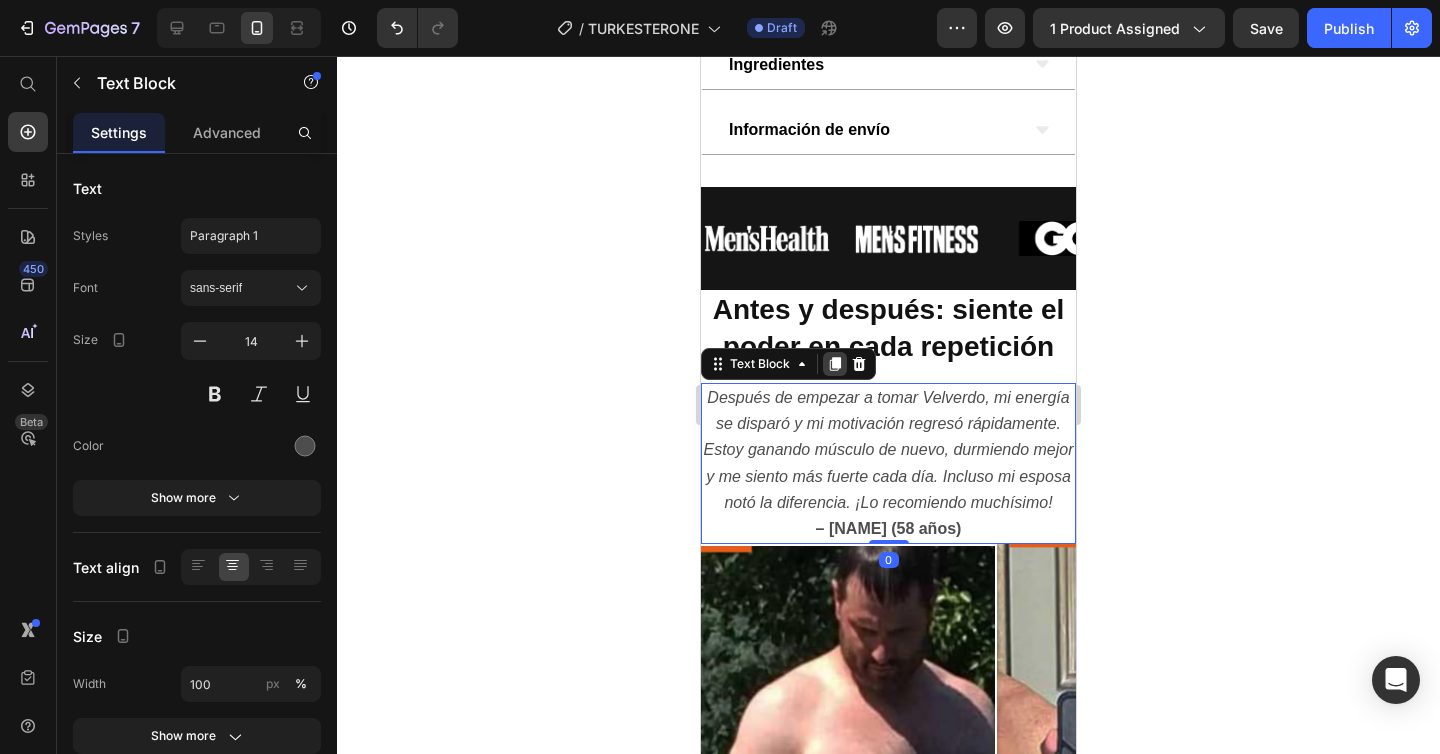 click 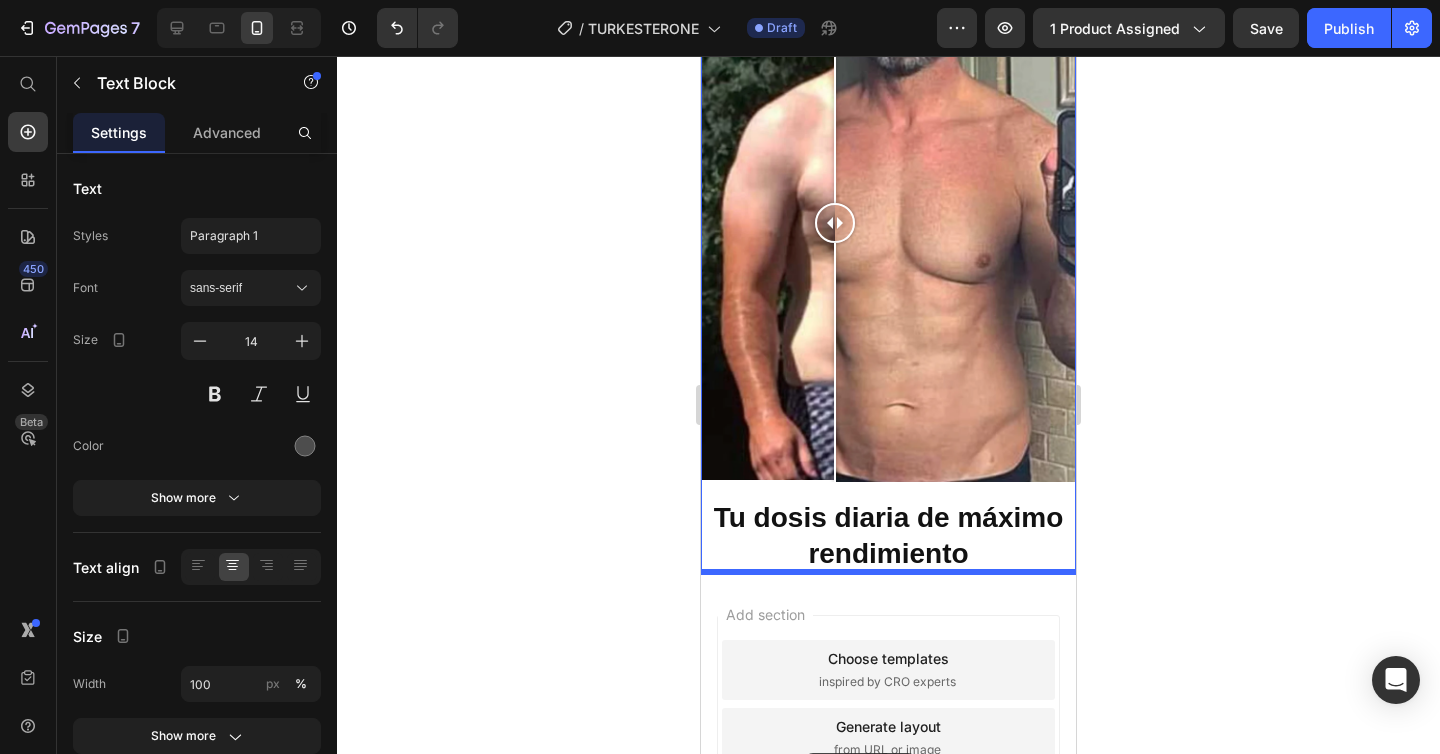 scroll, scrollTop: 1953, scrollLeft: 0, axis: vertical 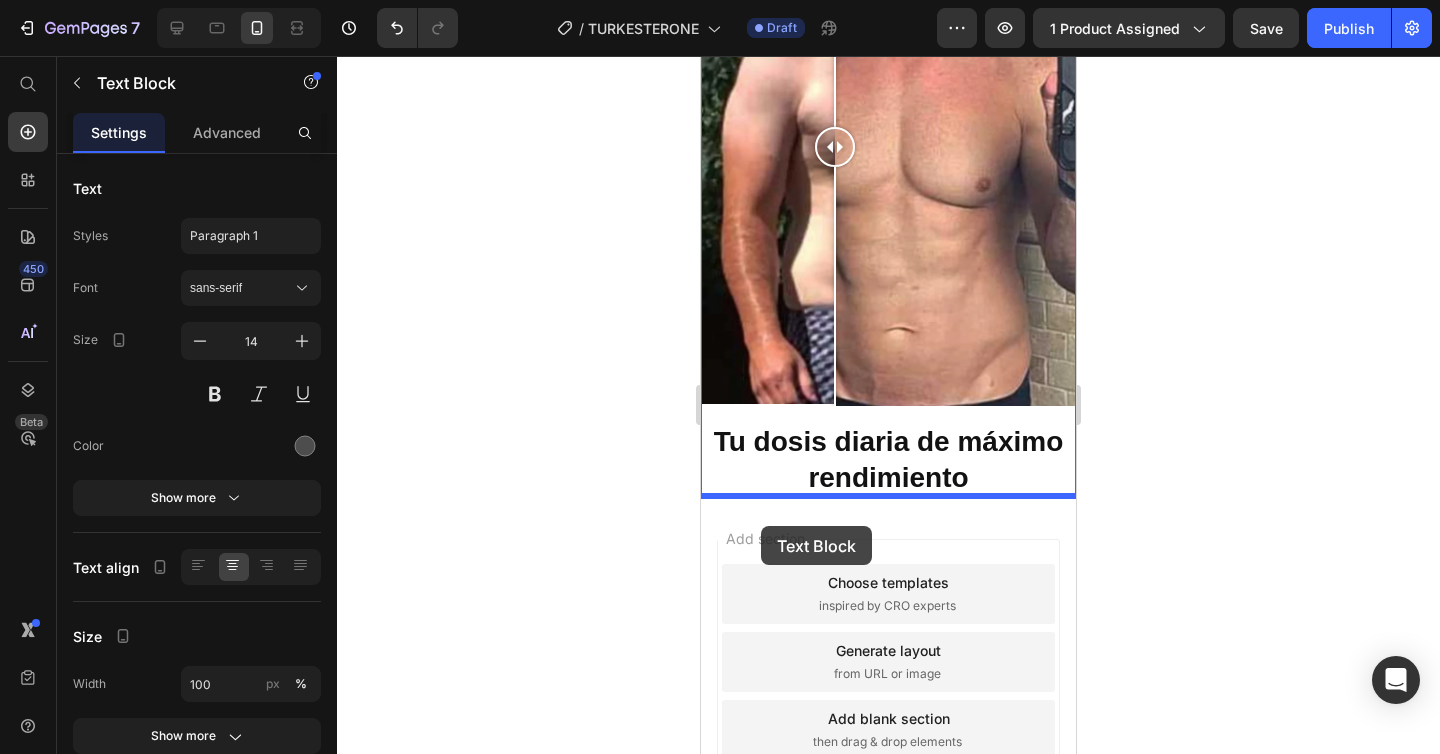 drag, startPoint x: 718, startPoint y: 190, endPoint x: 761, endPoint y: 526, distance: 338.74033 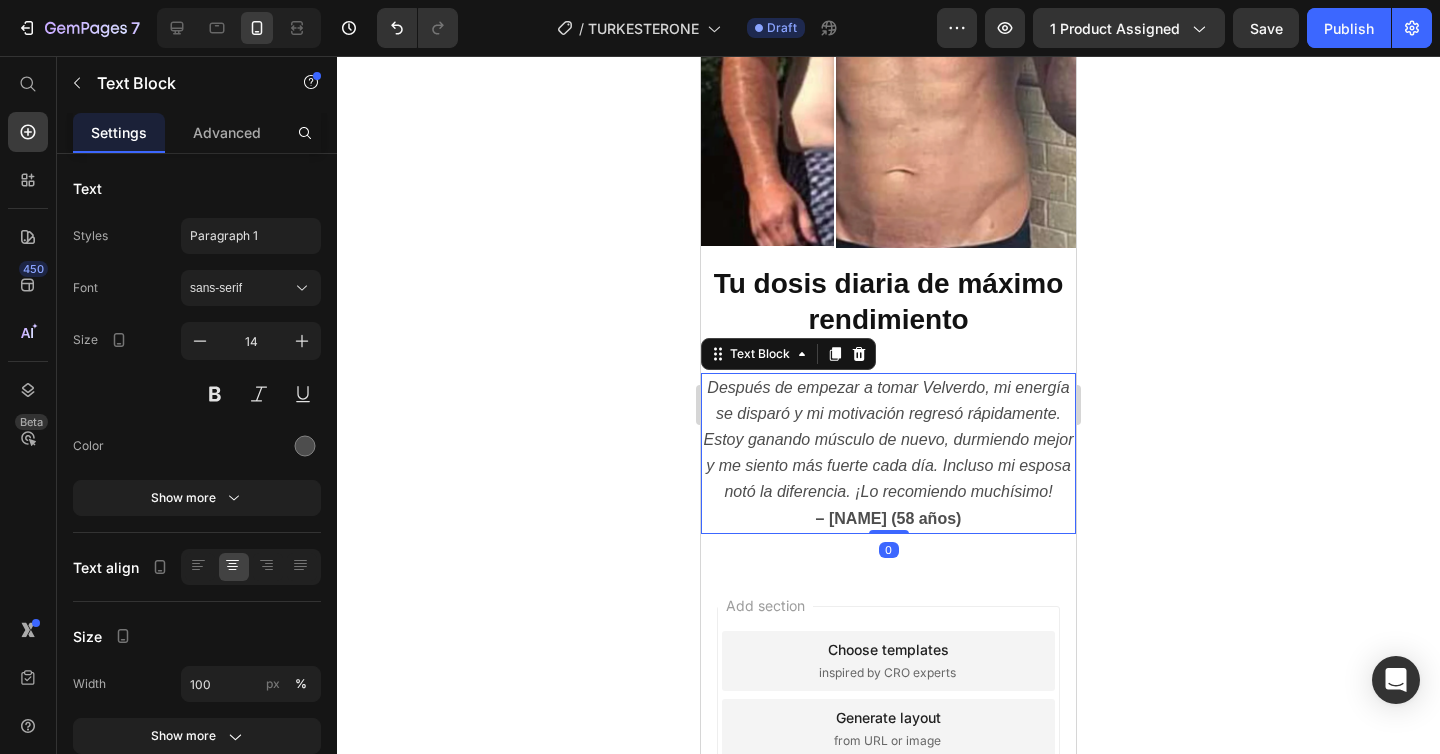 scroll, scrollTop: 1794, scrollLeft: 0, axis: vertical 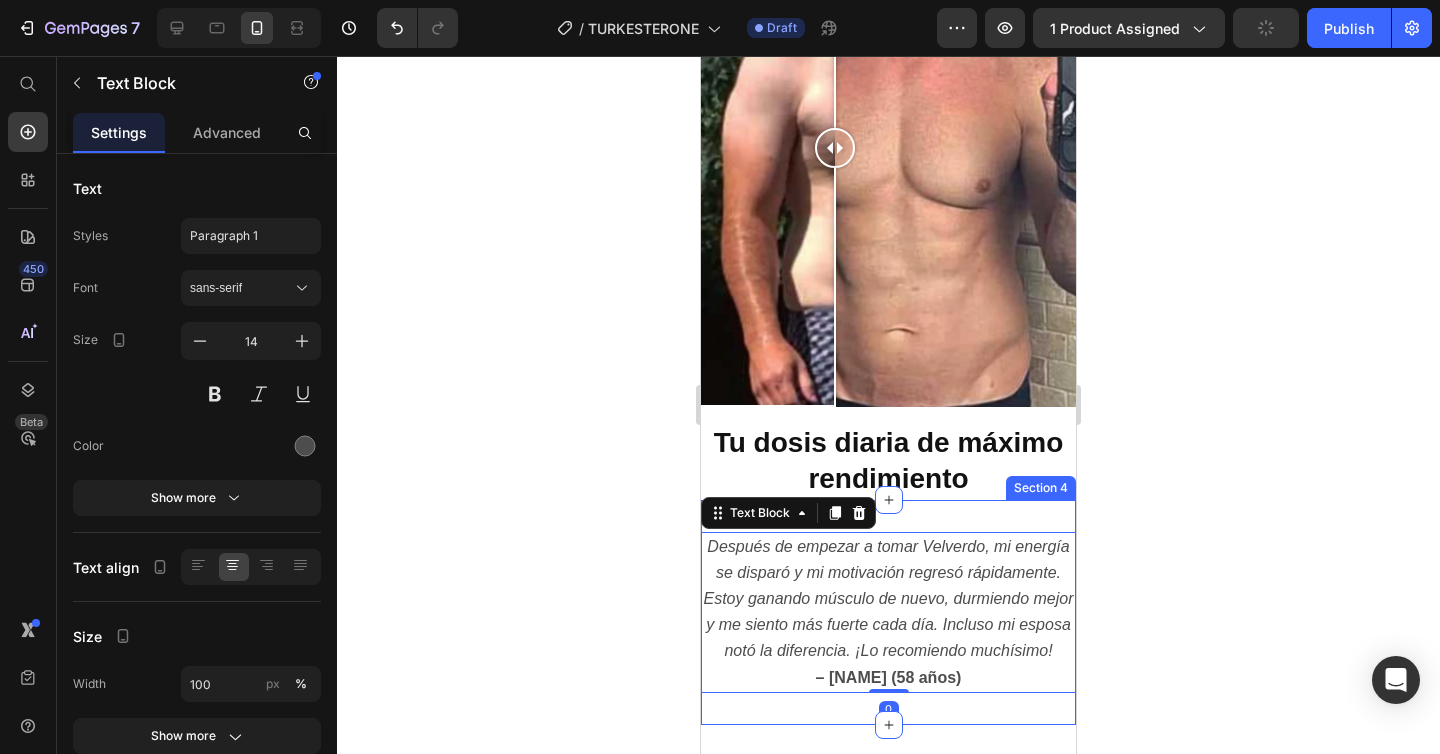 click on "Después de empezar a tomar Velverdo, mi energía se disparó y mi motivación regresó rápidamente. Estoy ganando músculo de nuevo, durmiendo mejor y me siento más fuerte cada día. Incluso mi esposa notó la diferencia. ¡Lo recomiendo muchísimo! – [NAME] (58 años) Text Block   0 Section 4" at bounding box center [888, 612] 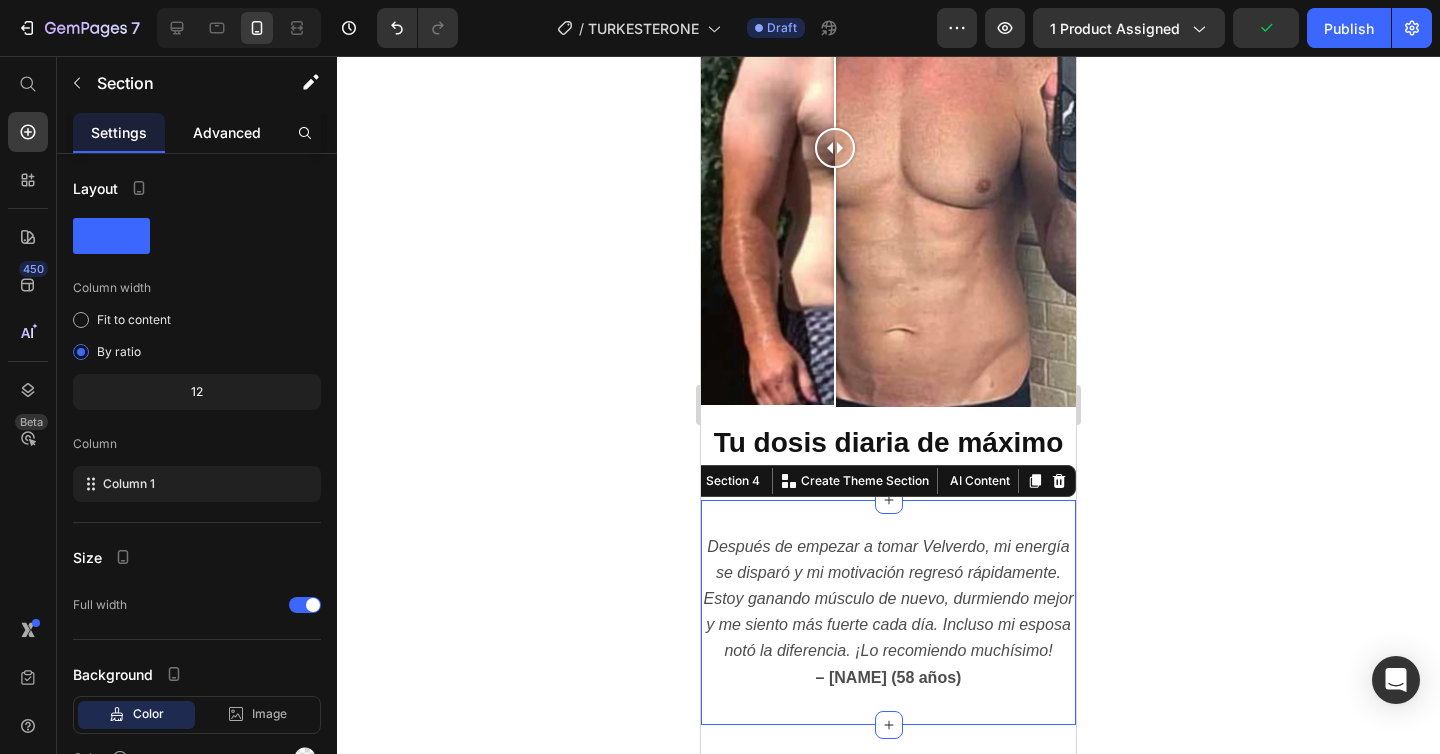 click on "Advanced" 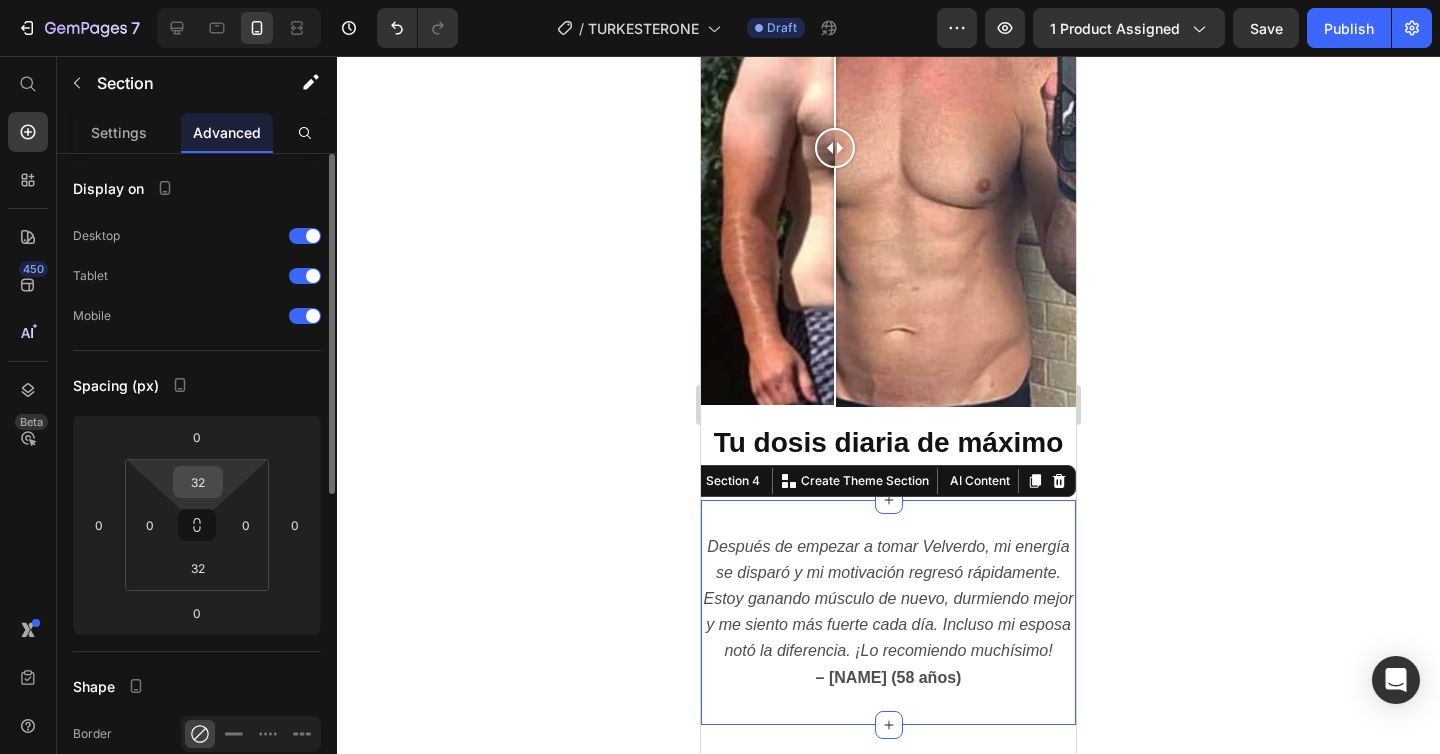 click on "32" at bounding box center [198, 482] 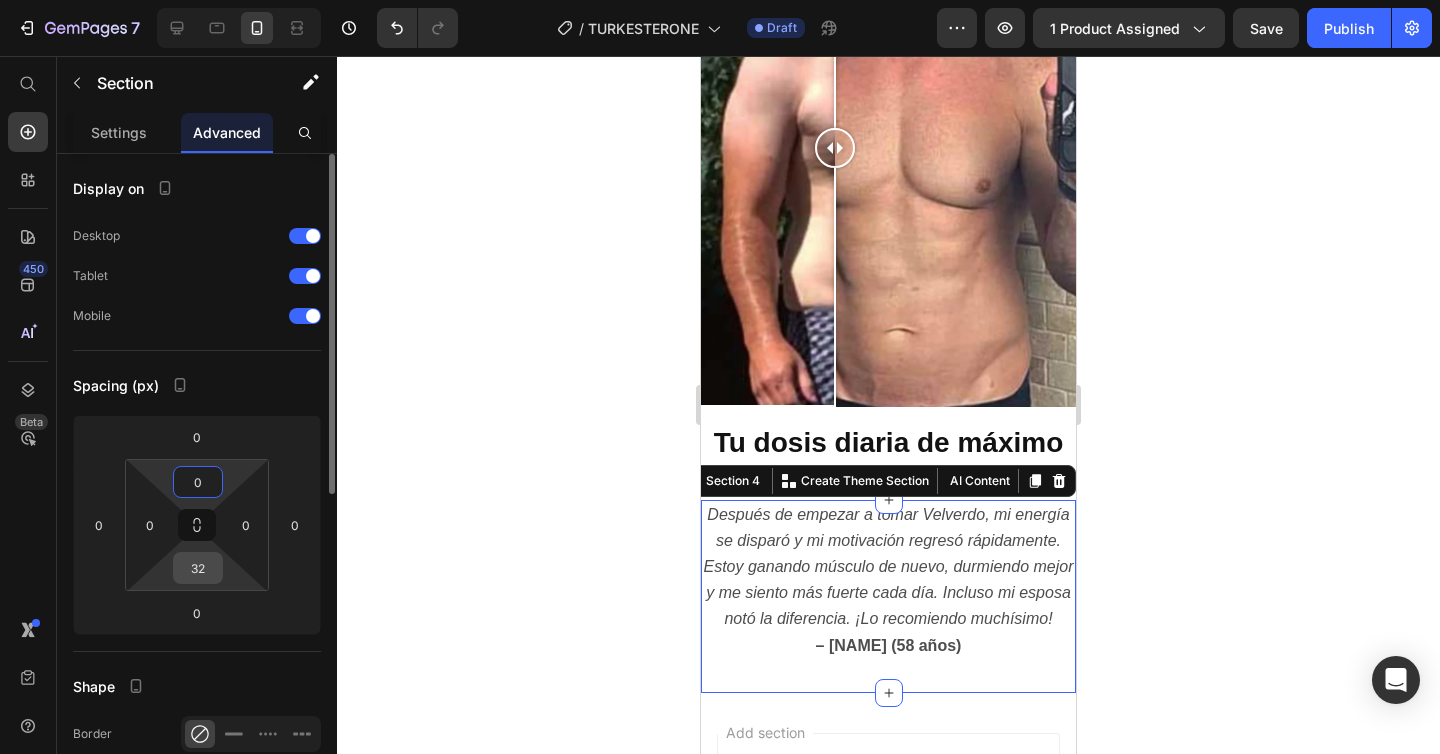 type on "0" 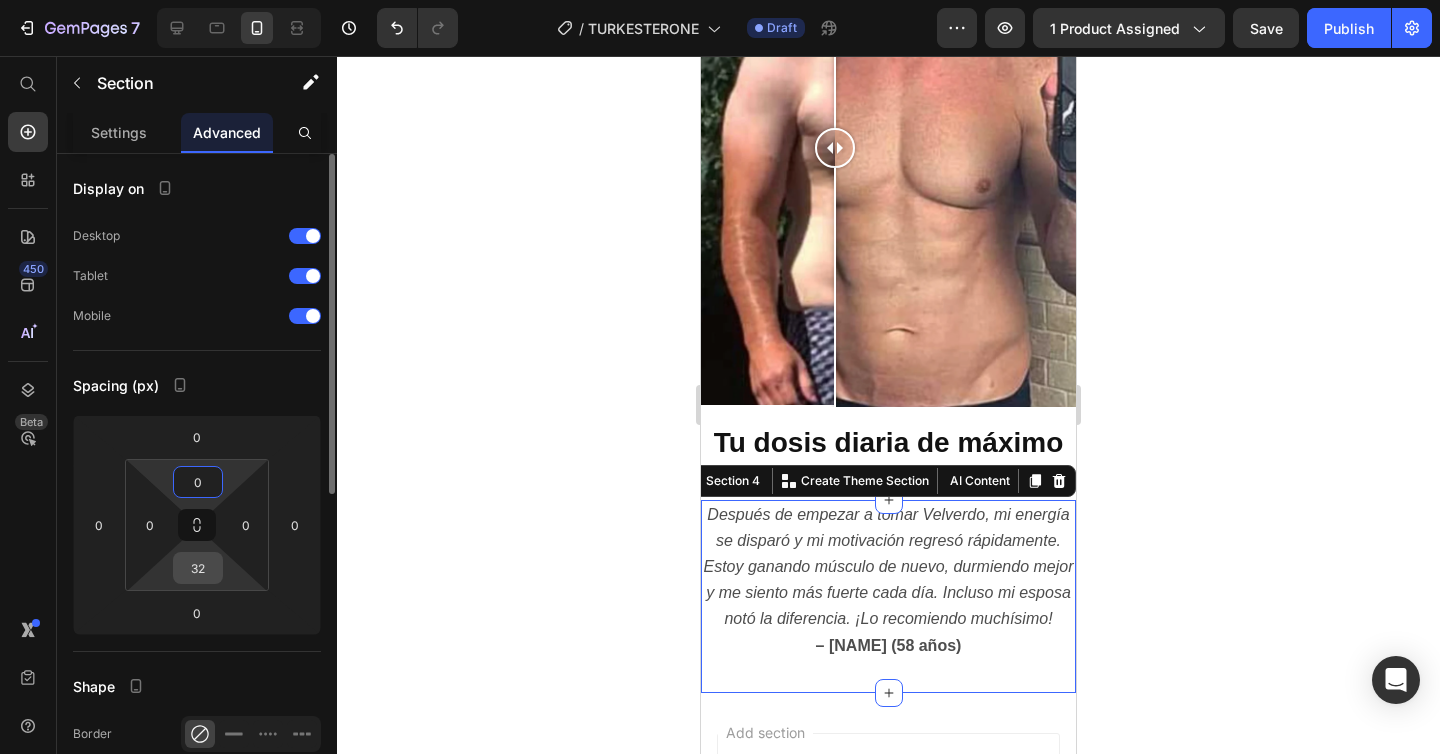 click on "32" at bounding box center [198, 568] 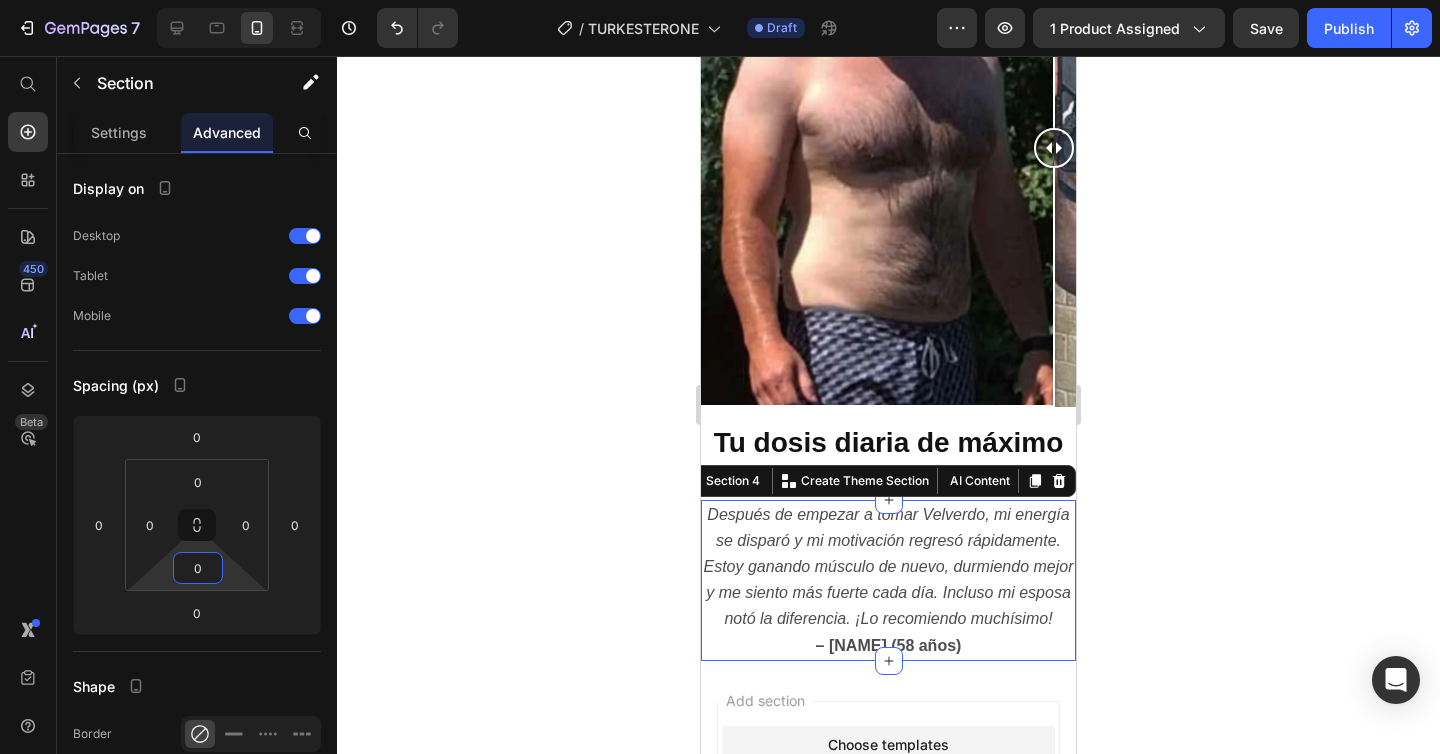 type on "0" 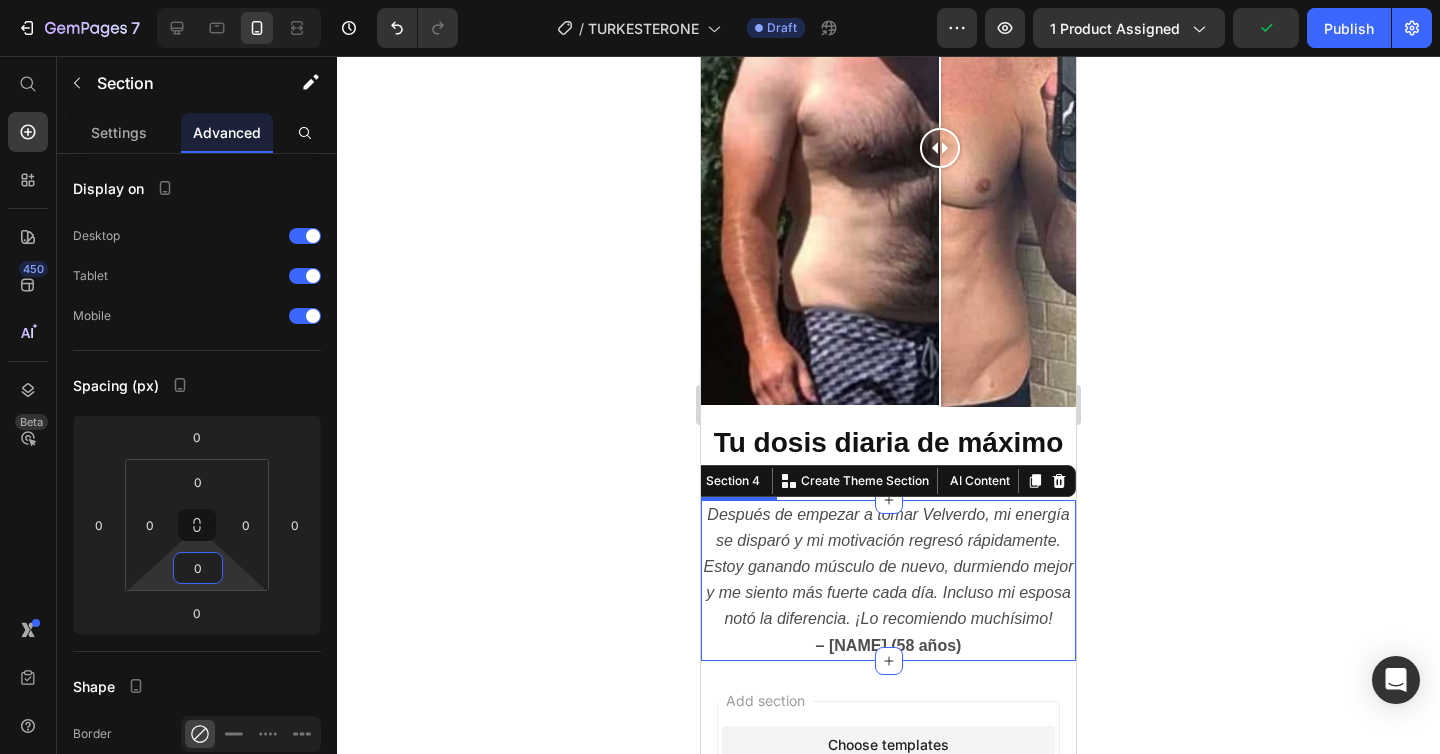 scroll, scrollTop: 2048, scrollLeft: 0, axis: vertical 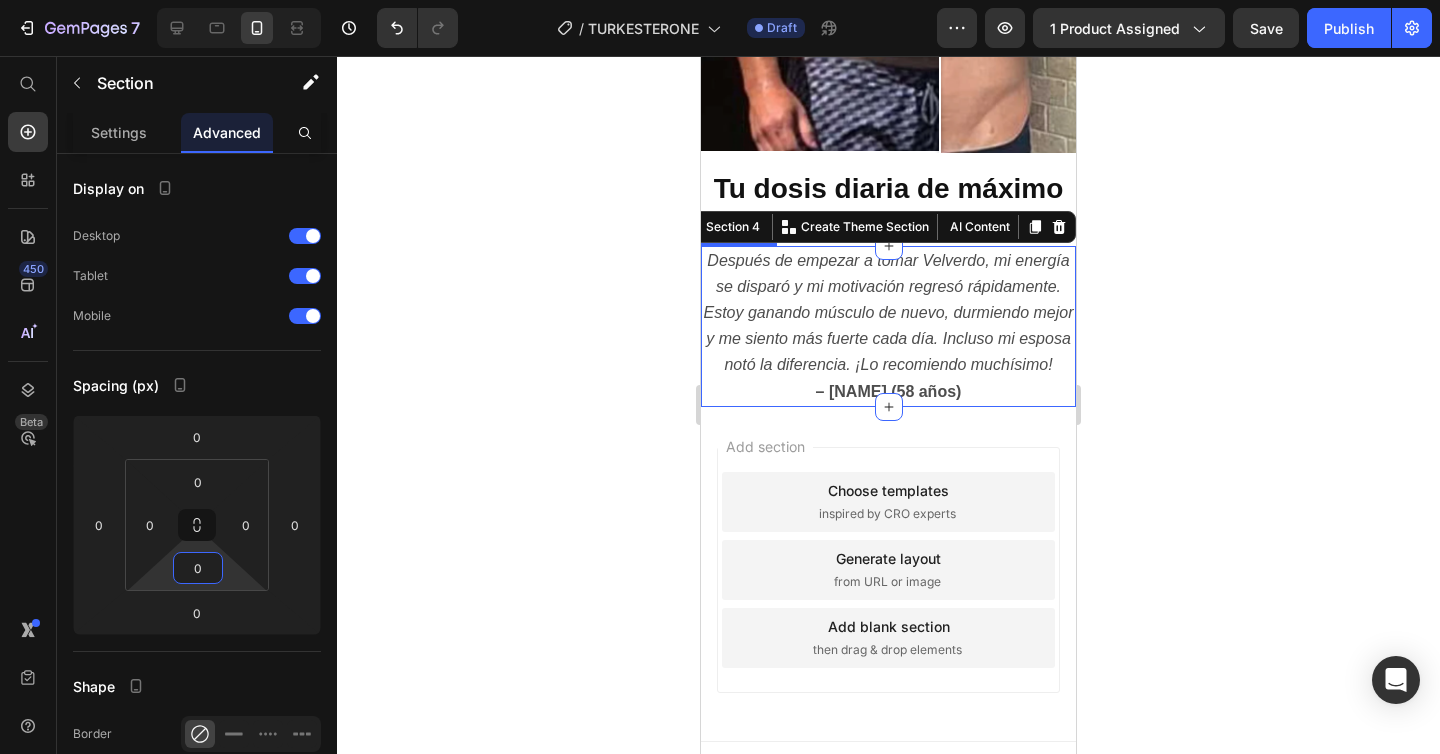 click on "Después de empezar a tomar Velverdo, mi energía se disparó y mi motivación regresó rápidamente. Estoy ganando músculo de nuevo, durmiendo mejor y me siento más fuerte cada día. Incluso mi esposa notó la diferencia. ¡Lo recomiendo muchísimo!" at bounding box center (889, 313) 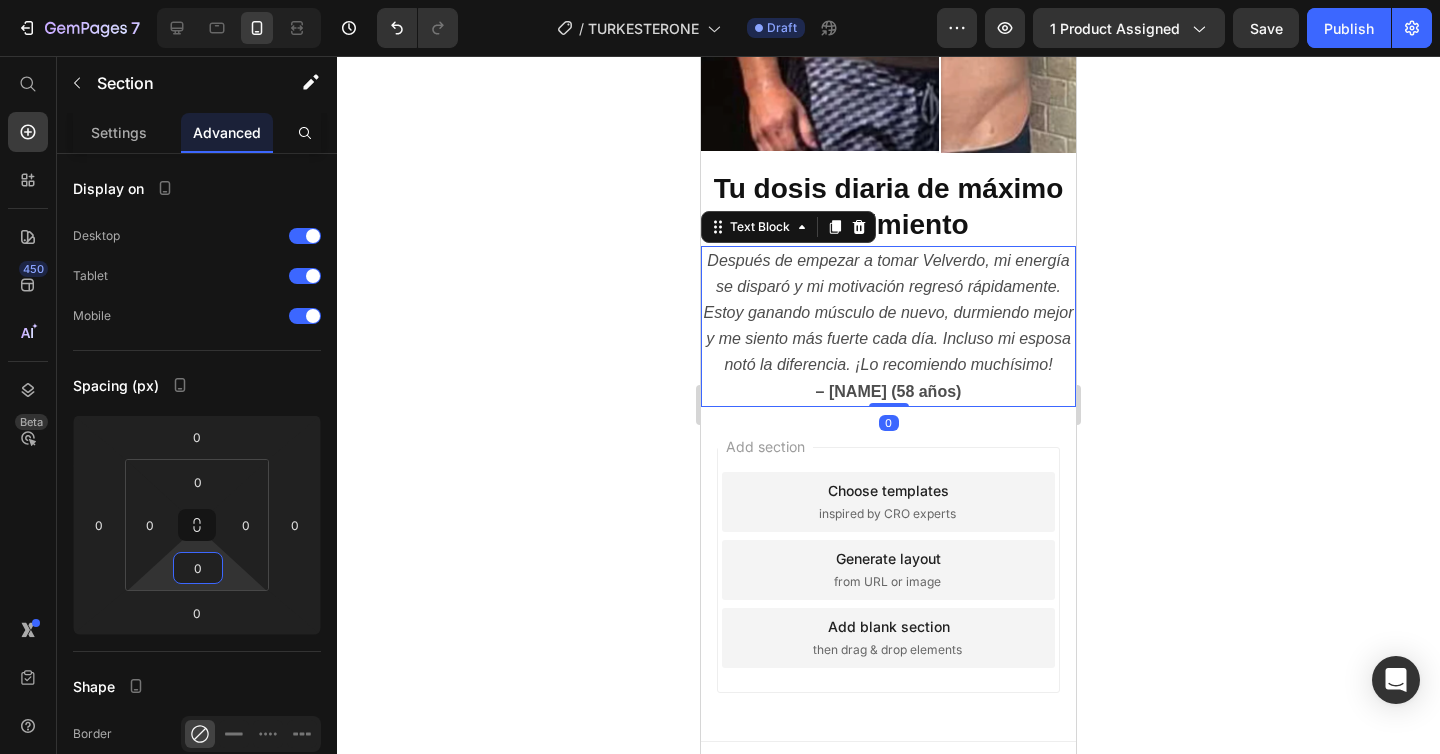click on "Después de empezar a tomar Velverdo, mi energía se disparó y mi motivación regresó rápidamente. Estoy ganando músculo de nuevo, durmiendo mejor y me siento más fuerte cada día. Incluso mi esposa notó la diferencia. ¡Lo recomiendo muchísimo!" at bounding box center (889, 313) 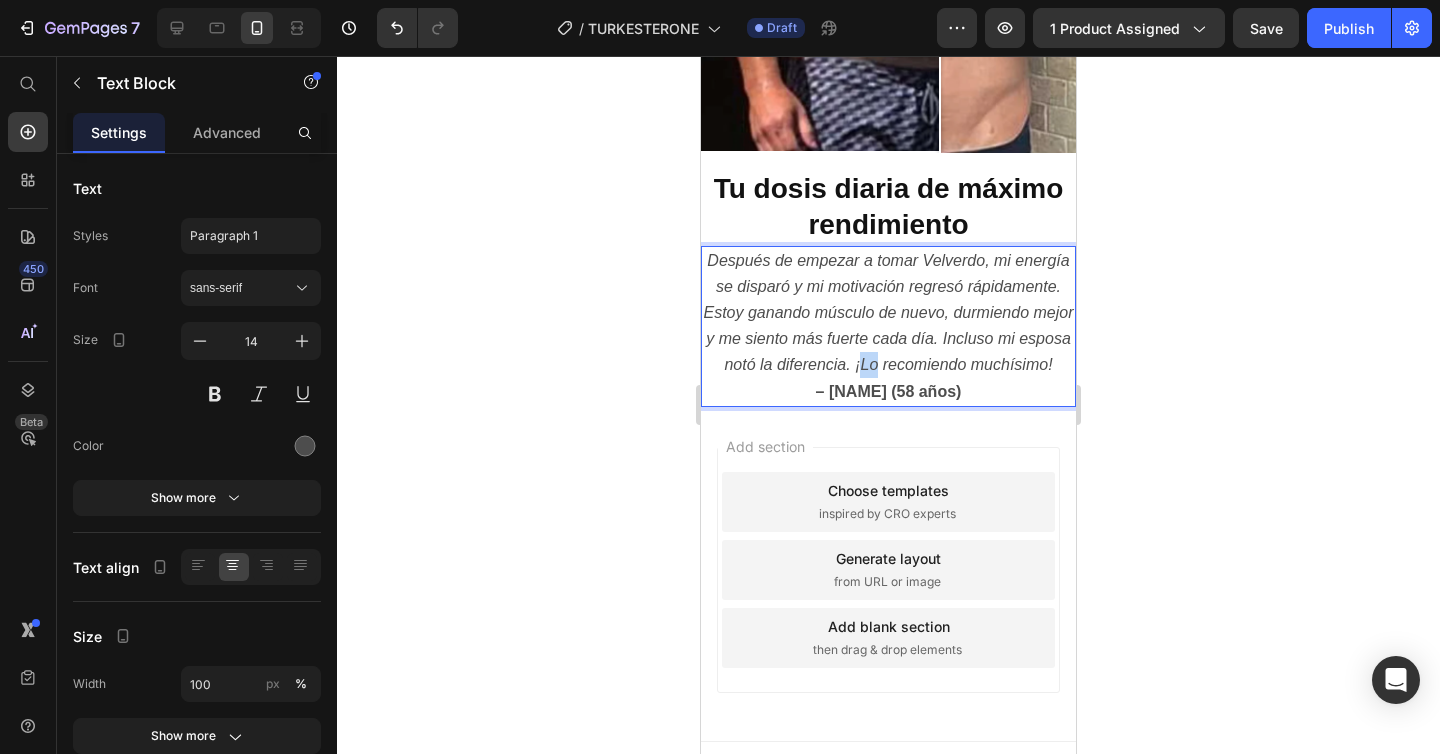 click on "Después de empezar a tomar Velverdo, mi energía se disparó y mi motivación regresó rápidamente. Estoy ganando músculo de nuevo, durmiendo mejor y me siento más fuerte cada día. Incluso mi esposa notó la diferencia. ¡Lo recomiendo muchísimo!" at bounding box center [889, 313] 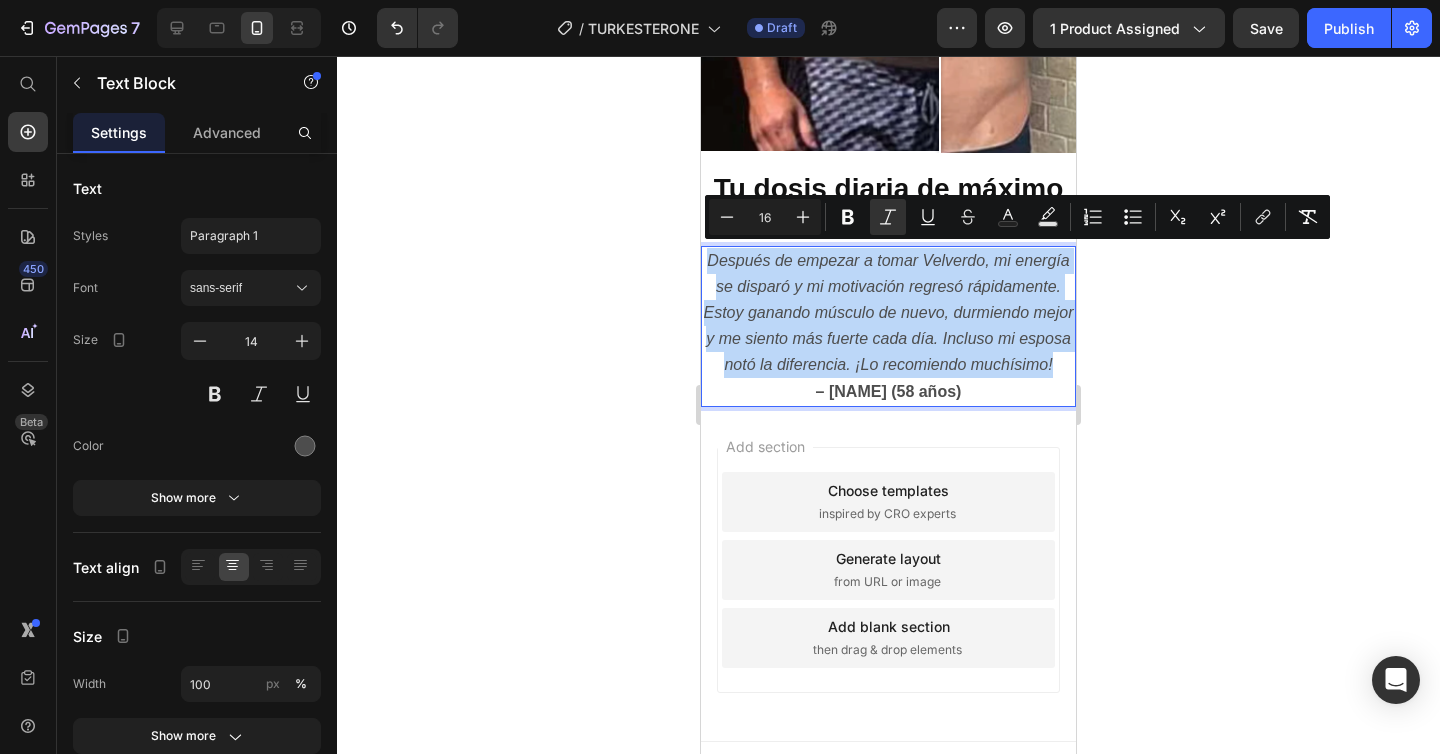 click on "– [NAME] (58 años)" at bounding box center (889, 391) 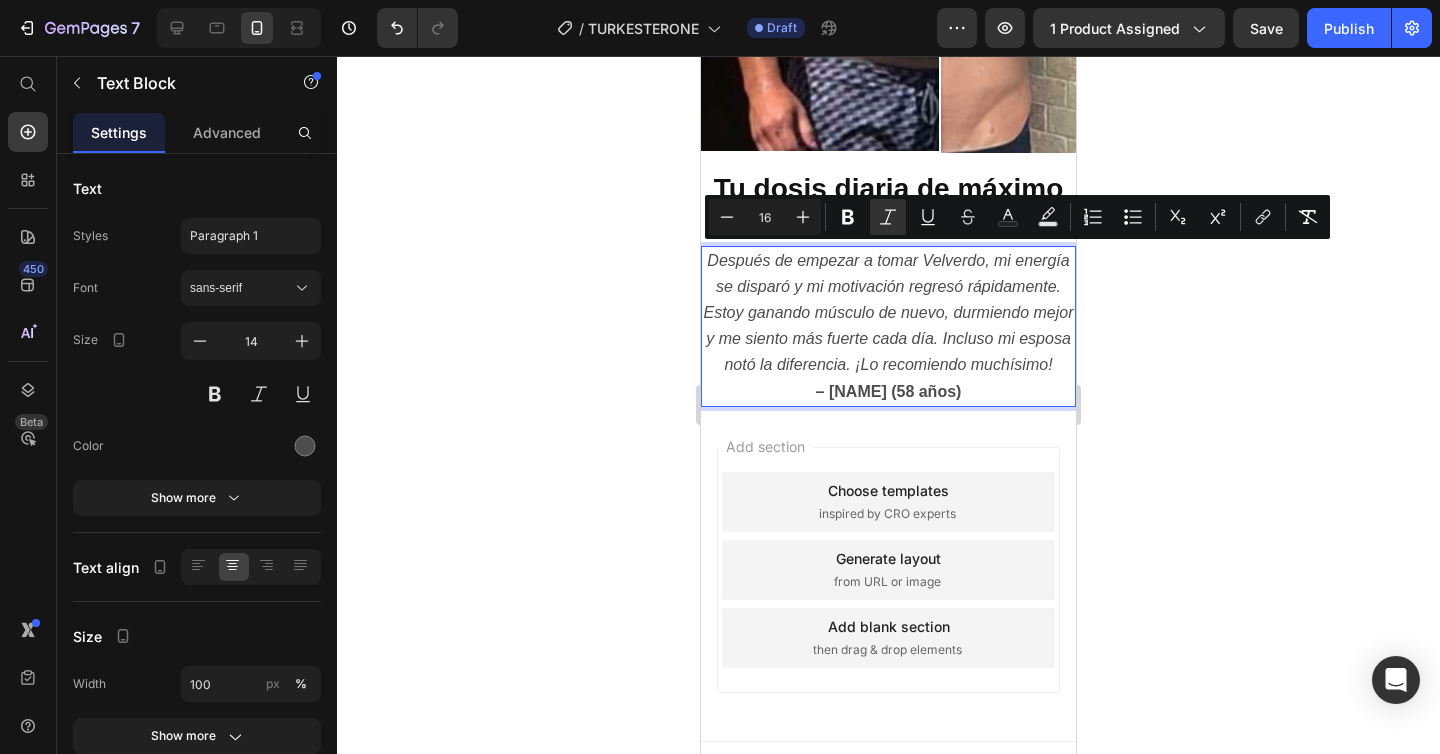 click on "– [NAME] (58 años)" at bounding box center [889, 391] 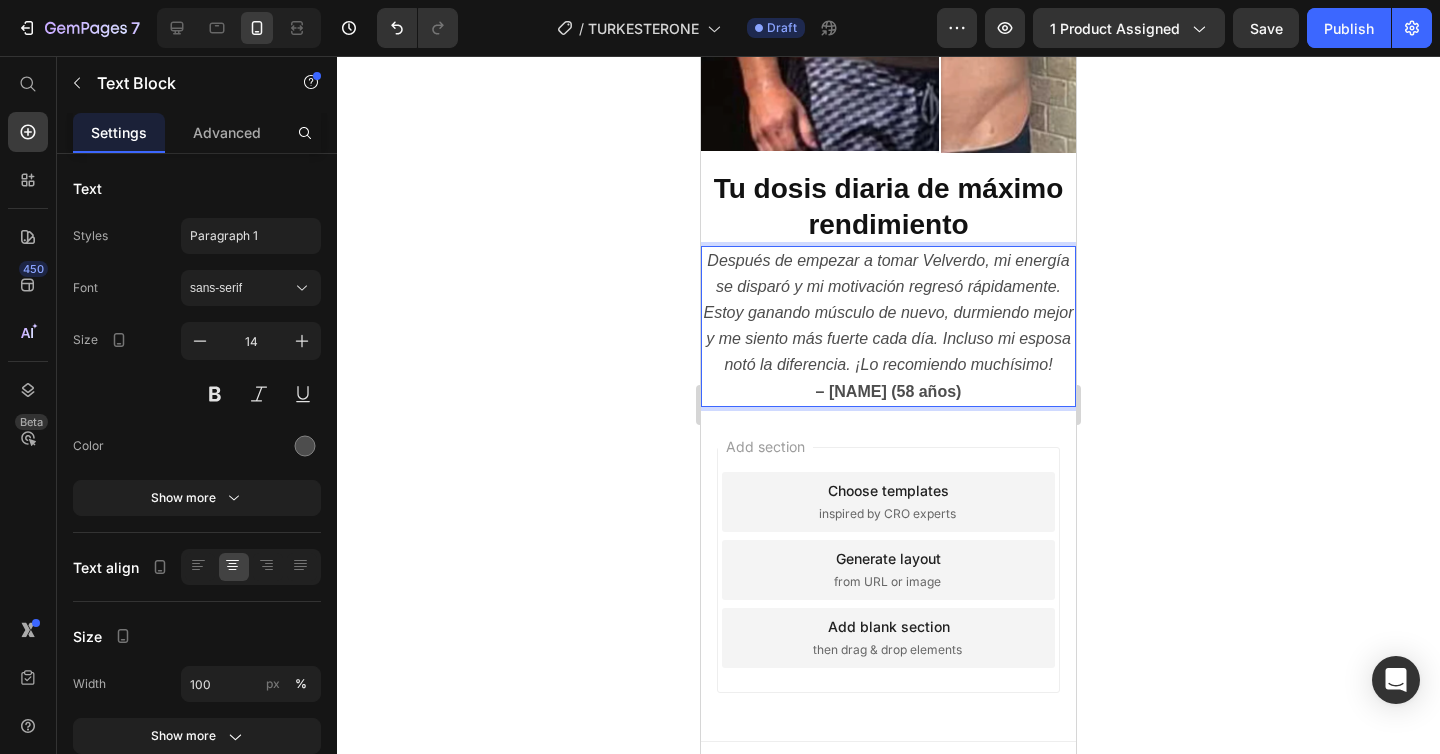 click on "– [NAME] (58 años)" at bounding box center (889, 391) 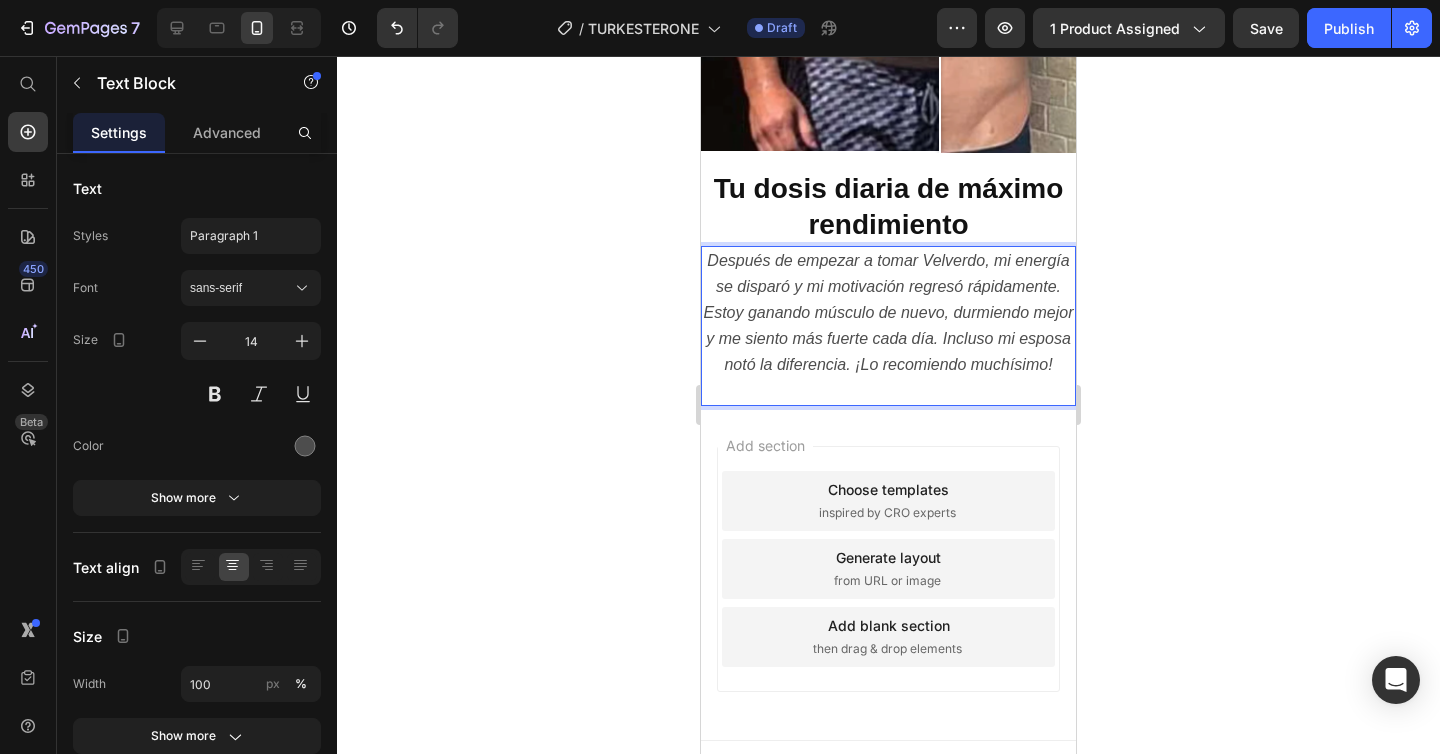 click on "Después de empezar a tomar Velverdo, mi energía se disparó y mi motivación regresó rápidamente. Estoy ganando músculo de nuevo, durmiendo mejor y me siento más fuerte cada día. Incluso mi esposa notó la diferencia. ¡Lo recomiendo muchísimo!" at bounding box center [889, 313] 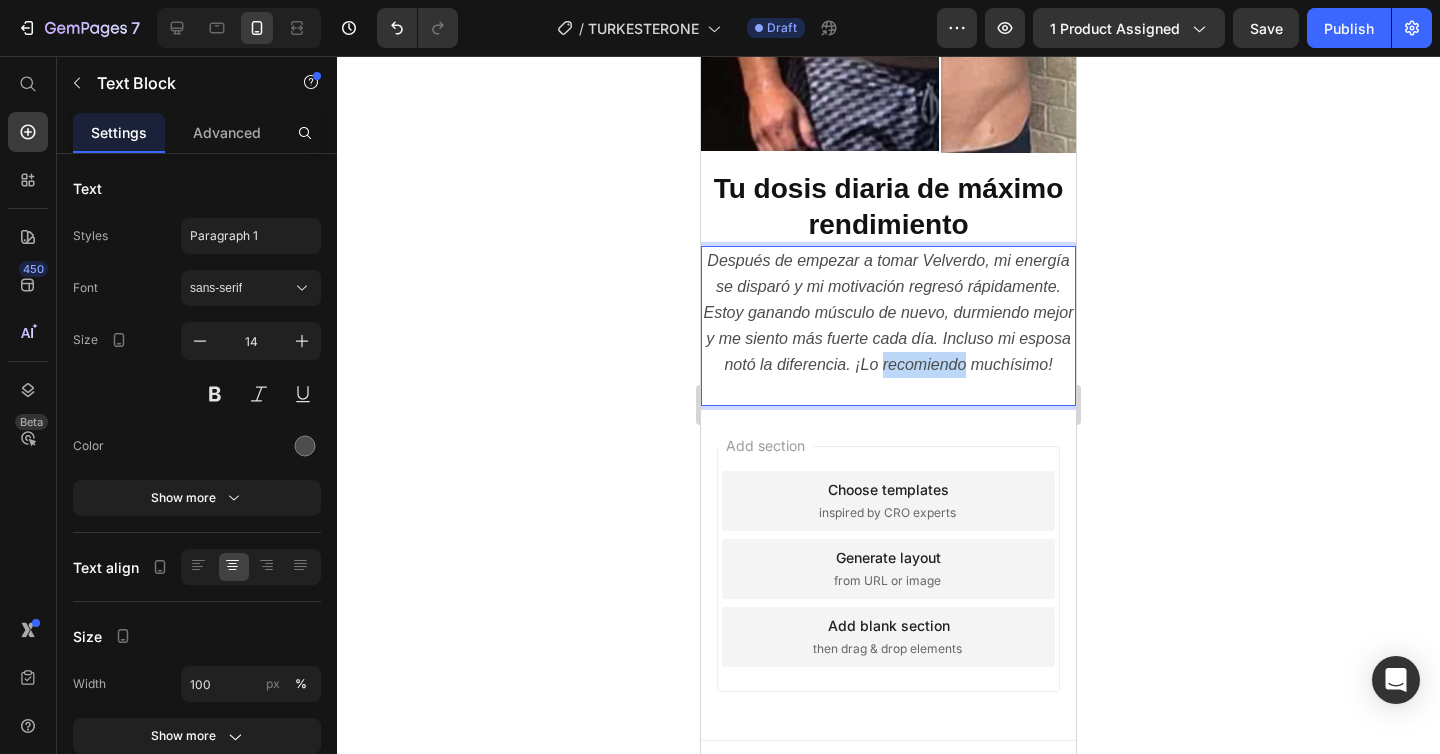 click on "Después de empezar a tomar Velverdo, mi energía se disparó y mi motivación regresó rápidamente. Estoy ganando músculo de nuevo, durmiendo mejor y me siento más fuerte cada día. Incluso mi esposa notó la diferencia. ¡Lo recomiendo muchísimo!" at bounding box center (889, 313) 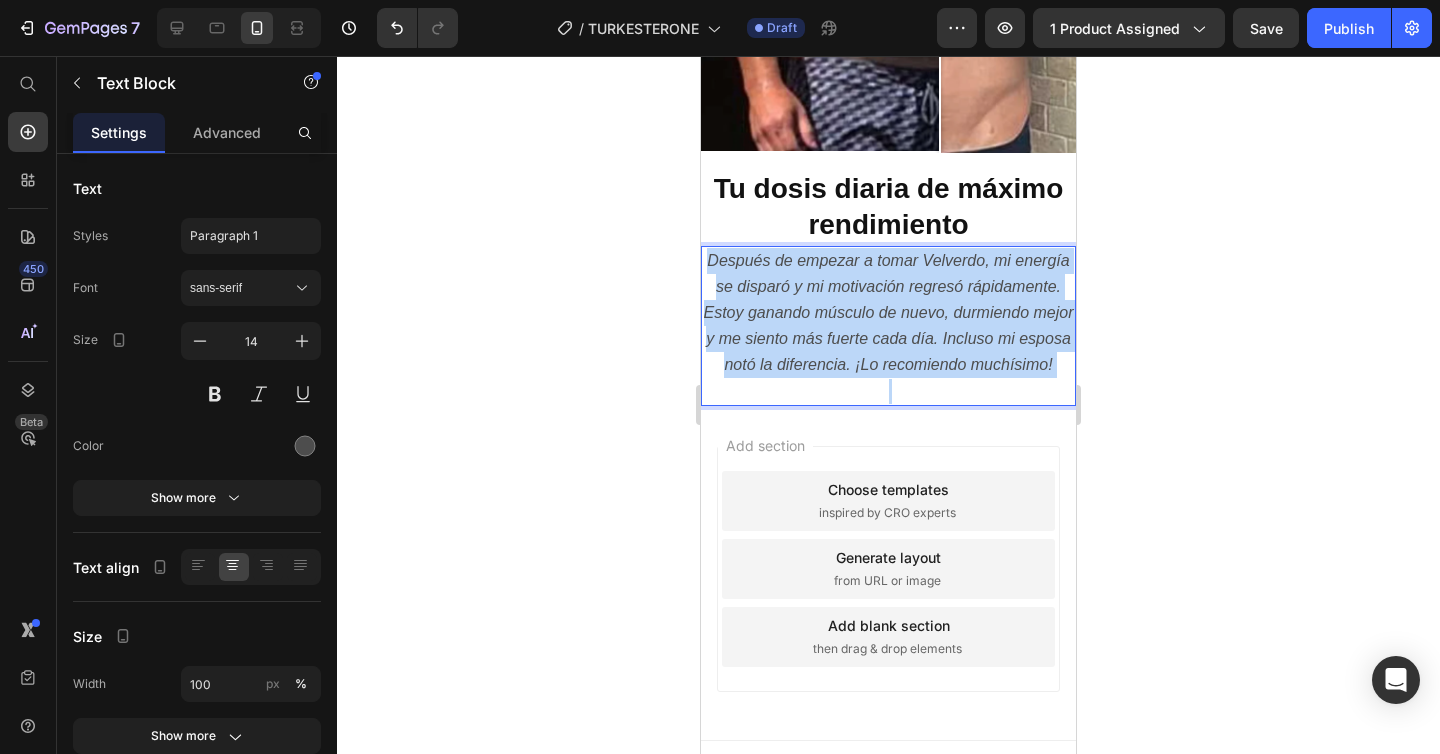 click on "Después de empezar a tomar Velverdo, mi energía se disparó y mi motivación regresó rápidamente. Estoy ganando músculo de nuevo, durmiendo mejor y me siento más fuerte cada día. Incluso mi esposa notó la diferencia. ¡Lo recomiendo muchísimo!" at bounding box center [889, 313] 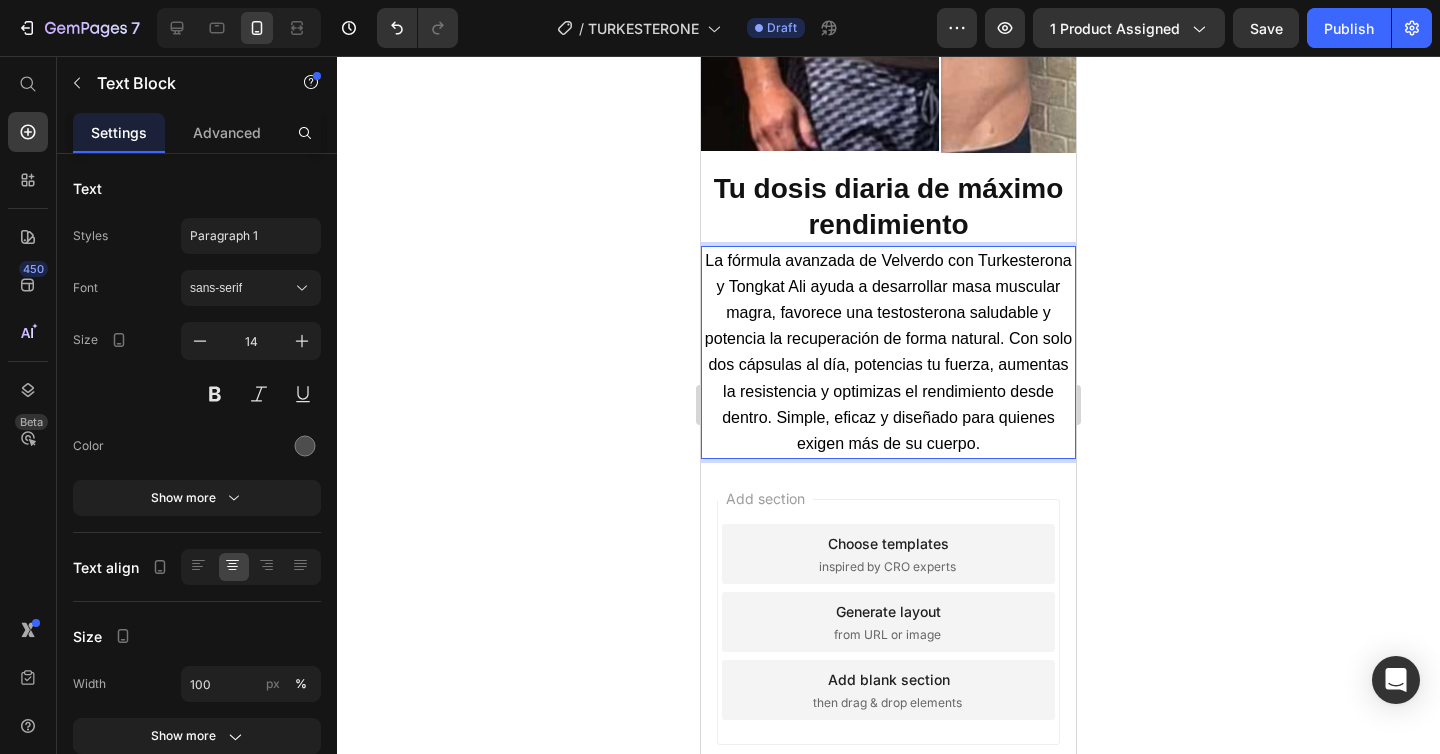 click 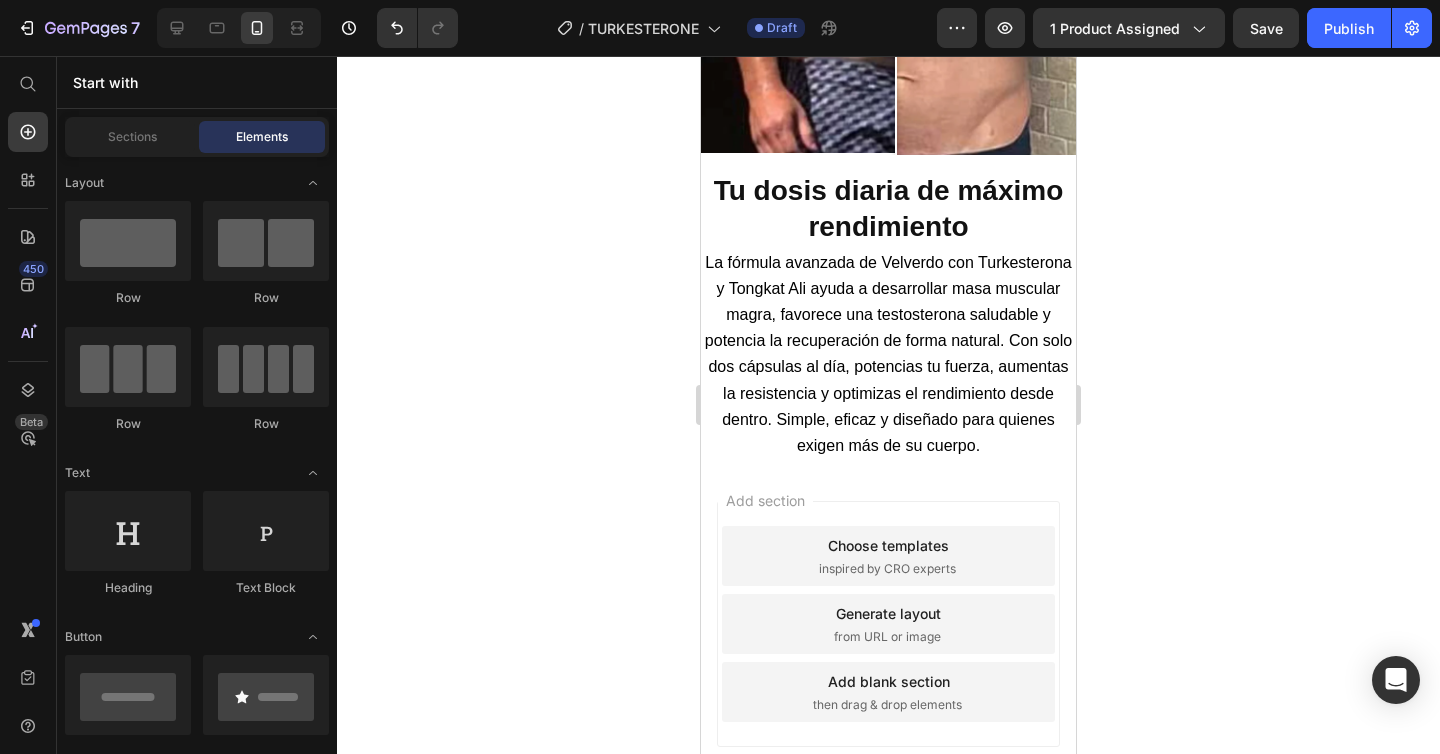 scroll, scrollTop: 2122, scrollLeft: 0, axis: vertical 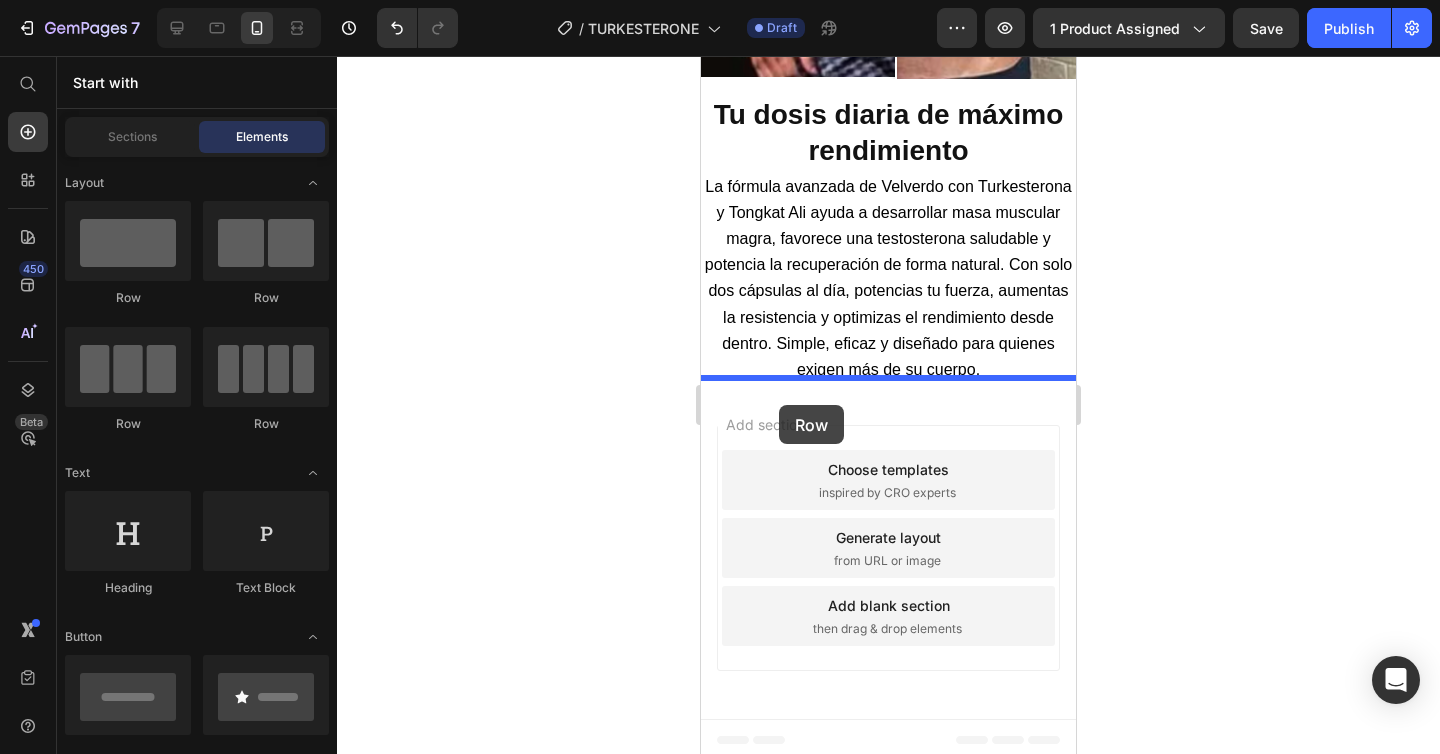 drag, startPoint x: 838, startPoint y: 311, endPoint x: 779, endPoint y: 405, distance: 110.98198 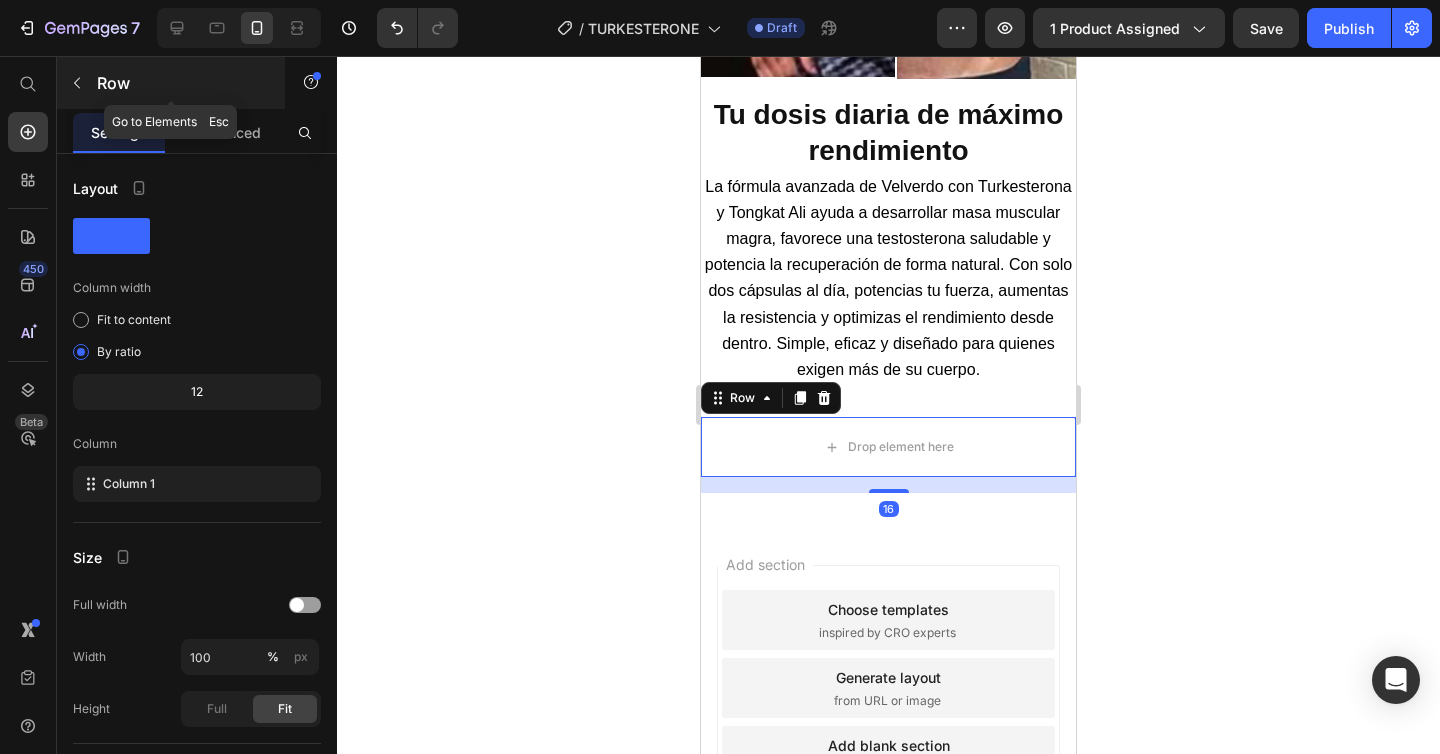 click at bounding box center (77, 83) 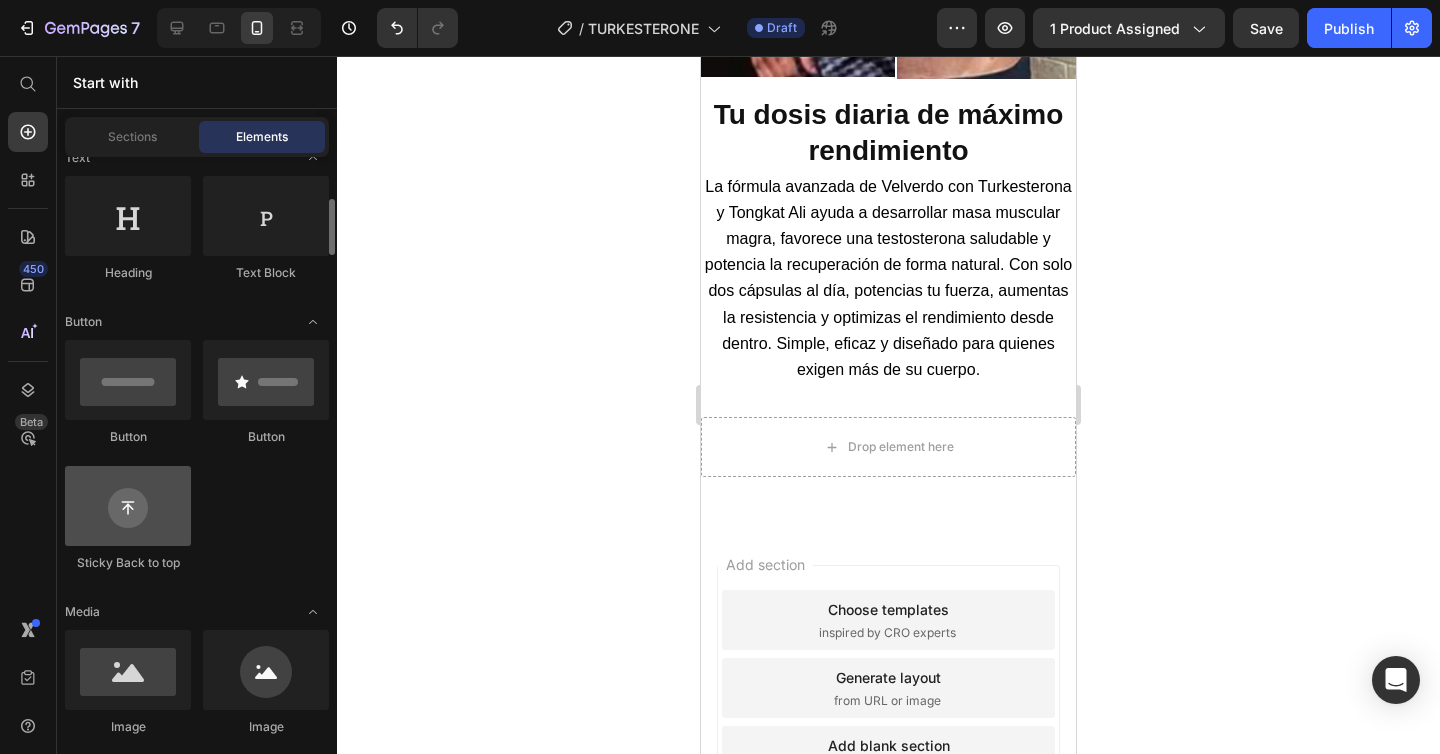 scroll, scrollTop: 341, scrollLeft: 0, axis: vertical 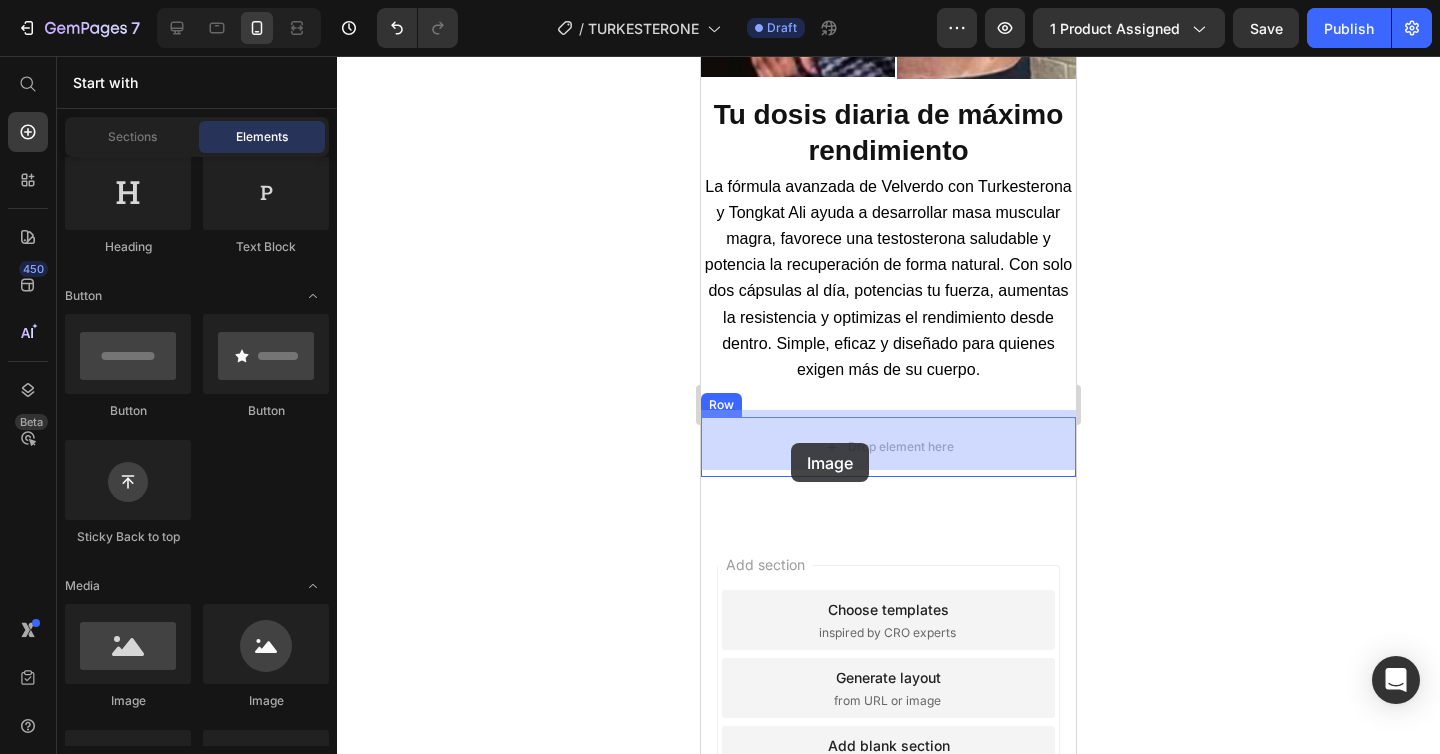 drag, startPoint x: 842, startPoint y: 694, endPoint x: 791, endPoint y: 444, distance: 255.14897 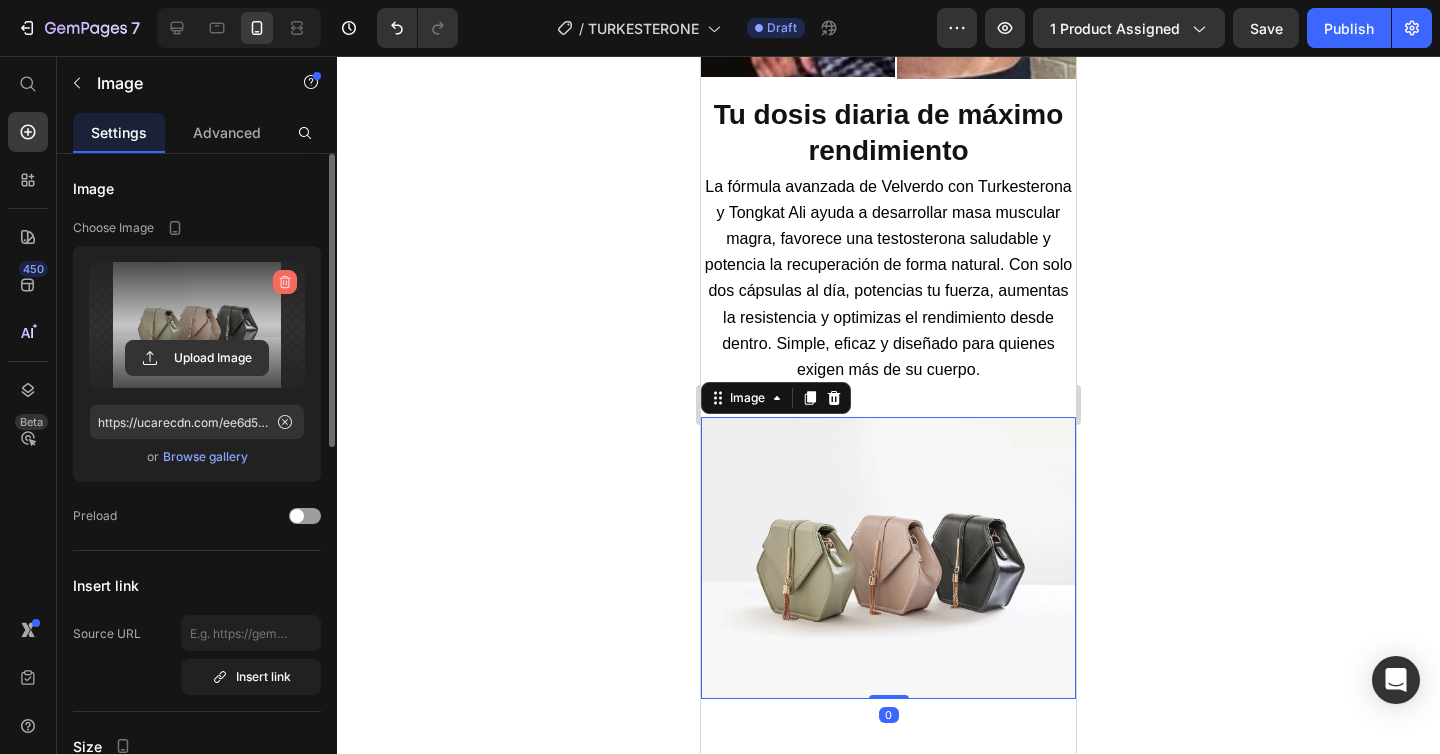 click at bounding box center [285, 282] 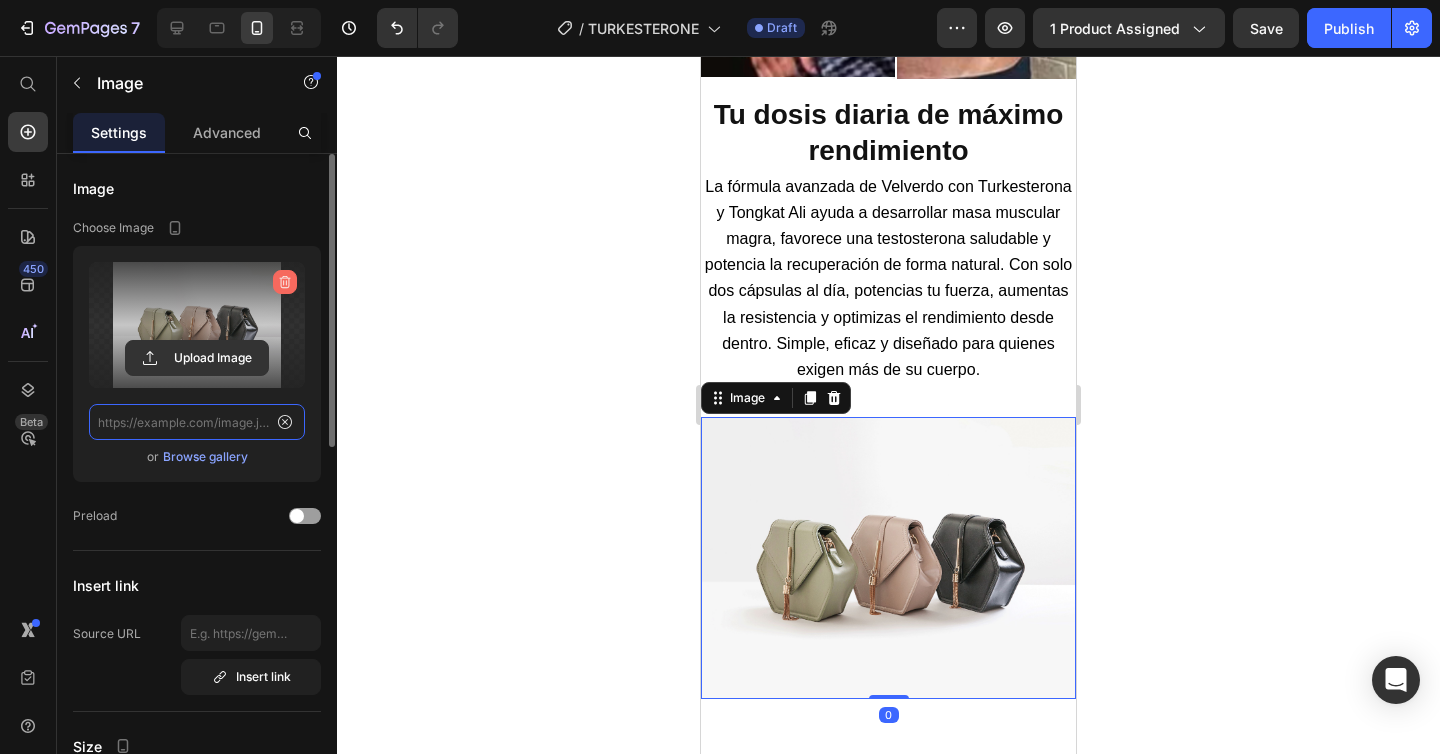 scroll, scrollTop: 0, scrollLeft: 0, axis: both 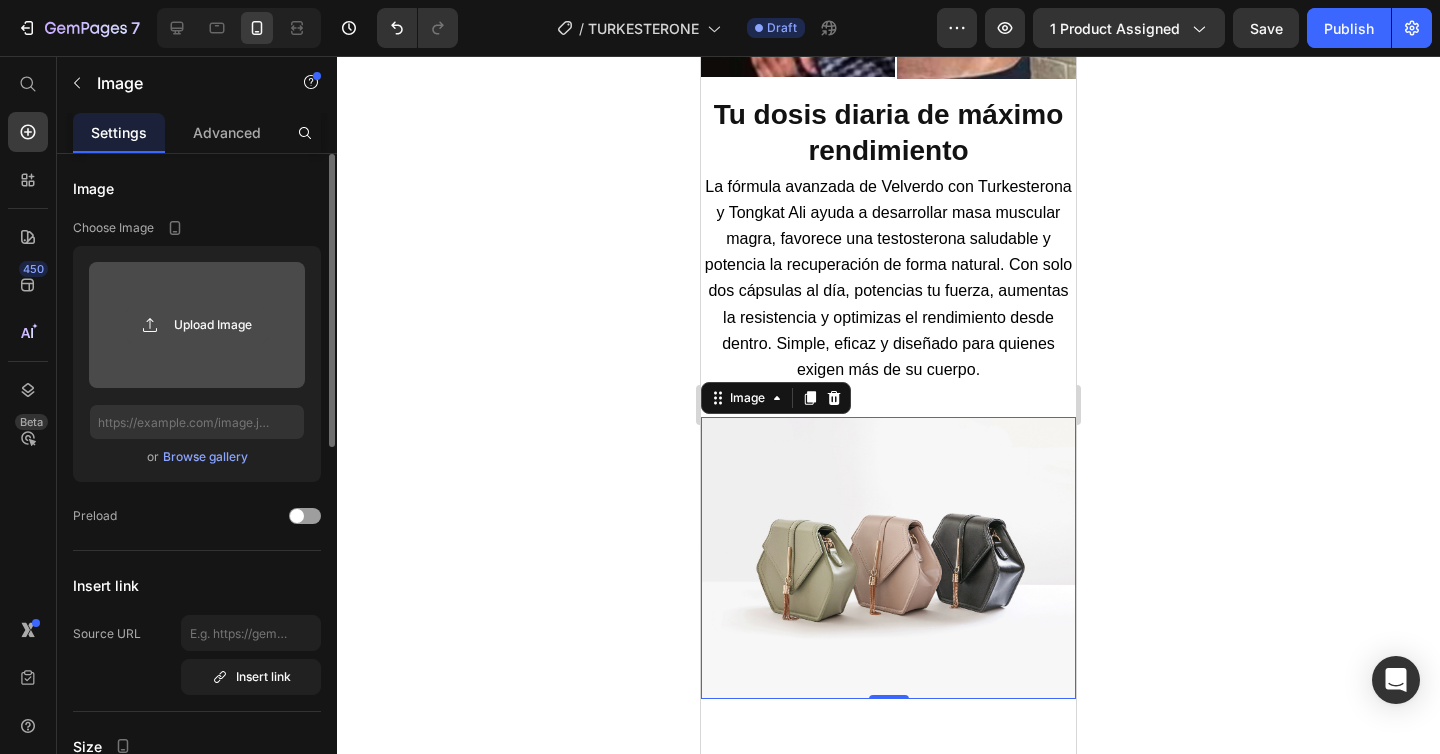 click 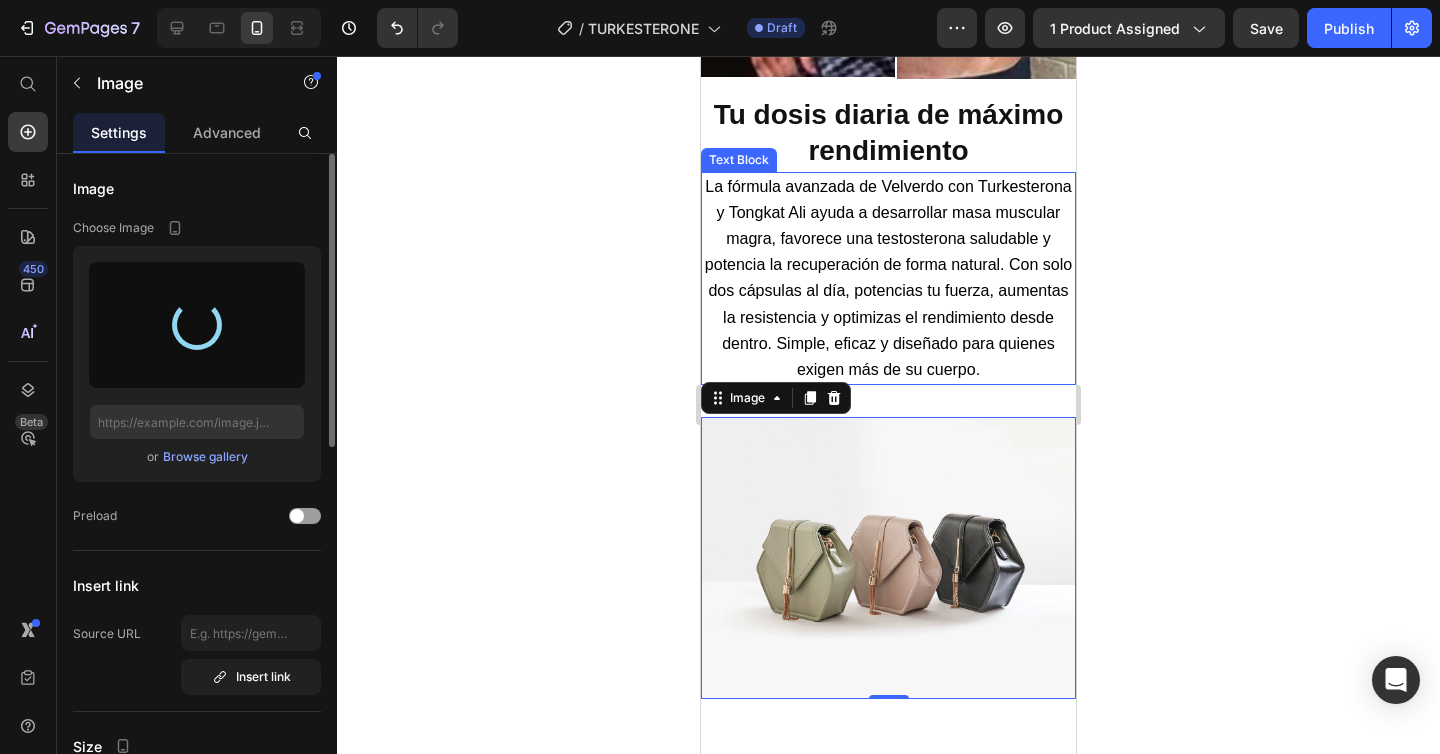 type on "https://cdn.shopify.com/s/files/1/0625/8085/0750/files/gempages_572715924684014816-cfc23f08-7400-4122-8cf3-793af61cd891.webp" 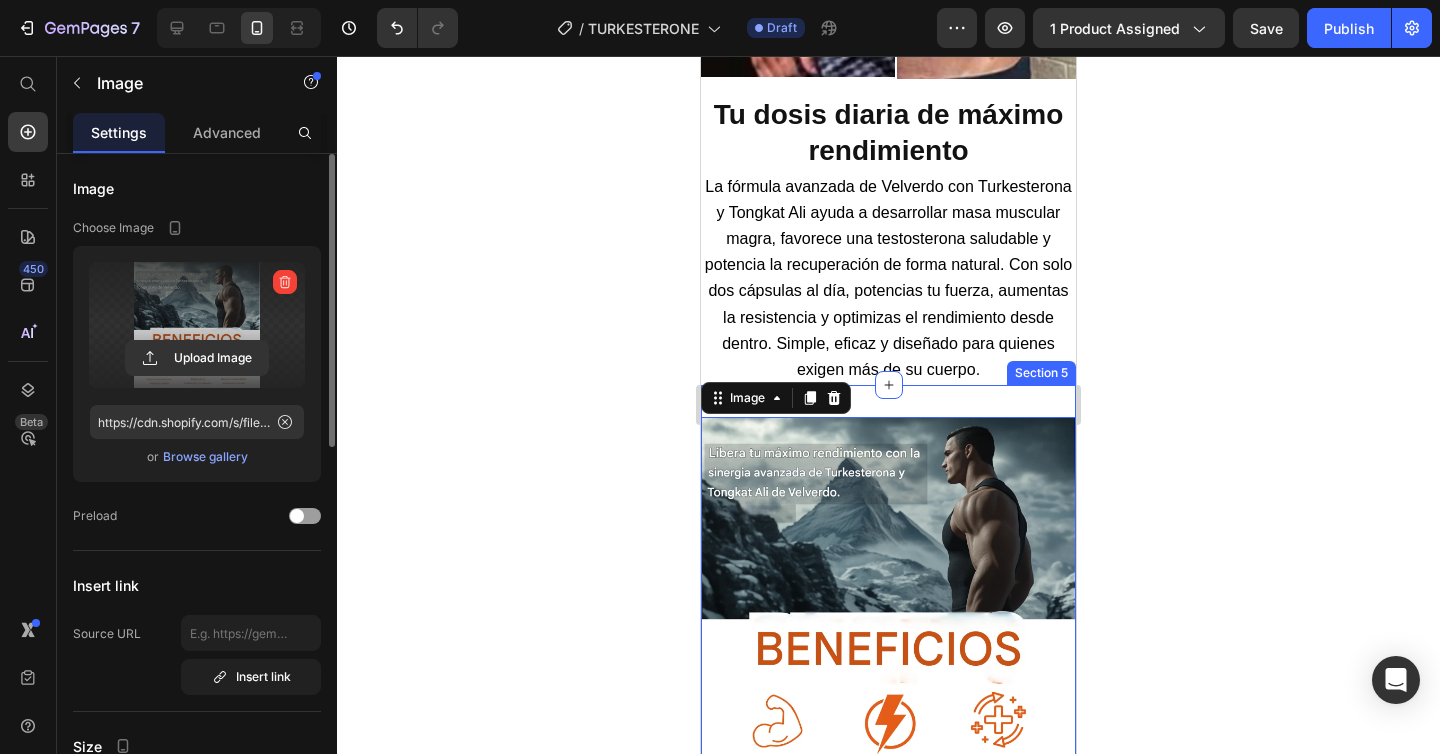 click on "Image   0 Row Section 5" at bounding box center (888, 612) 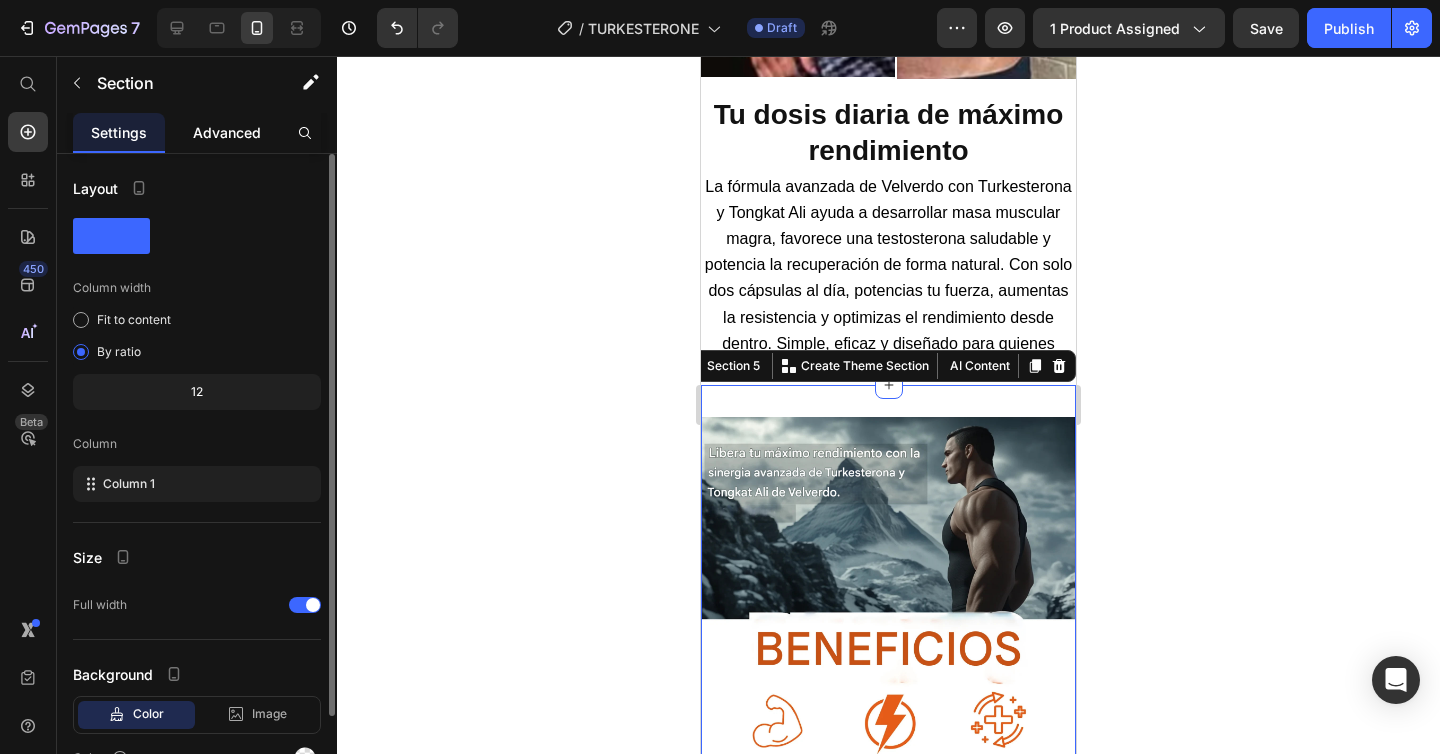 click on "Advanced" at bounding box center [227, 132] 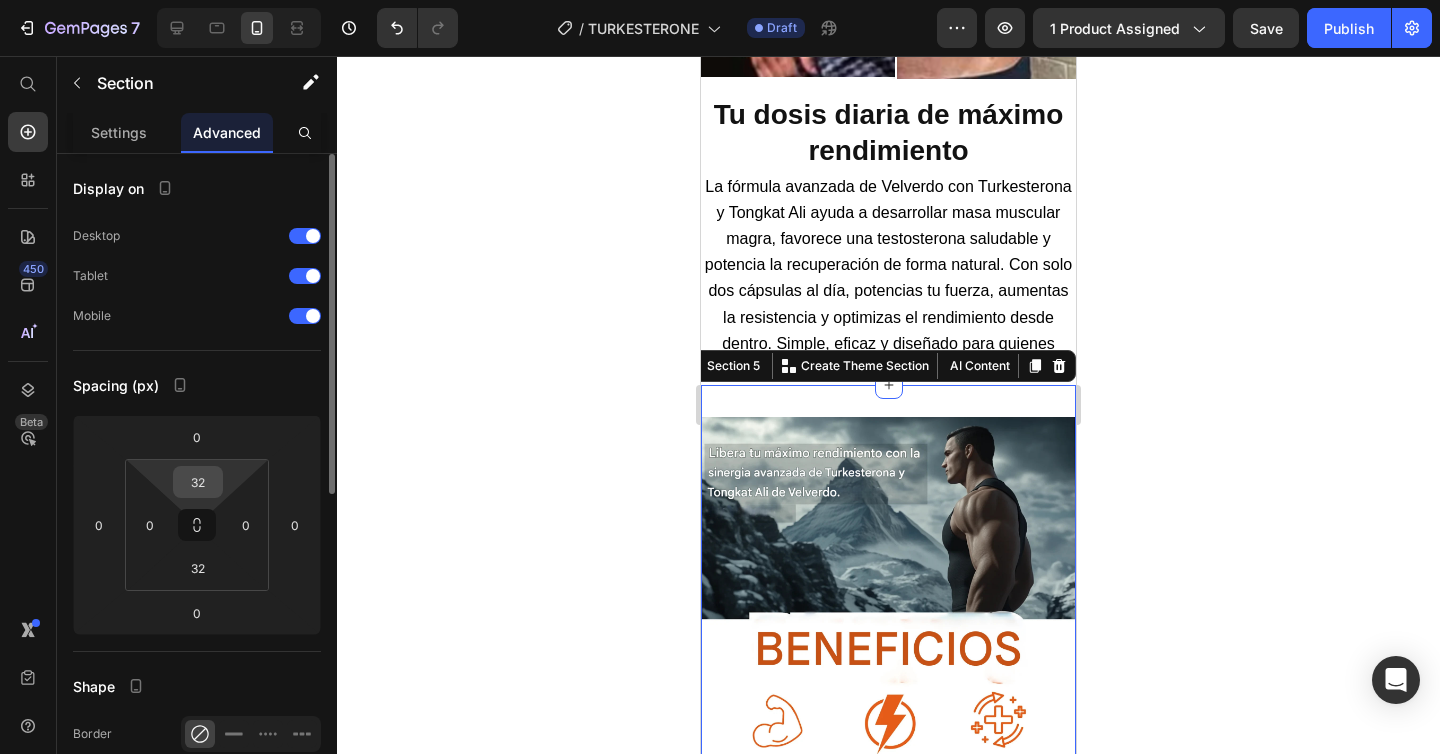 click on "32" at bounding box center (198, 482) 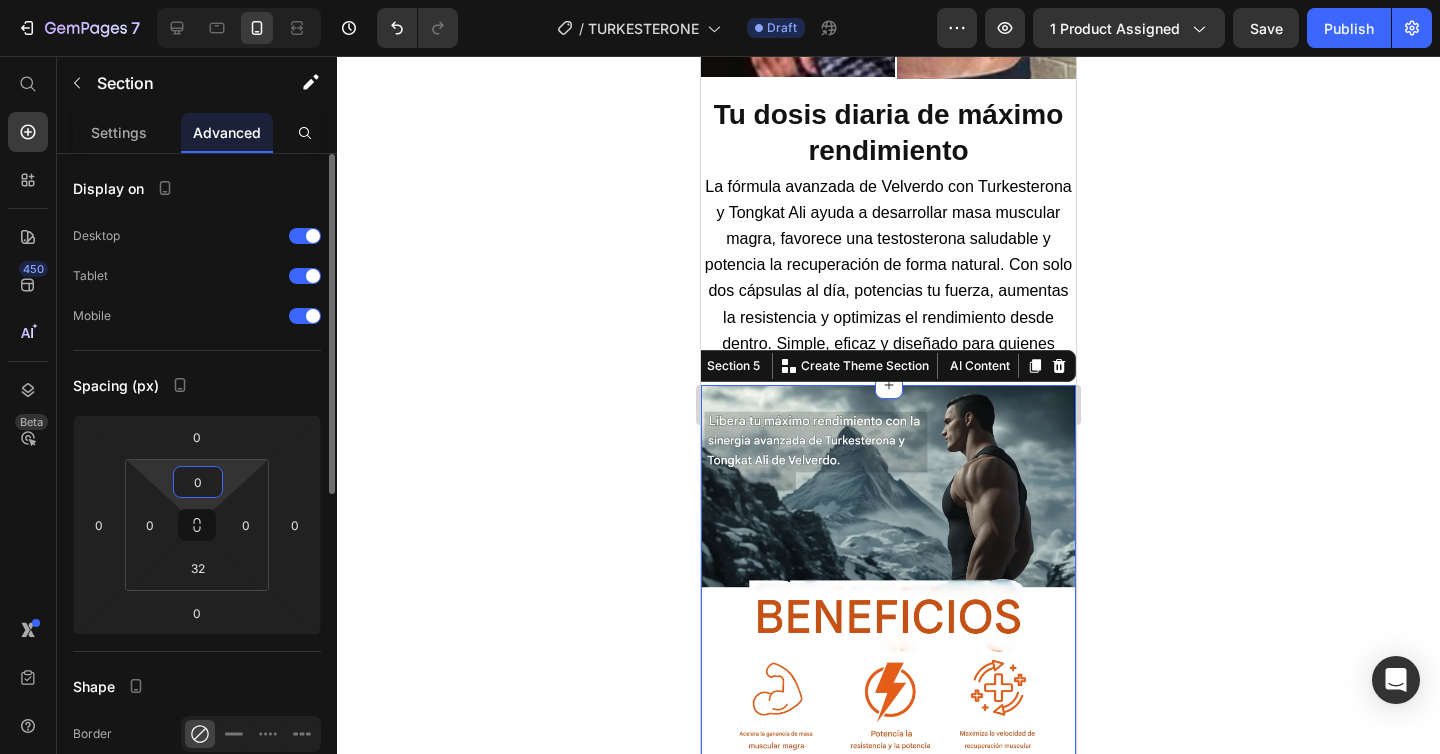 type on "0" 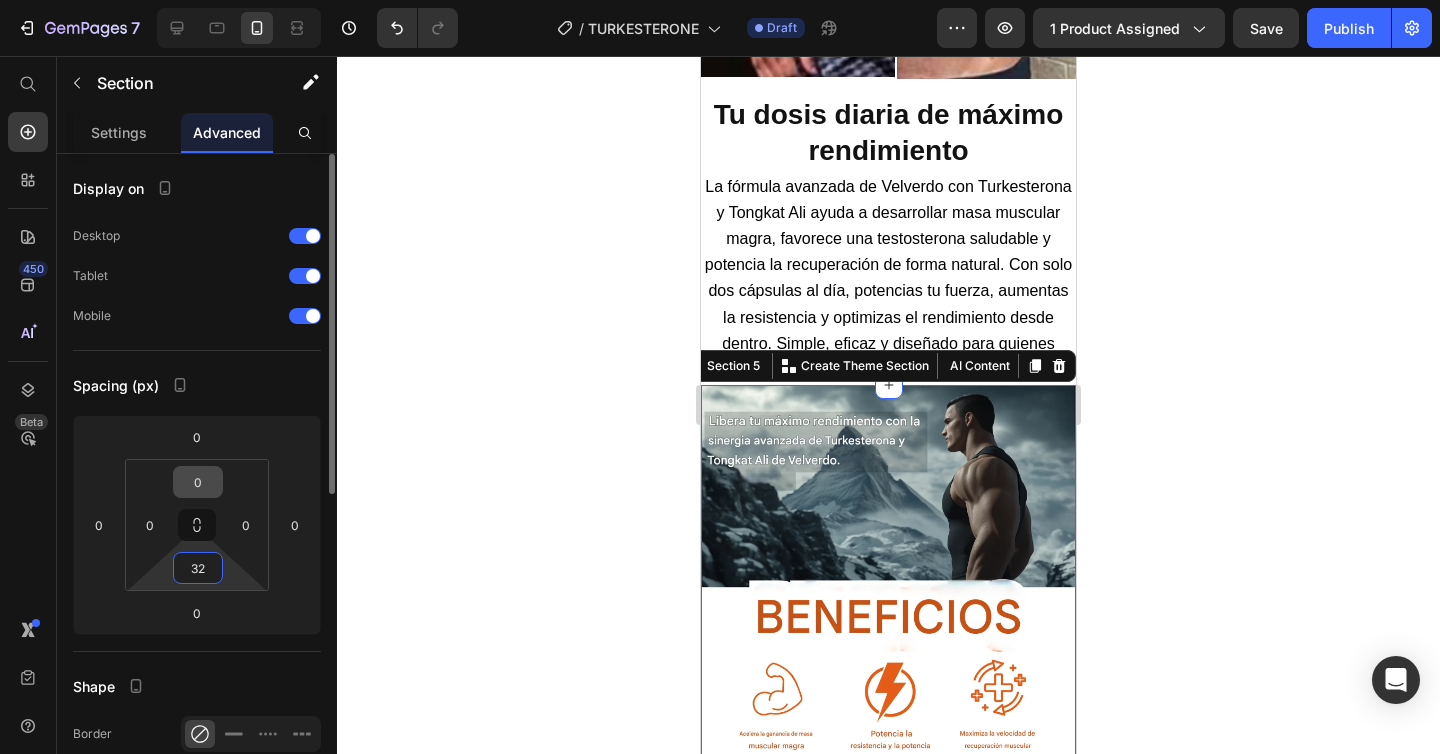 type on "0" 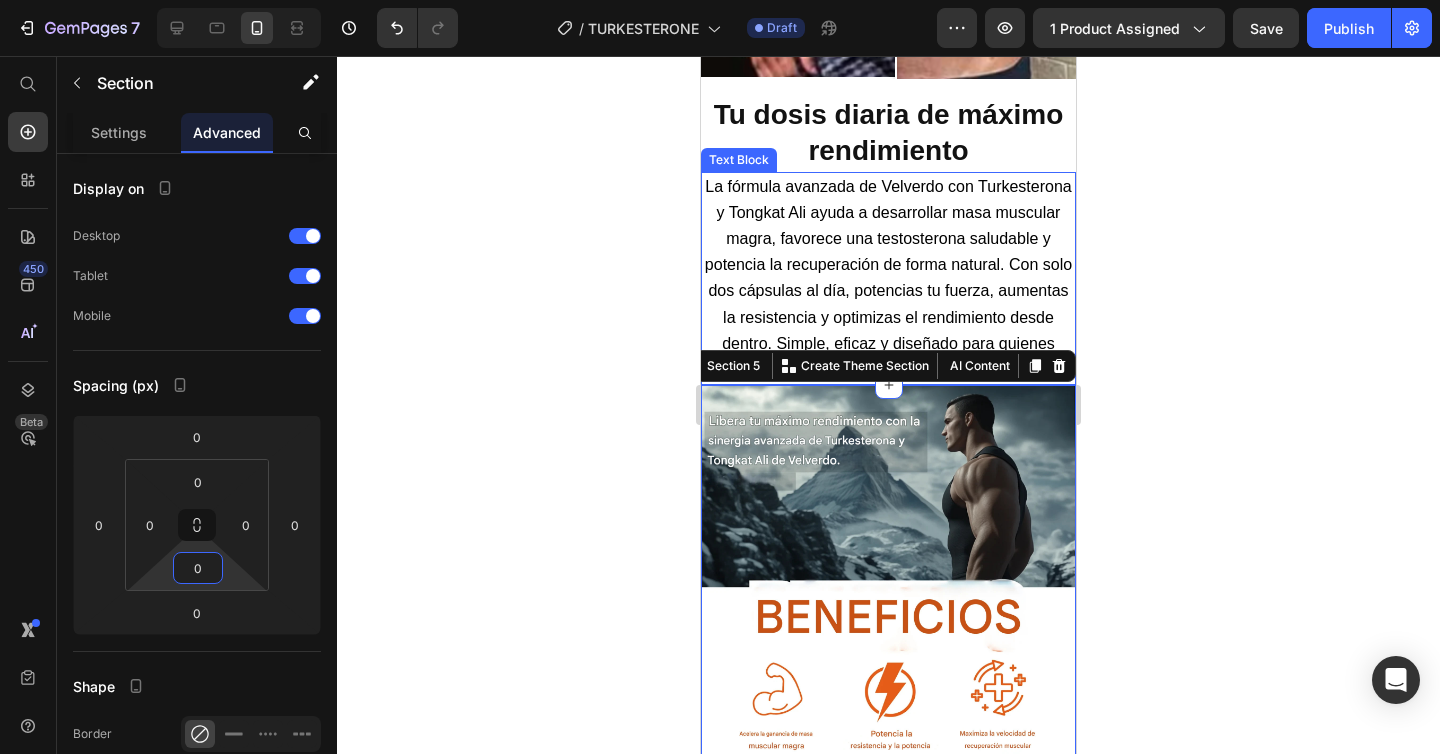 click on "La fórmula avanzada de Velverdo con Turkesterona y Tongkat Ali ayuda a desarrollar masa muscular magra, favorece una testosterona saludable y potencia la recuperación de forma natural. Con solo dos cápsulas al día, potencias tu fuerza, aumentas la resistencia y optimizas el rendimiento desde dentro. Simple, eficaz y diseñado para quienes exigen más de su cuerpo." at bounding box center (888, 278) 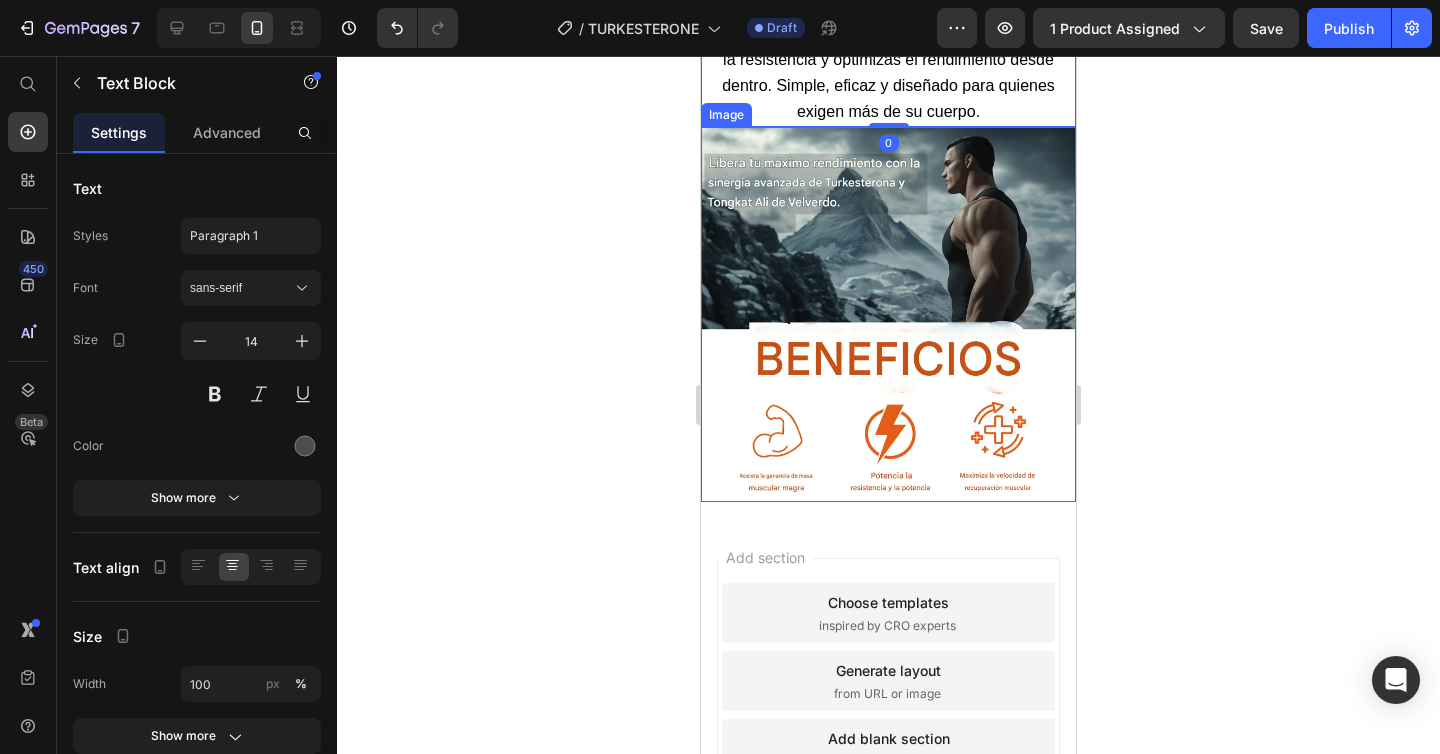scroll, scrollTop: 2424, scrollLeft: 0, axis: vertical 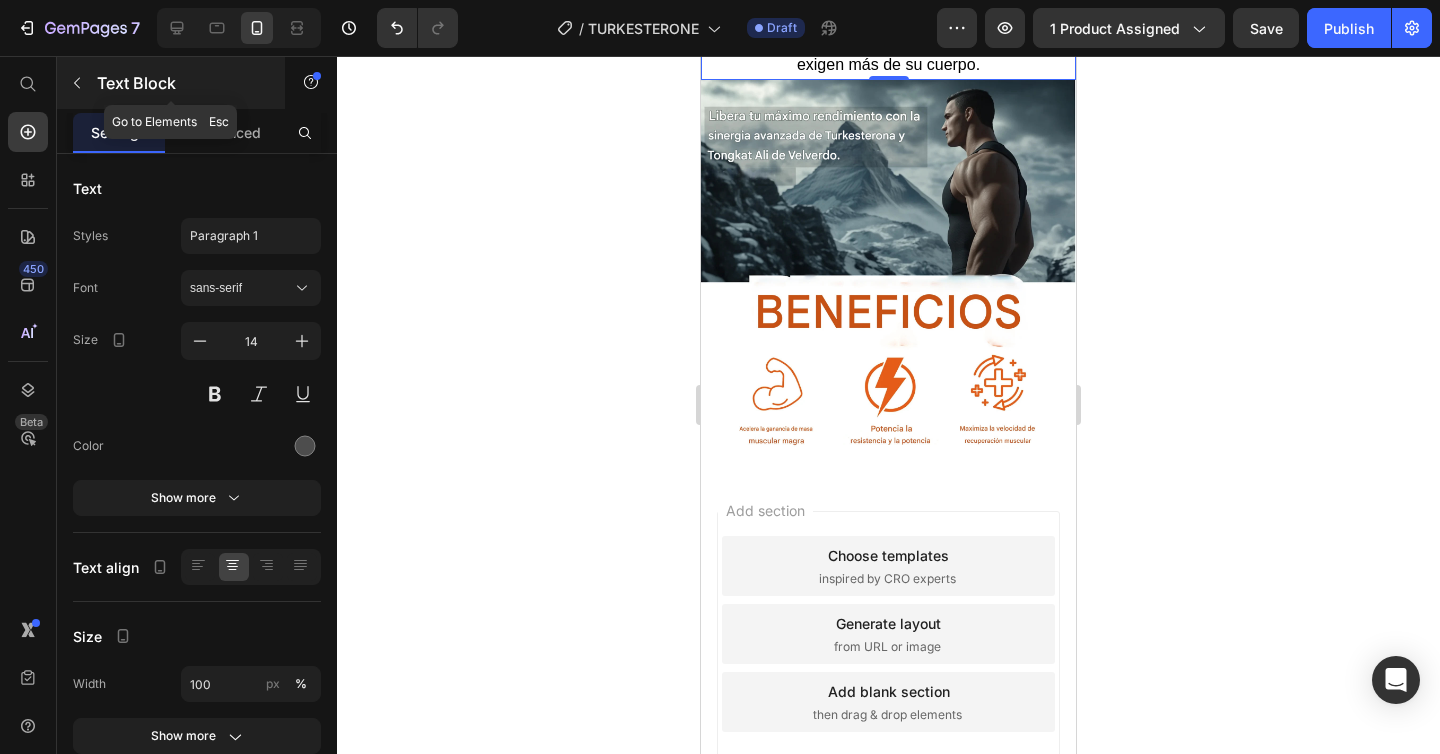 click at bounding box center (77, 83) 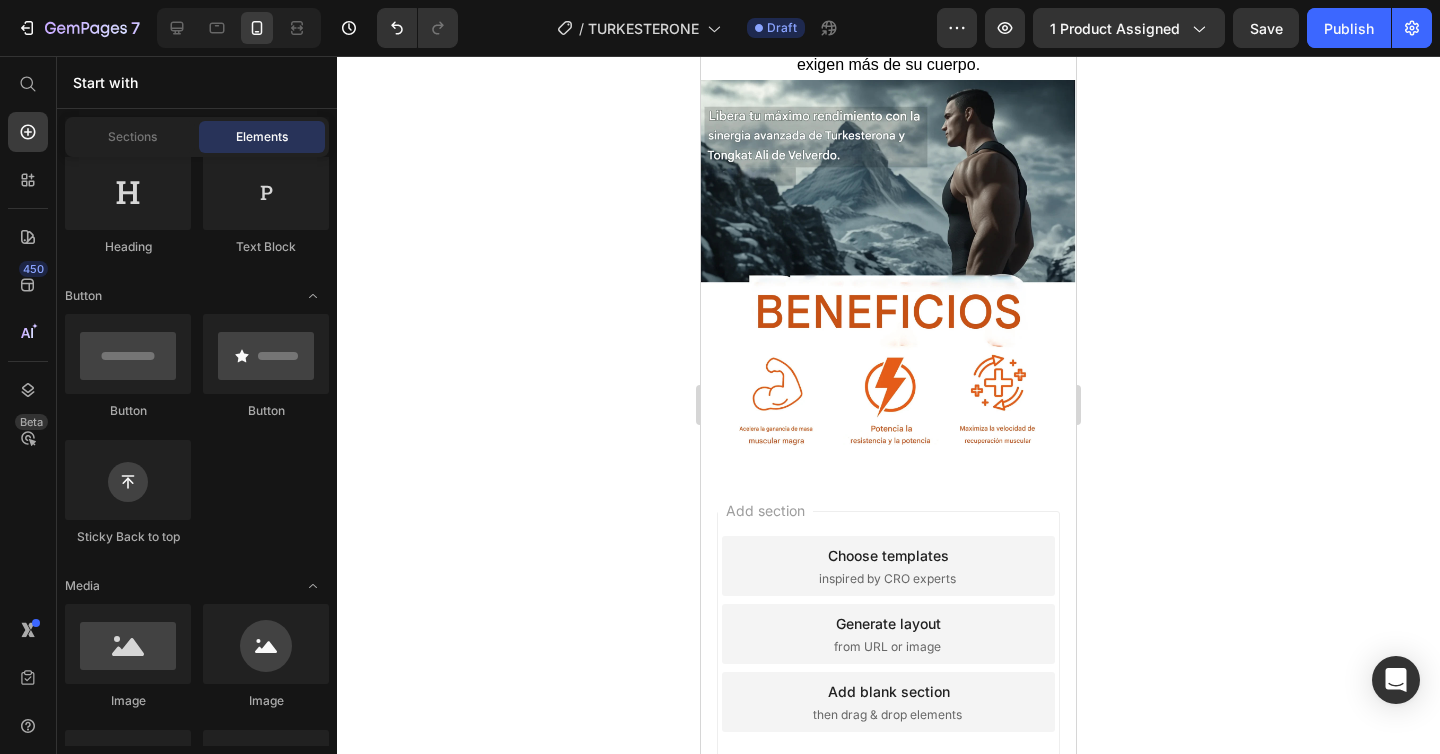 scroll, scrollTop: 0, scrollLeft: 0, axis: both 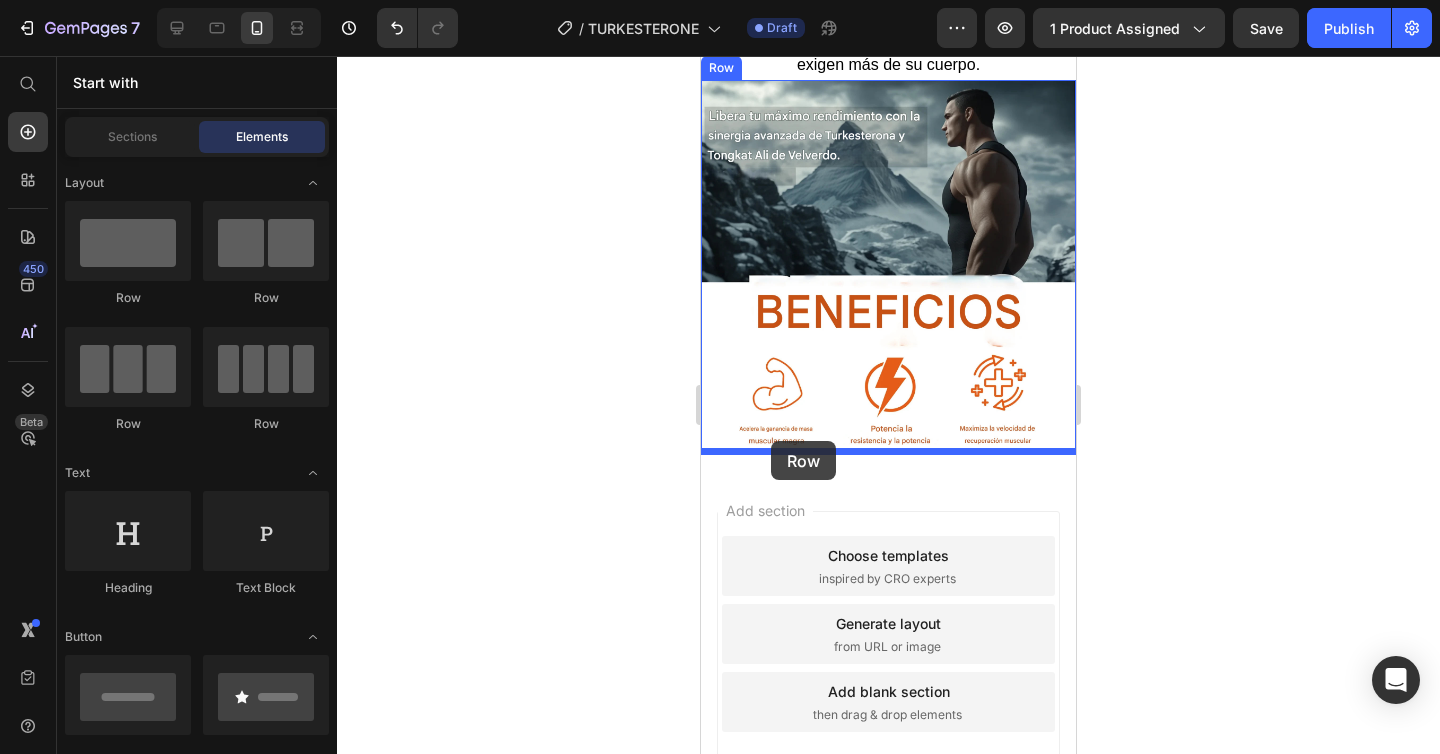 drag, startPoint x: 826, startPoint y: 303, endPoint x: 773, endPoint y: 443, distance: 149.69637 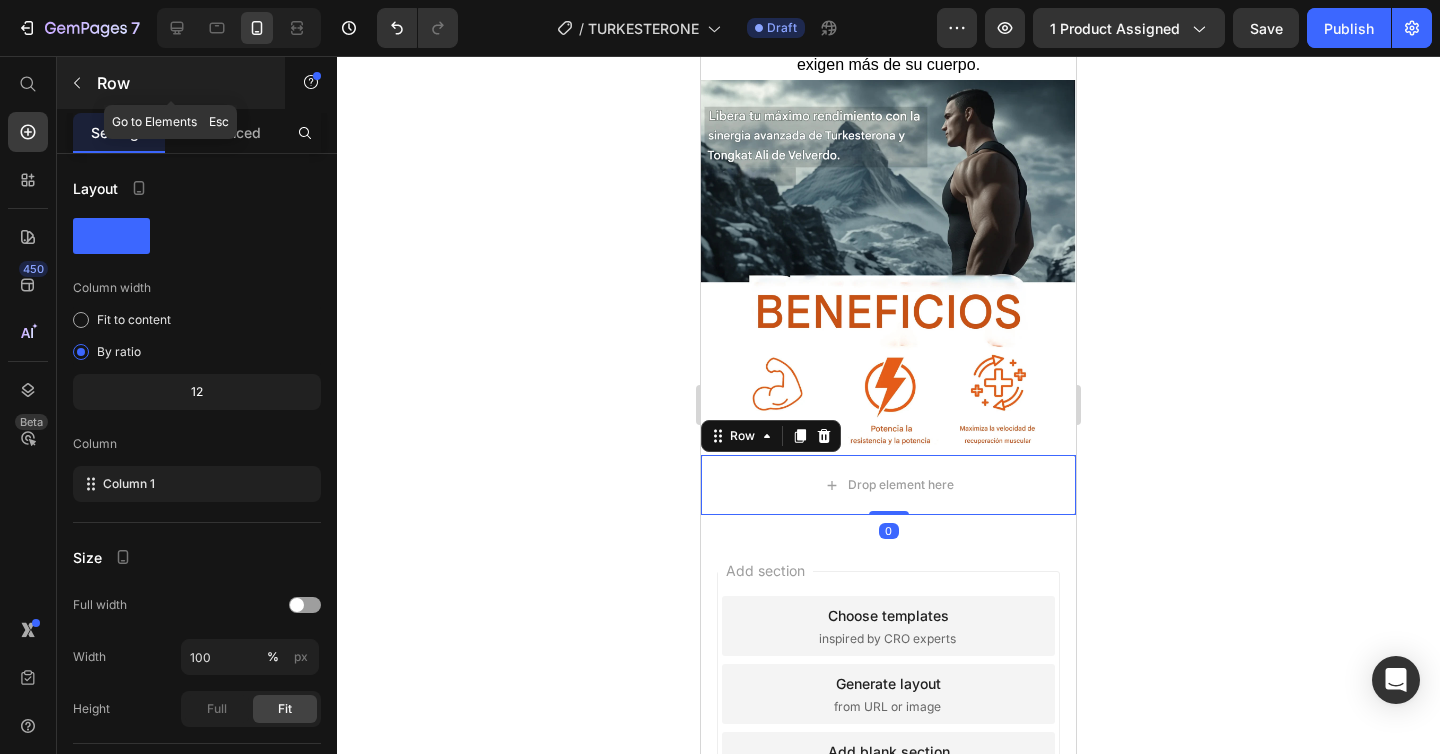 click 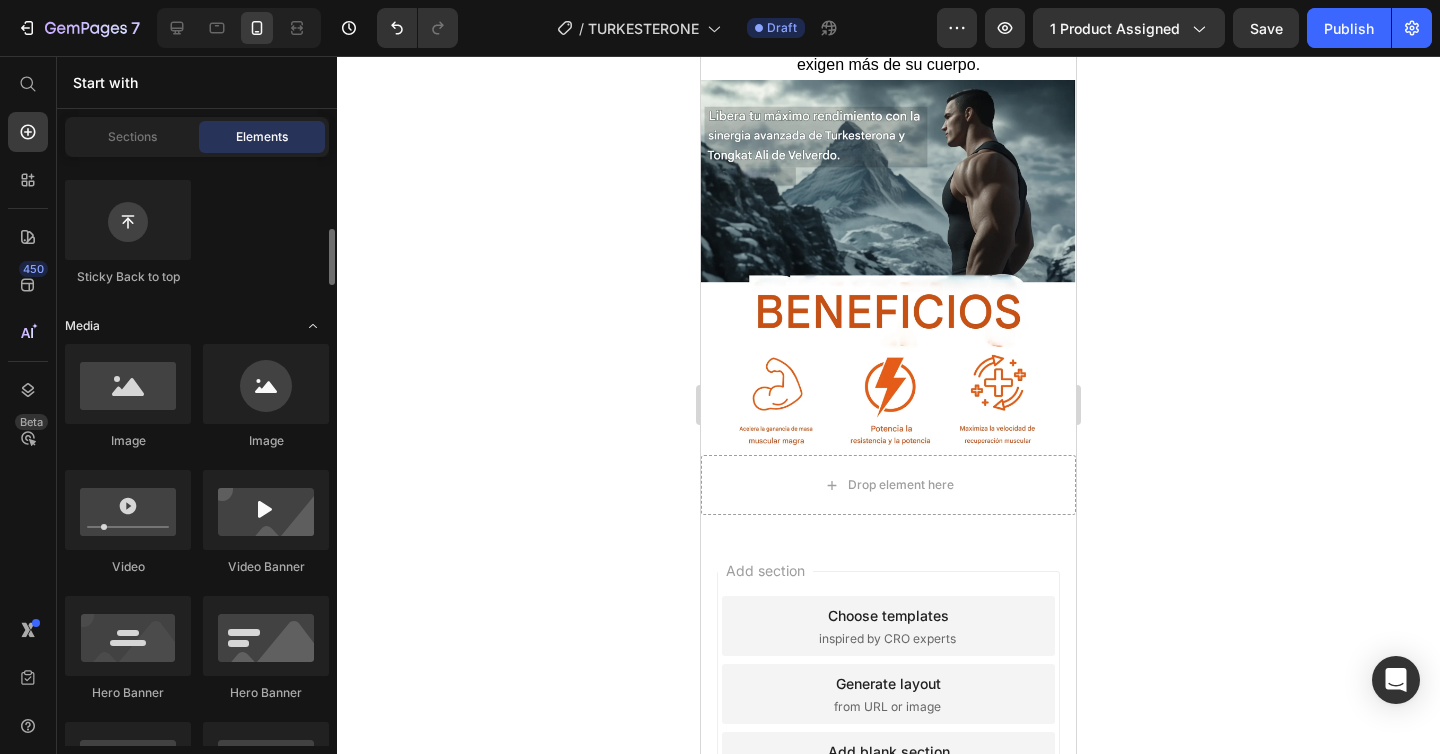 scroll, scrollTop: 592, scrollLeft: 0, axis: vertical 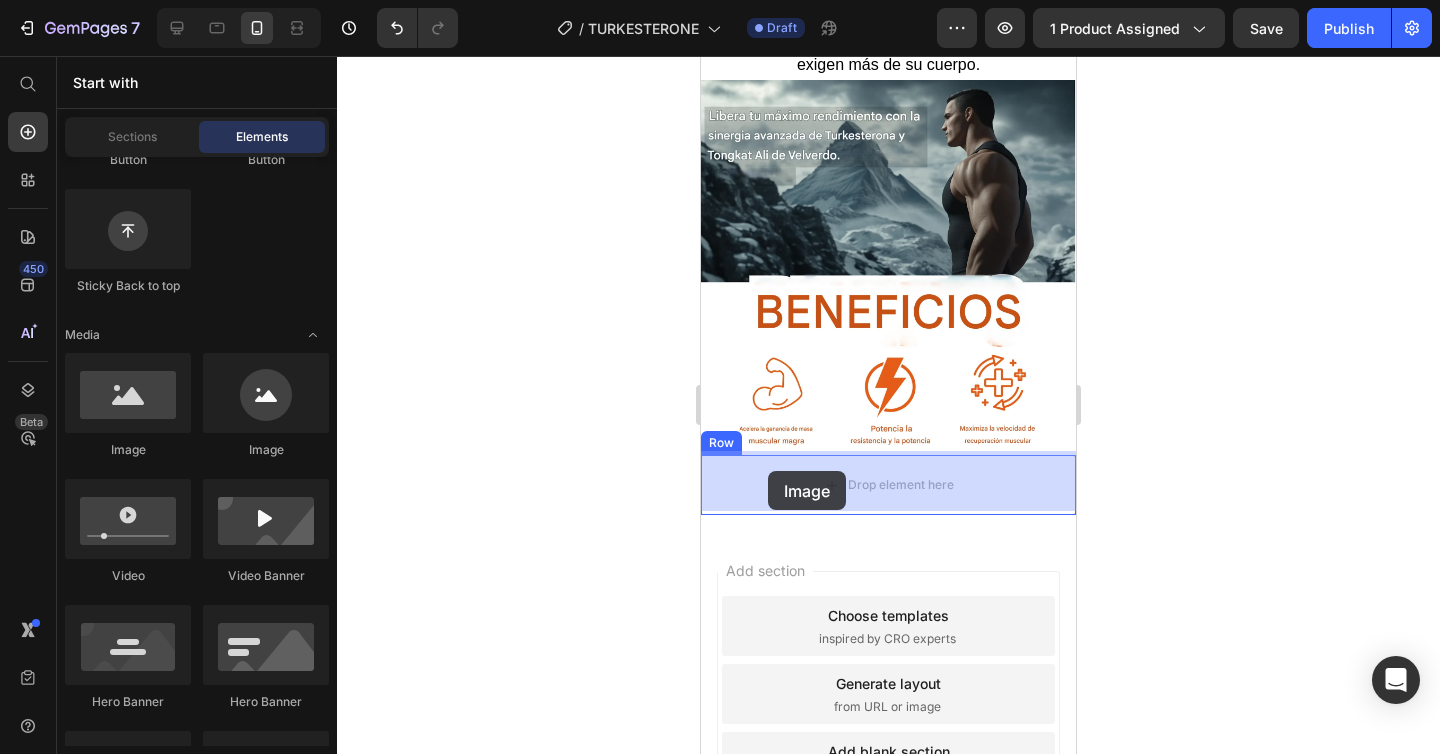 drag, startPoint x: 843, startPoint y: 474, endPoint x: 768, endPoint y: 471, distance: 75.059975 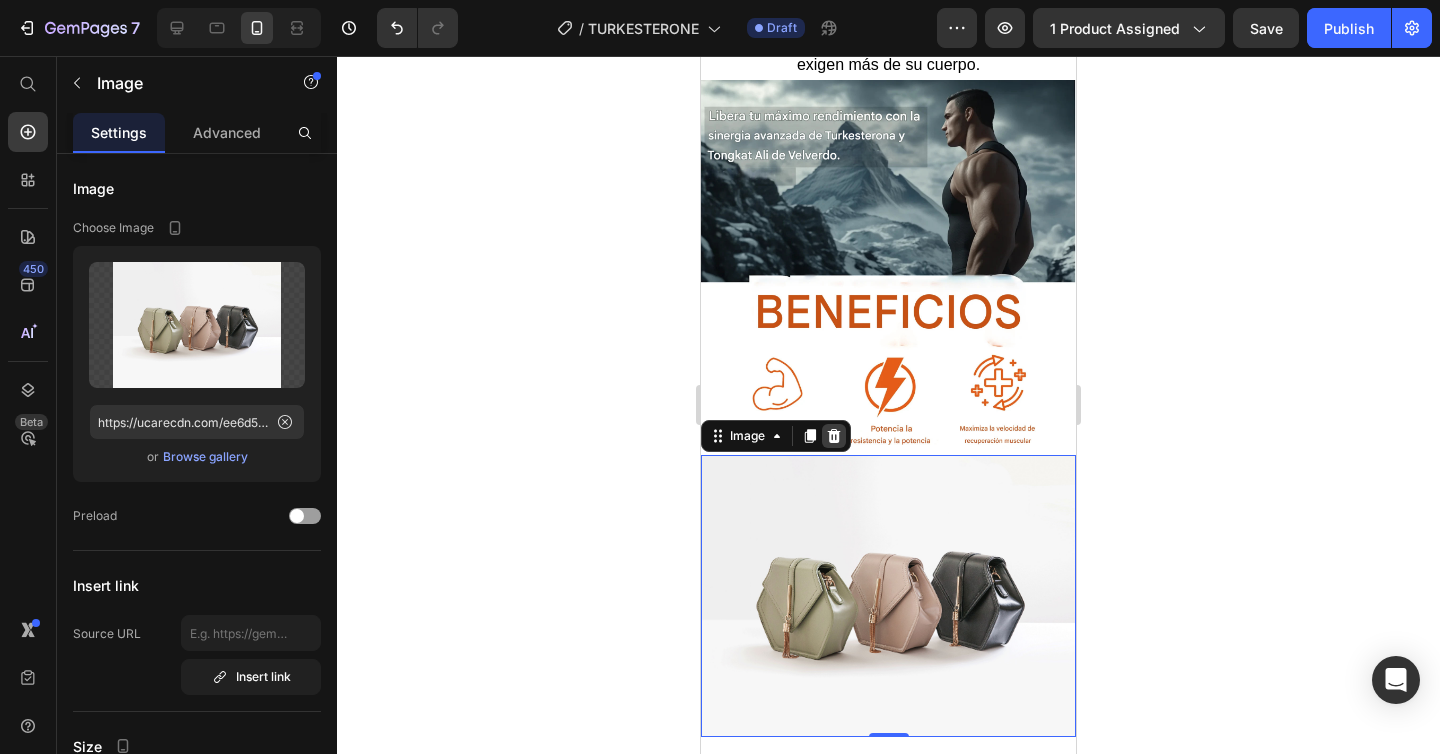 click 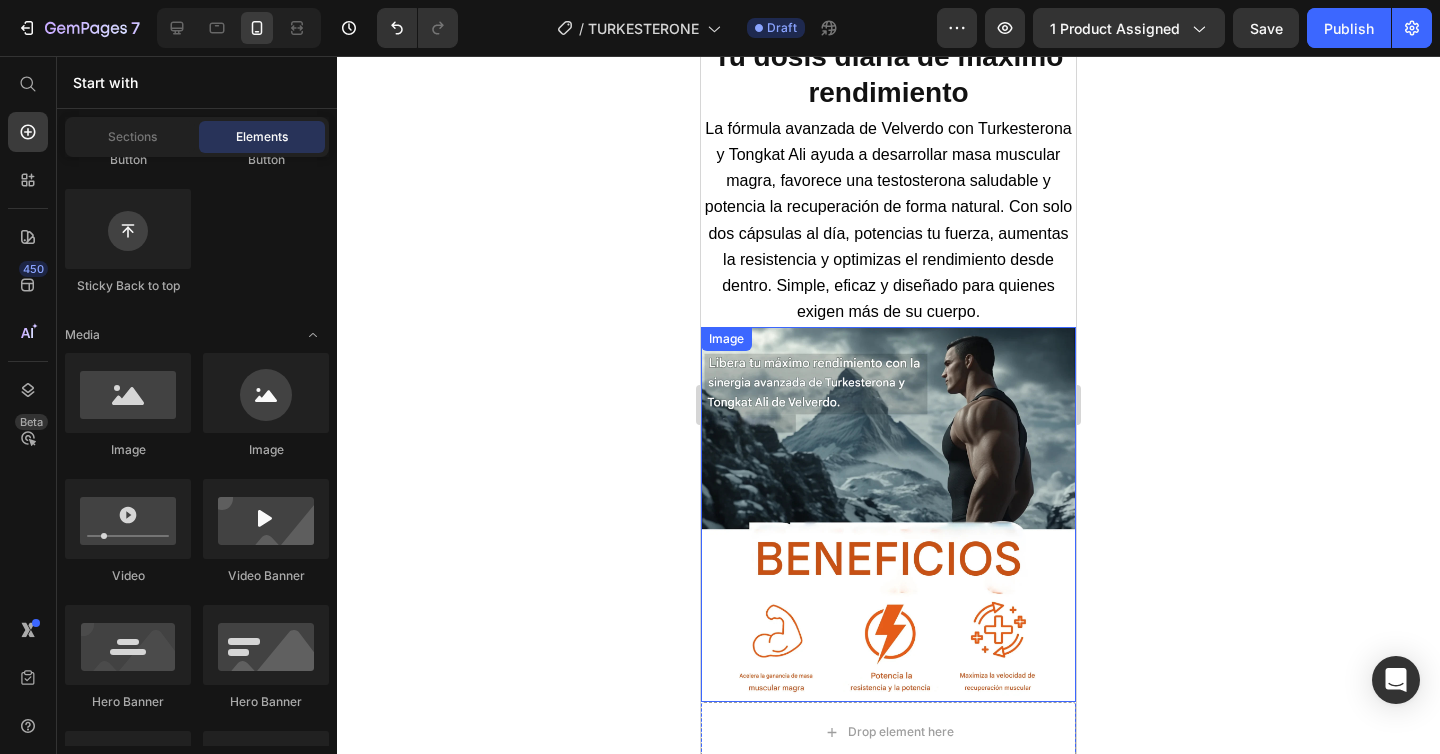 scroll, scrollTop: 2573, scrollLeft: 0, axis: vertical 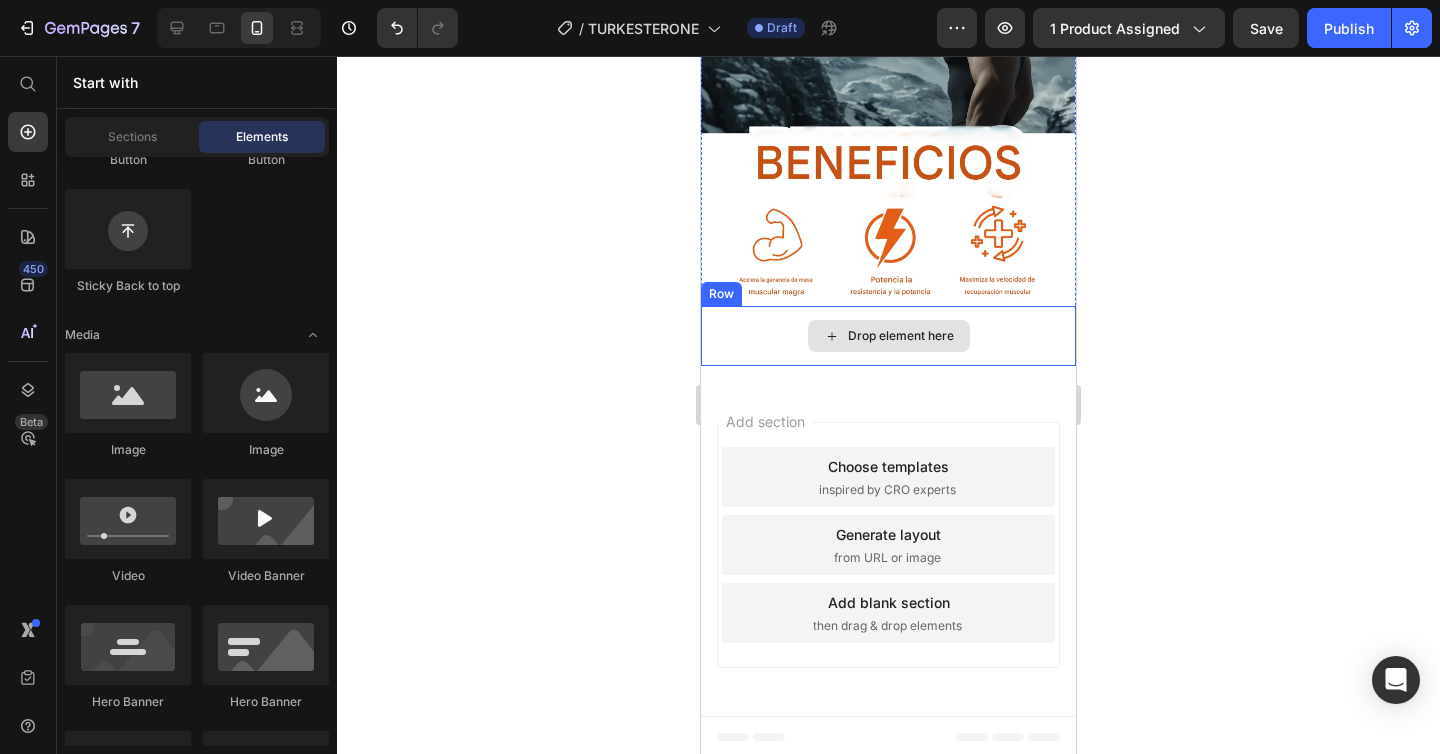 click on "Drop element here" at bounding box center (888, 336) 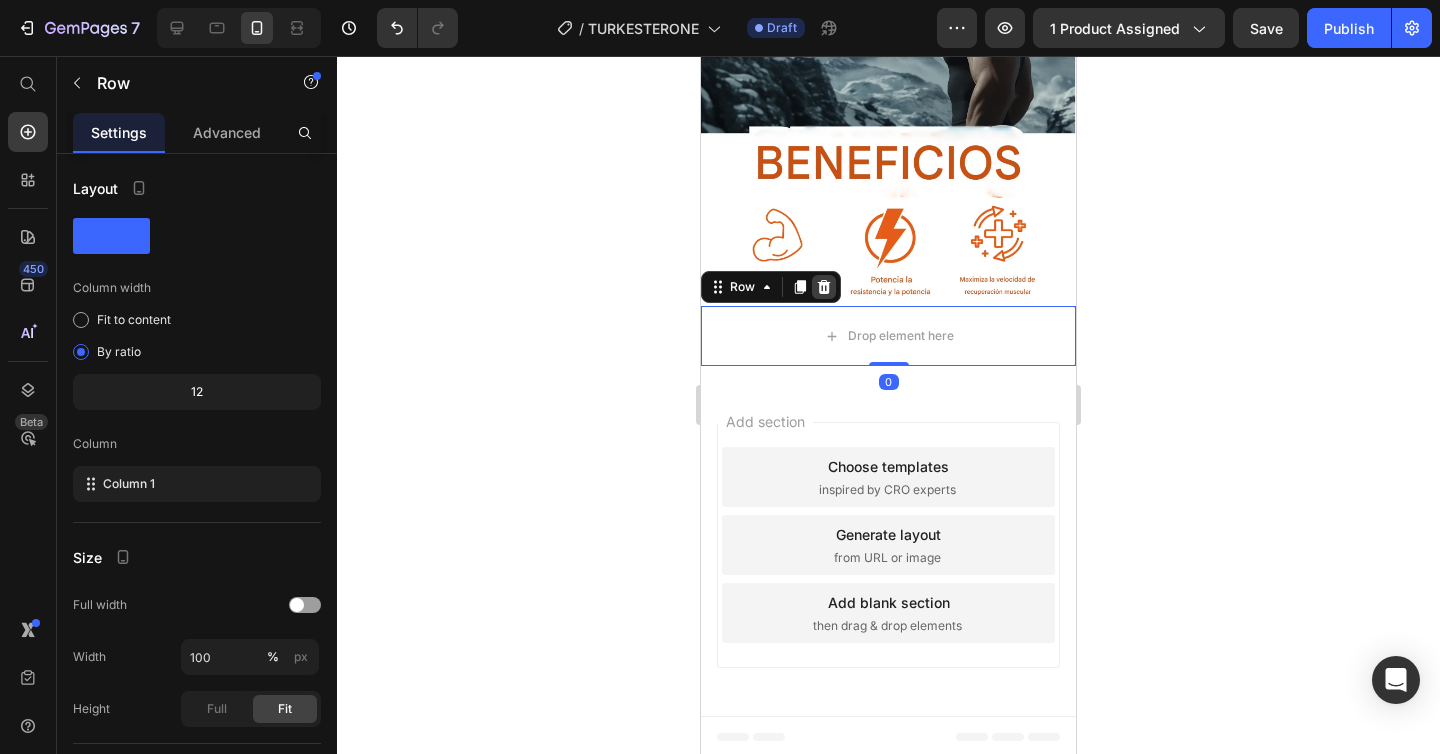click 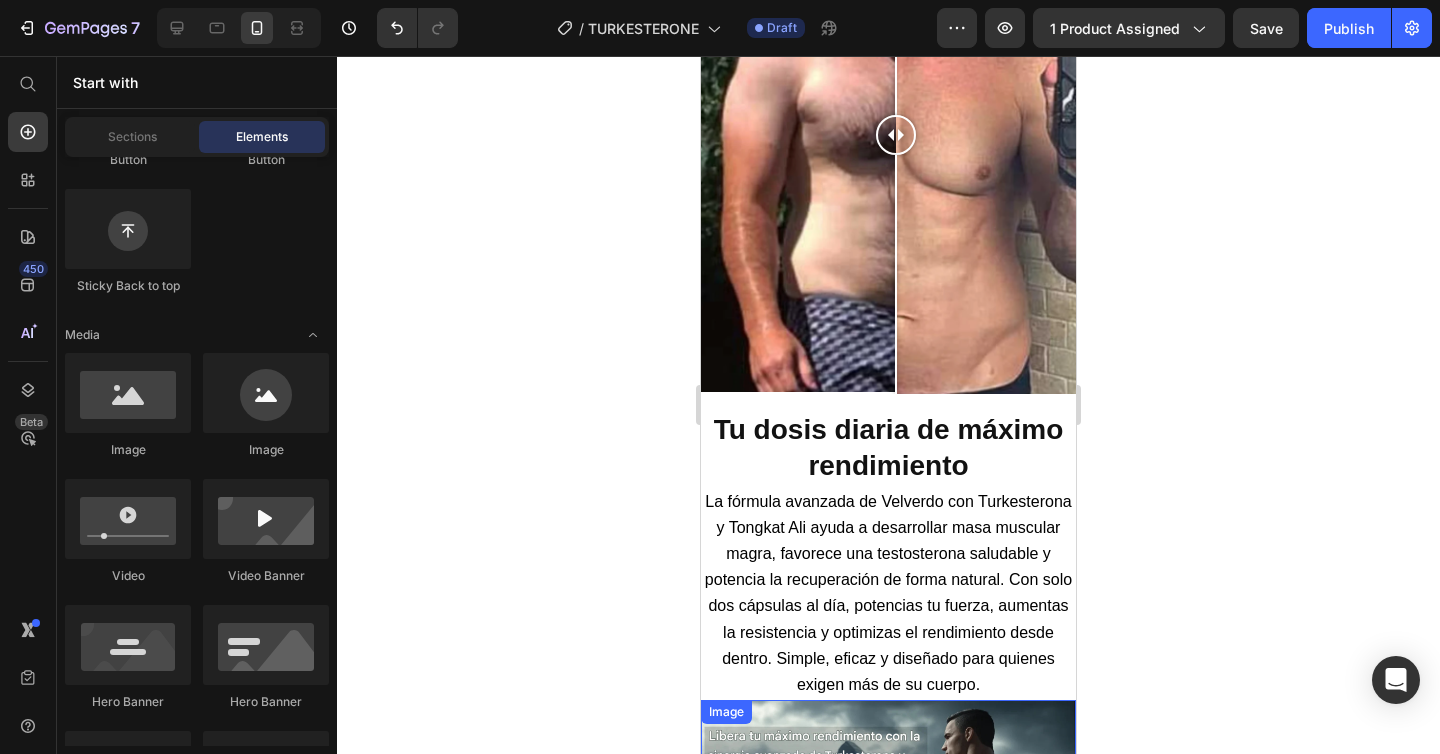 scroll, scrollTop: 1850, scrollLeft: 0, axis: vertical 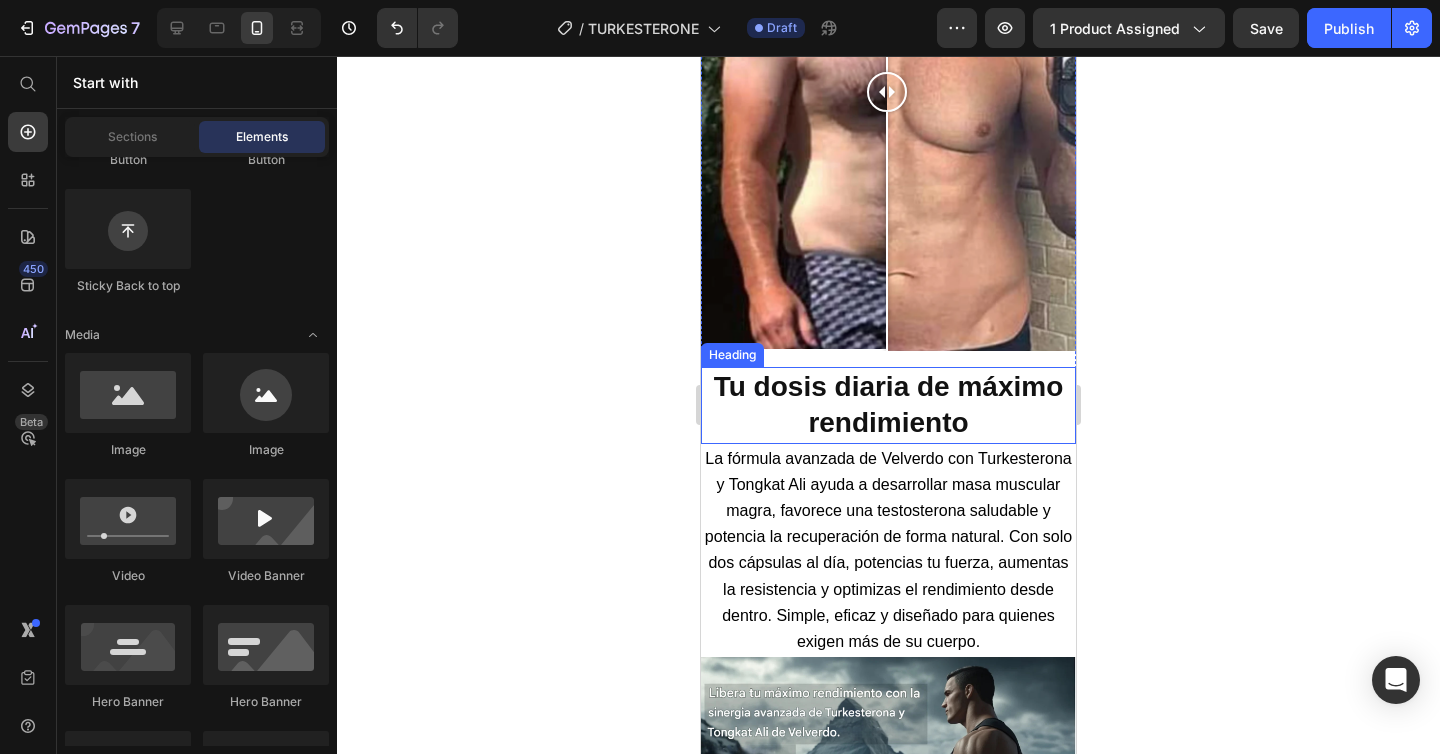 click on "Tu dosis diaria de máximo rendimiento" at bounding box center [889, 404] 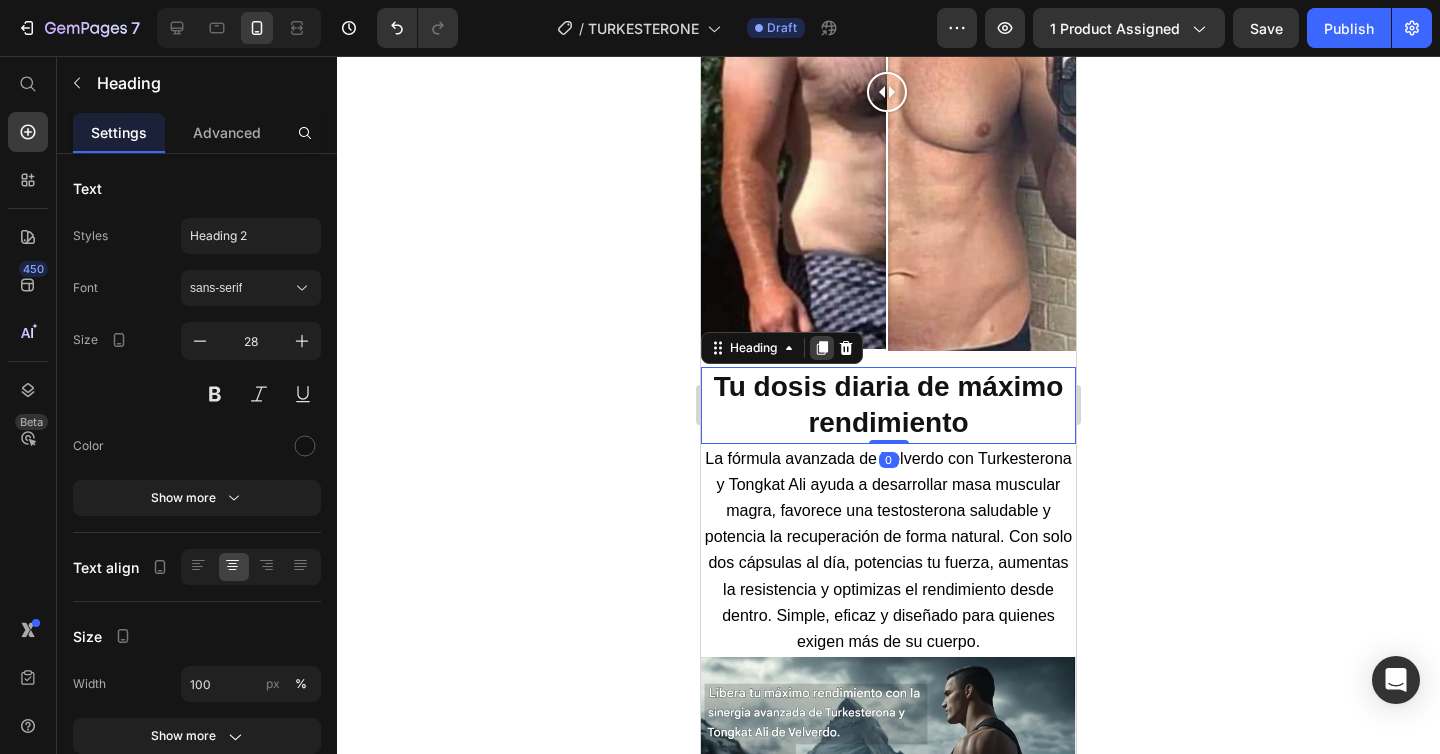 click 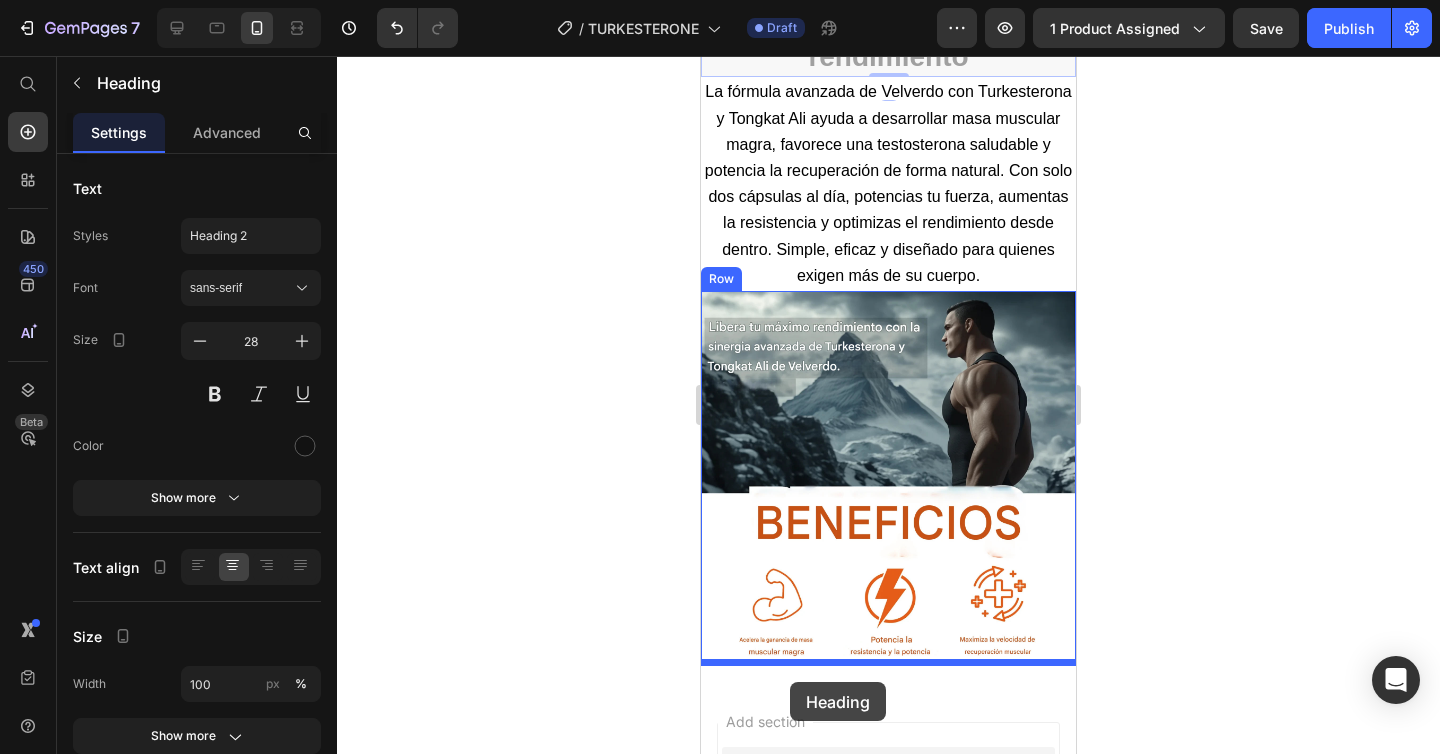 scroll, scrollTop: 2358, scrollLeft: 0, axis: vertical 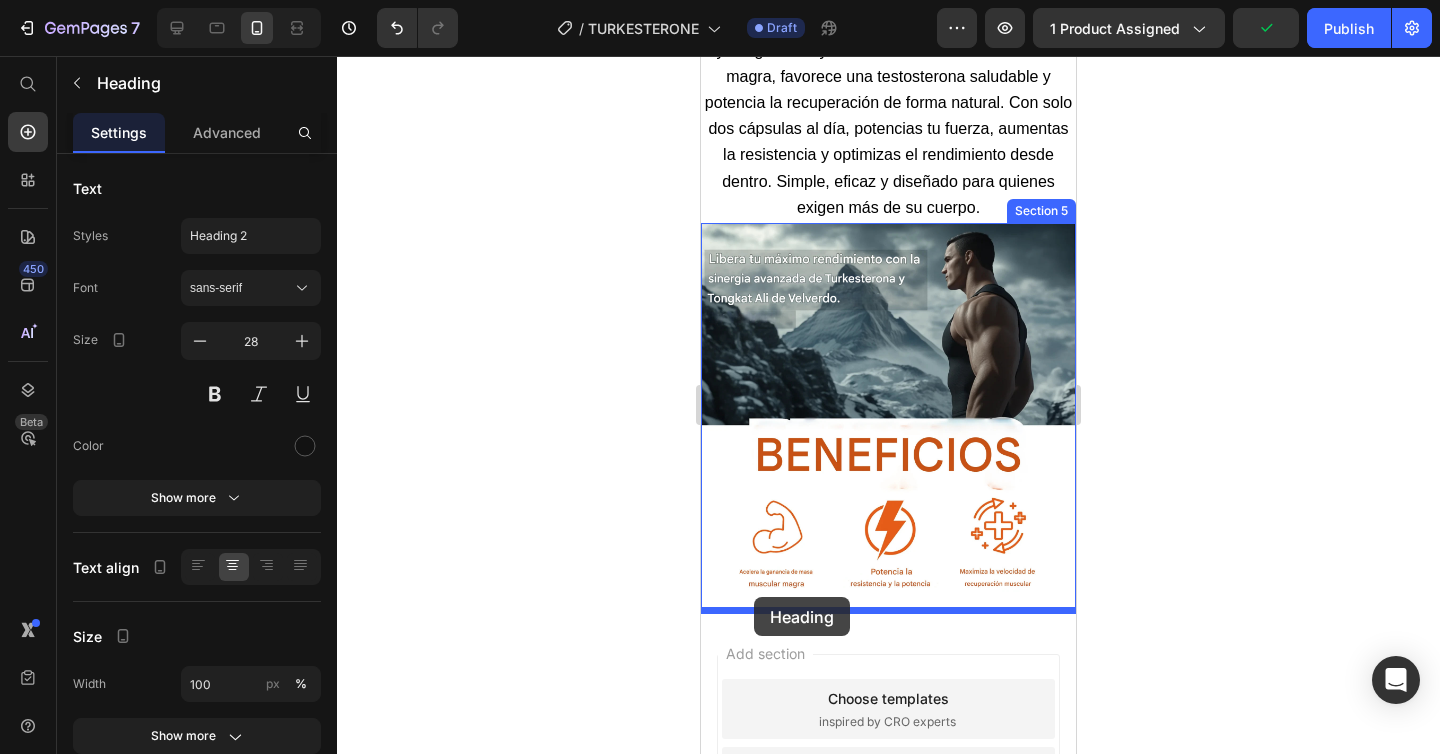 drag, startPoint x: 722, startPoint y: 420, endPoint x: 754, endPoint y: 596, distance: 178.88544 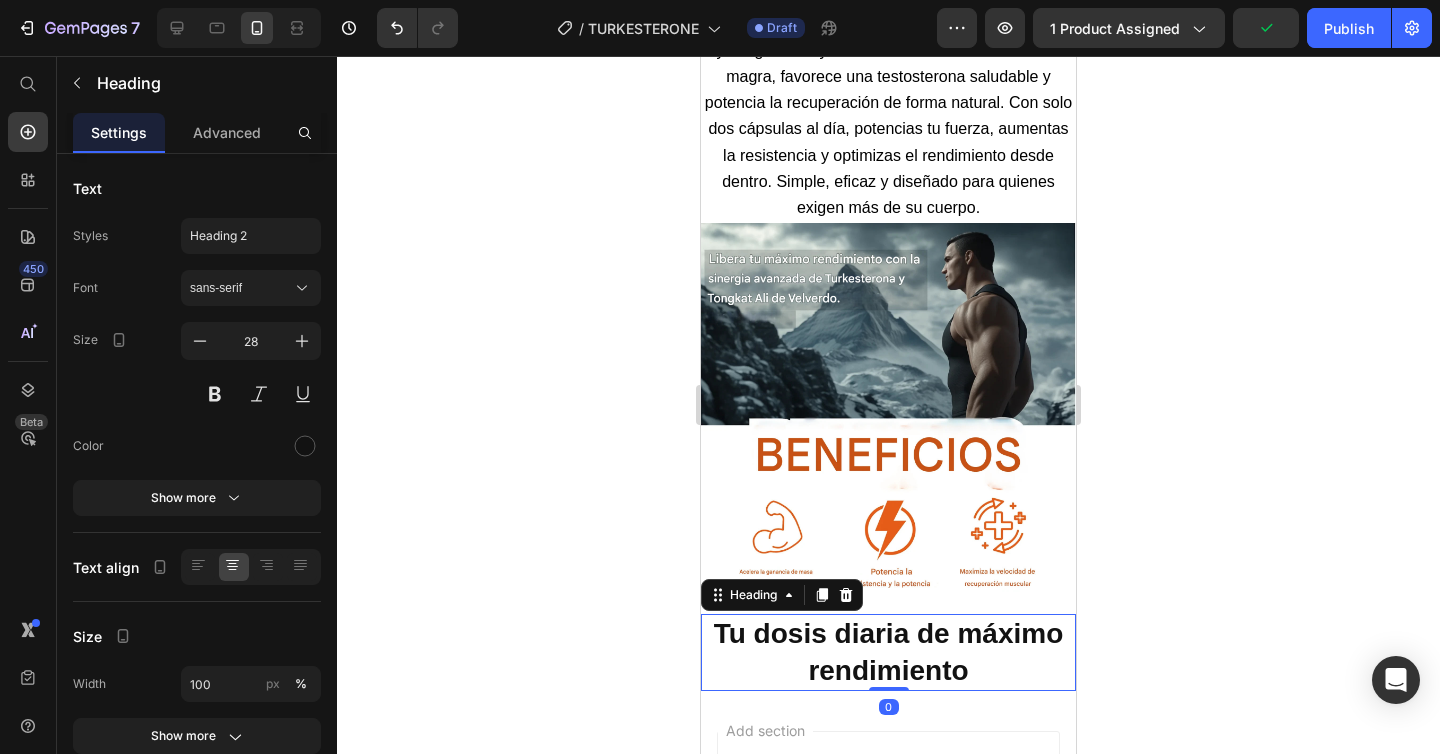 scroll, scrollTop: 2471, scrollLeft: 0, axis: vertical 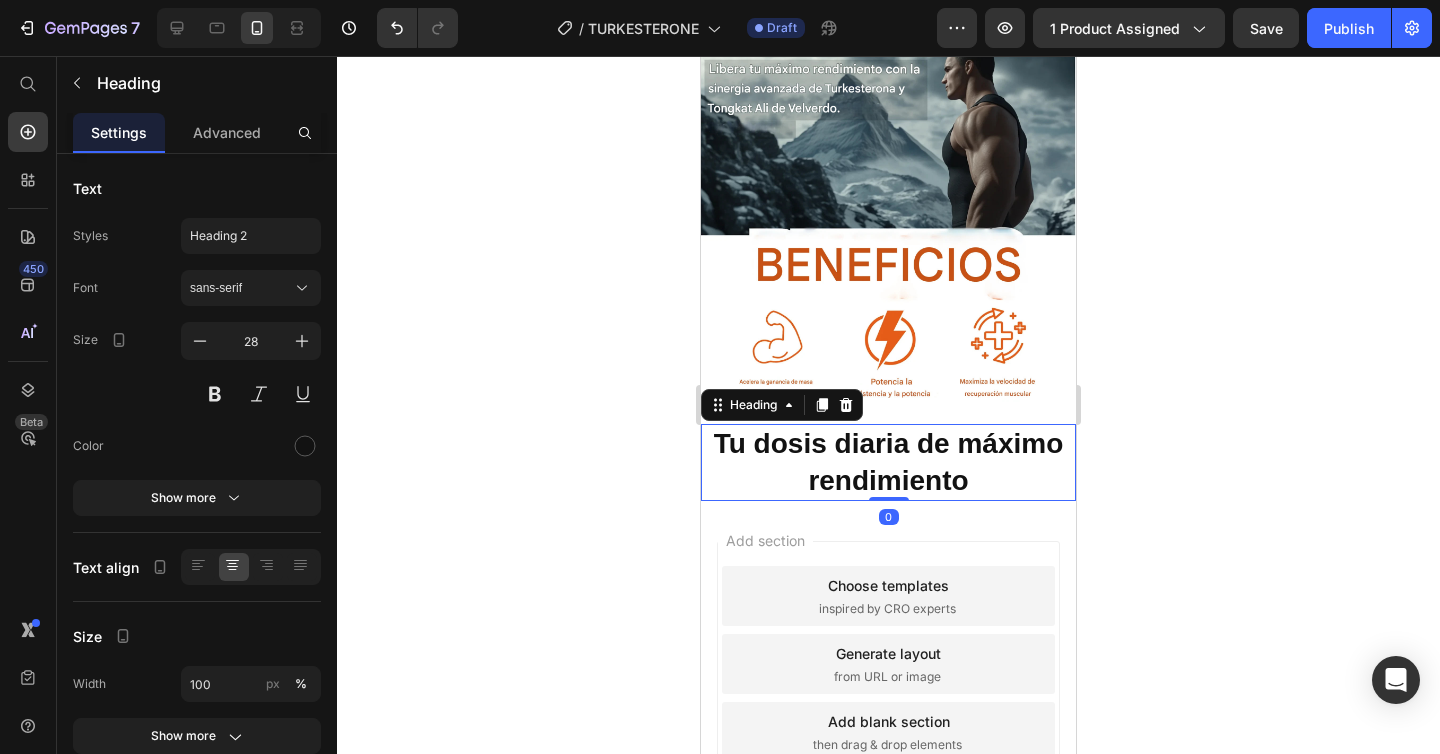 click on "Tu dosis diaria de máximo rendimiento" at bounding box center (889, 461) 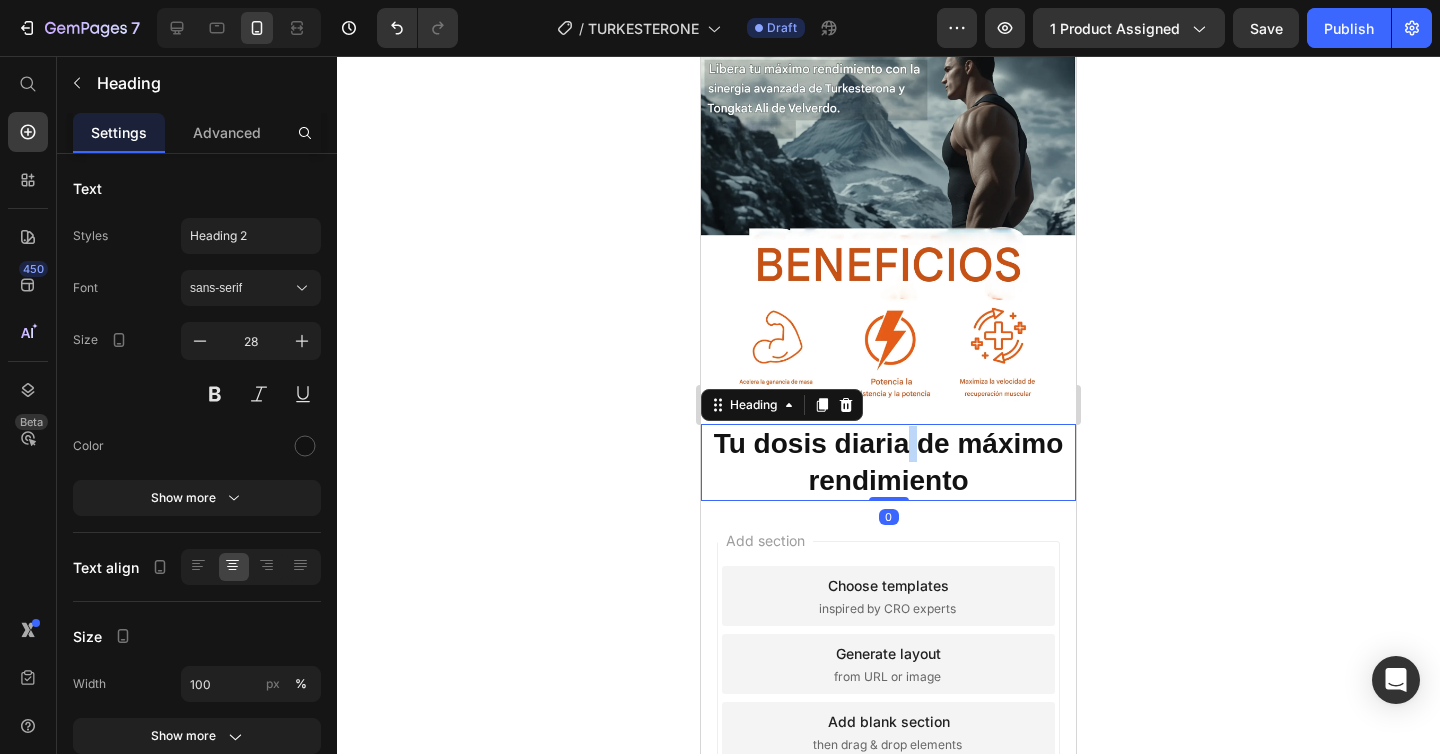 click on "Tu dosis diaria de máximo rendimiento" at bounding box center (889, 461) 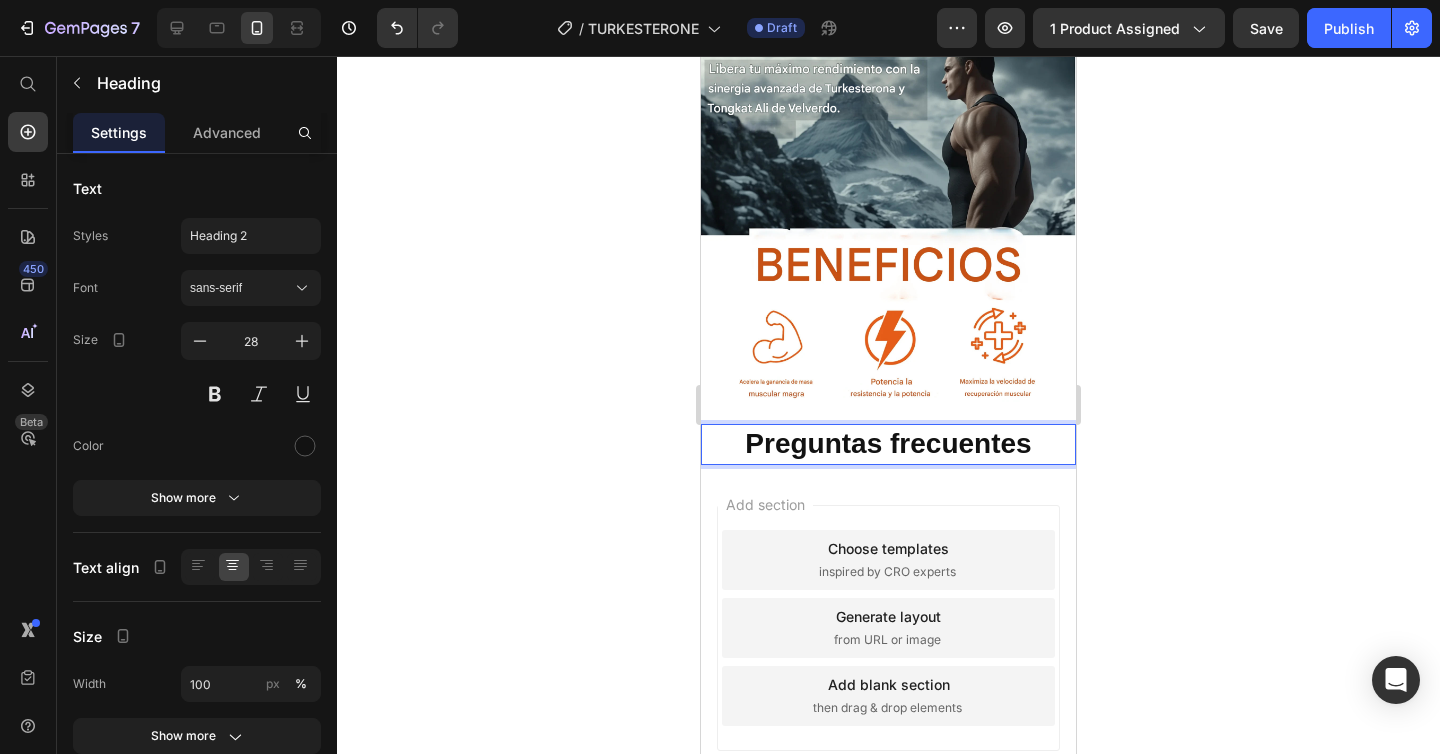 click on "Add section Choose templates inspired by CRO experts Generate layout from URL or image Add blank section then drag & drop elements" at bounding box center (888, 632) 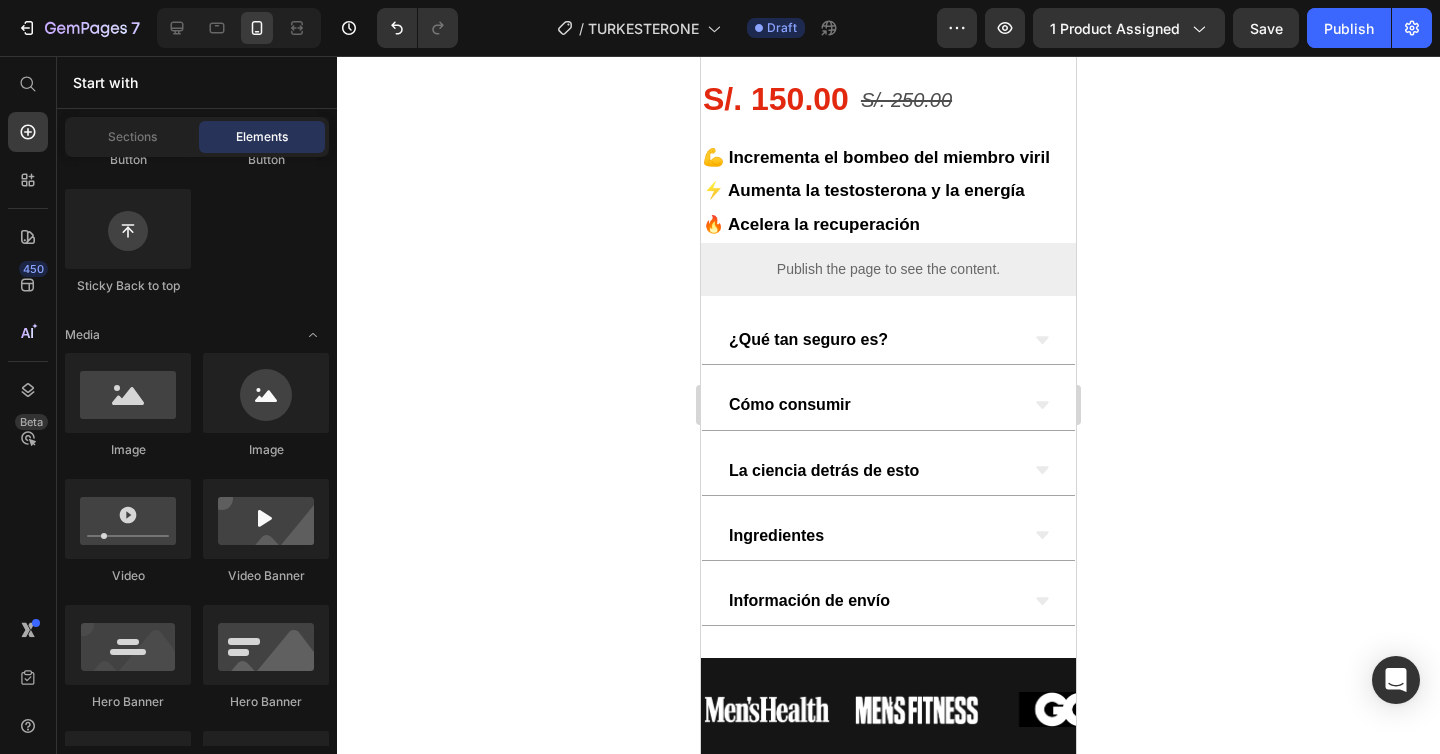 scroll, scrollTop: 673, scrollLeft: 0, axis: vertical 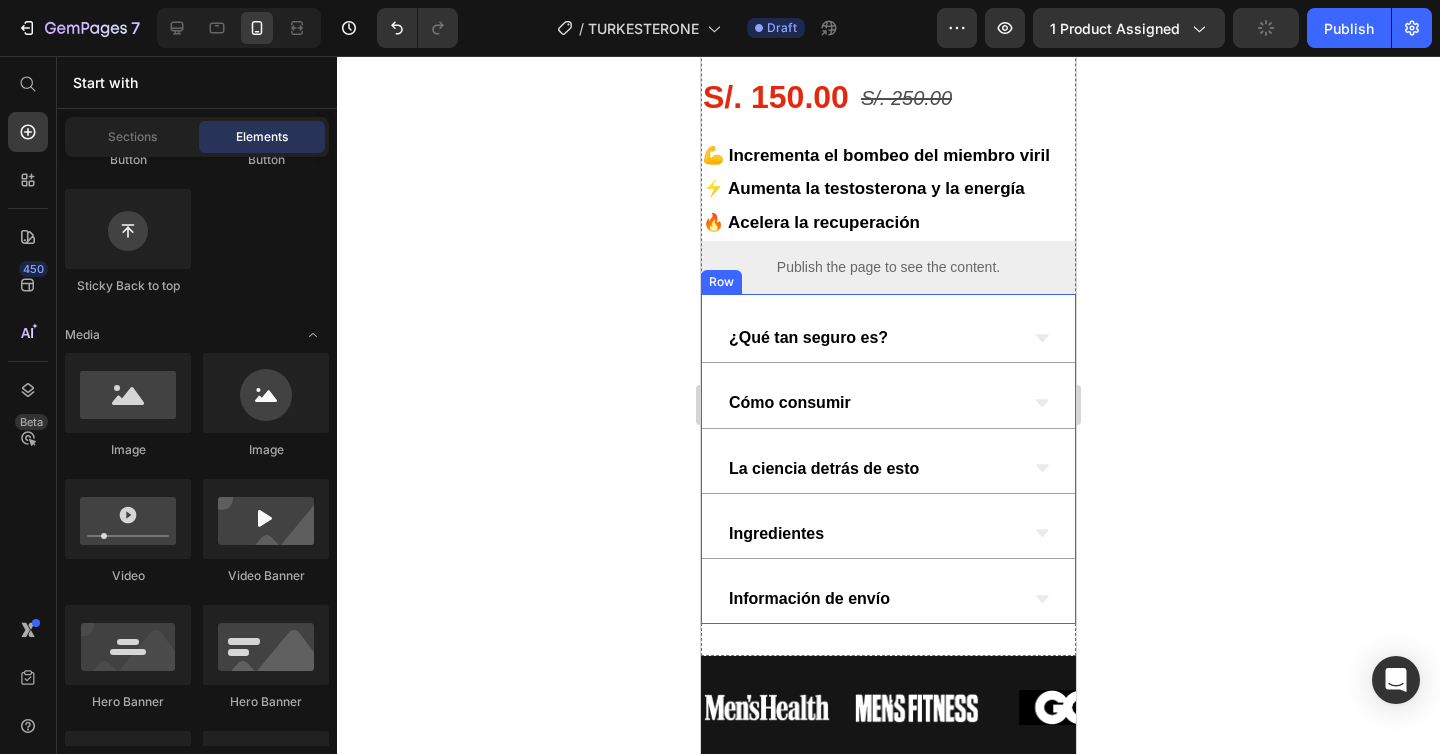 click on "¿Qué tan seguro es?
Cómo consumir
La ciencia detrás de esto
Ingredientes
Información de envío Accordion" at bounding box center [888, 459] 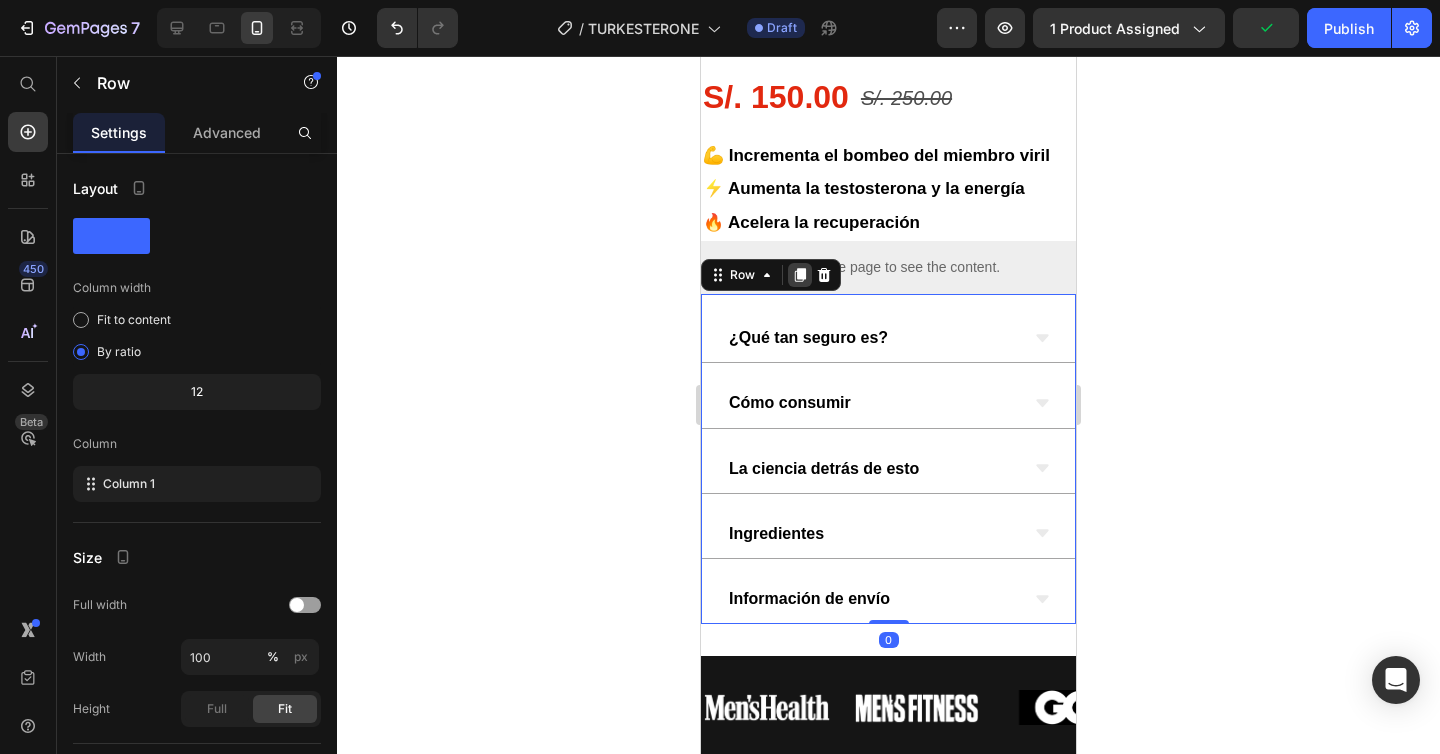 click 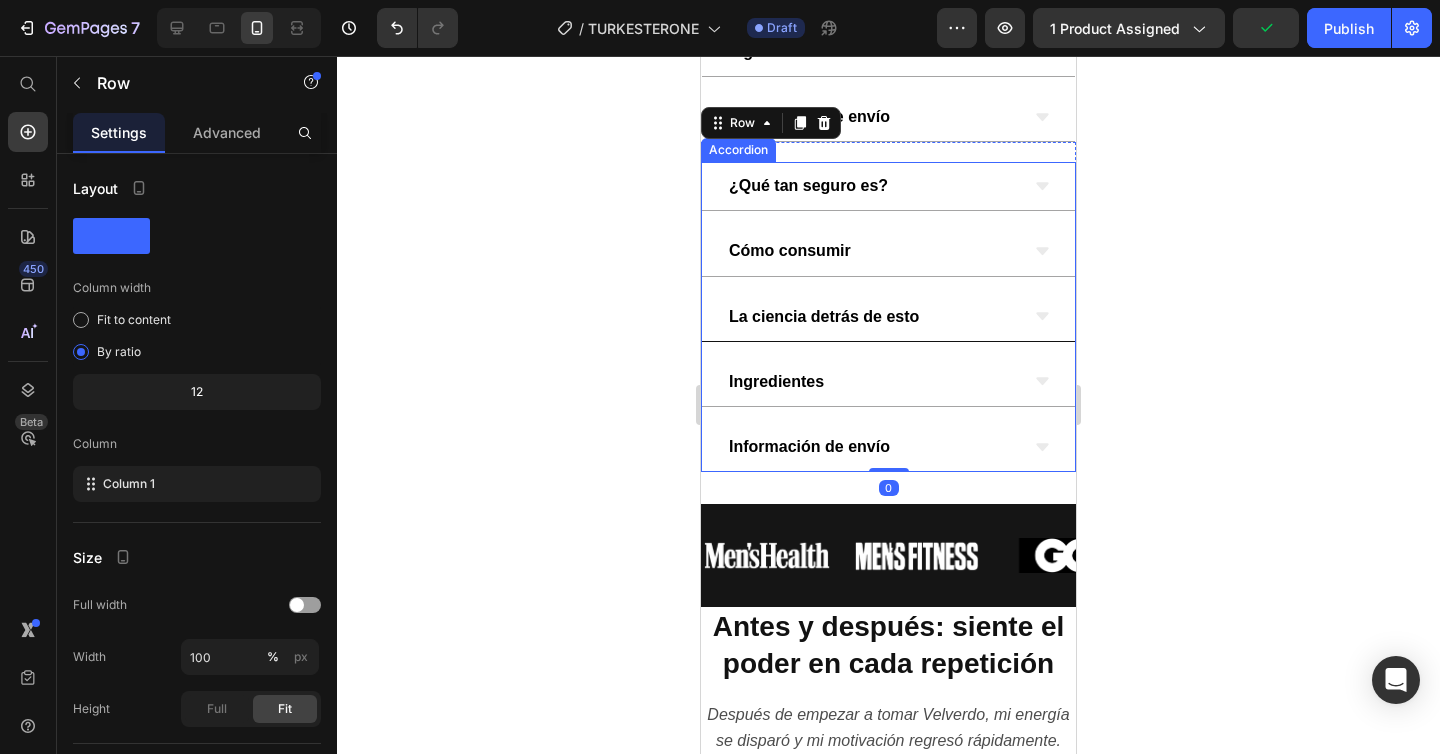 scroll, scrollTop: 1167, scrollLeft: 0, axis: vertical 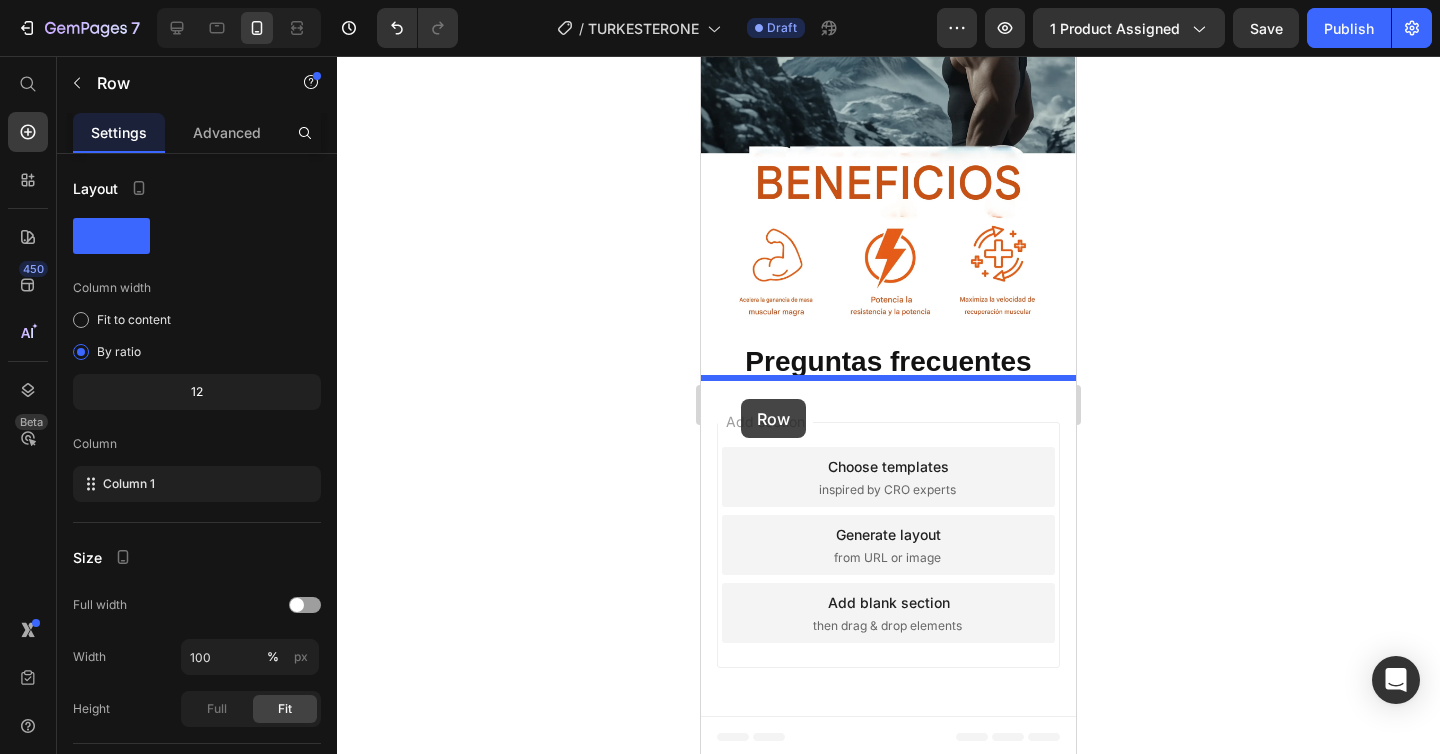 drag, startPoint x: 717, startPoint y: 112, endPoint x: 741, endPoint y: 398, distance: 287.00522 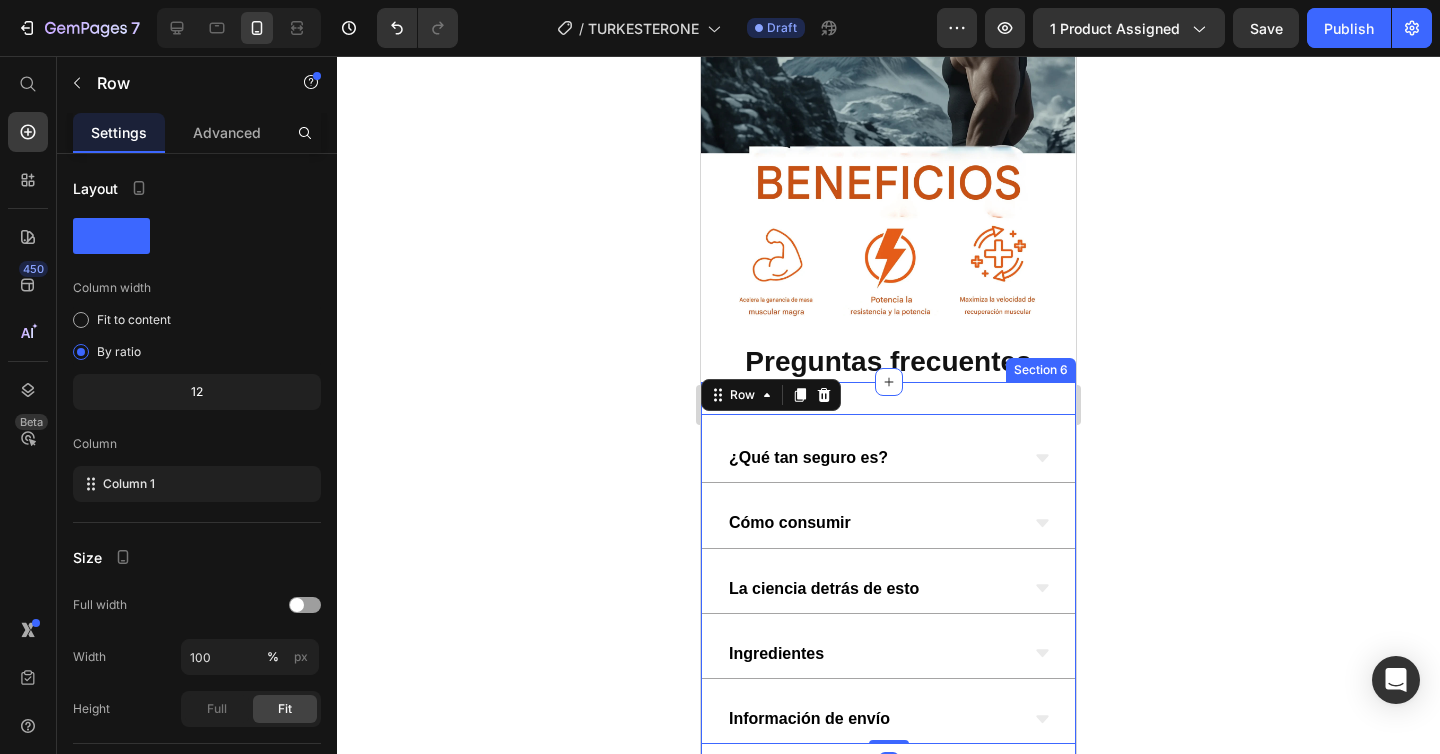 click on "¿Qué tan seguro es?
Cómo consumir
La ciencia detrás de esto
Ingredientes
Información de envío Accordion Row   0 Section 6" at bounding box center [888, 579] 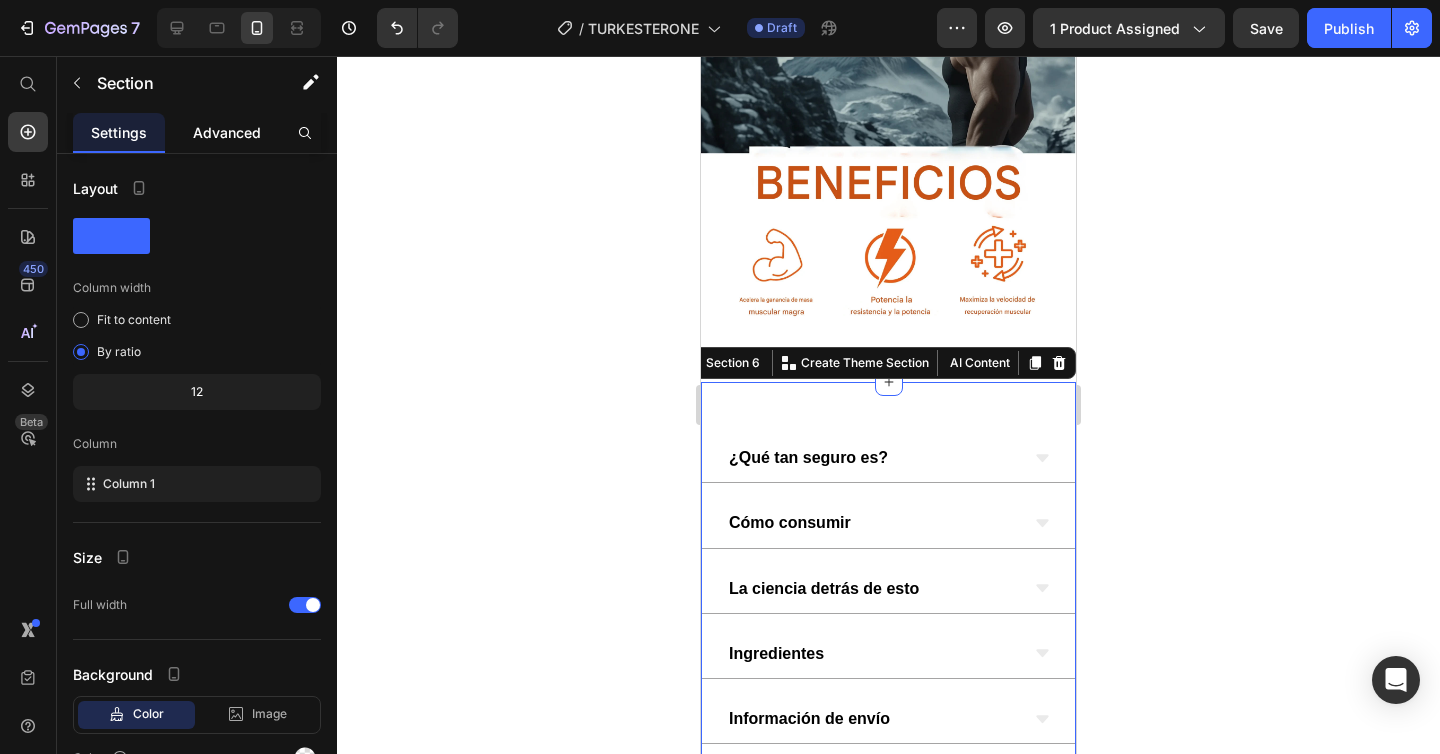 click on "Advanced" 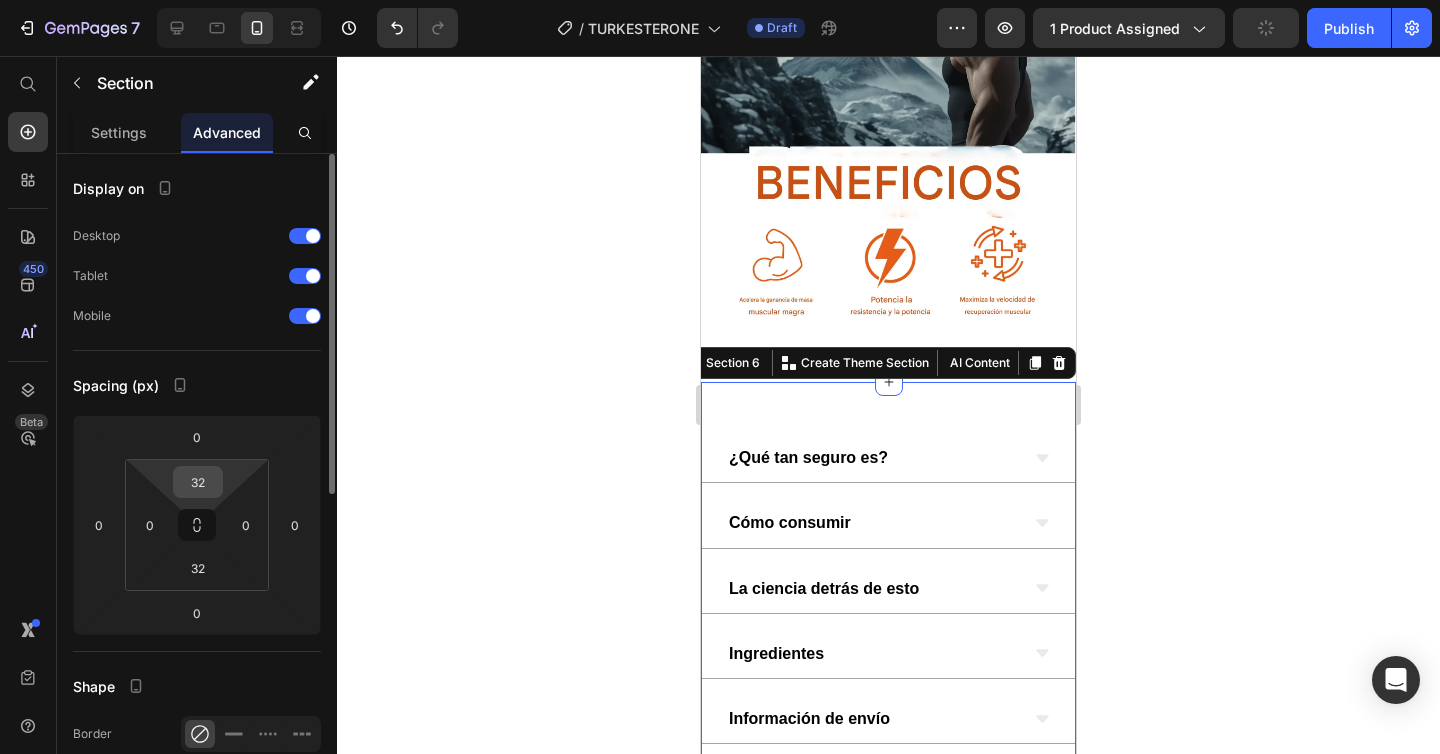click on "32" at bounding box center (198, 482) 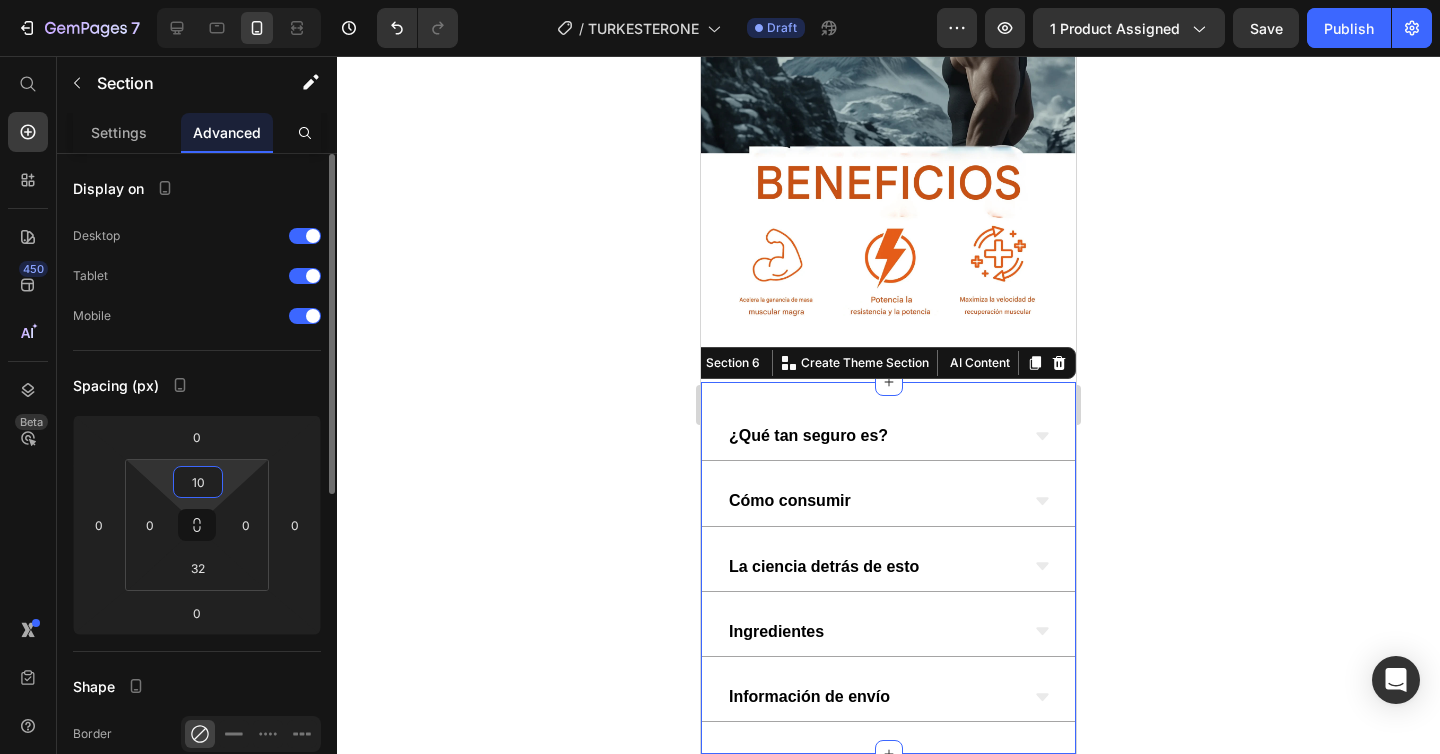 type on "1" 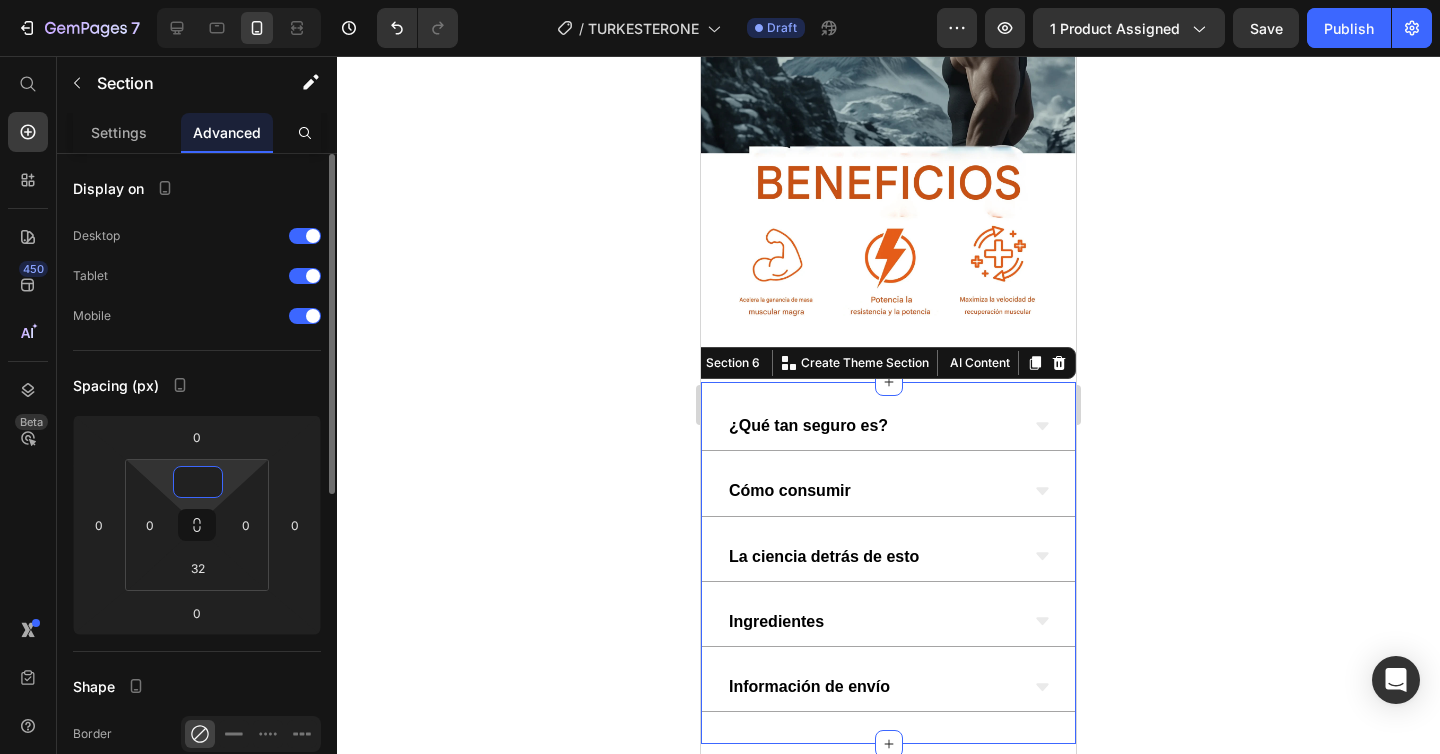 type on "0" 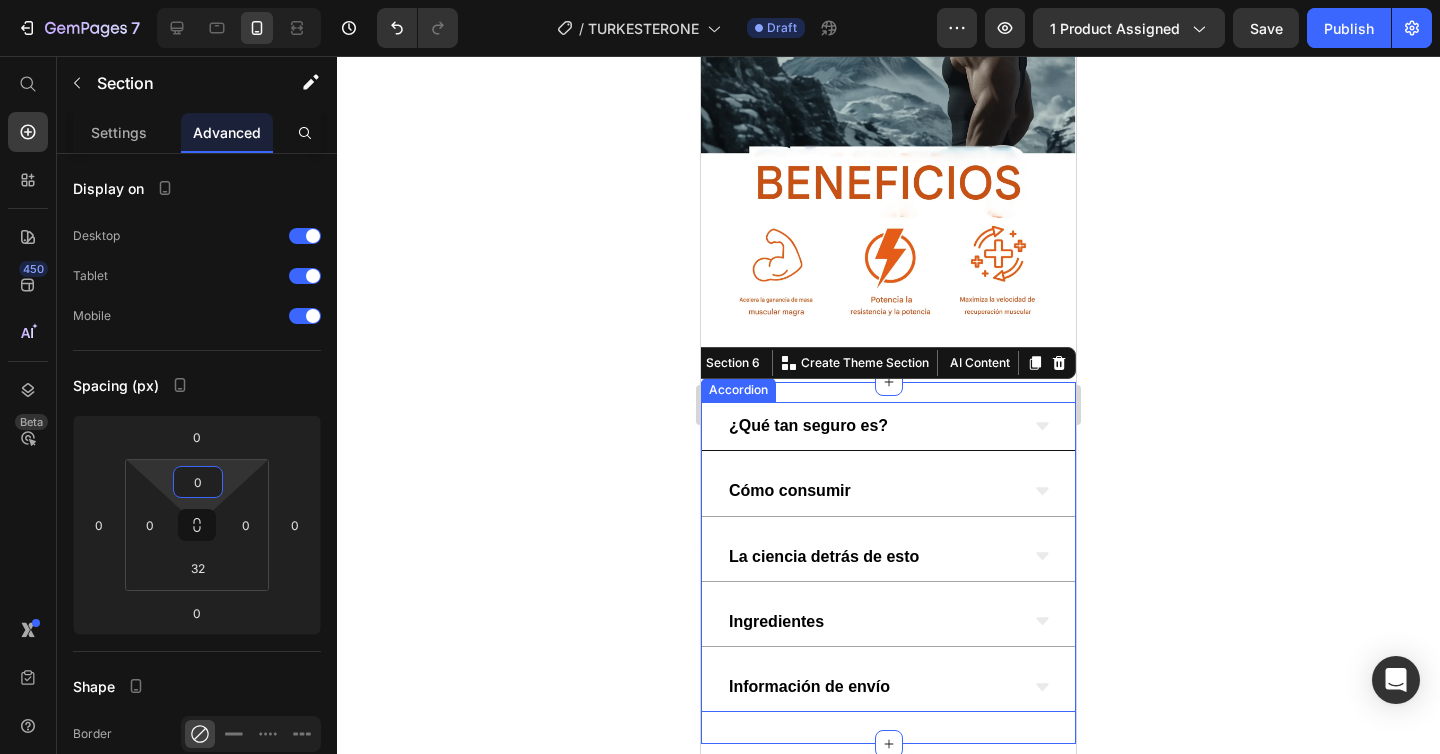 click on "¿Qué tan seguro es?" at bounding box center (888, 426) 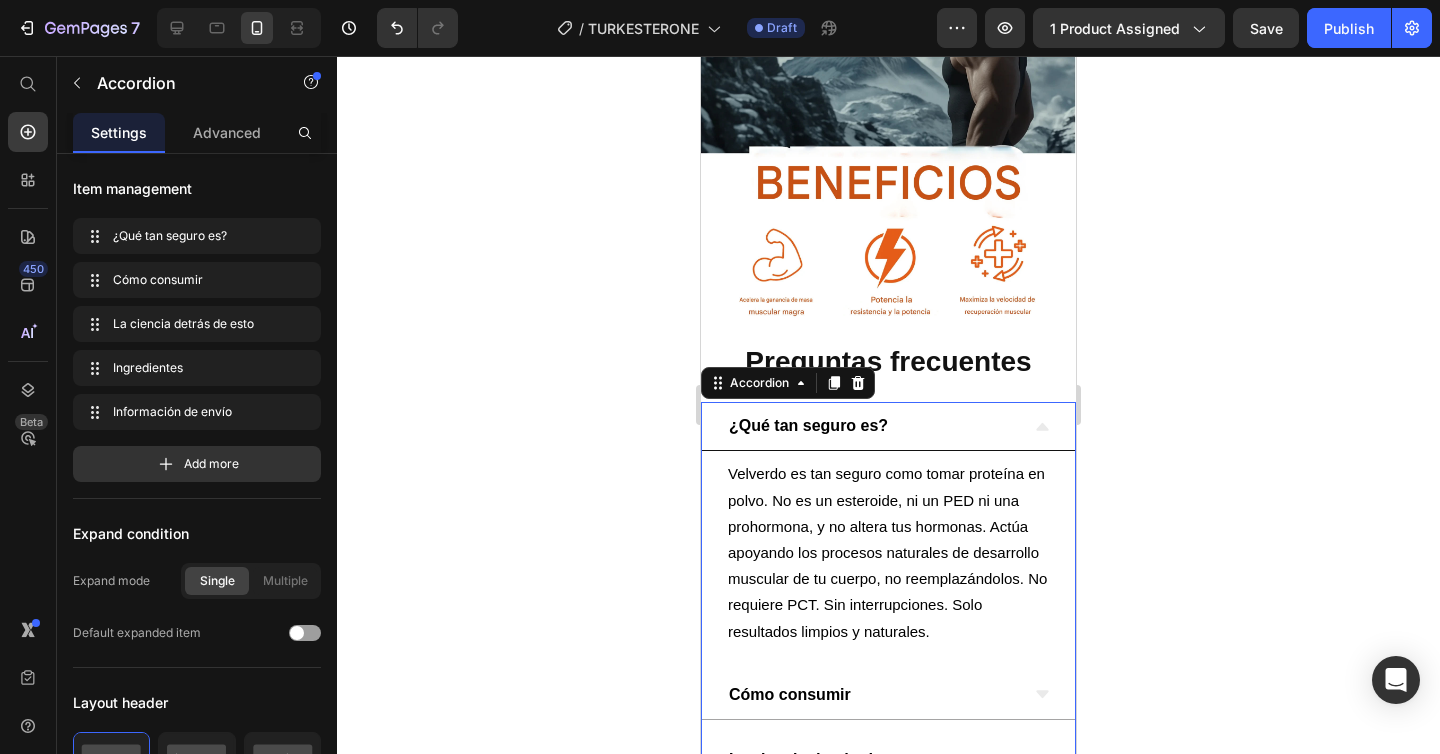 click 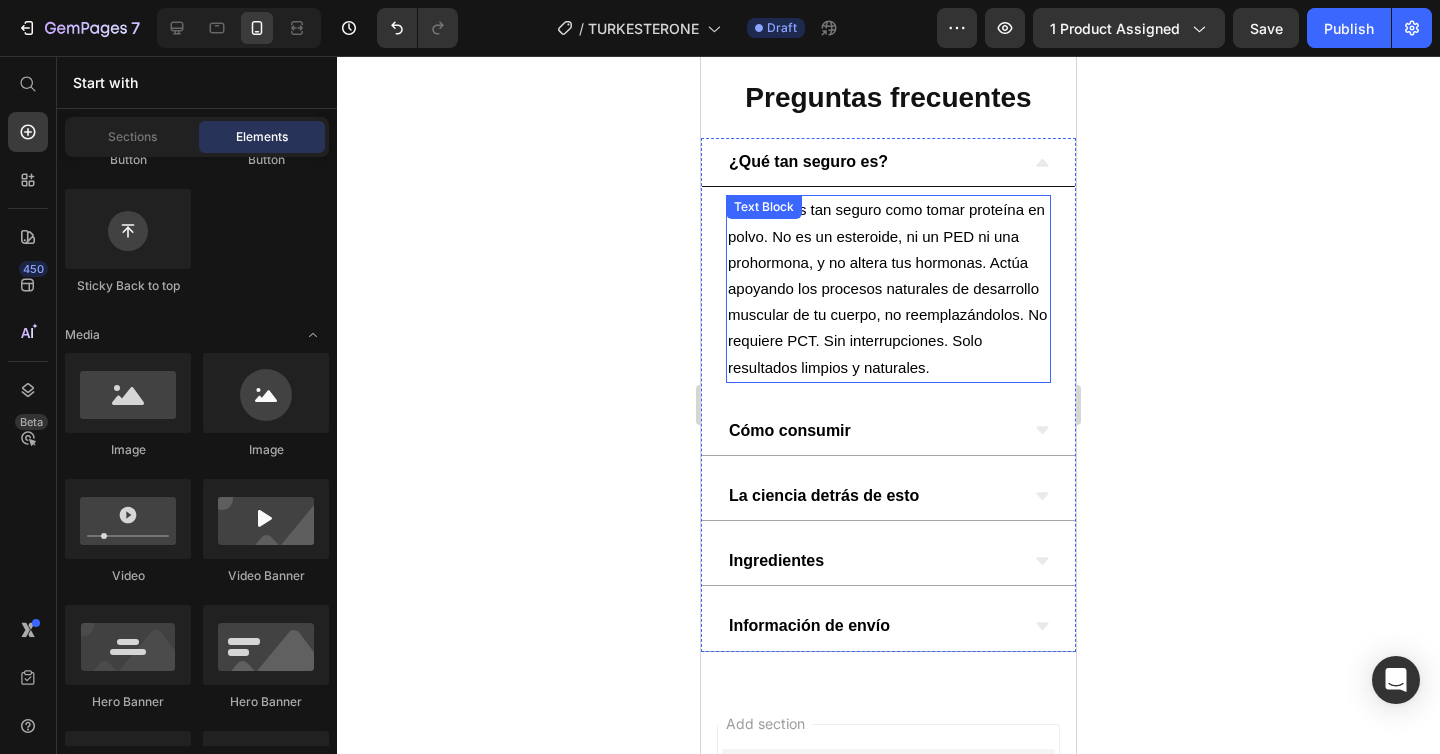 scroll, scrollTop: 3437, scrollLeft: 0, axis: vertical 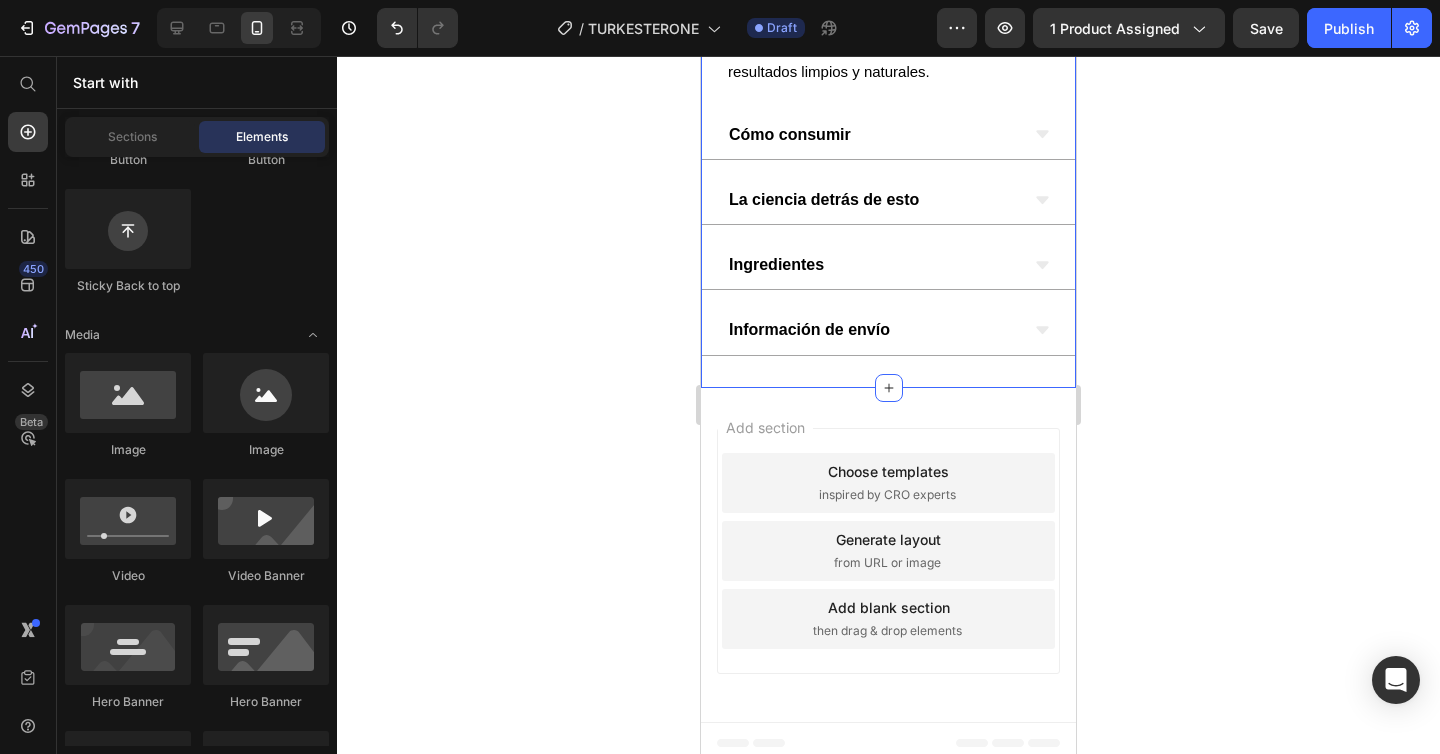 click on "No es un esteroide, ni un PED ni una prohormona, y no altera tus hormonas. Actúa apoyando los procesos naturales de desarrollo muscular de tu cuerpo, no reemplazándolos. No requiere PCT. Sin interrupciones. Solo resultados limpios y naturales. Text Block
Cómo consumir
La ciencia detrás de esto
Ingredientes
Información de envío Accordion Row Section 6" at bounding box center [888, 104] 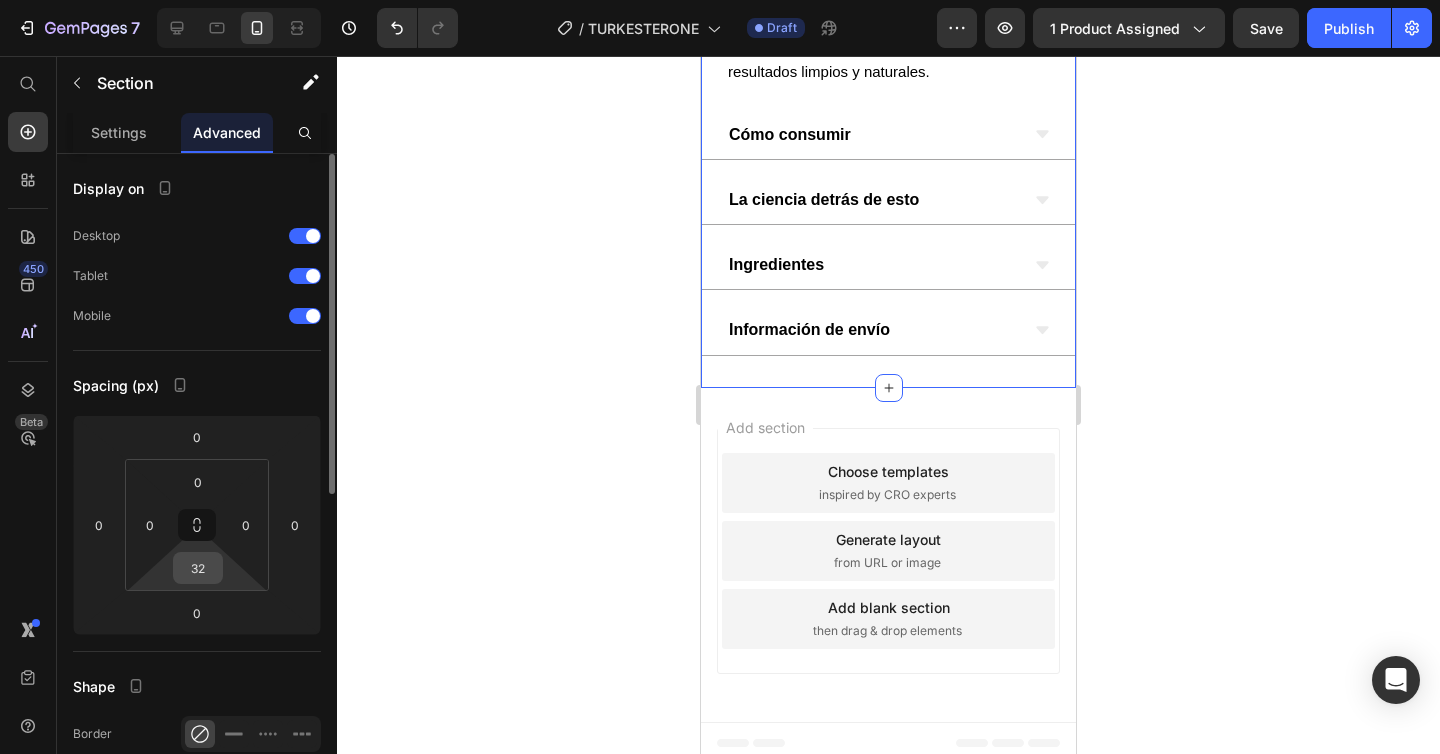 click on "32" at bounding box center [198, 568] 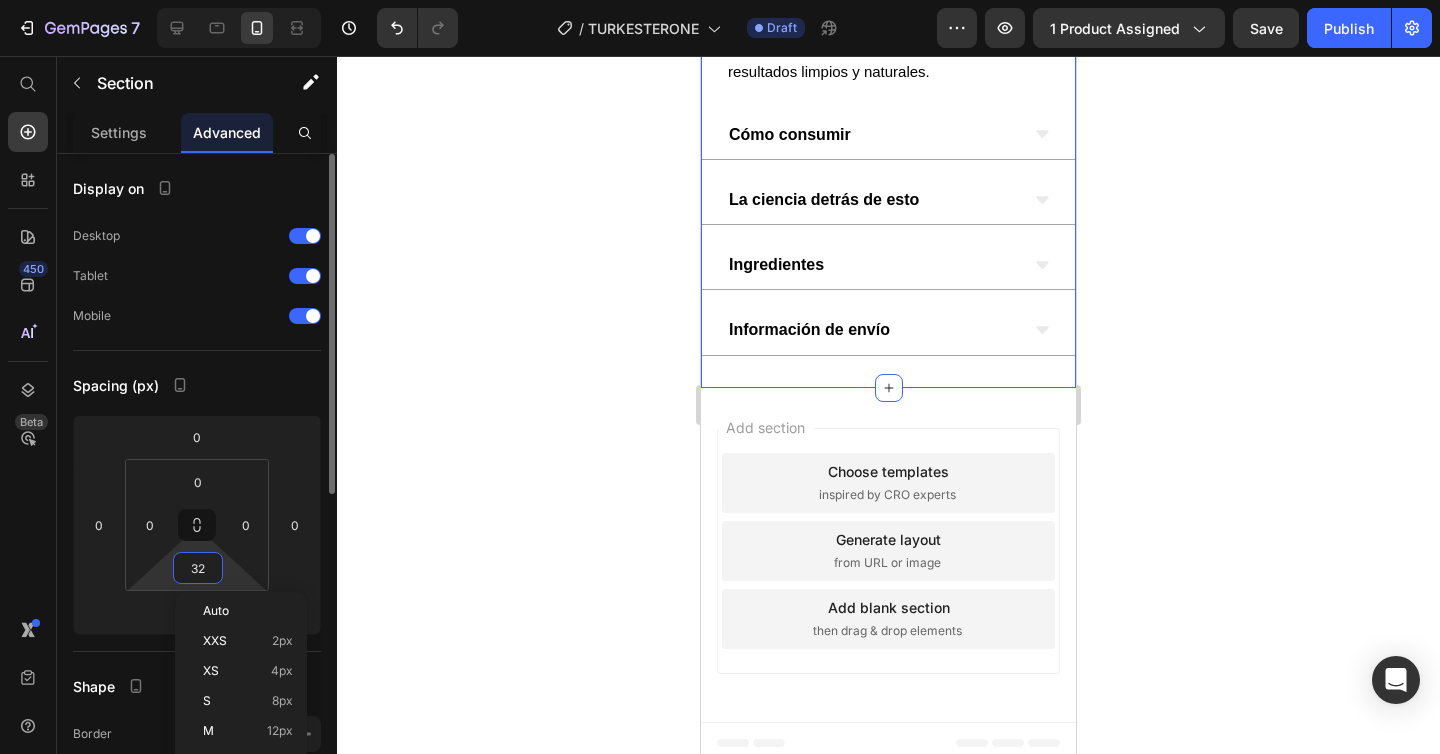 type on "0" 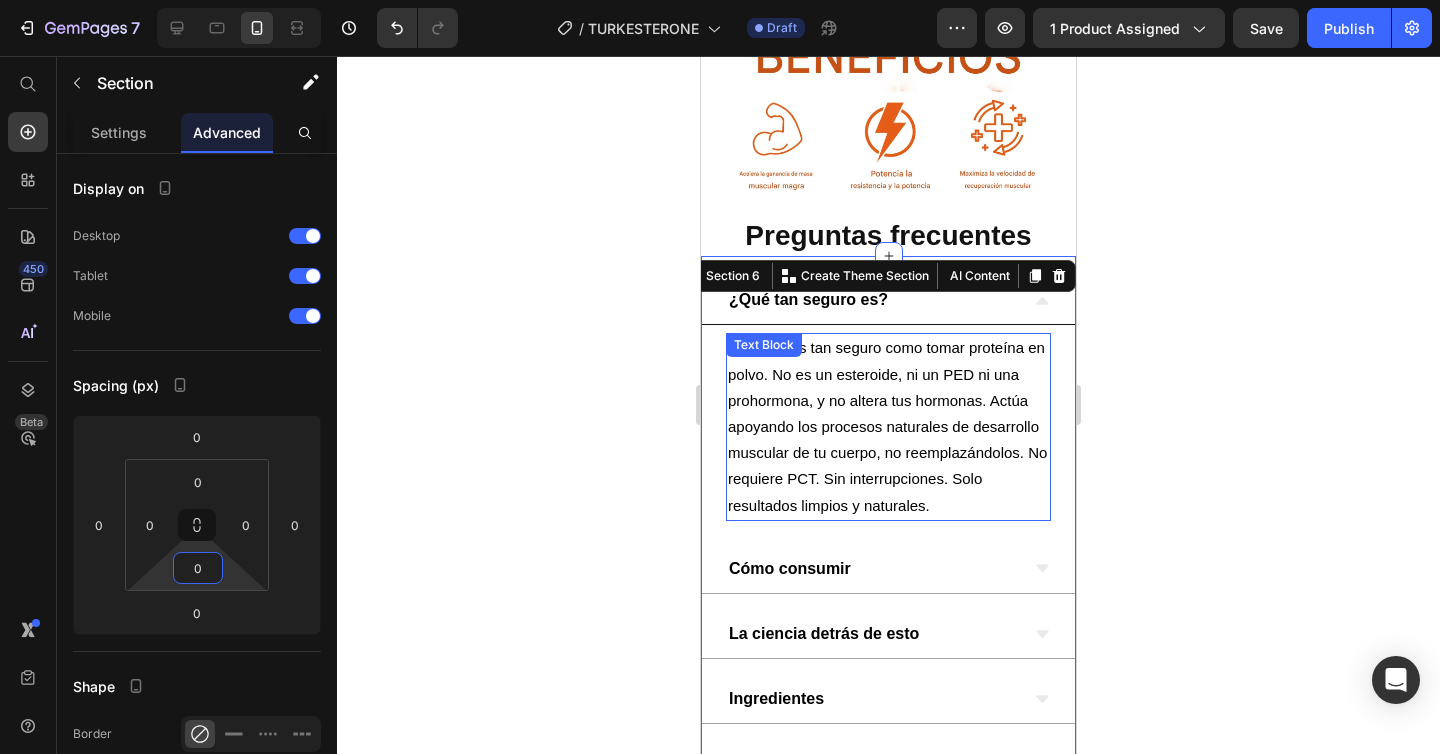 scroll, scrollTop: 3067, scrollLeft: 0, axis: vertical 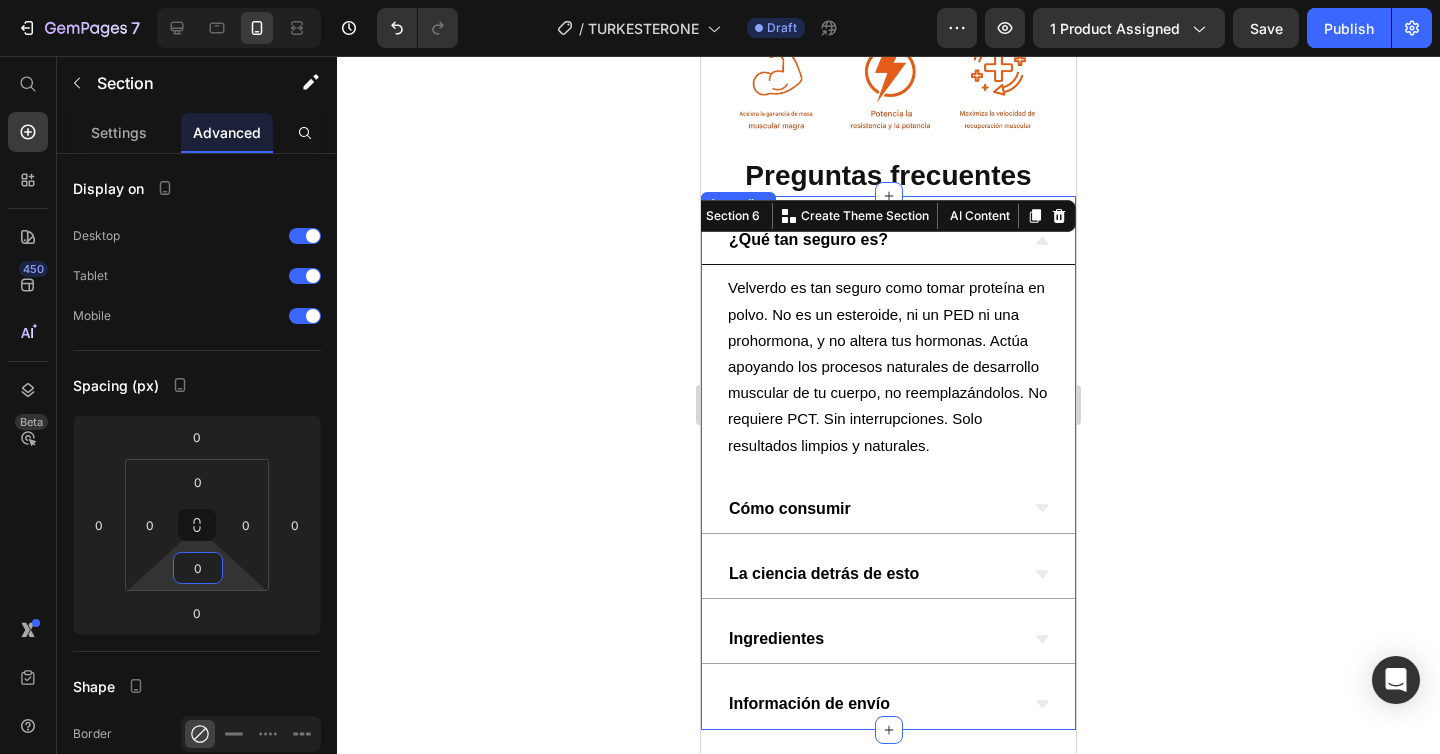 click 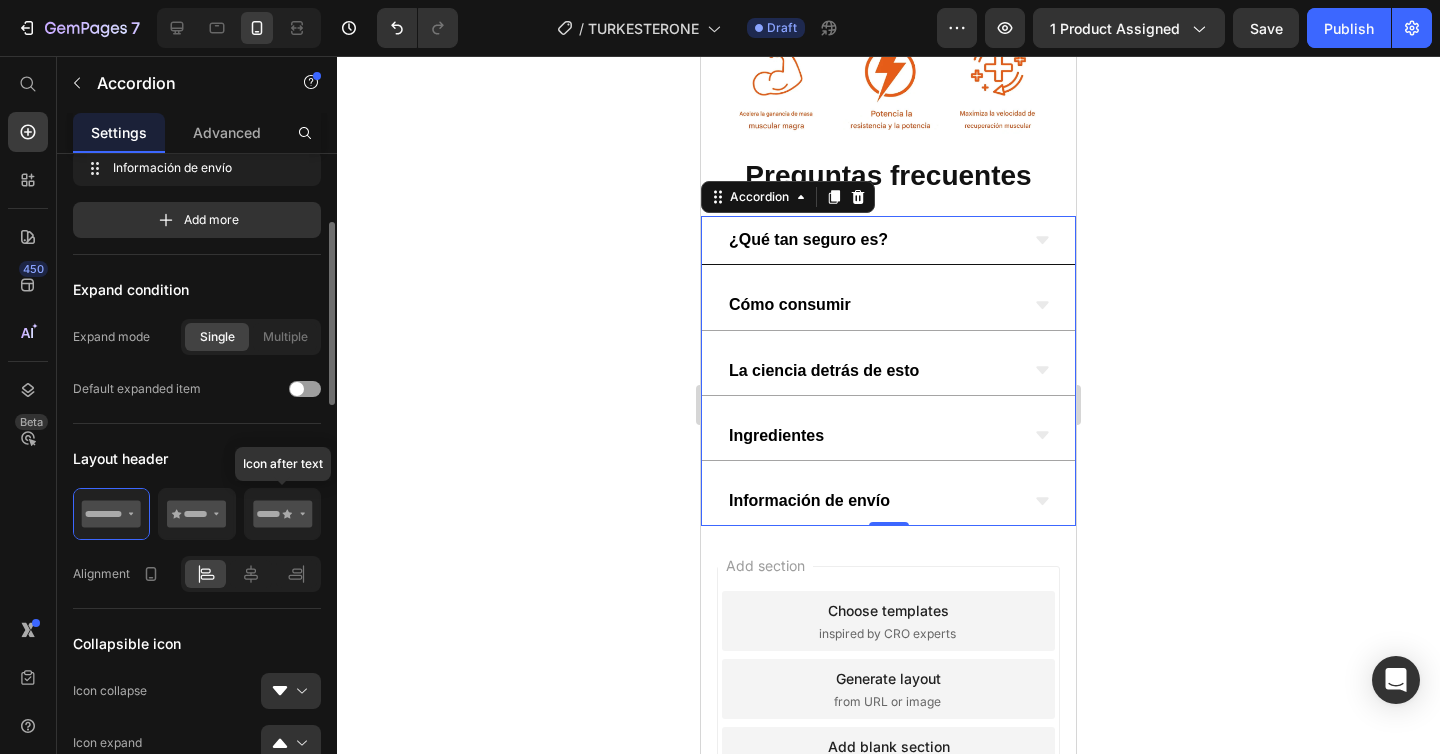 scroll, scrollTop: 289, scrollLeft: 0, axis: vertical 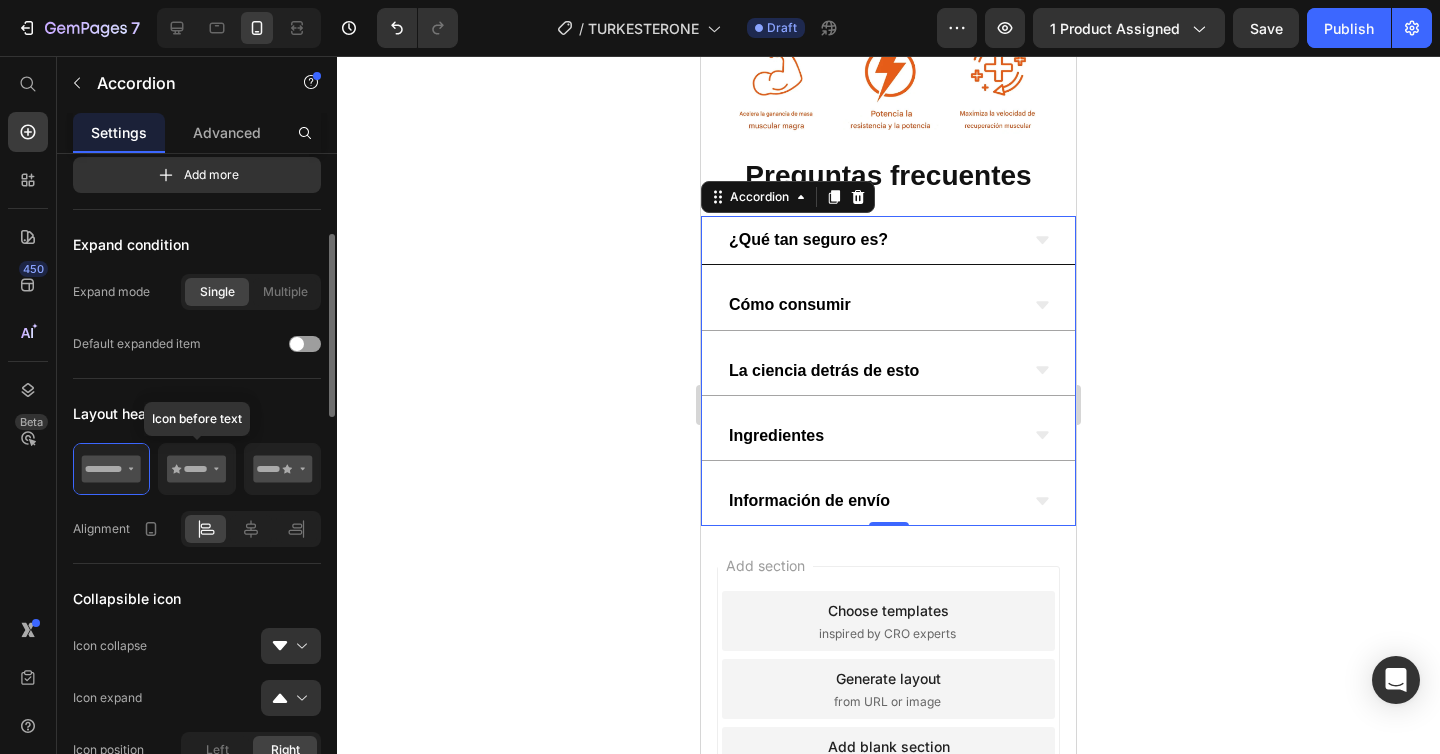 click 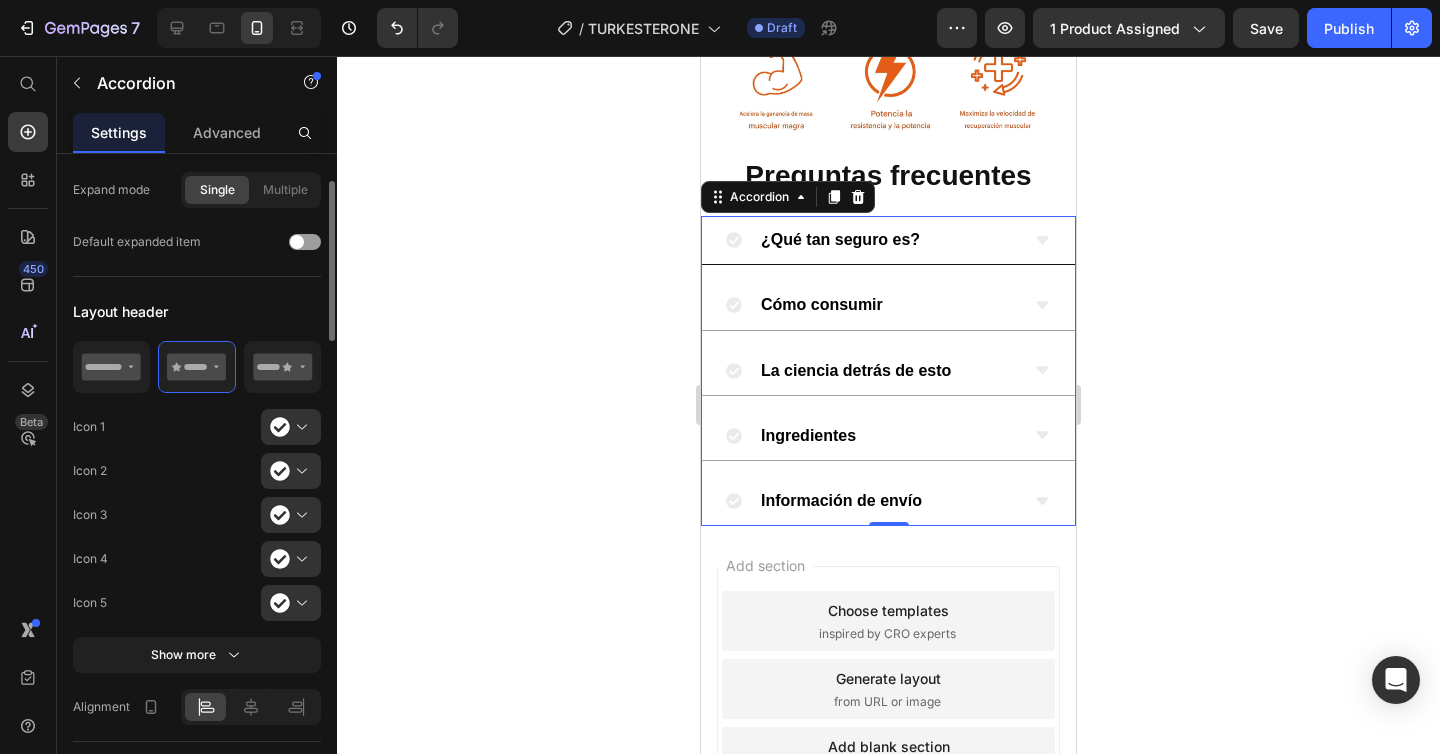 scroll, scrollTop: 415, scrollLeft: 0, axis: vertical 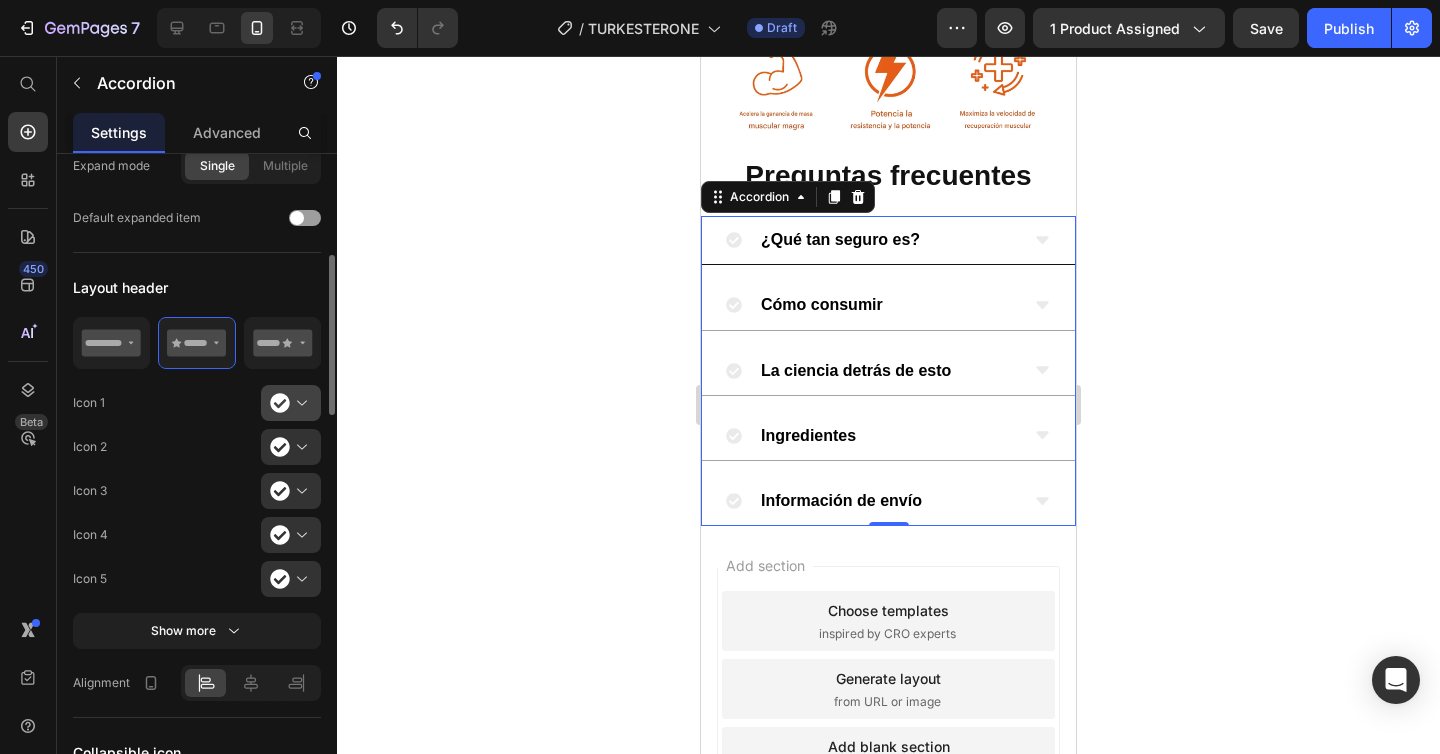 click at bounding box center (299, 403) 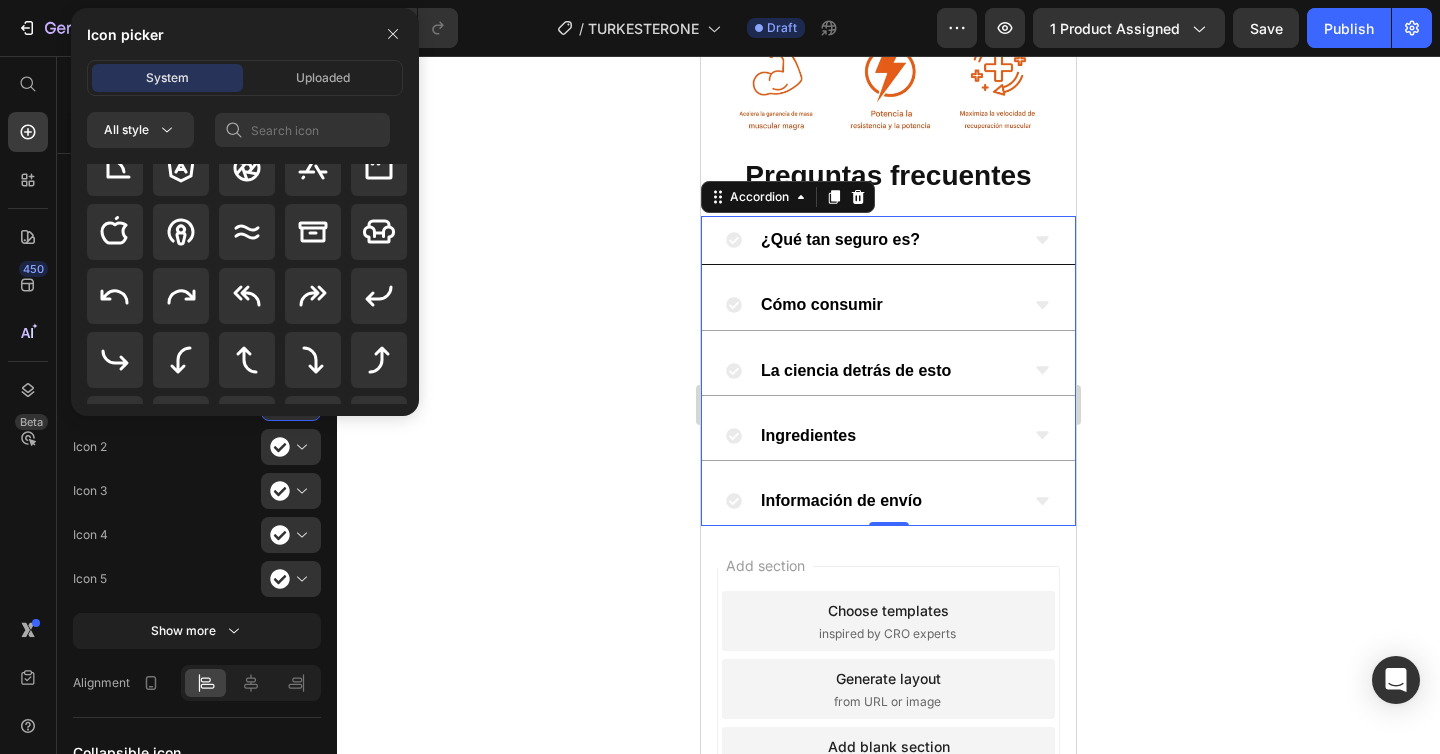 scroll, scrollTop: 0, scrollLeft: 0, axis: both 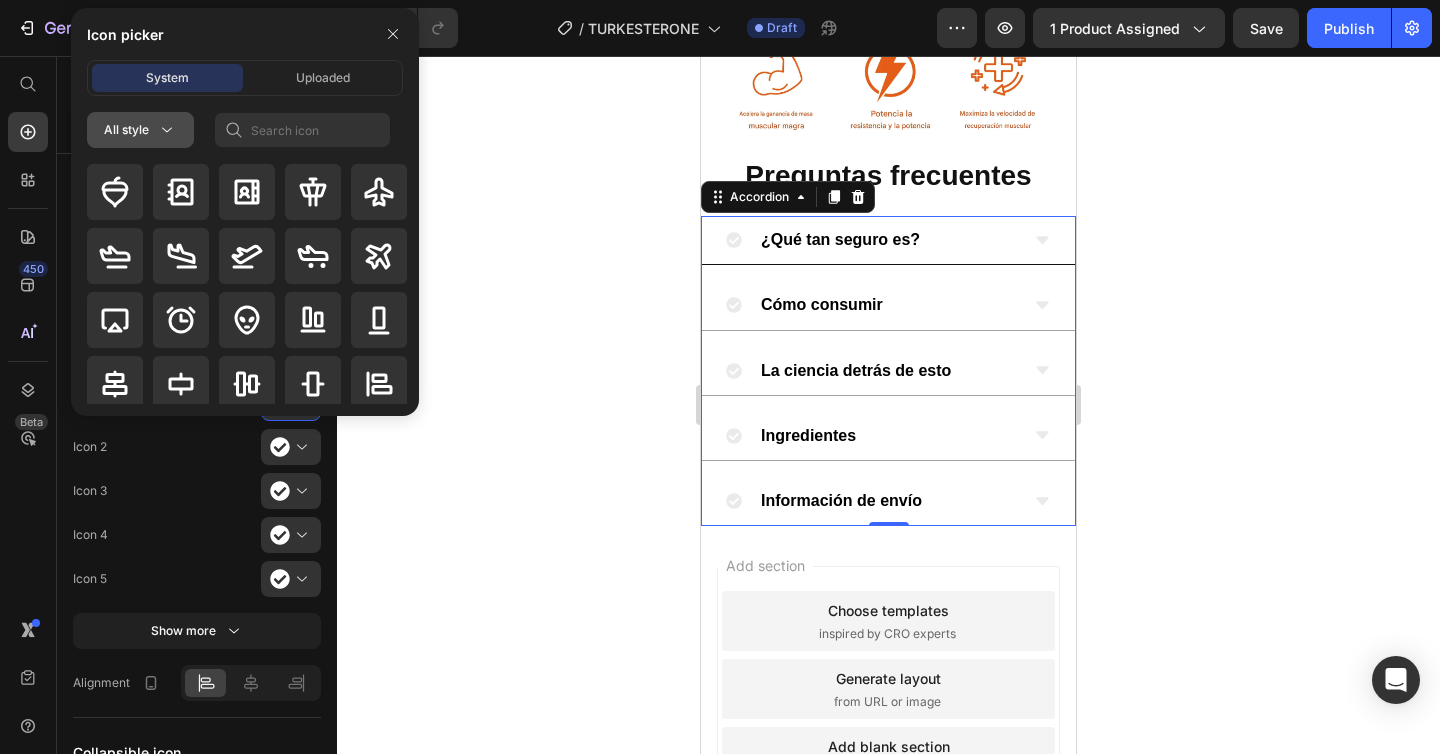click on "All style" at bounding box center (140, 130) 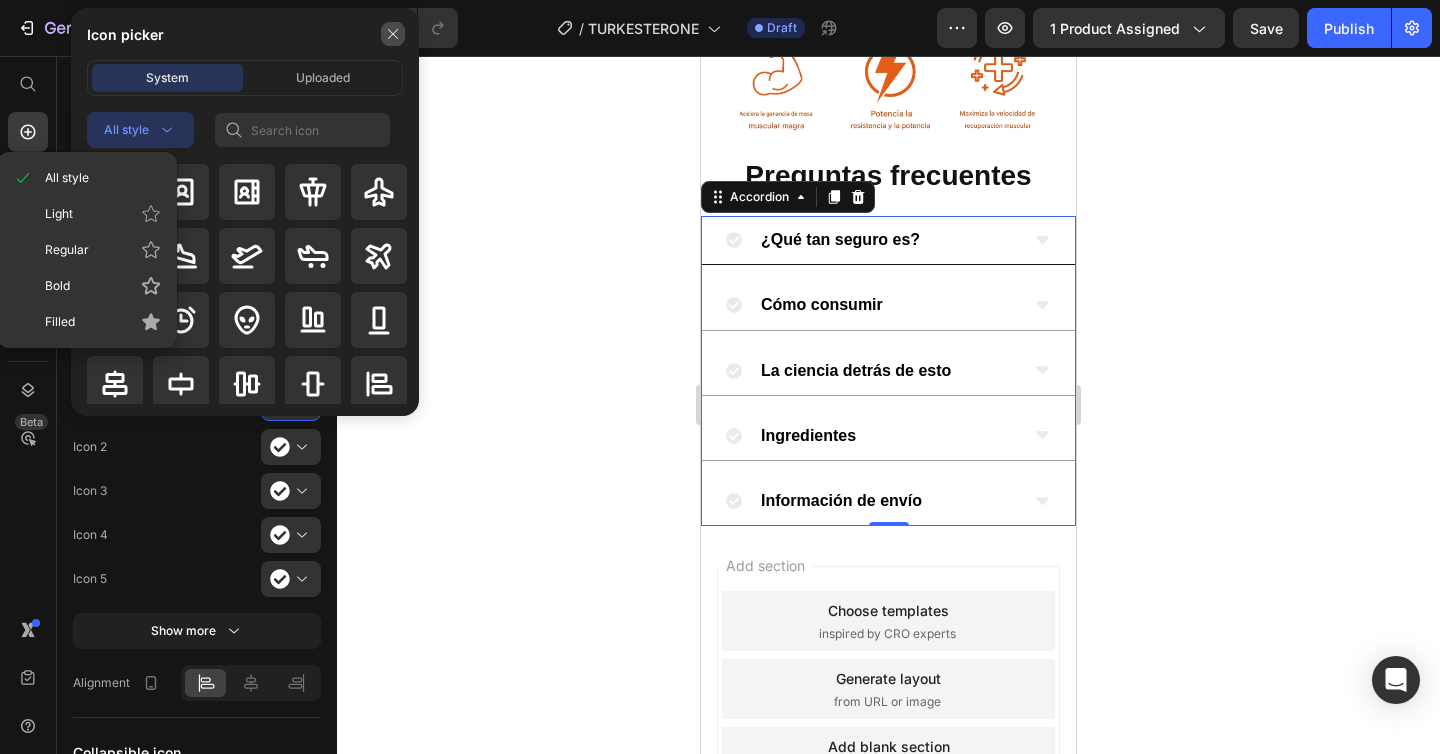 click 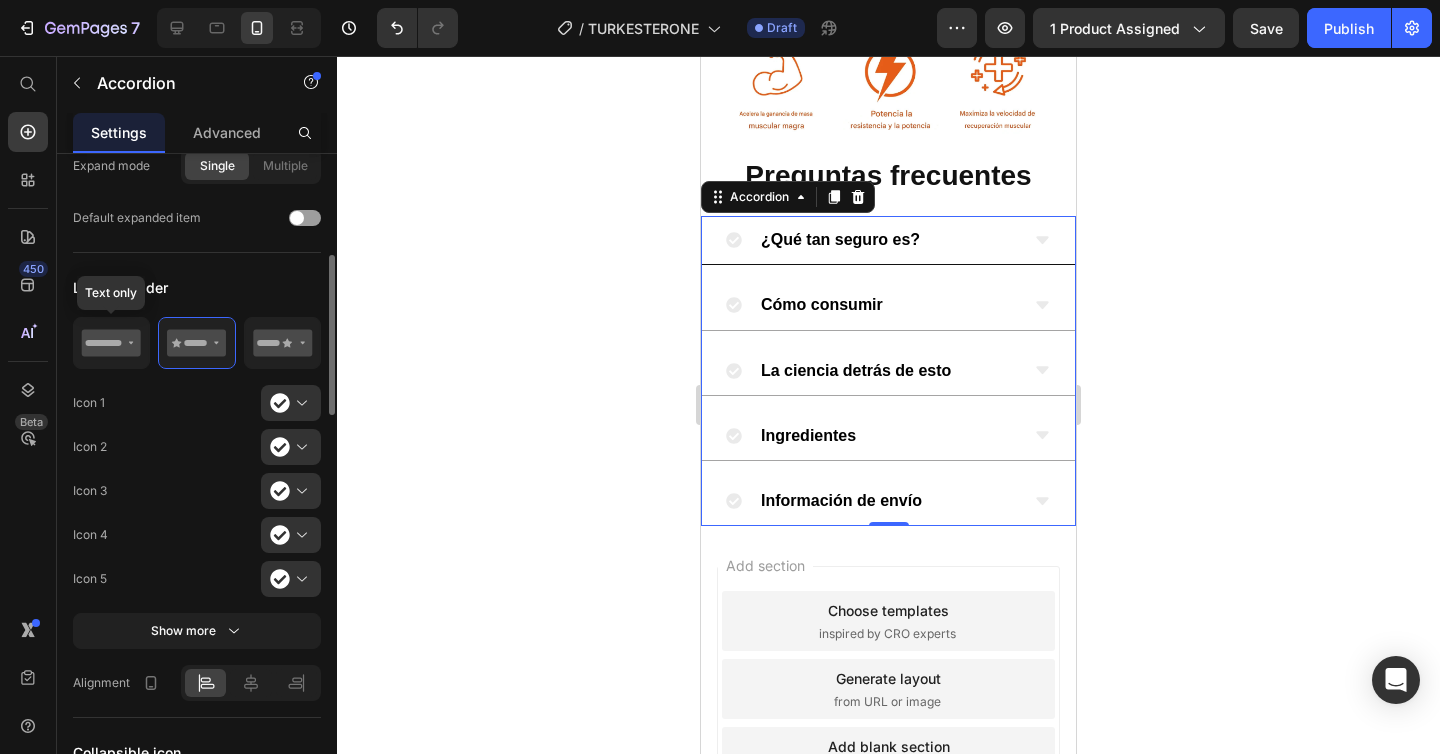 click 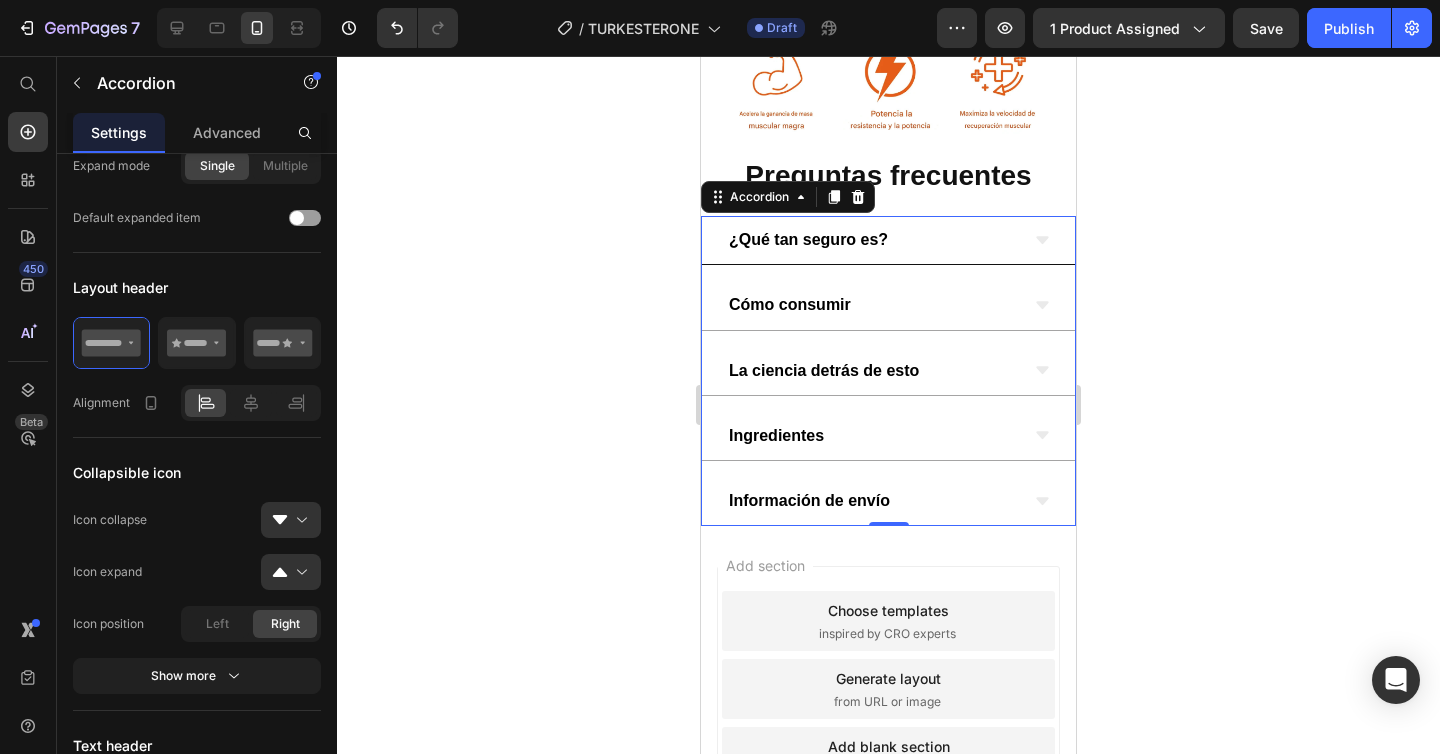 click on "¿Qué tan seguro es?" at bounding box center [808, 239] 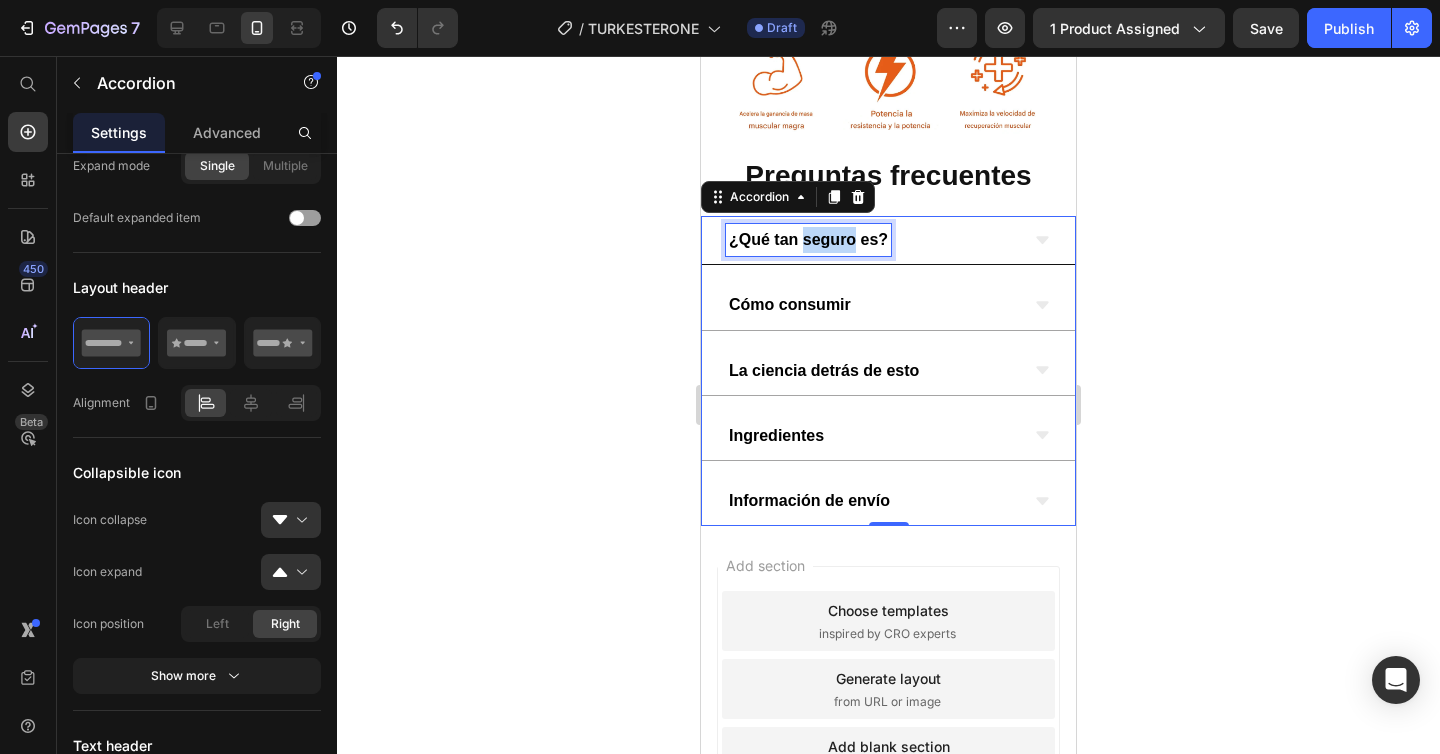 click on "¿Qué tan seguro es?" at bounding box center [808, 239] 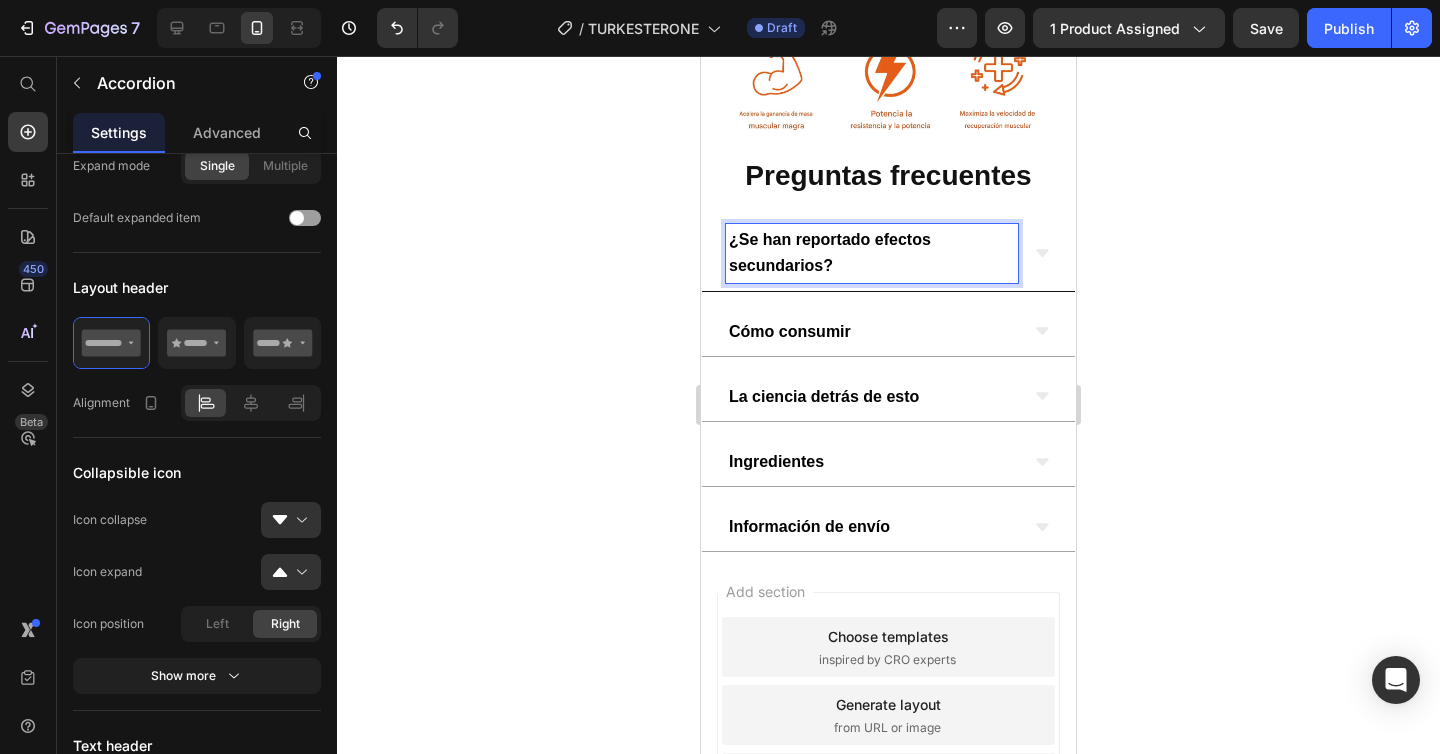 click on "¿Se han reportado efectos secundarios?" at bounding box center [888, 253] 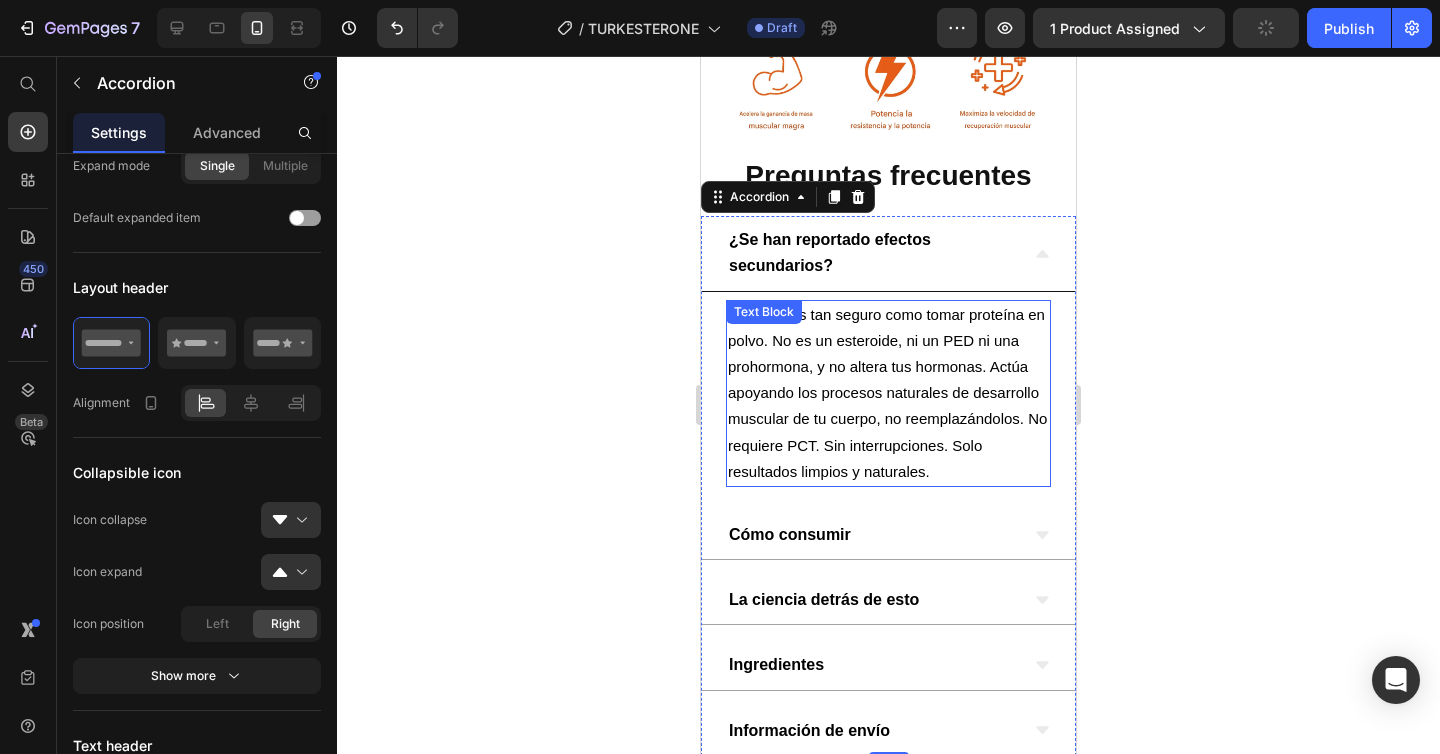 click on "Velverdo es tan seguro como tomar proteína en polvo. No es un esteroide, ni un PED ni una prohormona, y no altera tus hormonas. Actúa apoyando los procesos naturales de desarrollo muscular de tu cuerpo, no reemplazándolos. No requiere PCT. Sin interrupciones. Solo resultados limpios y naturales." at bounding box center [887, 393] 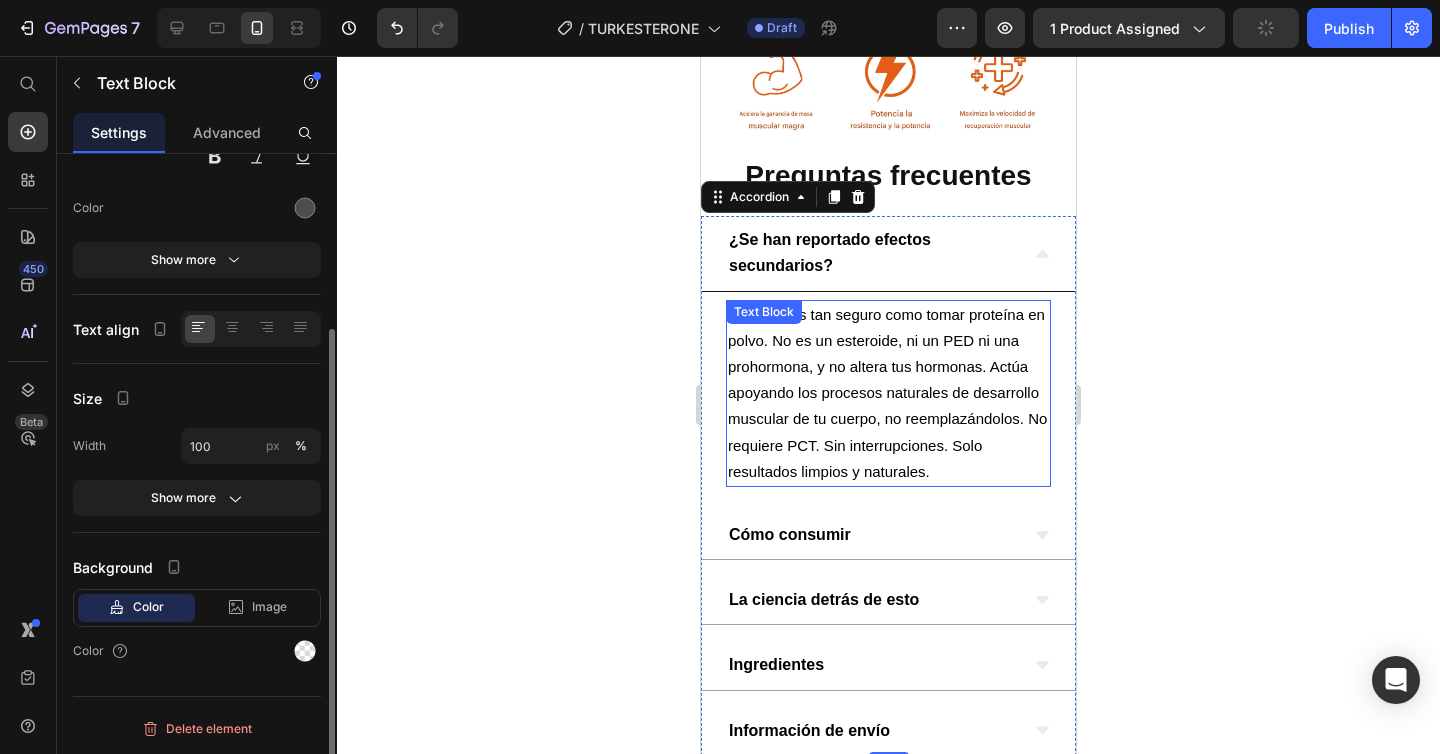 scroll, scrollTop: 0, scrollLeft: 0, axis: both 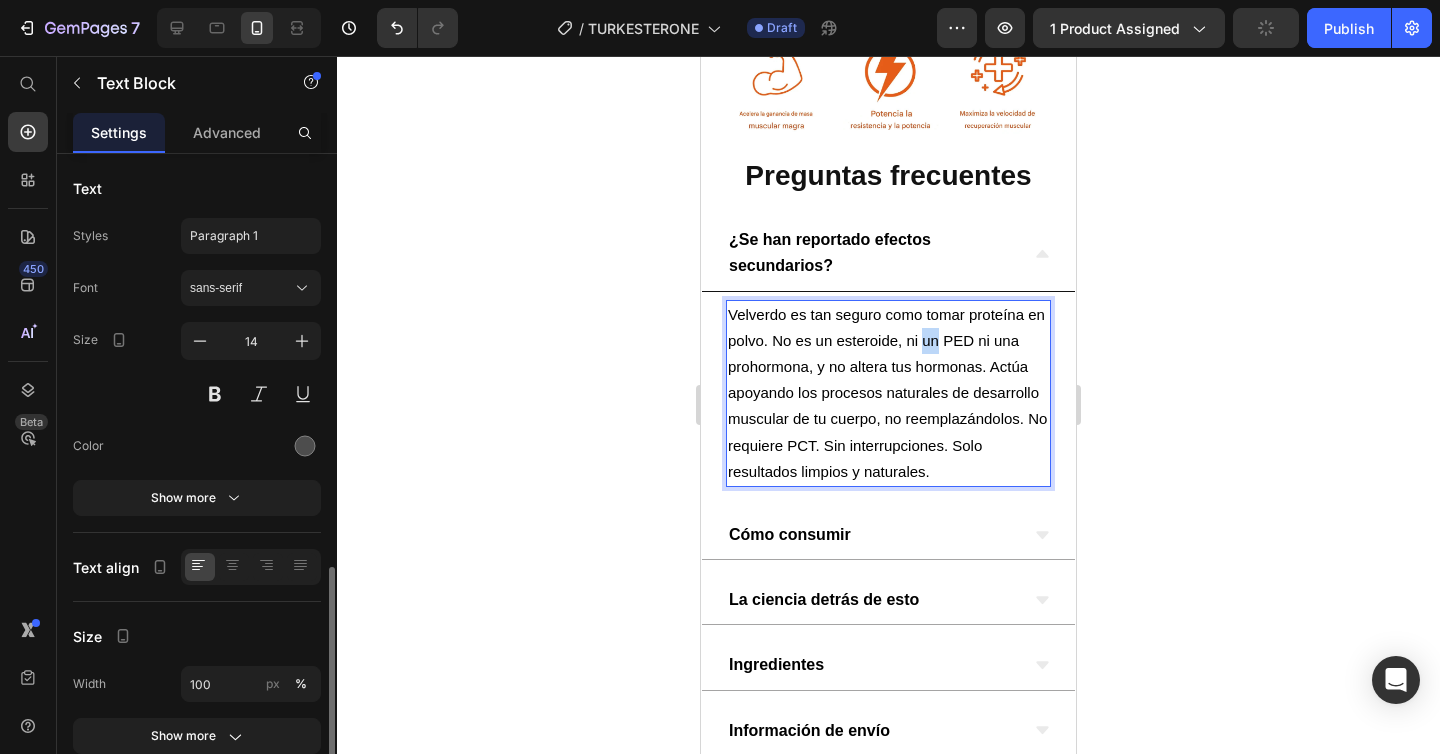 click on "Velverdo es tan seguro como tomar proteína en polvo. No es un esteroide, ni un PED ni una prohormona, y no altera tus hormonas. Actúa apoyando los procesos naturales de desarrollo muscular de tu cuerpo, no reemplazándolos. No requiere PCT. Sin interrupciones. Solo resultados limpios y naturales." at bounding box center [887, 393] 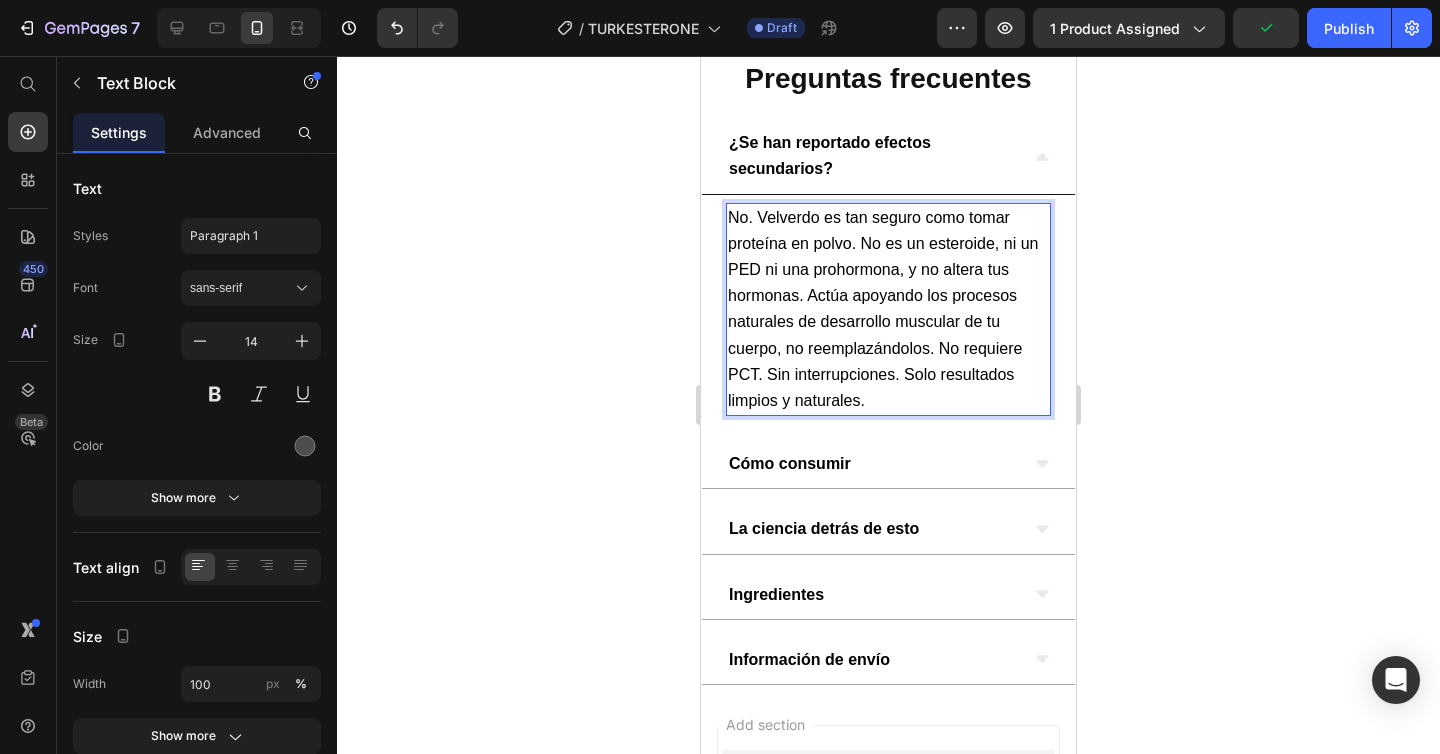 scroll, scrollTop: 3166, scrollLeft: 0, axis: vertical 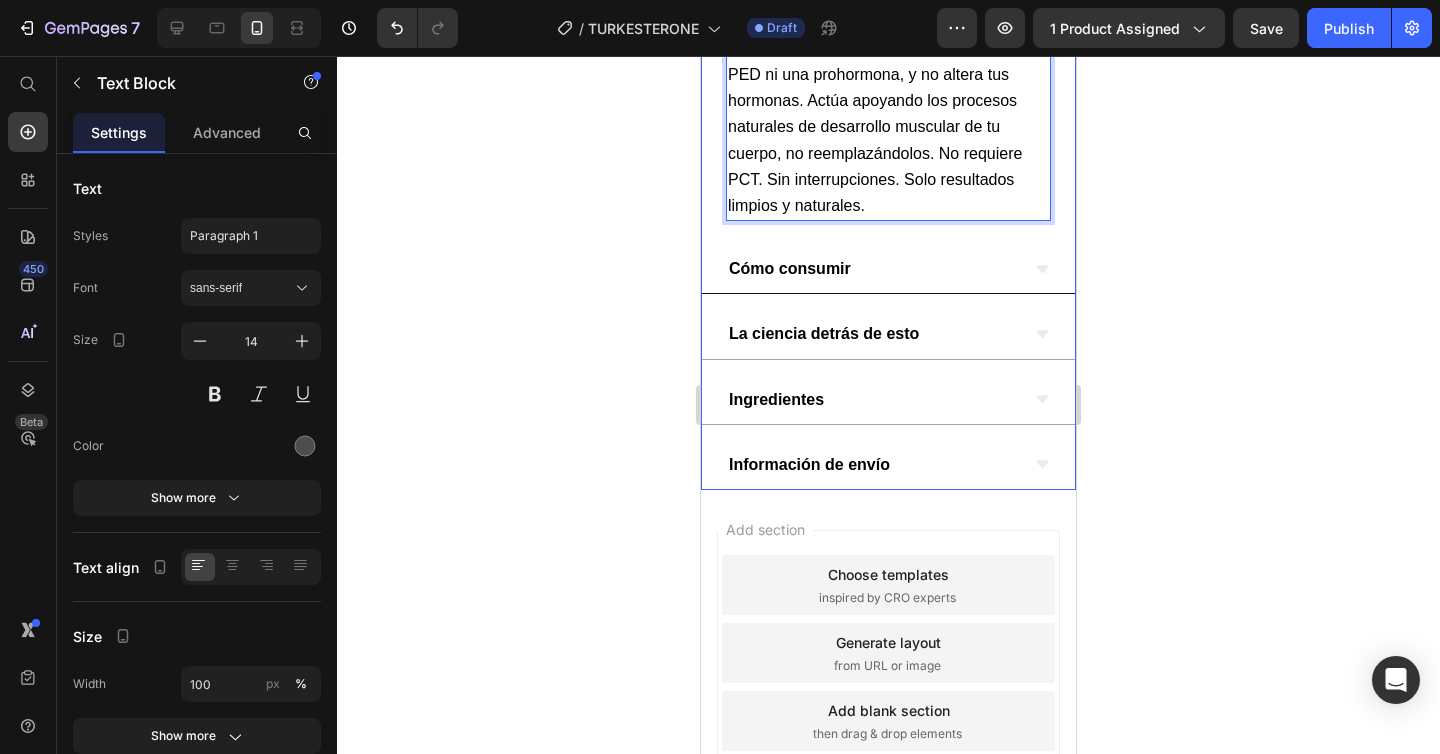 click on "Cómo consumir" at bounding box center [872, 269] 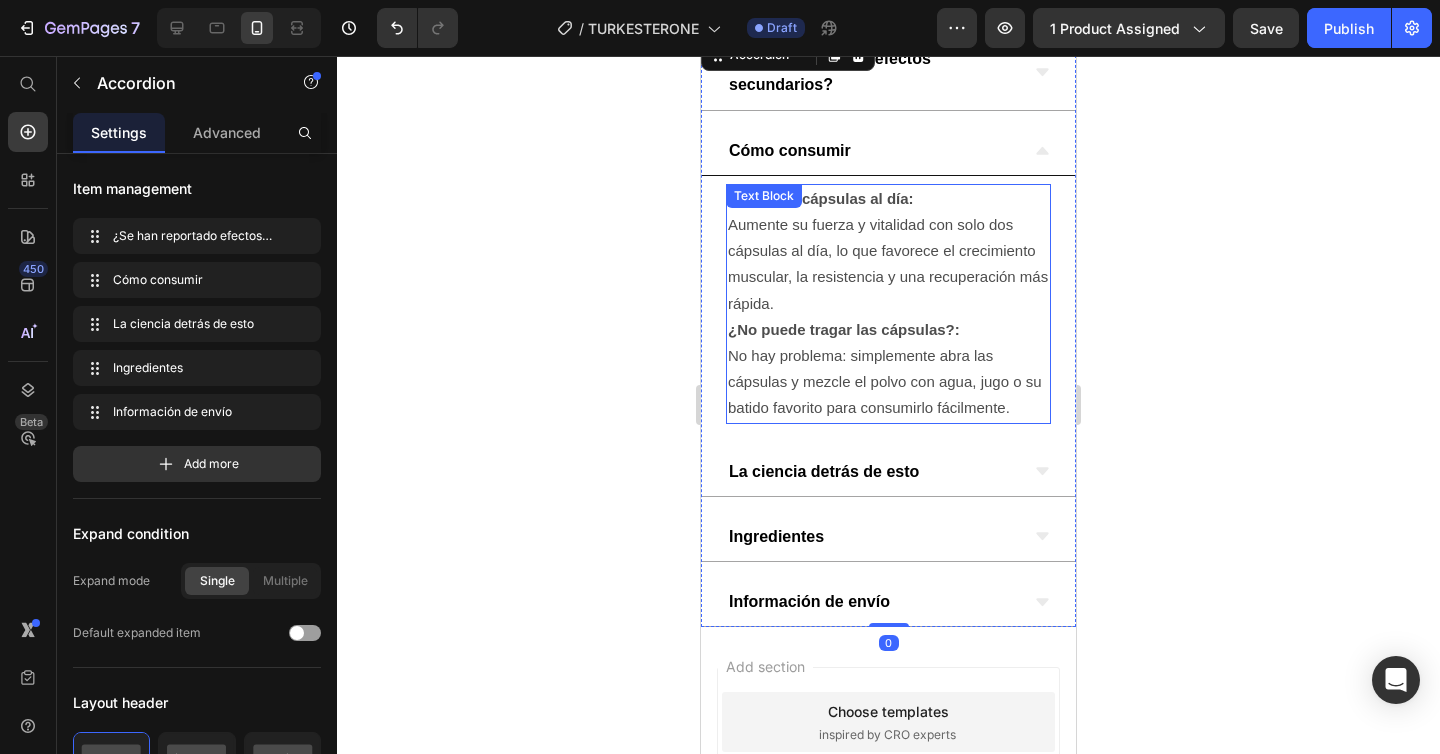scroll, scrollTop: 3187, scrollLeft: 0, axis: vertical 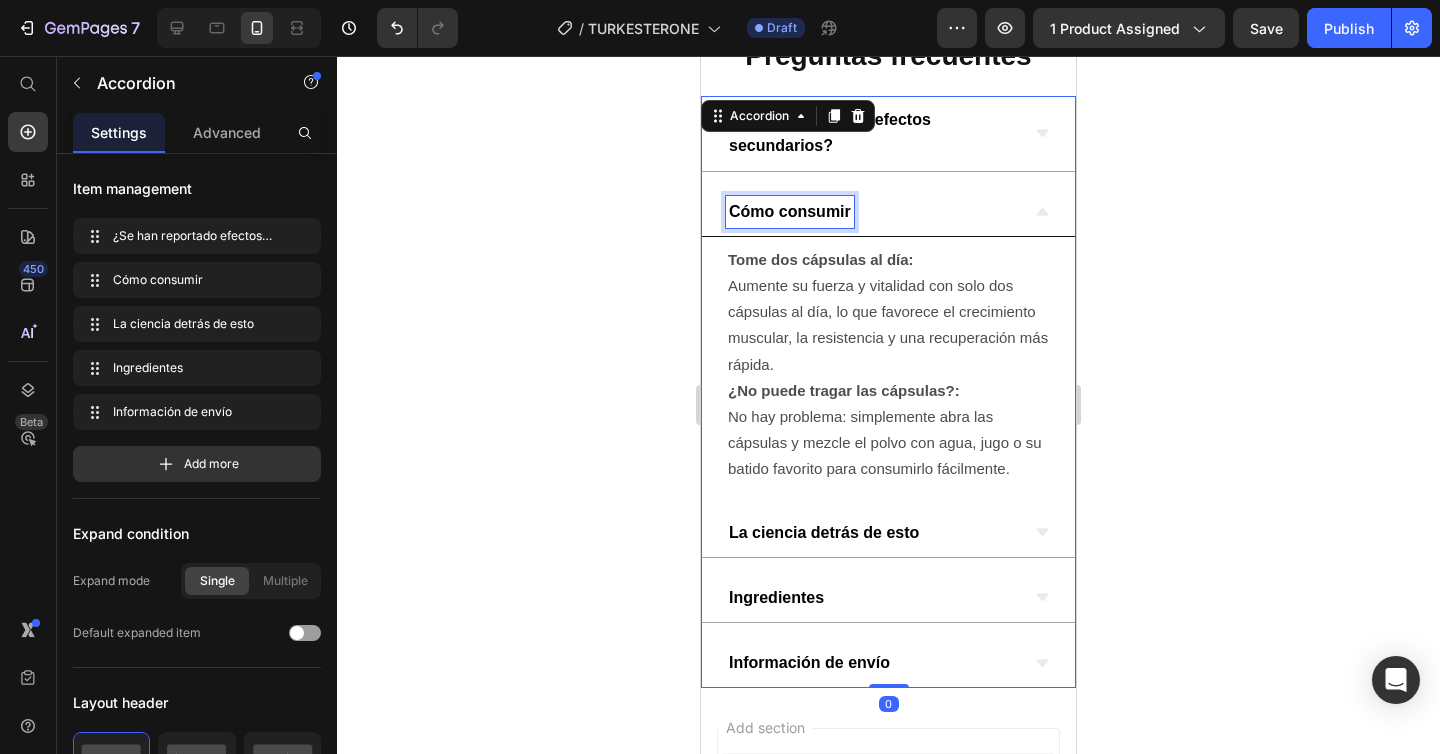 click on "Cómo consumir" at bounding box center (790, 211) 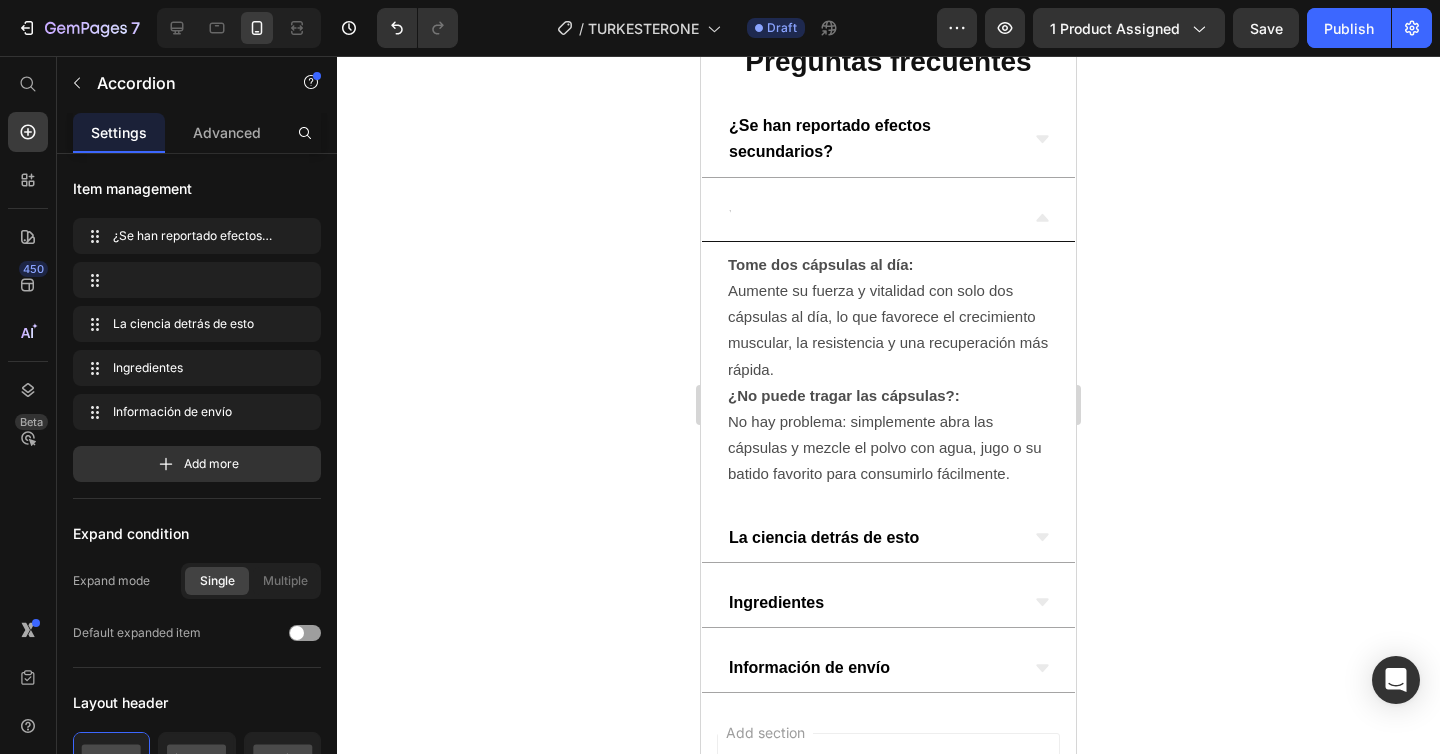 scroll, scrollTop: 3176, scrollLeft: 0, axis: vertical 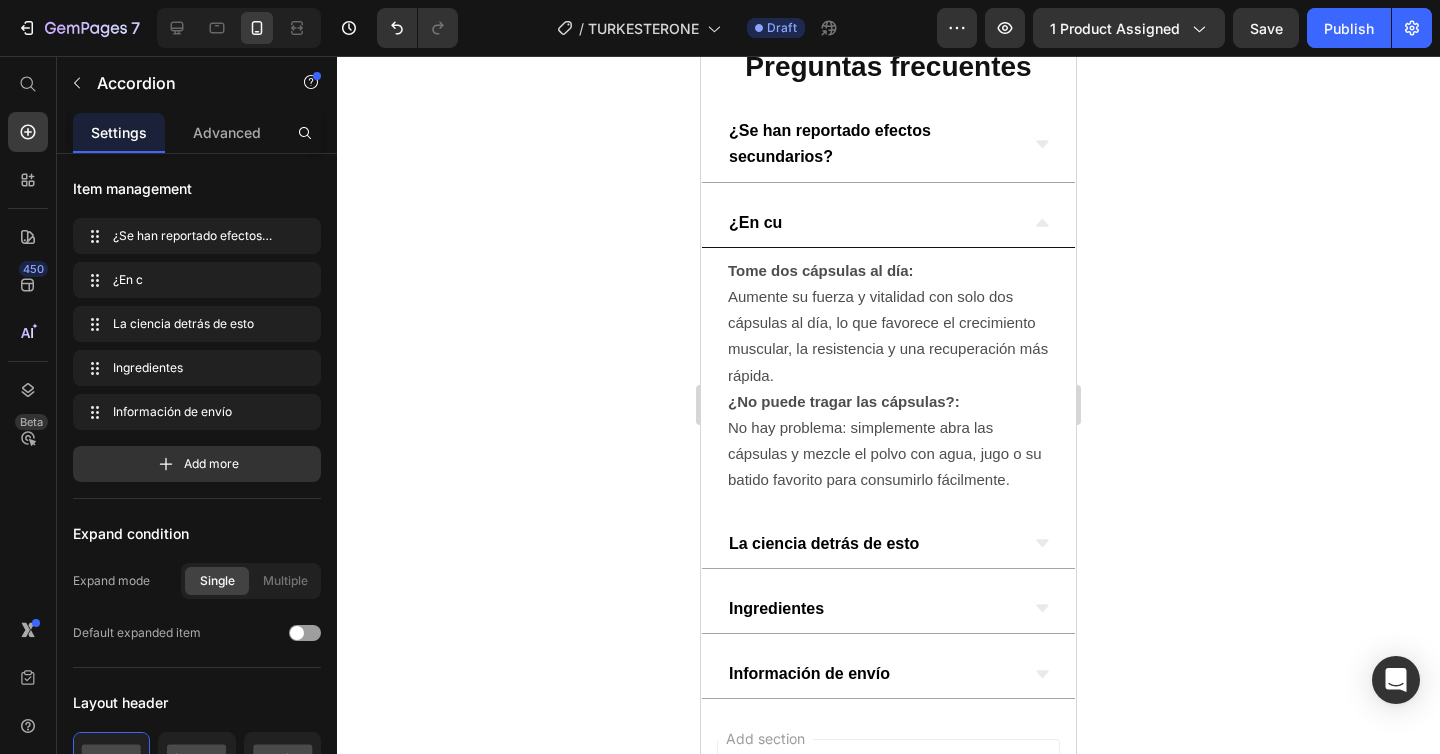 type 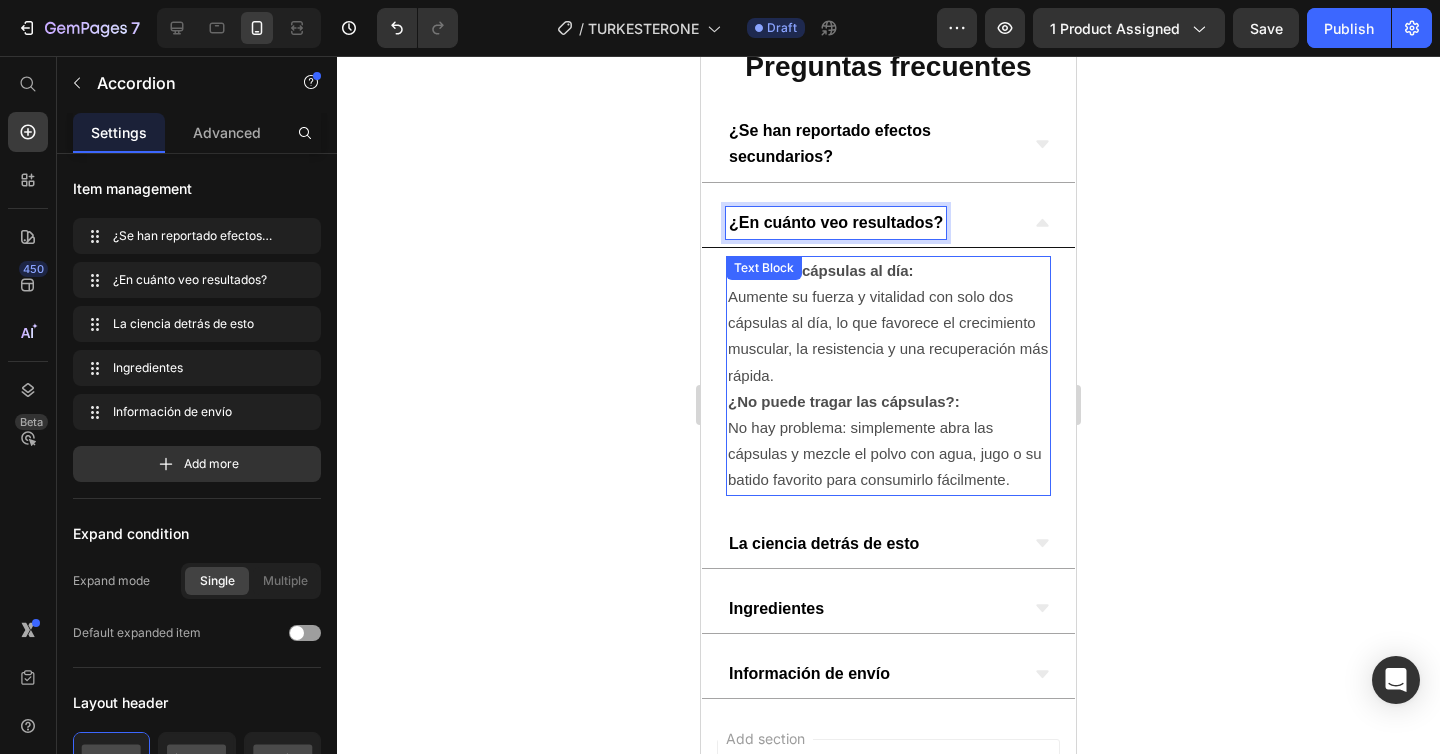 click on "Tome dos cápsulas al día: Aumente su fuerza y vitalidad con solo dos cápsulas al día, lo que favorece el crecimiento muscular, la resistencia y una recuperación más rápida." at bounding box center [888, 323] 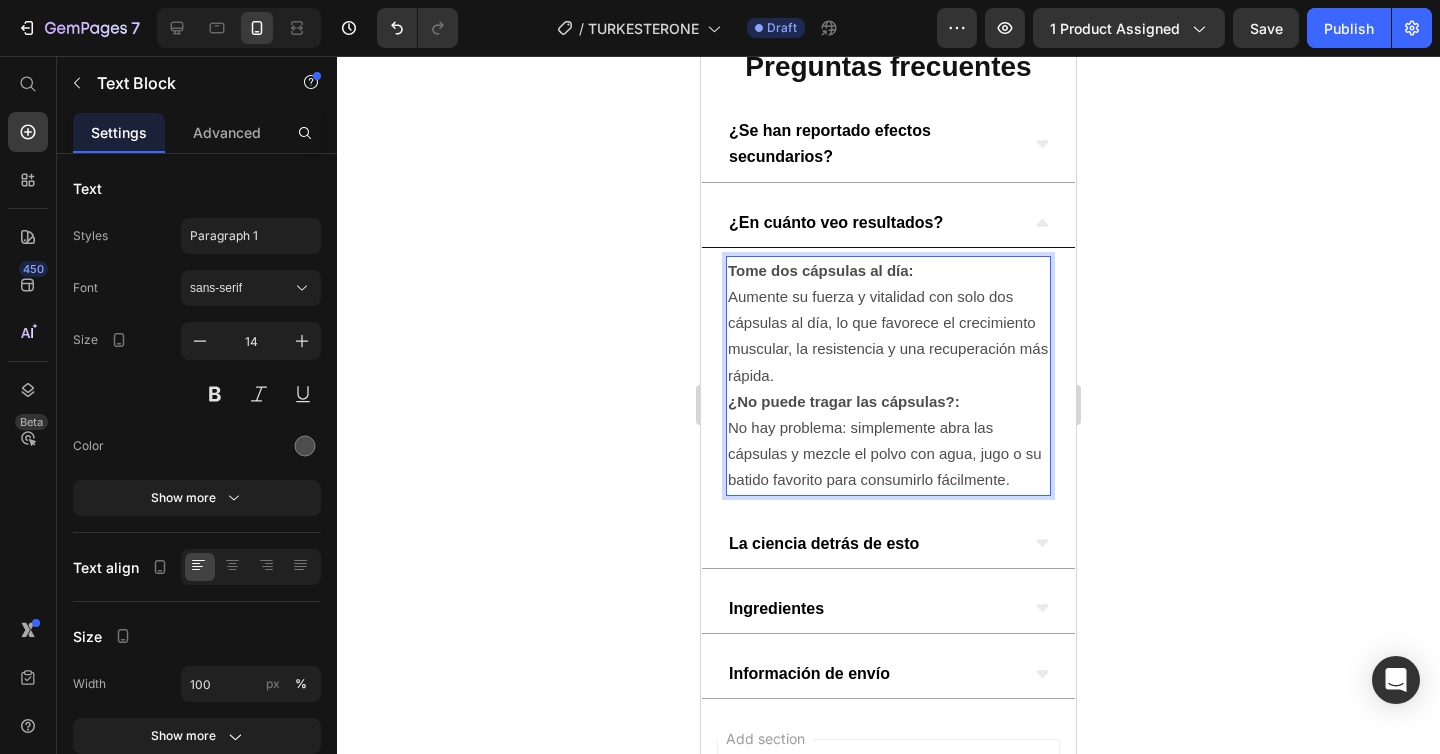click on "Tome dos cápsulas al día: Aumente su fuerza y vitalidad con solo dos cápsulas al día, lo que favorece el crecimiento muscular, la resistencia y una recuperación más rápida." at bounding box center (888, 323) 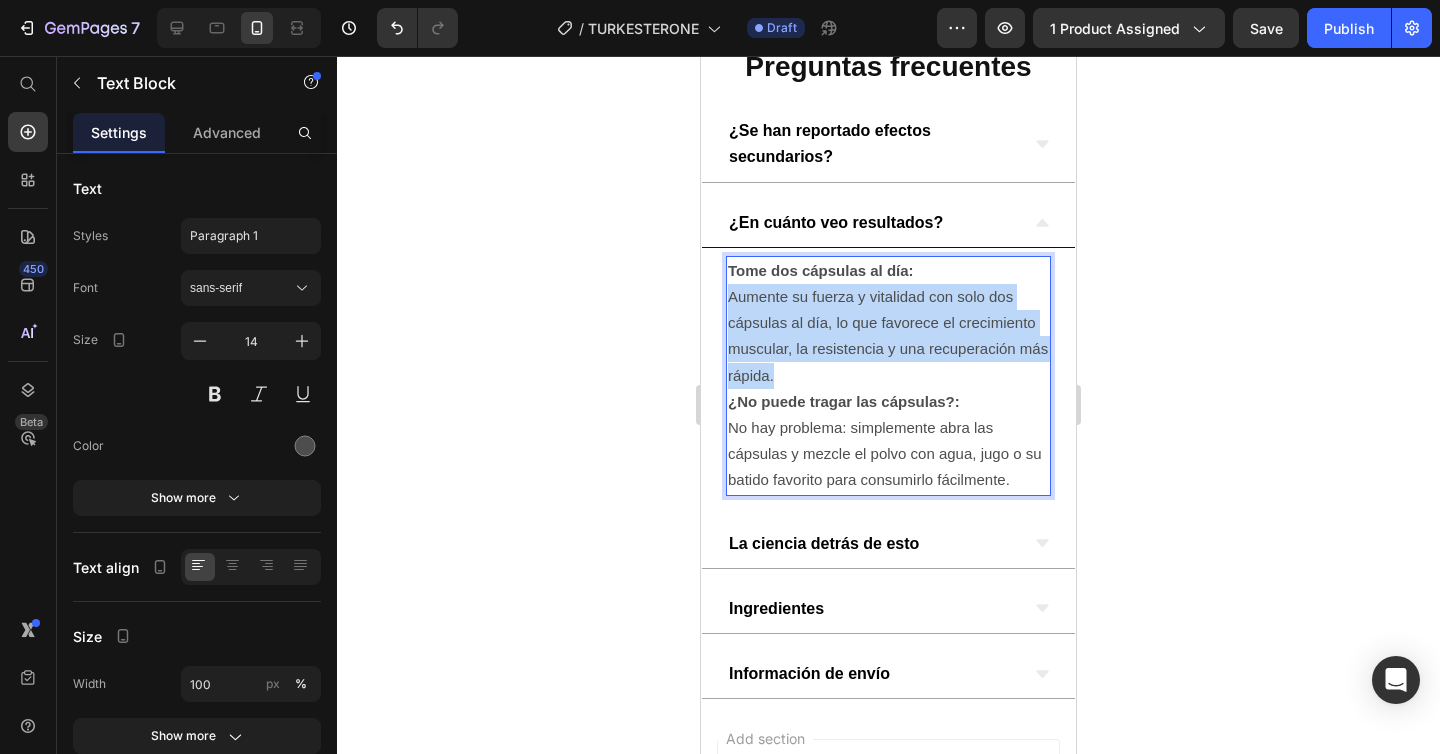 click on "Tome dos cápsulas al día: Aumente su fuerza y vitalidad con solo dos cápsulas al día, lo que favorece el crecimiento muscular, la resistencia y una recuperación más rápida." at bounding box center (888, 323) 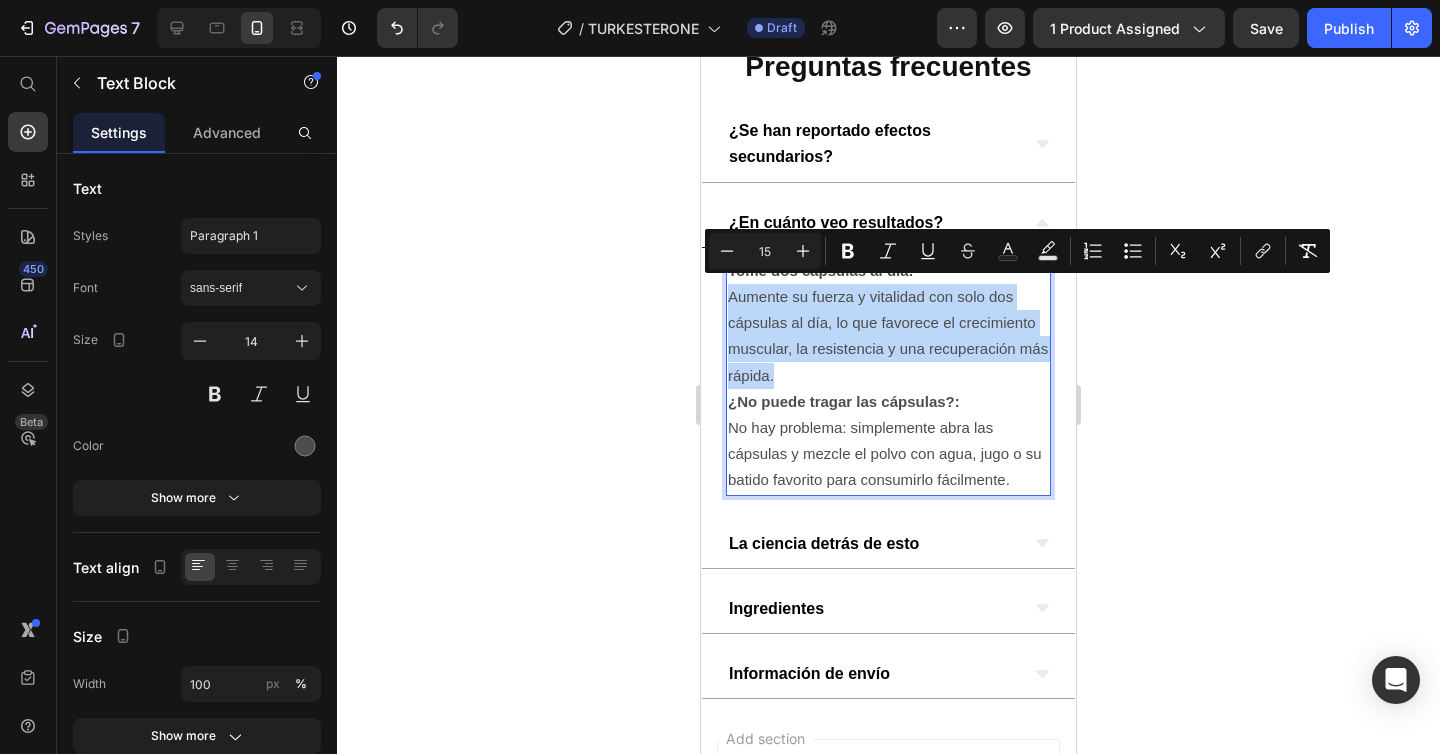 click on "No hay problema: simplemente abra las cápsulas y mezcle el polvo con agua, jugo o su batido favorito para consumirlo fácilmente." at bounding box center [885, 453] 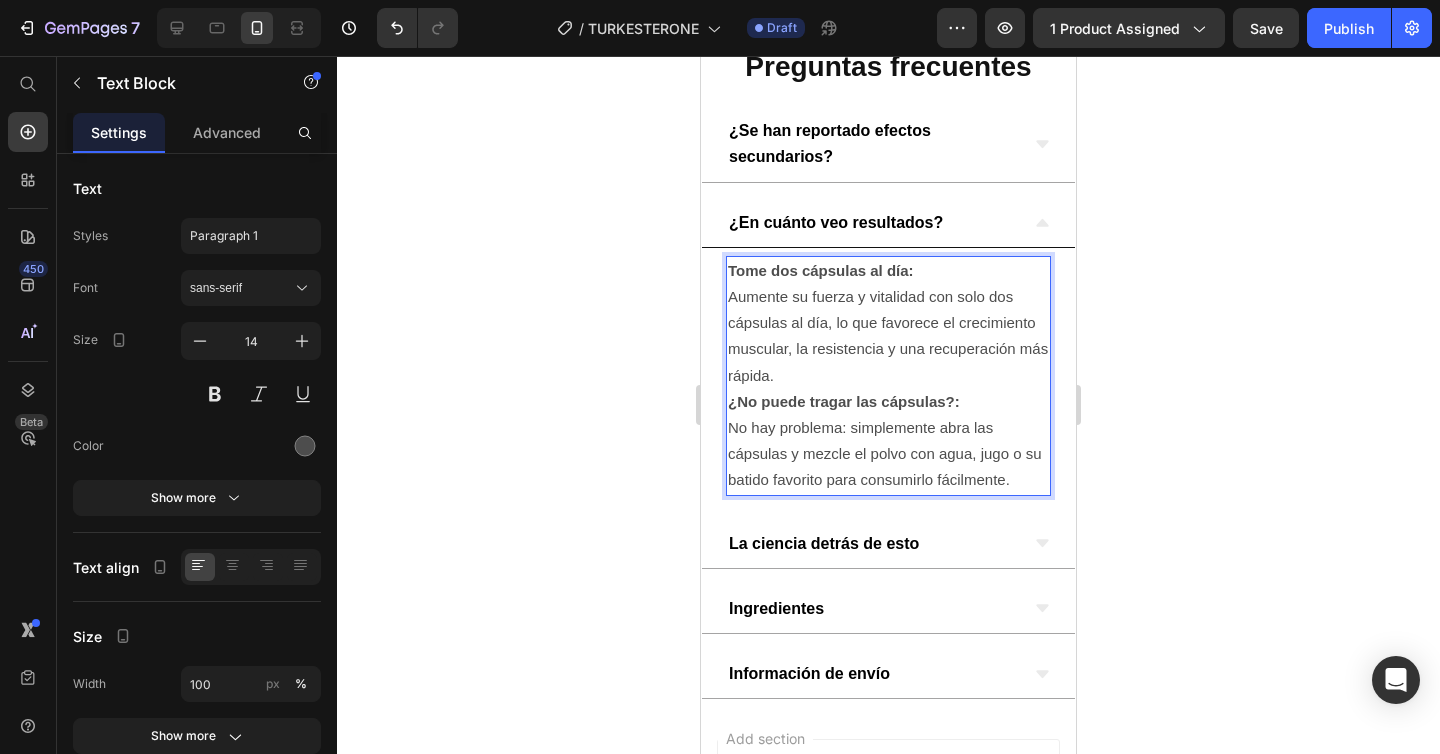click on "No hay problema: simplemente abra las cápsulas y mezcle el polvo con agua, jugo o su batido favorito para consumirlo fácilmente." at bounding box center (885, 453) 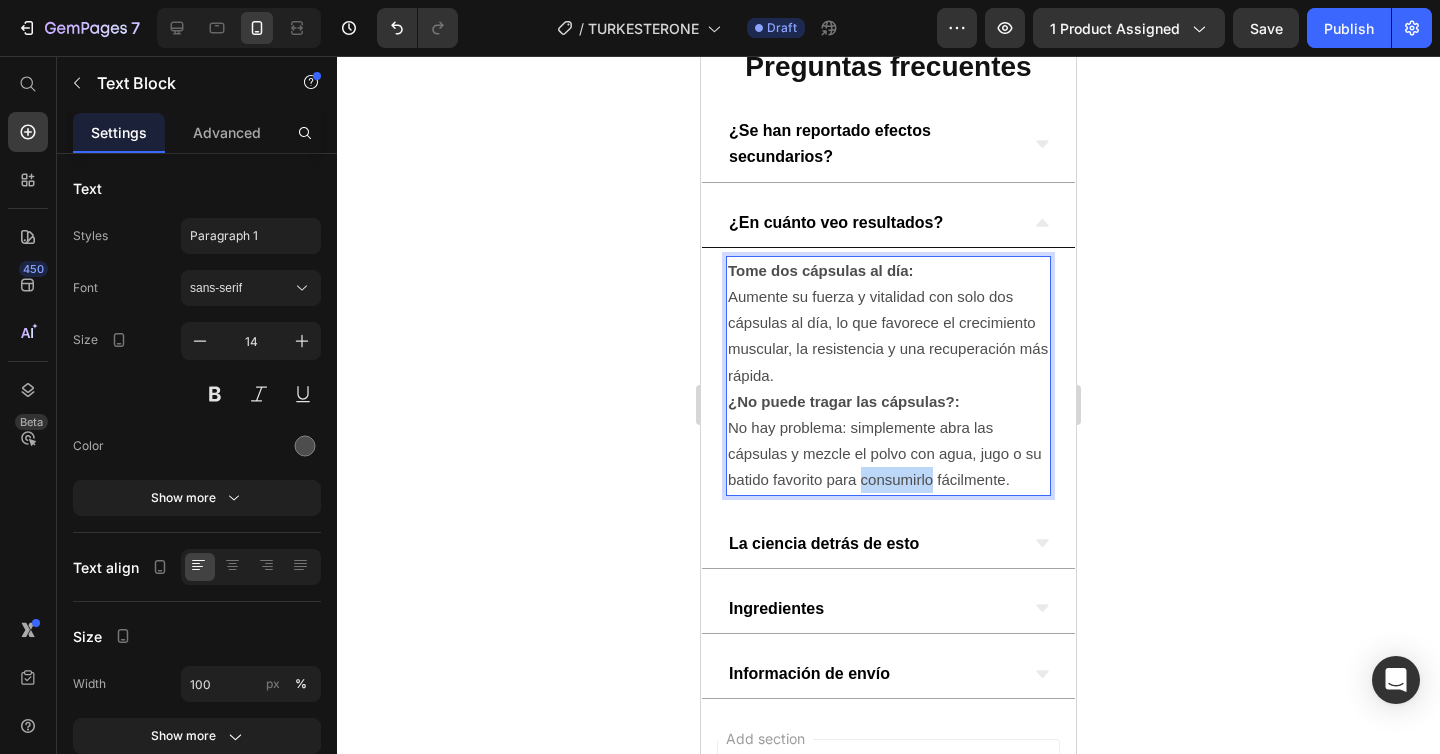click on "No hay problema: simplemente abra las cápsulas y mezcle el polvo con agua, jugo o su batido favorito para consumirlo fácilmente." at bounding box center (885, 453) 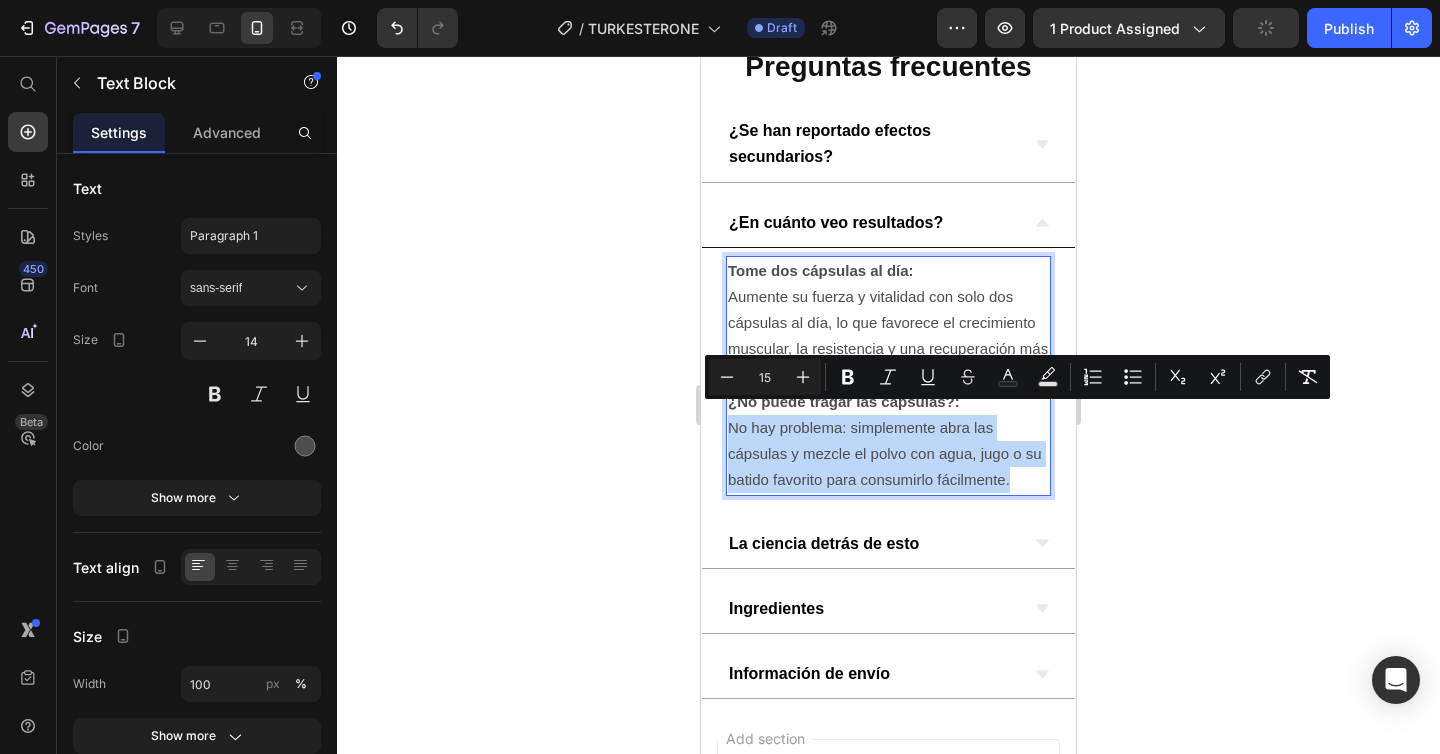 click on "No hay problema: simplemente abra las cápsulas y mezcle el polvo con agua, jugo o su batido favorito para consumirlo fácilmente." at bounding box center [885, 453] 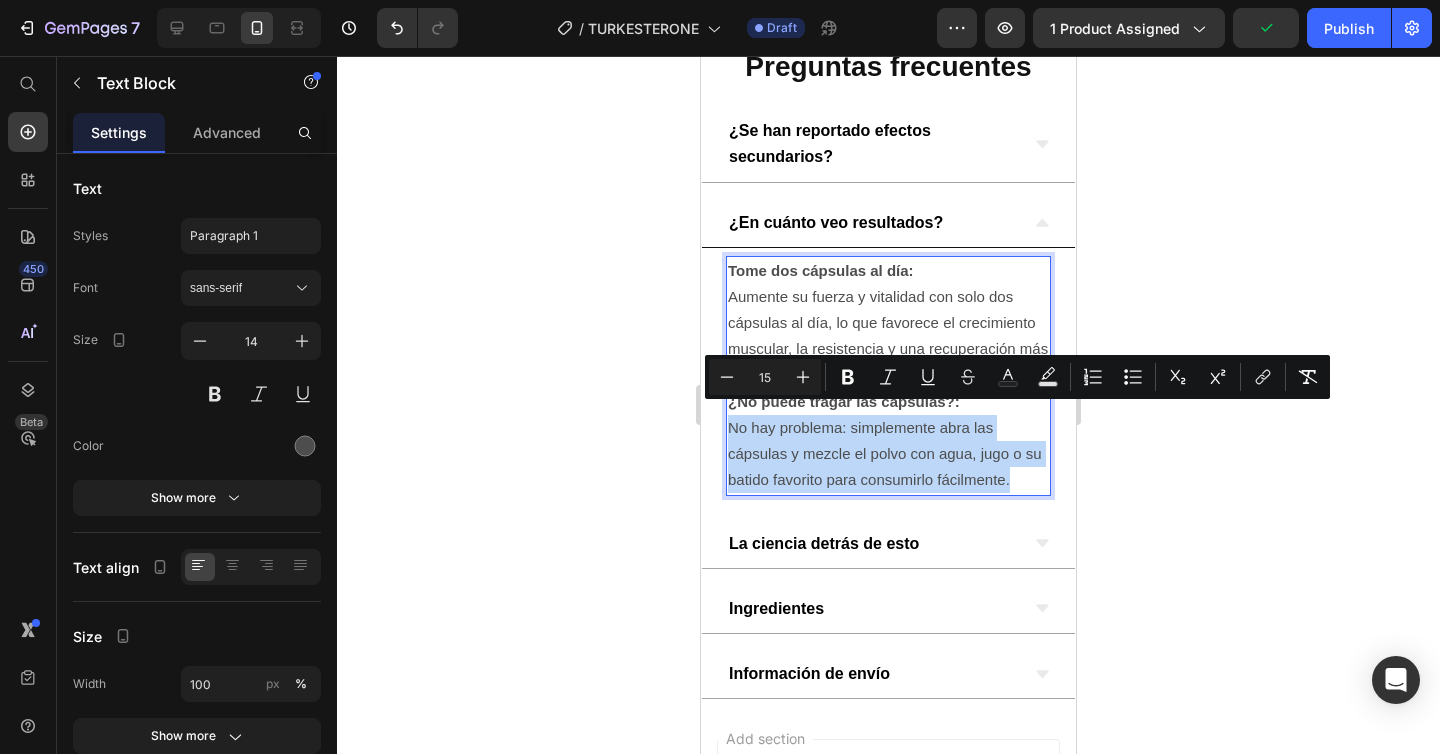 click on "Tome dos cápsulas al día: Aumente su fuerza y vitalidad con solo dos cápsulas al día, lo que favorece el crecimiento muscular, la resistencia y una recuperación más rápida." at bounding box center (888, 323) 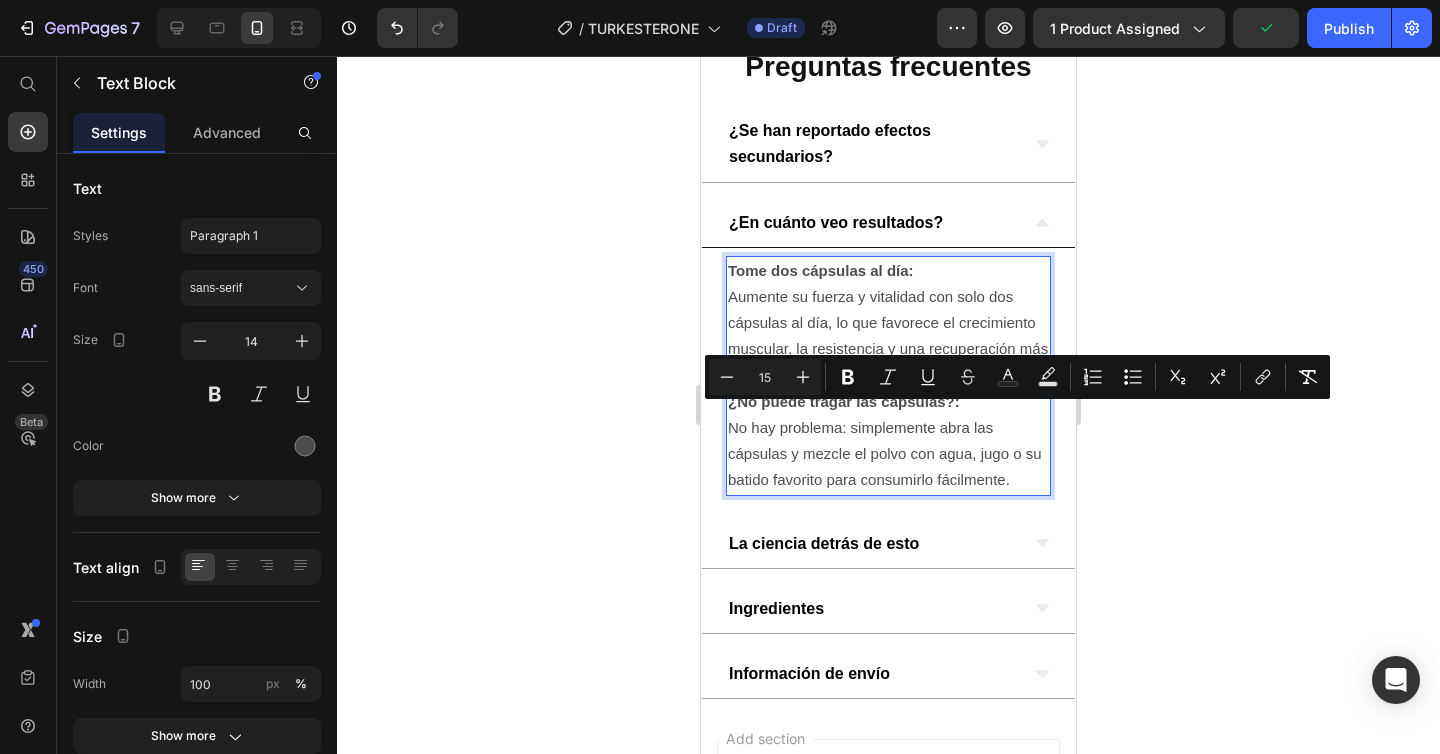 click on "Tome dos cápsulas al día: Aumente su fuerza y vitalidad con solo dos cápsulas al día, lo que favorece el crecimiento muscular, la resistencia y una recuperación más rápida." at bounding box center [888, 323] 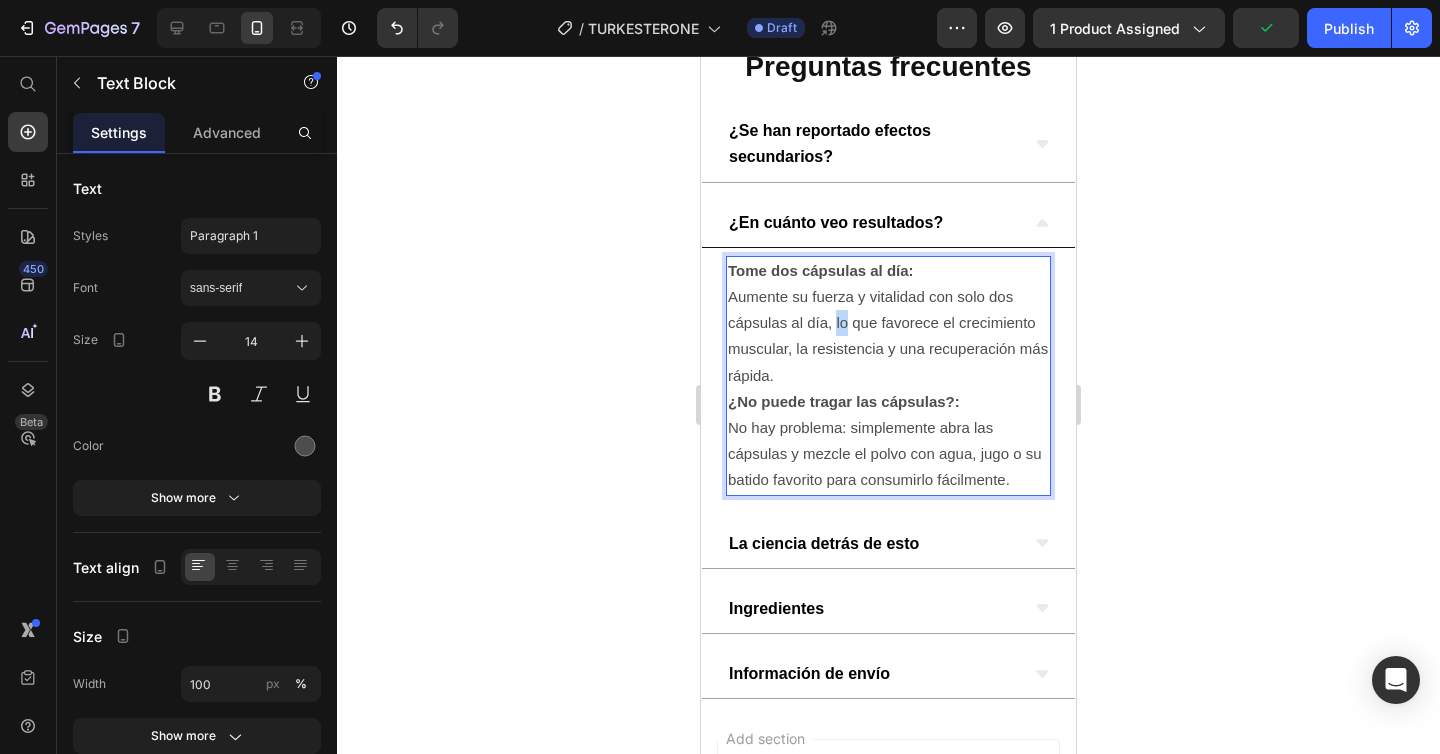 click on "Tome dos cápsulas al día: Aumente su fuerza y vitalidad con solo dos cápsulas al día, lo que favorece el crecimiento muscular, la resistencia y una recuperación más rápida." at bounding box center [888, 323] 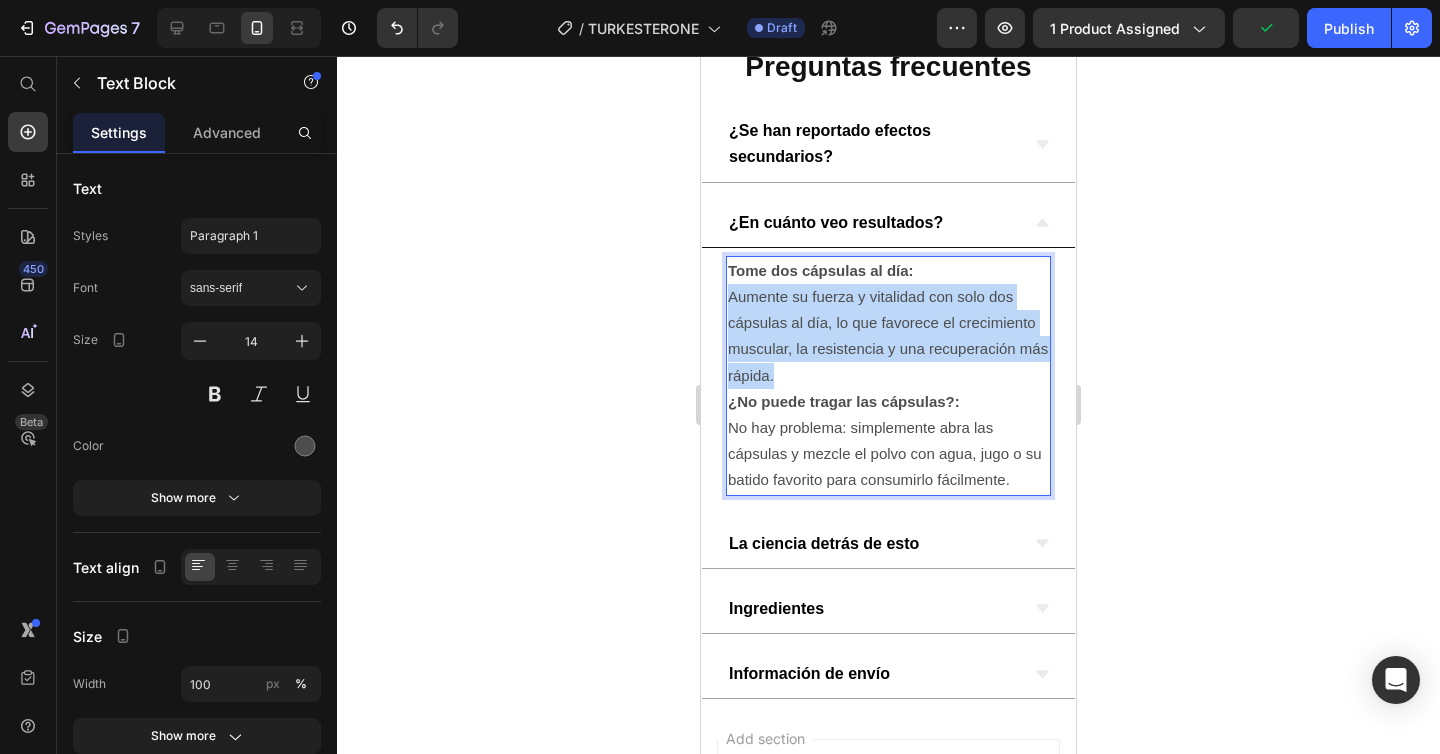 click on "Tome dos cápsulas al día: Aumente su fuerza y vitalidad con solo dos cápsulas al día, lo que favorece el crecimiento muscular, la resistencia y una recuperación más rápida." at bounding box center (888, 323) 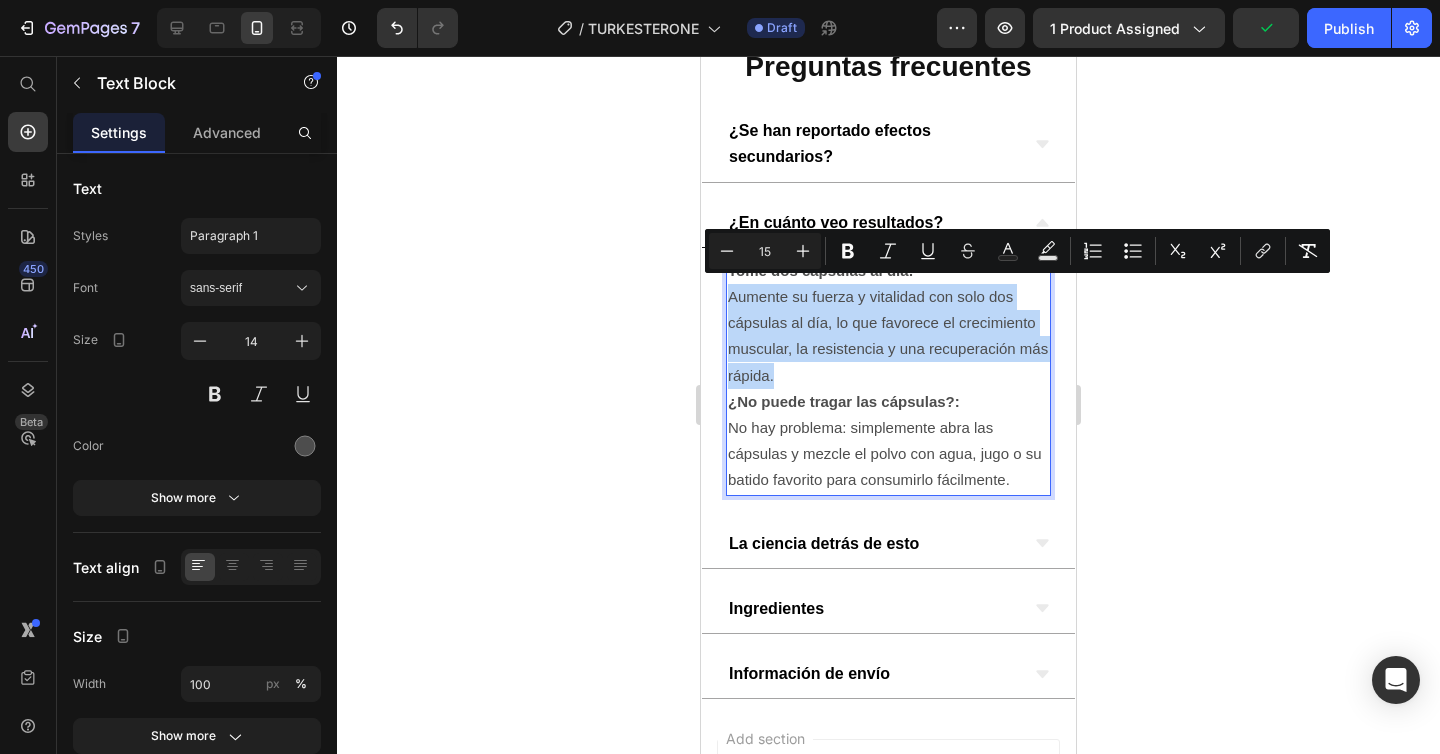 click on "Aumente su fuerza y vitalidad con solo dos cápsulas al día, lo que favorece el crecimiento muscular, la resistencia y una recuperación más rápida." at bounding box center (888, 336) 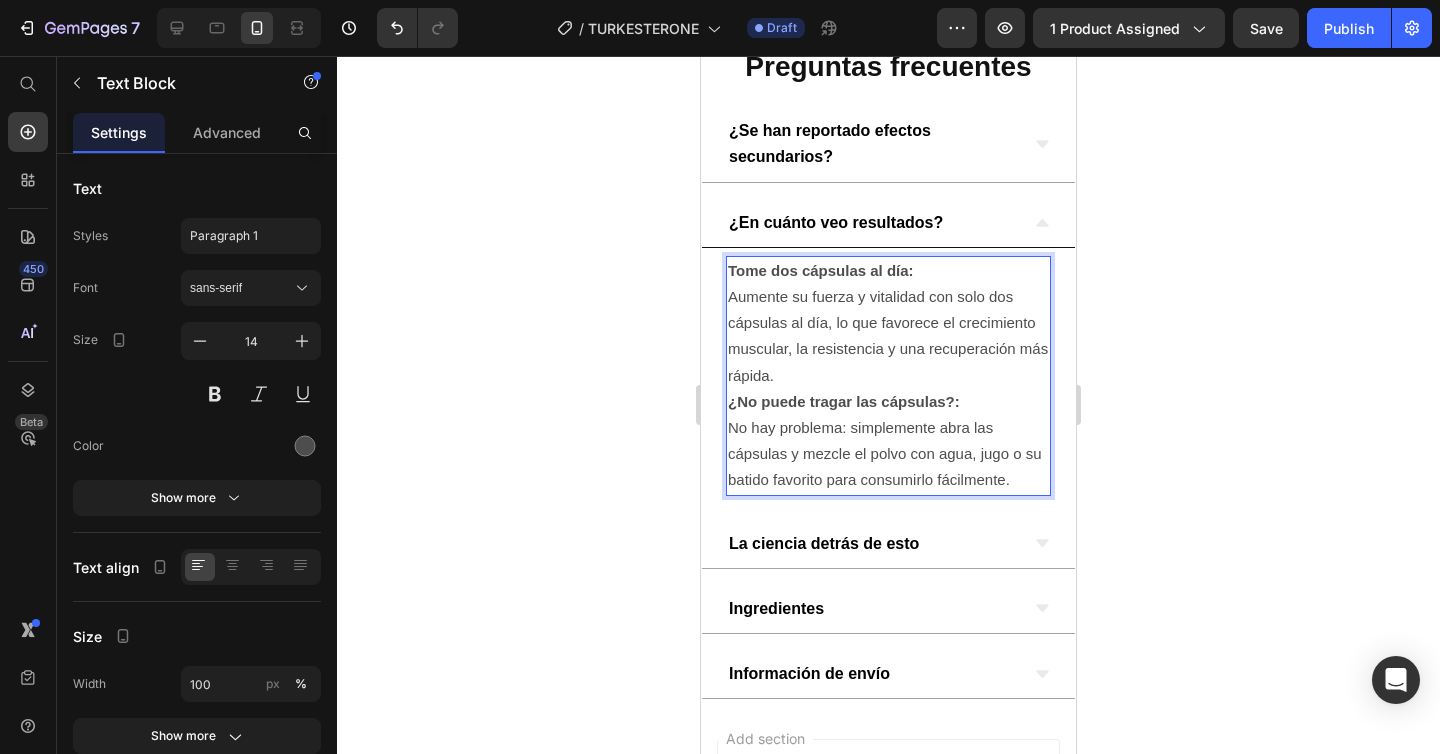 click on "Tome dos cápsulas al día:" at bounding box center (821, 270) 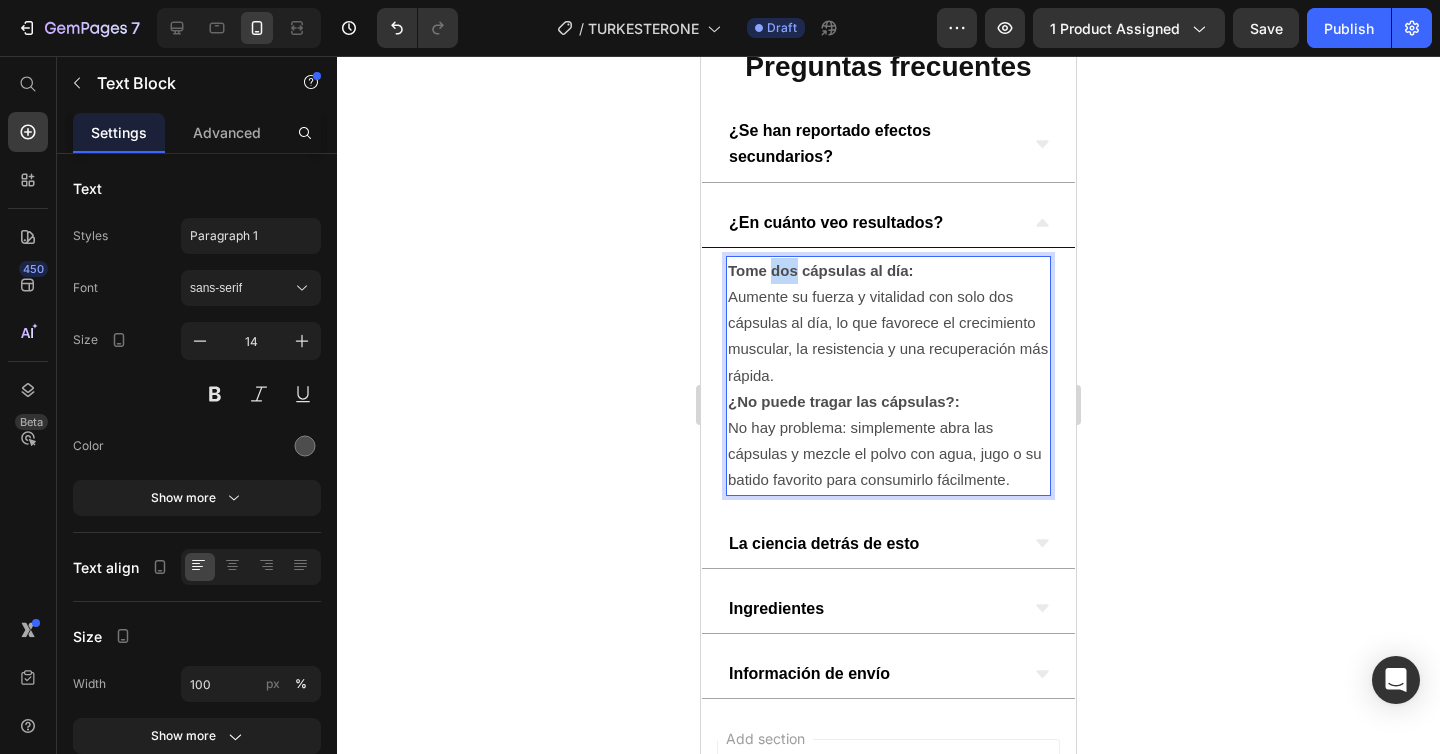 click on "Tome dos cápsulas al día:" at bounding box center [821, 270] 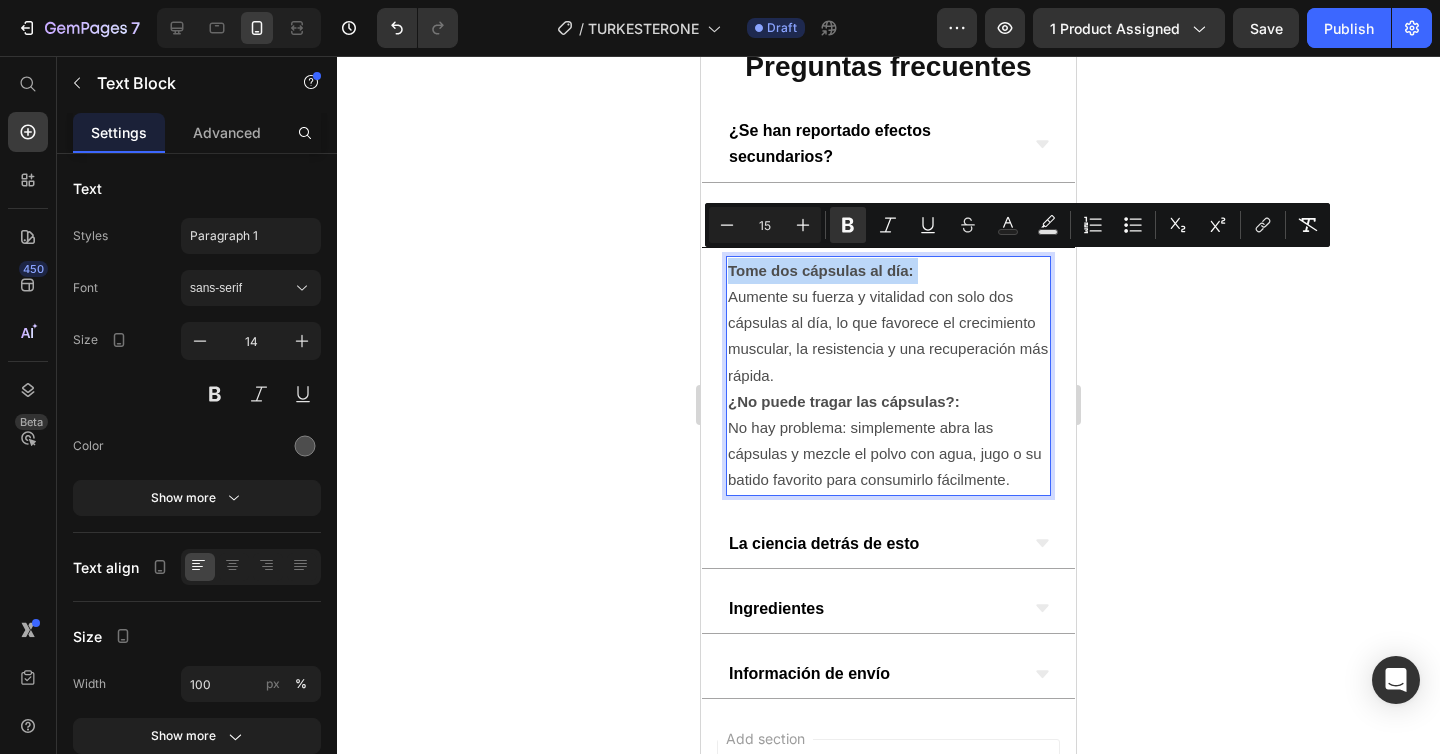 click on "Tome dos cápsulas al día:" at bounding box center (821, 270) 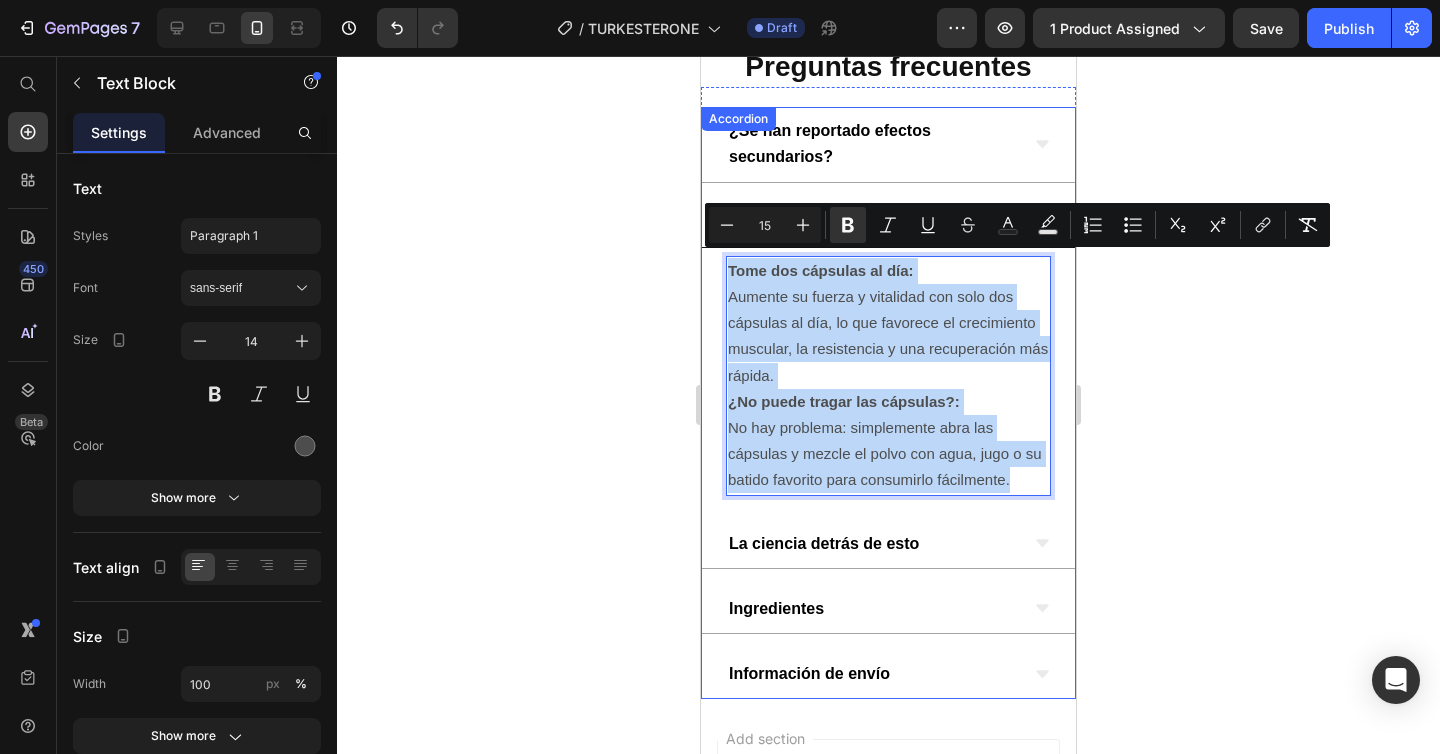 drag, startPoint x: 1020, startPoint y: 465, endPoint x: 719, endPoint y: 267, distance: 360.2846 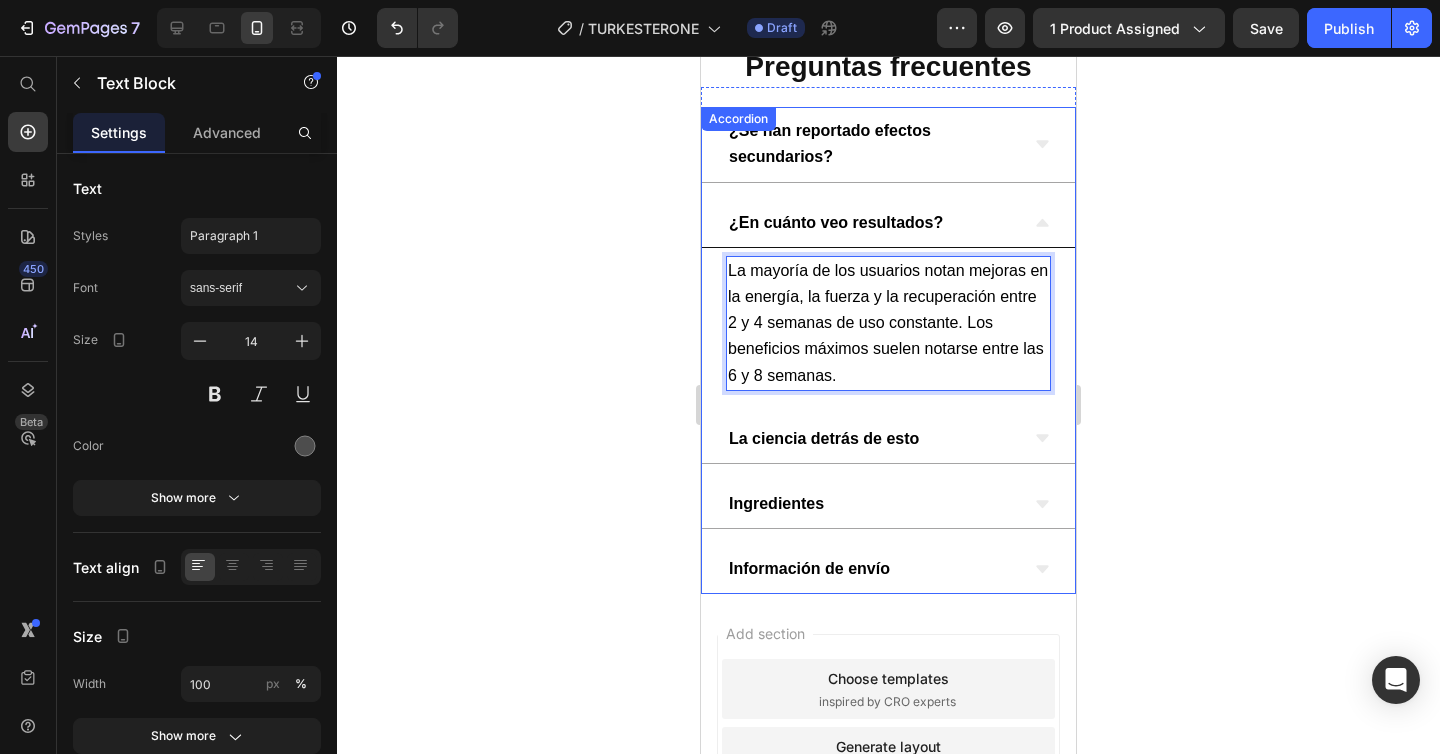 click 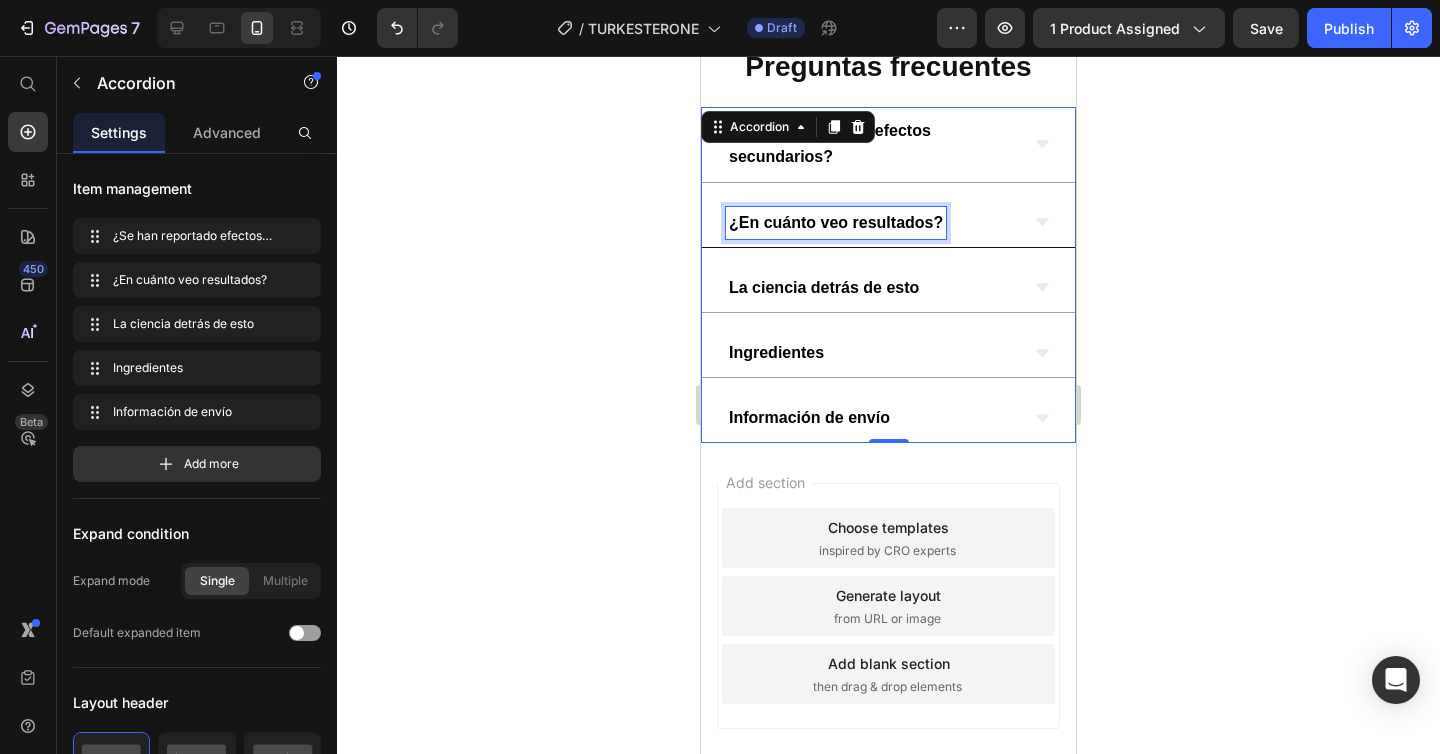 click on "¿En cuánto veo resultados?" at bounding box center (836, 222) 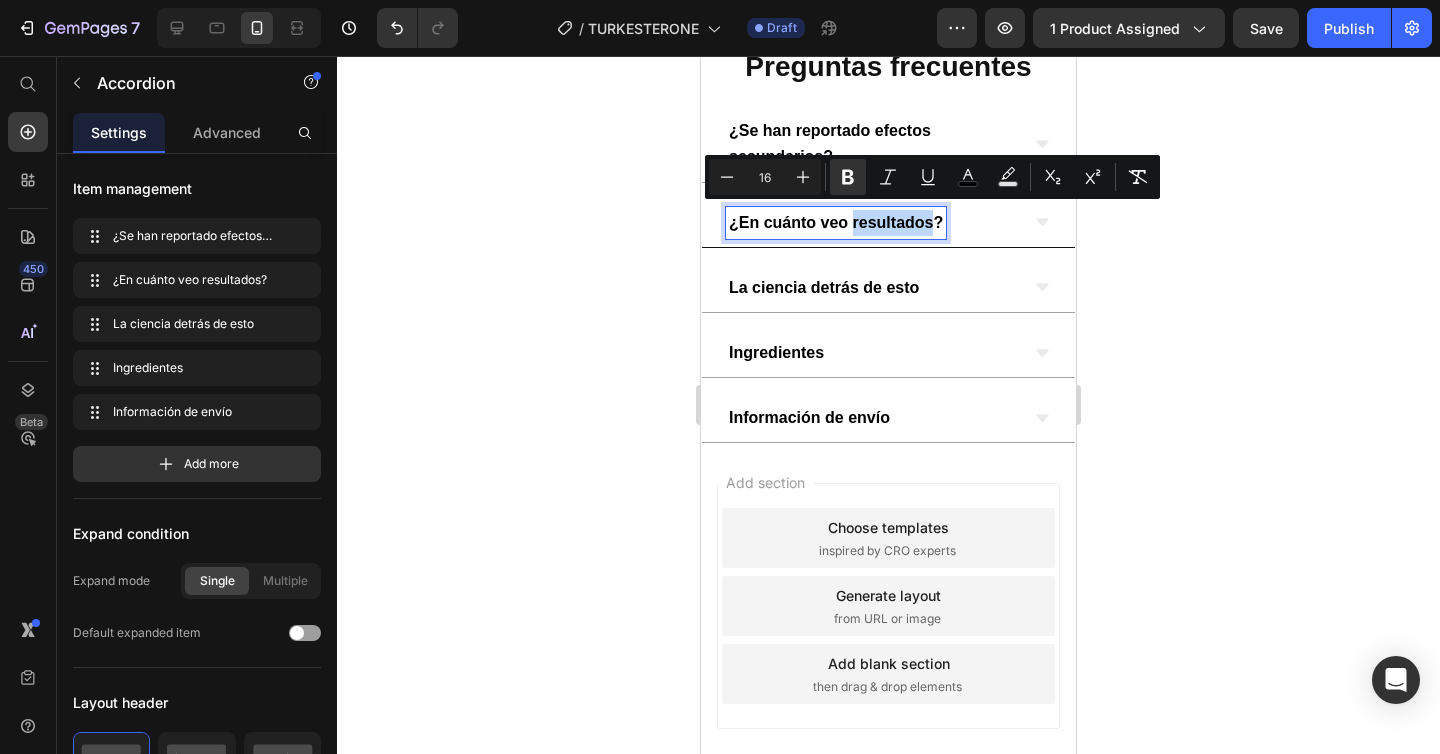 click on "¿En cuánto veo resultados?" at bounding box center [836, 222] 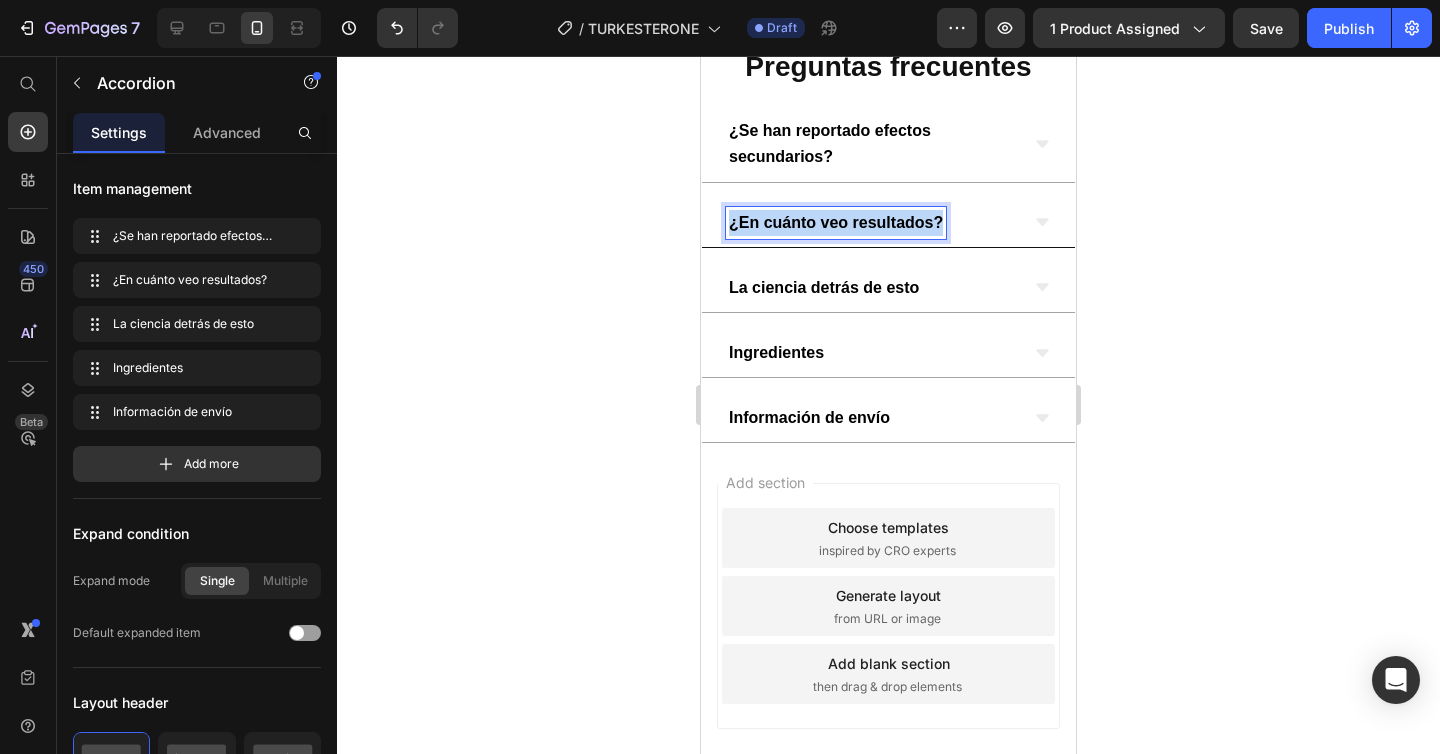 click on "¿En cuánto veo resultados?" at bounding box center [836, 222] 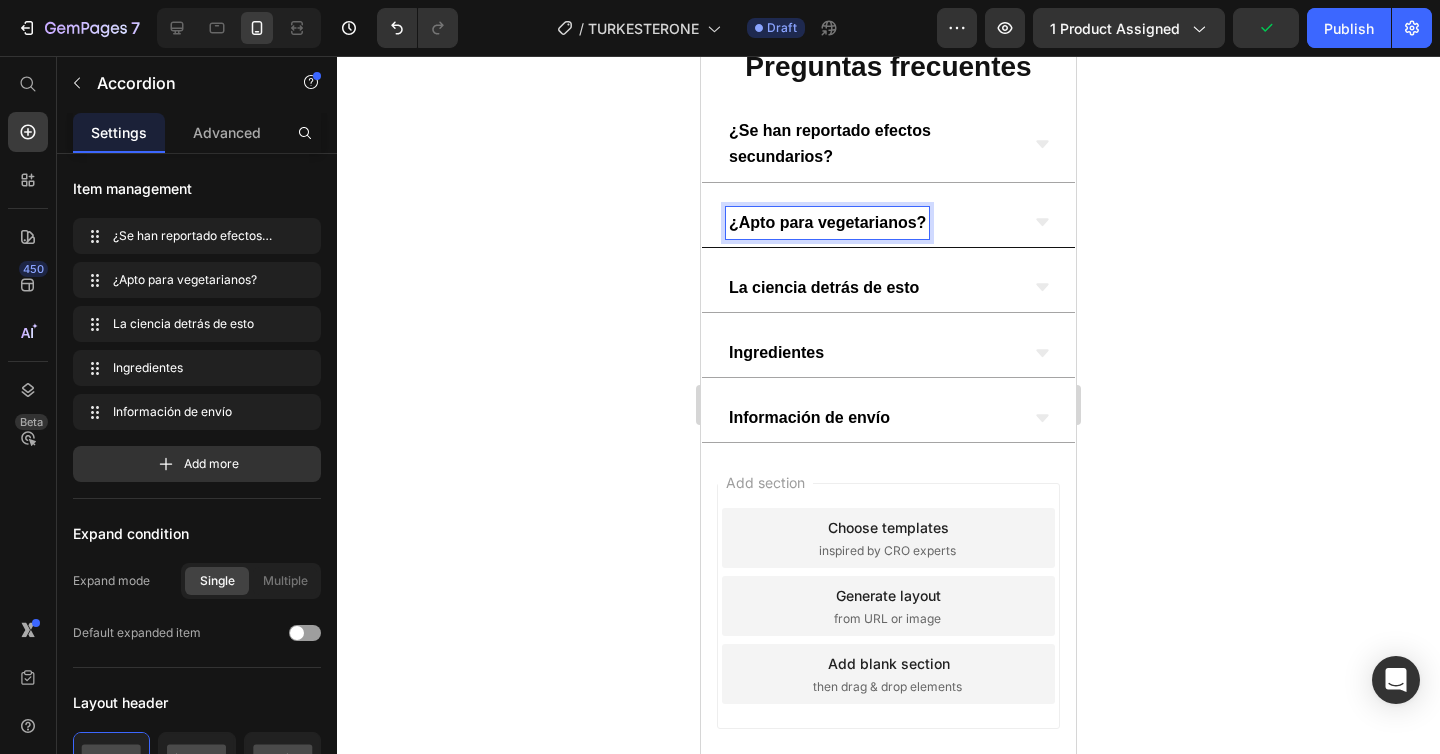 click on "¿Apto para vegetarianos?" at bounding box center (872, 223) 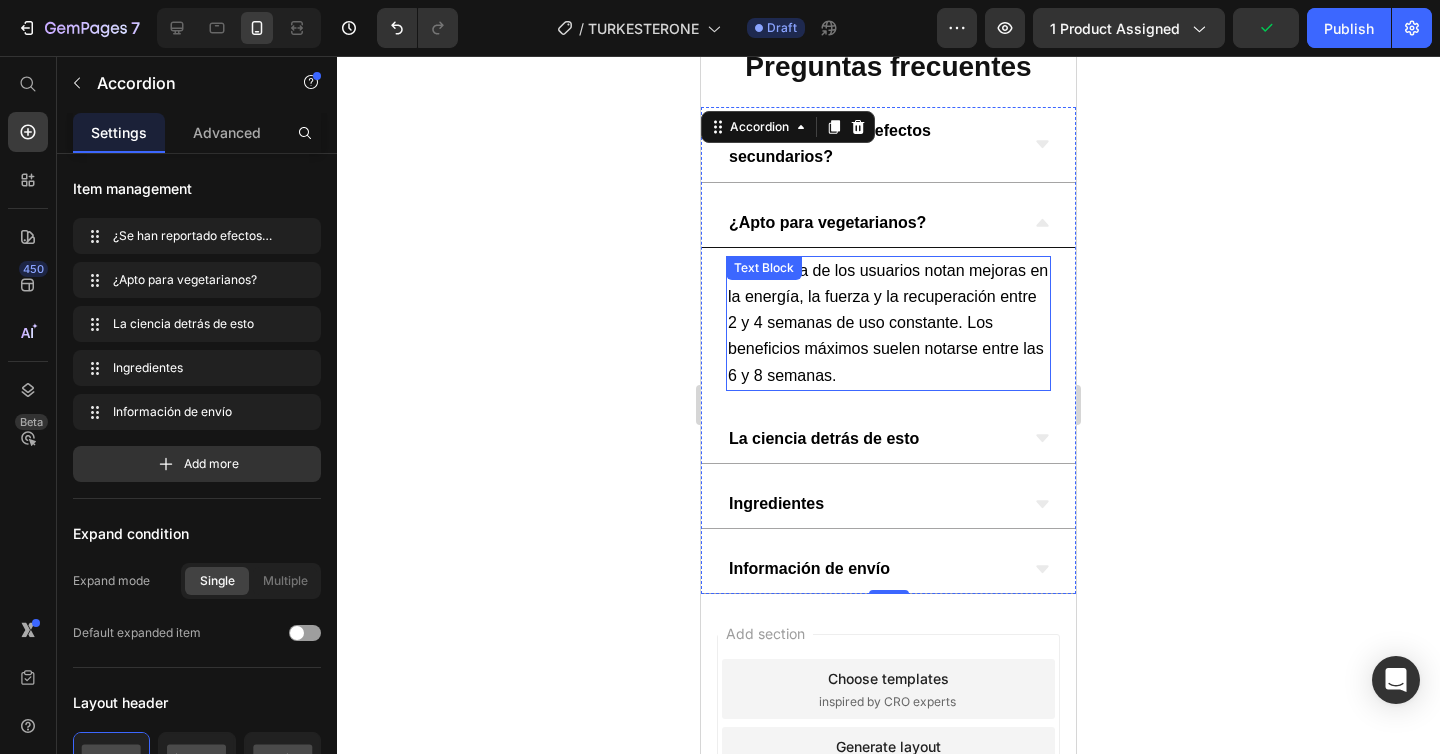 click on "La mayoría de los usuarios notan mejoras en la energía, la fuerza y la recuperación entre 2 y 4 semanas de uso constante. Los beneficios máximos suelen notarse entre las 6 y 8 semanas." at bounding box center (888, 323) 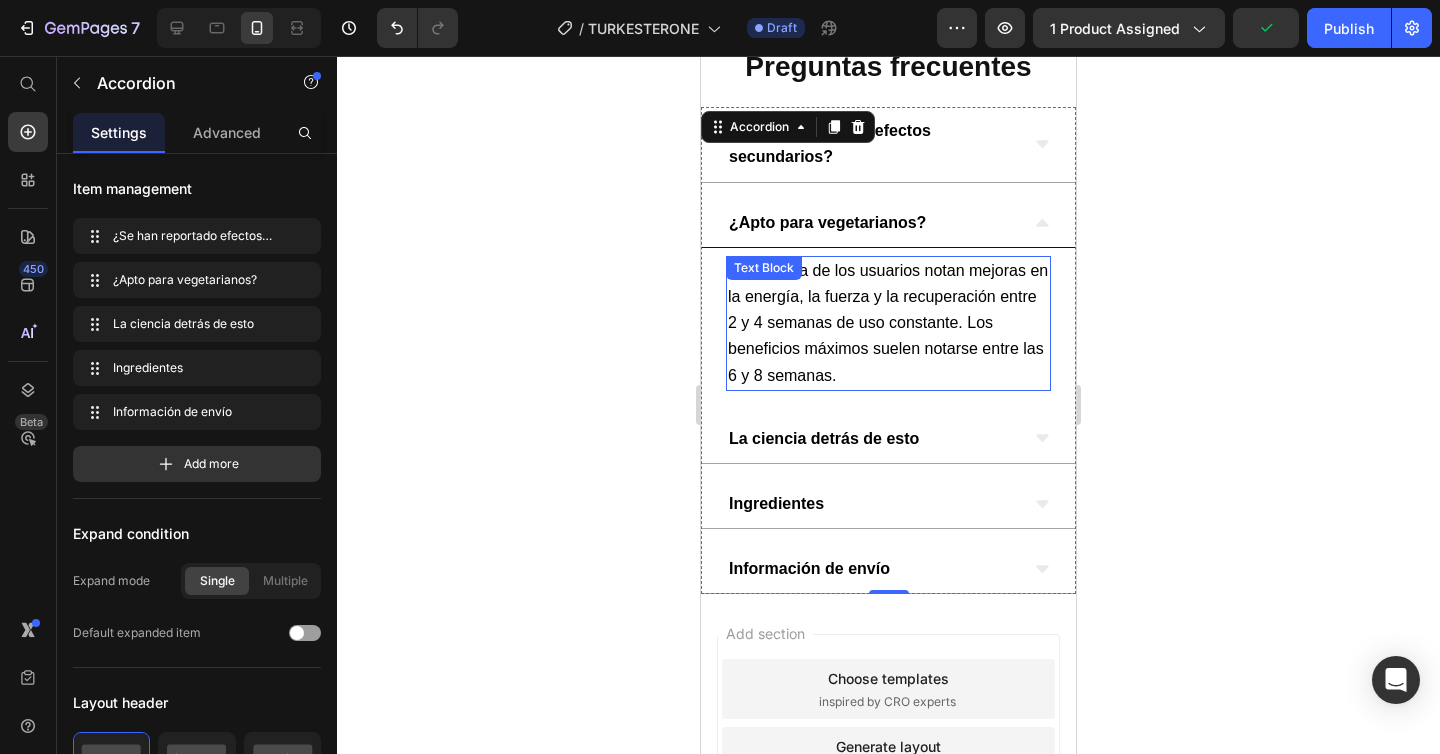 click on "La mayoría de los usuarios notan mejoras en la energía, la fuerza y la recuperación entre 2 y 4 semanas de uso constante. Los beneficios máximos suelen notarse entre las 6 y 8 semanas." at bounding box center [888, 323] 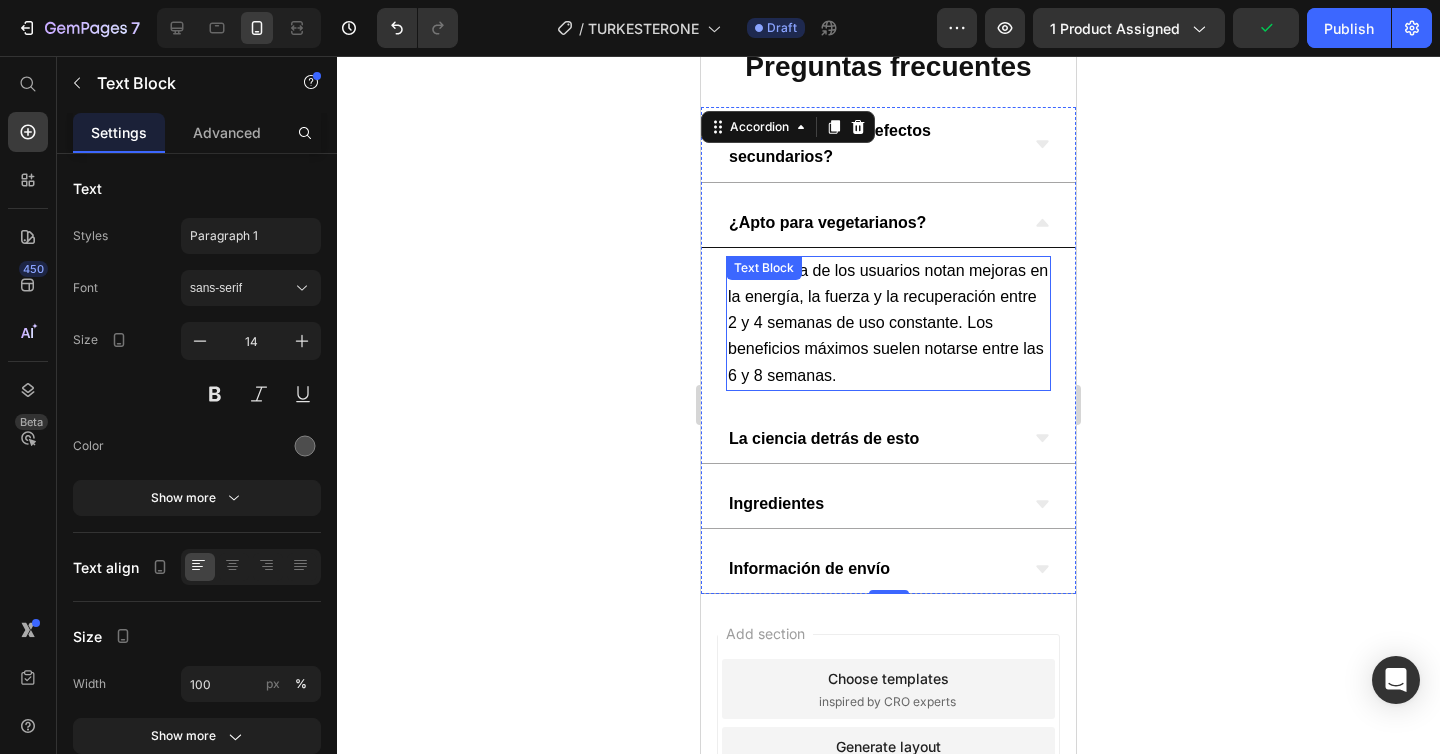 click on "La mayoría de los usuarios notan mejoras en la energía, la fuerza y la recuperación entre 2 y 4 semanas de uso constante. Los beneficios máximos suelen notarse entre las 6 y 8 semanas." at bounding box center [888, 323] 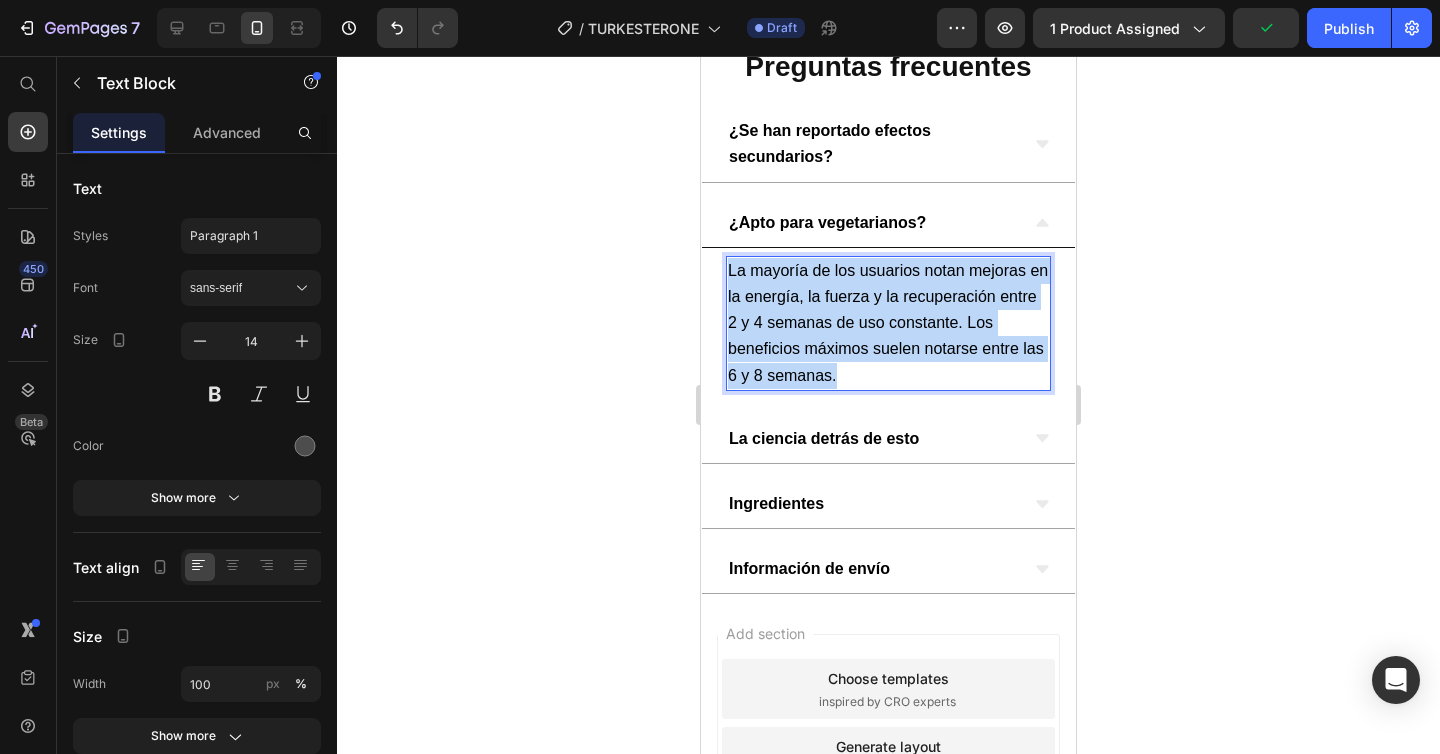 click on "La mayoría de los usuarios notan mejoras en la energía, la fuerza y la recuperación entre 2 y 4 semanas de uso constante. Los beneficios máximos suelen notarse entre las 6 y 8 semanas." at bounding box center [888, 323] 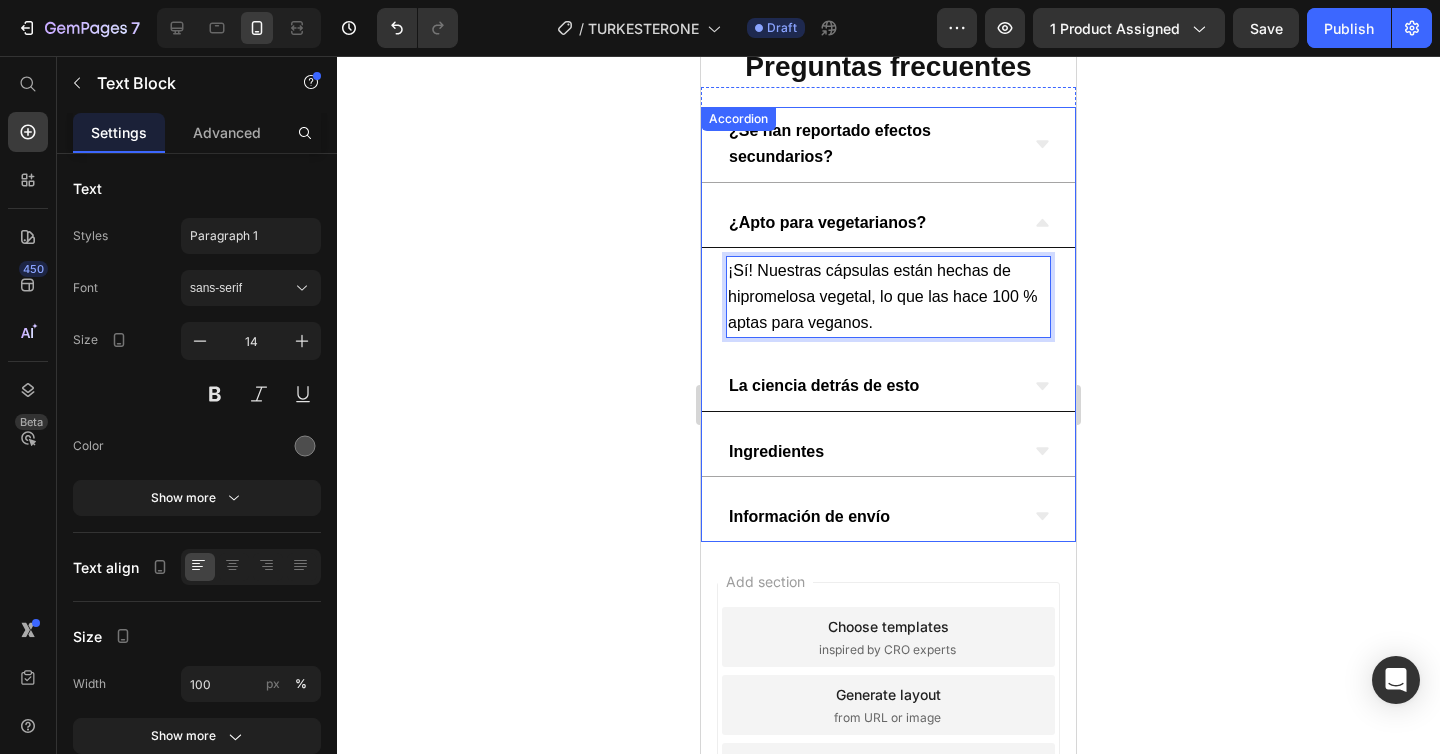 click on "La ciencia detrás de esto" at bounding box center [824, 386] 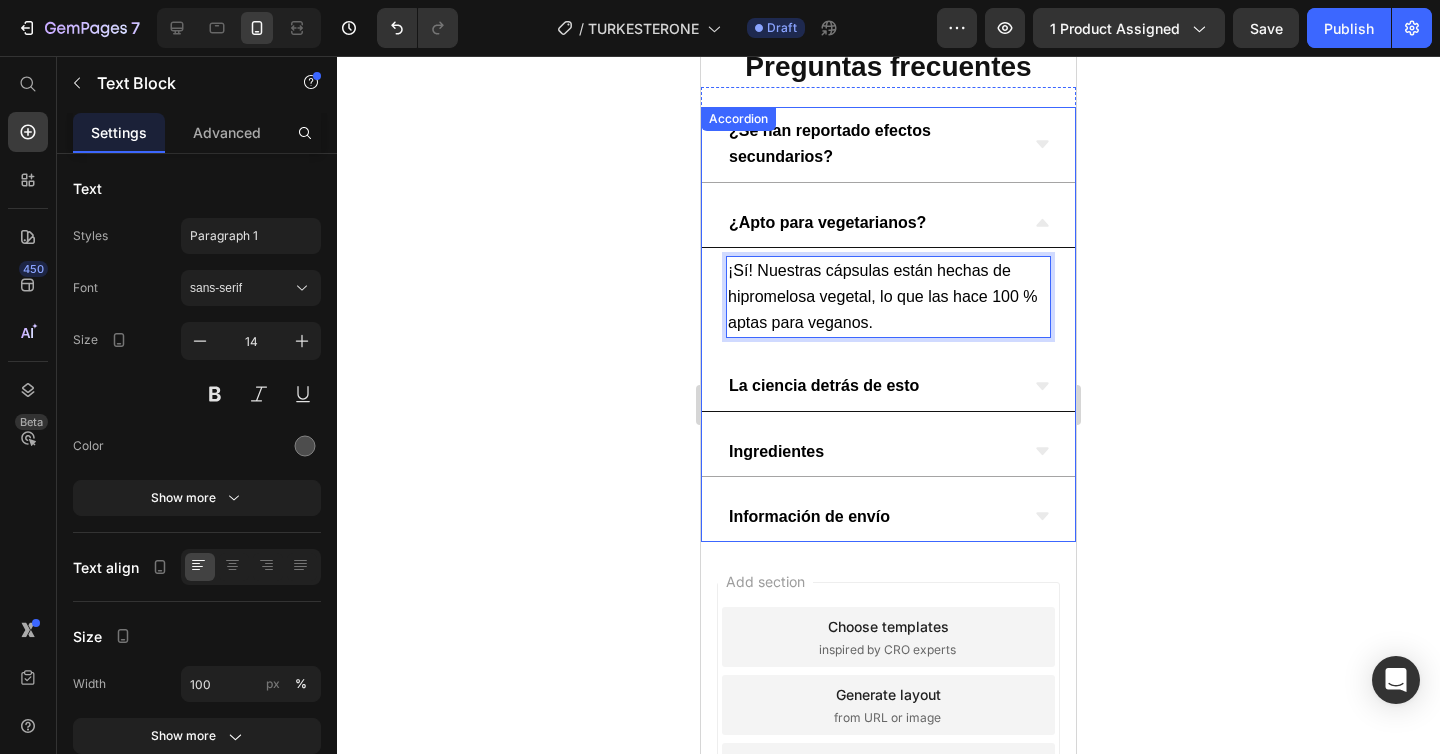 click on "La ciencia detrás de esto" at bounding box center (824, 386) 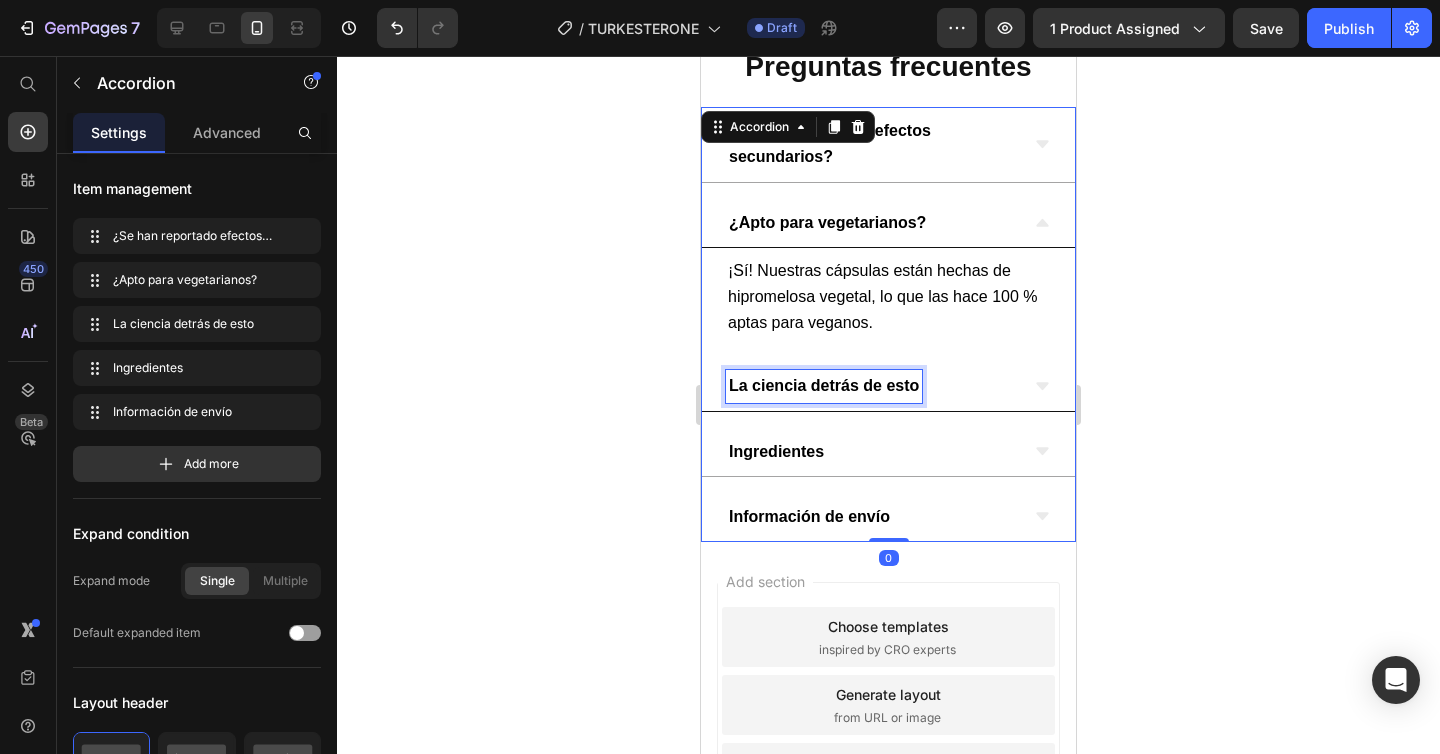 click on "La ciencia detrás de esto" at bounding box center (824, 386) 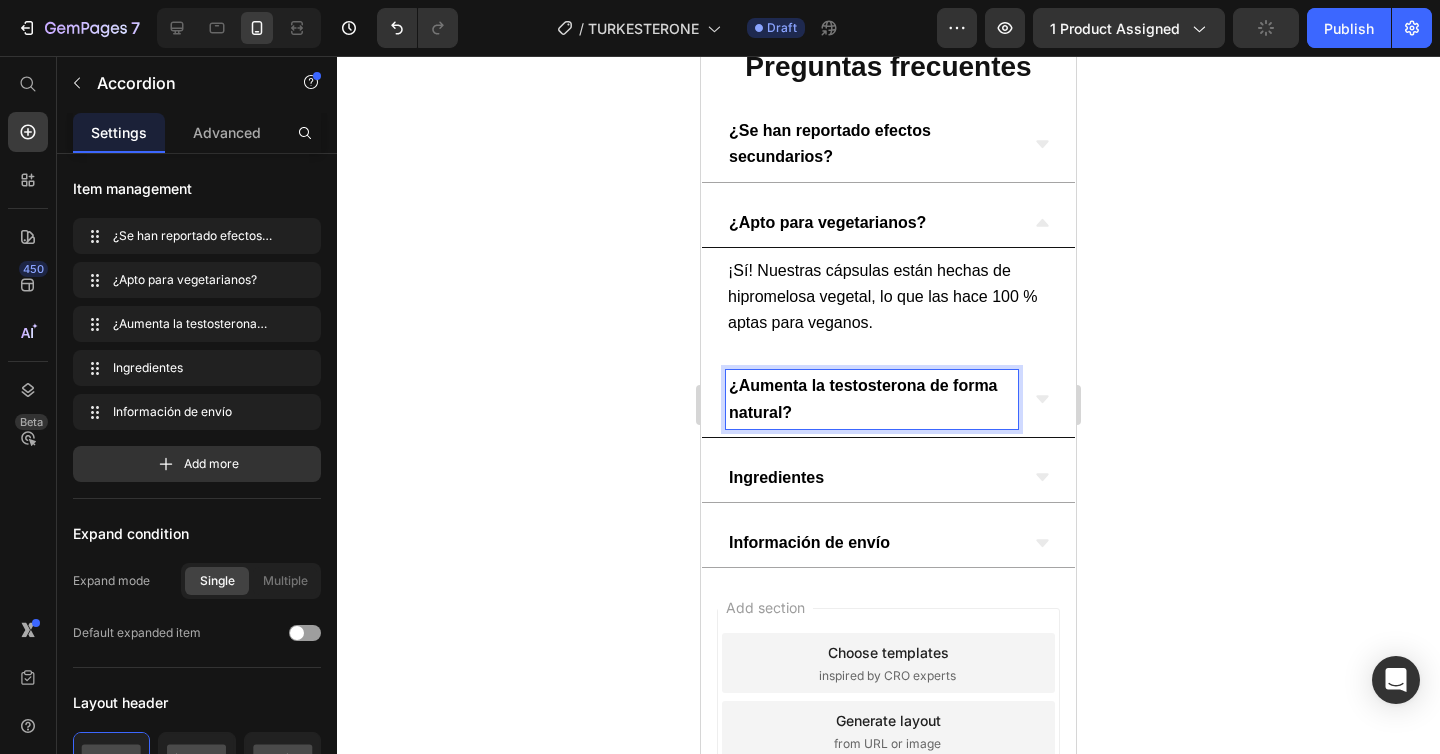 click 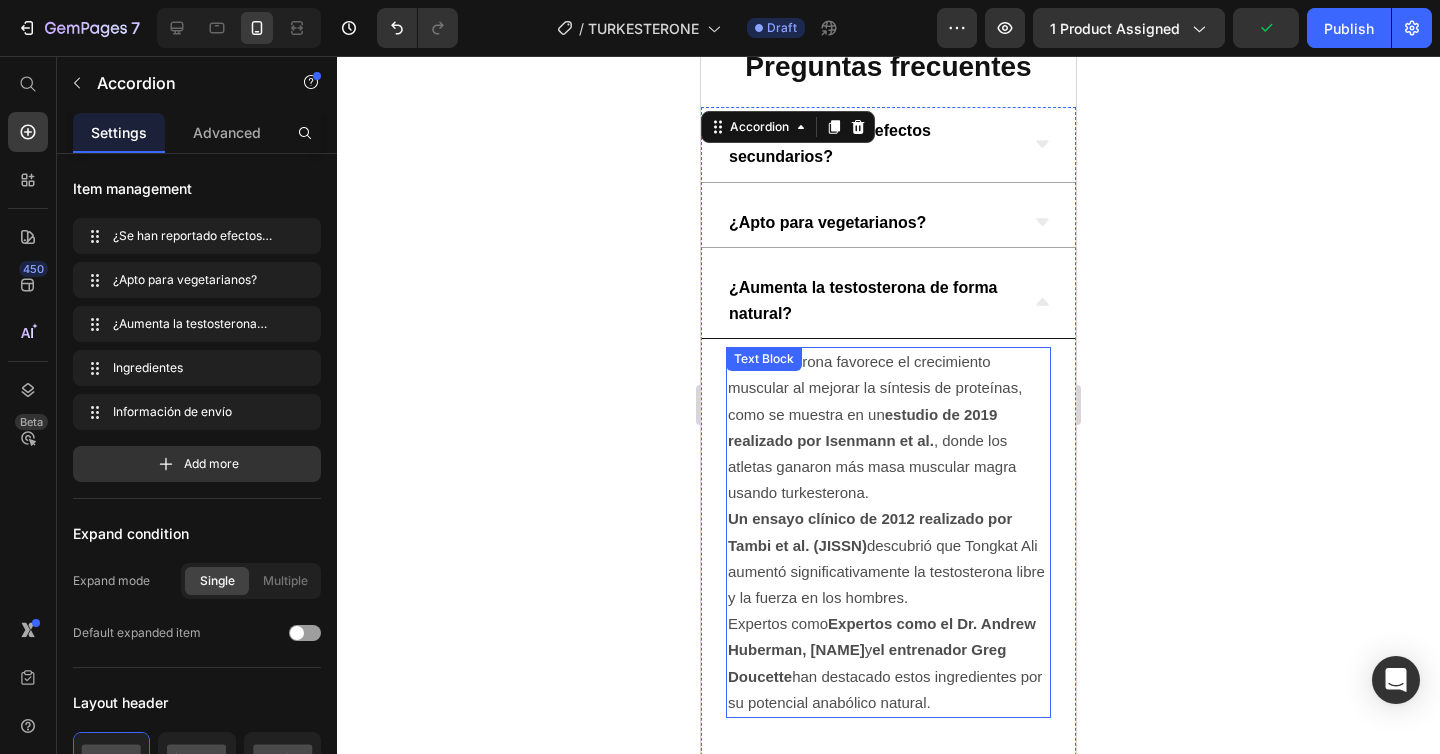 click on "La turkesterona favorece el crecimiento muscular al mejorar la síntesis de proteínas, como se muestra en un  estudio de 2019 realizado por Isenmann et al.  , donde los atletas ganaron más masa muscular magra usando turkesterona." at bounding box center (888, 427) 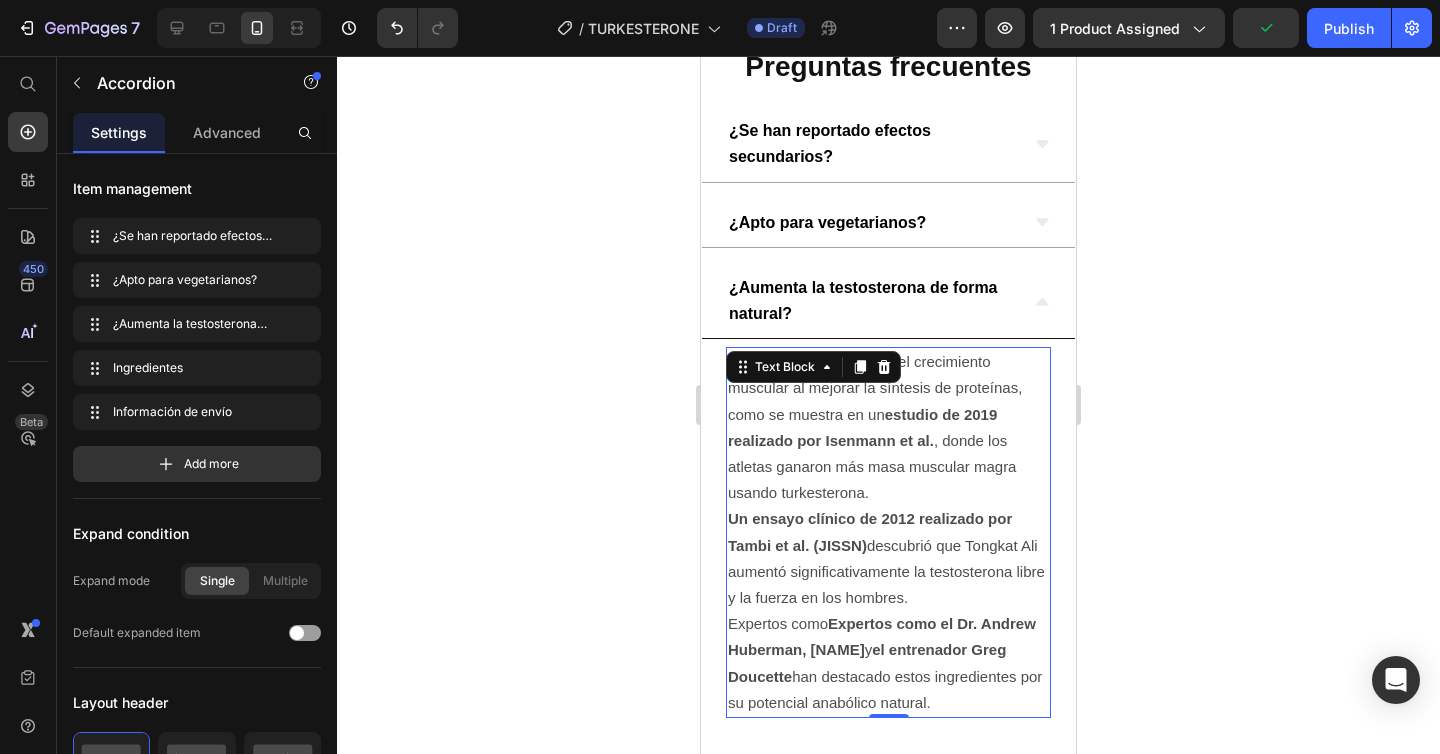 click on "La turkesterona favorece el crecimiento muscular al mejorar la síntesis de proteínas, como se muestra en un  estudio de 2019 realizado por Isenmann et al.  , donde los atletas ganaron más masa muscular magra usando turkesterona." at bounding box center (888, 427) 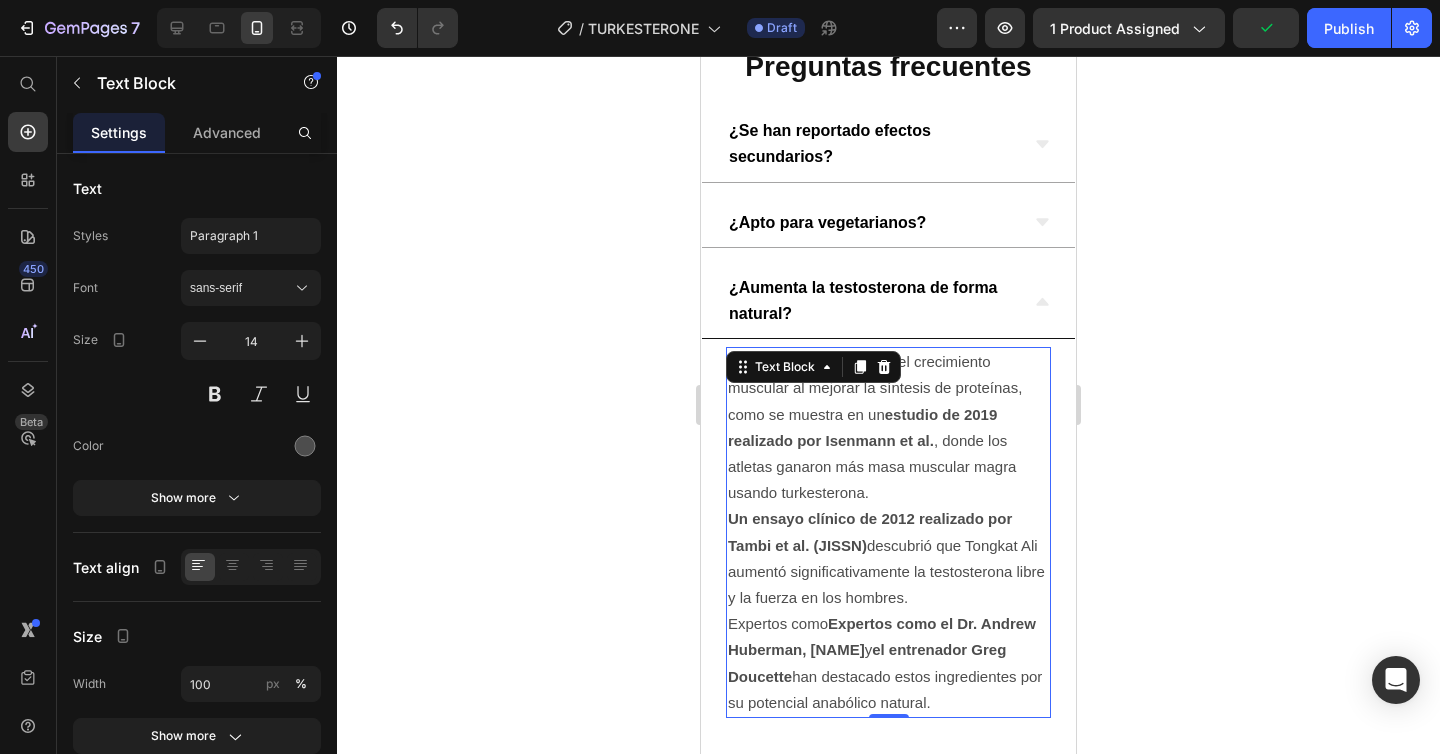 click on "La turkesterona favorece el crecimiento muscular al mejorar la síntesis de proteínas, como se muestra en un  estudio de 2019 realizado por Isenmann et al.  , donde los atletas ganaron más masa muscular magra usando turkesterona." at bounding box center [888, 427] 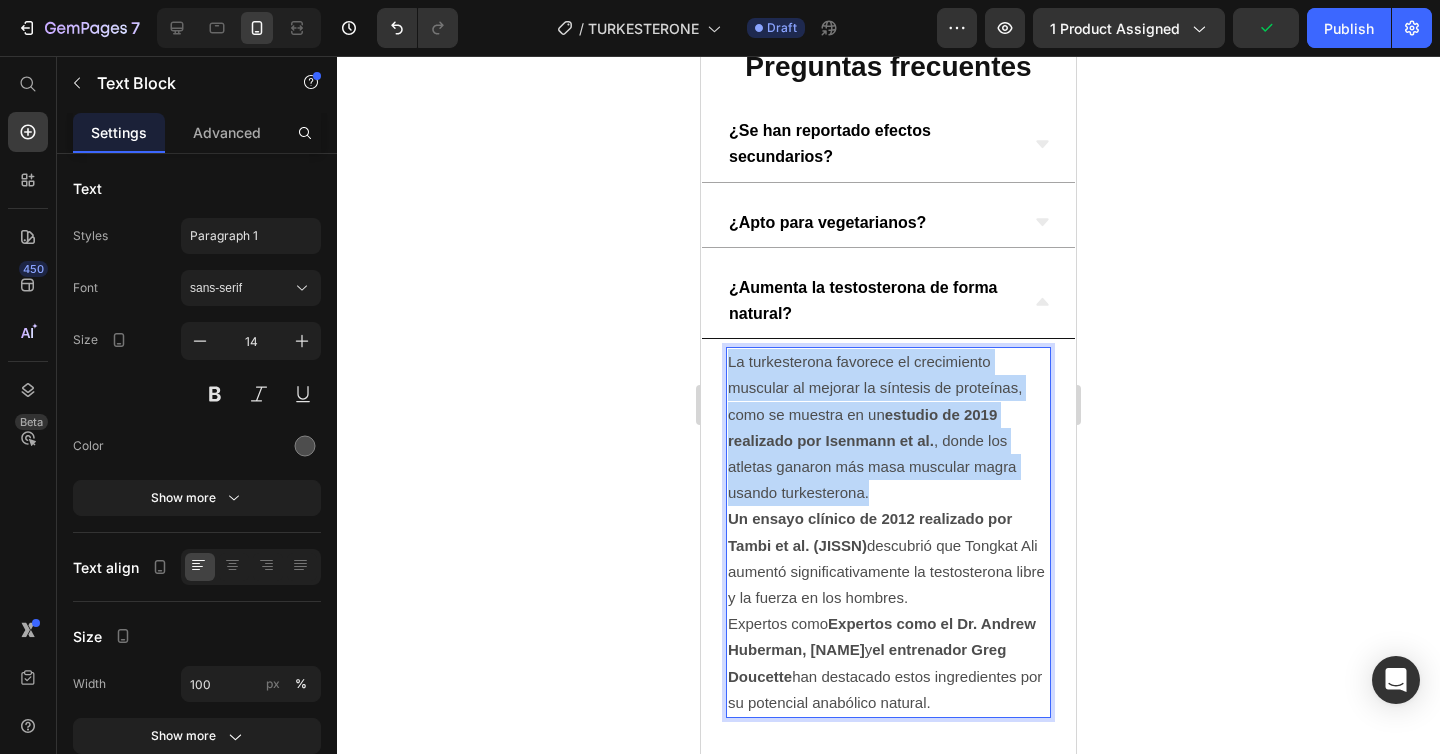 click on "La turkesterona favorece el crecimiento muscular al mejorar la síntesis de proteínas, como se muestra en un  estudio de 2019 realizado por Isenmann et al.  , donde los atletas ganaron más masa muscular magra usando turkesterona." at bounding box center [888, 427] 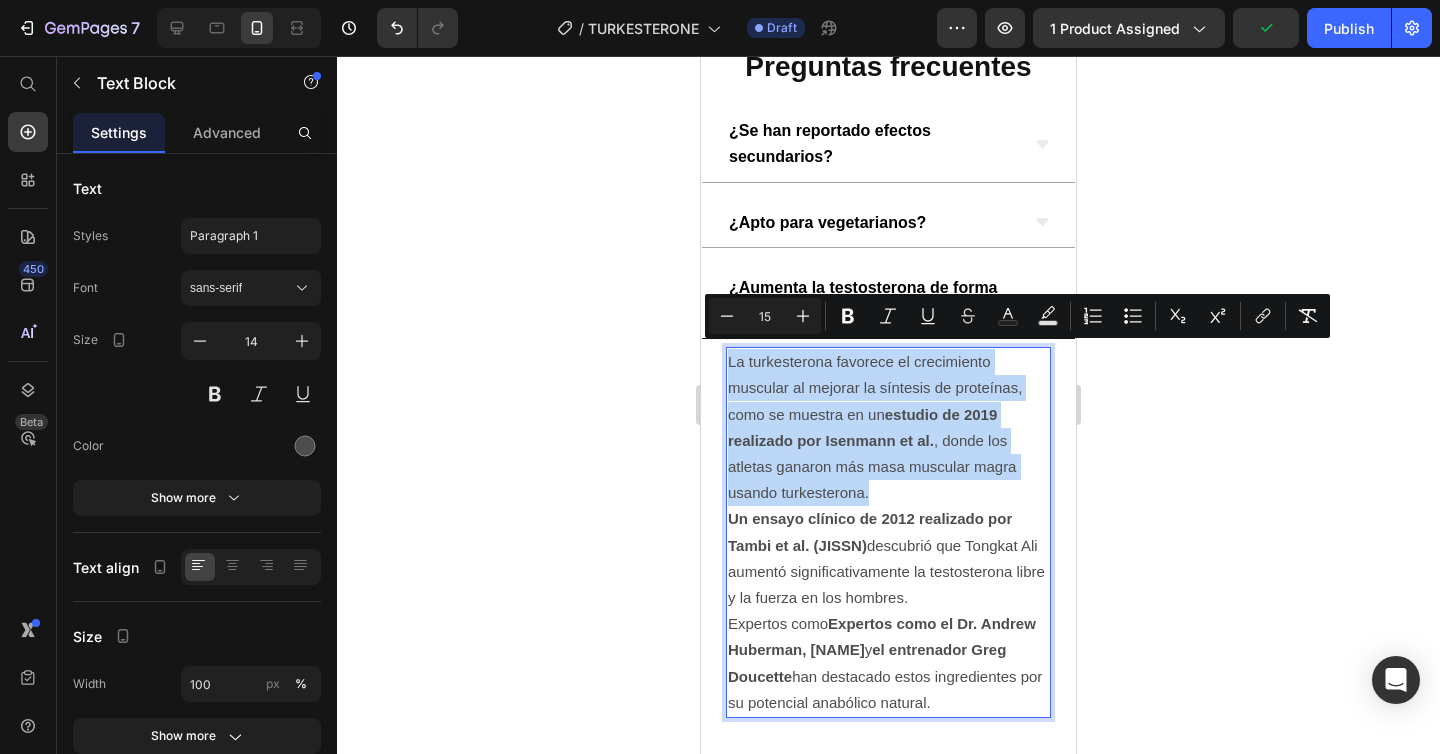 click on "Un ensayo clínico de 2012 realizado por Tambi et al. (JISSN)  descubrió que Tongkat Ali aumentó significativamente la testosterona libre y la fuerza en los hombres." at bounding box center [886, 558] 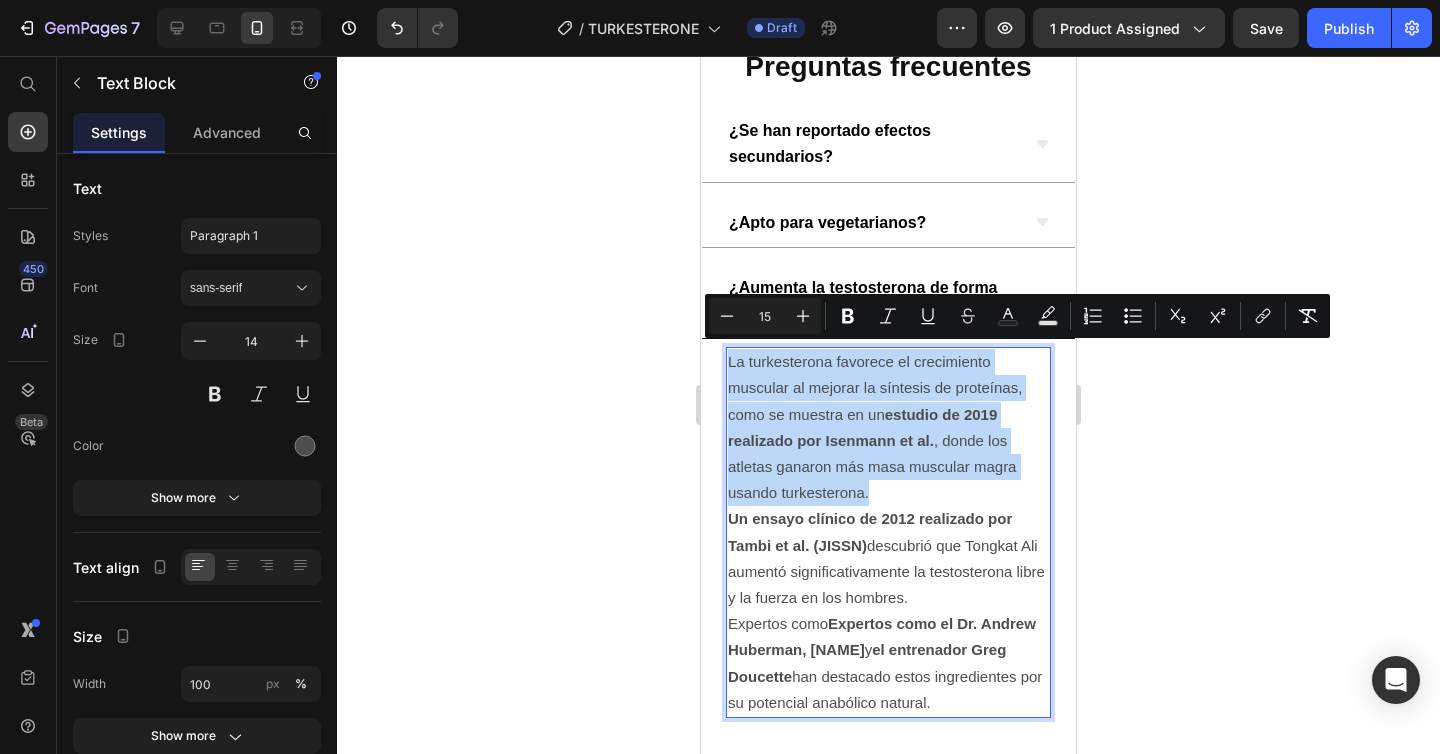 drag, startPoint x: 940, startPoint y: 681, endPoint x: 687, endPoint y: 367, distance: 403.2431 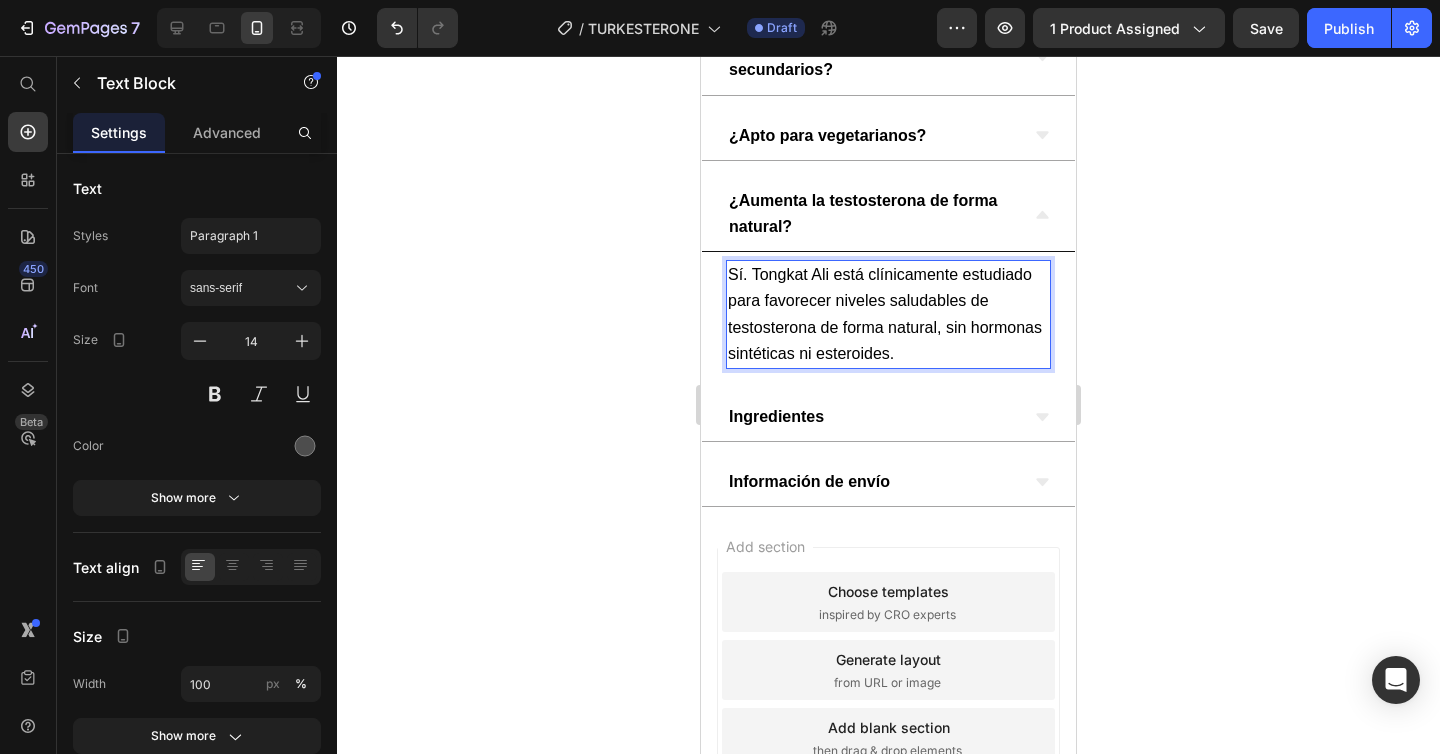 scroll, scrollTop: 3348, scrollLeft: 0, axis: vertical 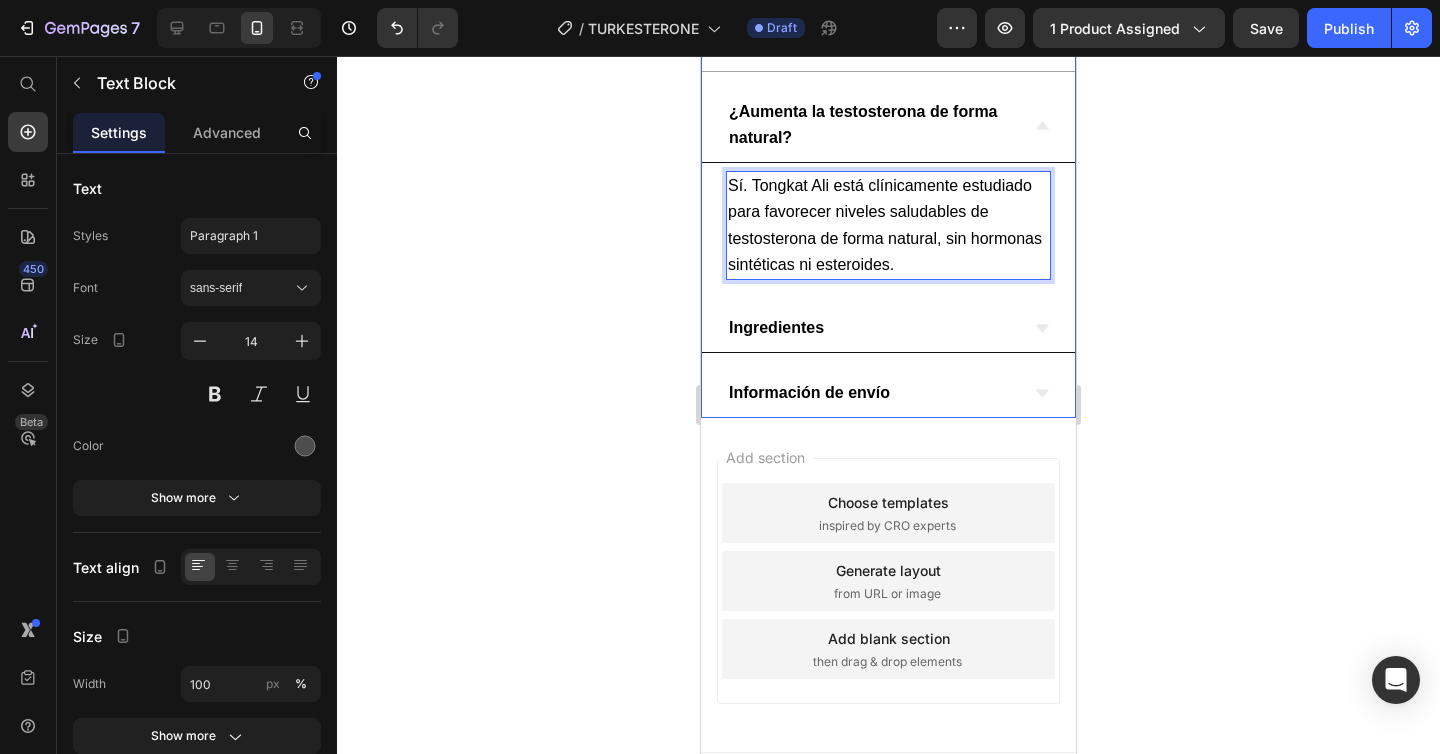 click on "Ingredientes" at bounding box center (872, 328) 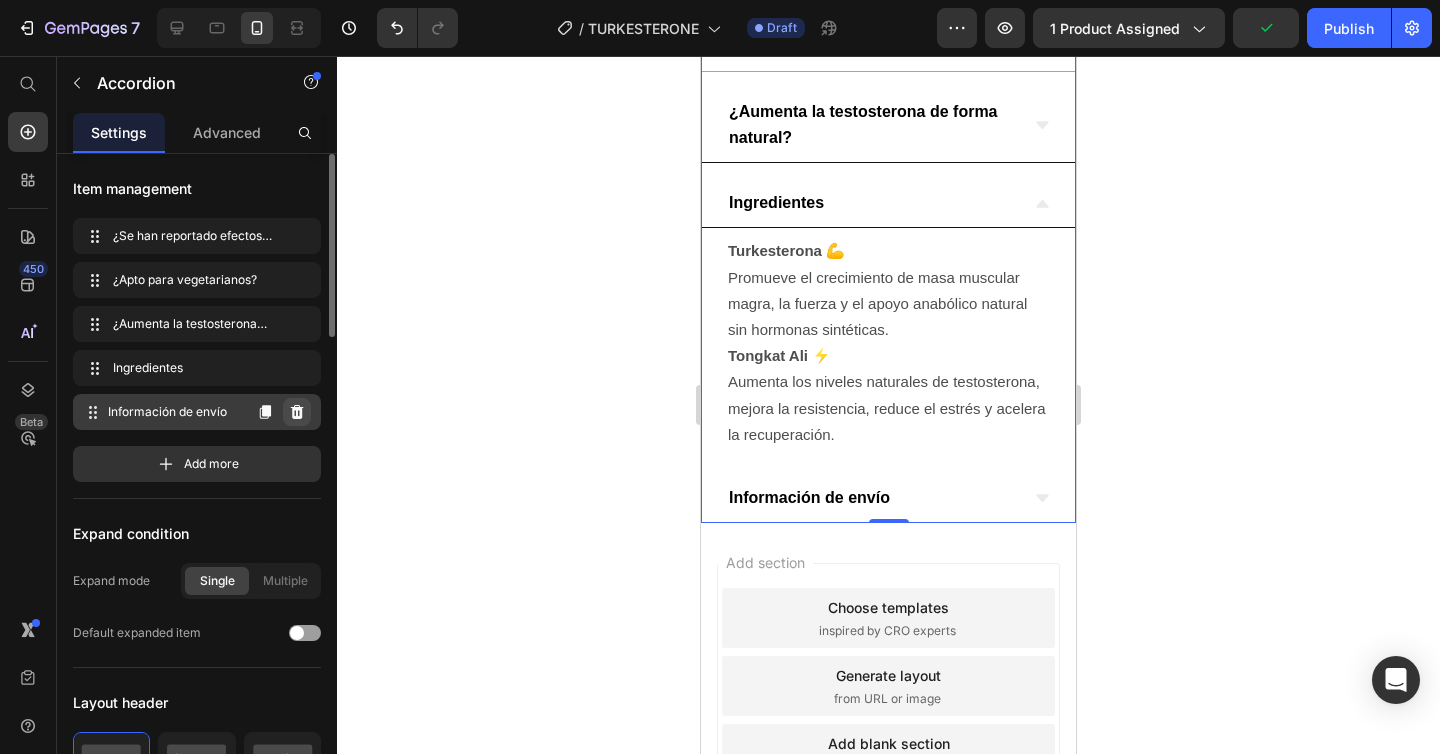 click 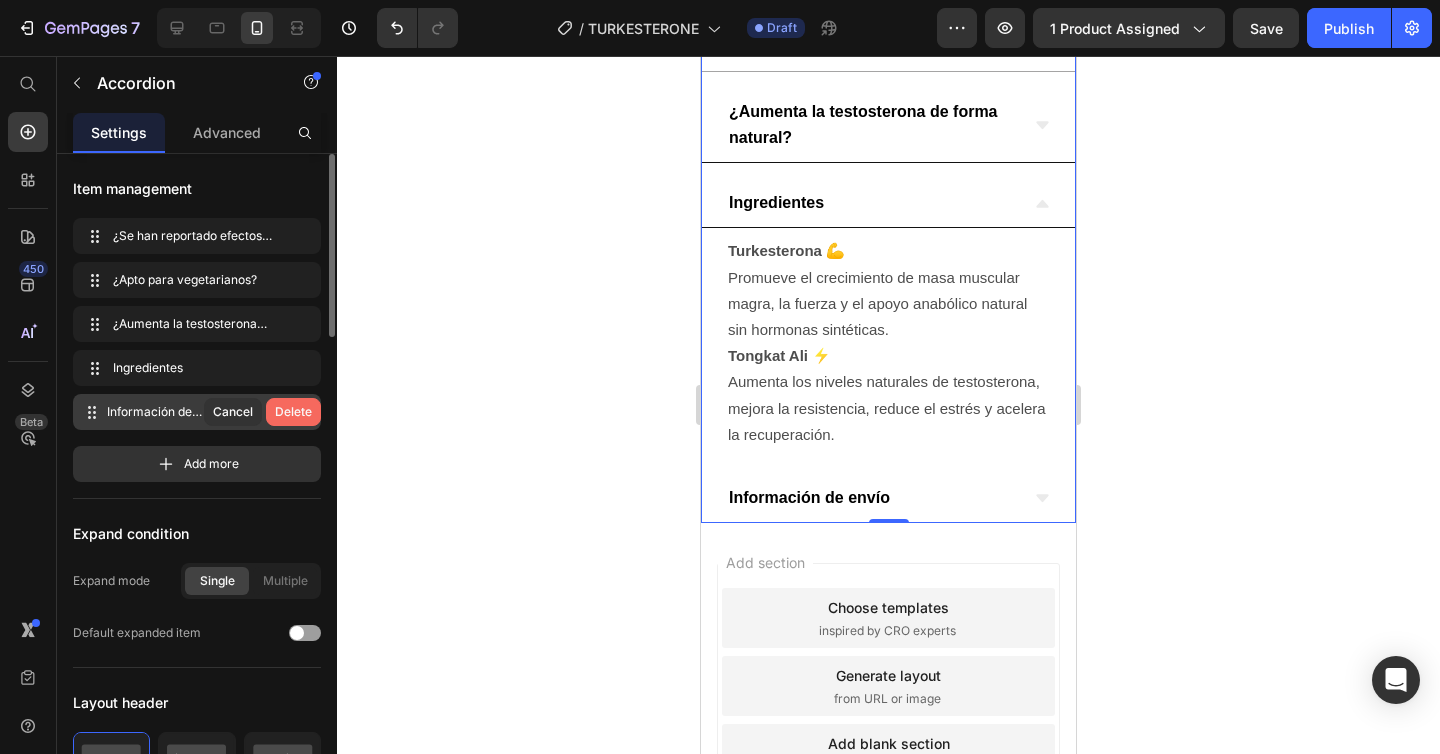 click on "Delete" at bounding box center [293, 412] 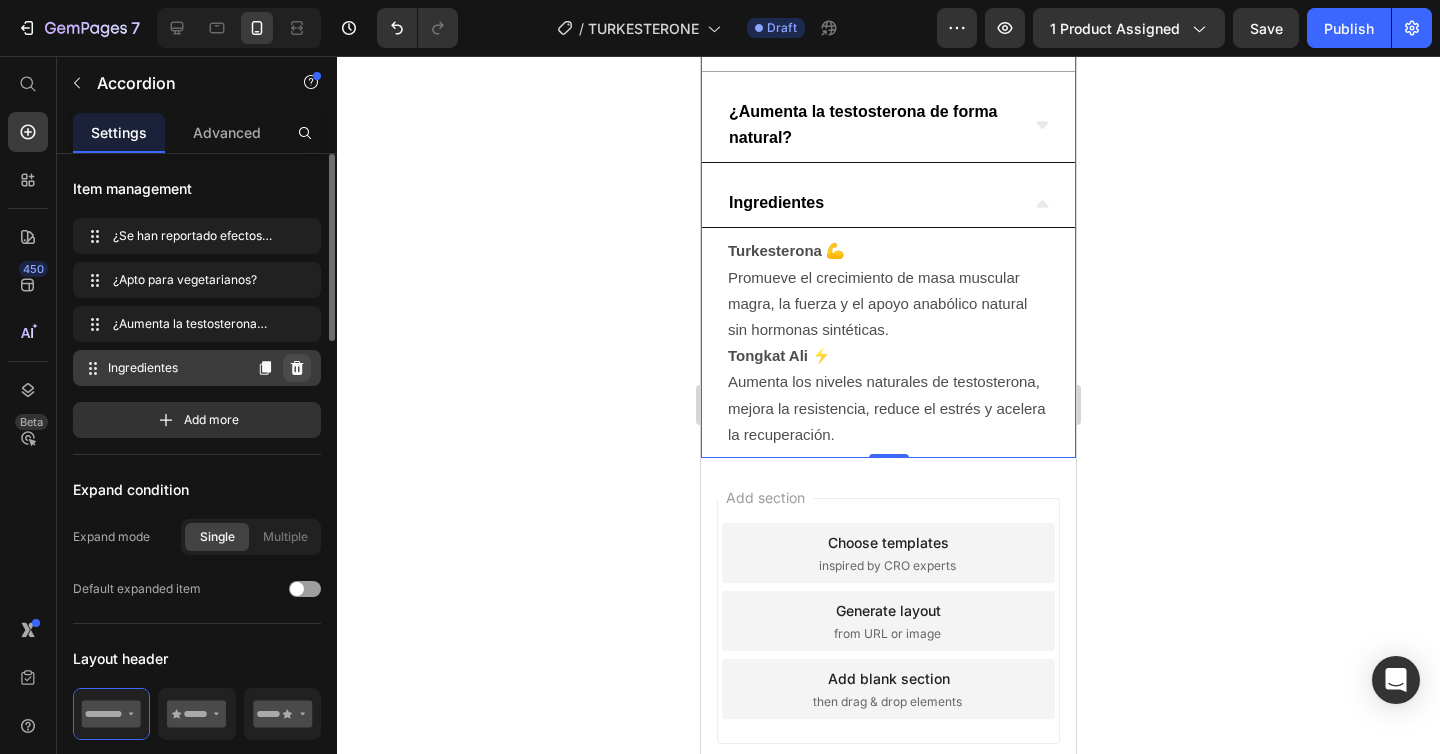 click 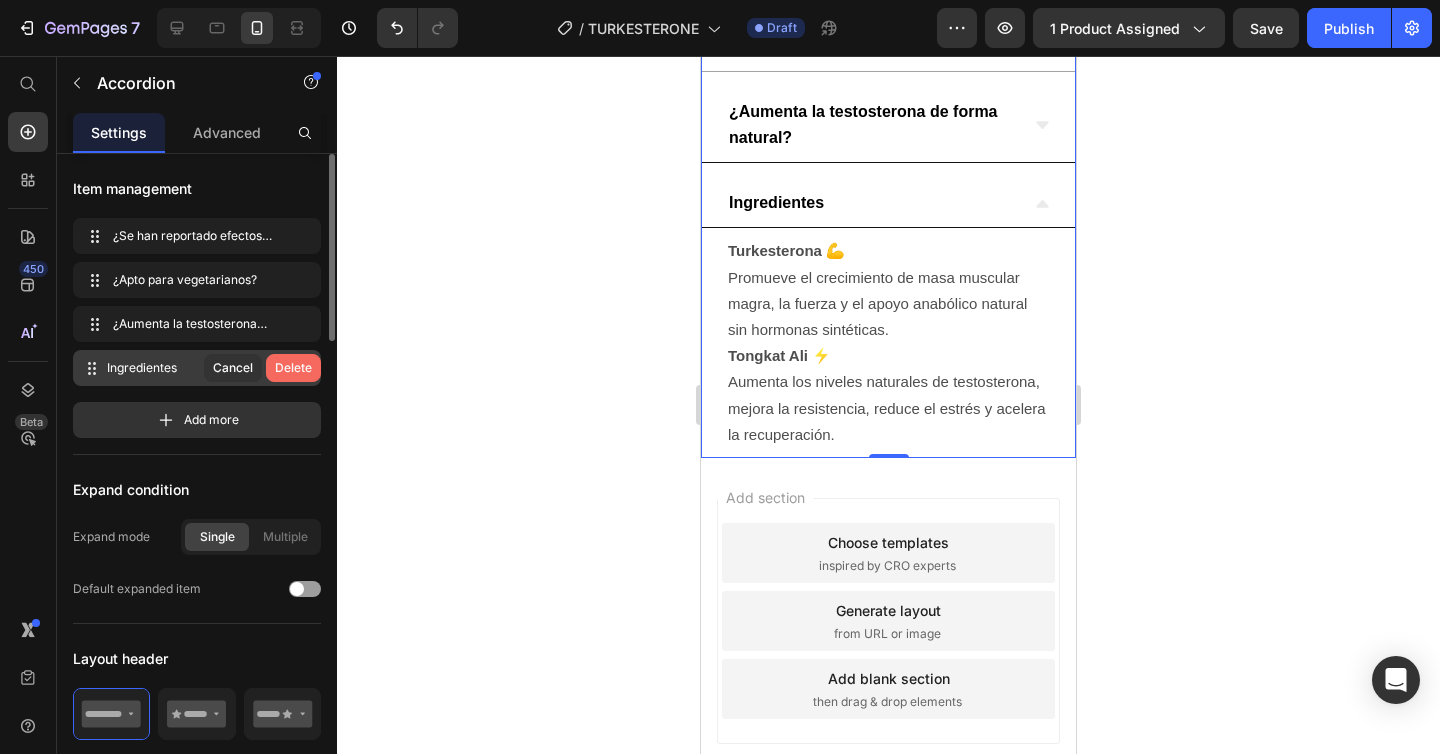 click on "Delete" at bounding box center (293, 368) 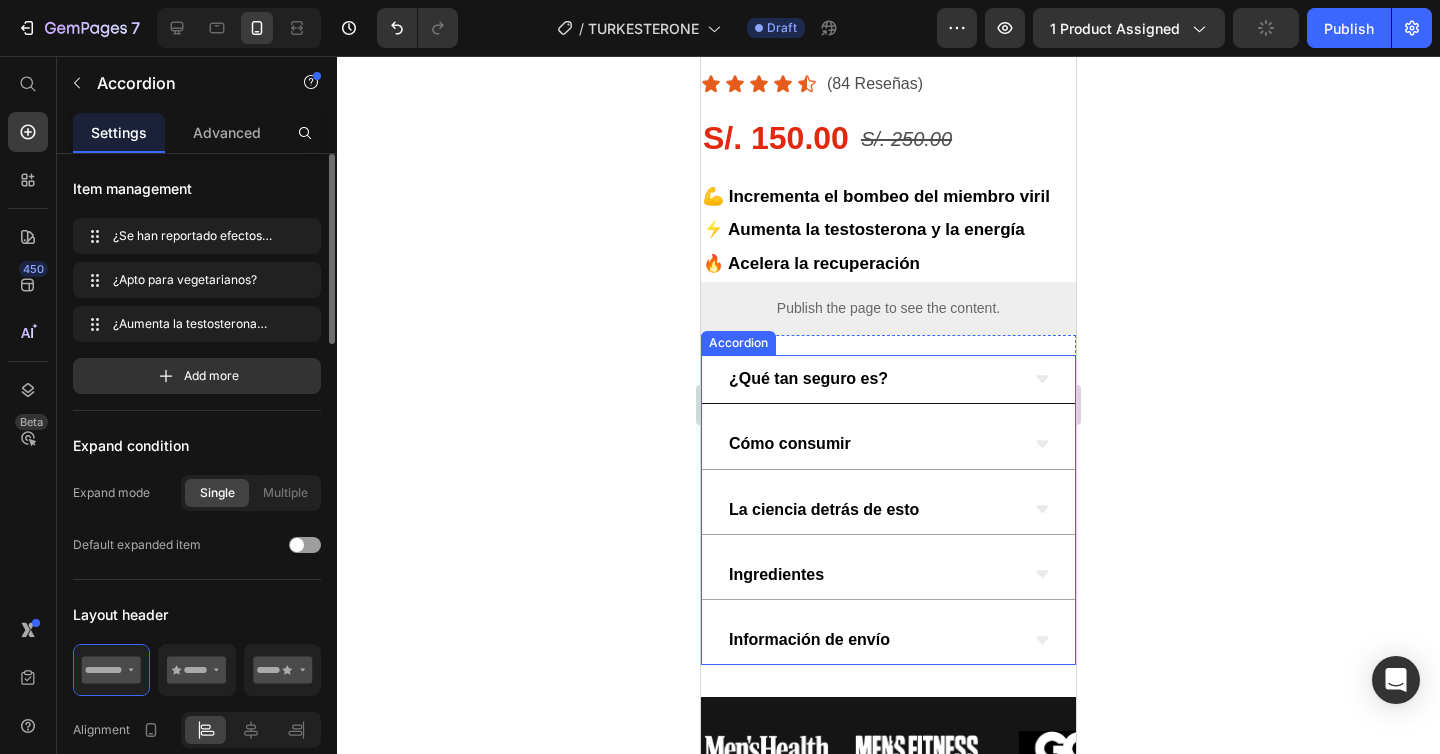 scroll, scrollTop: 0, scrollLeft: 0, axis: both 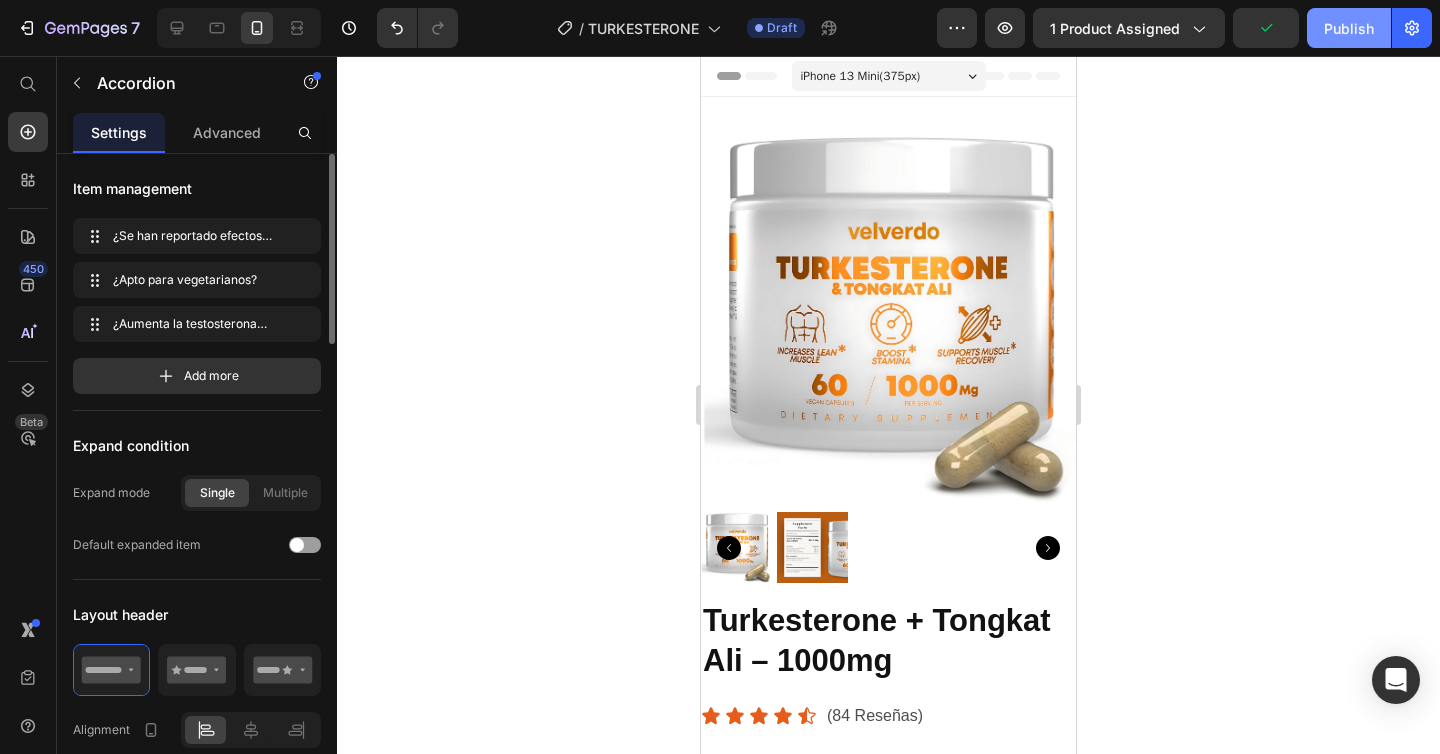 click on "Publish" at bounding box center [1349, 28] 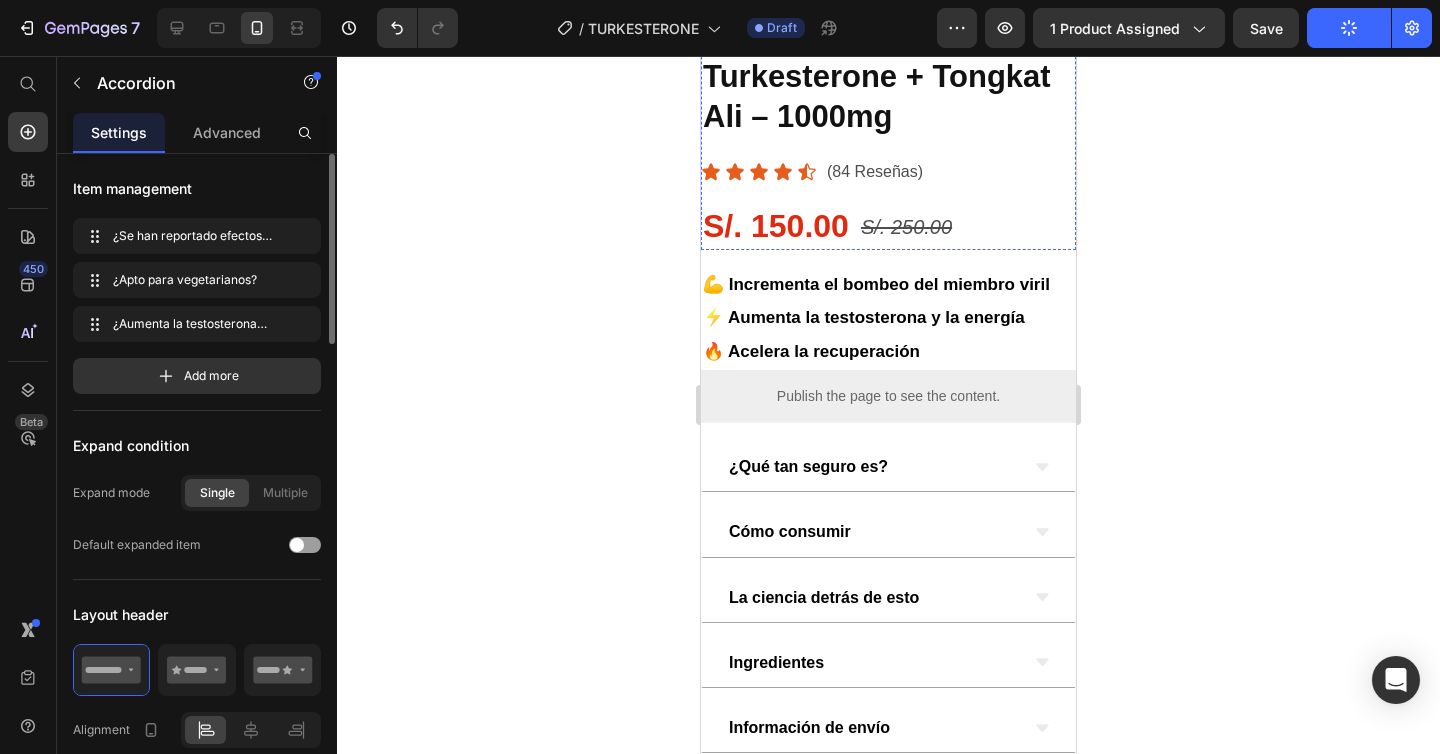 scroll, scrollTop: 0, scrollLeft: 0, axis: both 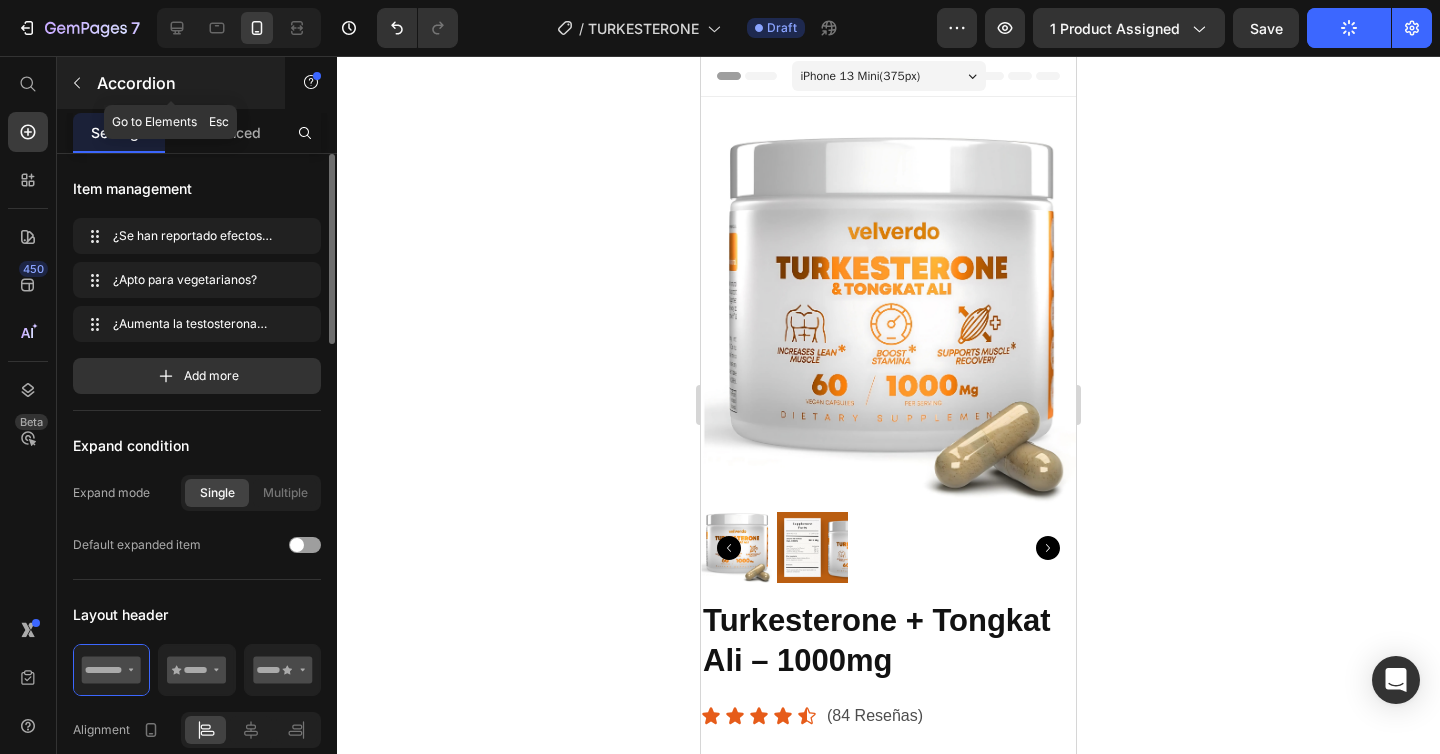 click 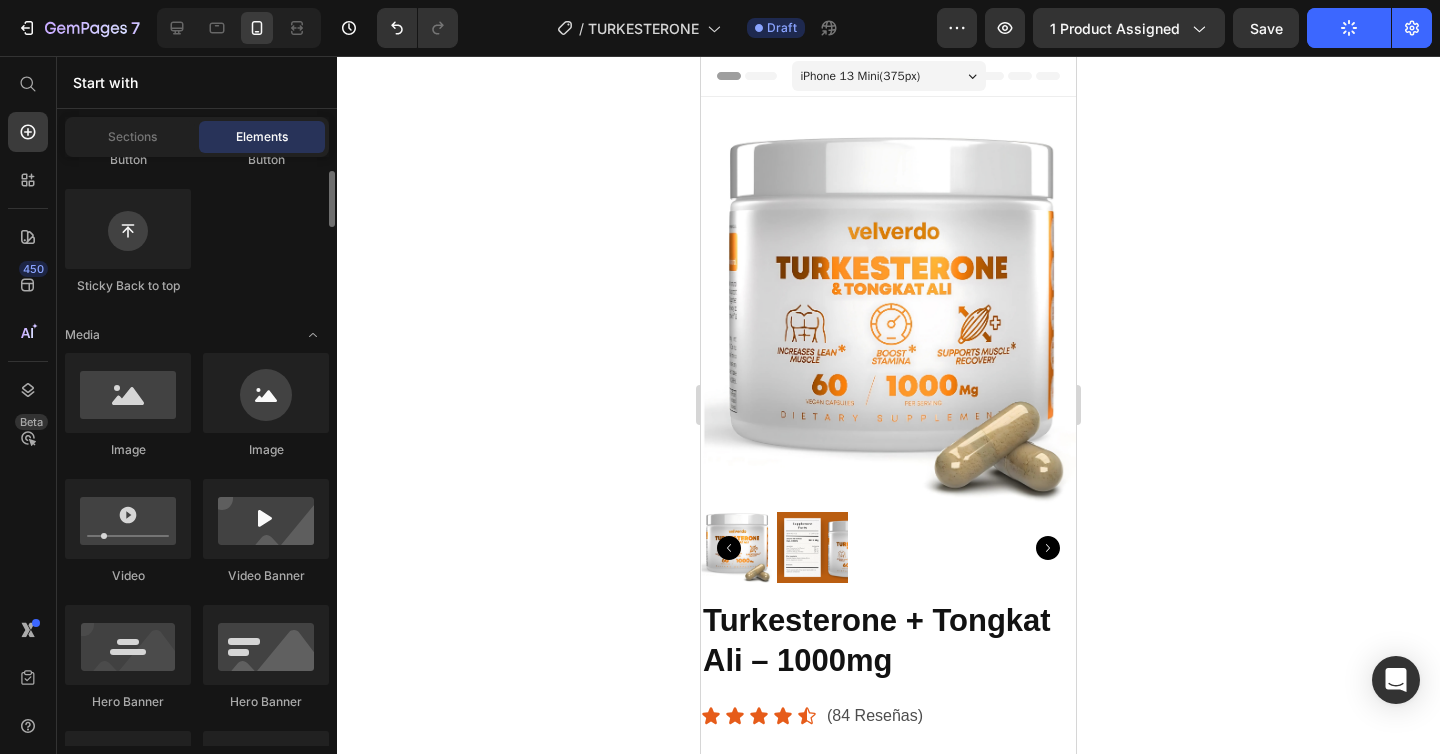 scroll, scrollTop: 0, scrollLeft: 0, axis: both 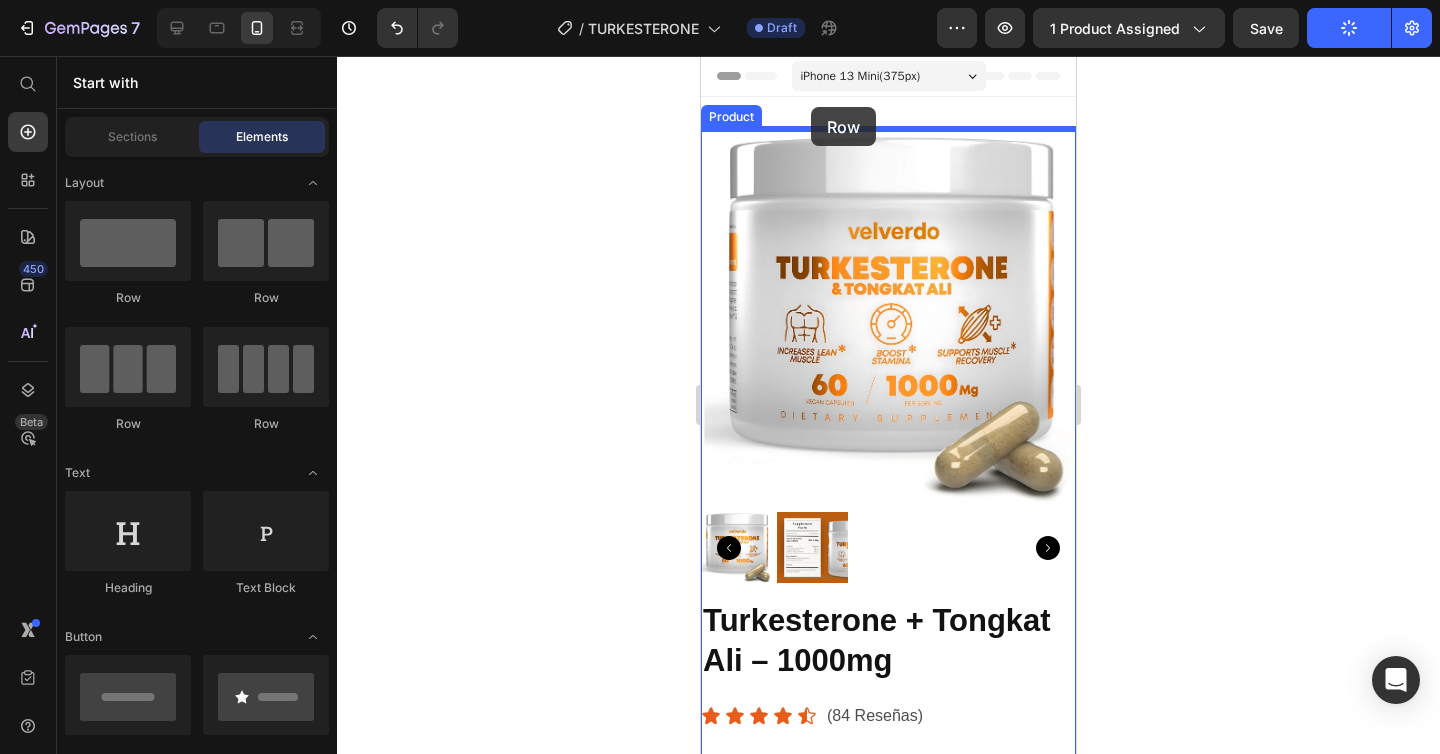 drag, startPoint x: 825, startPoint y: 302, endPoint x: 811, endPoint y: 109, distance: 193.50711 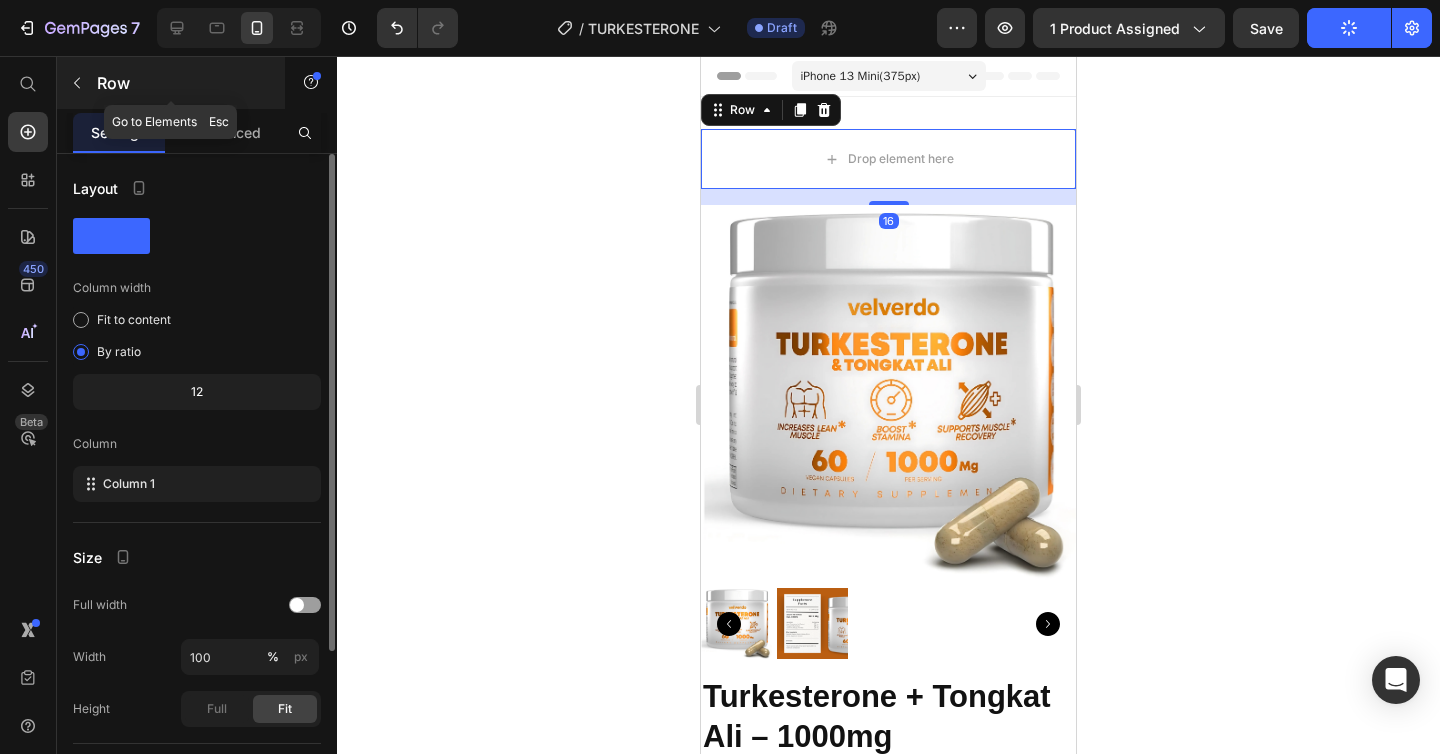 click at bounding box center [77, 83] 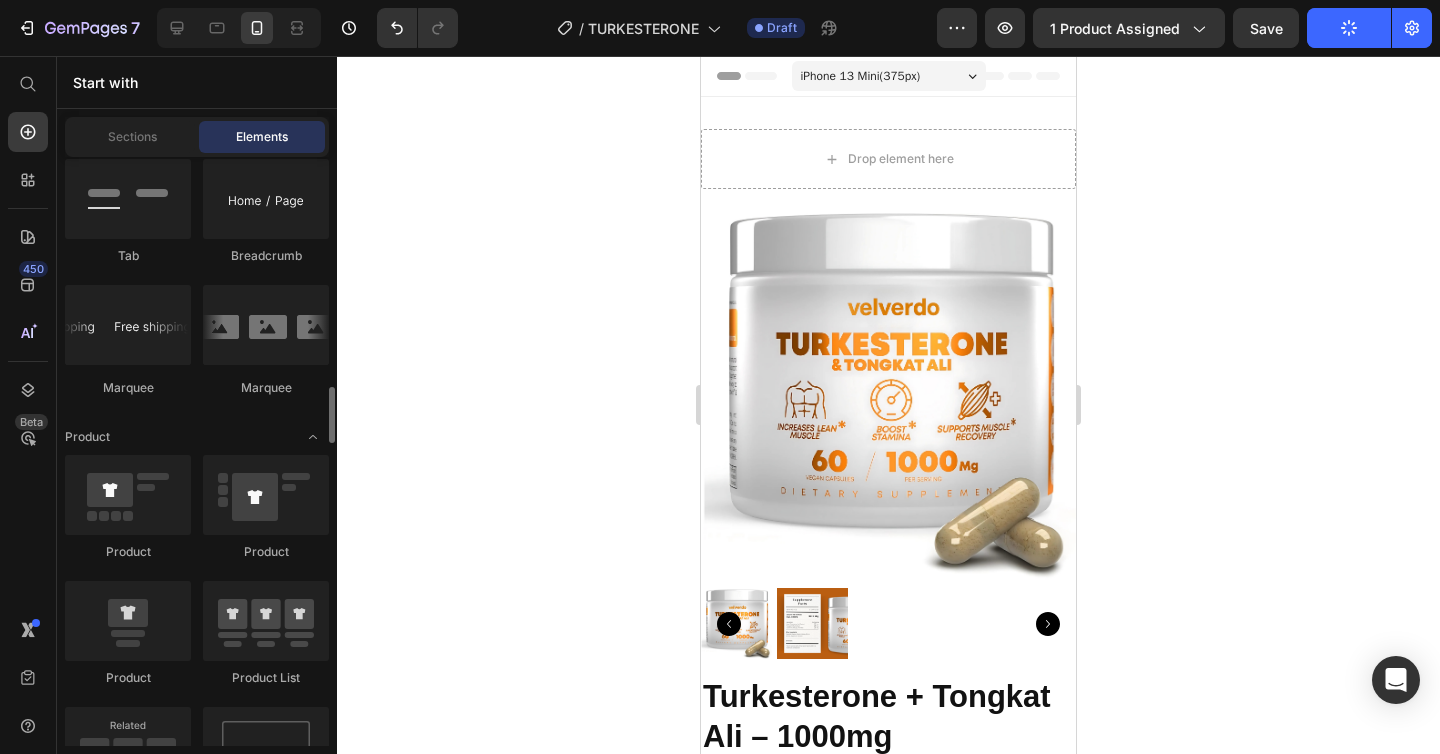 scroll, scrollTop: 2466, scrollLeft: 0, axis: vertical 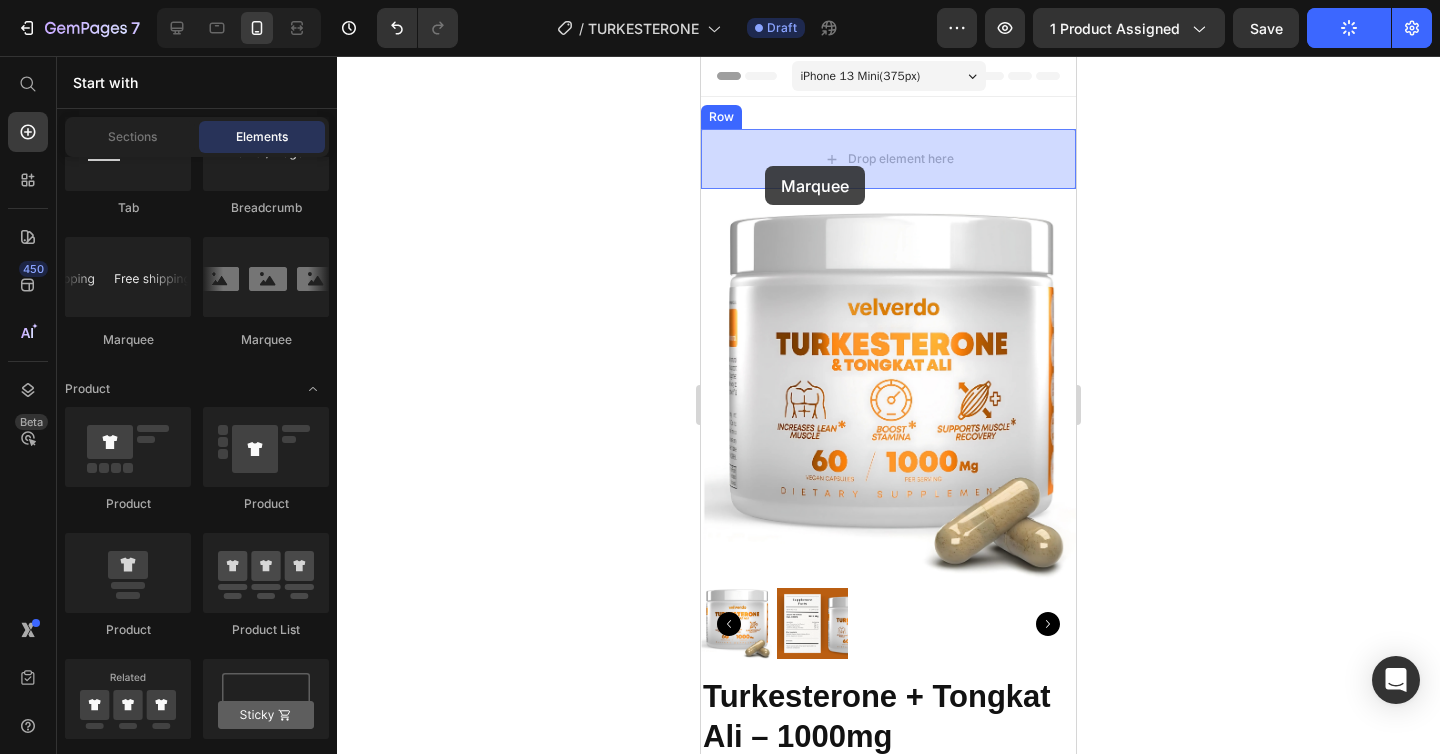 drag, startPoint x: 820, startPoint y: 344, endPoint x: 765, endPoint y: 167, distance: 185.34833 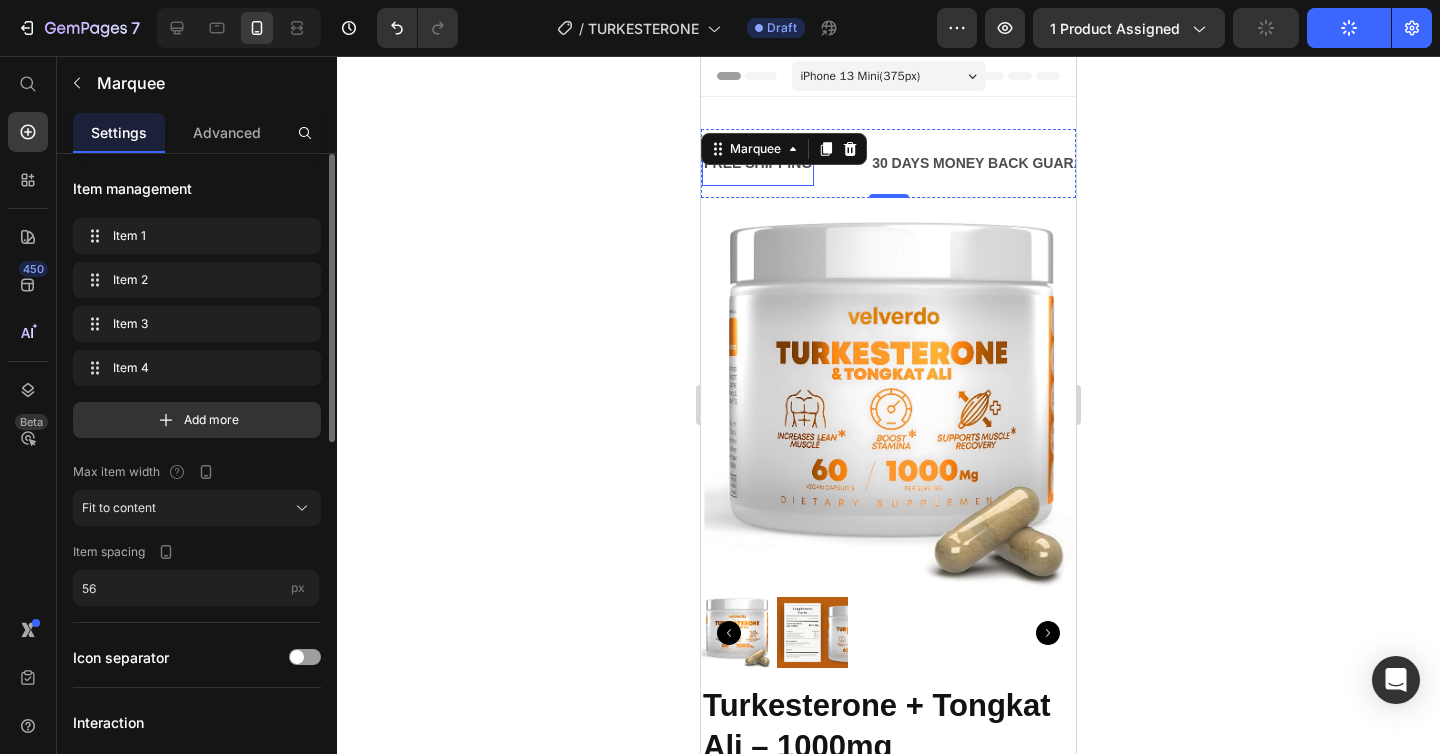 click on "FREE SHIPPING" at bounding box center [758, 163] 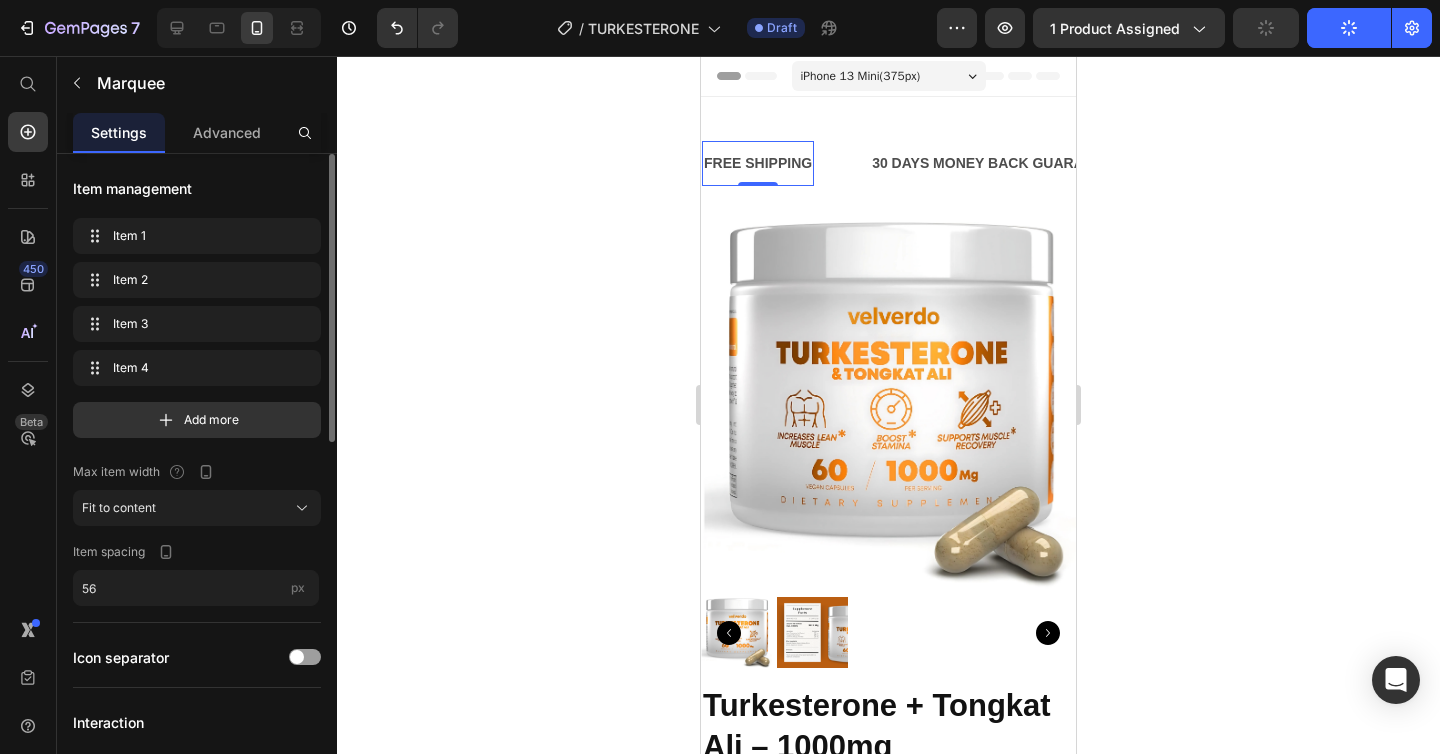 click on "FREE SHIPPING" at bounding box center [758, 163] 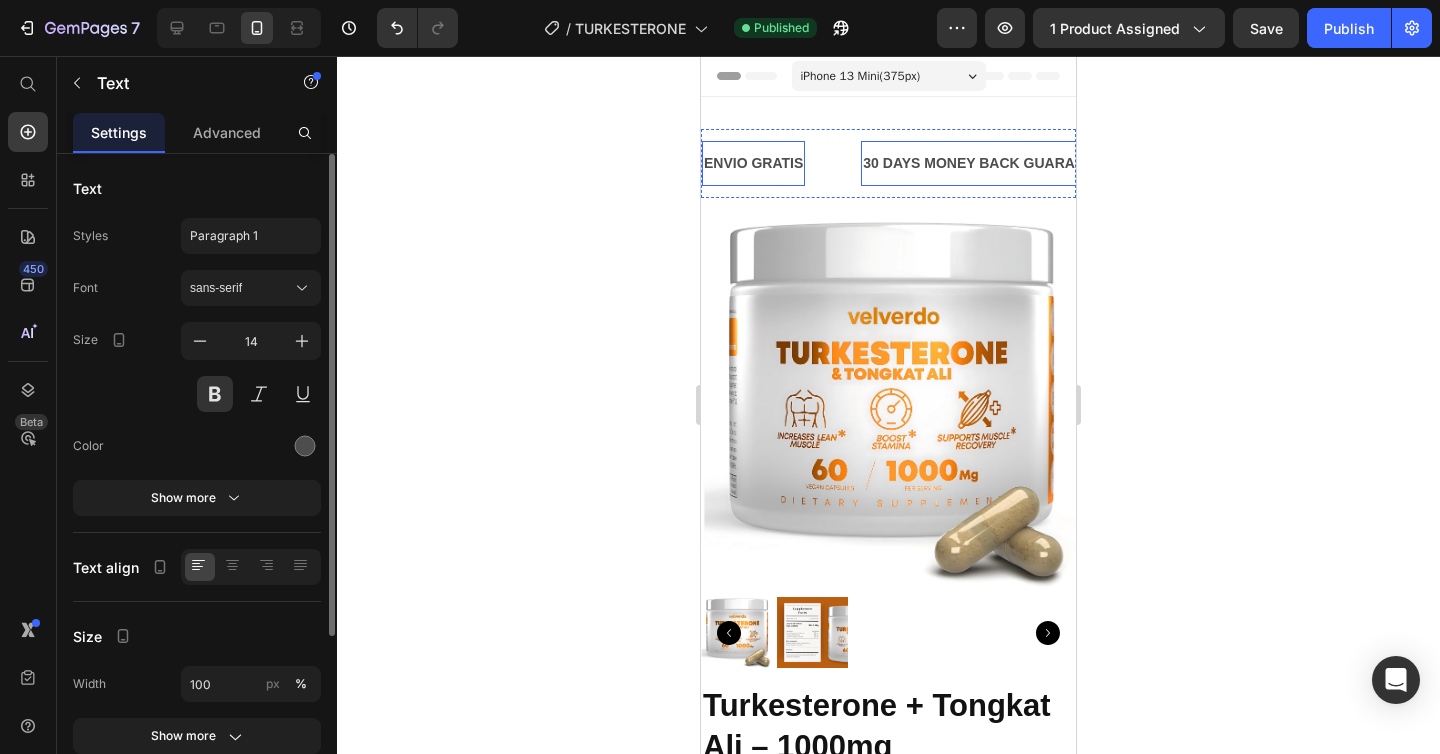 click on "30 DAYS MONEY BACK GUARANTEE" at bounding box center (987, 163) 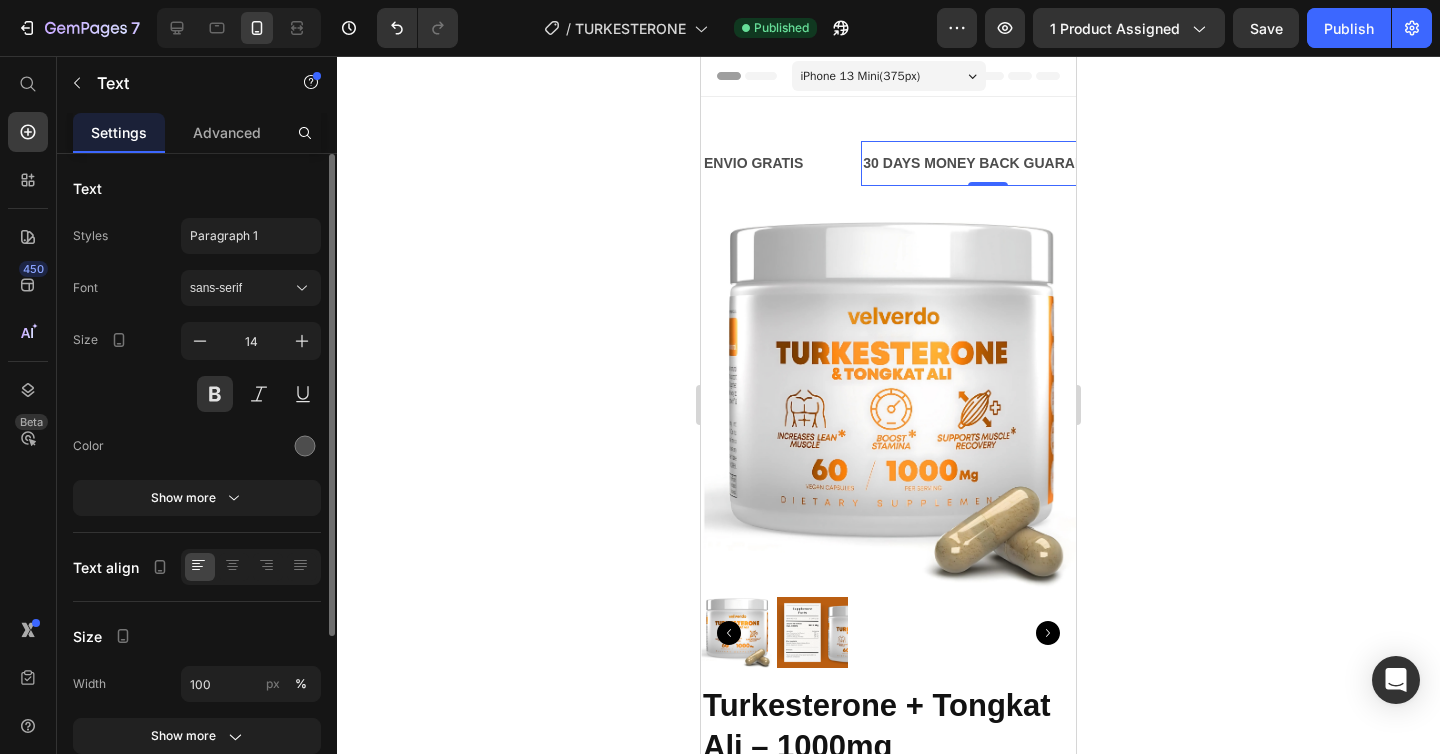 click on "30 DAYS MONEY BACK GUARANTEE" at bounding box center [987, 163] 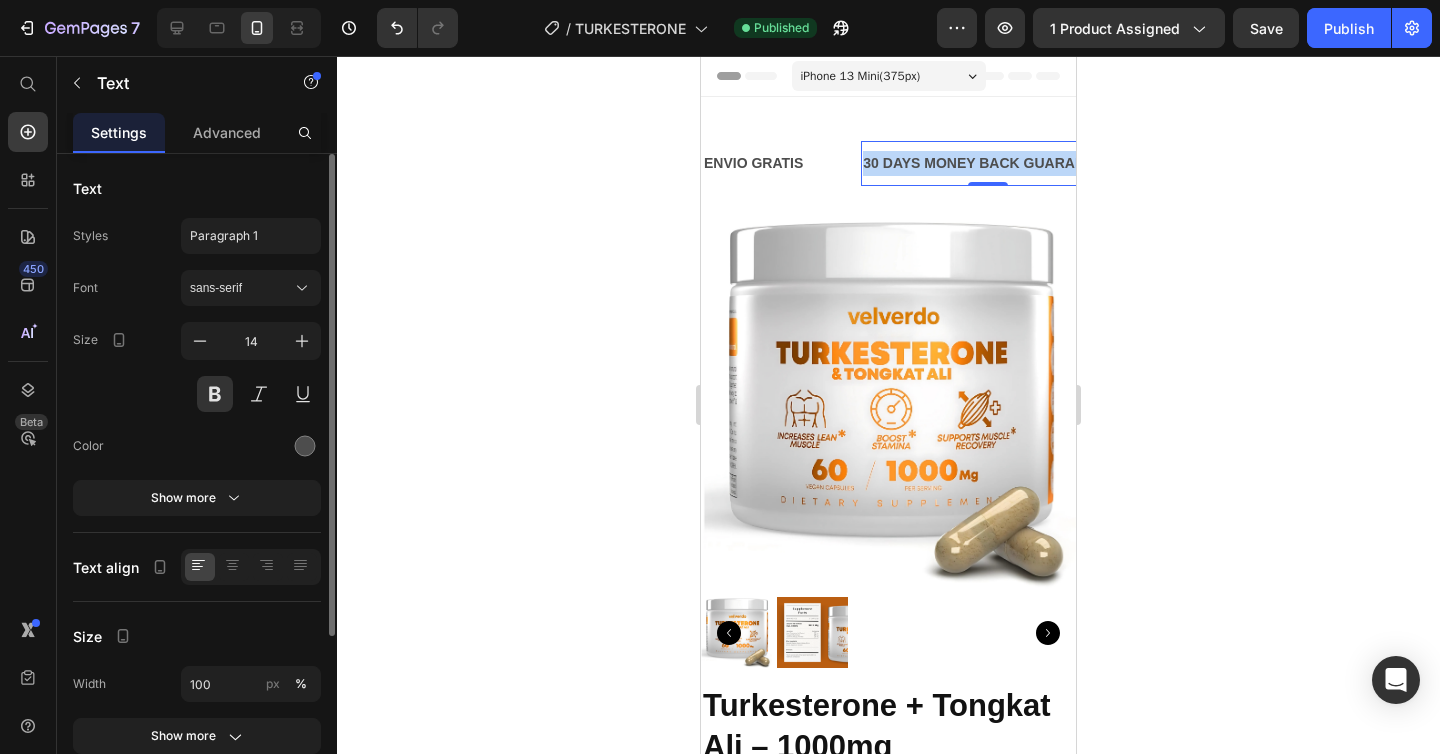 click on "30 DAYS MONEY BACK GUARANTEE" at bounding box center [987, 163] 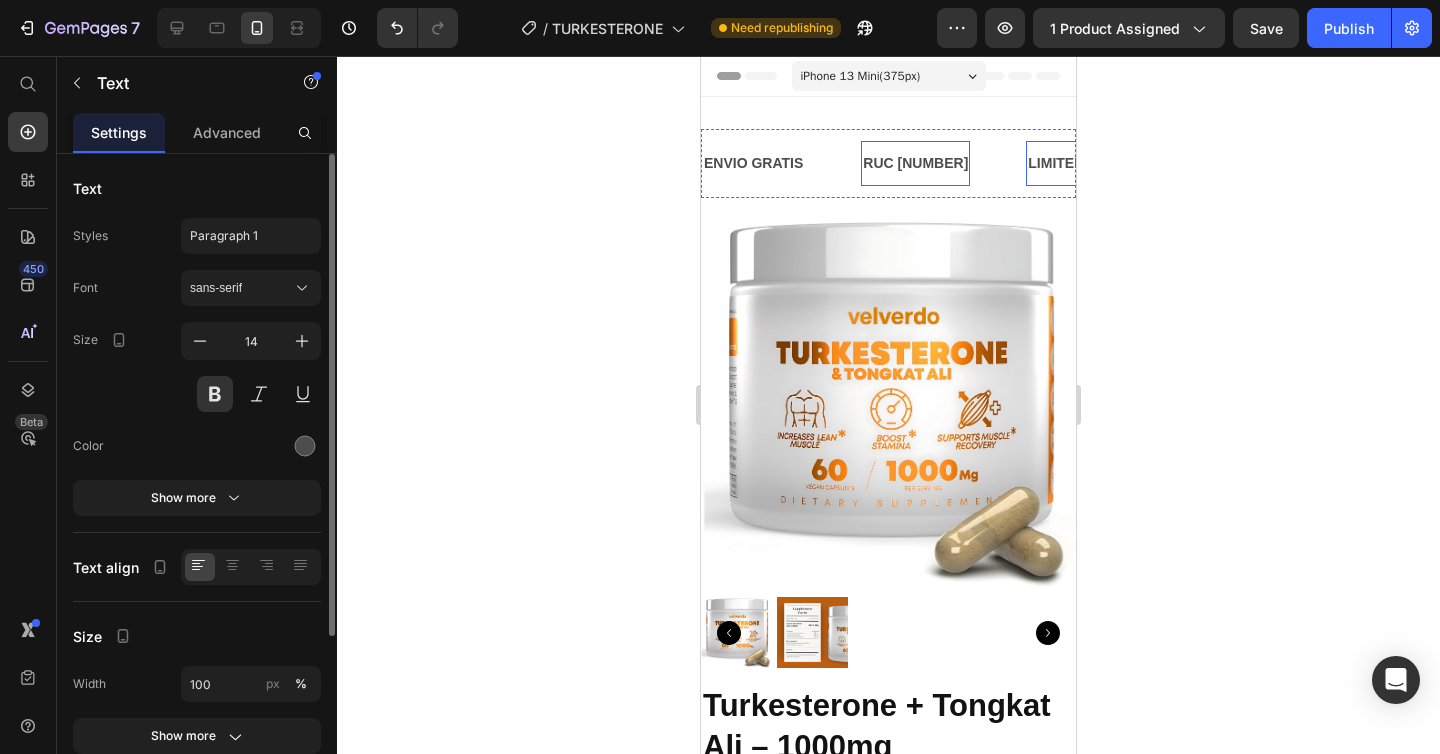 click on "LIMITED TIME 50% OFF SALE" at bounding box center [1127, 163] 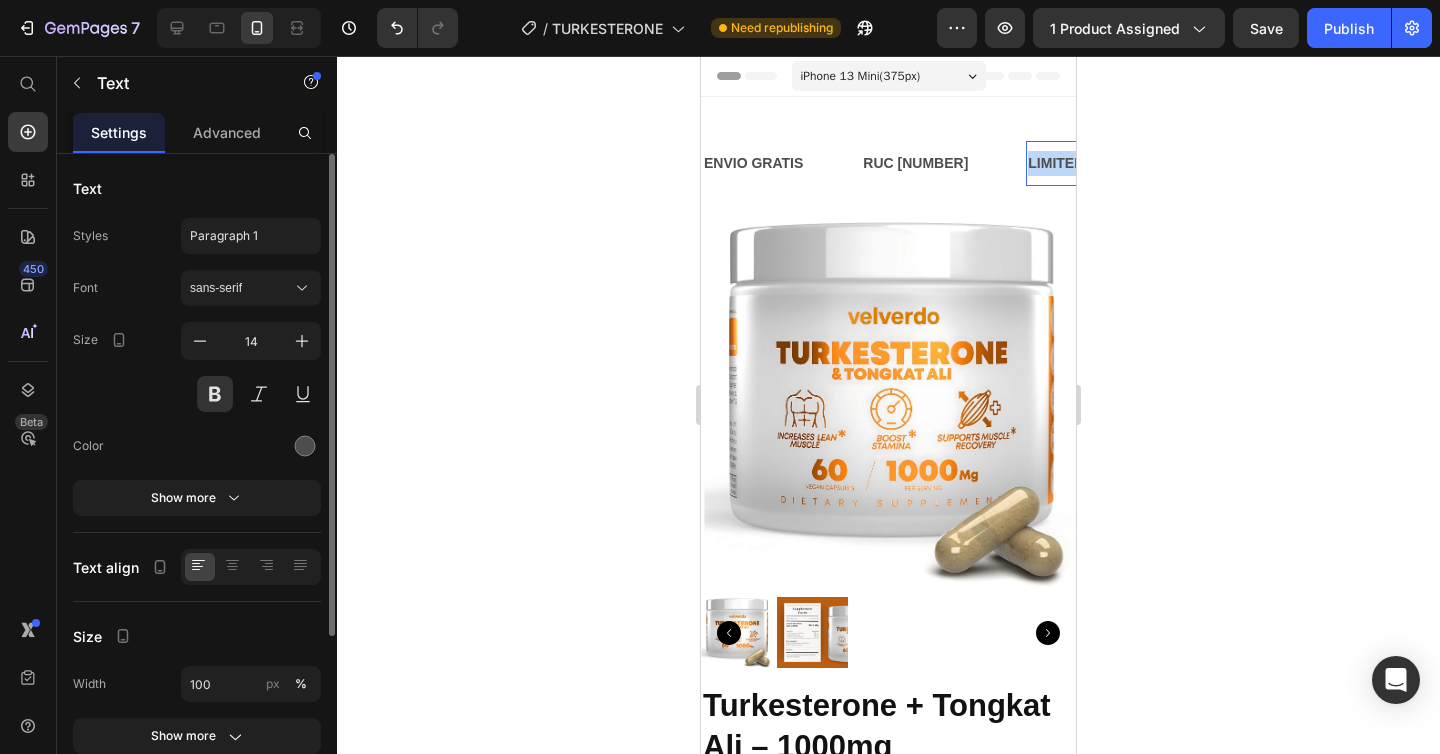 click on "LIMITED TIME 50% OFF SALE" at bounding box center (1127, 163) 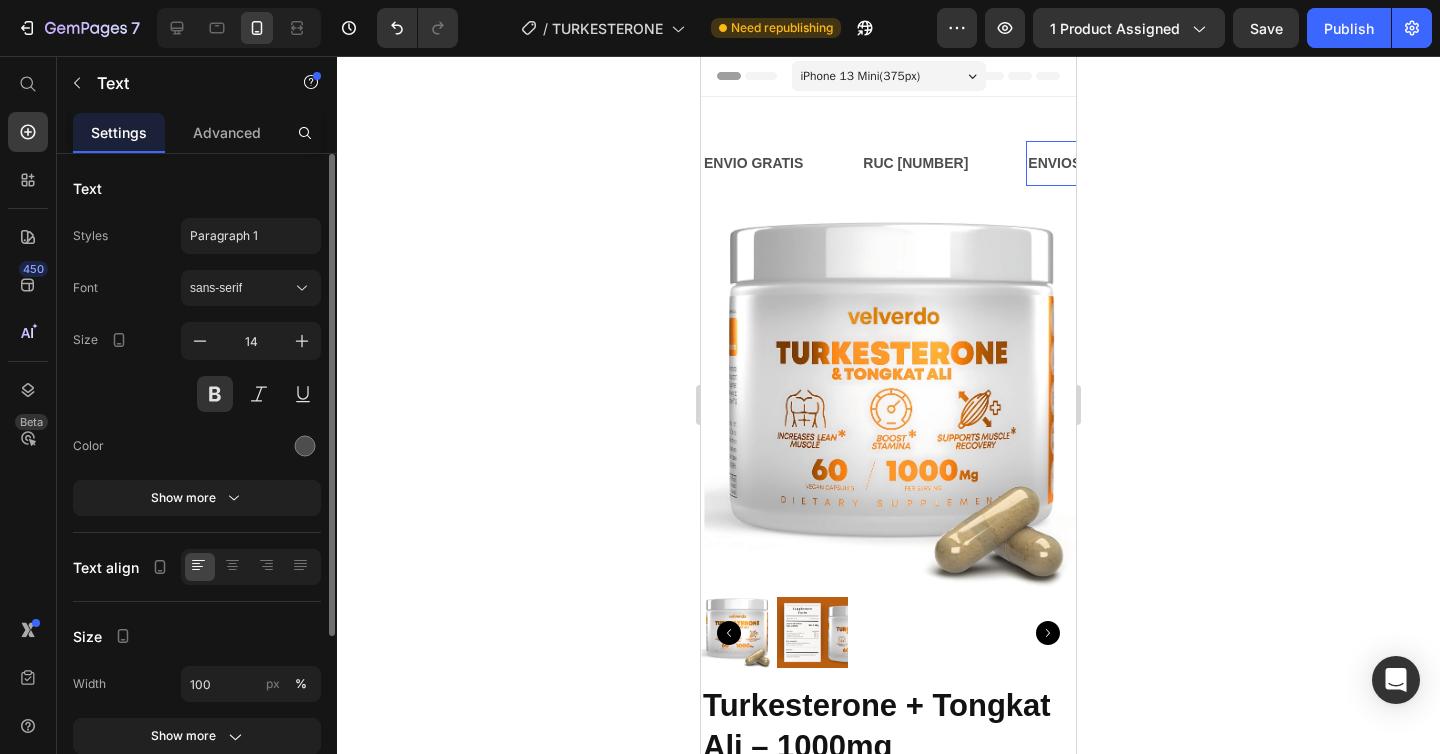 type 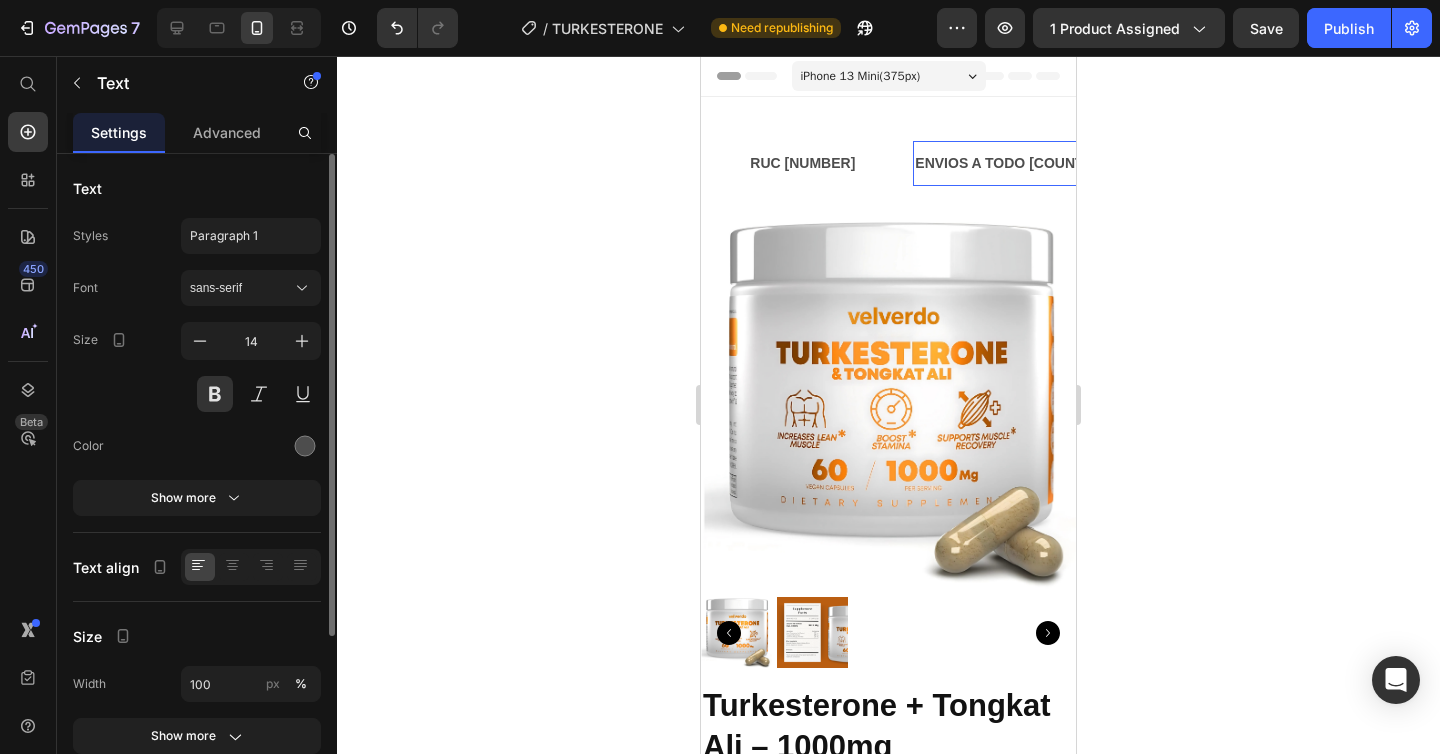 click 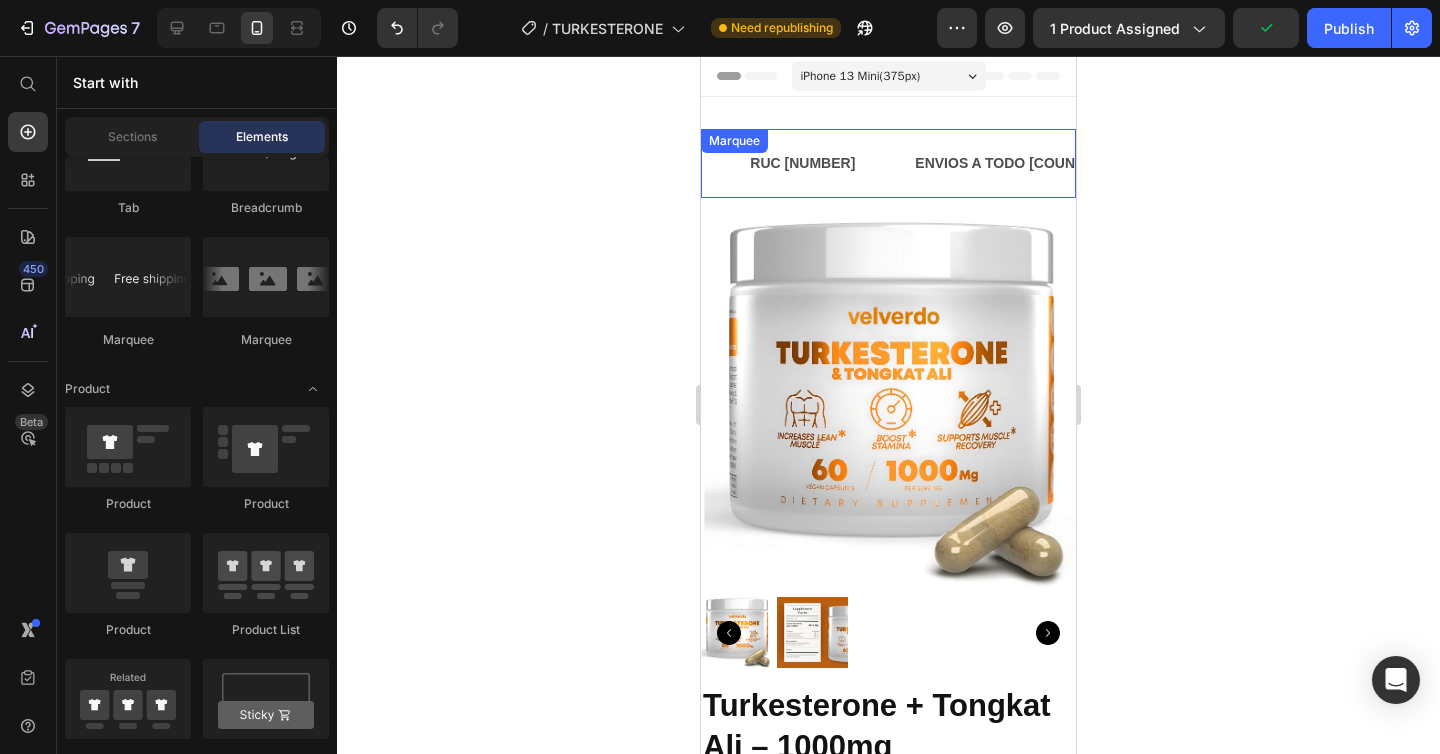 click on "ENVIO GRATIS Text RUC [NUMBER] Text ENVIOS A TODO [COUNTRY] Text LIFE TIME WARRANTY Text ENVIO GRATIS Text RUC [NUMBER] Text ENVIOS A TODO [COUNTRY] Text LIFE TIME WARRANTY Text Marquee" at bounding box center [888, 163] 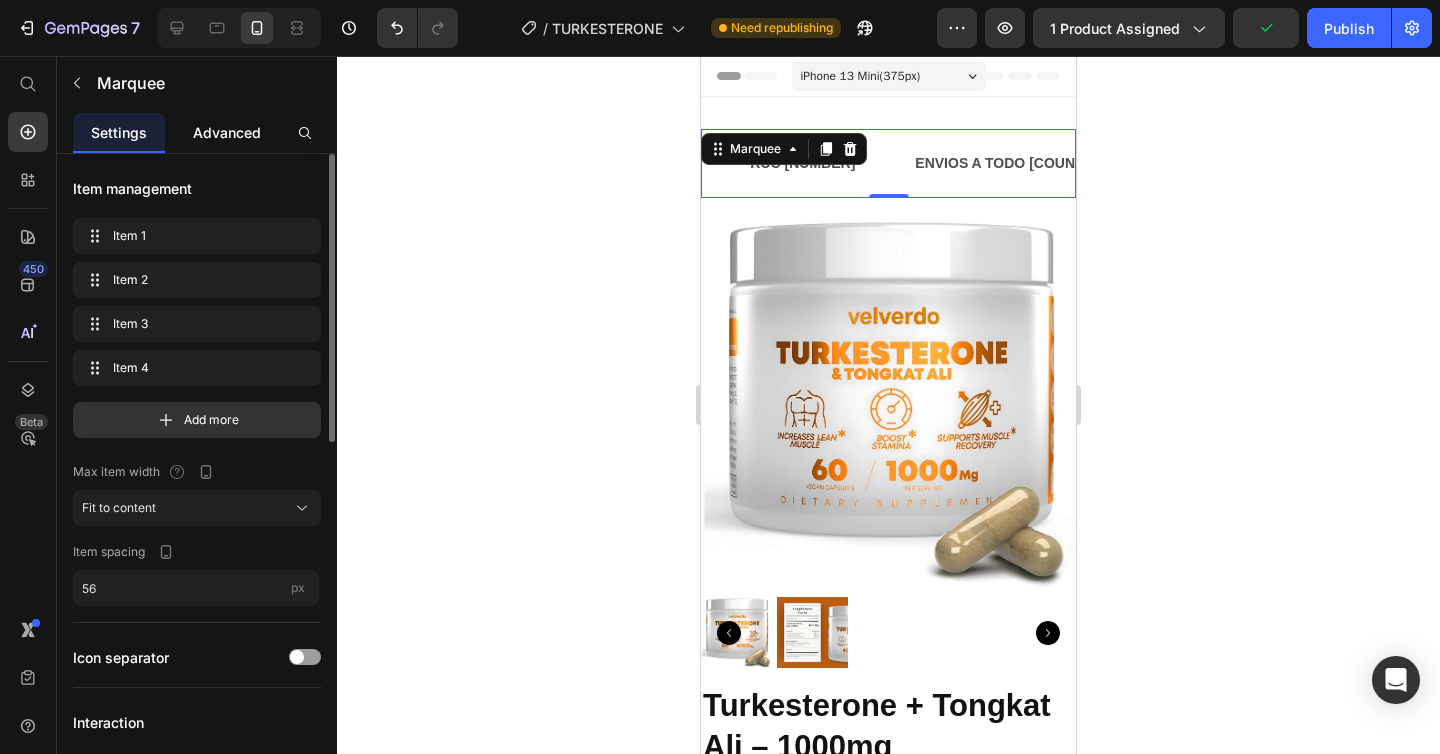 click on "Advanced" at bounding box center (227, 132) 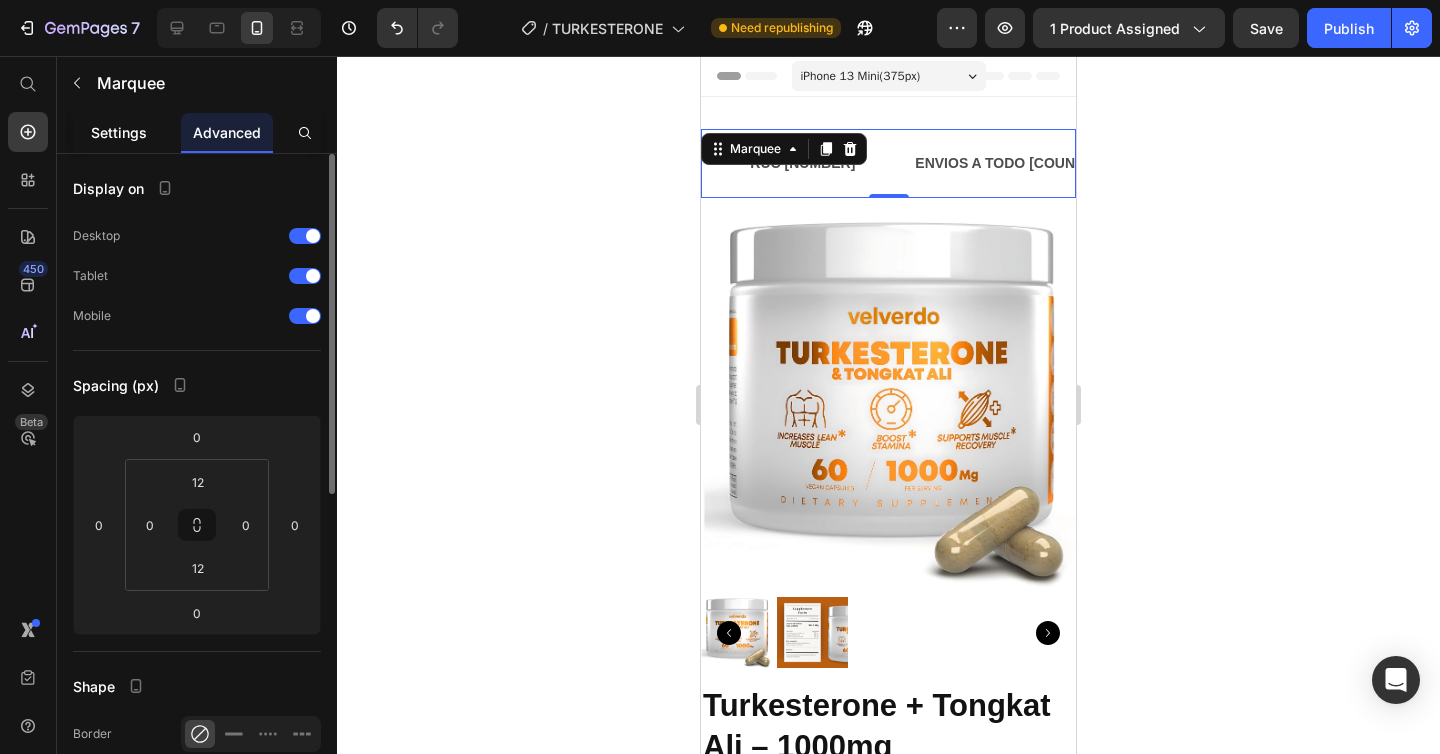 click on "Settings" at bounding box center (119, 132) 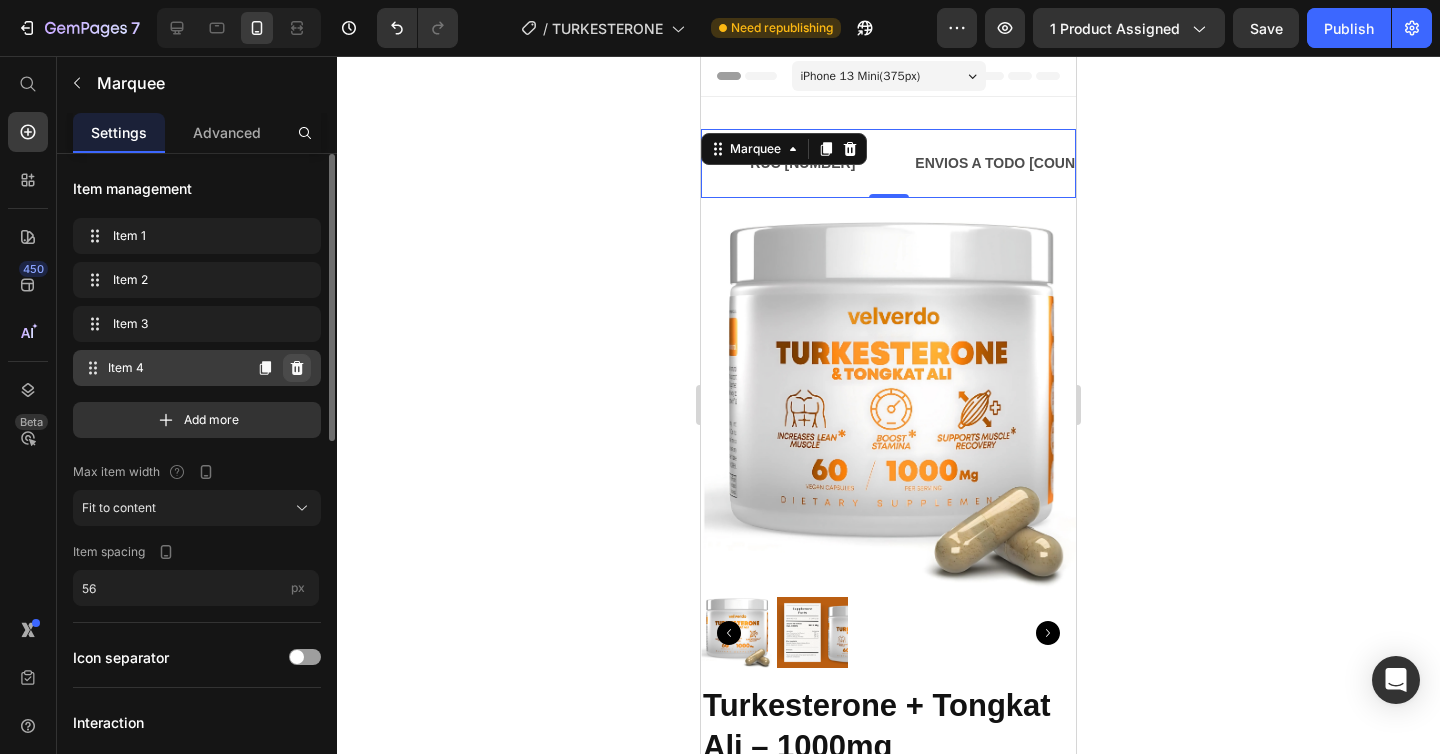 click 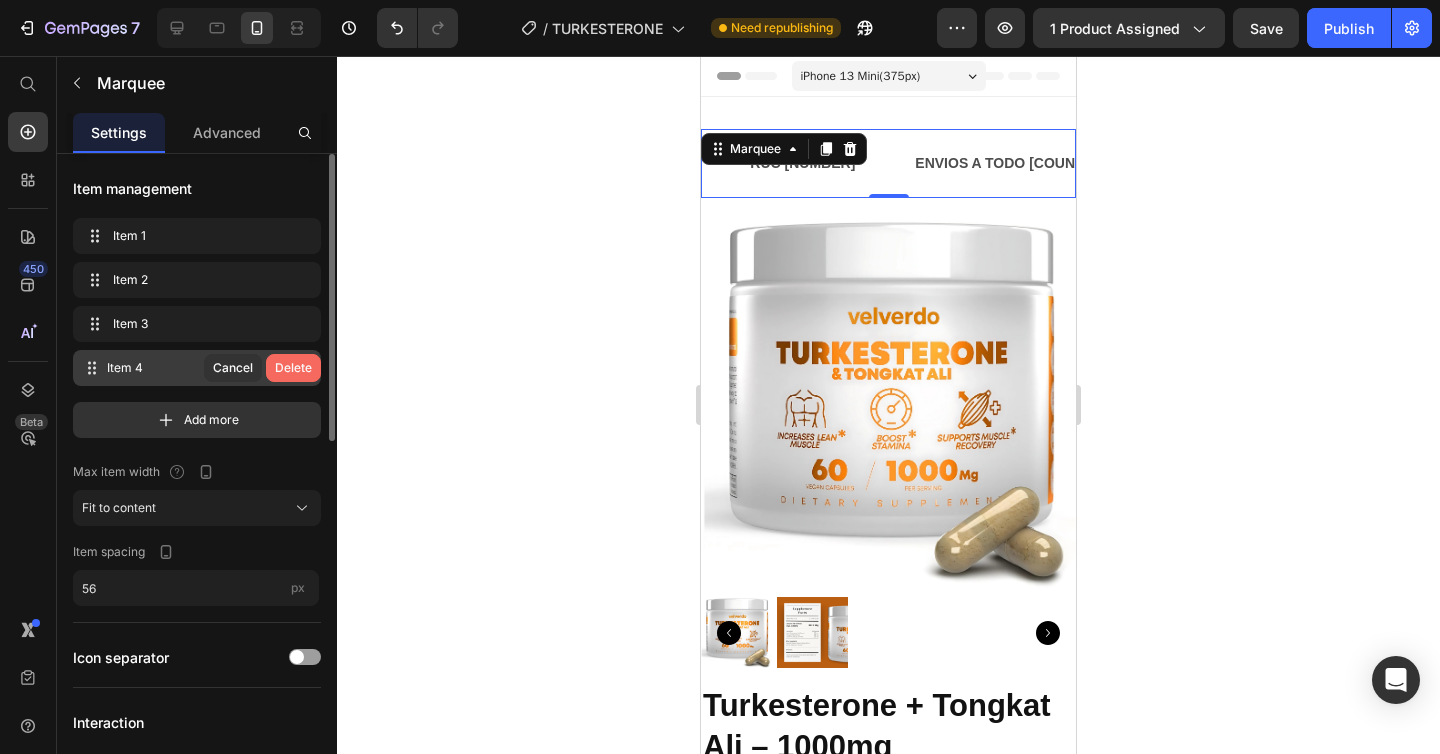click on "Delete" at bounding box center (293, 368) 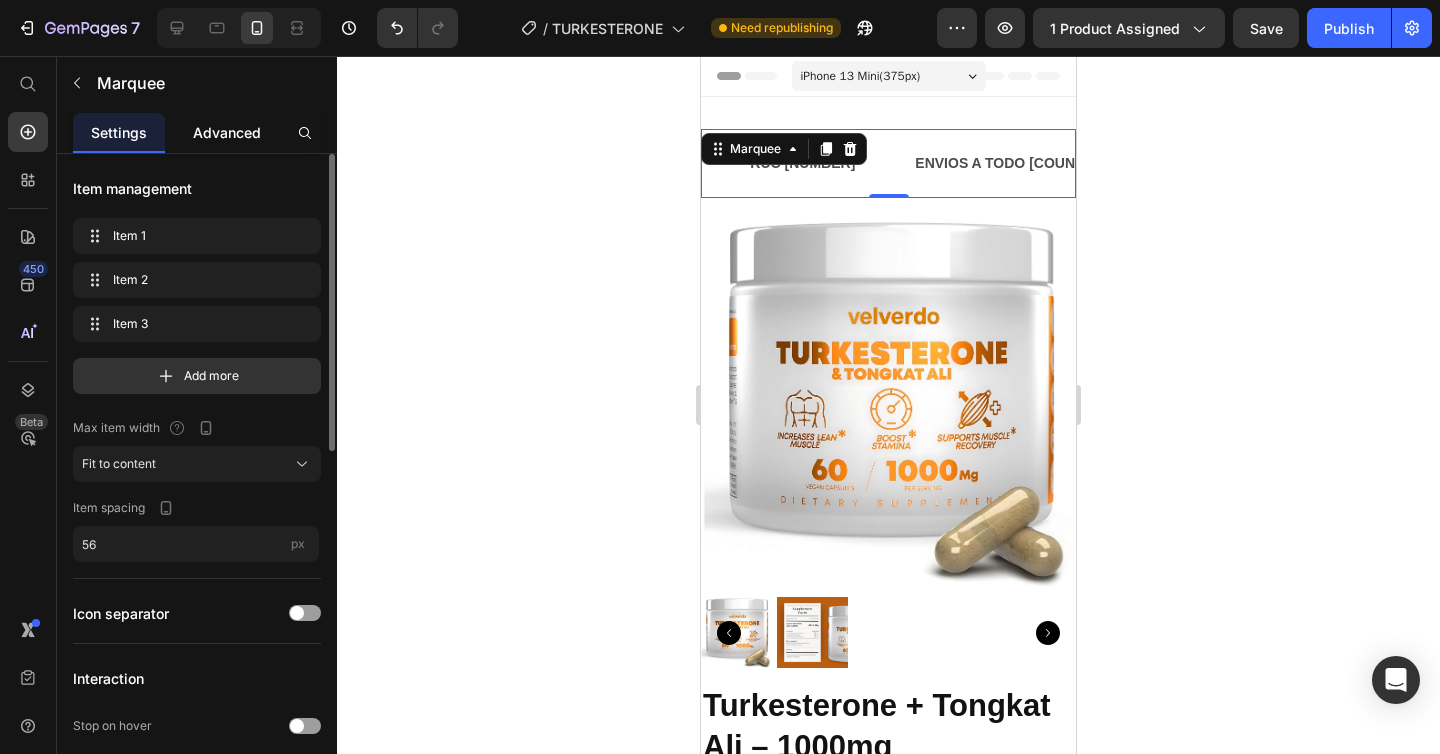 click on "Advanced" at bounding box center (227, 132) 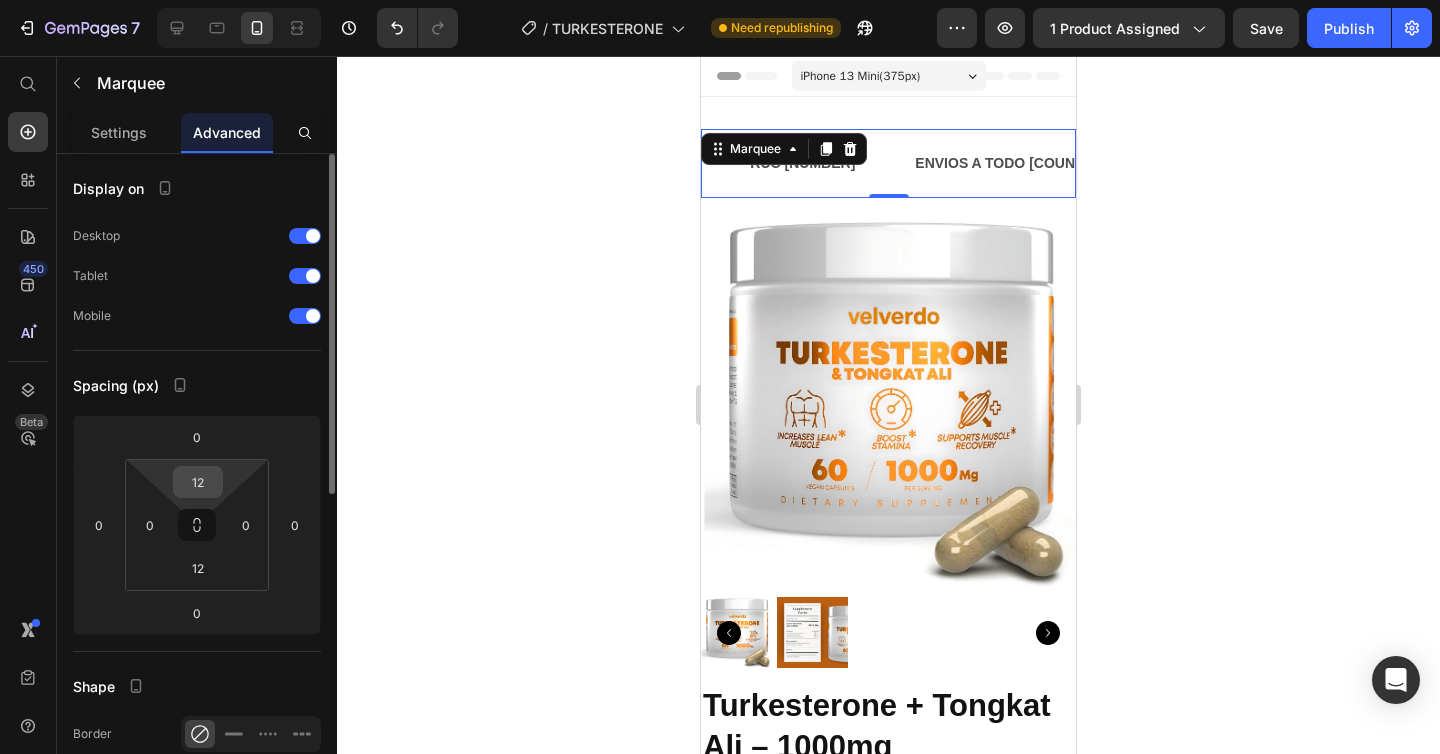 click on "12" at bounding box center [198, 482] 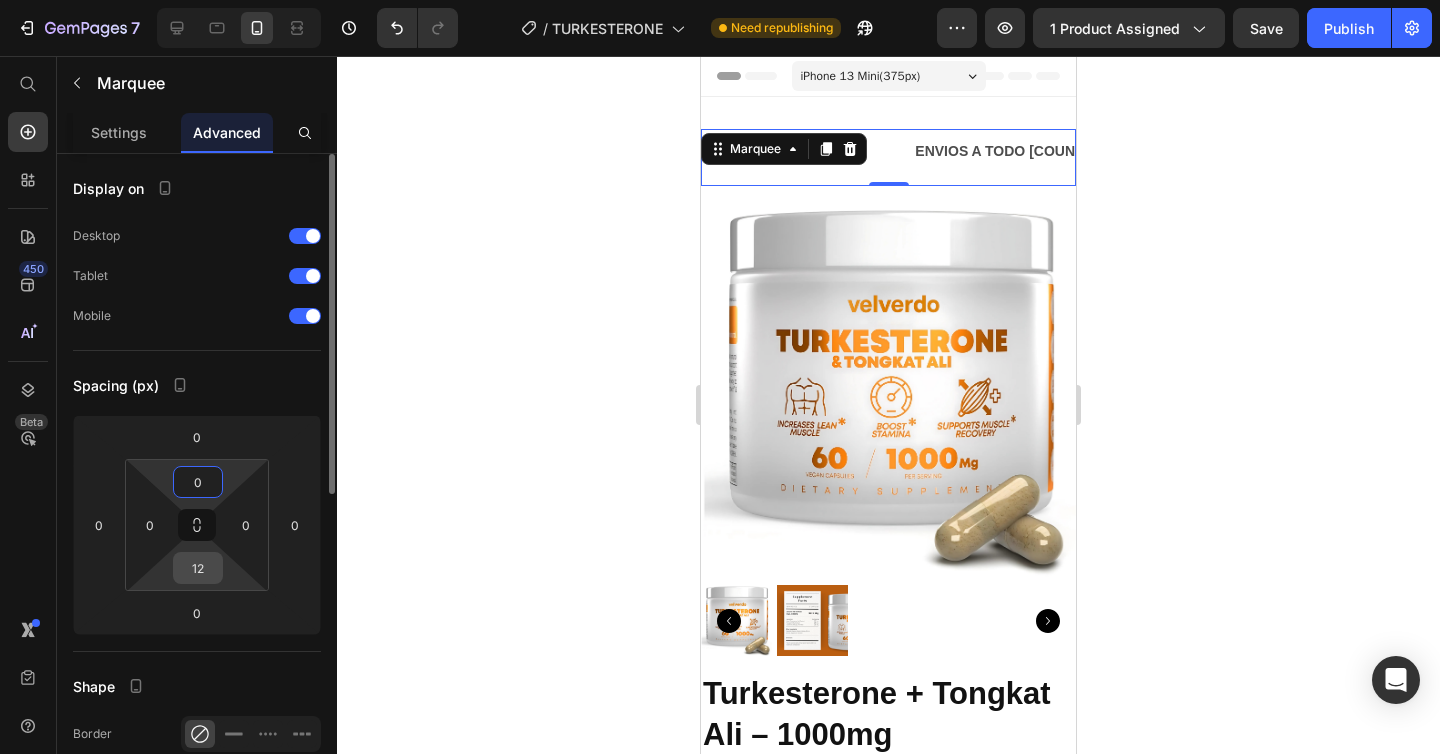 type on "0" 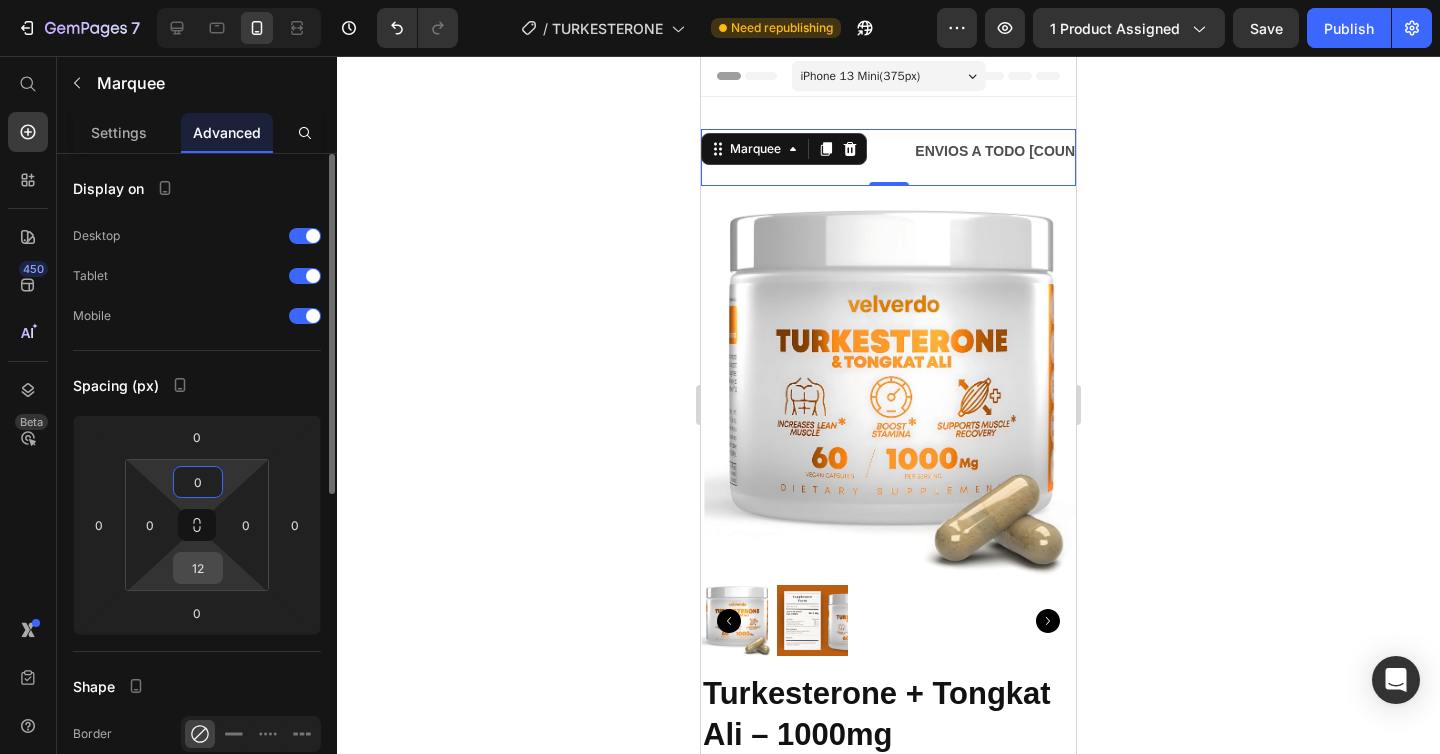 click on "12" at bounding box center (198, 568) 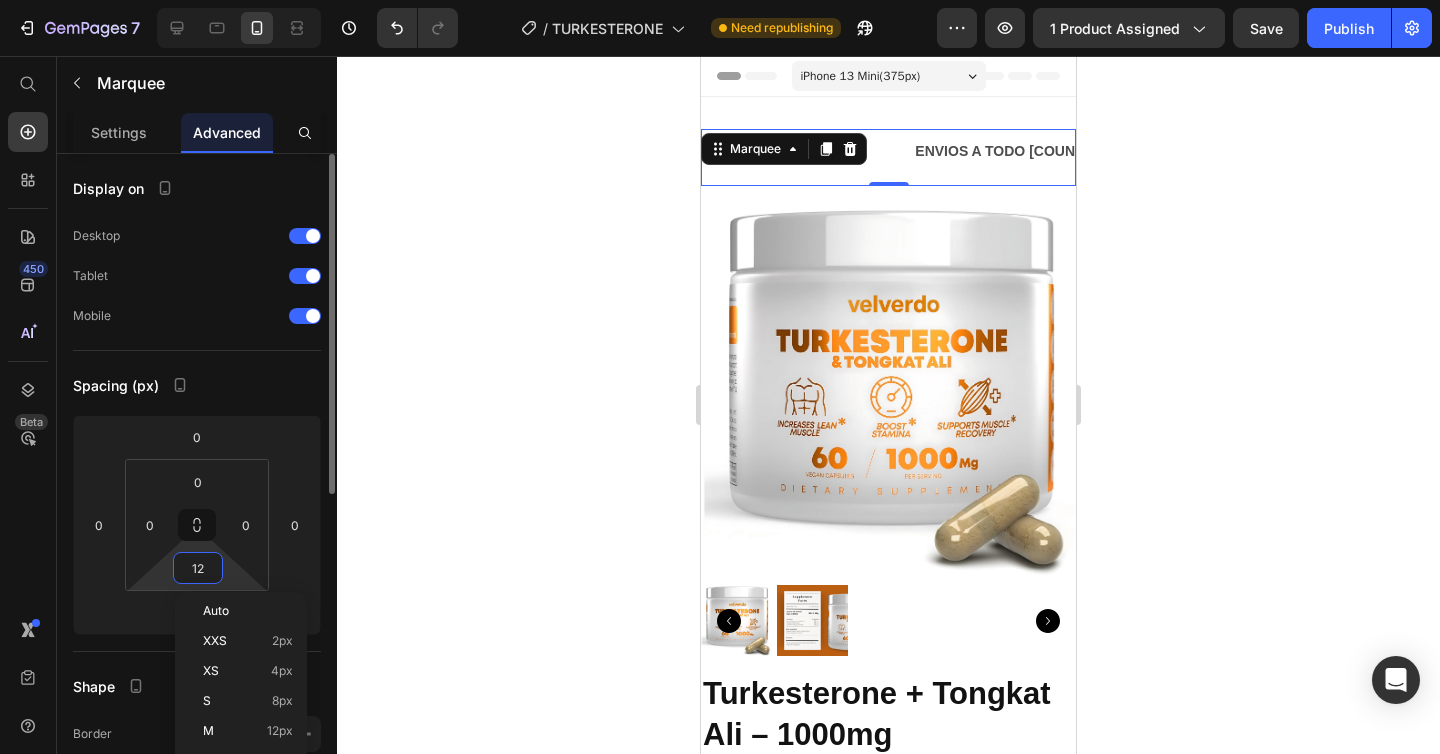 type on "0" 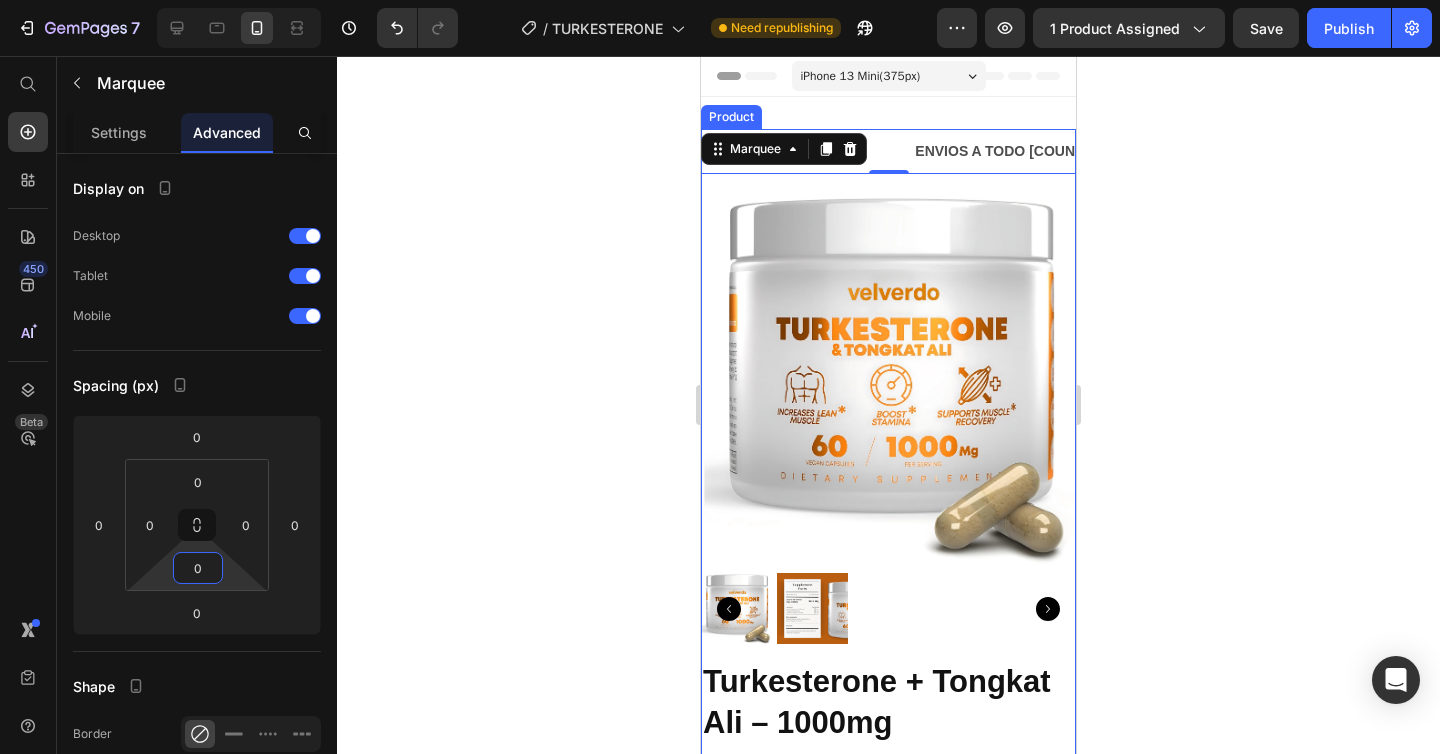 click on "ENVIO GRATIS Text RUC [NUMBER] Text ENVIOS A TODO [COUNTRY] Text ENVIO GRATIS Text RUC [NUMBER] Text ENVIOS A TODO [COUNTRY] Text Marquee   0 Row
Product Images" at bounding box center (888, 394) 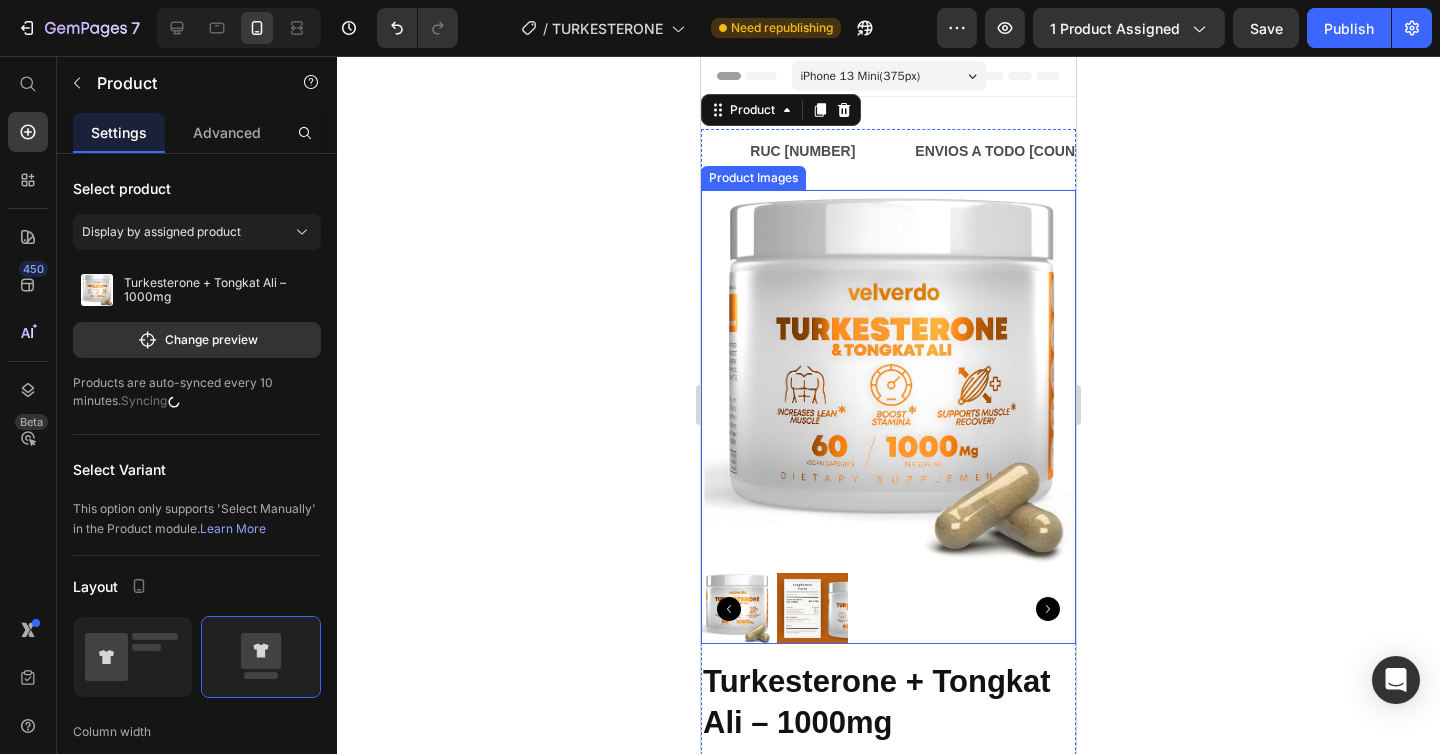 click at bounding box center [888, 377] 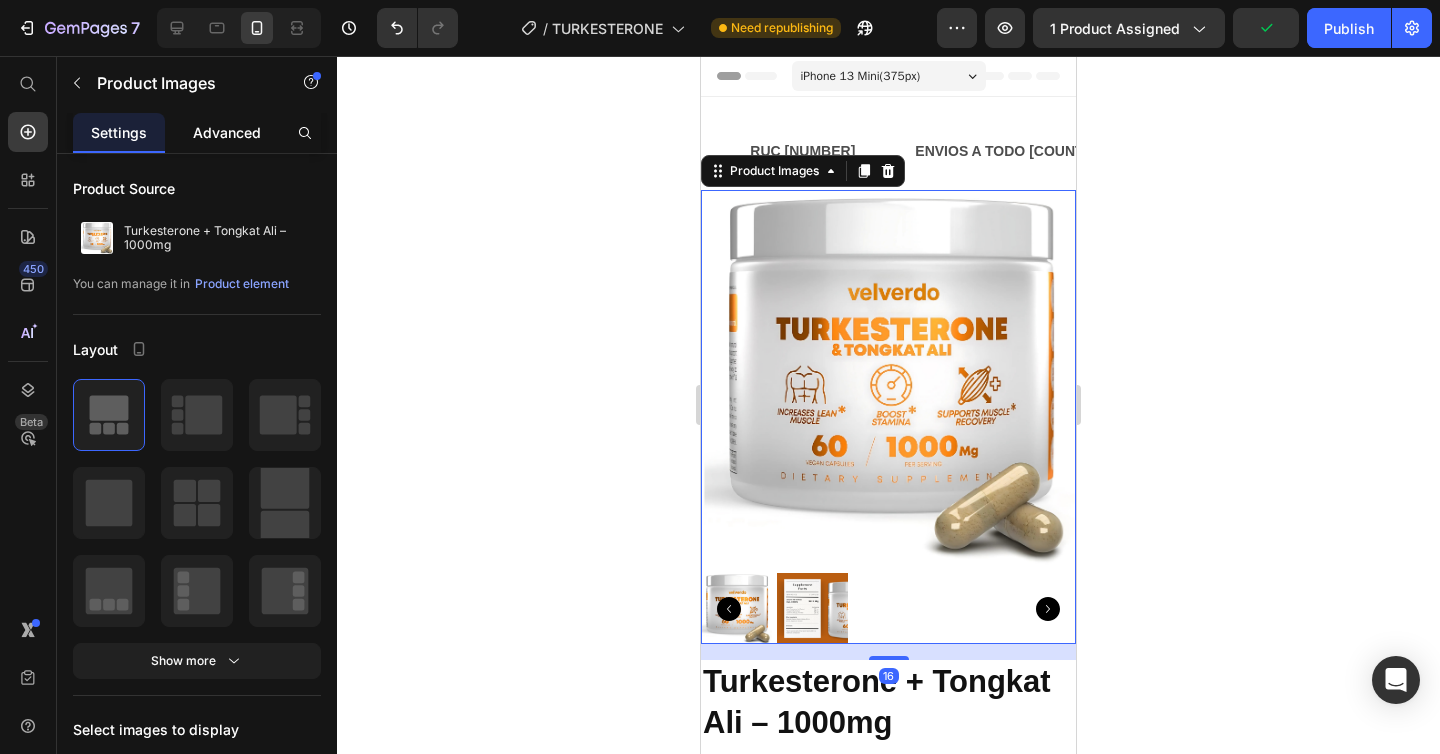 click on "Advanced" at bounding box center [227, 132] 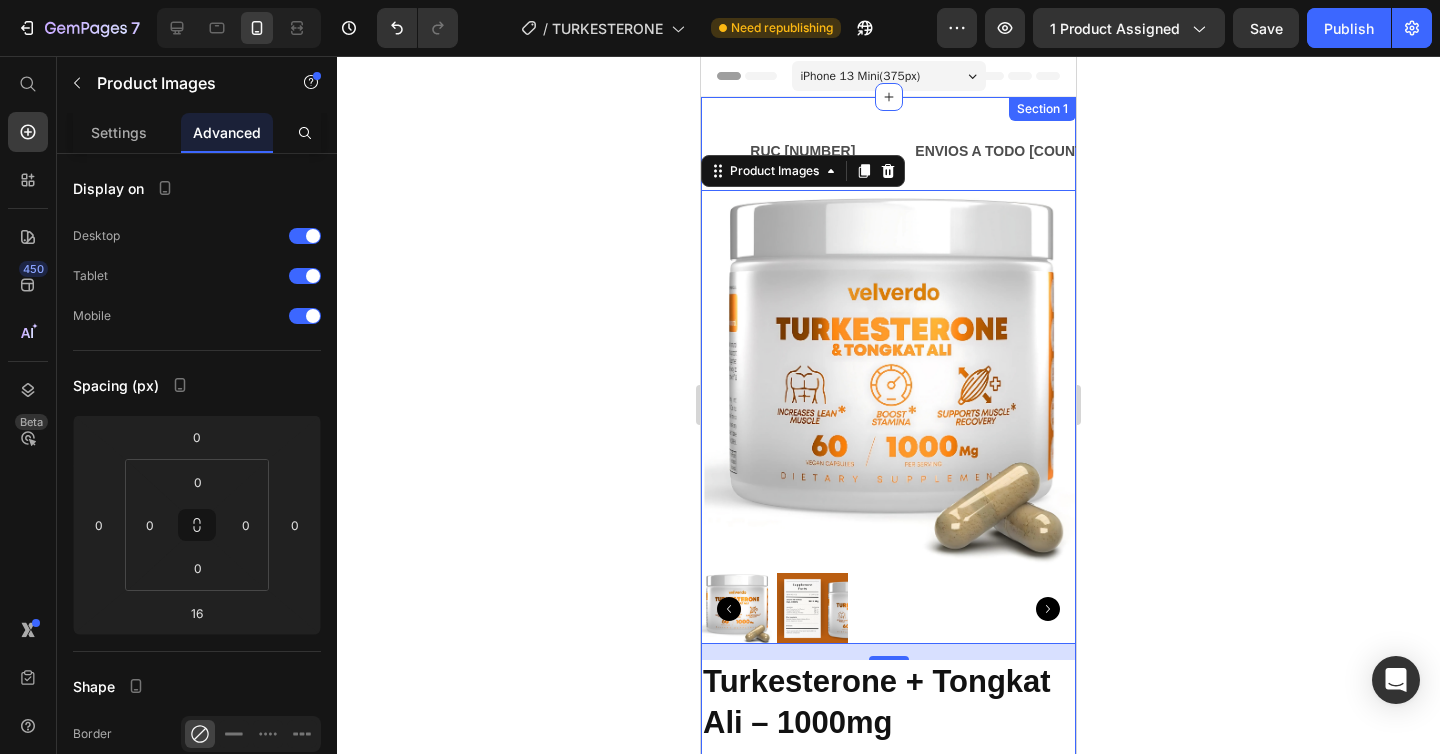 click on "ENVIO GRATIS Text RUC [NUMBER] Text ENVIOS A TODO [COUNTRY] Text ENVIO GRATIS Text RUC [NUMBER] Text ENVIOS A TODO [COUNTRY] Text Marquee Row
Product Images   16 Turkesterone + Tongkat Ali – 1000mg Product Title Icon Icon Icon Icon Icon Icon List (84 Reseñas) Text Block Row Row S/. 150.00 Product Price S/. 250.00 Product Price Row Product Row 💪 Incrementa el bombeo del miembro viril ⚡ Aumenta la testosterona y la energía 🔥 Acelera la recuperación Text Block
Publish the page to see the content.
Custom Code Row Row
¿Qué tan seguro es?
Cómo consumir
La ciencia detrás de esto
Ingredientes
Información de envío Accordion Row Section 1" at bounding box center [888, 743] 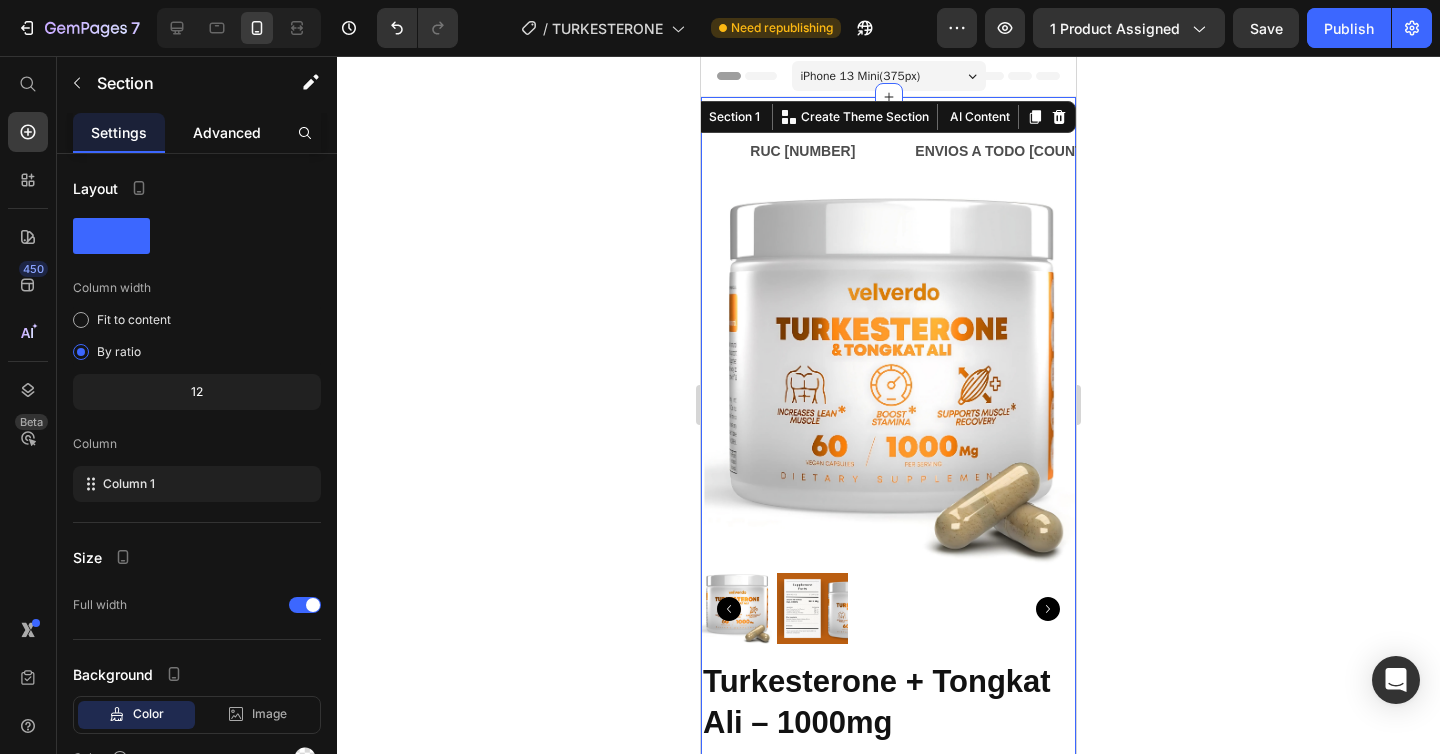 click on "Advanced" at bounding box center [227, 132] 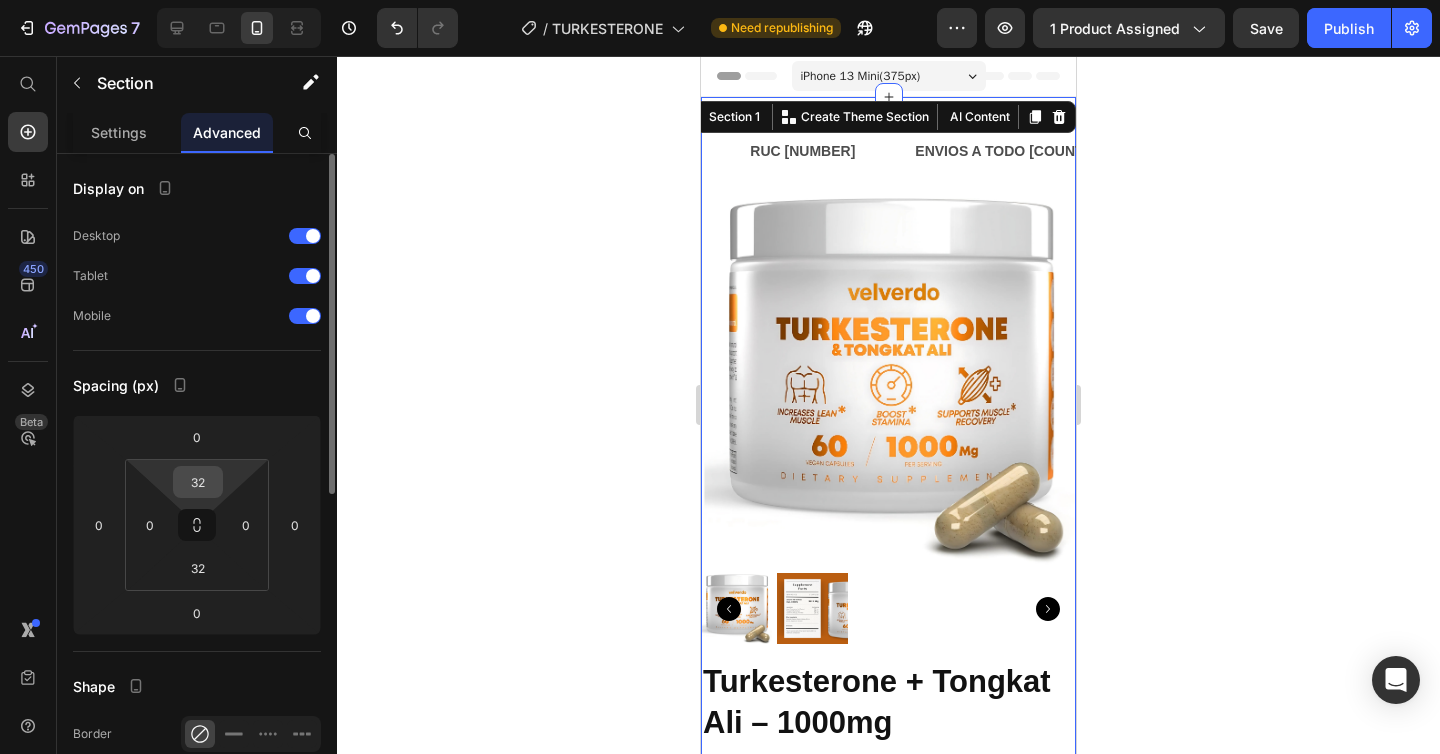 click on "32" at bounding box center (198, 482) 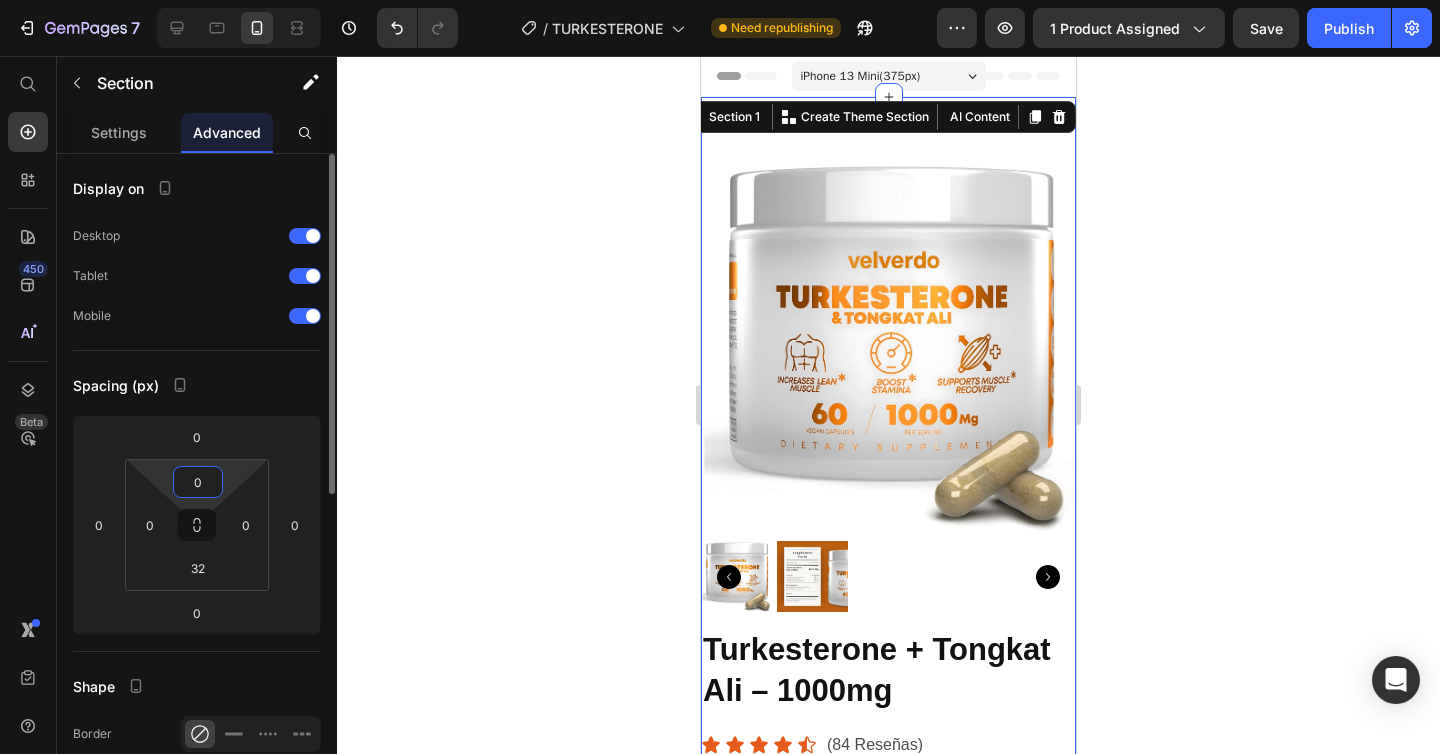 type on "0" 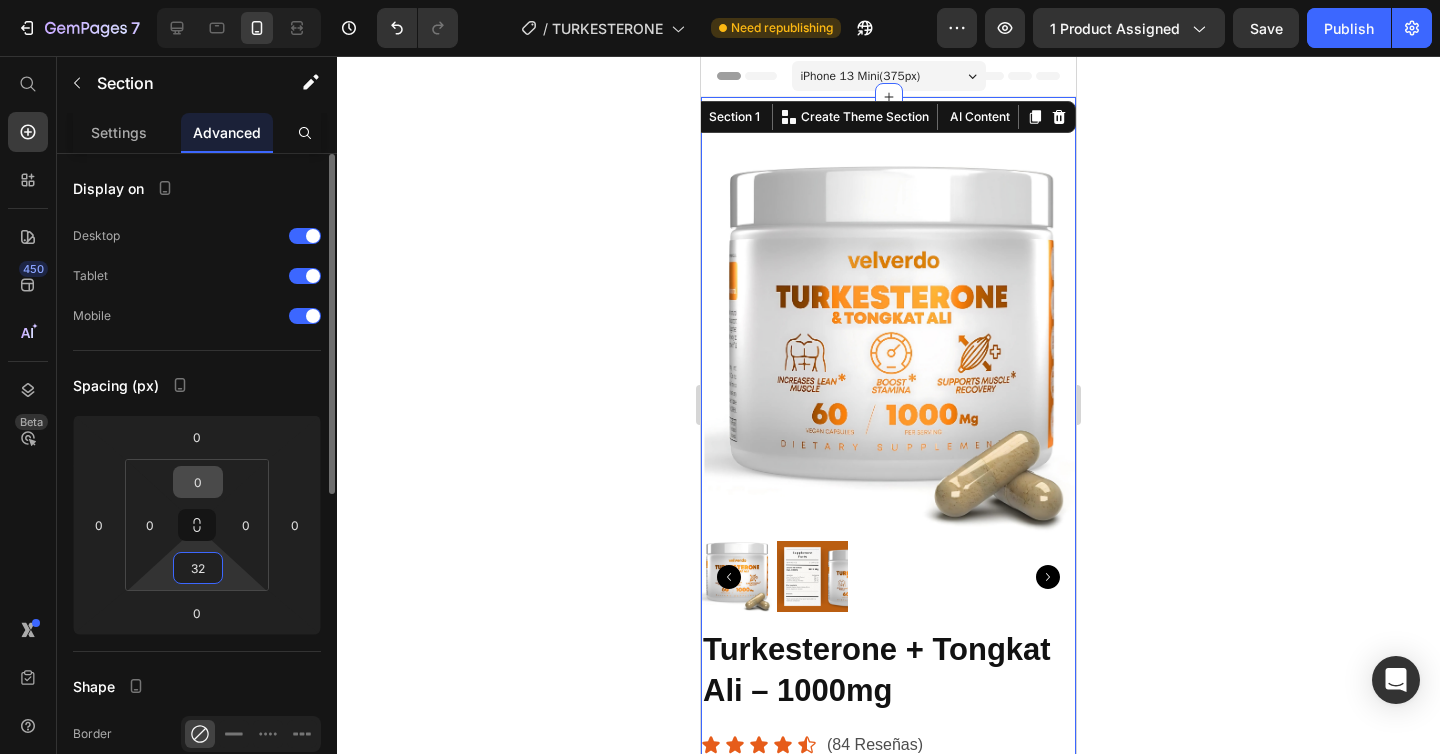 type on "0" 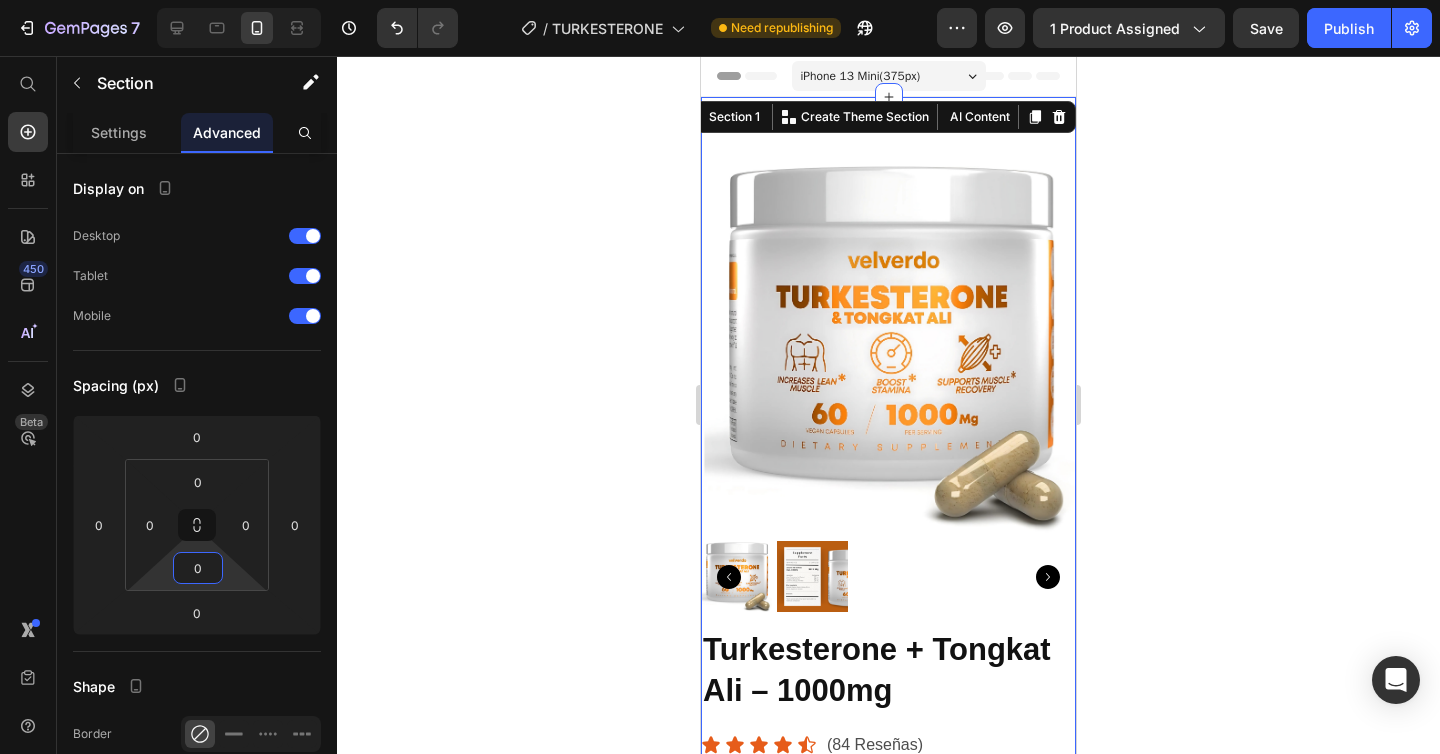 click 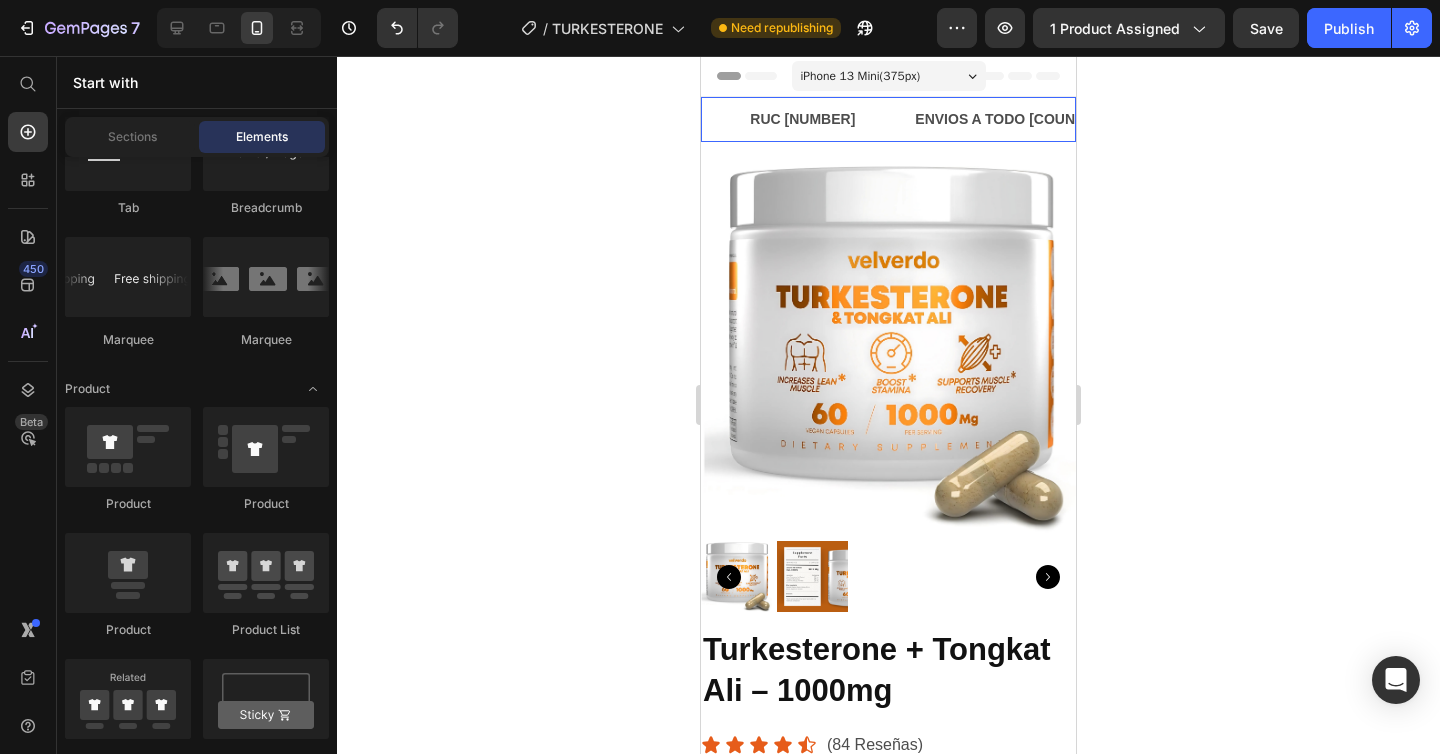 click on "RUC [NUMBER] Text" at bounding box center [830, 119] 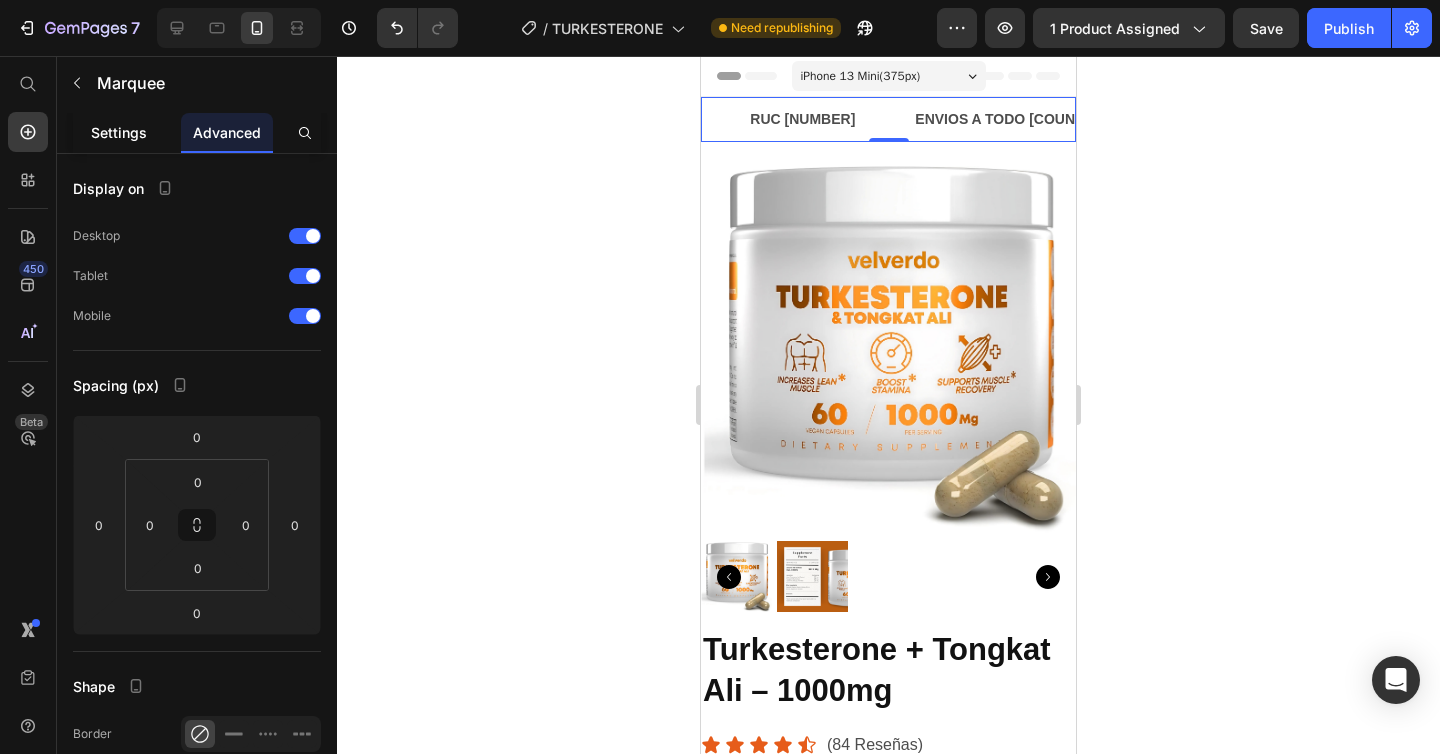 click on "Settings" at bounding box center [119, 132] 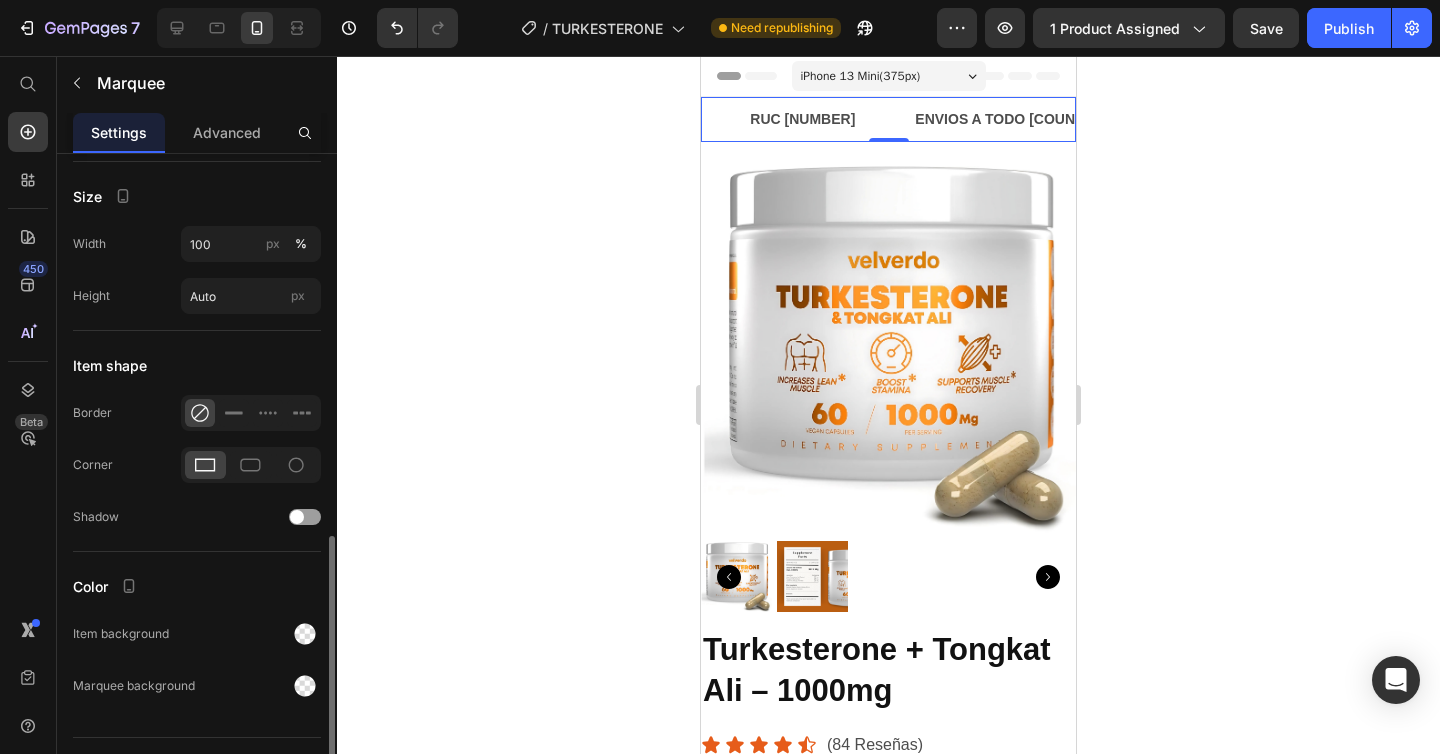 scroll, scrollTop: 796, scrollLeft: 0, axis: vertical 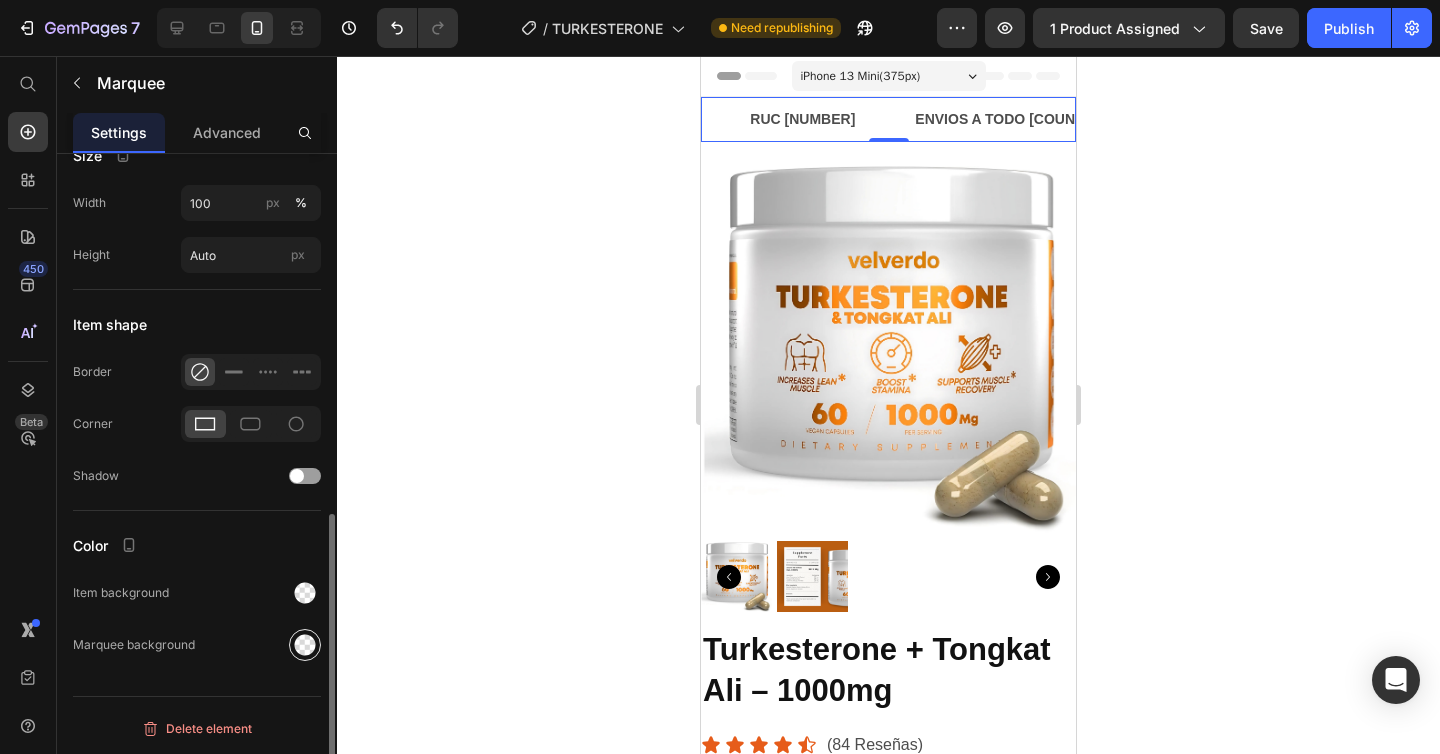 click at bounding box center [305, 645] 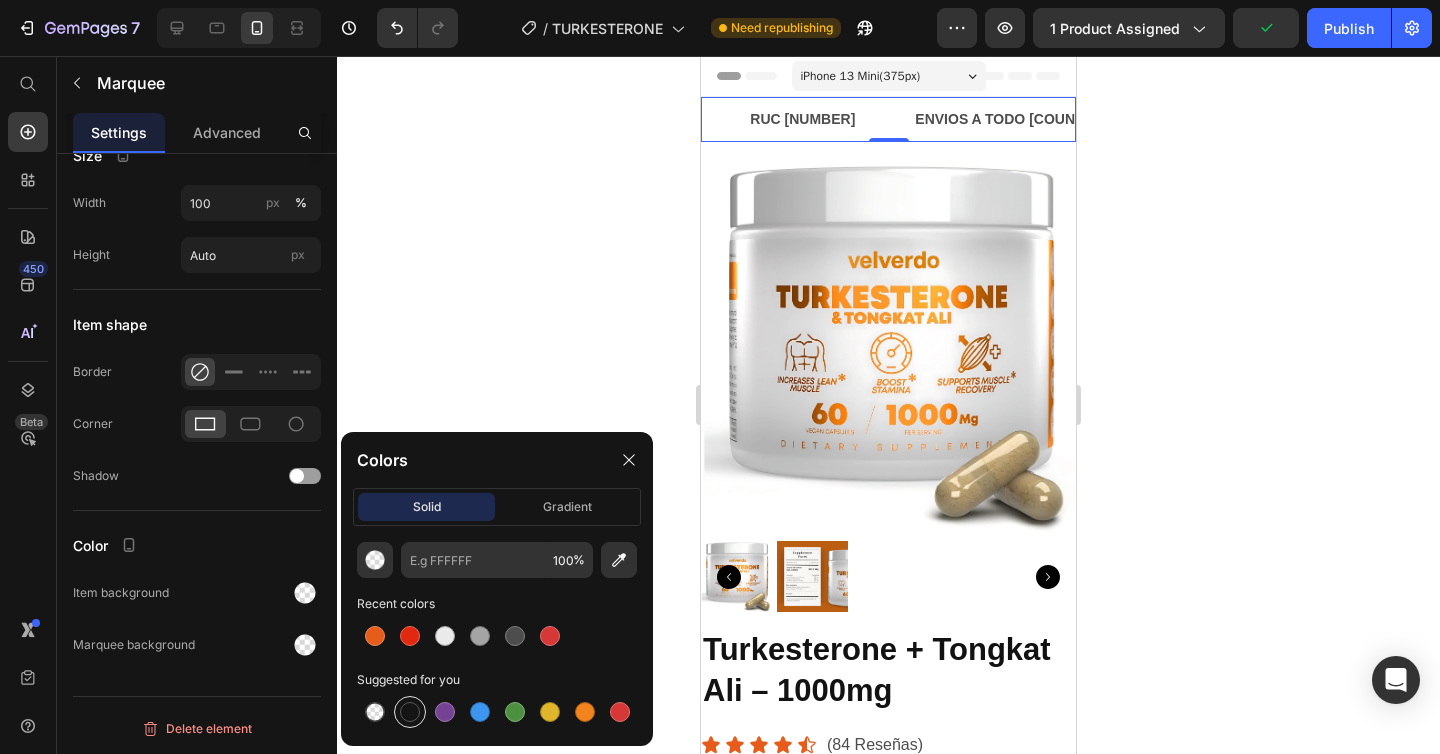click at bounding box center (410, 712) 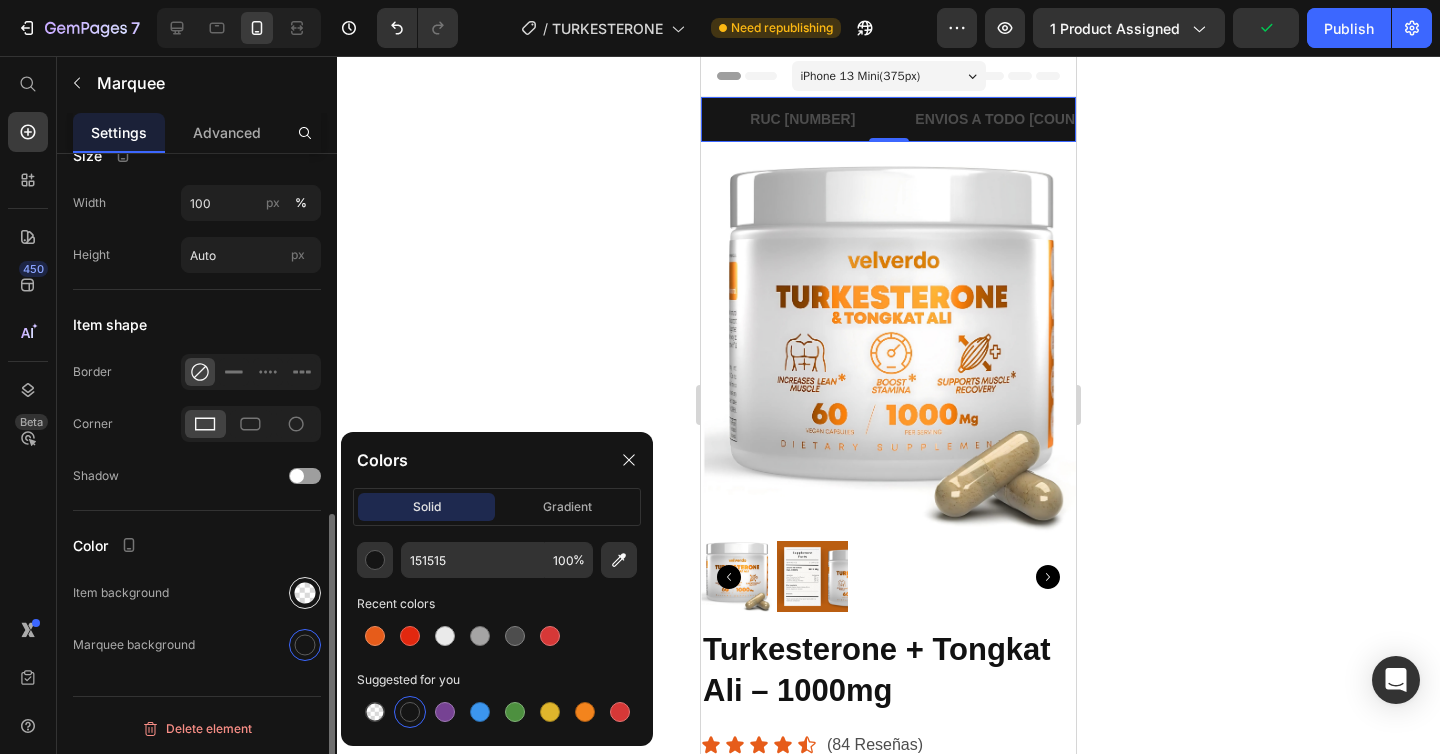 click 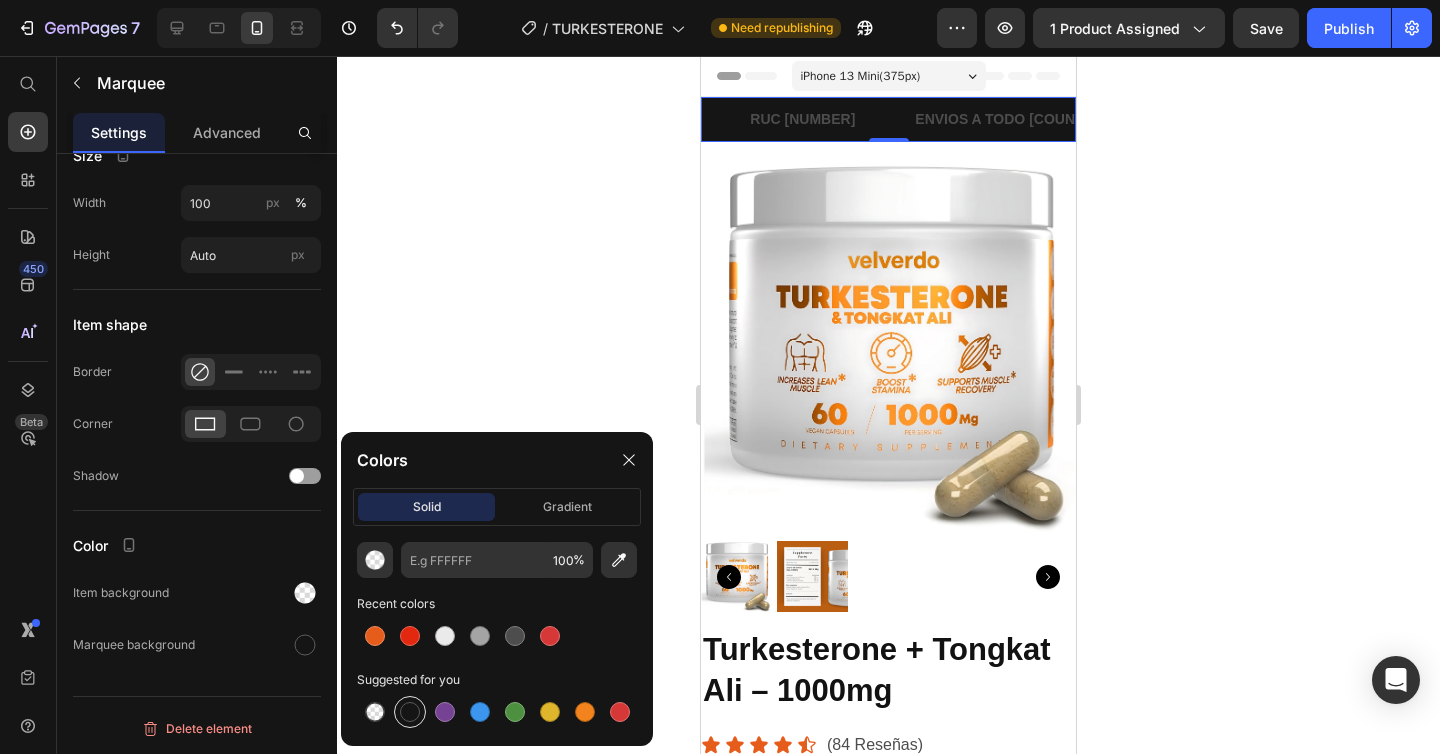 click at bounding box center (410, 712) 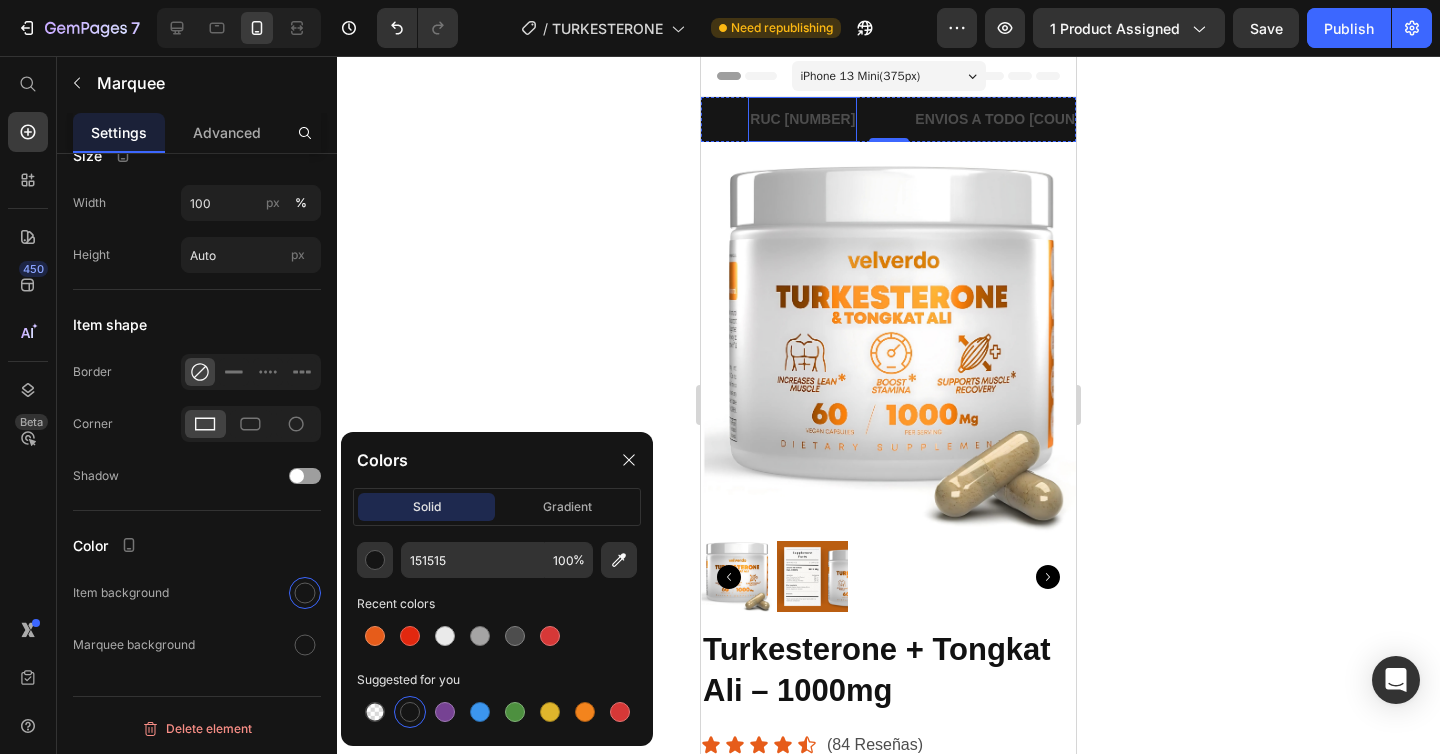 click on "RUC [NUMBER]" at bounding box center (802, 119) 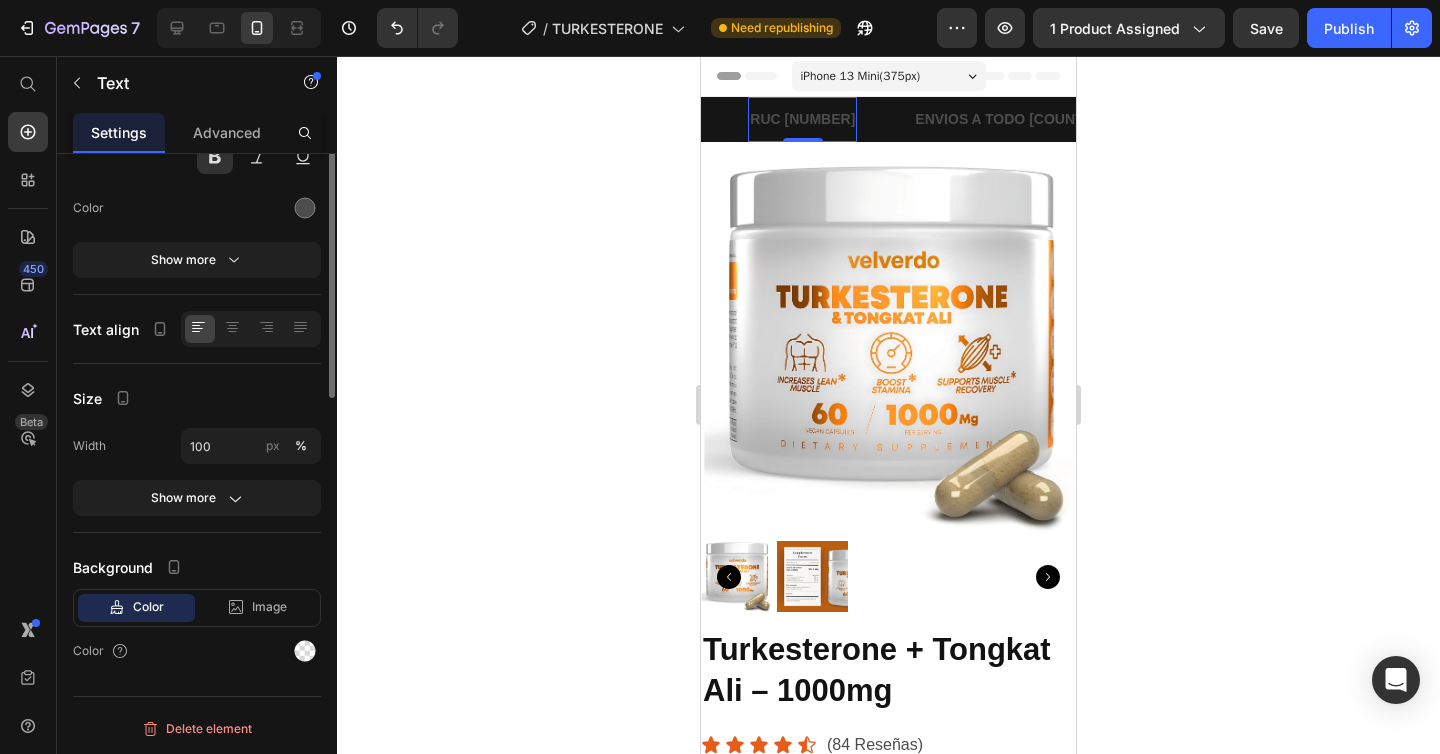 scroll, scrollTop: 0, scrollLeft: 0, axis: both 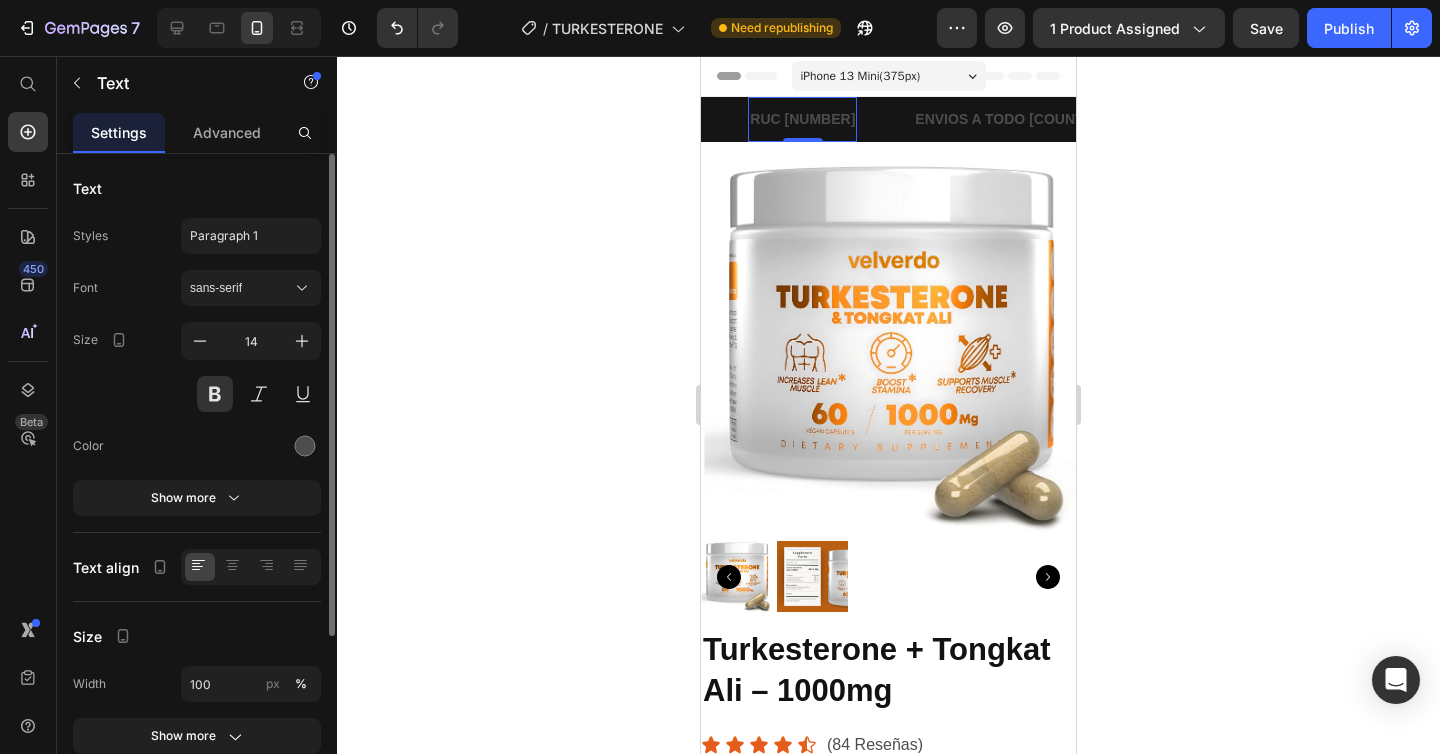 click on "RUC [NUMBER]" at bounding box center (802, 119) 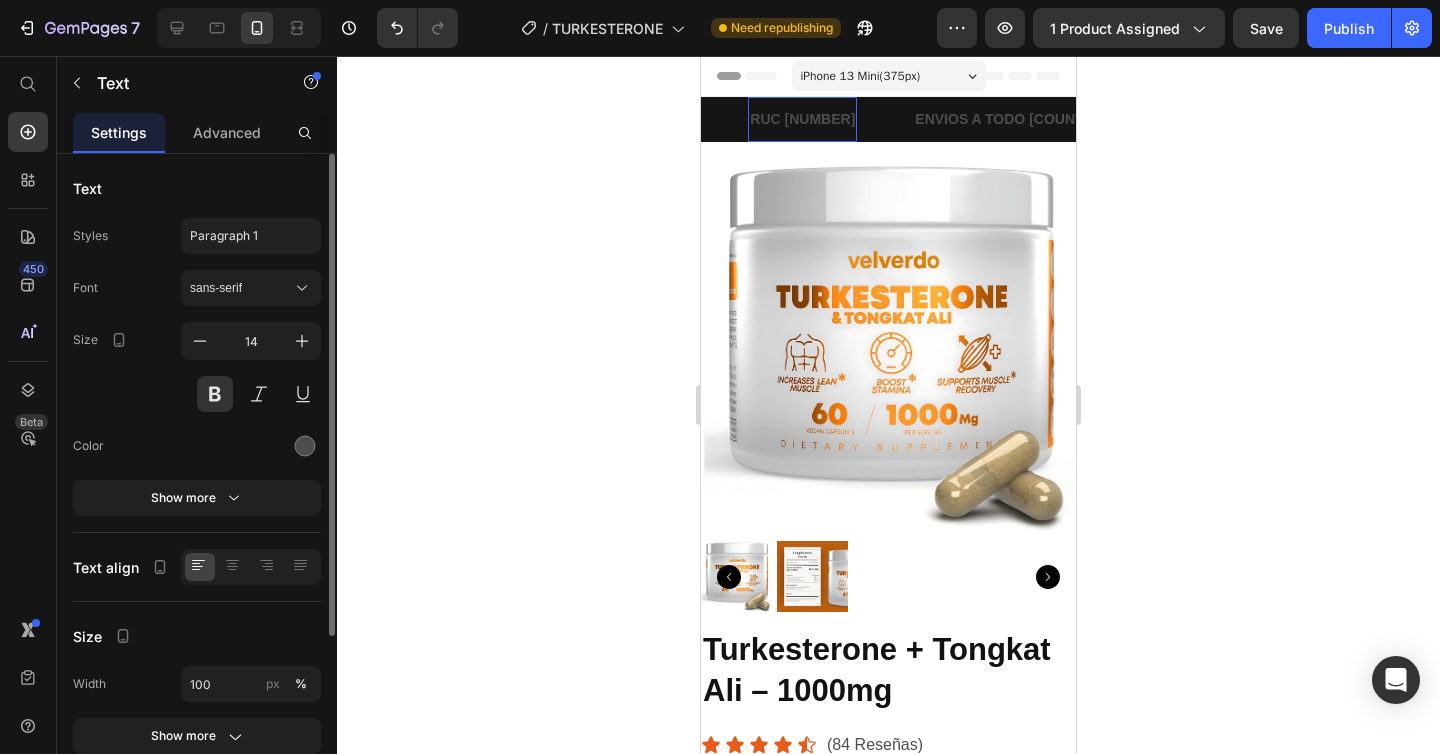 click on "RUC [NUMBER]" at bounding box center [802, 119] 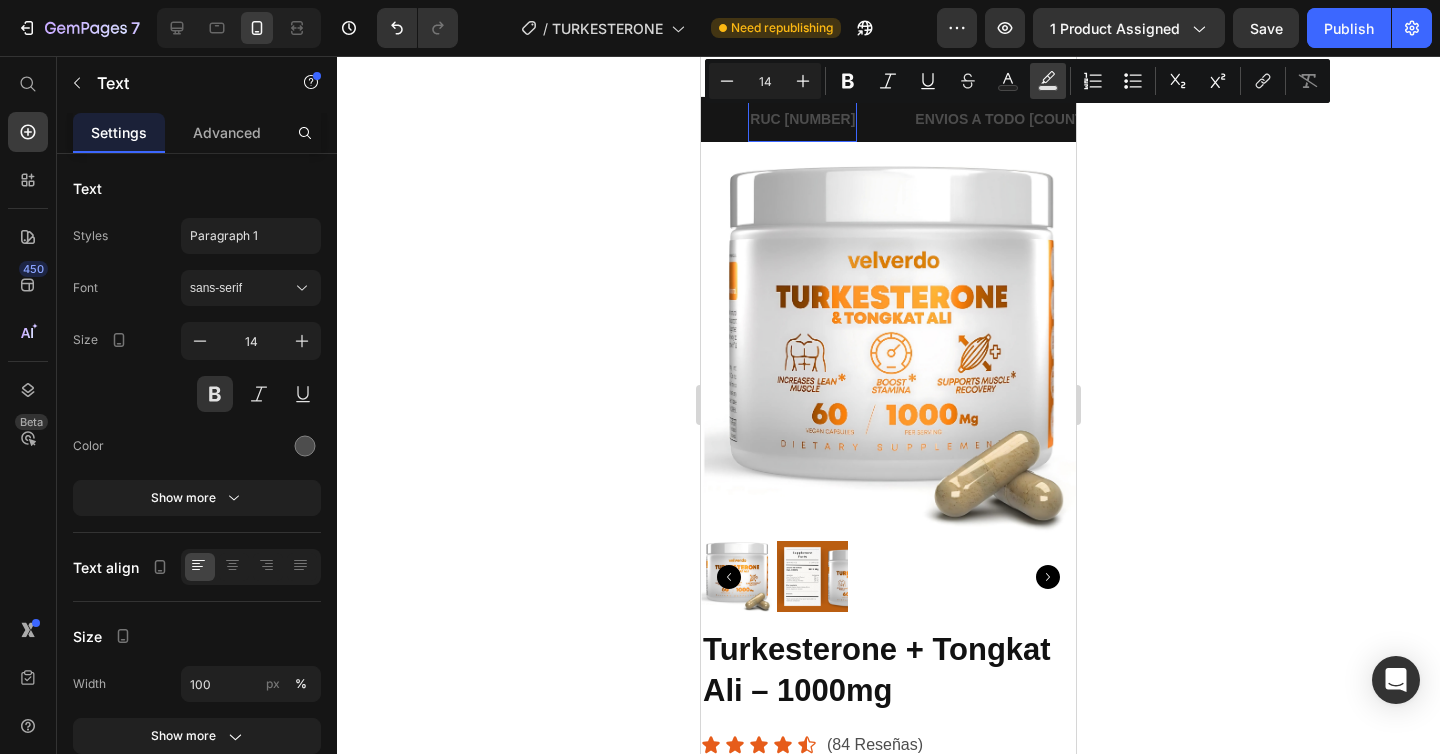 click 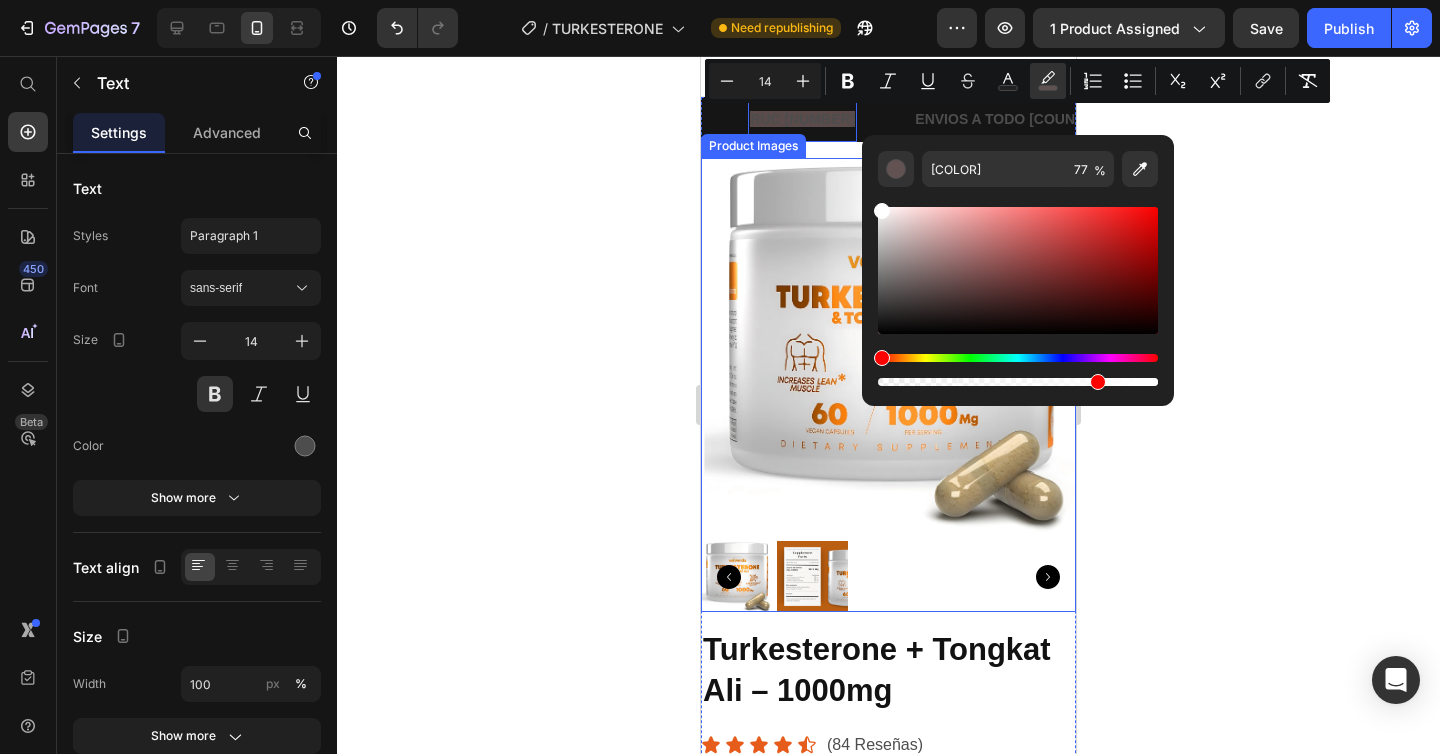 type on "FFFFFF" 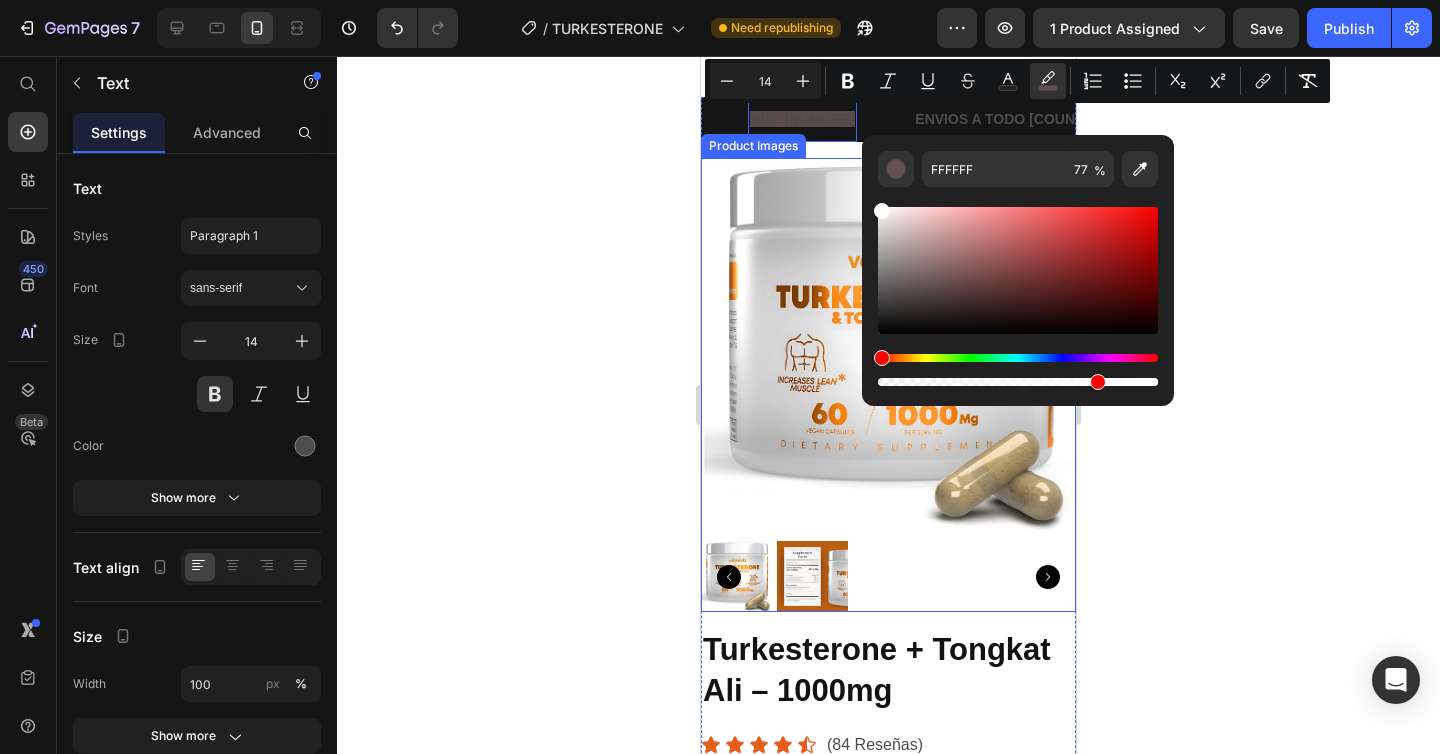 drag, startPoint x: 1631, startPoint y: 334, endPoint x: 845, endPoint y: 175, distance: 801.92084 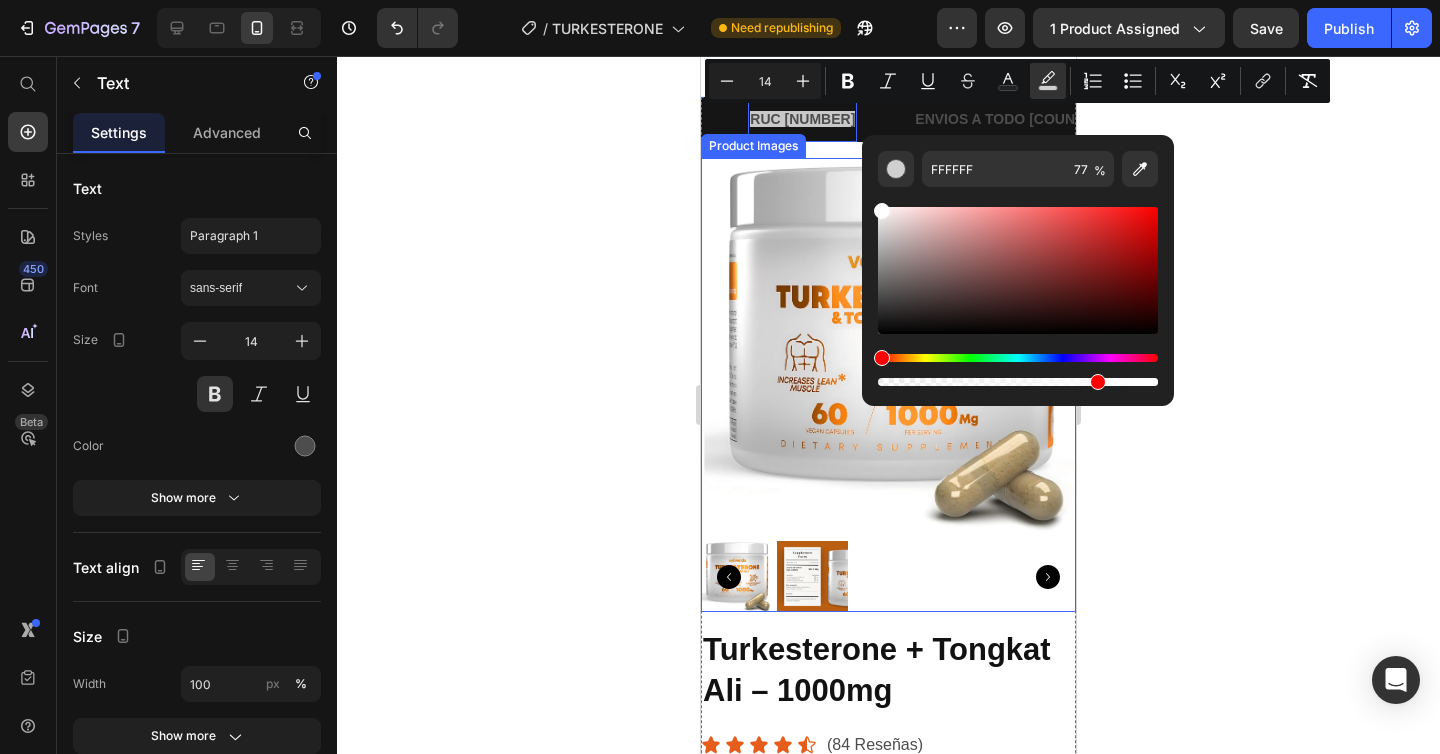 click at bounding box center [888, 345] 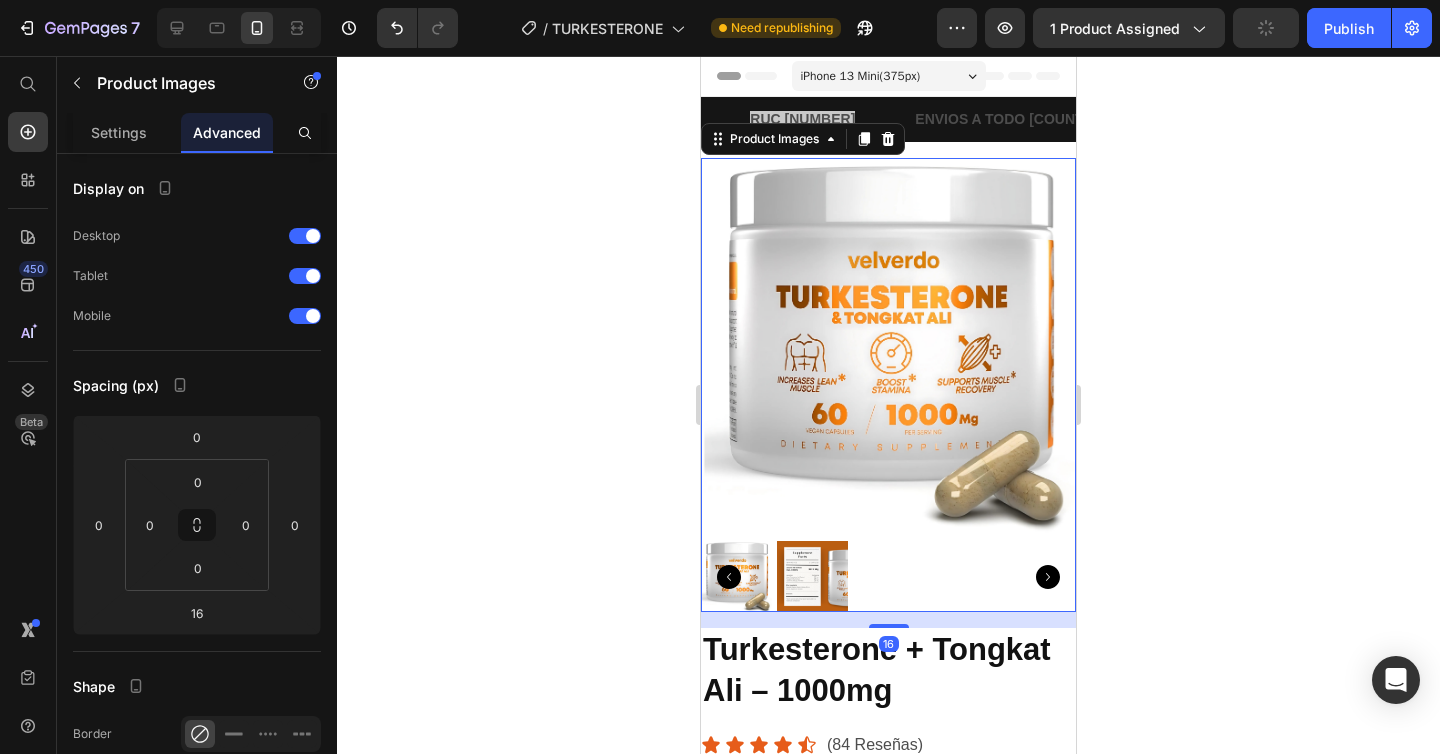 click 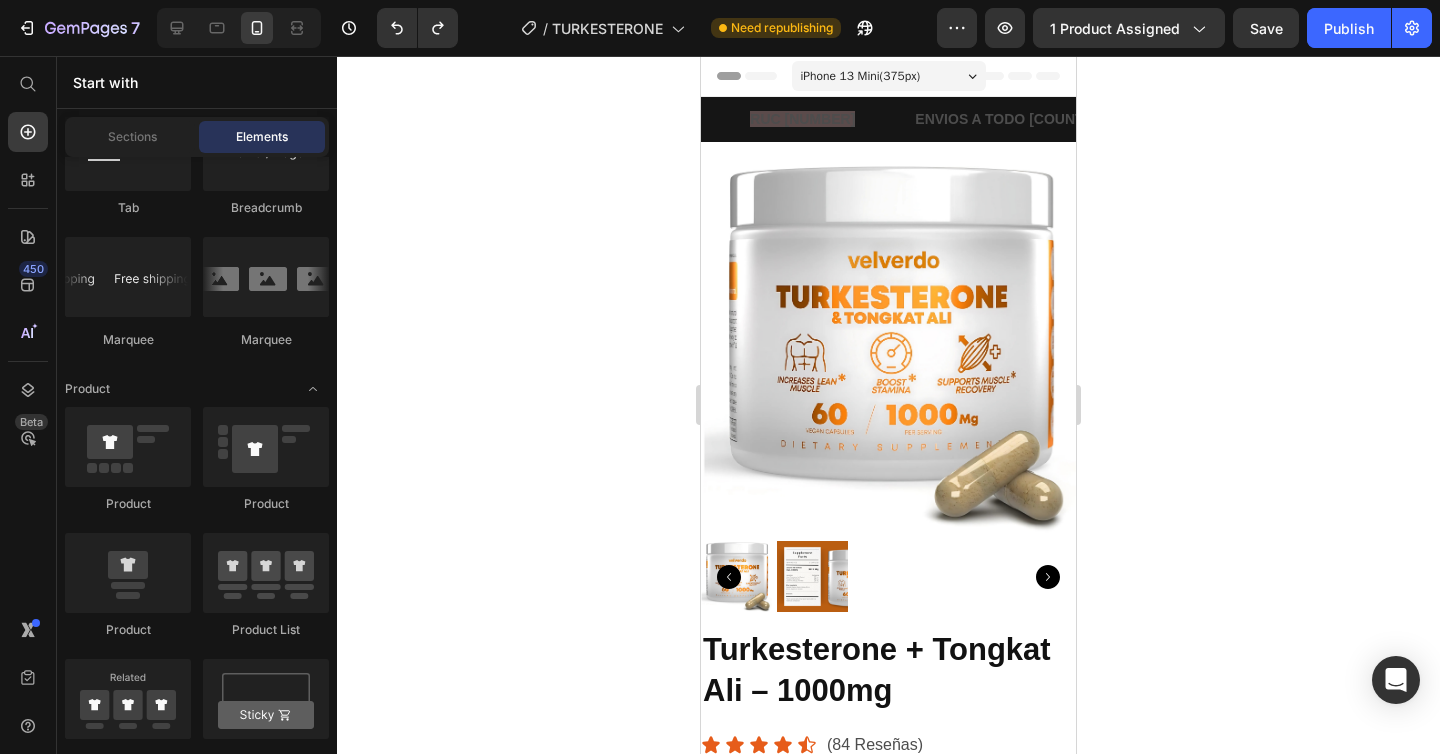 click 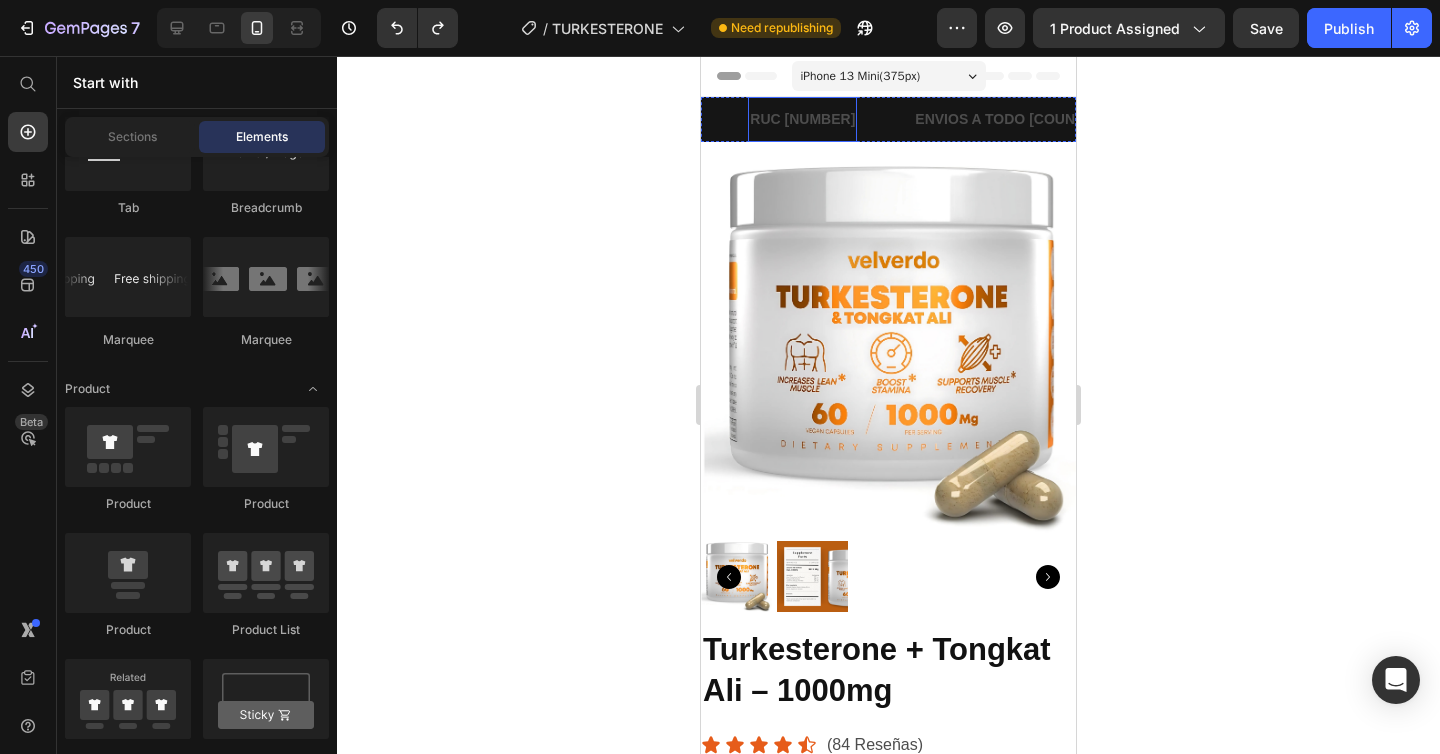 click on "RUC [NUMBER]" at bounding box center (802, 119) 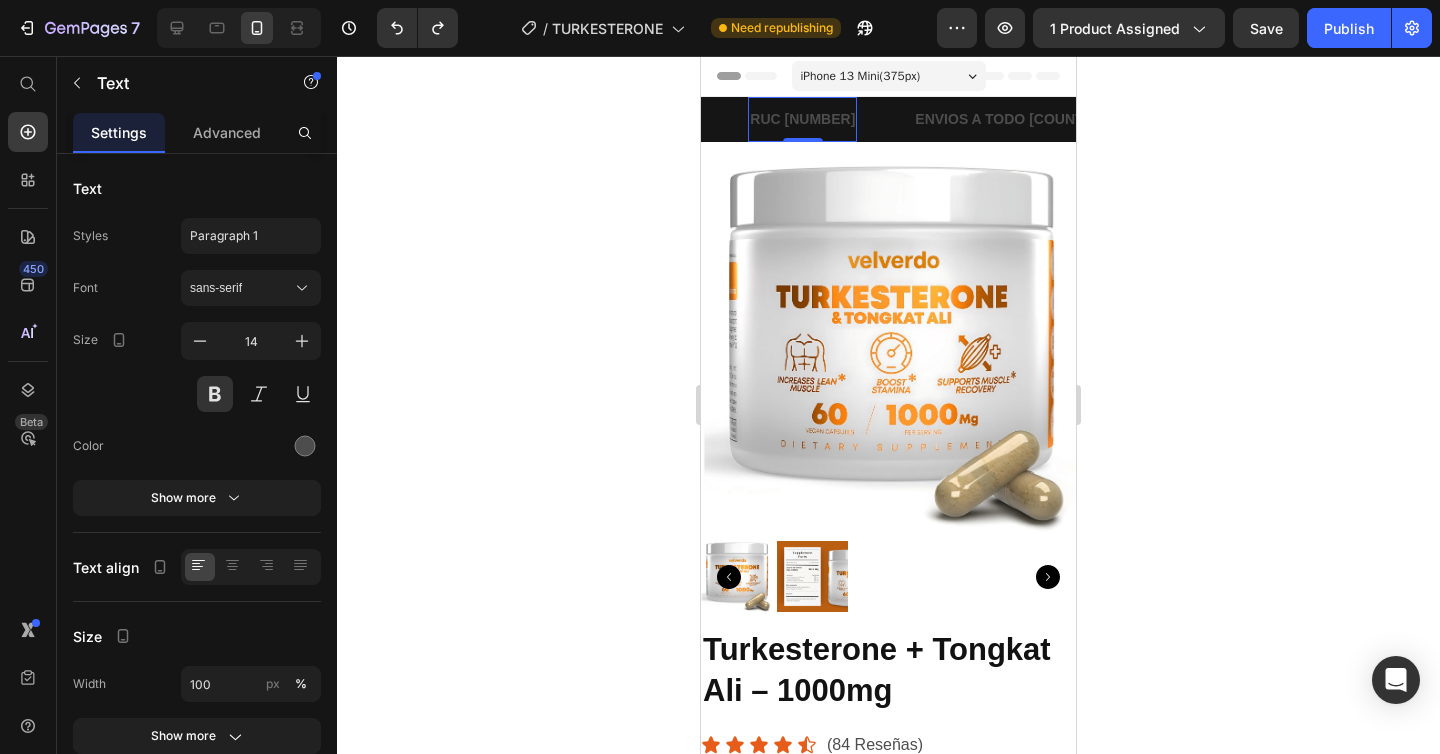 click on "RUC [NUMBER]" at bounding box center [802, 119] 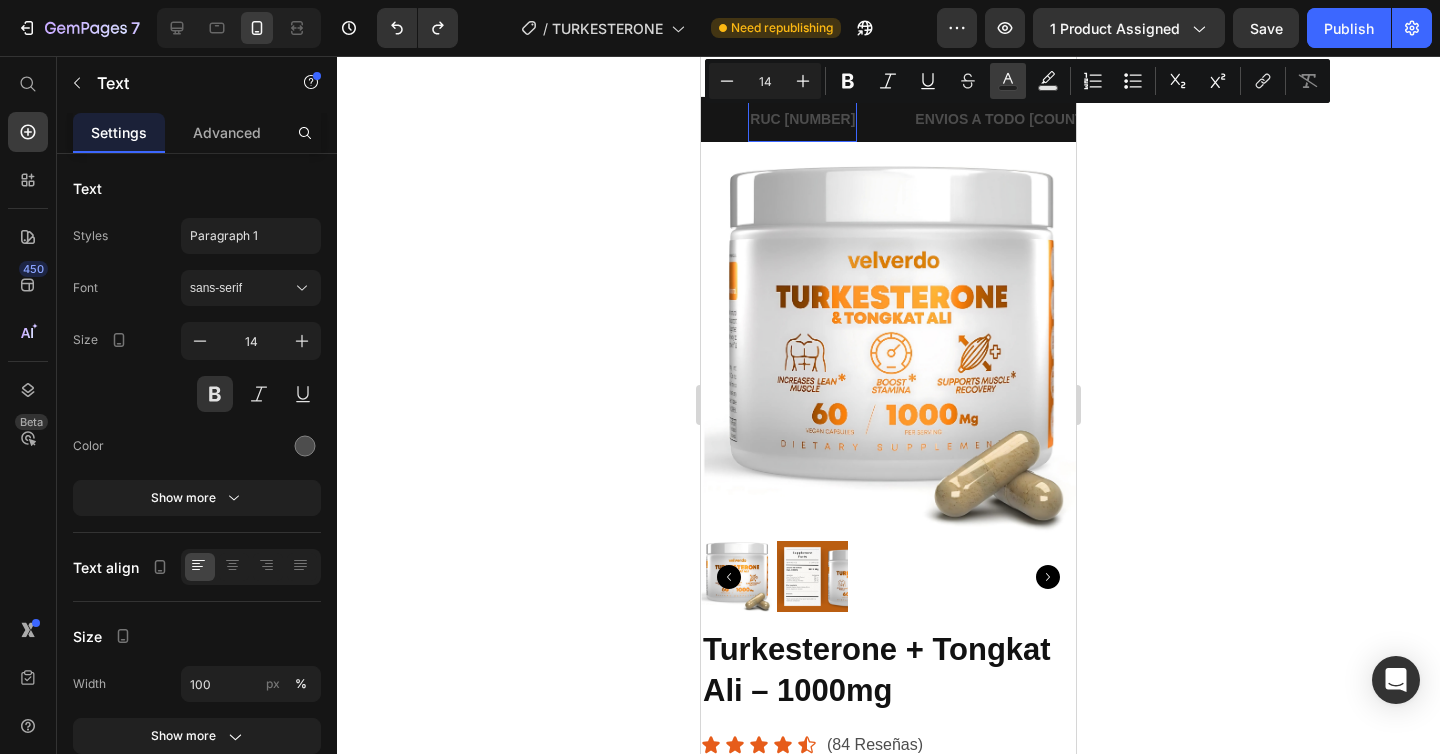 click 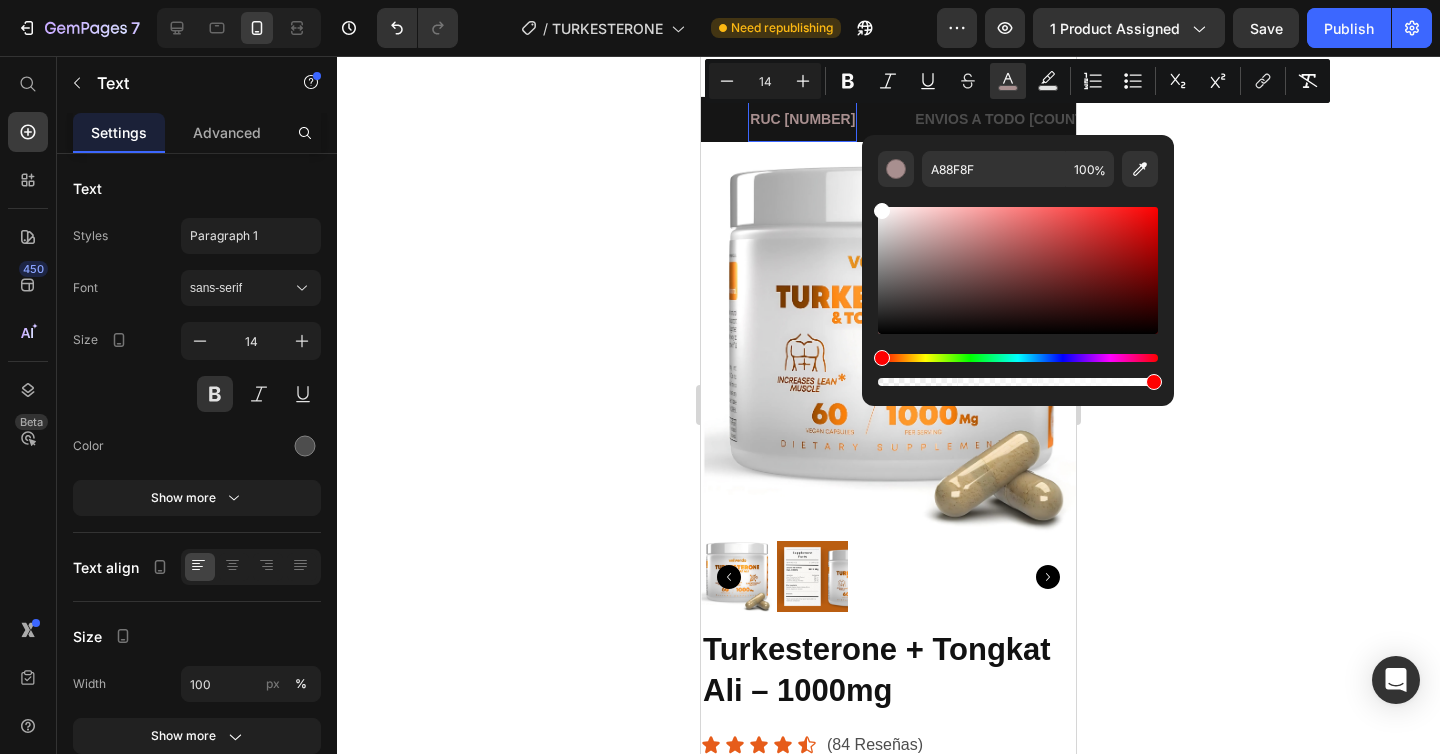 type on "FFFFFF" 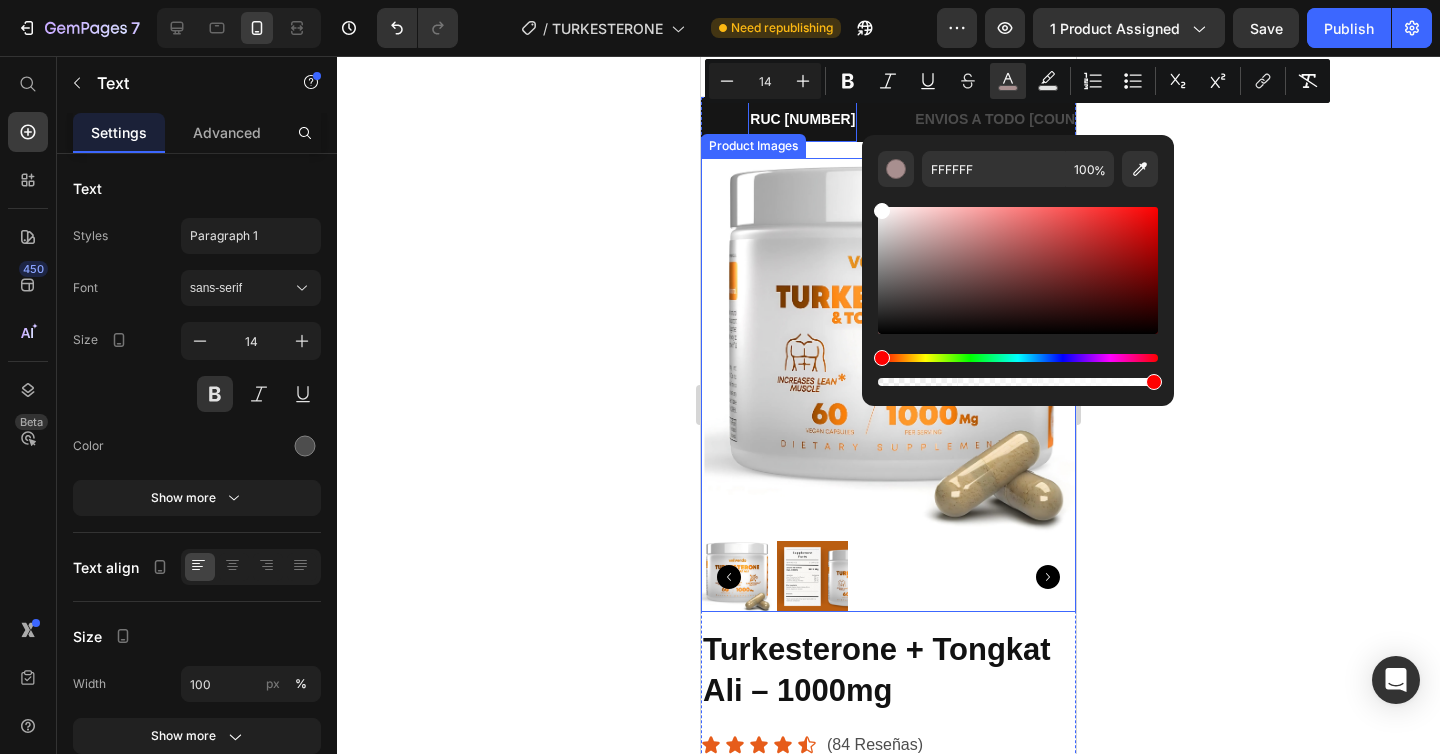 drag, startPoint x: 1622, startPoint y: 305, endPoint x: 855, endPoint y: 189, distance: 775.7222 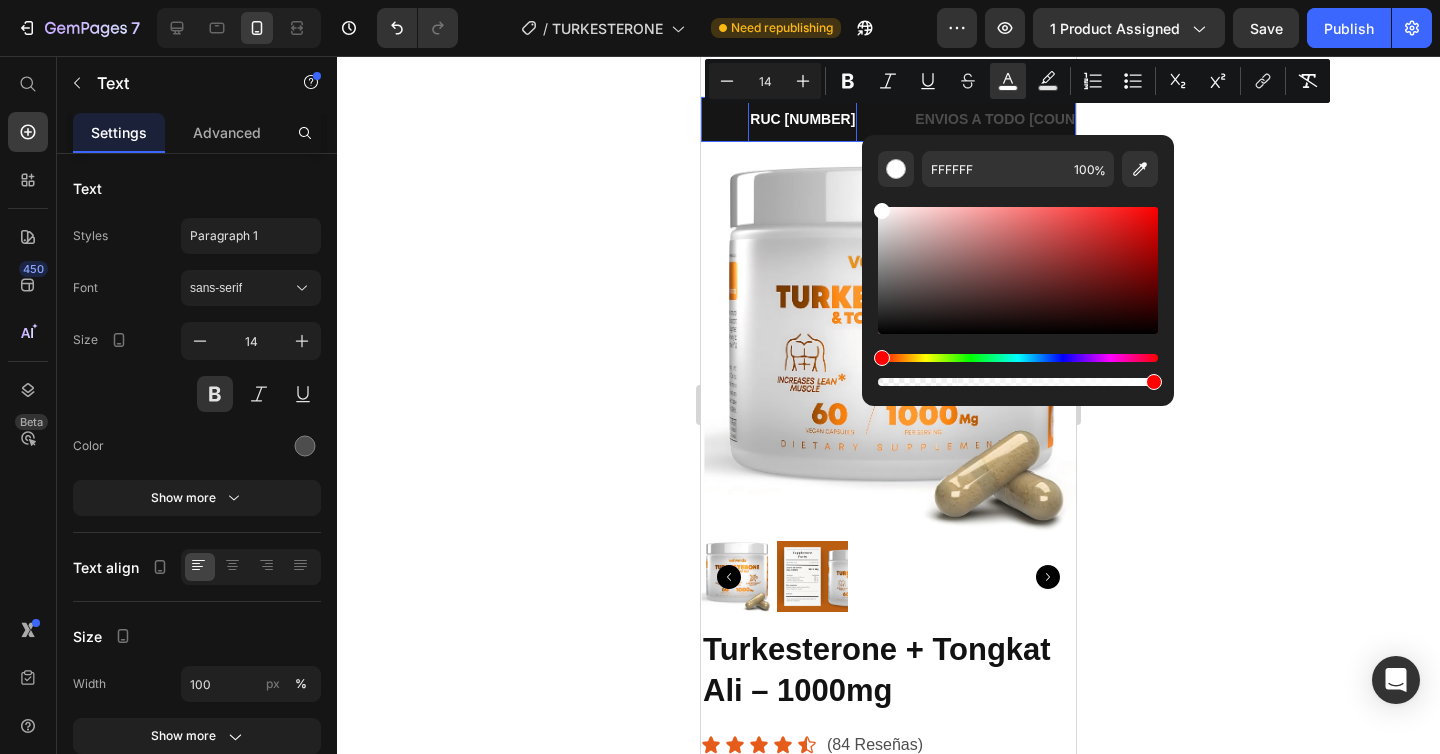 click on "ENVIO GRATIS Text" at bounding box center [668, 119] 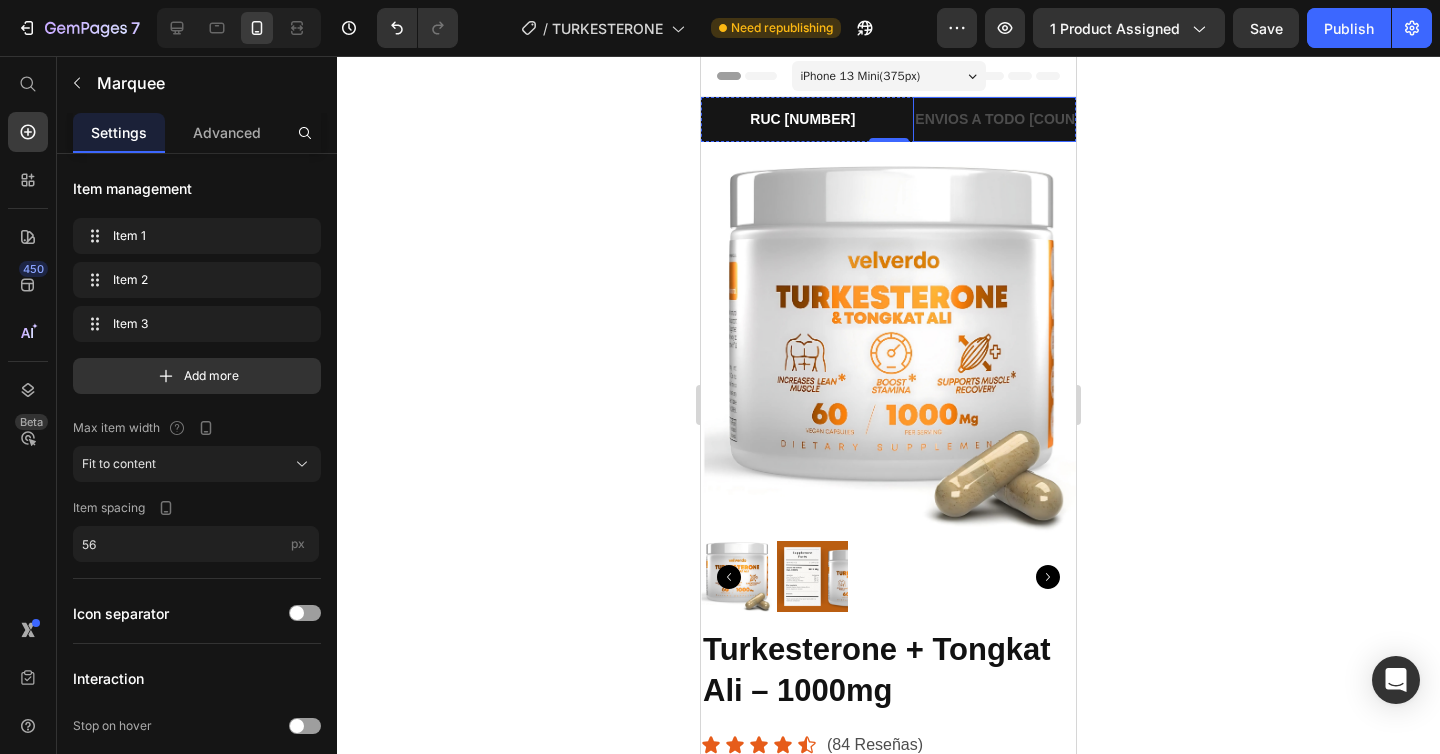 click on "ENVIOS A TODO [COUNTRY]" at bounding box center (1011, 119) 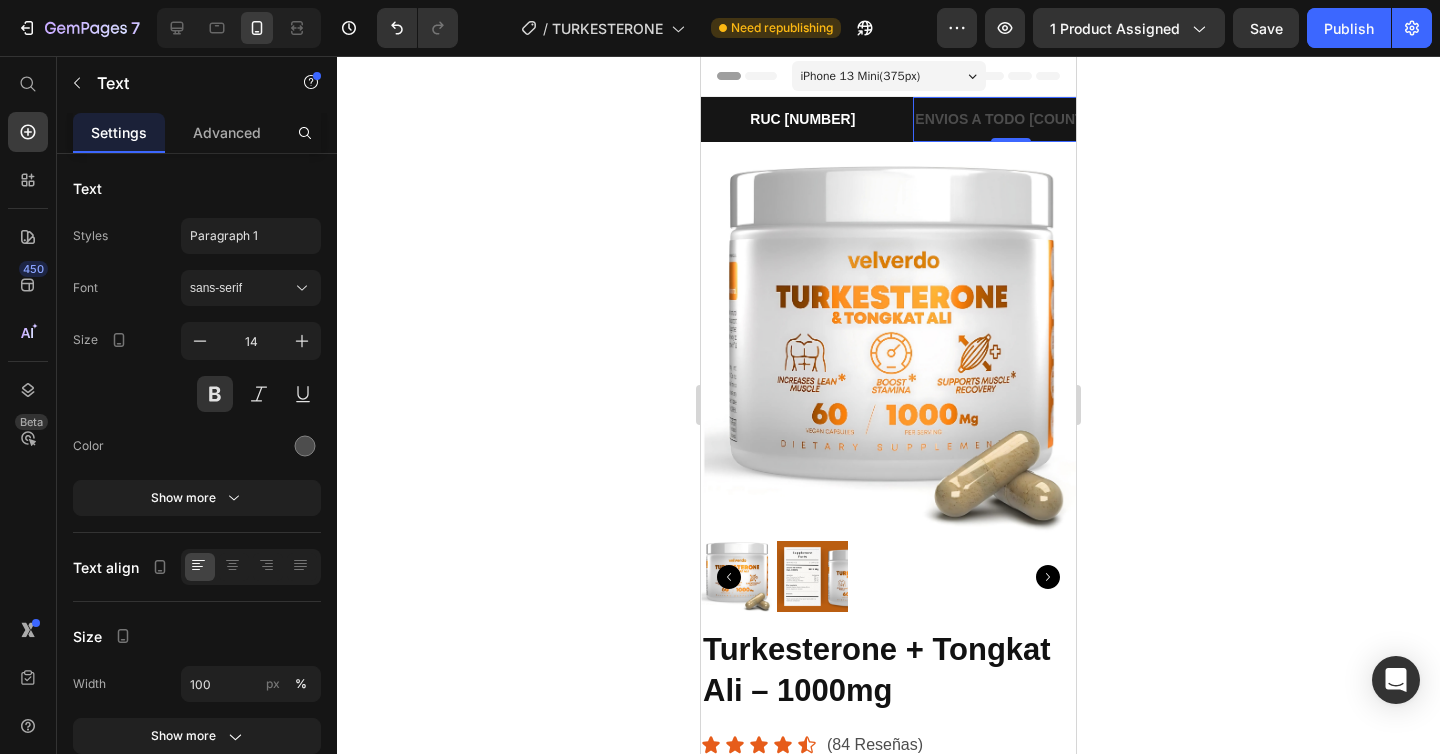 click on "ENVIOS A TODO [COUNTRY]" at bounding box center [1011, 119] 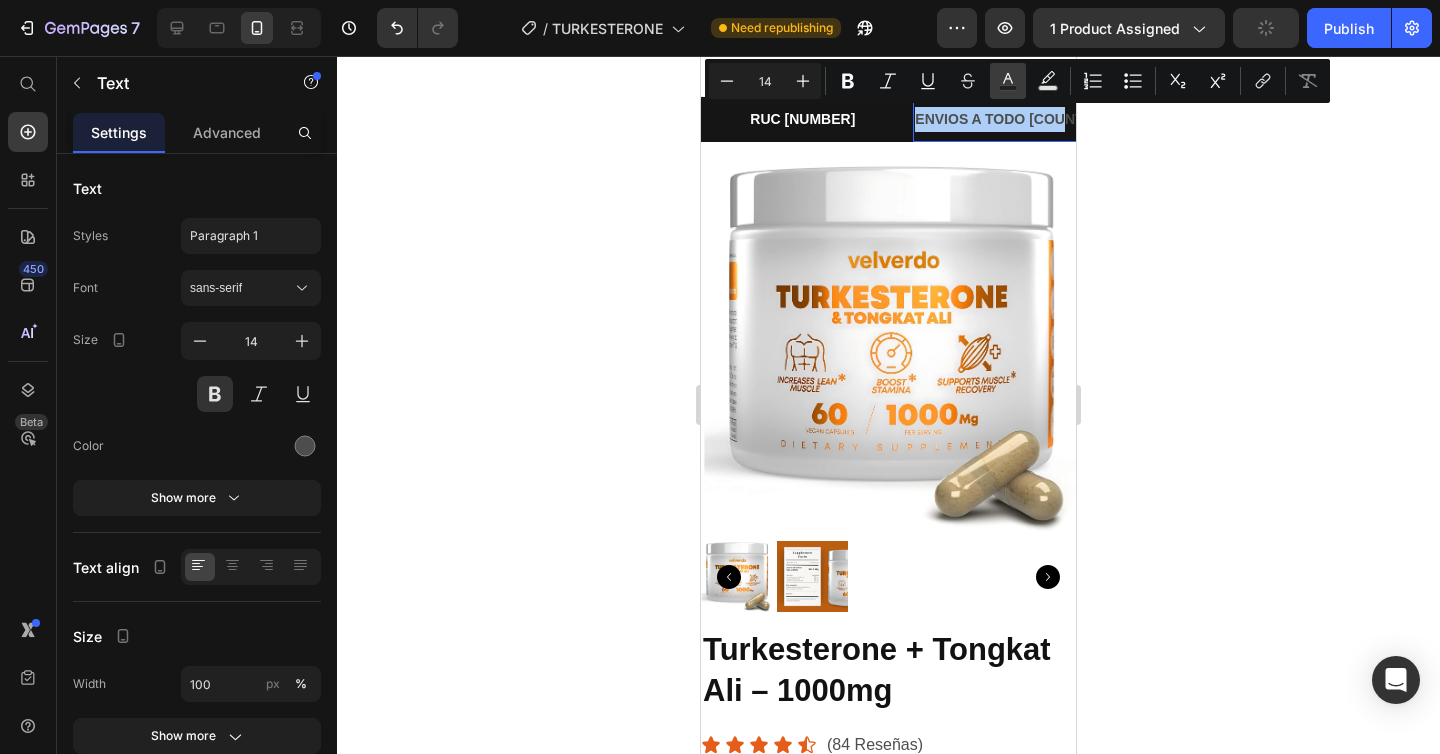 click on "Text Color" at bounding box center (1008, 81) 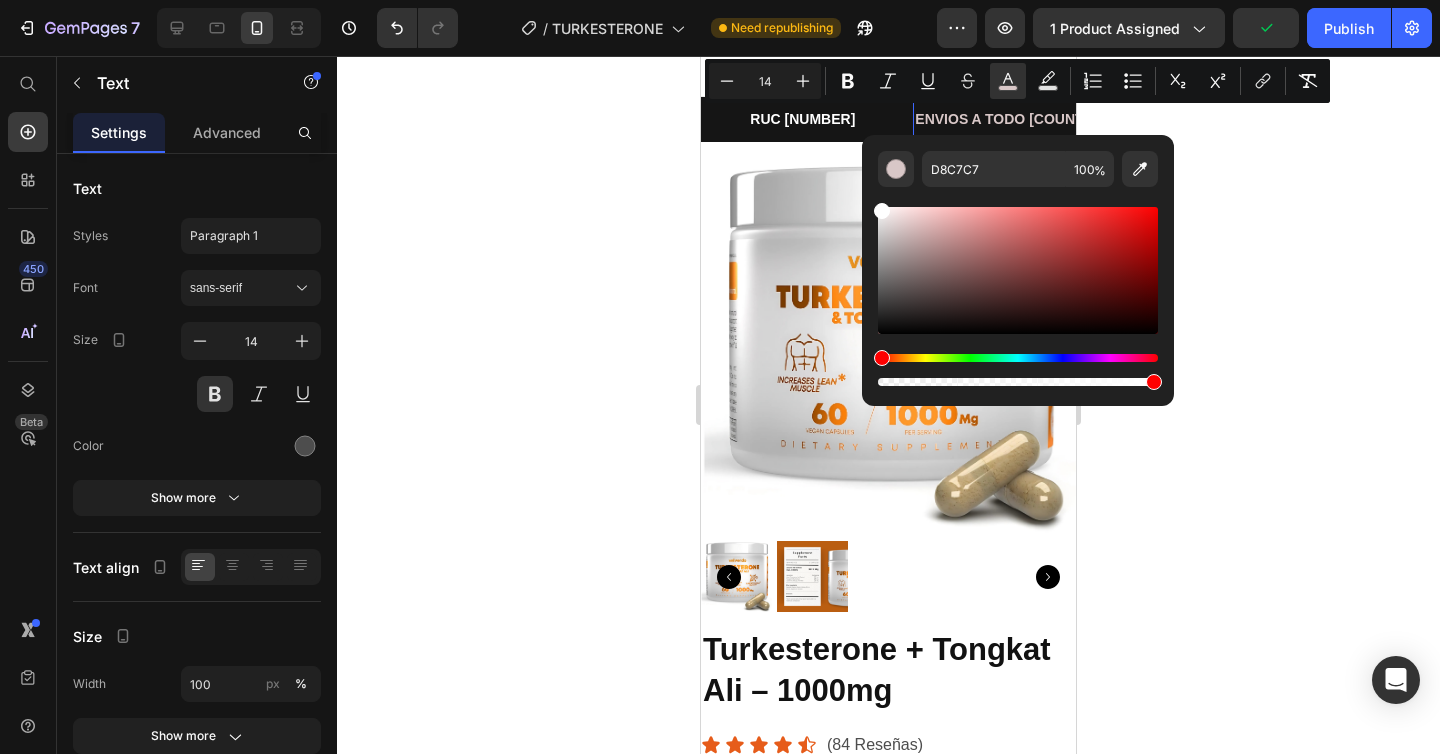 drag, startPoint x: 1601, startPoint y: 282, endPoint x: 858, endPoint y: 183, distance: 749.5665 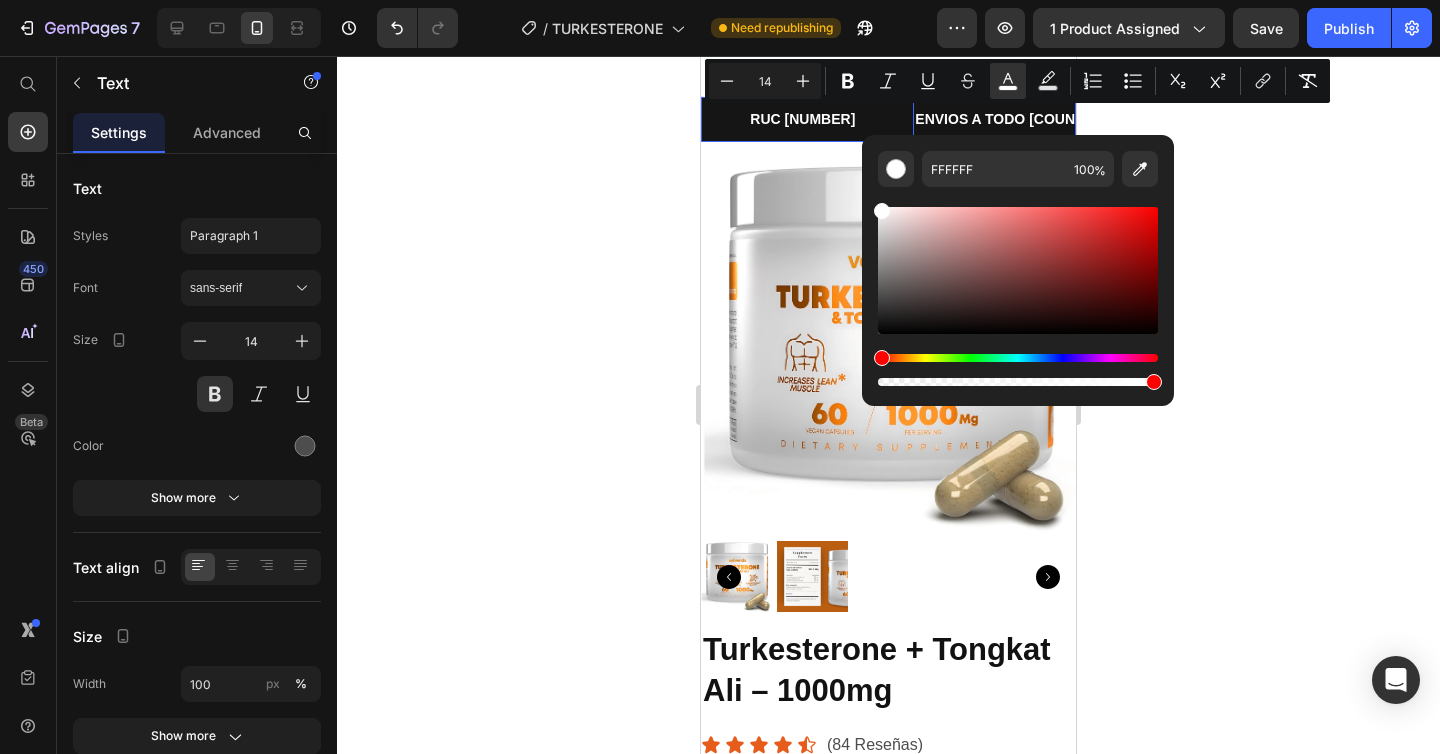 click on "ENVIO GRATIS Text" at bounding box center [668, 119] 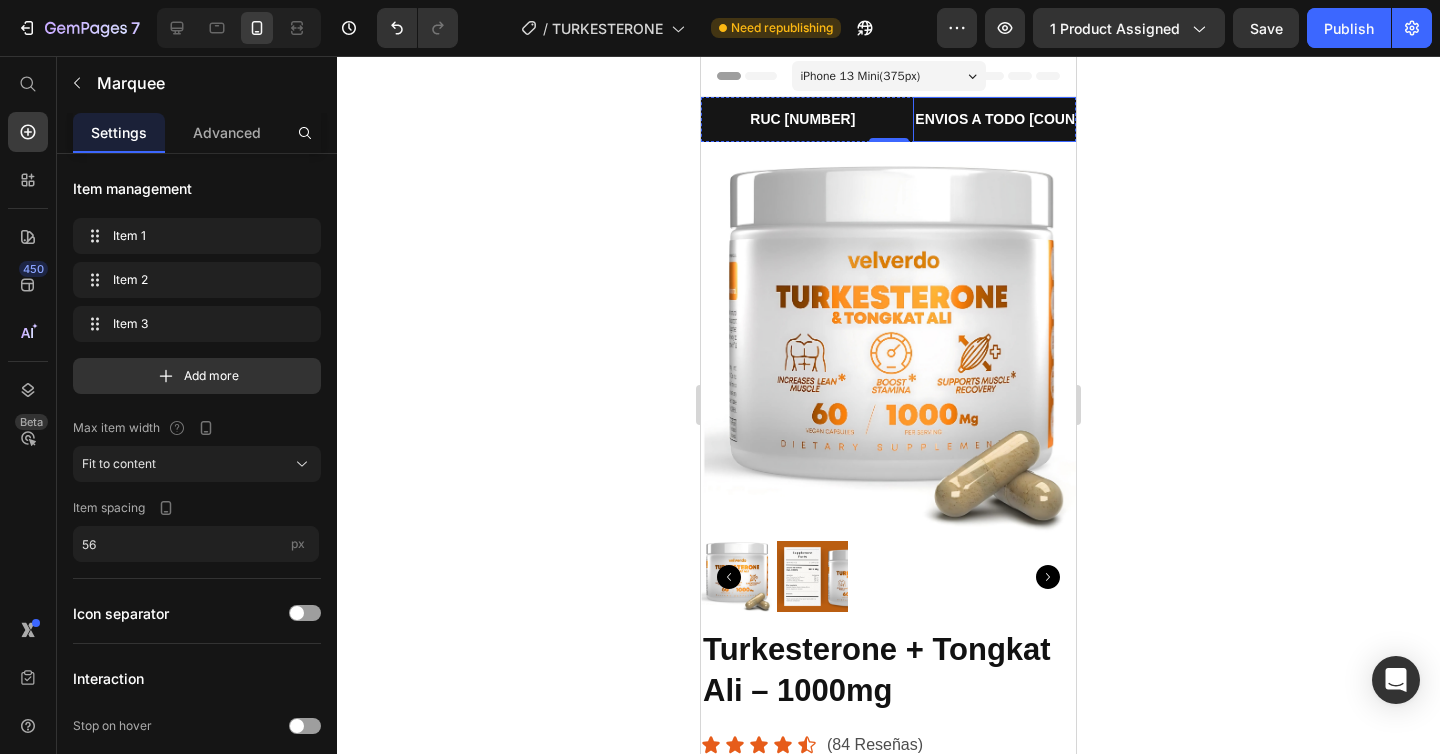 click on "ENVIOS A TODO [COUNTRY]" at bounding box center (1011, 119) 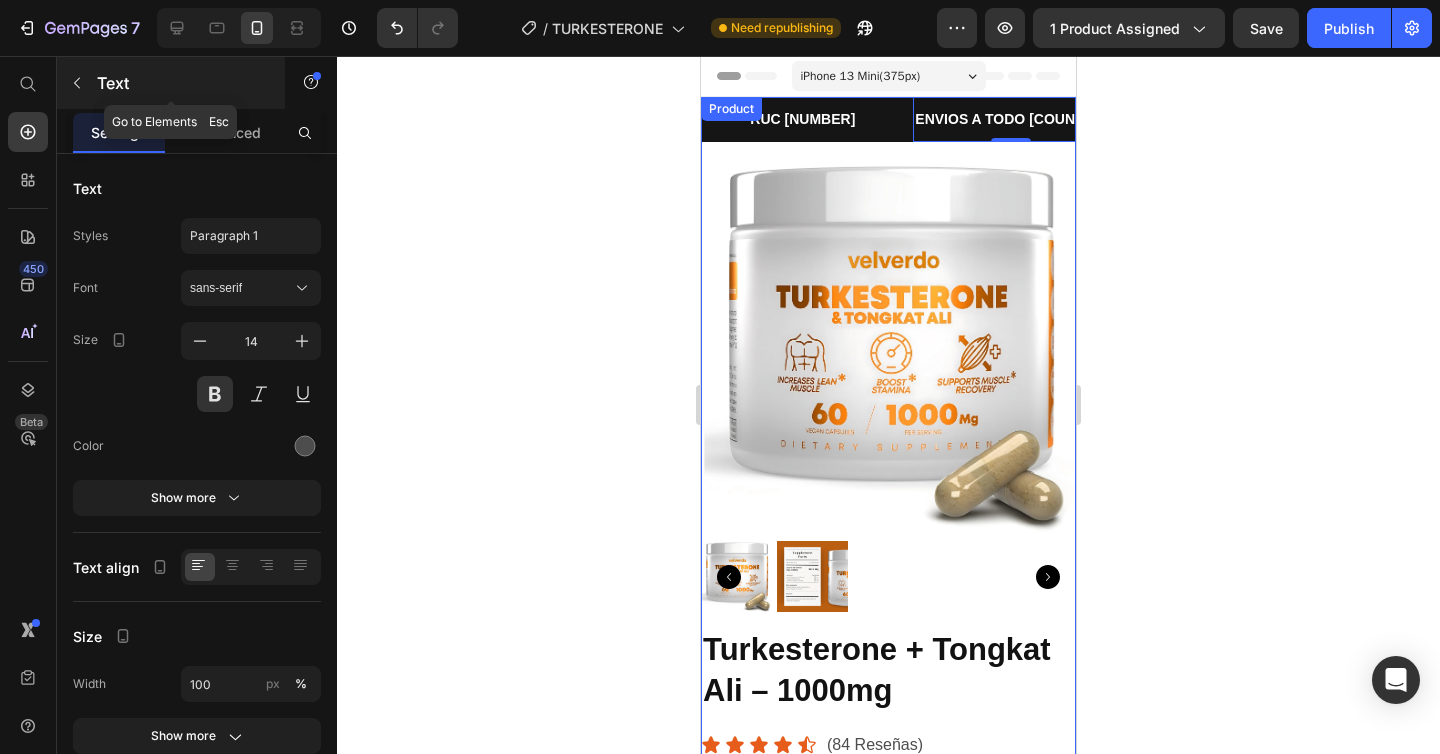 click at bounding box center (77, 83) 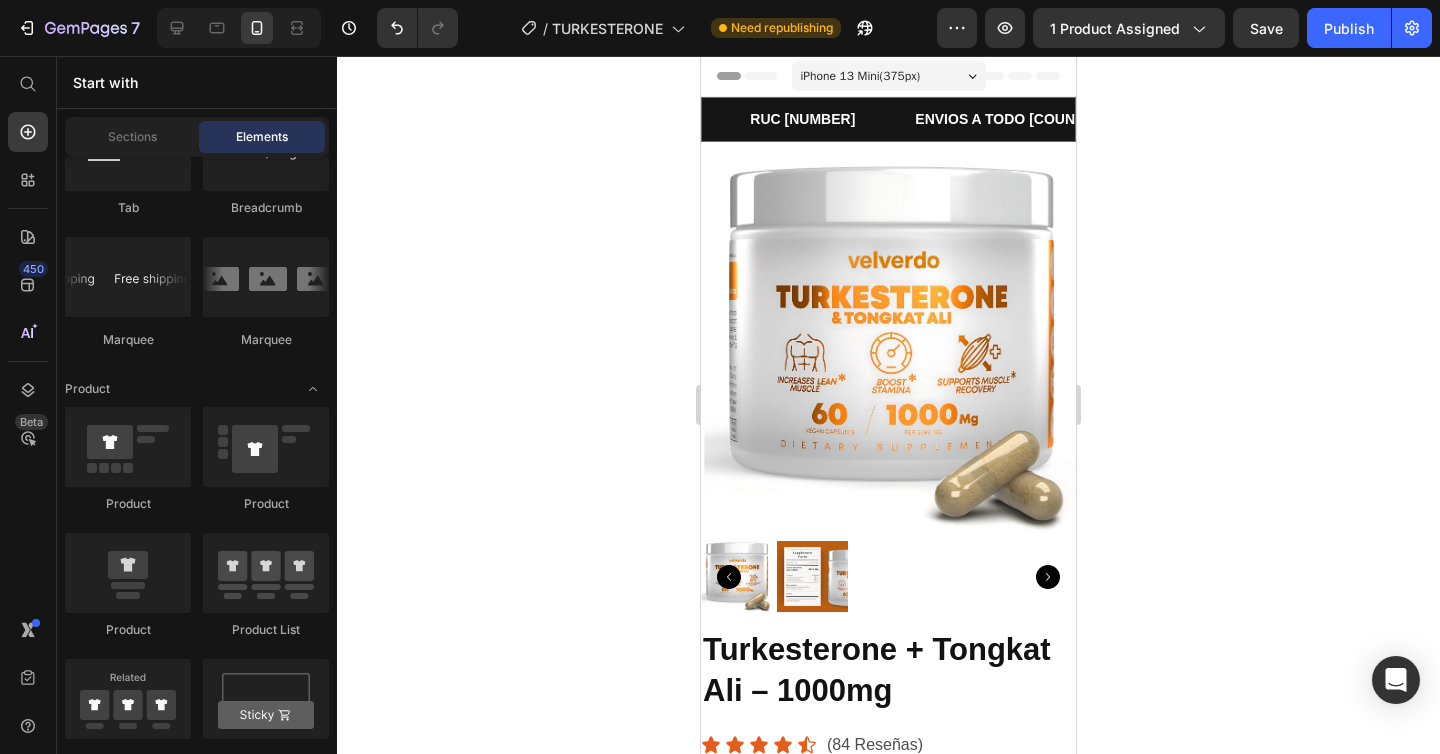 click on "ENVIO GRATIS Text" at bounding box center [668, 119] 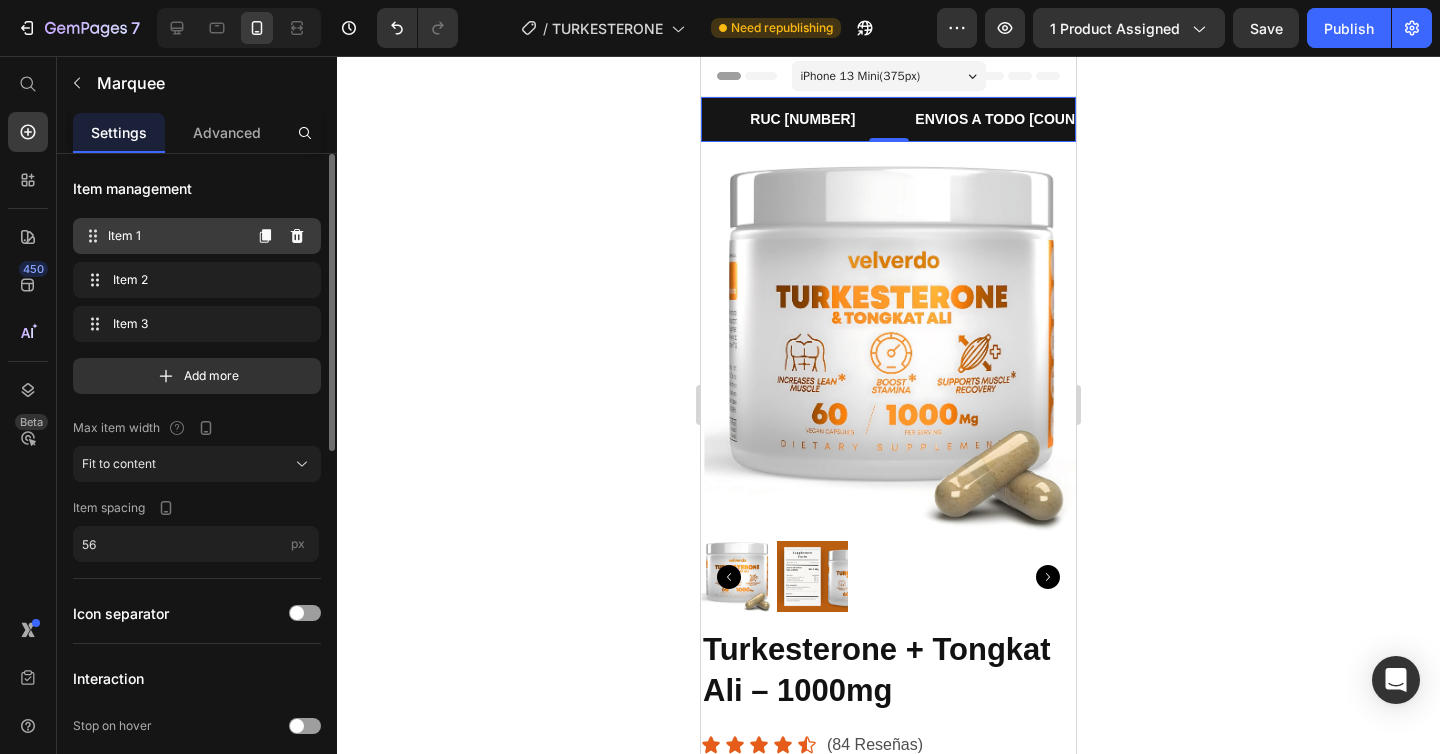click on "Item 1" at bounding box center (174, 236) 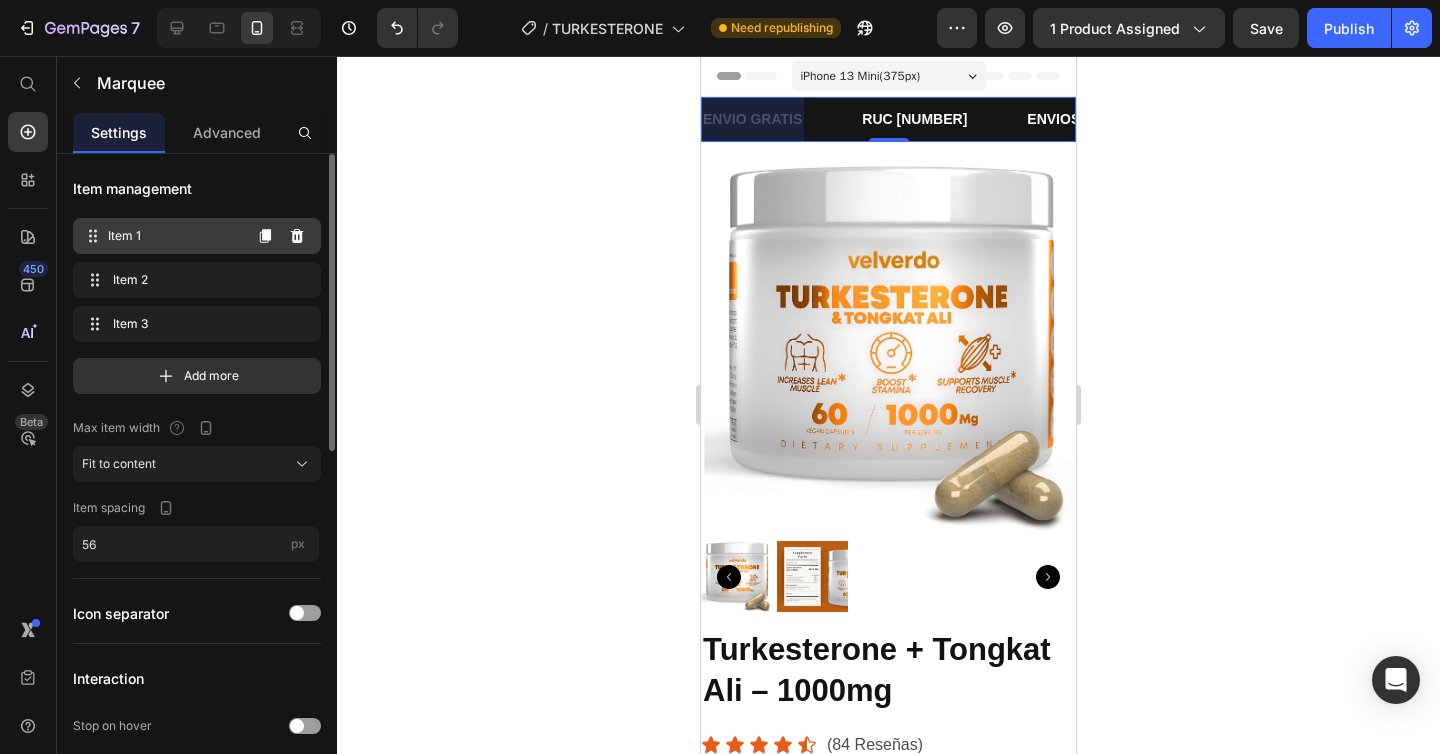 scroll, scrollTop: 0, scrollLeft: 0, axis: both 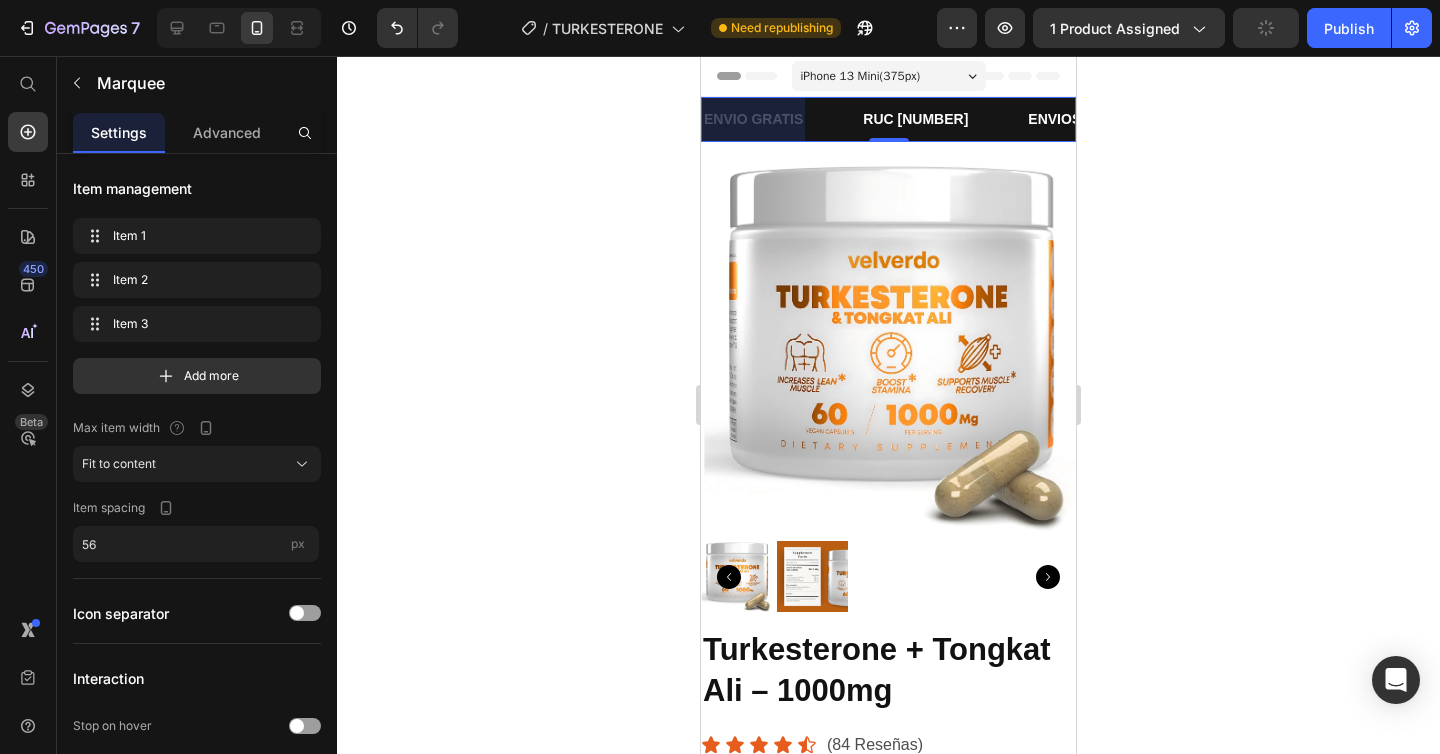 click on "ENVIO GRATIS" at bounding box center [753, 119] 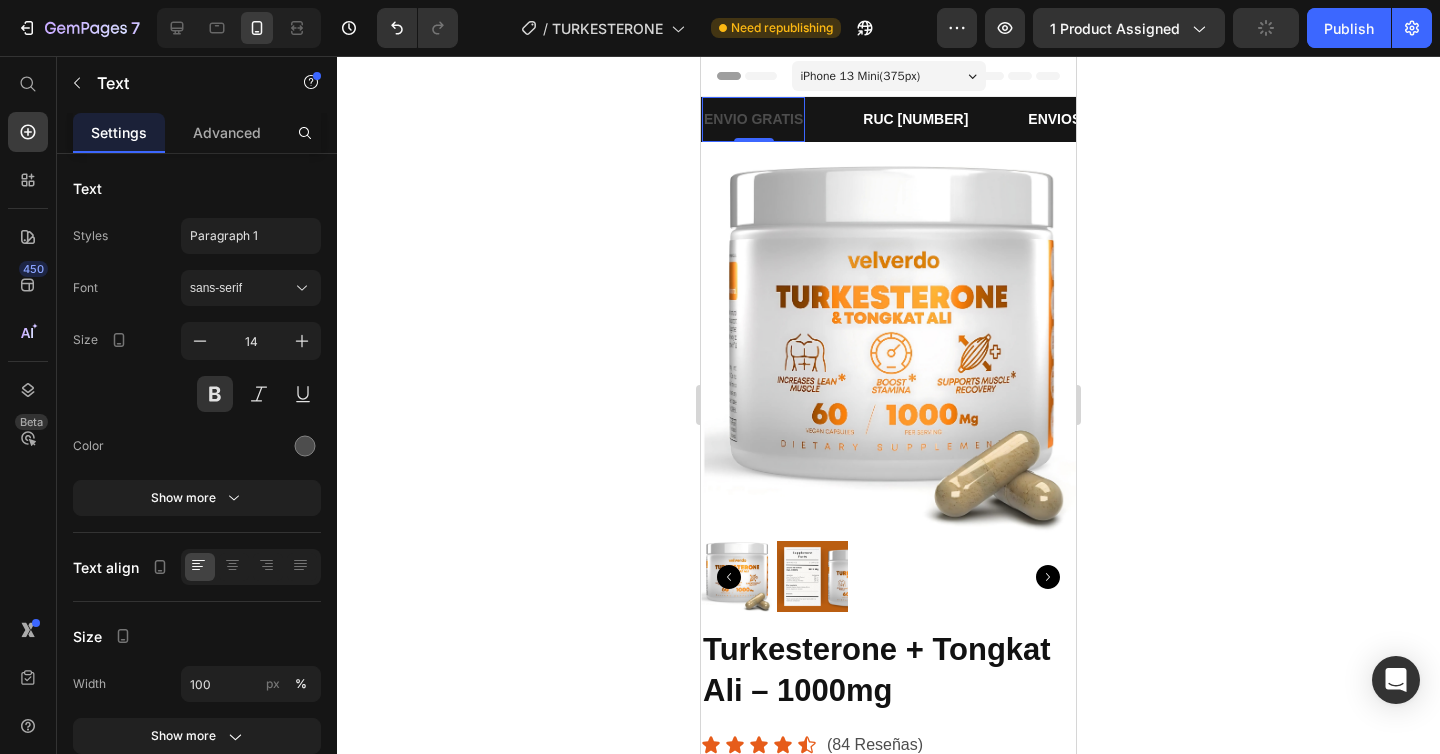 click on "ENVIO GRATIS" at bounding box center [753, 119] 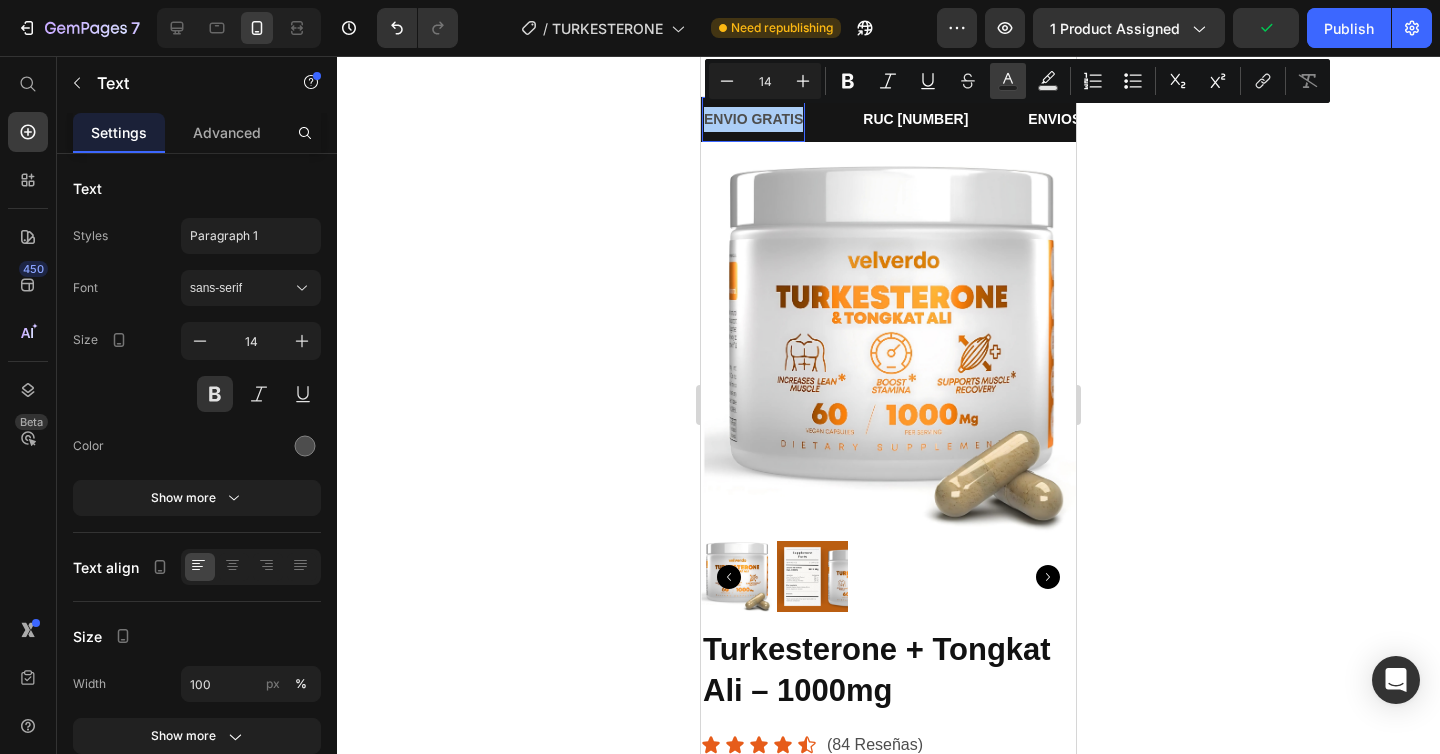 click 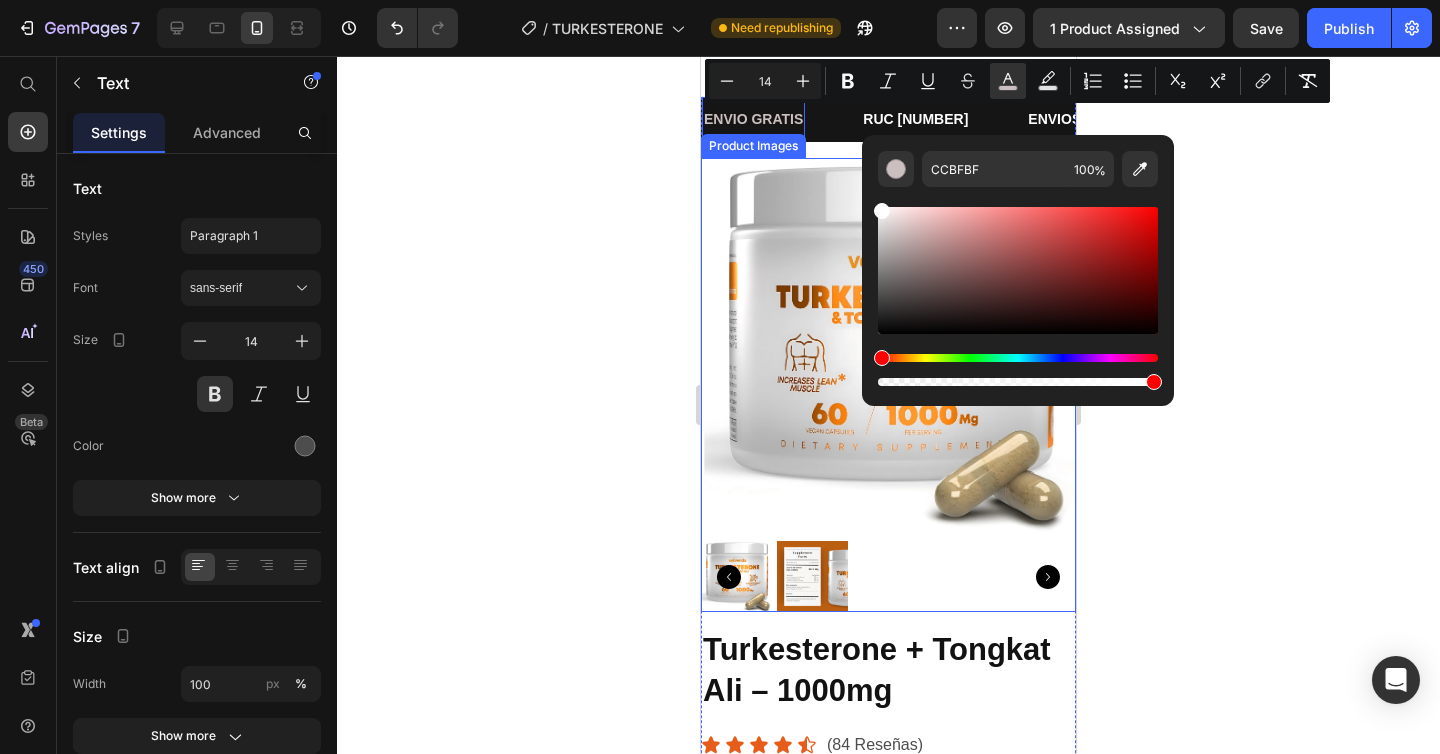 drag, startPoint x: 1596, startPoint y: 288, endPoint x: 854, endPoint y: 169, distance: 751.4819 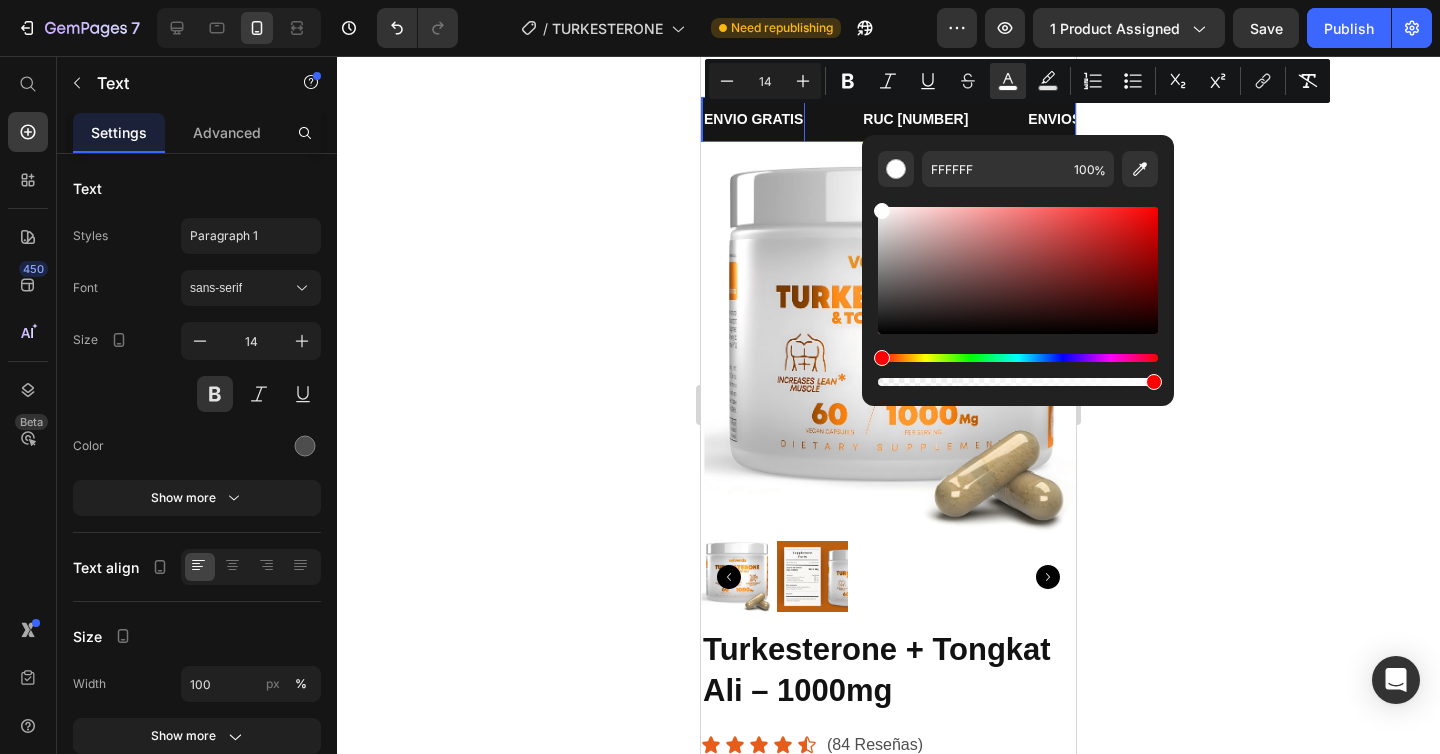 click on "ENVIO GRATIS Text   0" at bounding box center [781, 119] 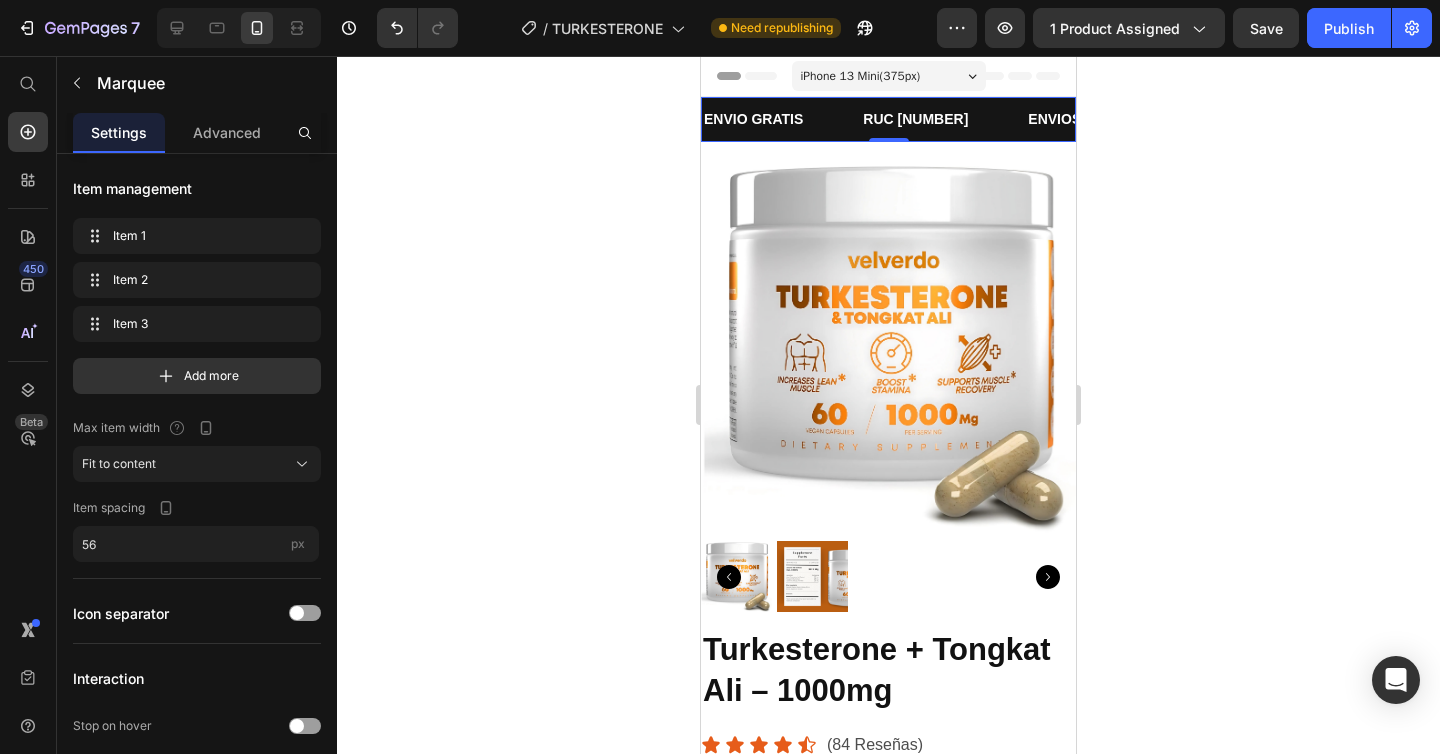 click 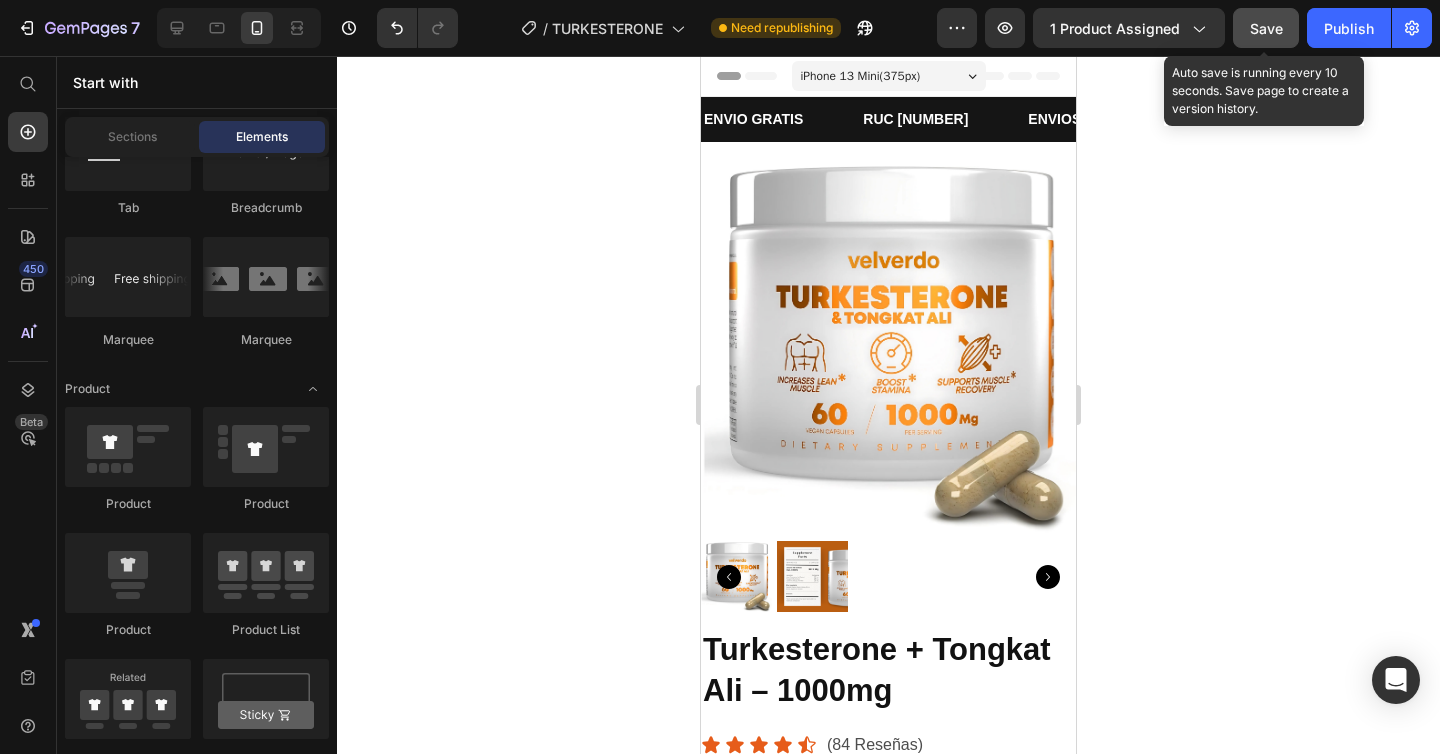 click on "Save" at bounding box center [1266, 28] 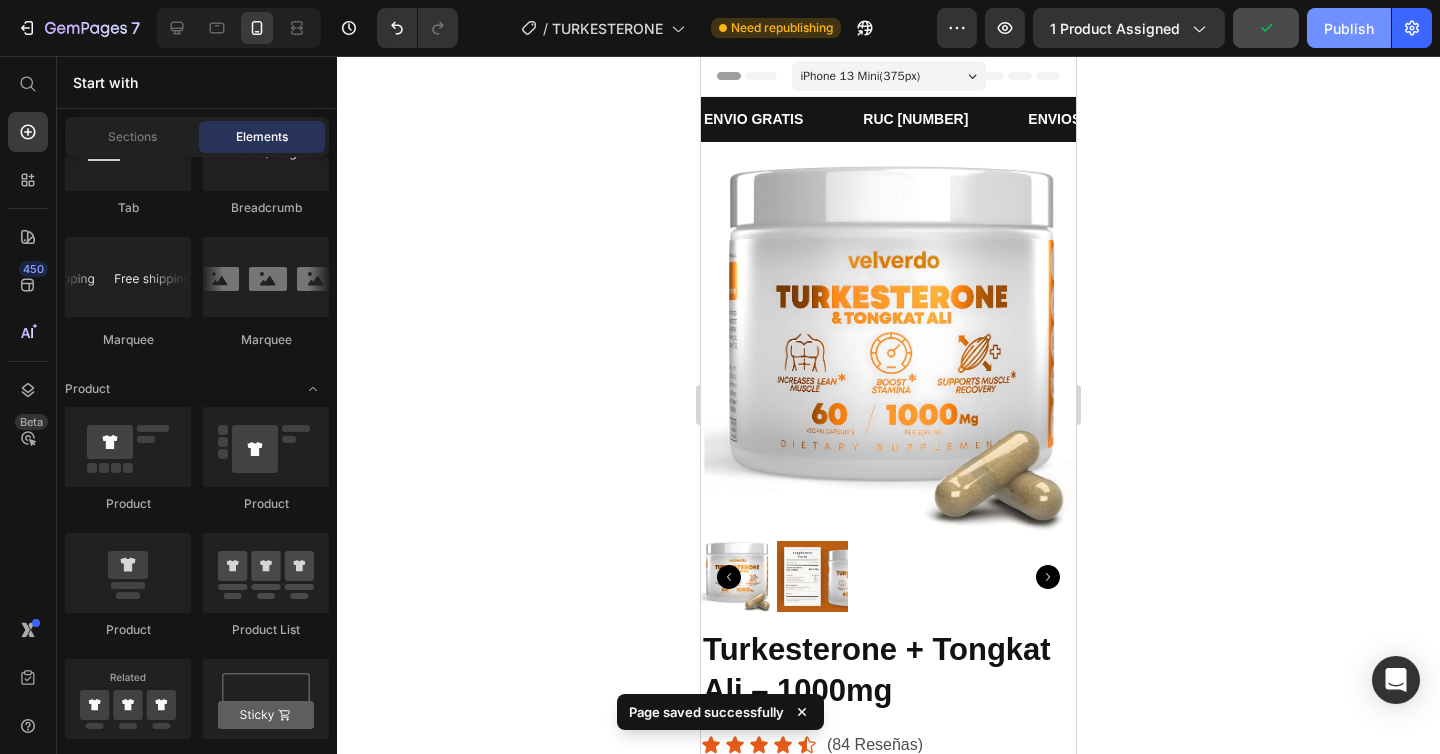 click on "Publish" at bounding box center (1349, 28) 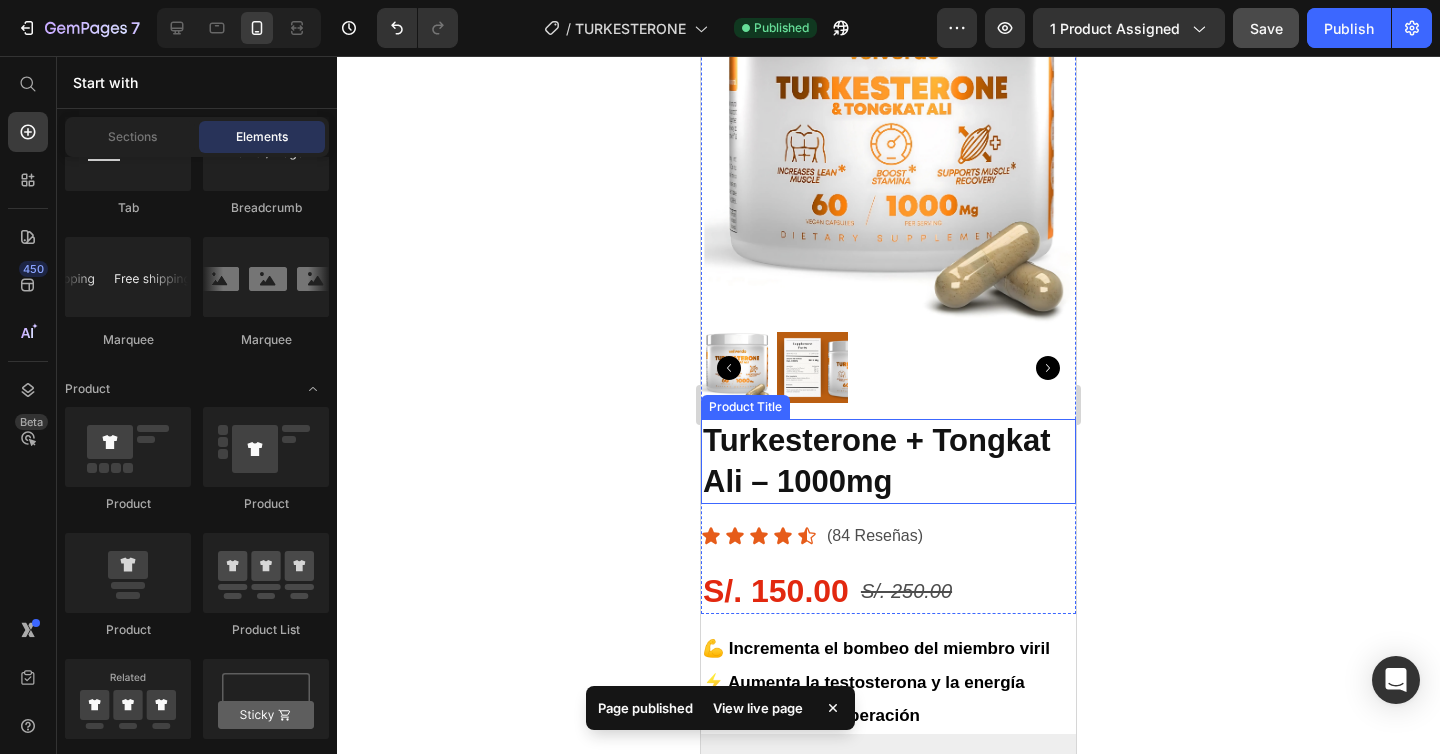 scroll, scrollTop: 269, scrollLeft: 0, axis: vertical 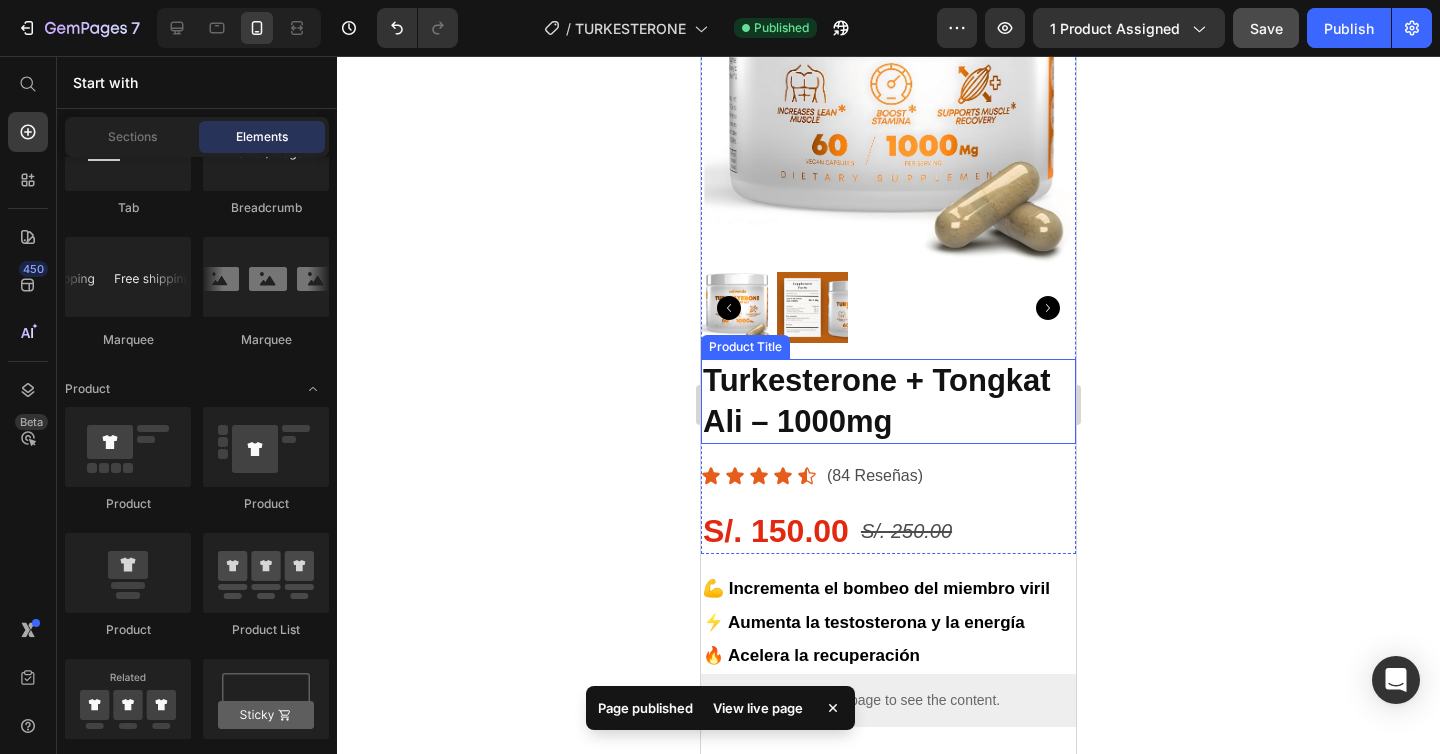 click on "Turkesterone + Tongkat Ali – 1000mg" at bounding box center (888, 401) 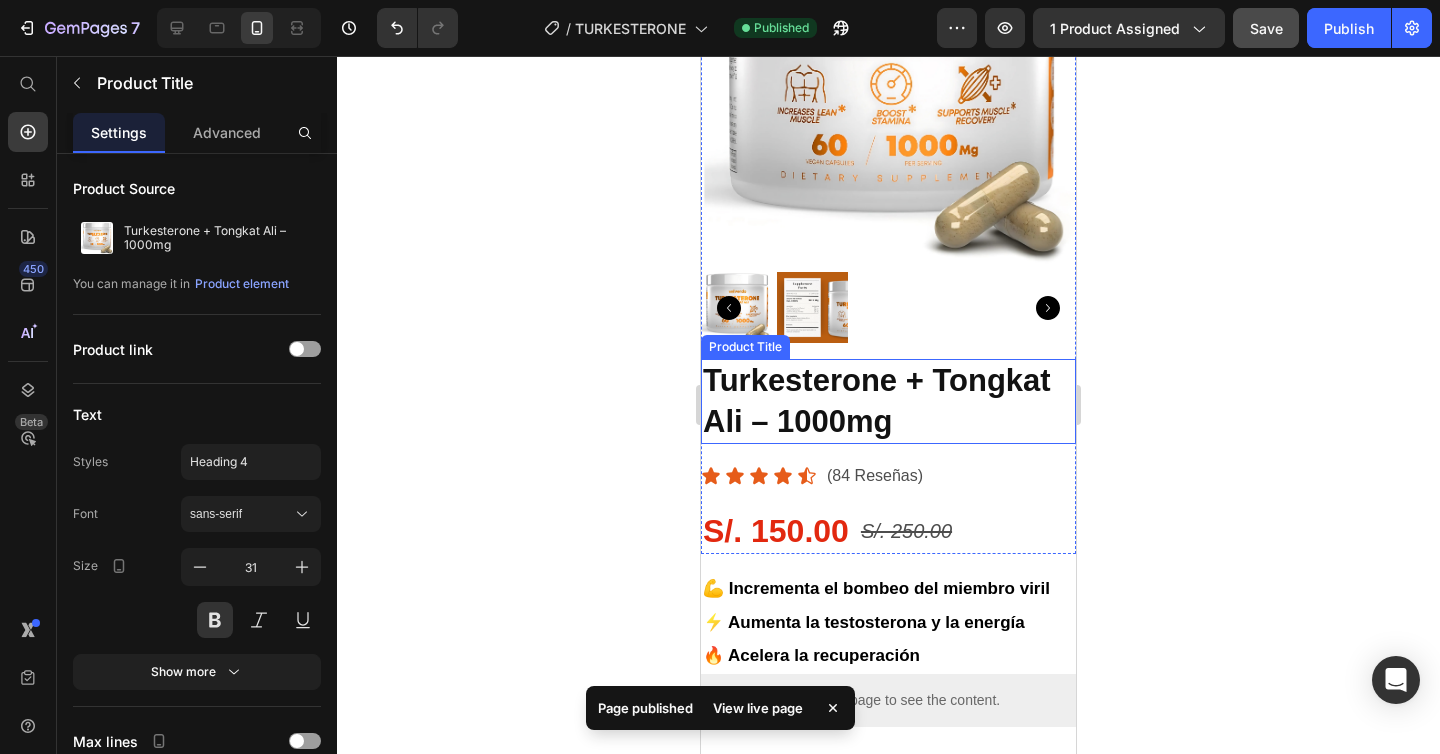 click on "Turkesterone + Tongkat Ali – 1000mg" at bounding box center [888, 401] 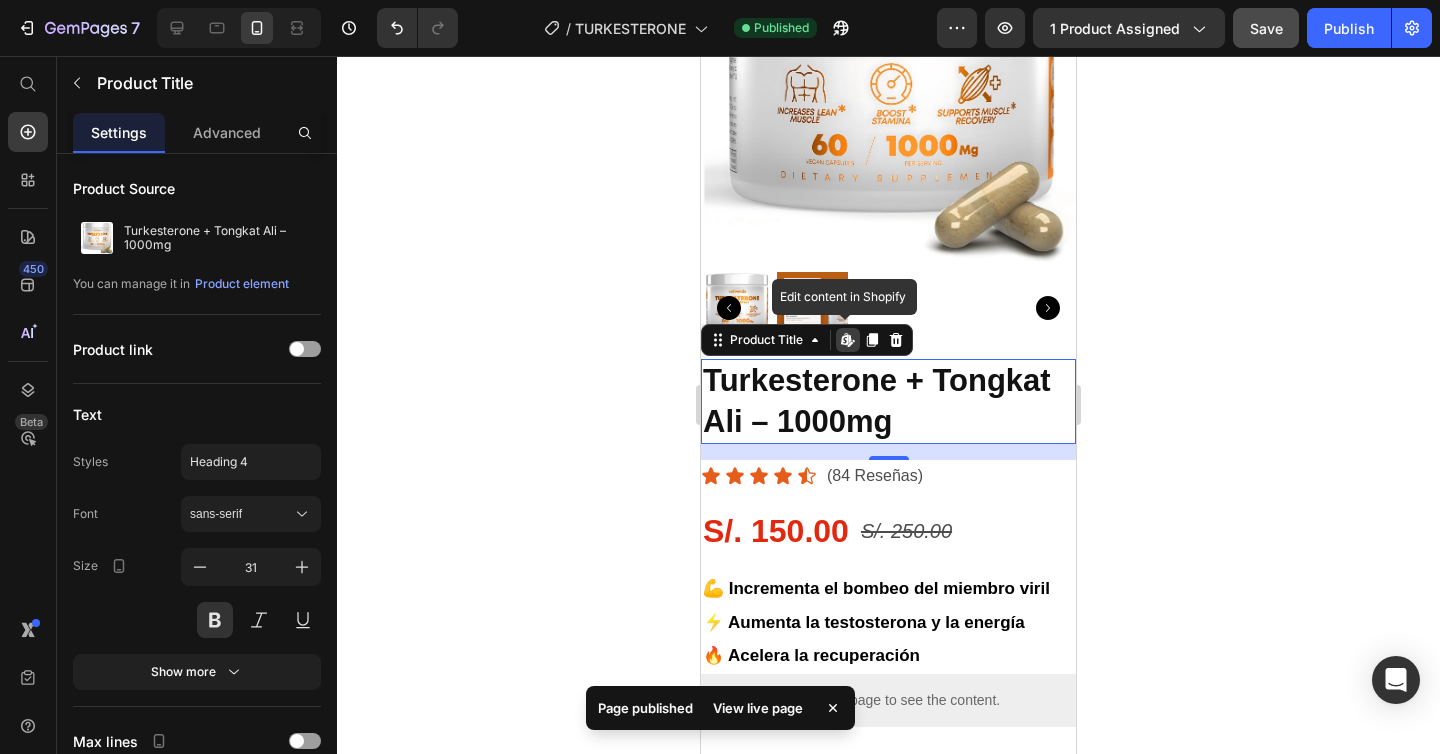 scroll, scrollTop: 0, scrollLeft: 0, axis: both 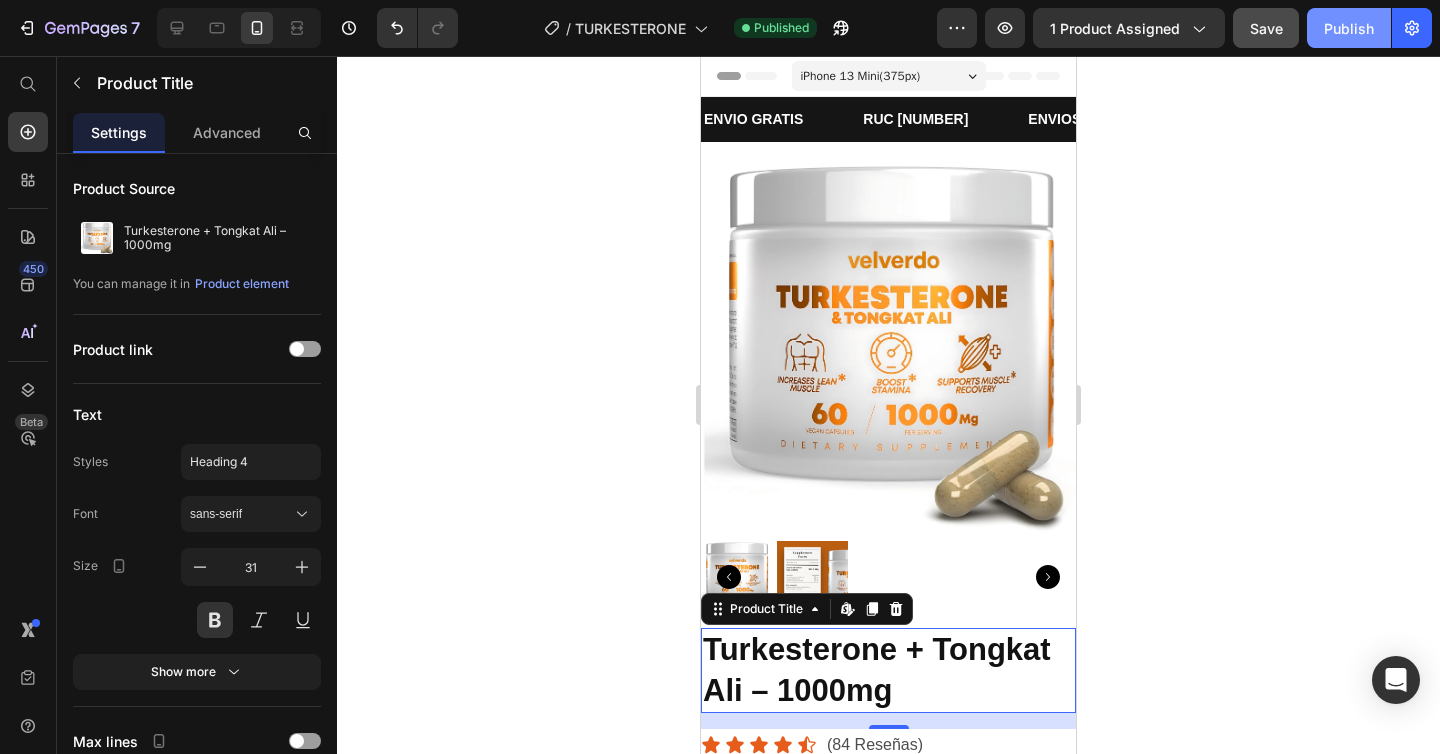 click on "Publish" at bounding box center [1349, 28] 